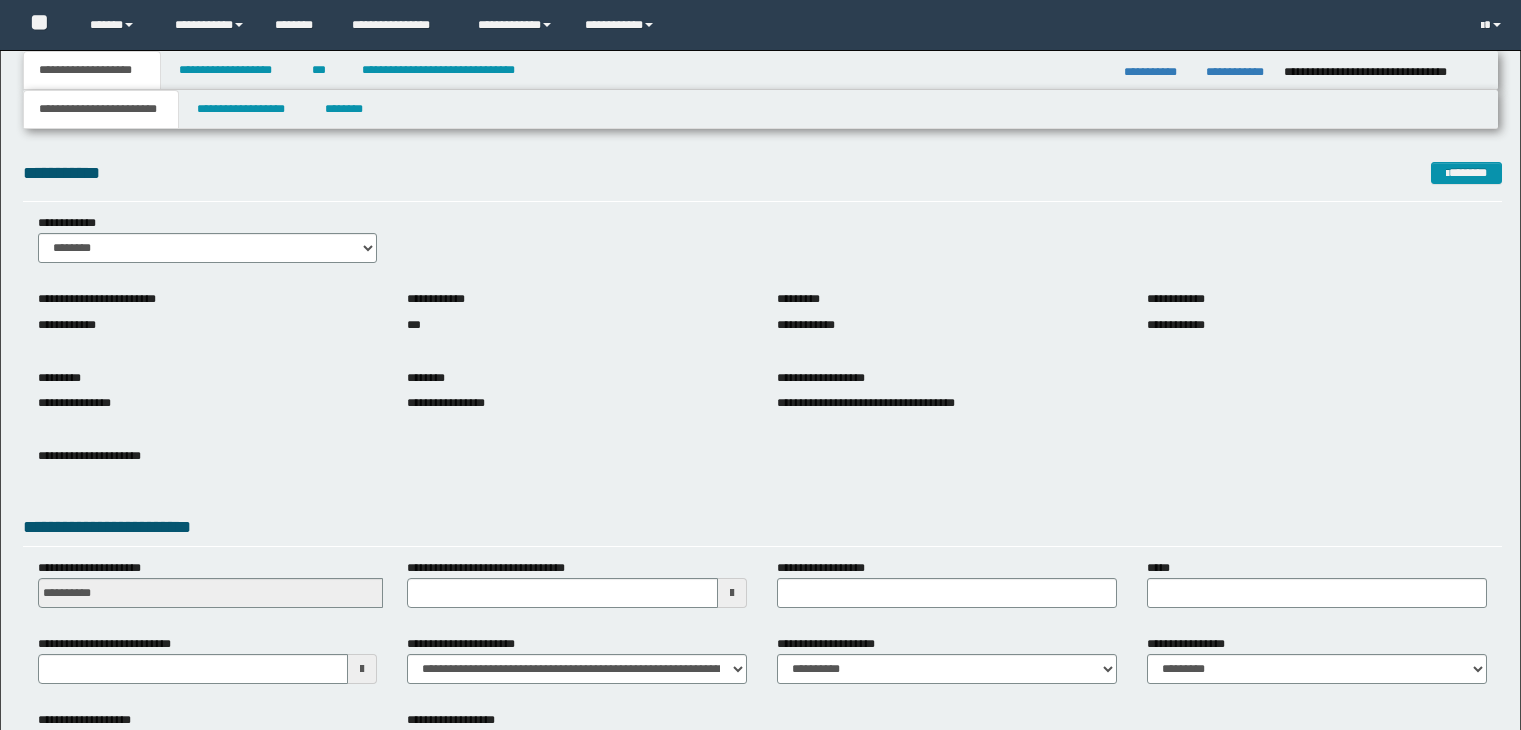 scroll, scrollTop: 0, scrollLeft: 0, axis: both 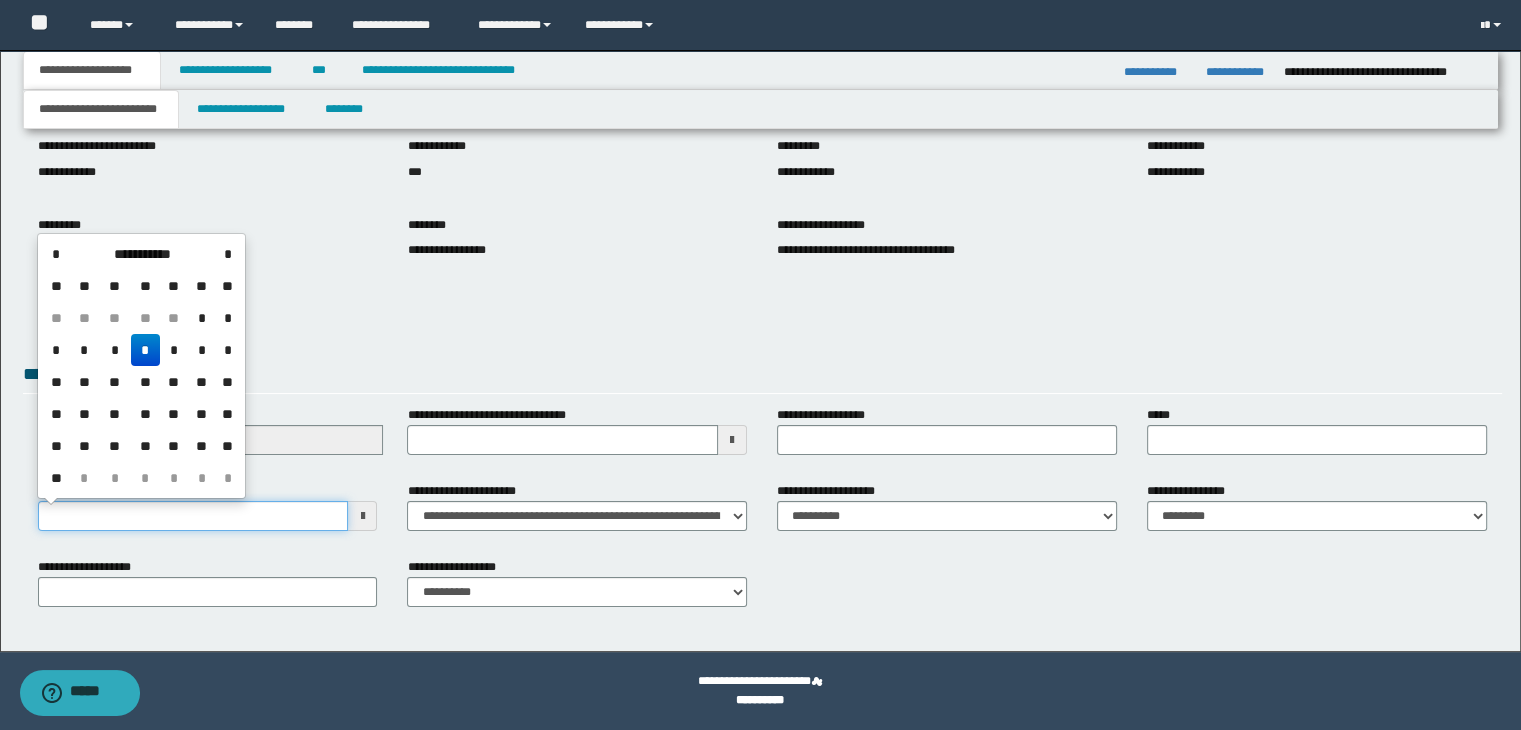 click on "**********" at bounding box center [193, 516] 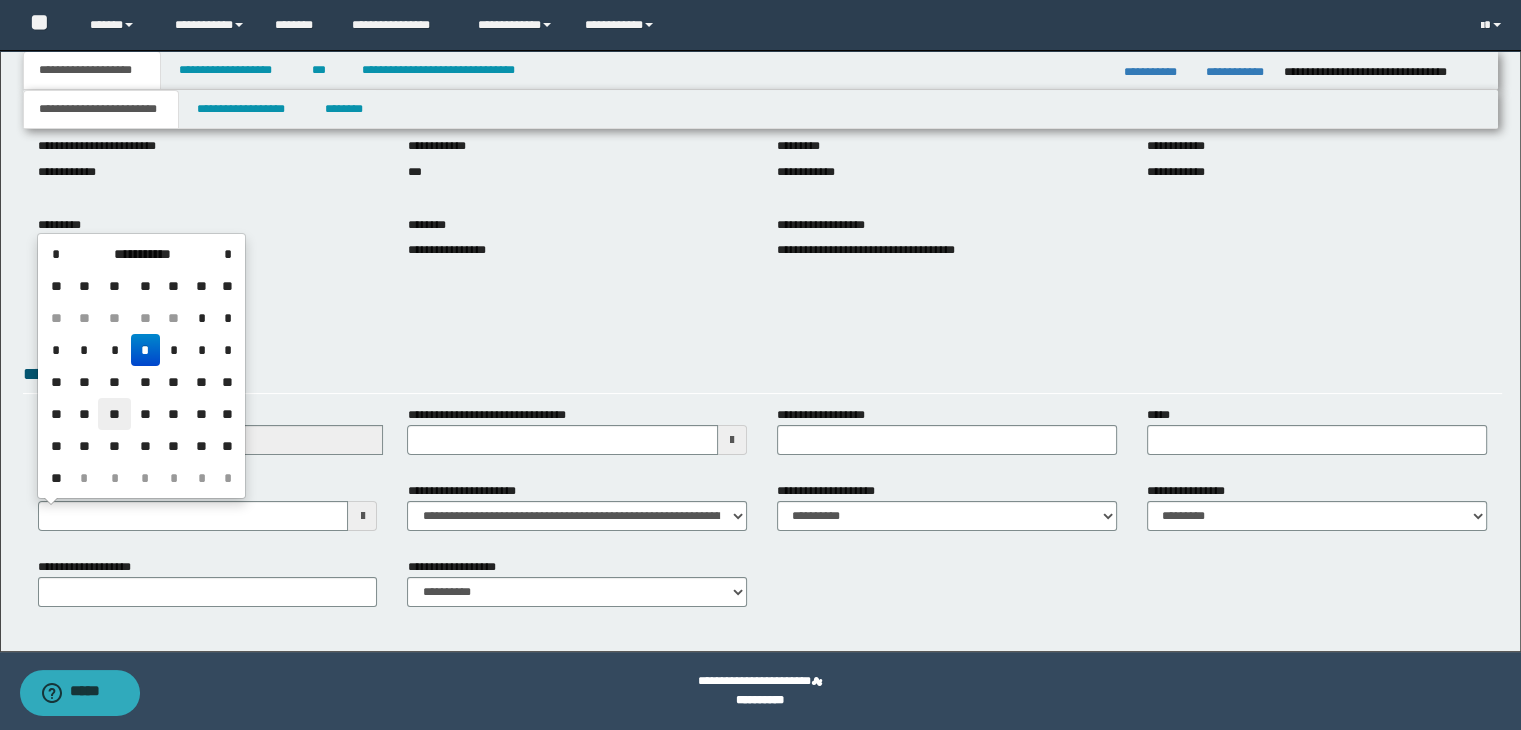 click on "**" at bounding box center [114, 414] 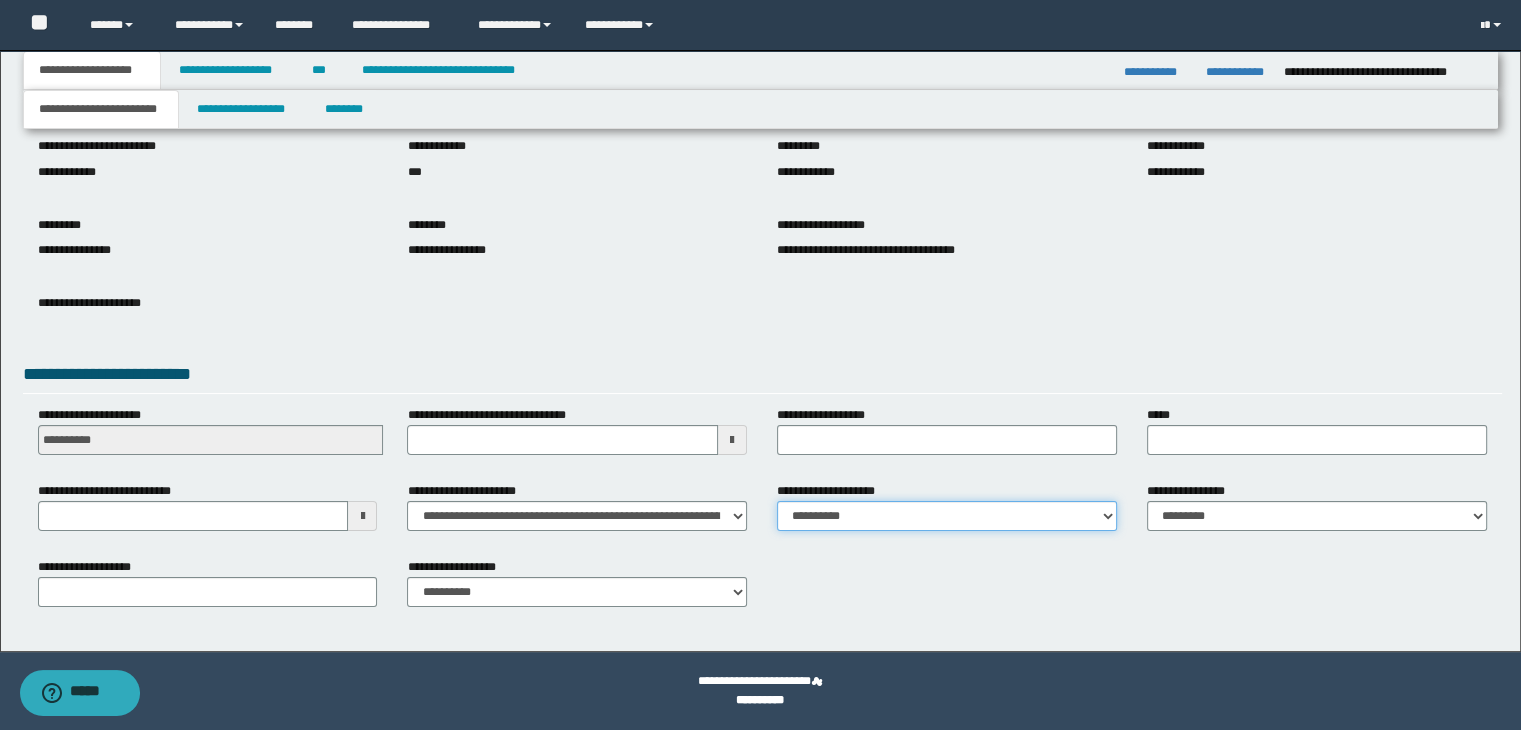 click on "**********" at bounding box center [947, 514] 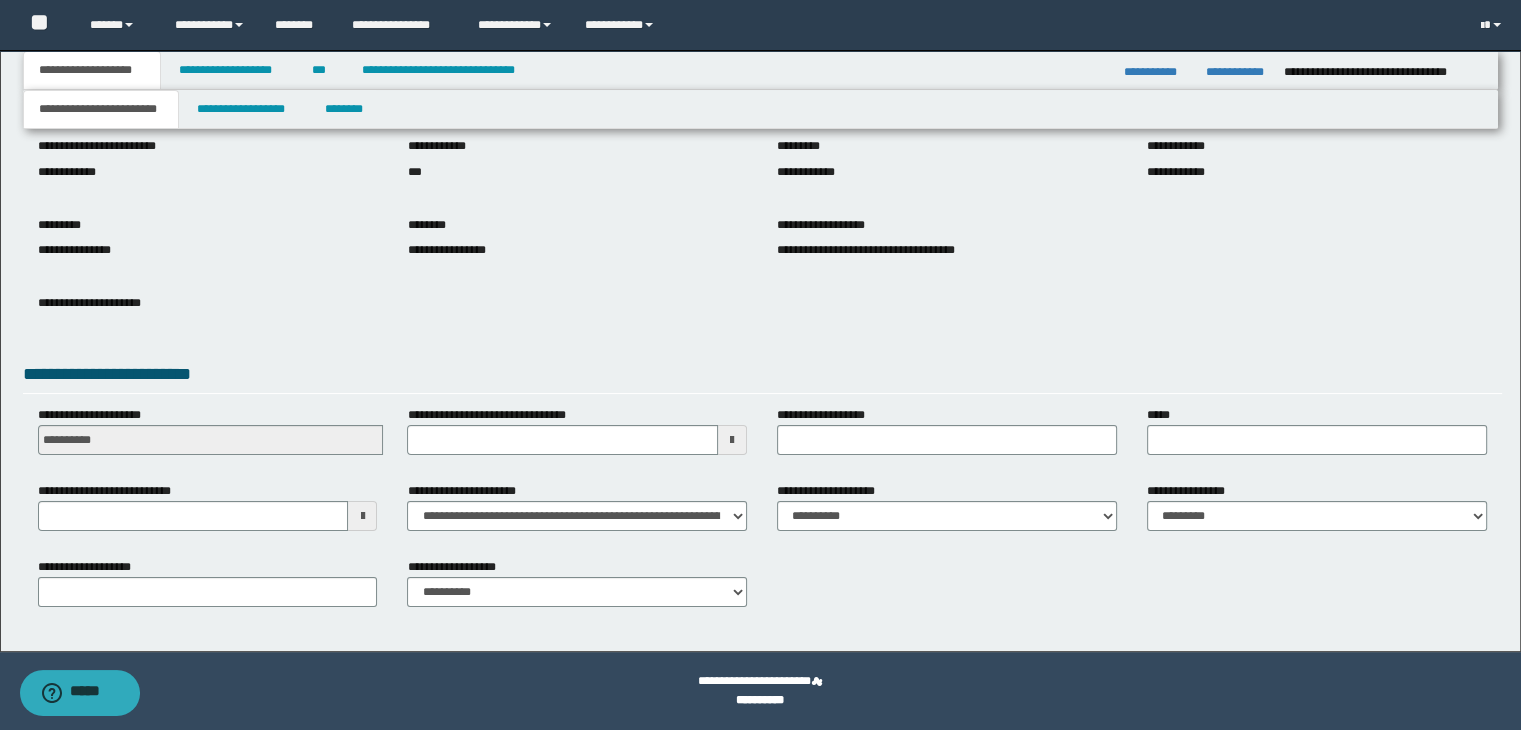 click on "**********" at bounding box center [763, 590] 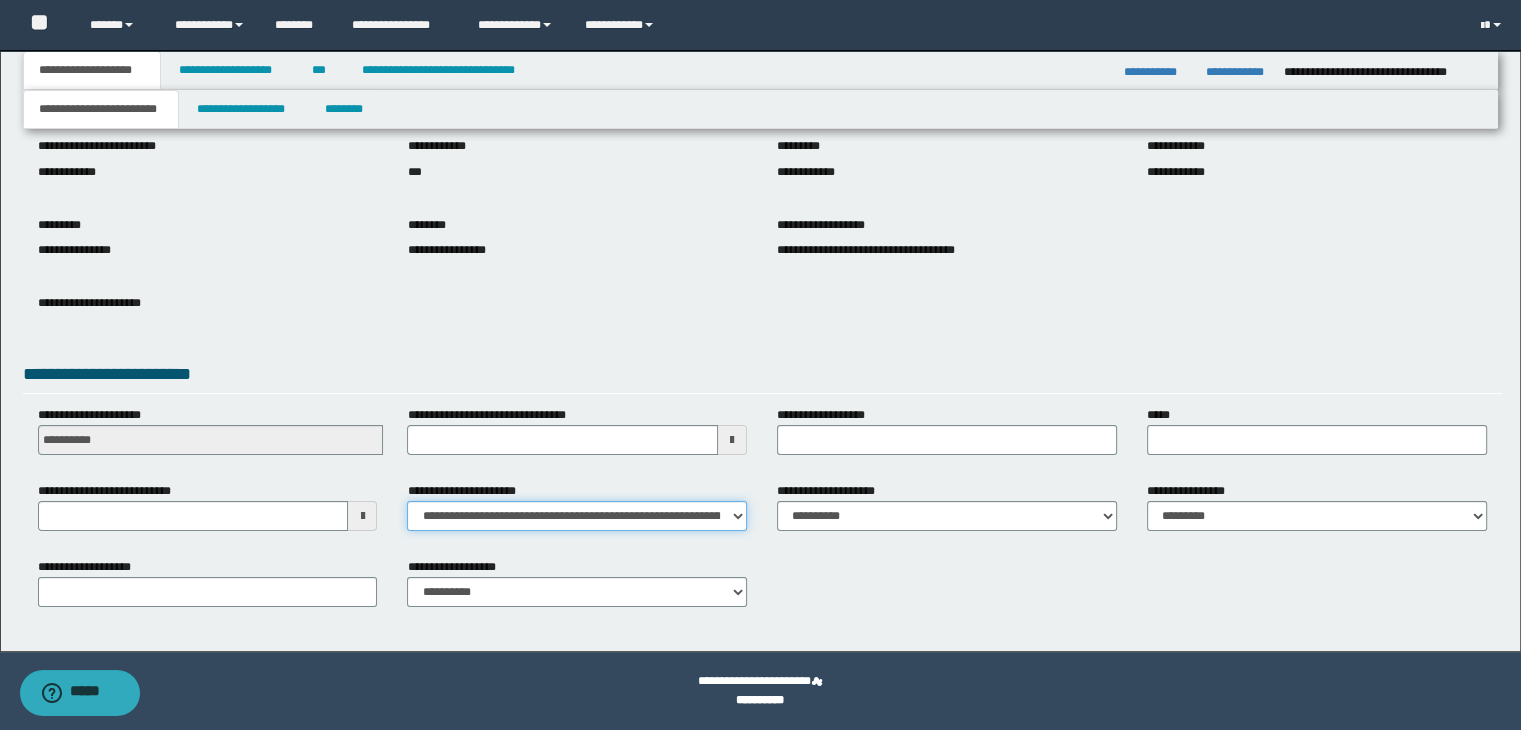 click on "**********" at bounding box center (577, 516) 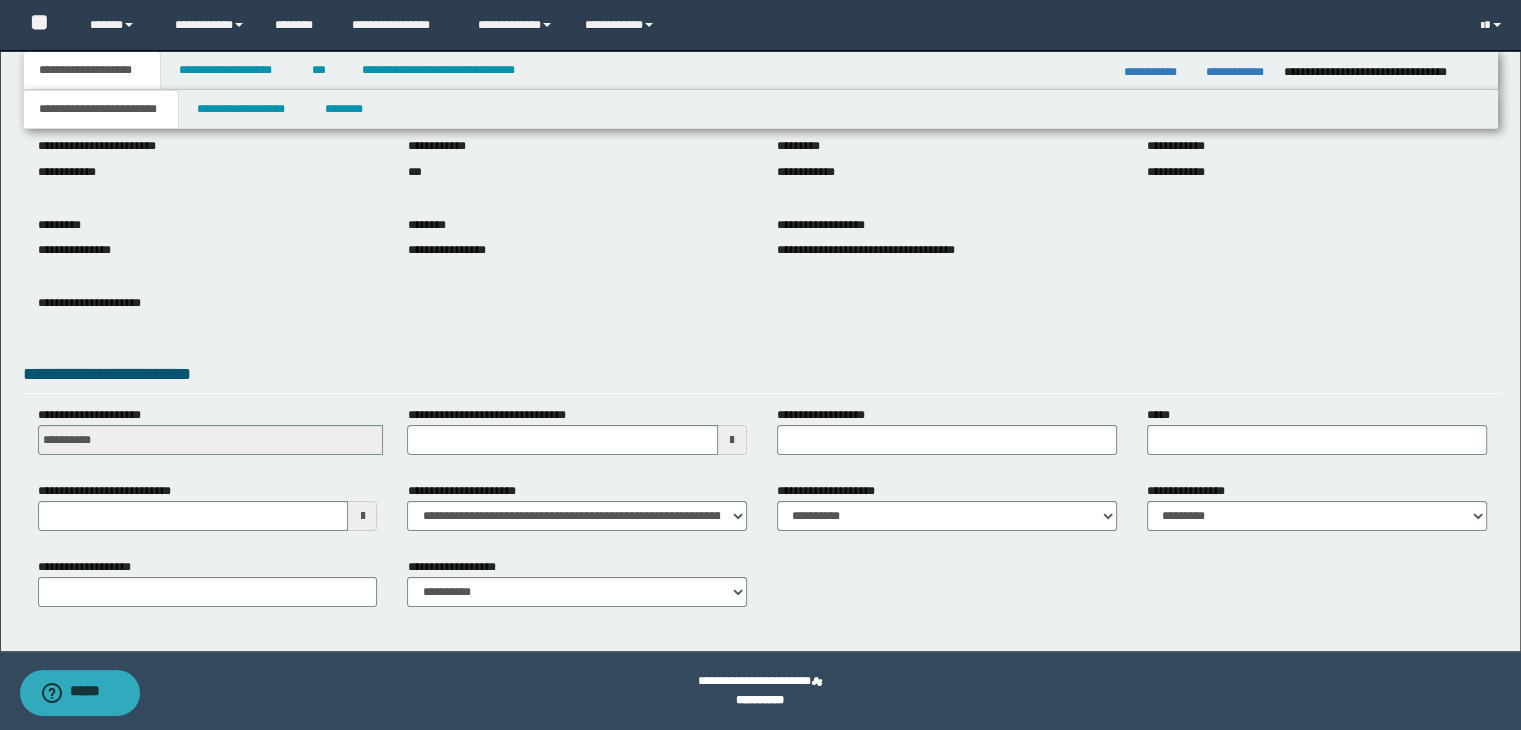 click on "**********" at bounding box center [763, 314] 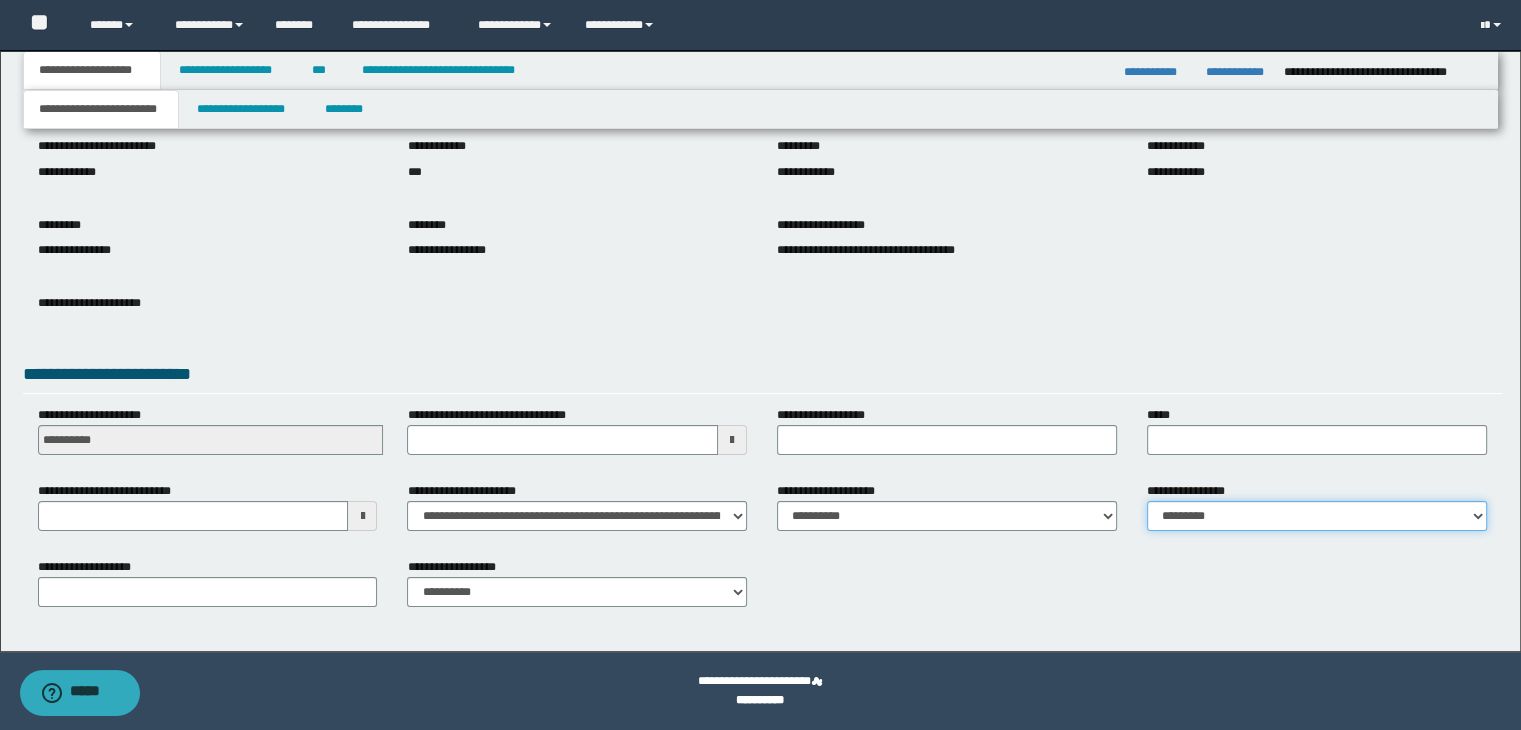 click on "**********" at bounding box center [1317, 516] 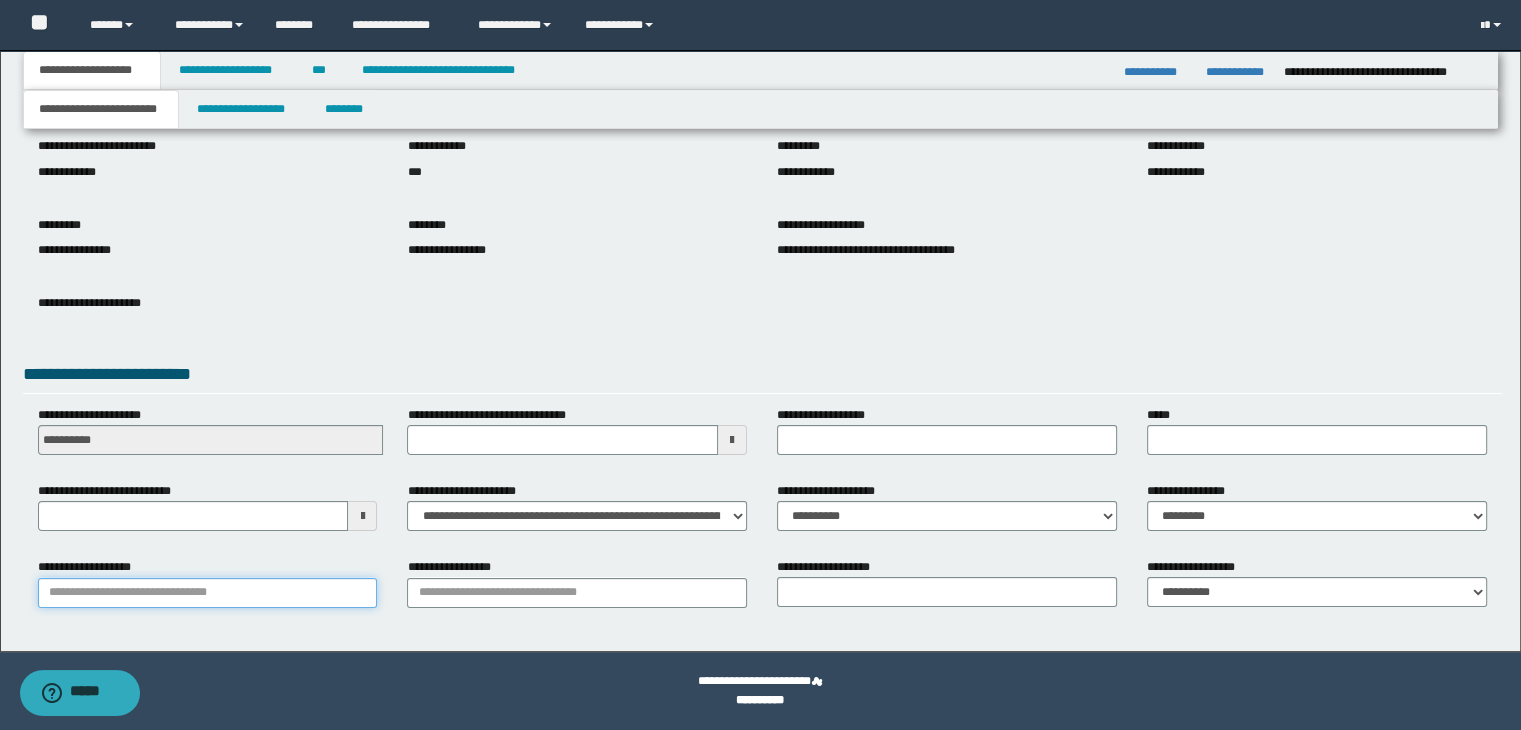 drag, startPoint x: 357, startPoint y: 595, endPoint x: 344, endPoint y: 592, distance: 13.341664 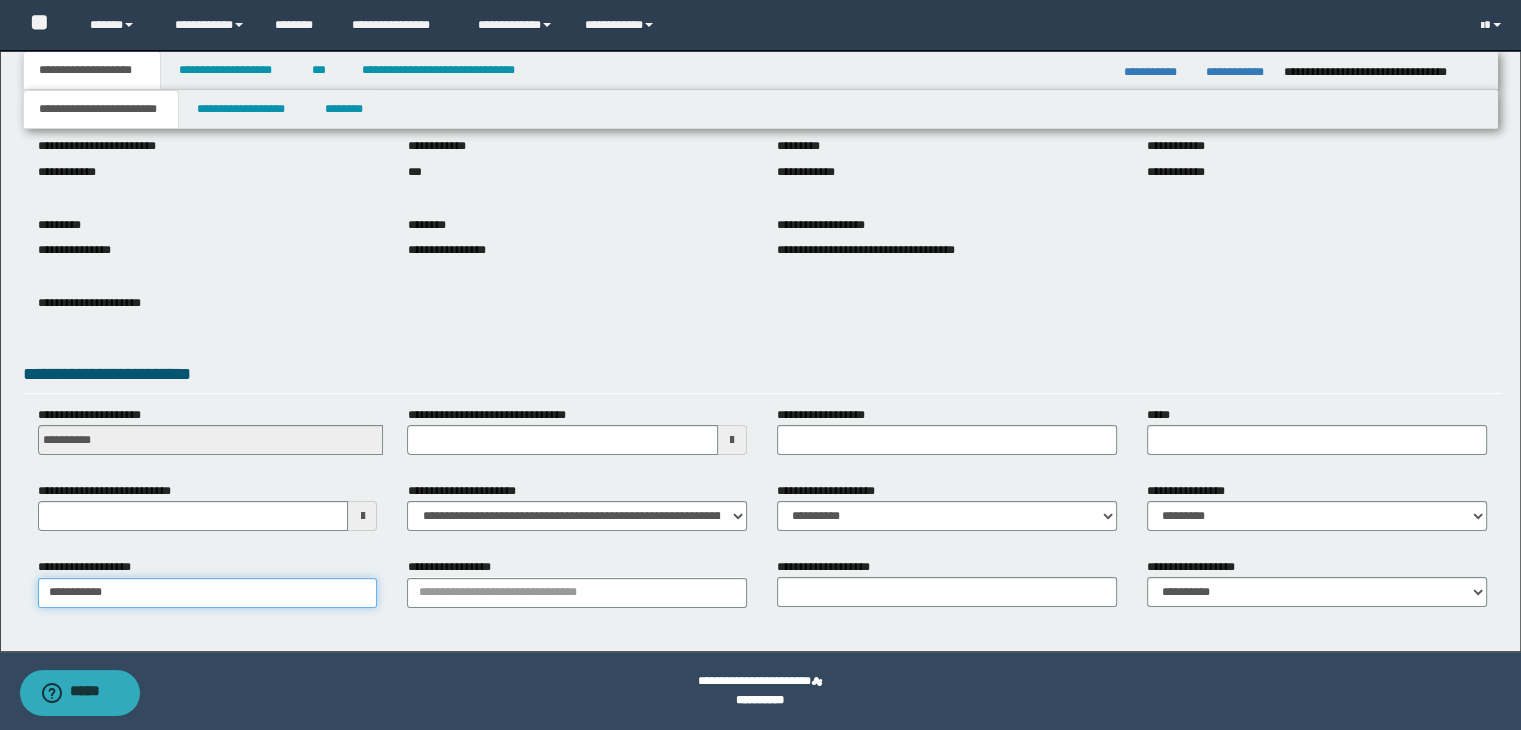 type on "**********" 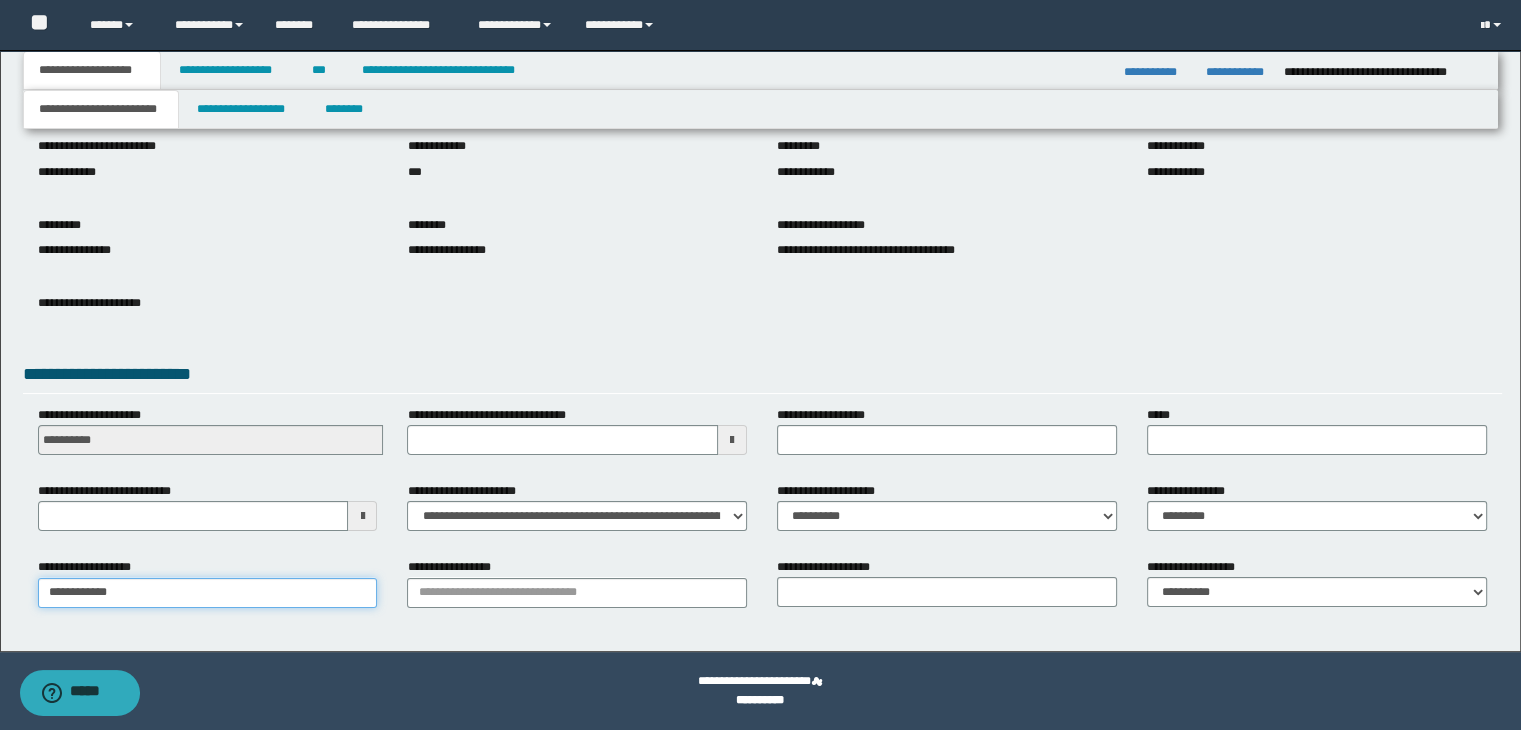 type on "**********" 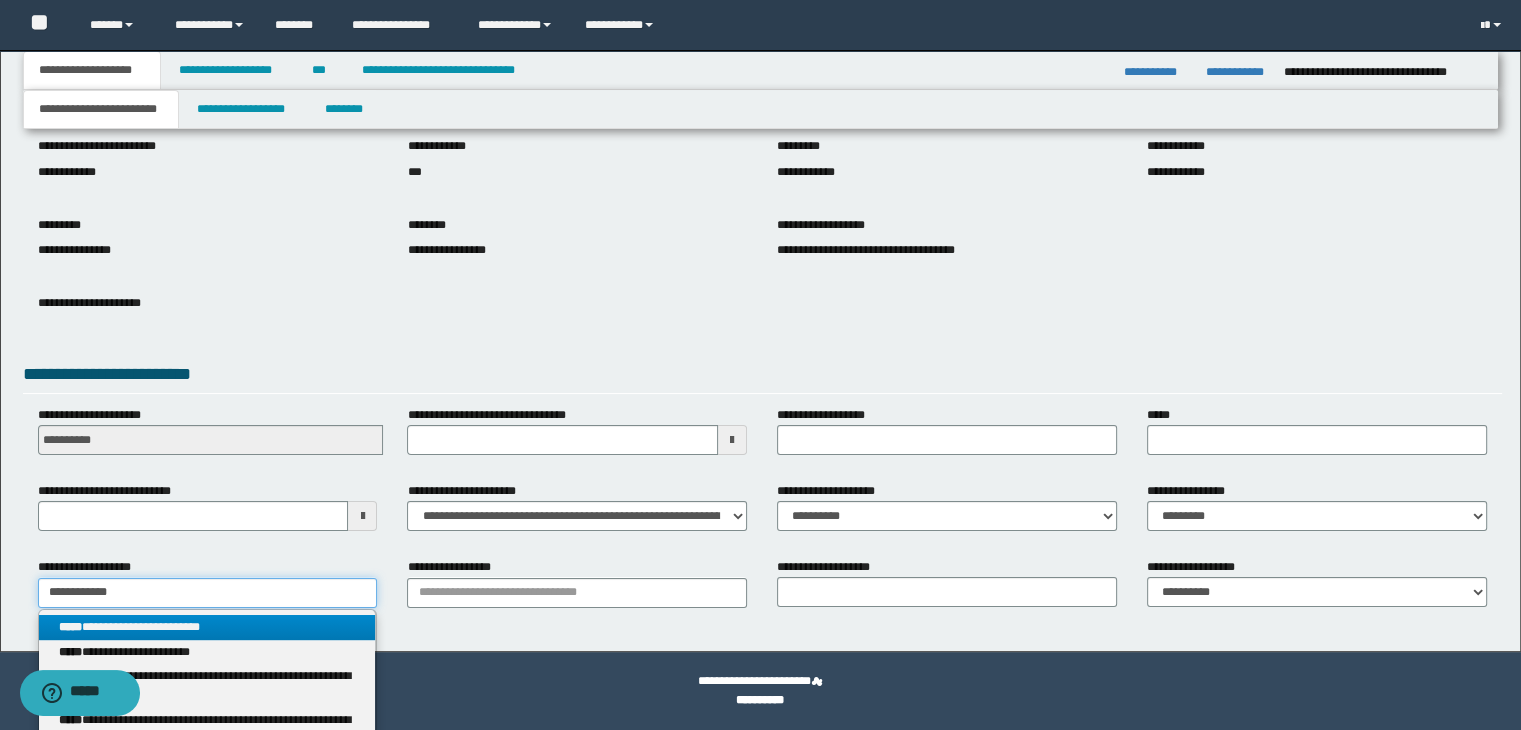 type on "**********" 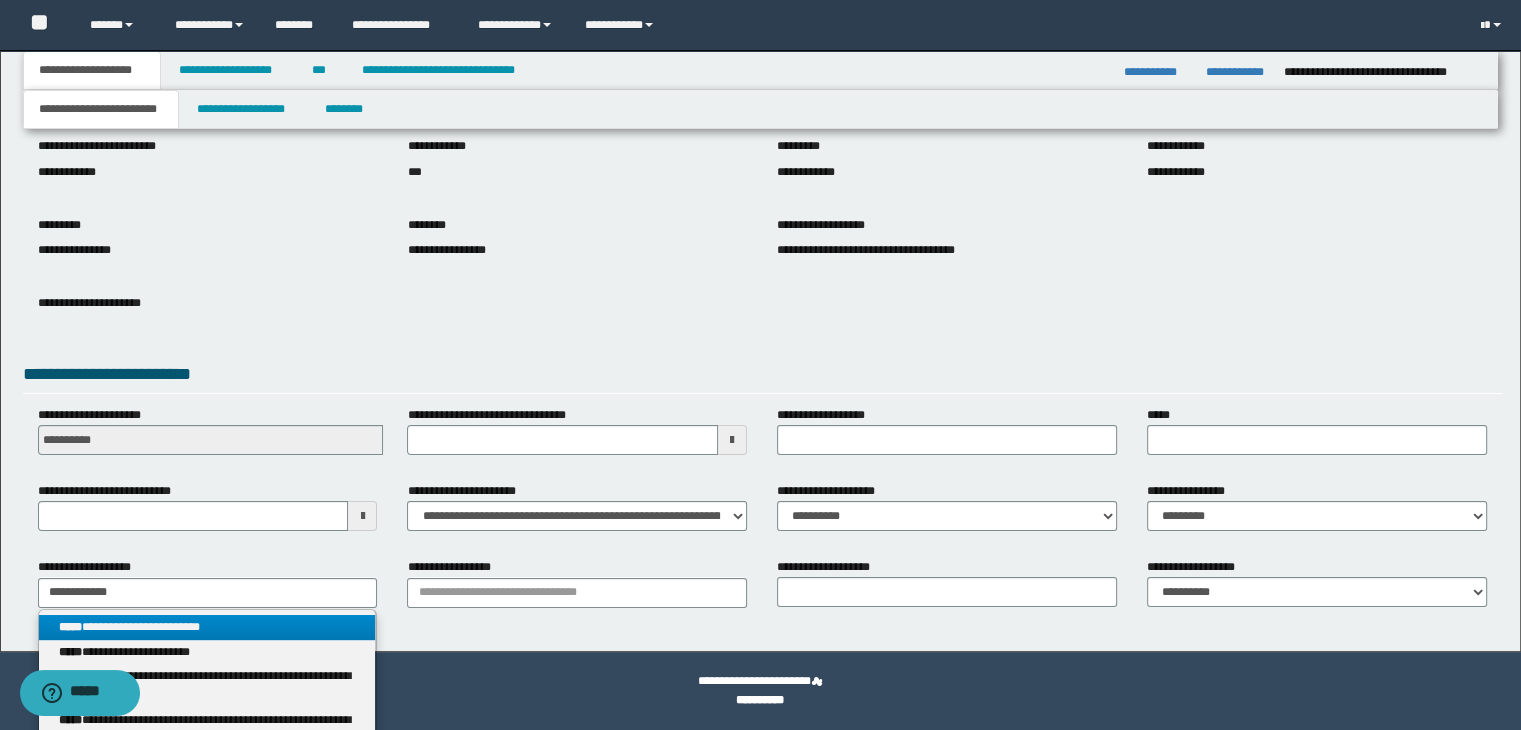 click on "**********" at bounding box center (207, 627) 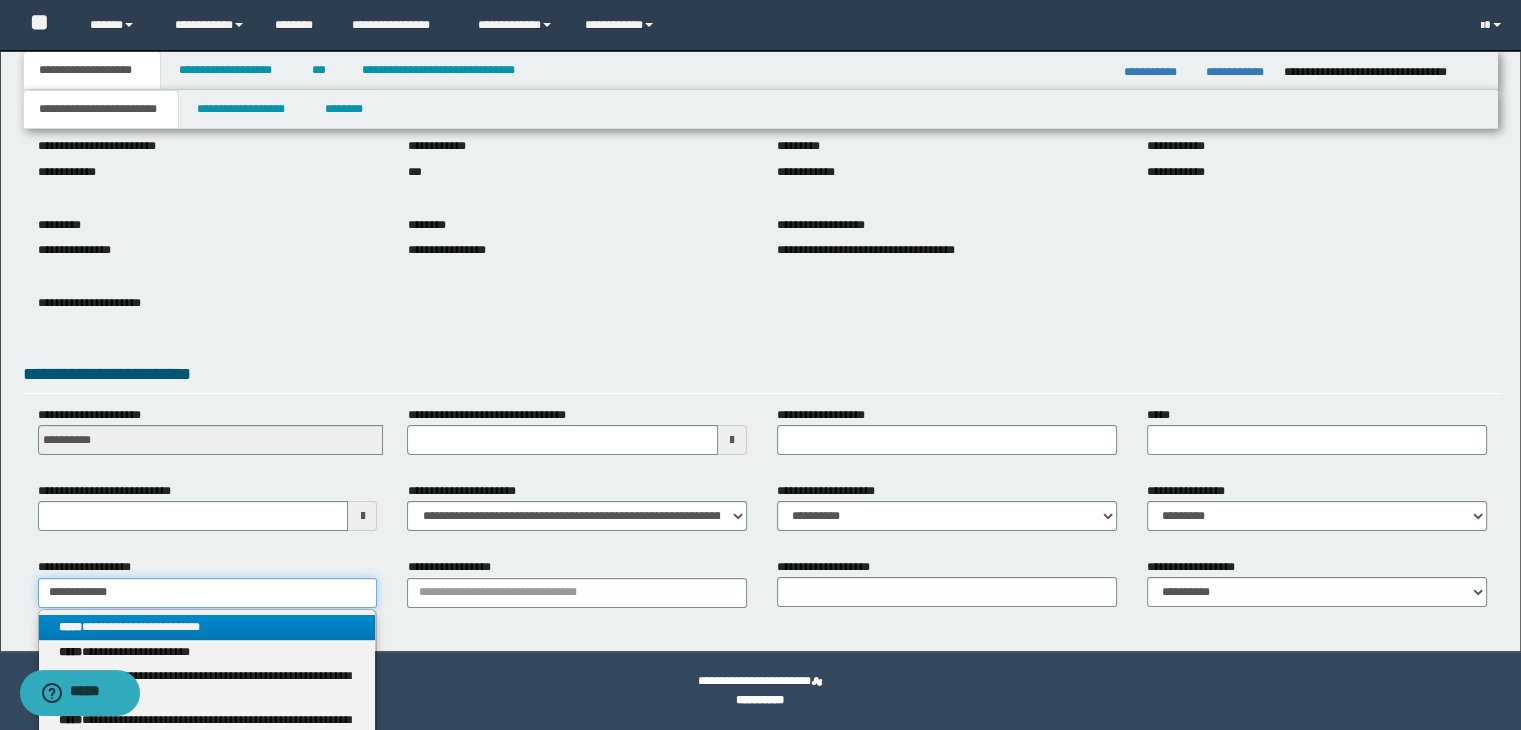 type 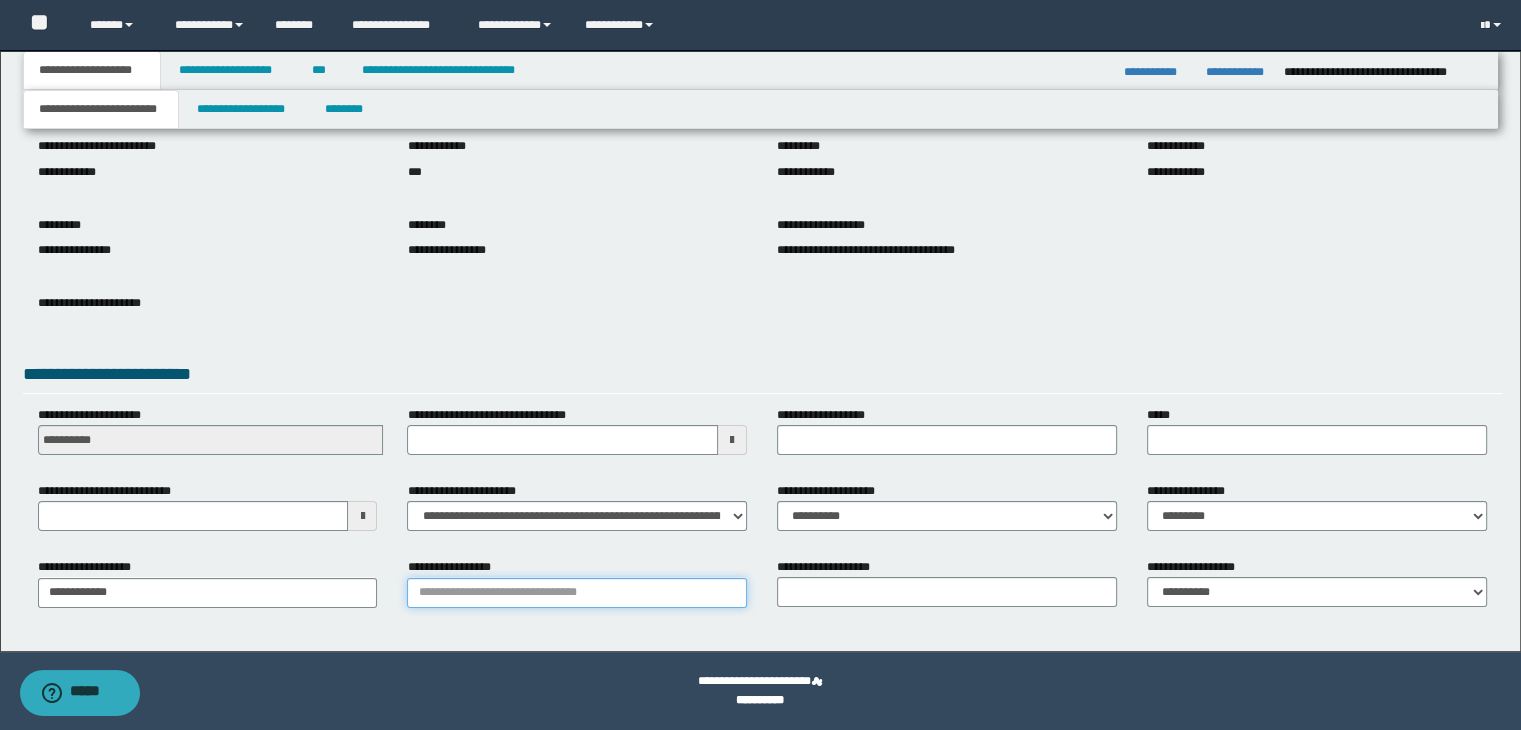 click on "**********" at bounding box center [577, 593] 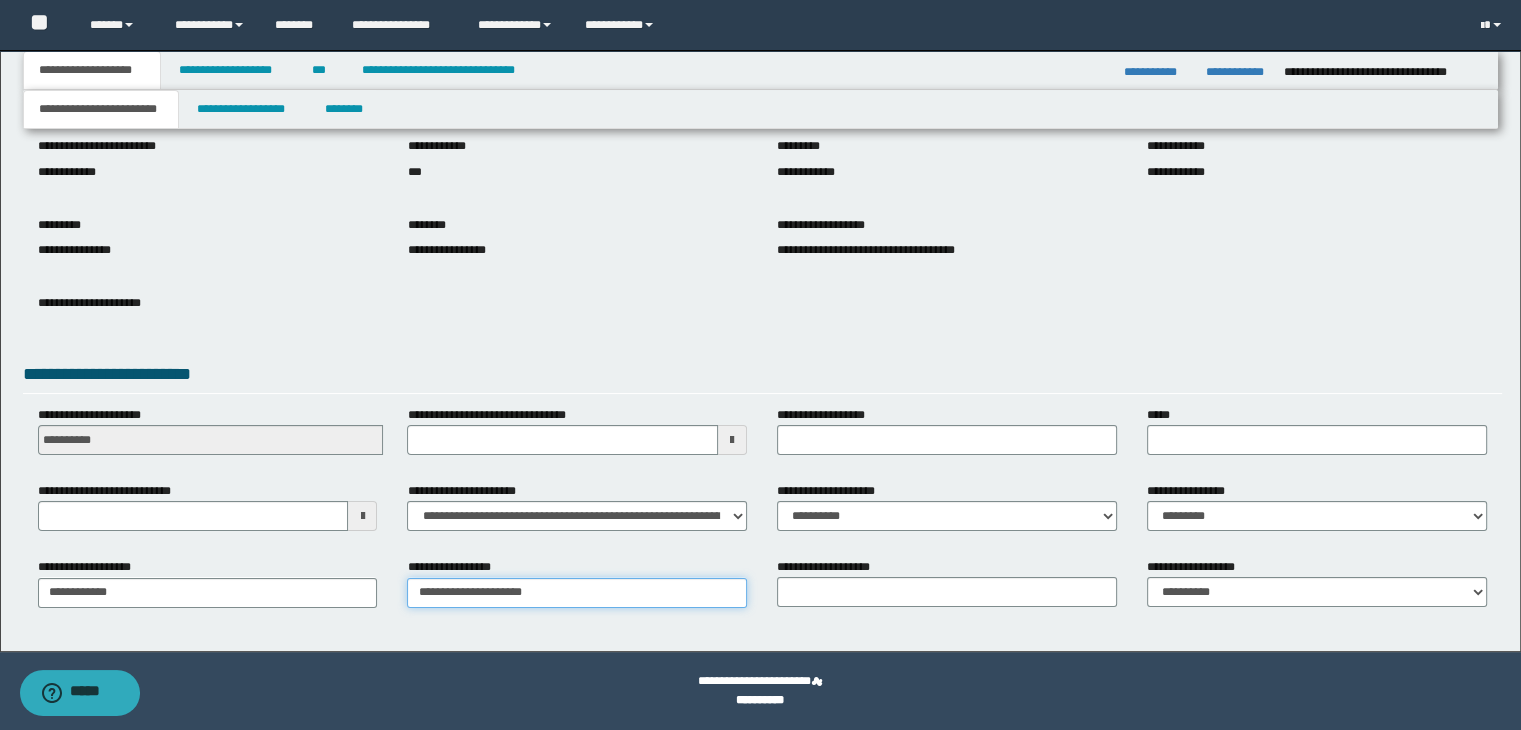 type on "**********" 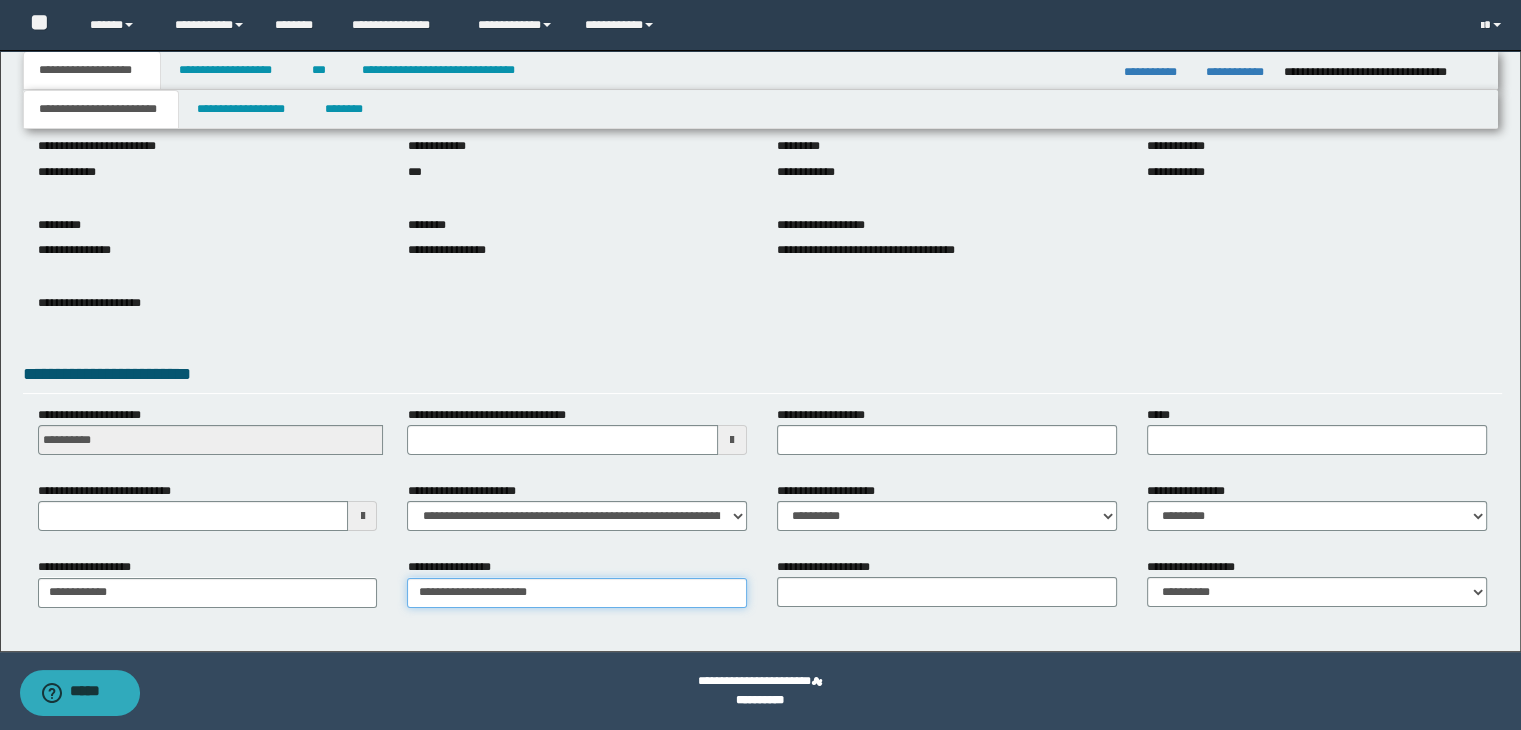 type on "**********" 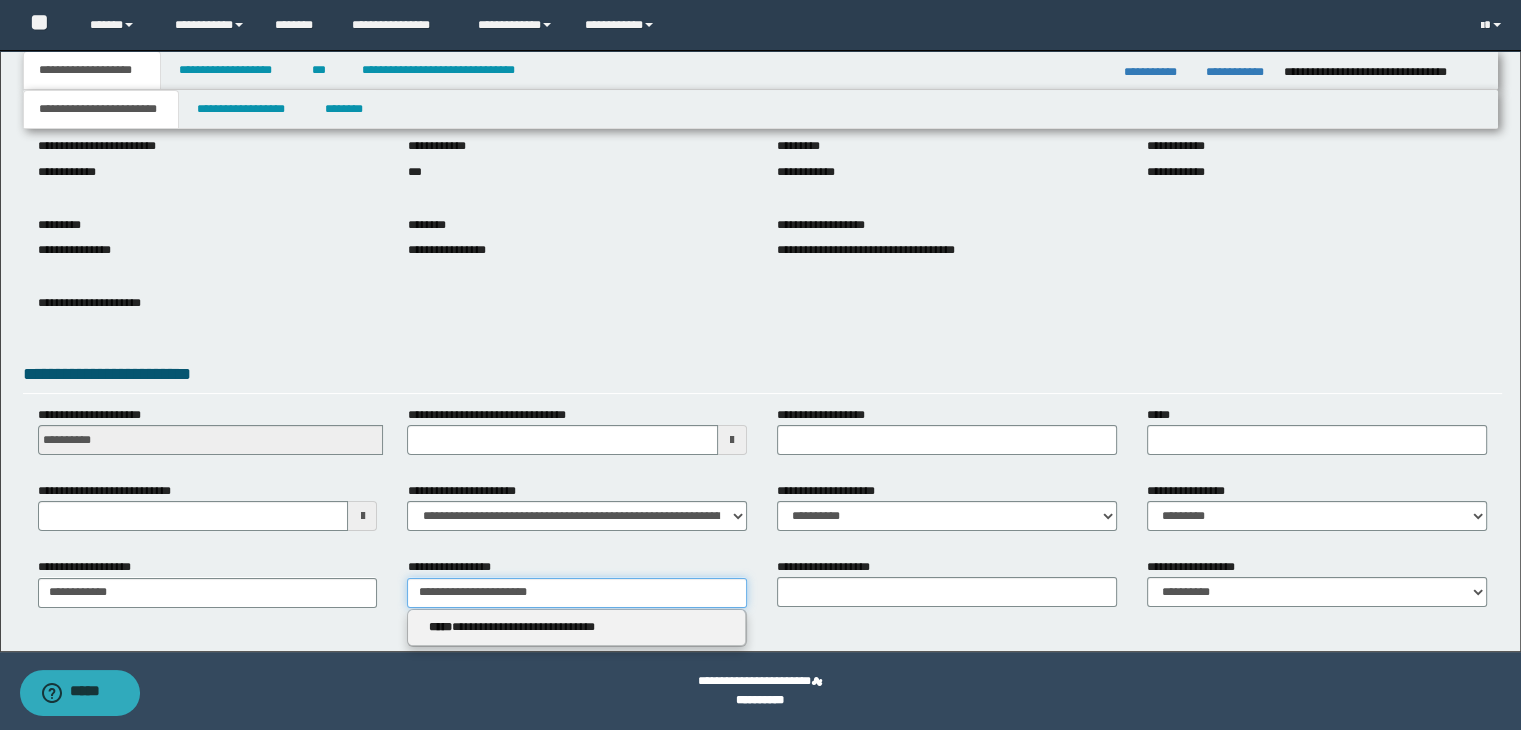drag, startPoint x: 579, startPoint y: 593, endPoint x: 291, endPoint y: 577, distance: 288.4441 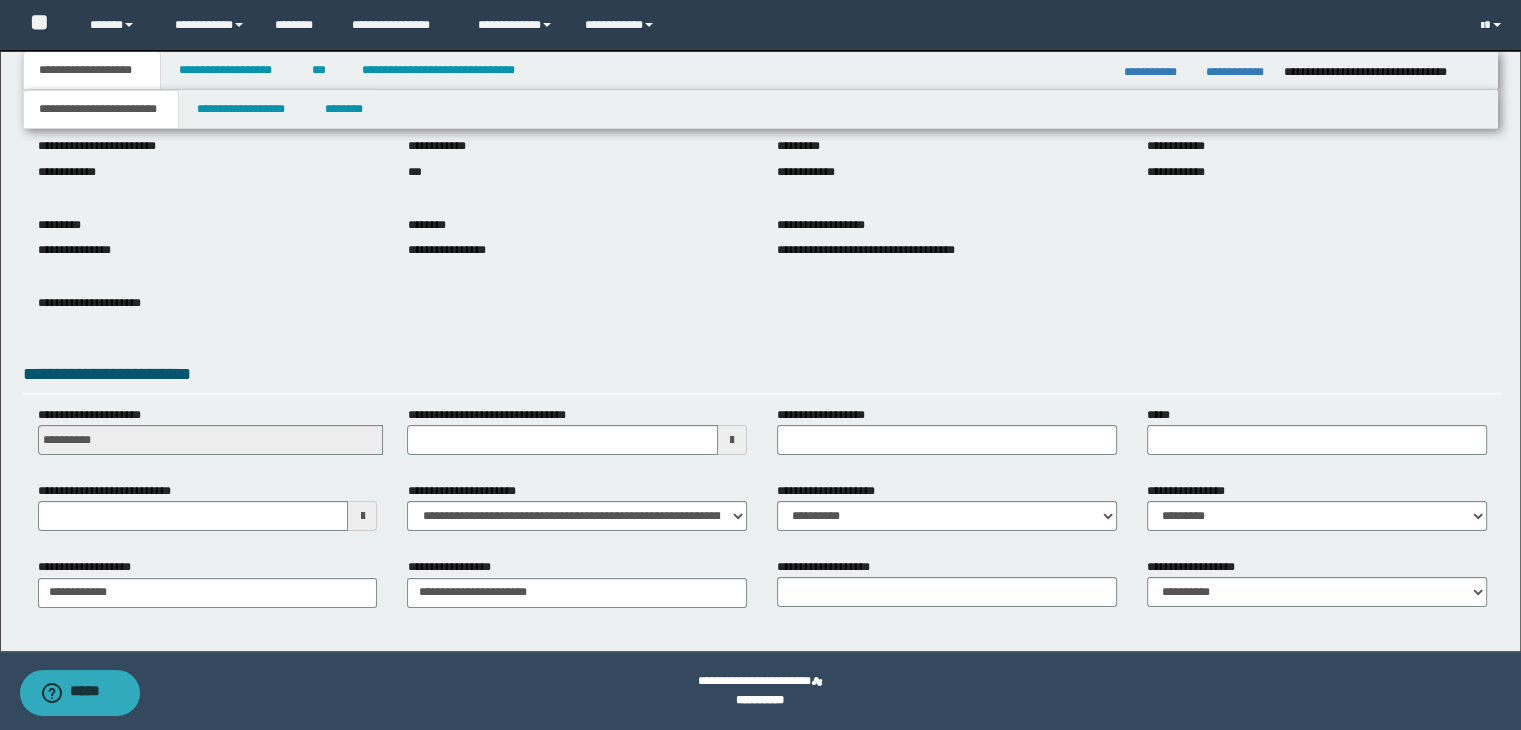 drag, startPoint x: 1036, startPoint y: 286, endPoint x: 1029, endPoint y: 298, distance: 13.892444 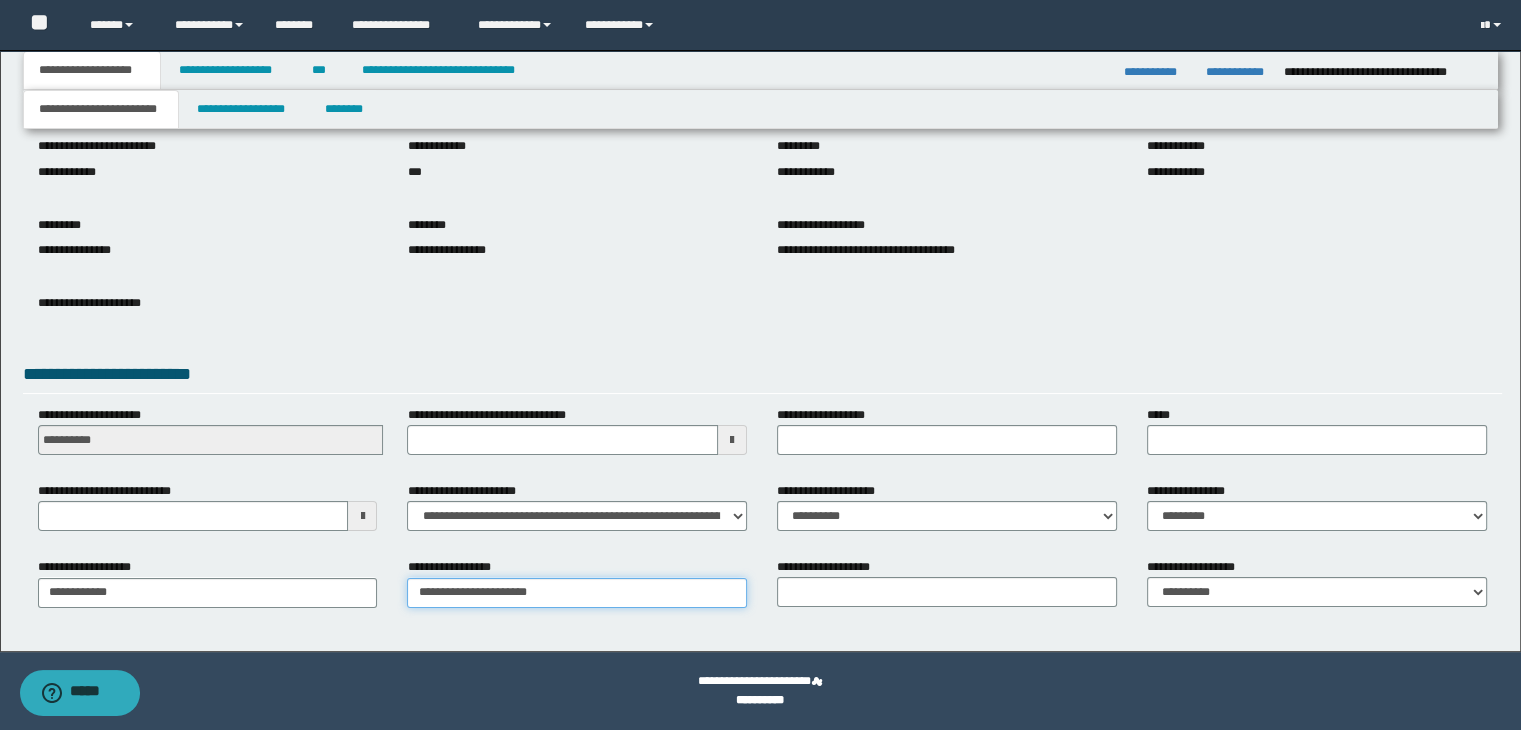 type on "**********" 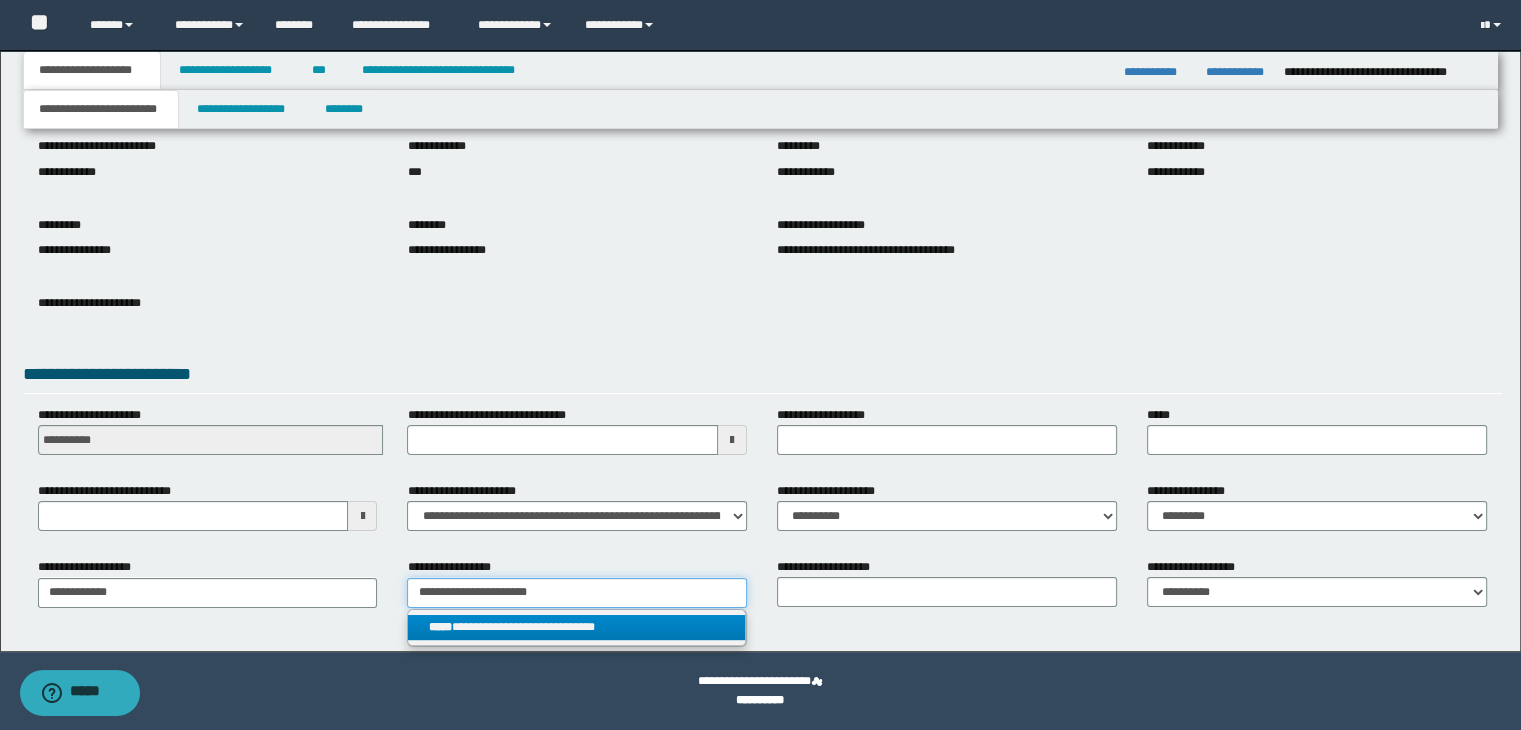 drag, startPoint x: 538, startPoint y: 599, endPoint x: 252, endPoint y: 627, distance: 287.36737 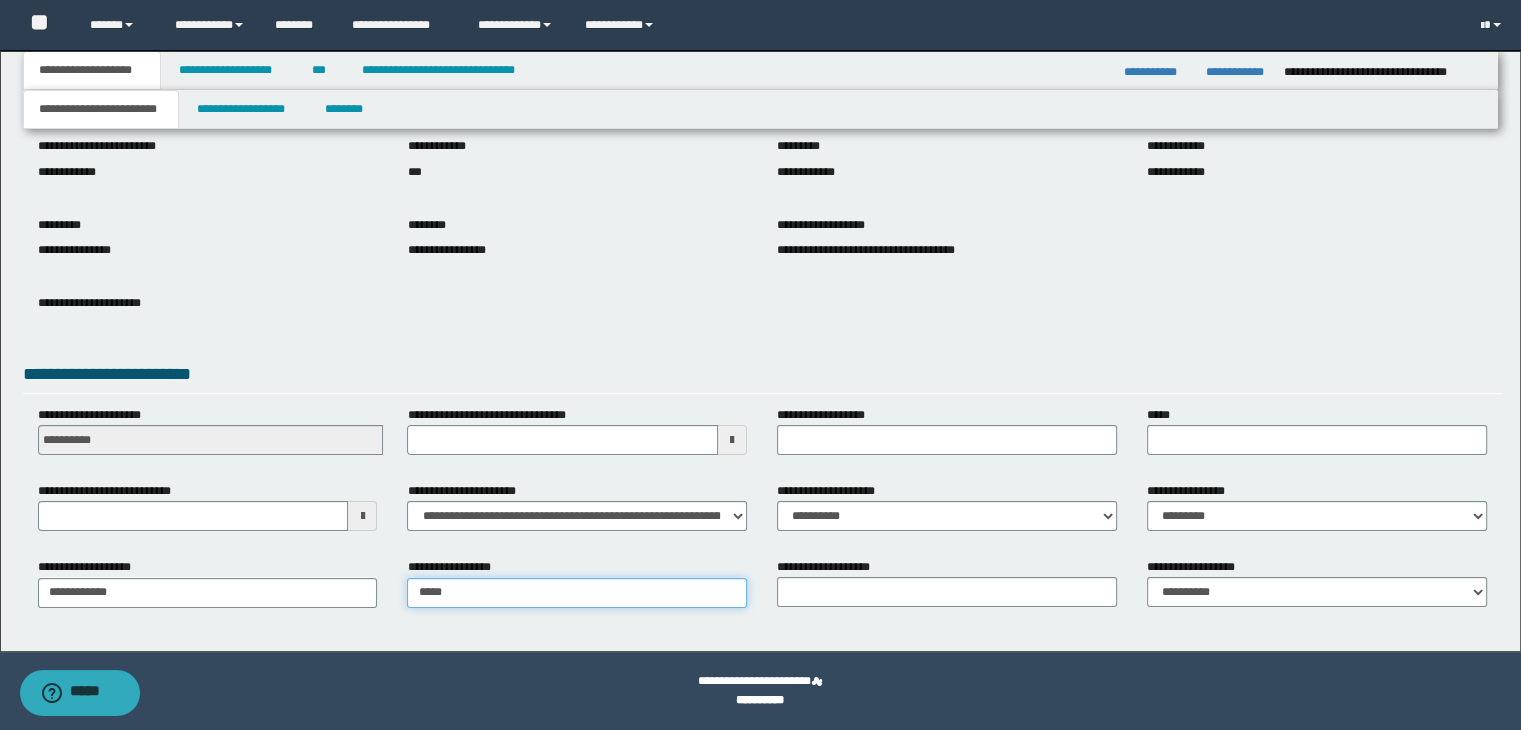 type on "*****" 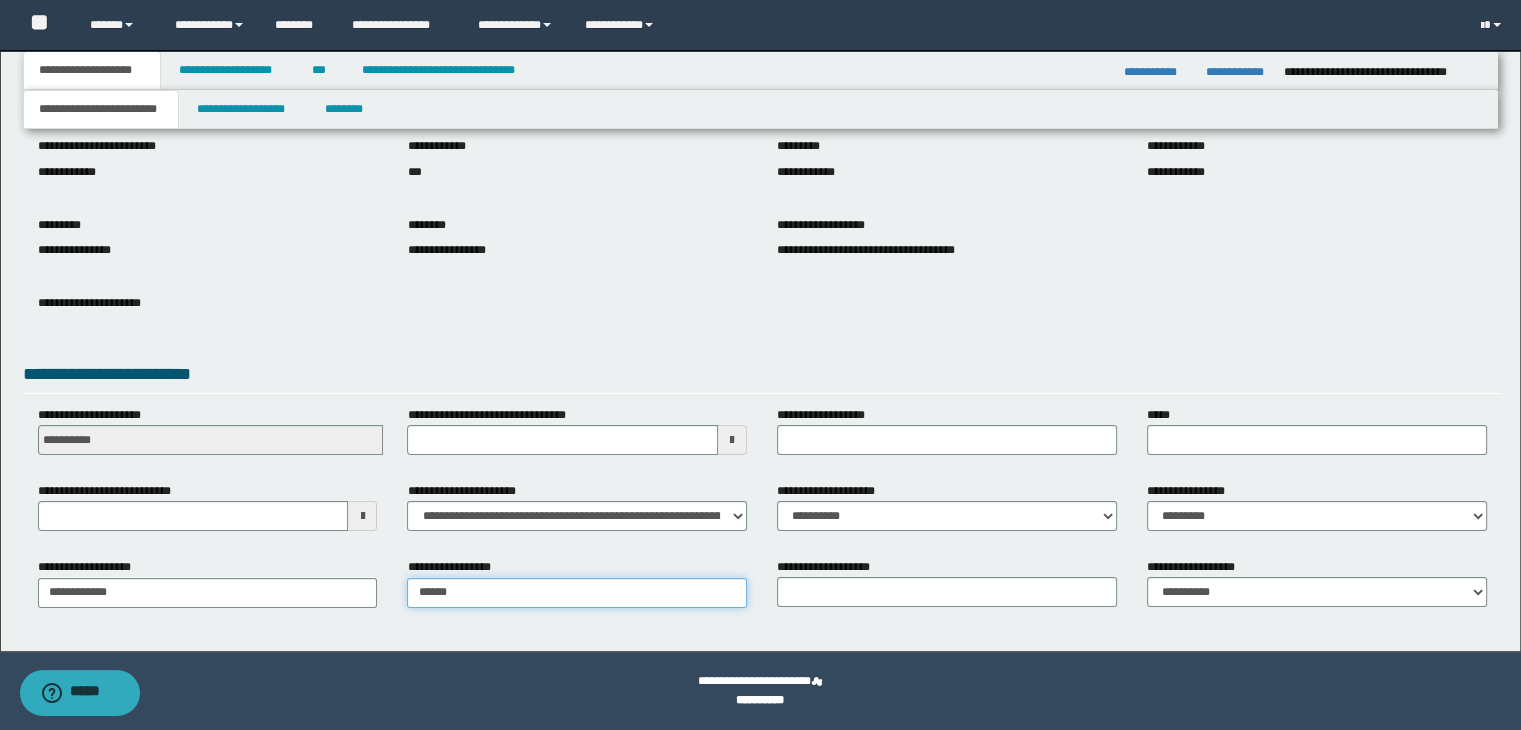 type on "**********" 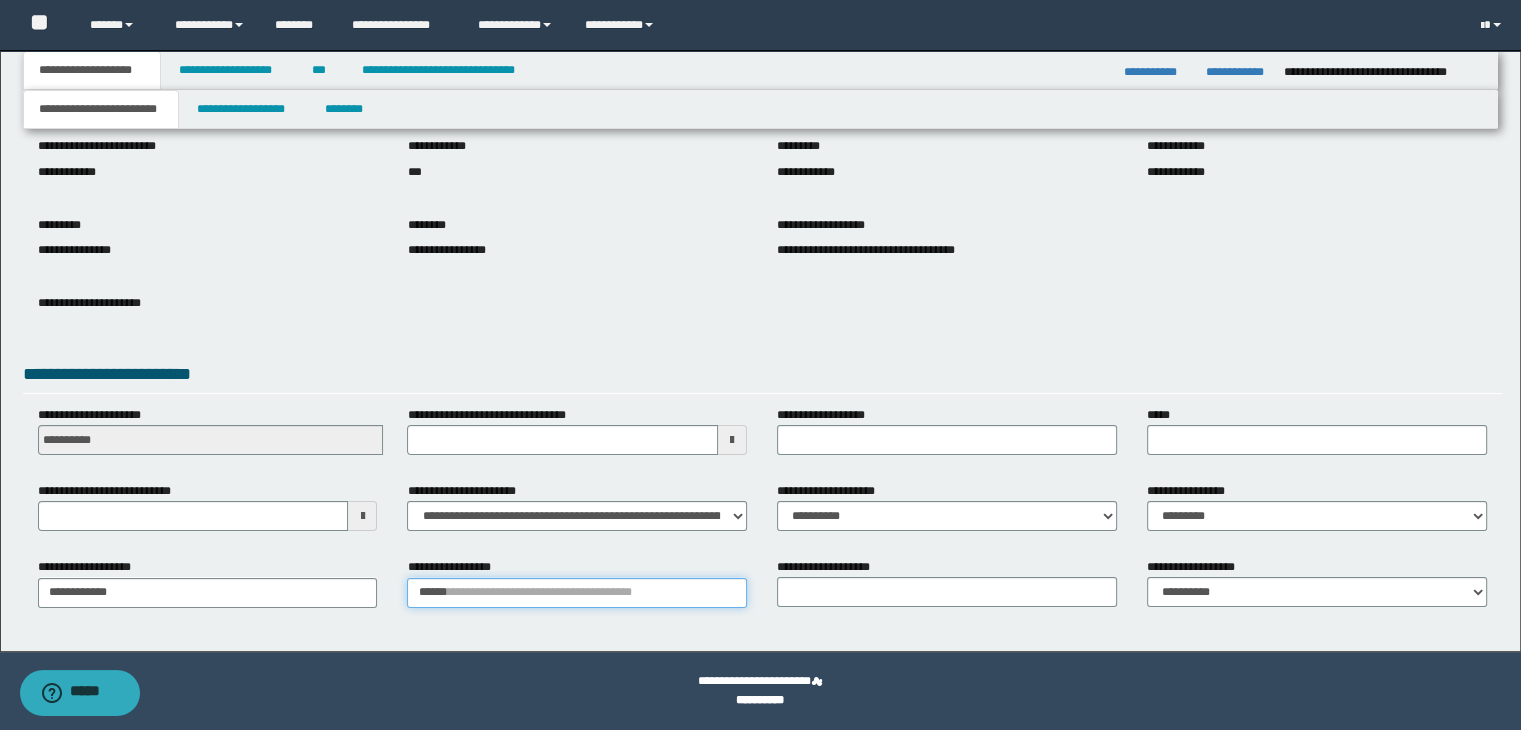 type 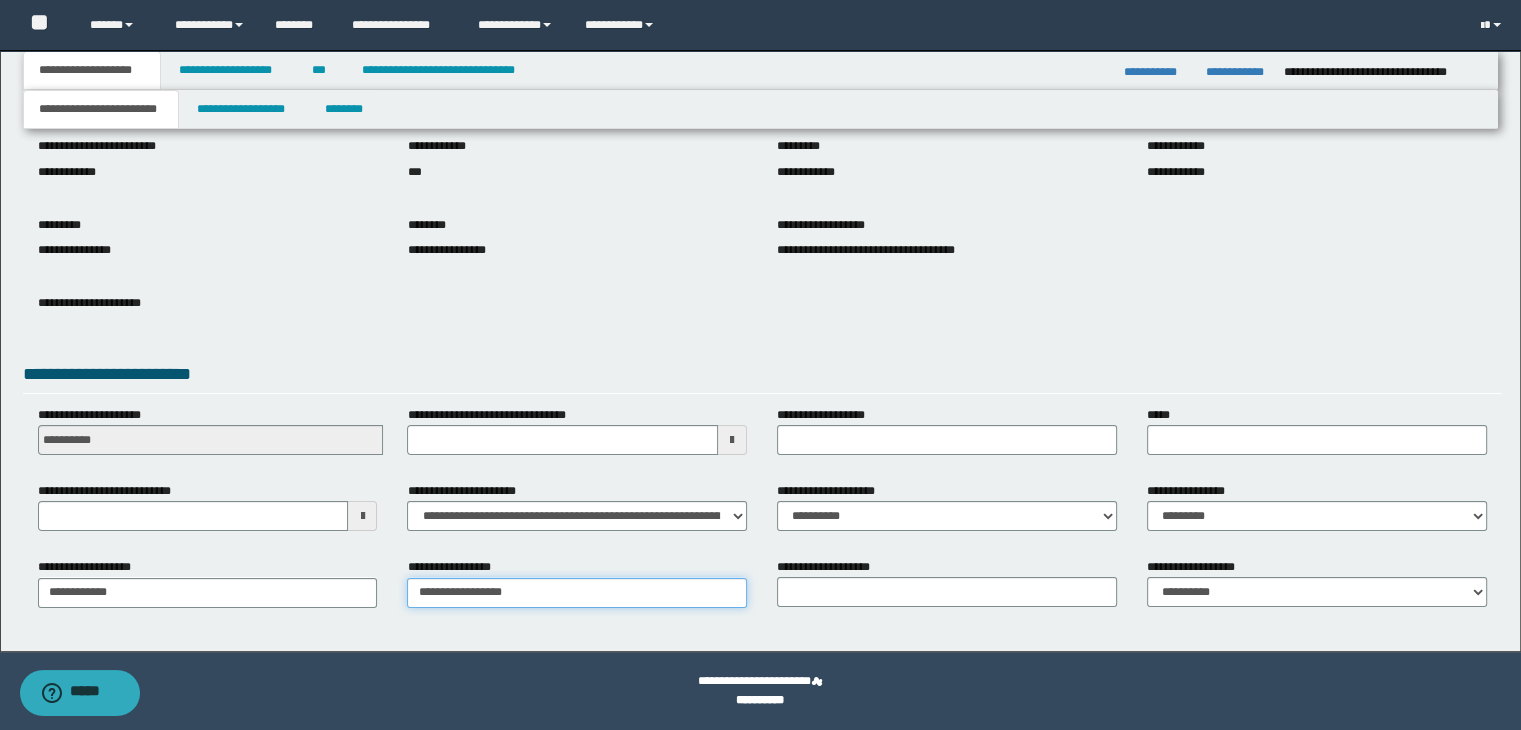 type on "**********" 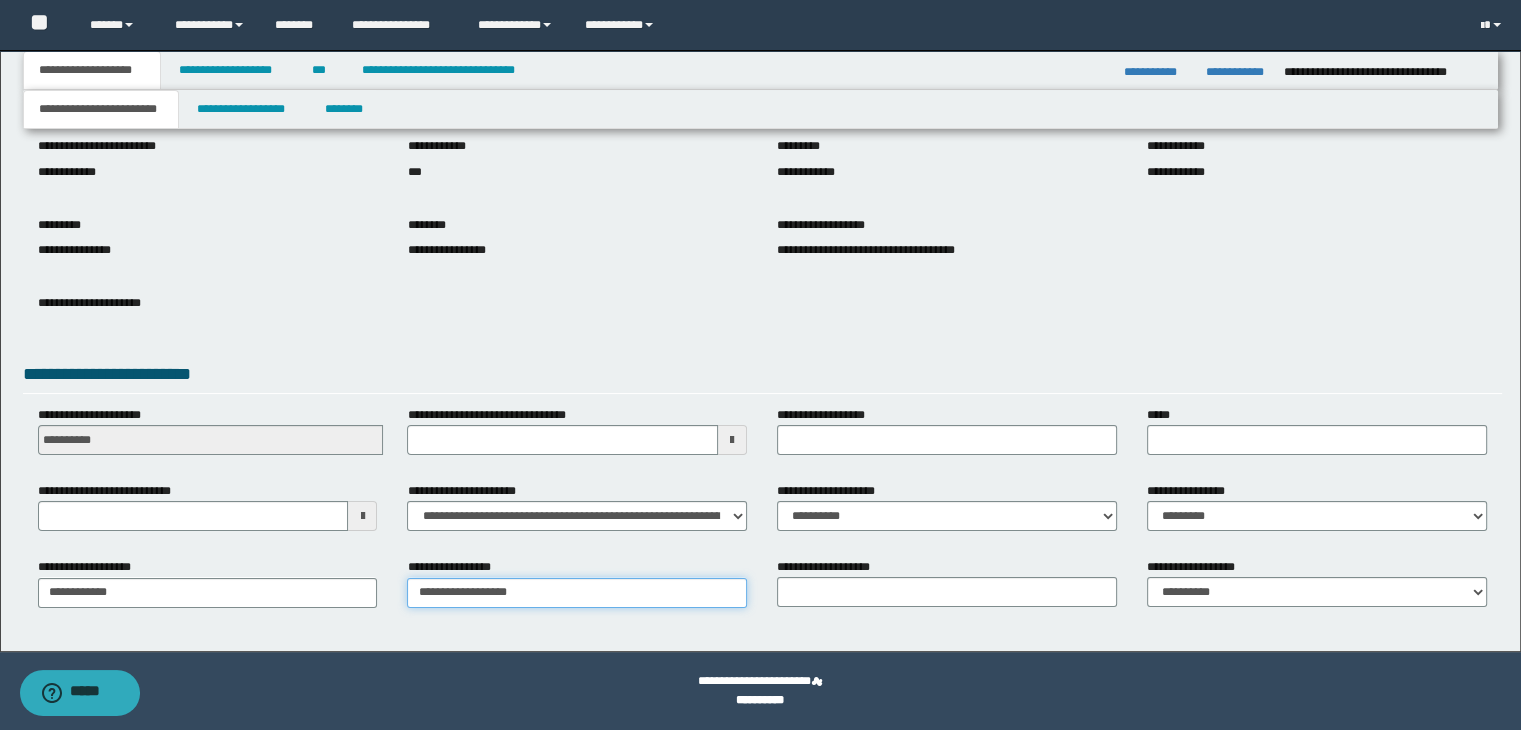 type on "**********" 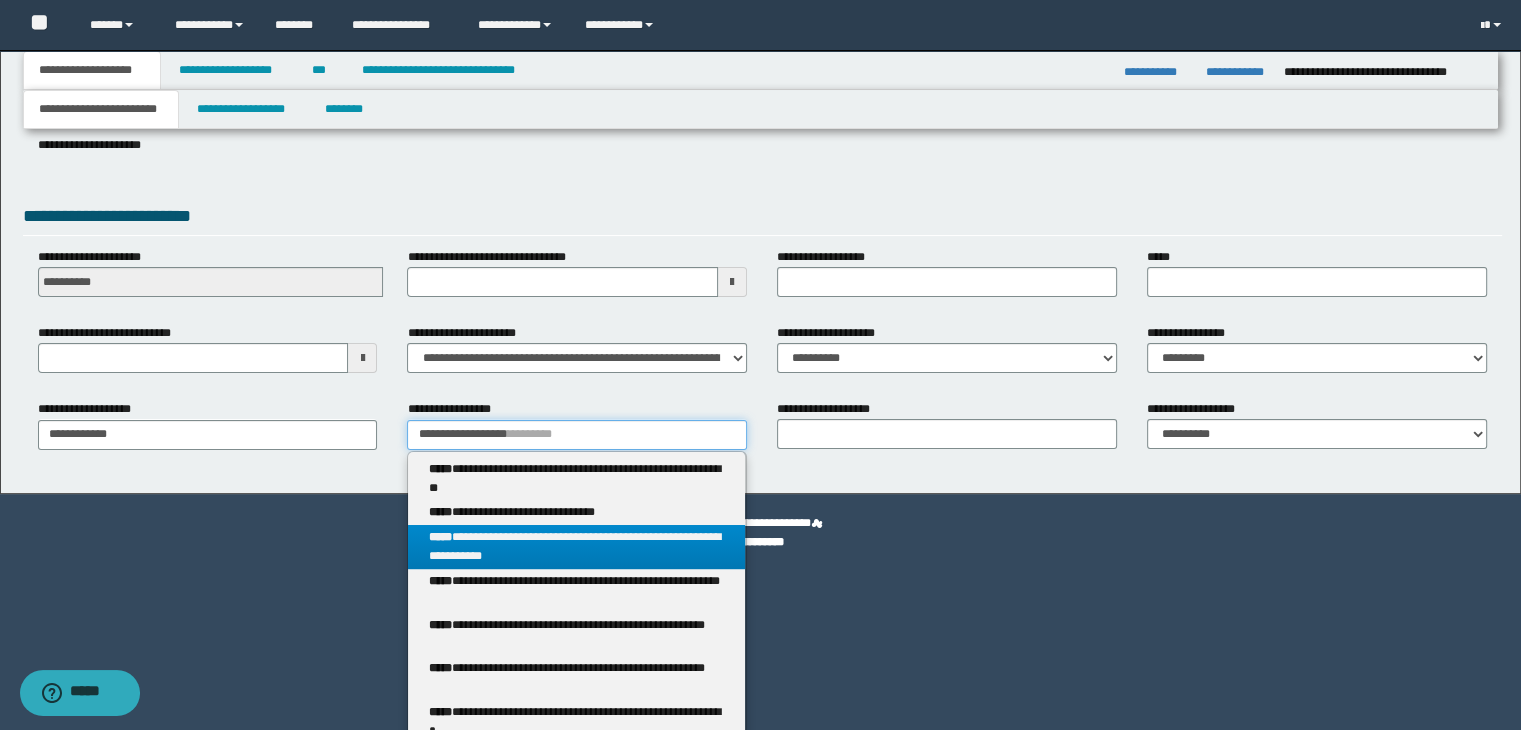 scroll, scrollTop: 353, scrollLeft: 0, axis: vertical 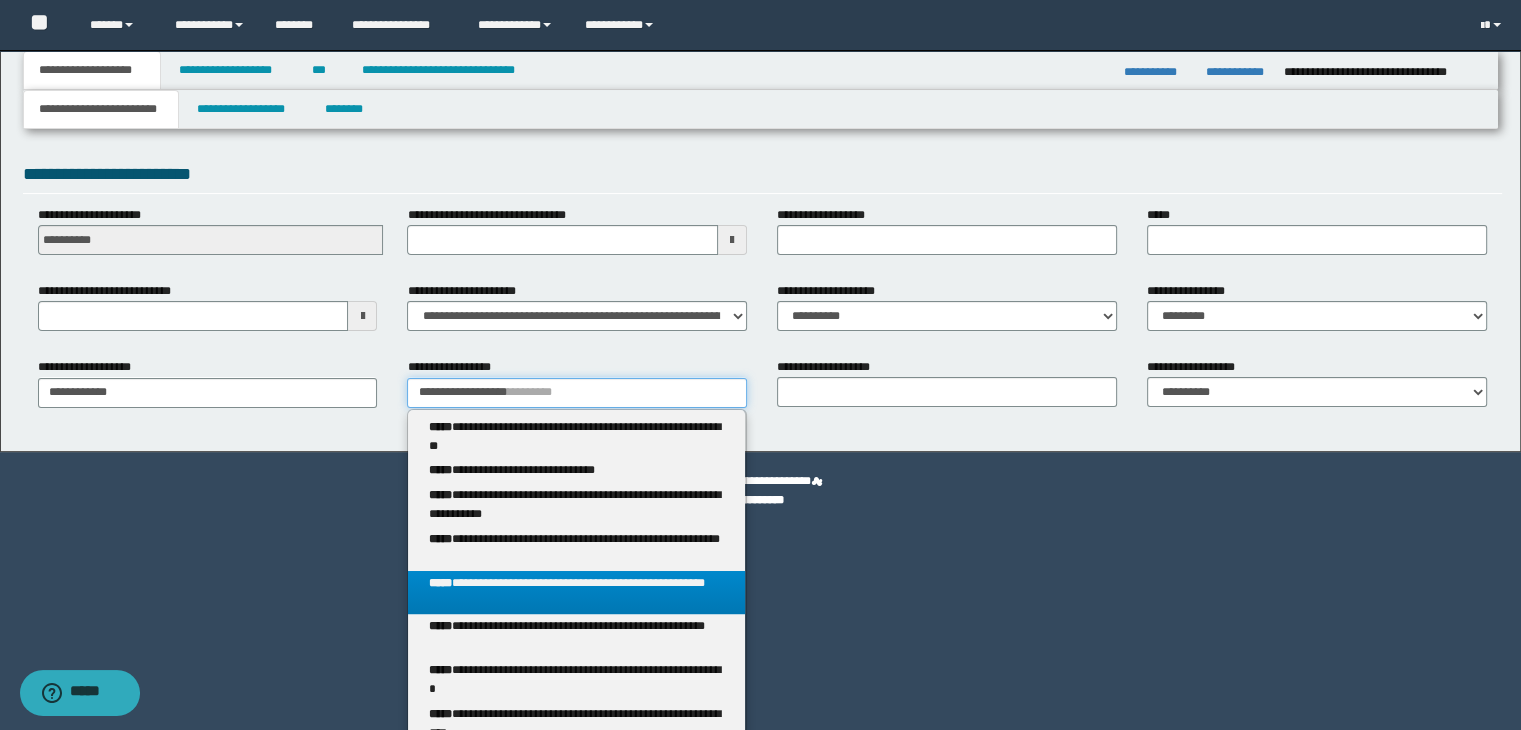 type 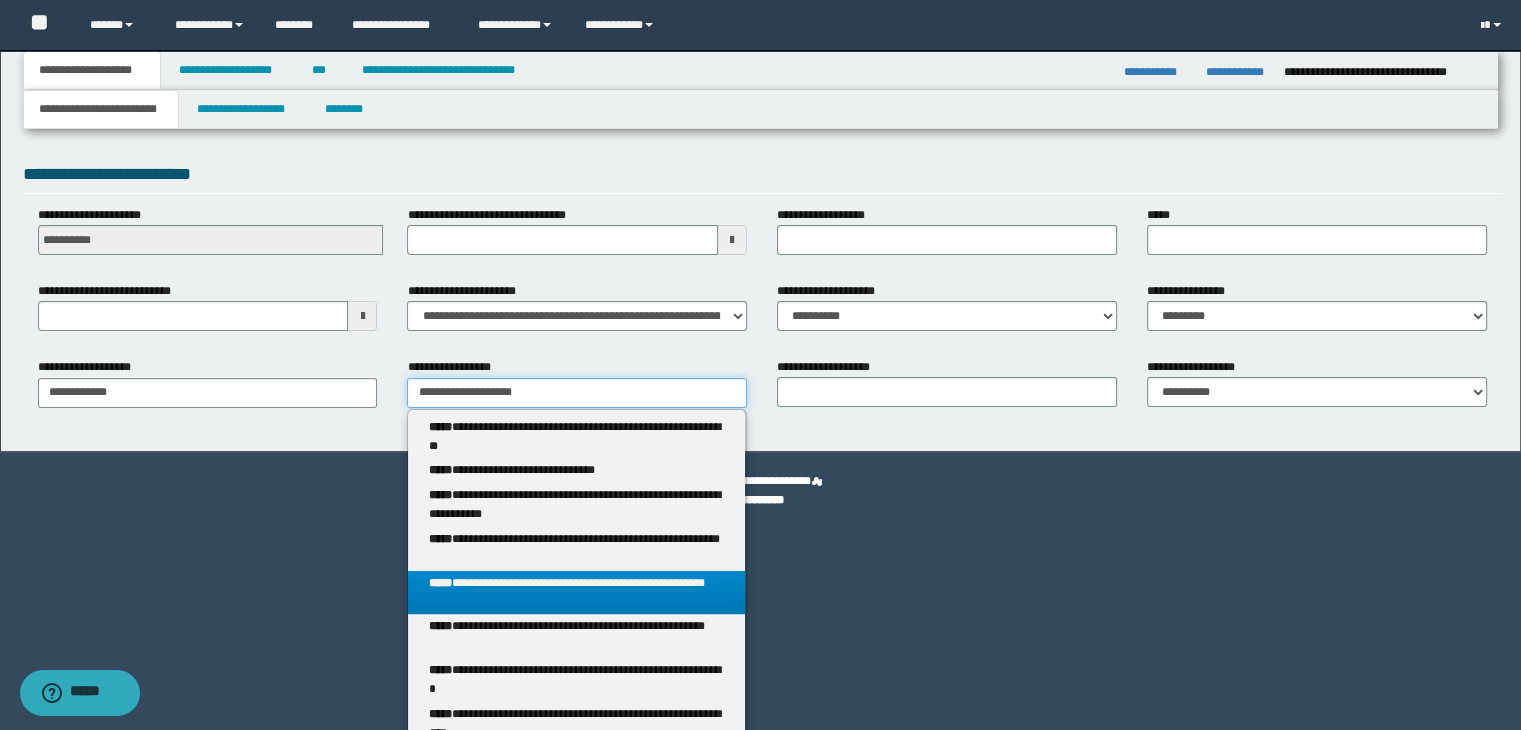scroll, scrollTop: 153, scrollLeft: 0, axis: vertical 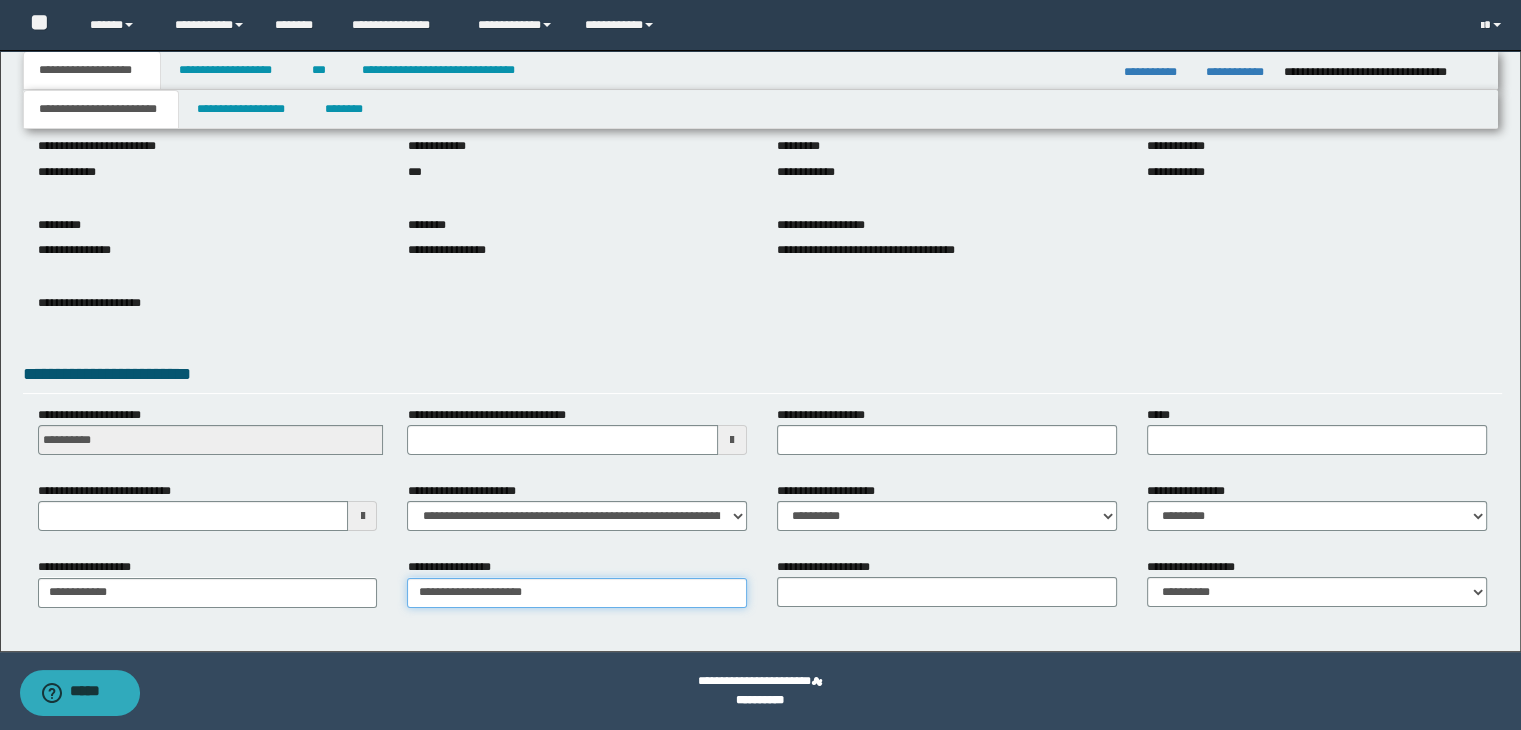type on "**********" 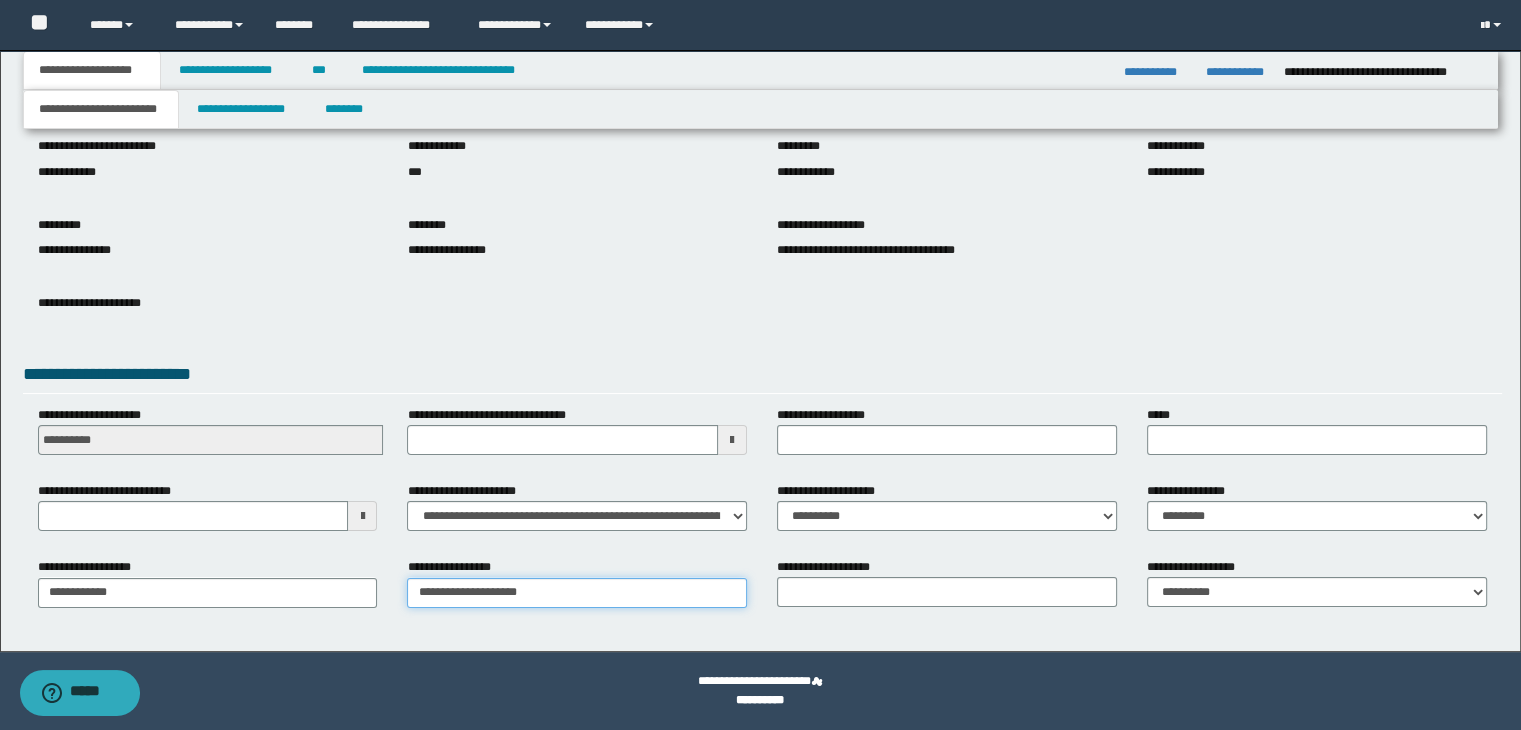type on "**********" 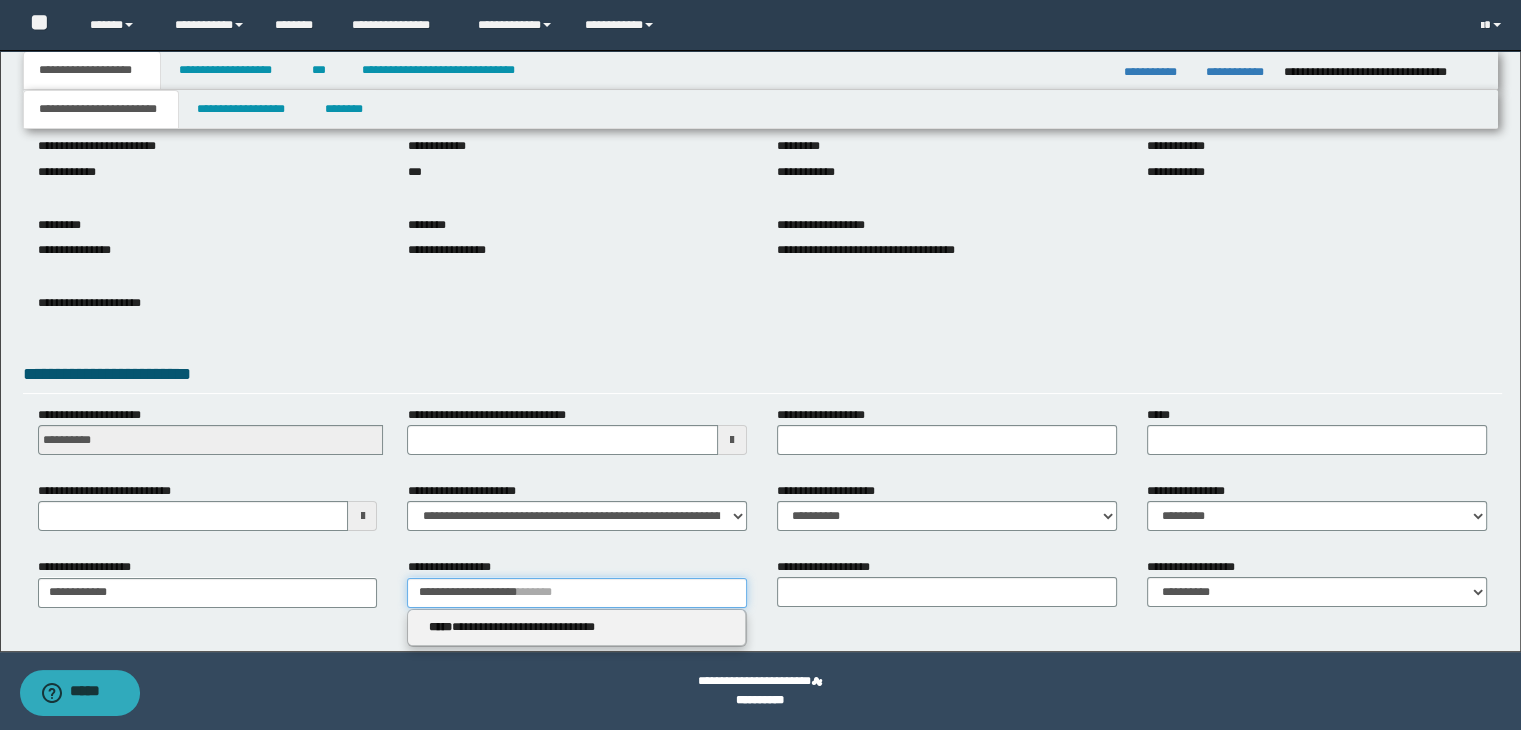 type 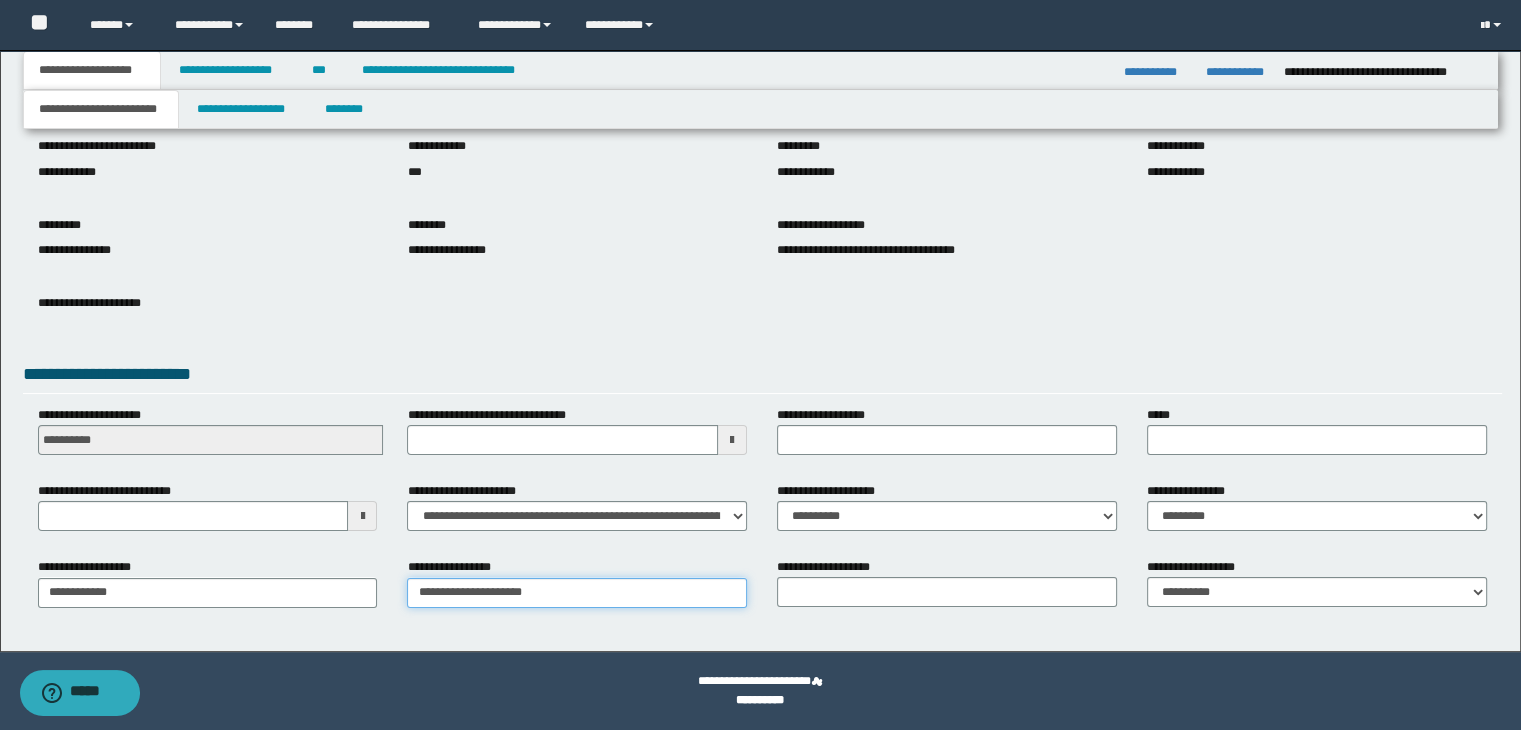 type on "**********" 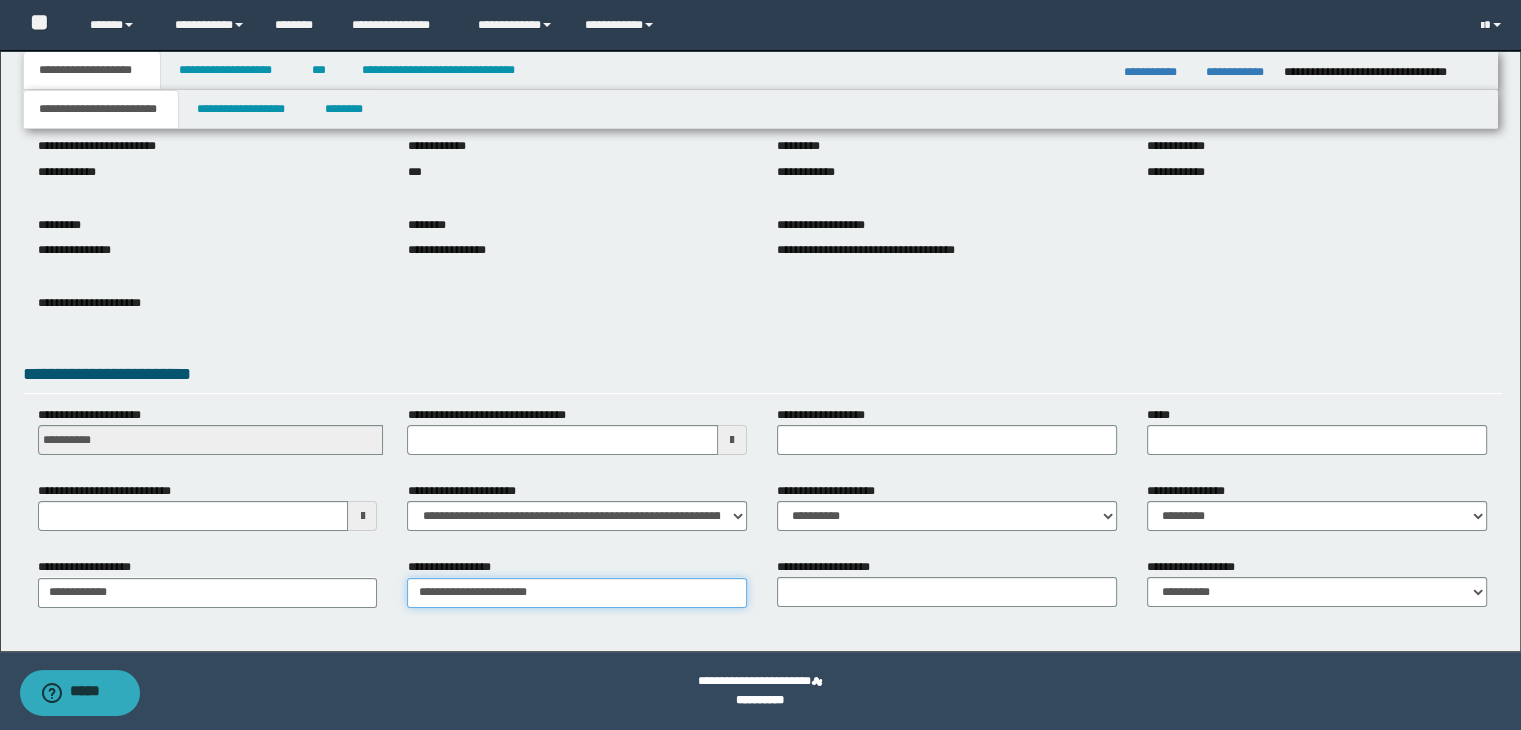 type on "**********" 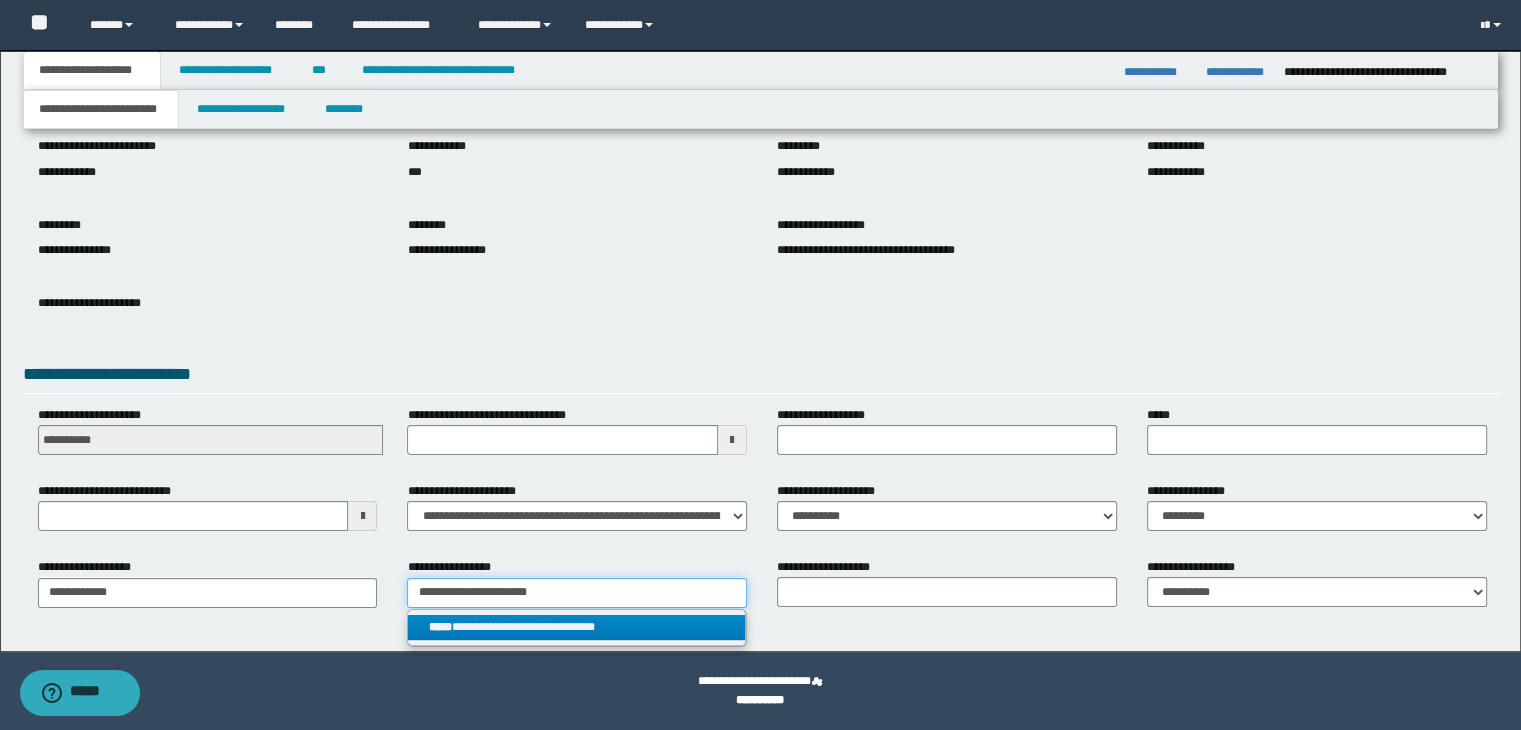 type on "**********" 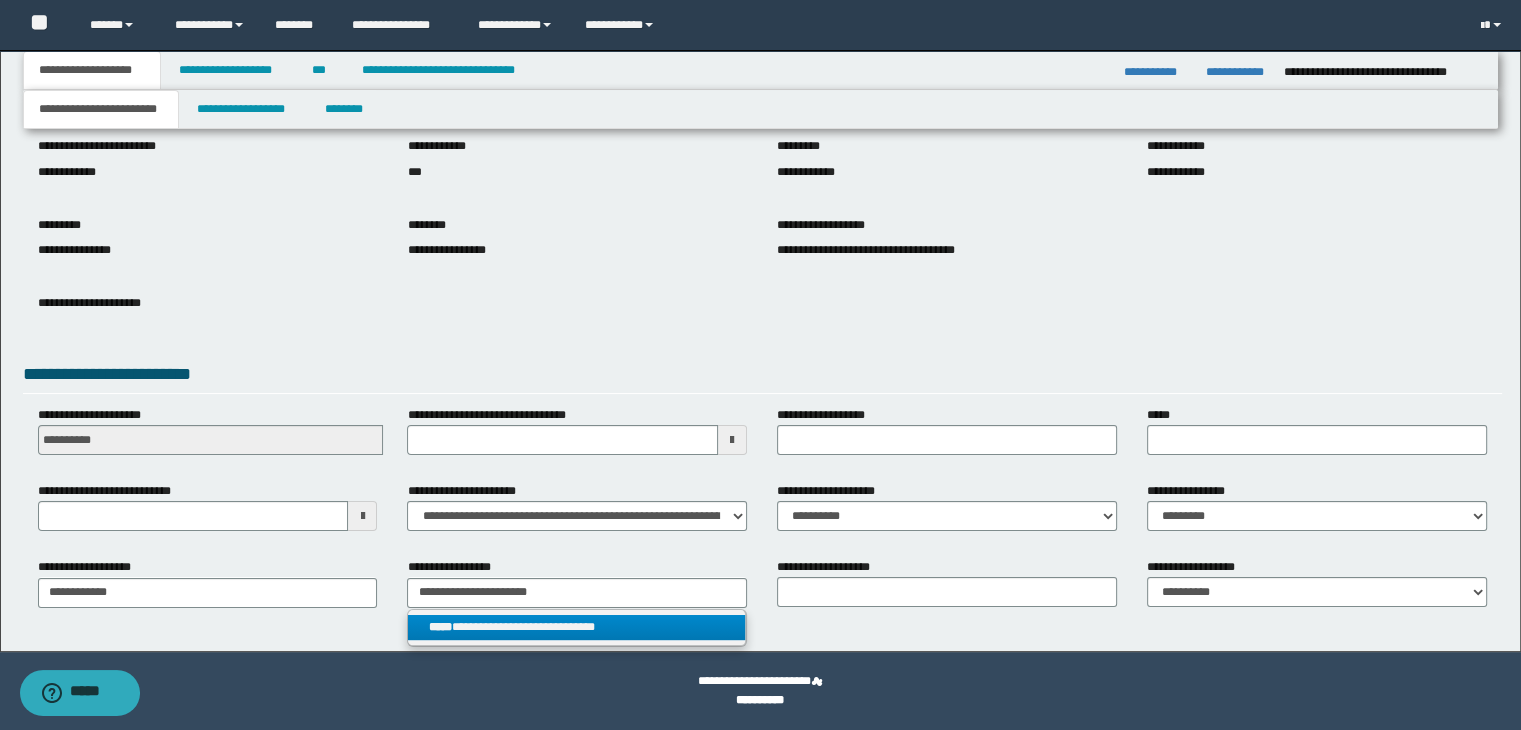 click on "**********" at bounding box center (577, 627) 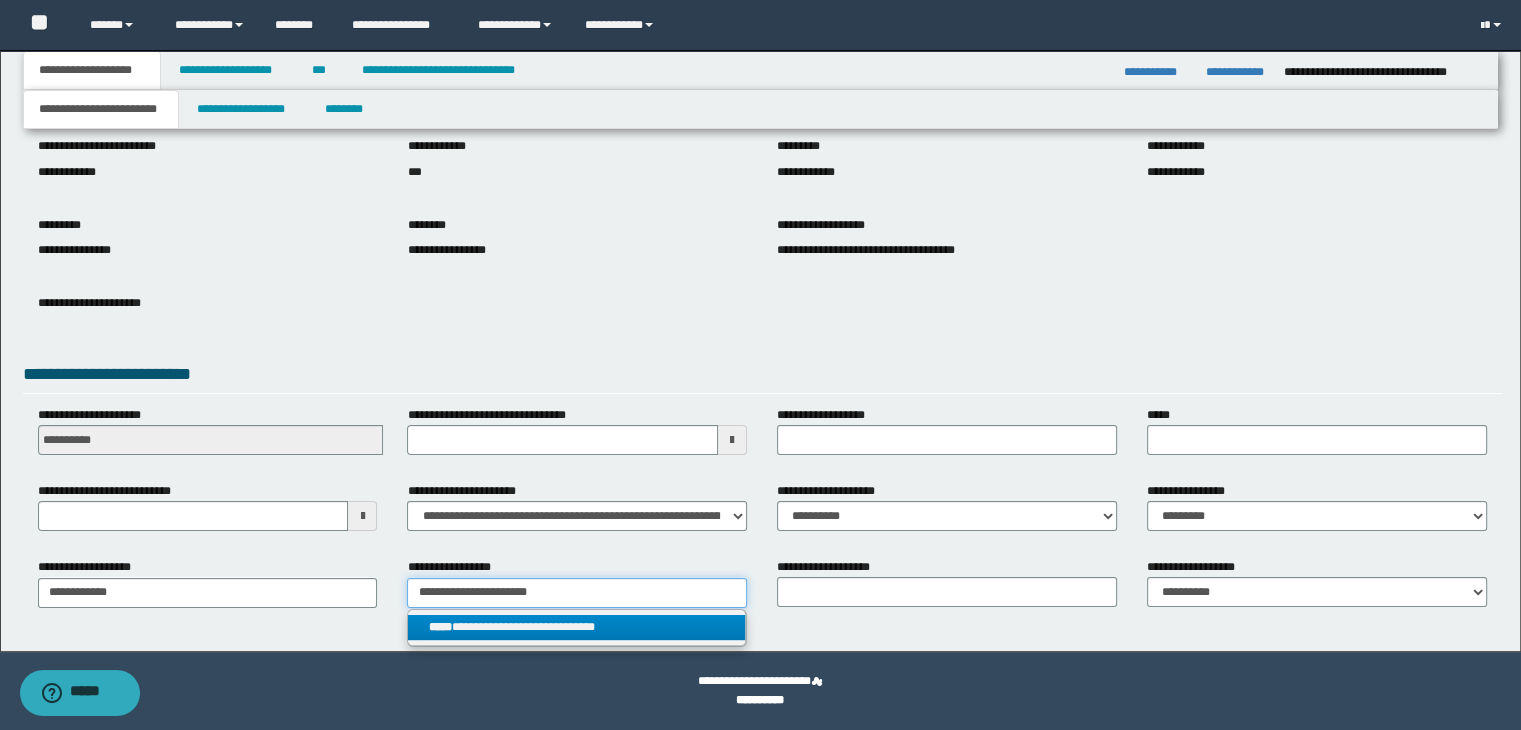 type 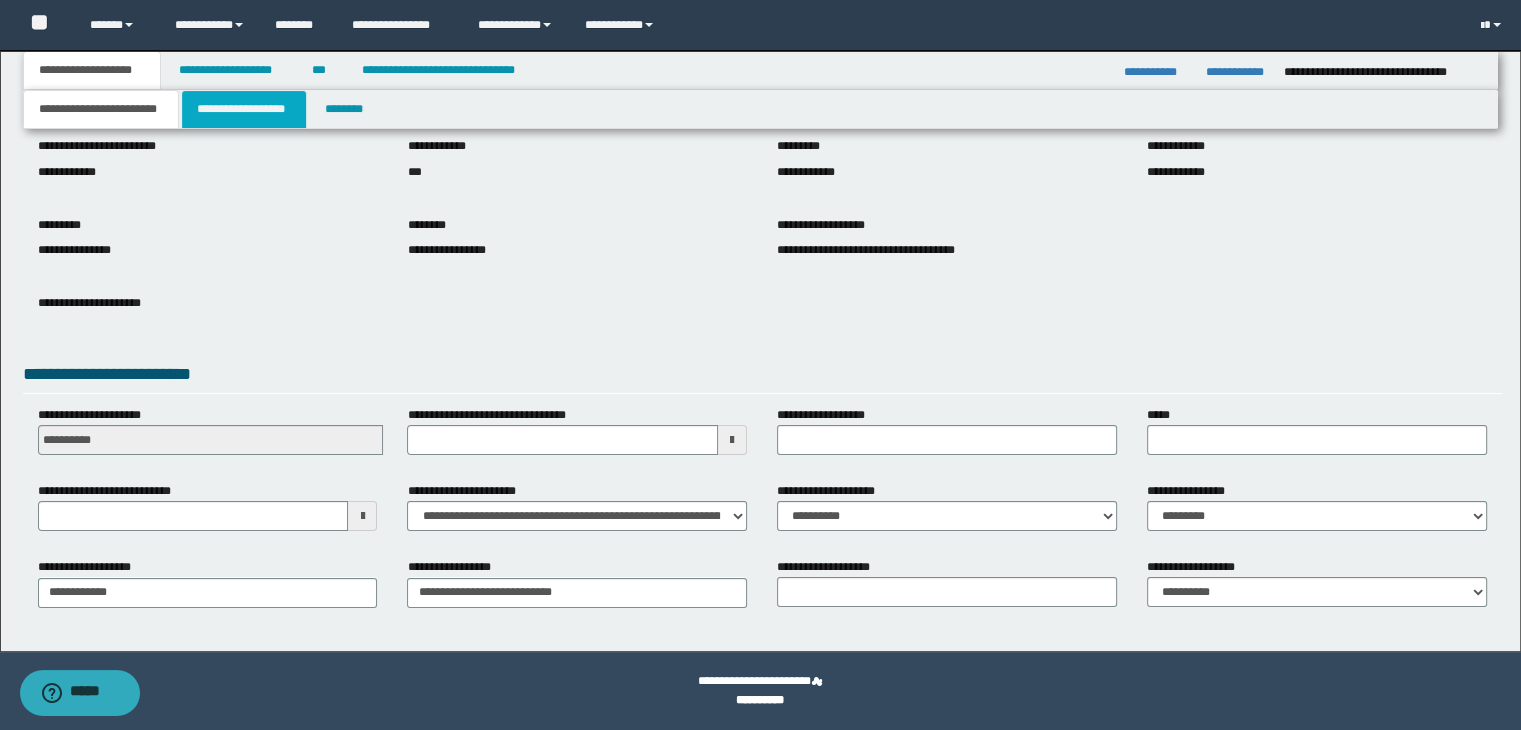 click on "**********" at bounding box center [244, 109] 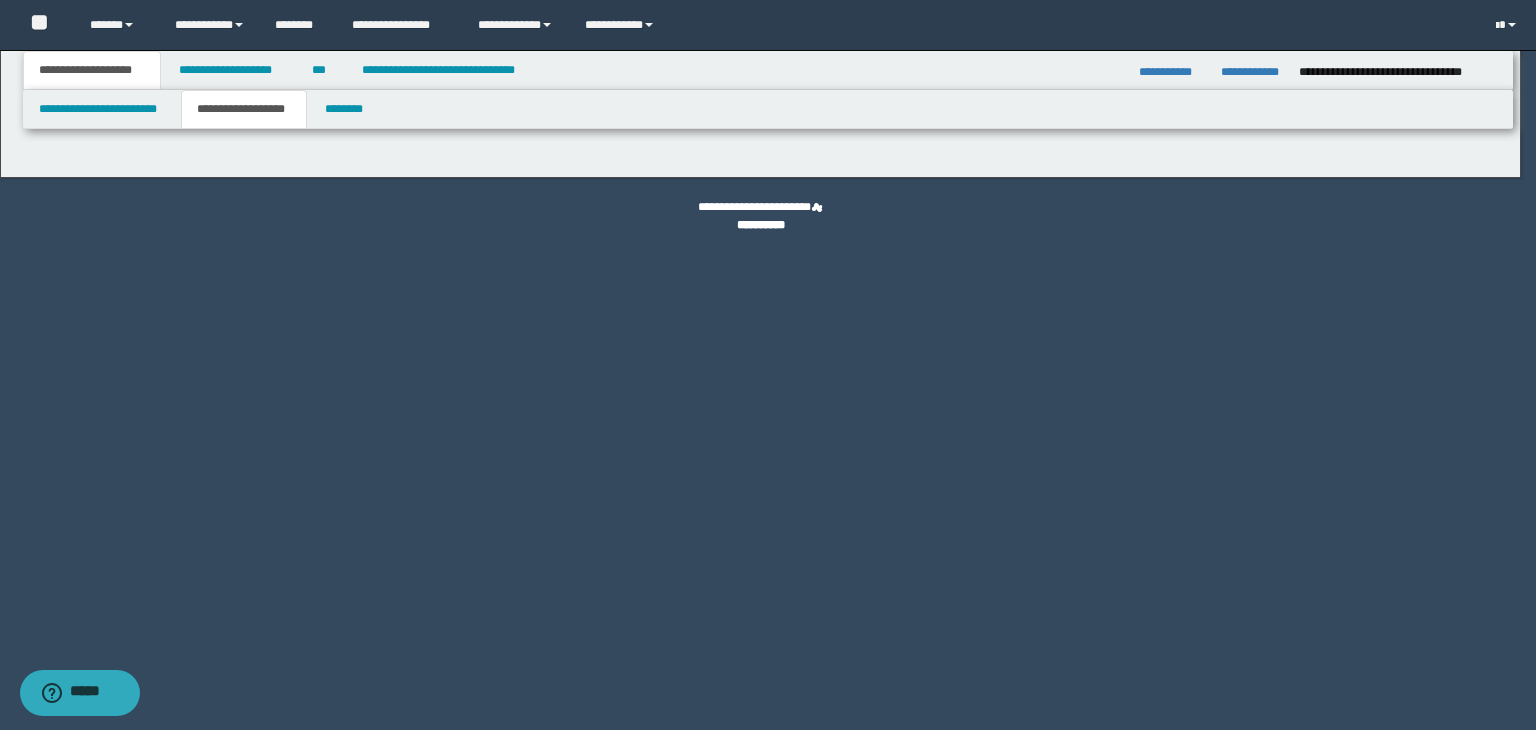 type on "*******" 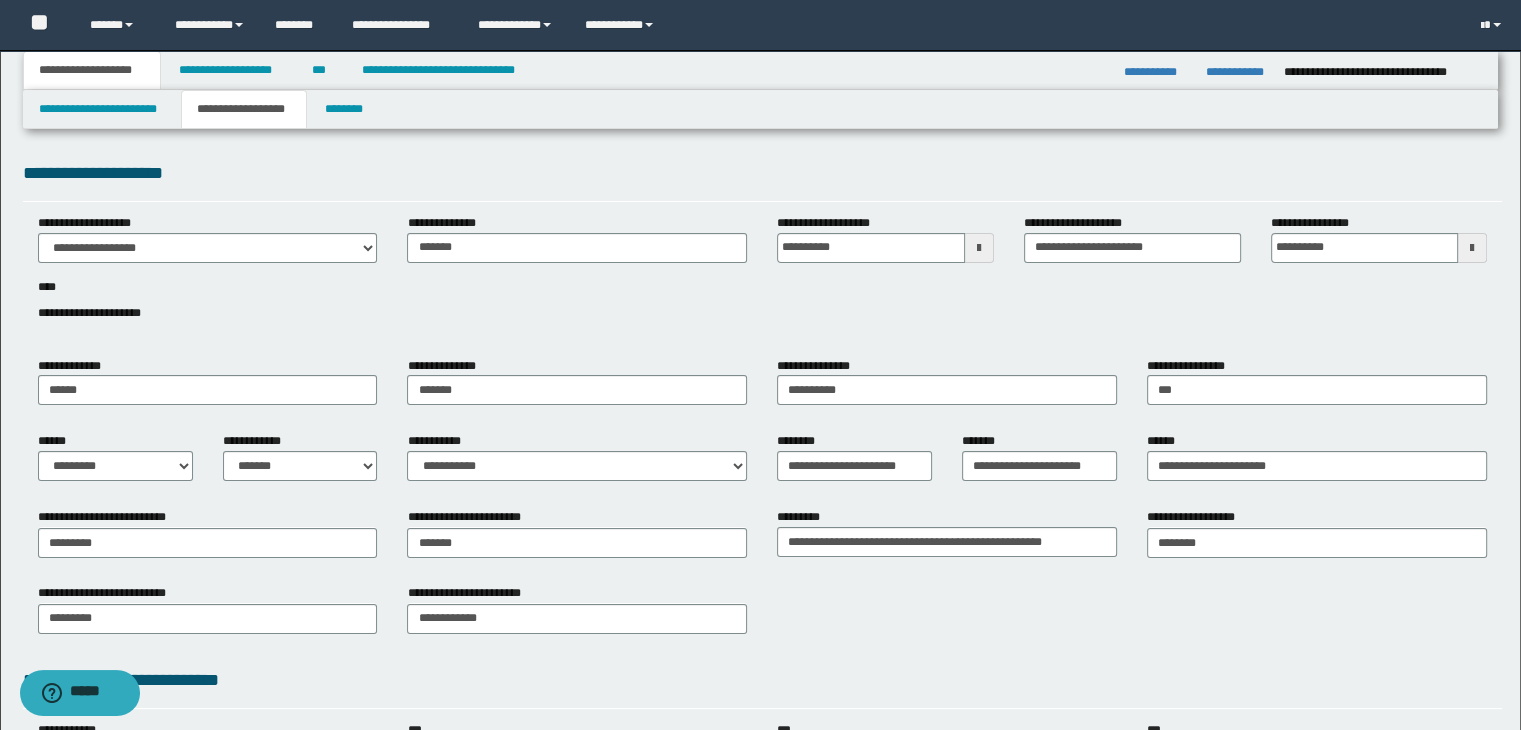click on "**********" at bounding box center [763, 680] 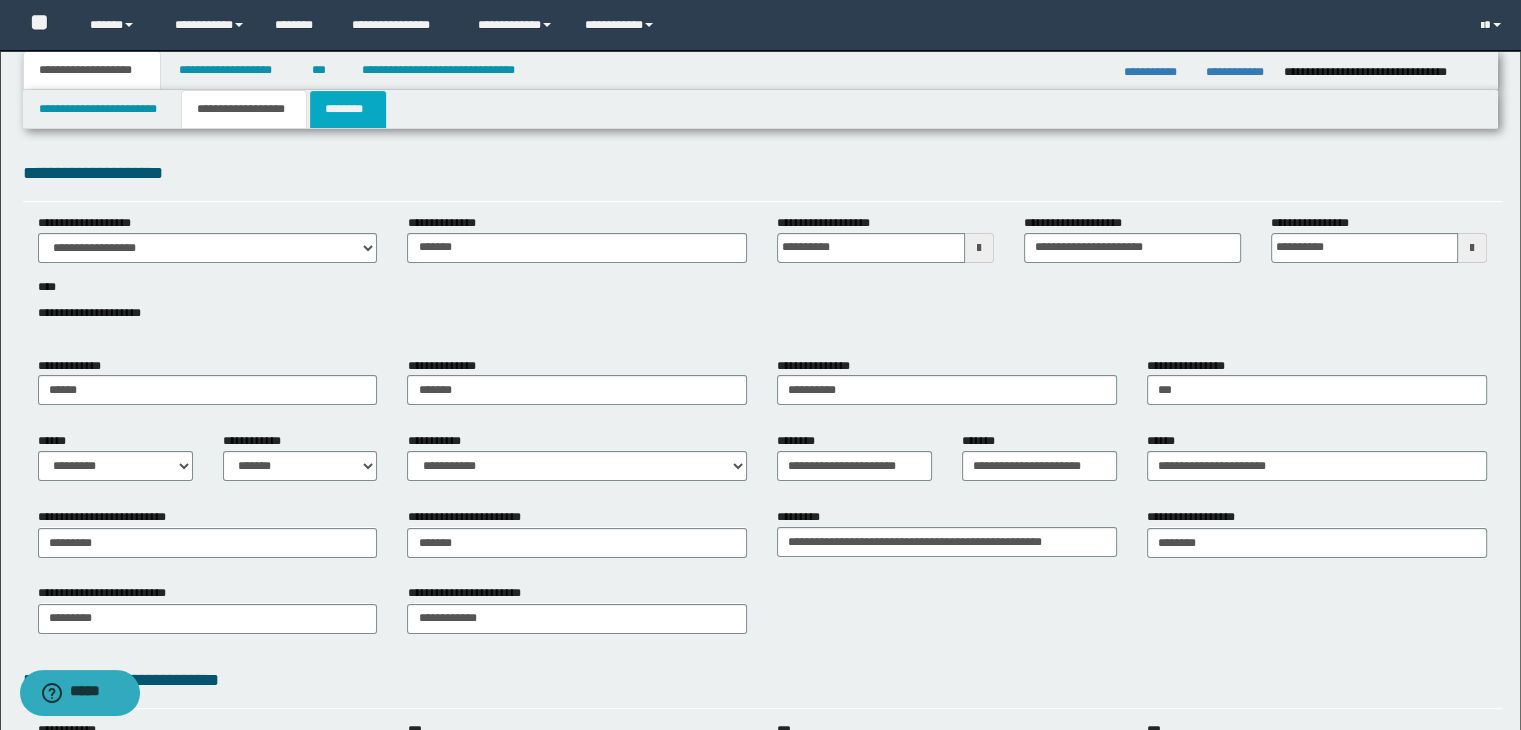 click on "********" at bounding box center [348, 109] 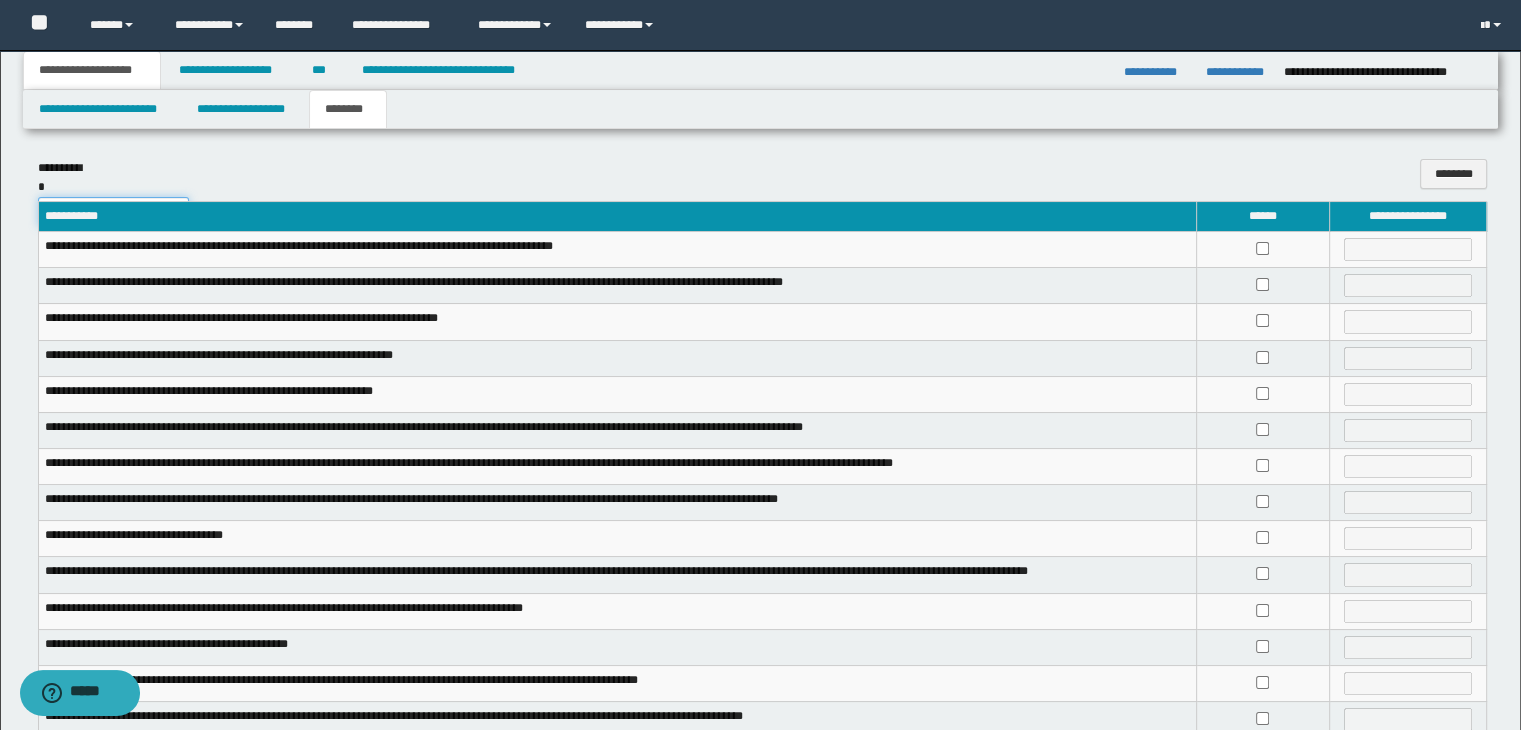 click on "**********" at bounding box center [113, 212] 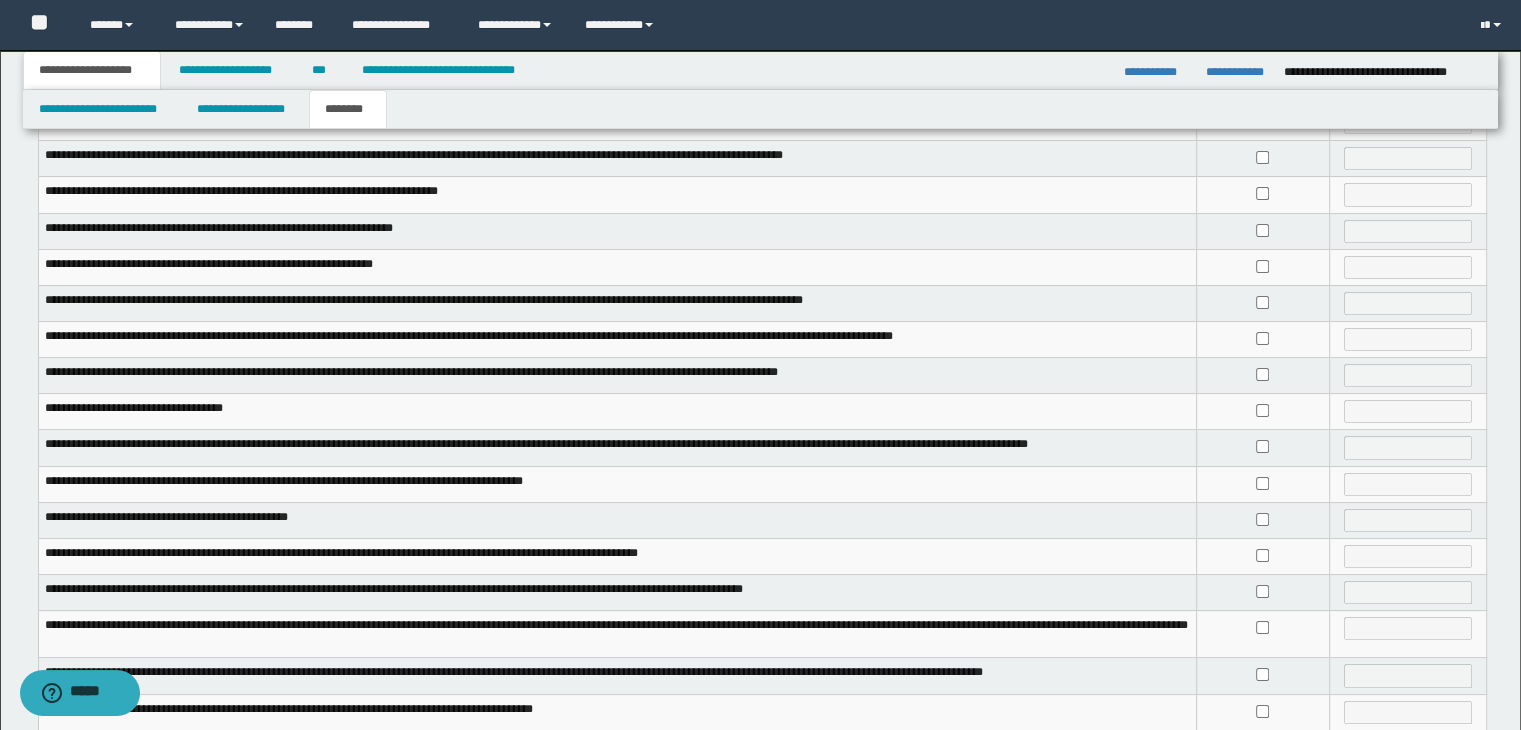 scroll, scrollTop: 380, scrollLeft: 0, axis: vertical 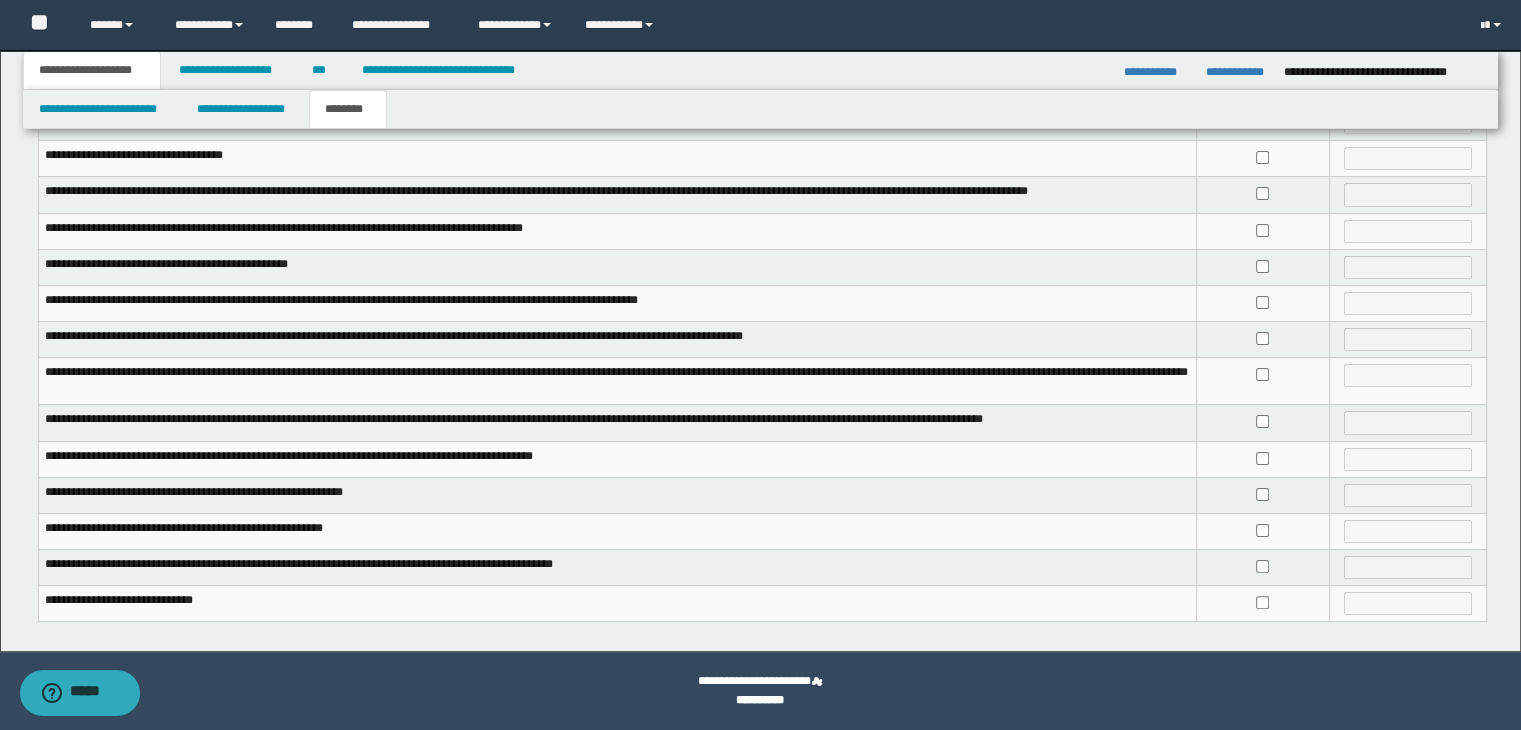 drag, startPoint x: 1245, startPoint y: 591, endPoint x: 1254, endPoint y: 582, distance: 12.727922 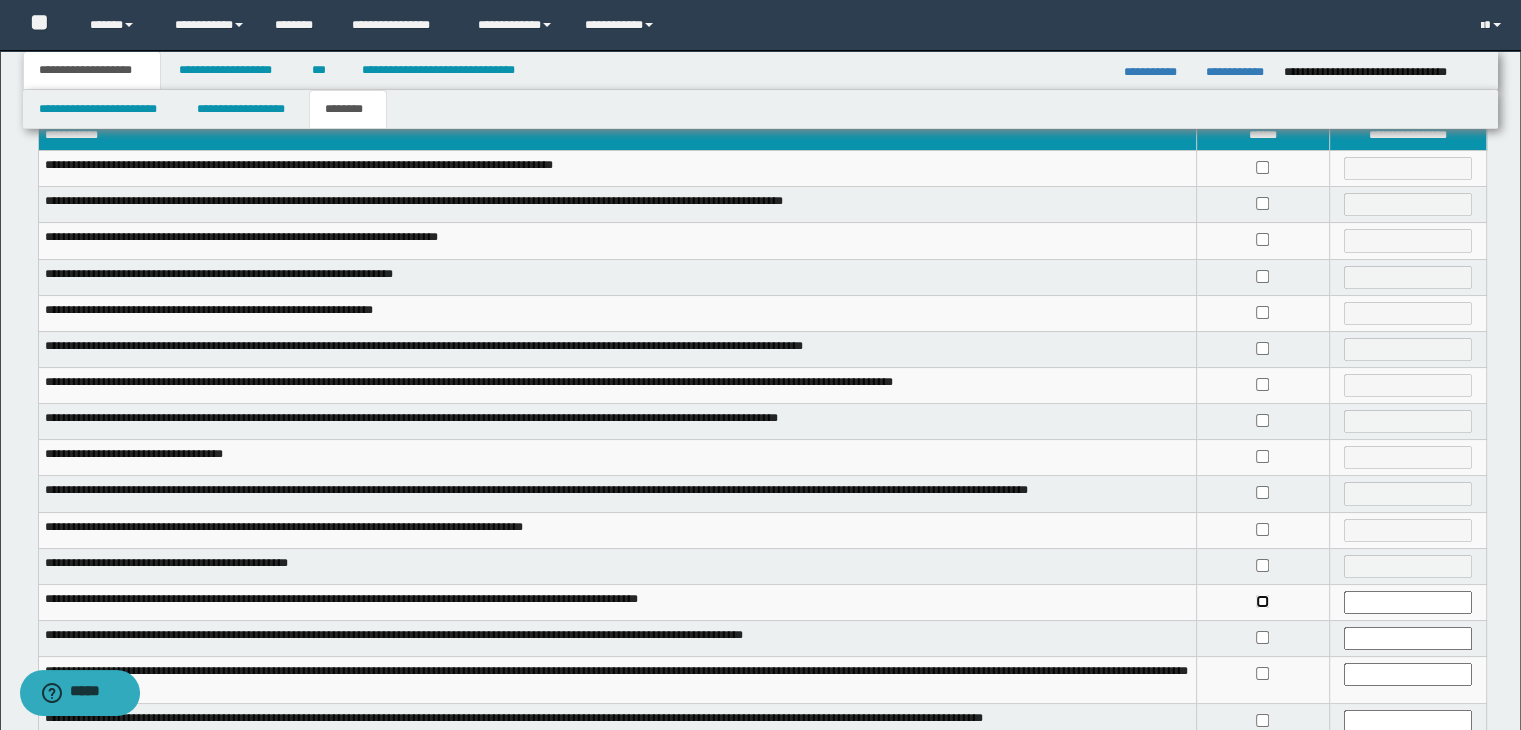 scroll, scrollTop: 80, scrollLeft: 0, axis: vertical 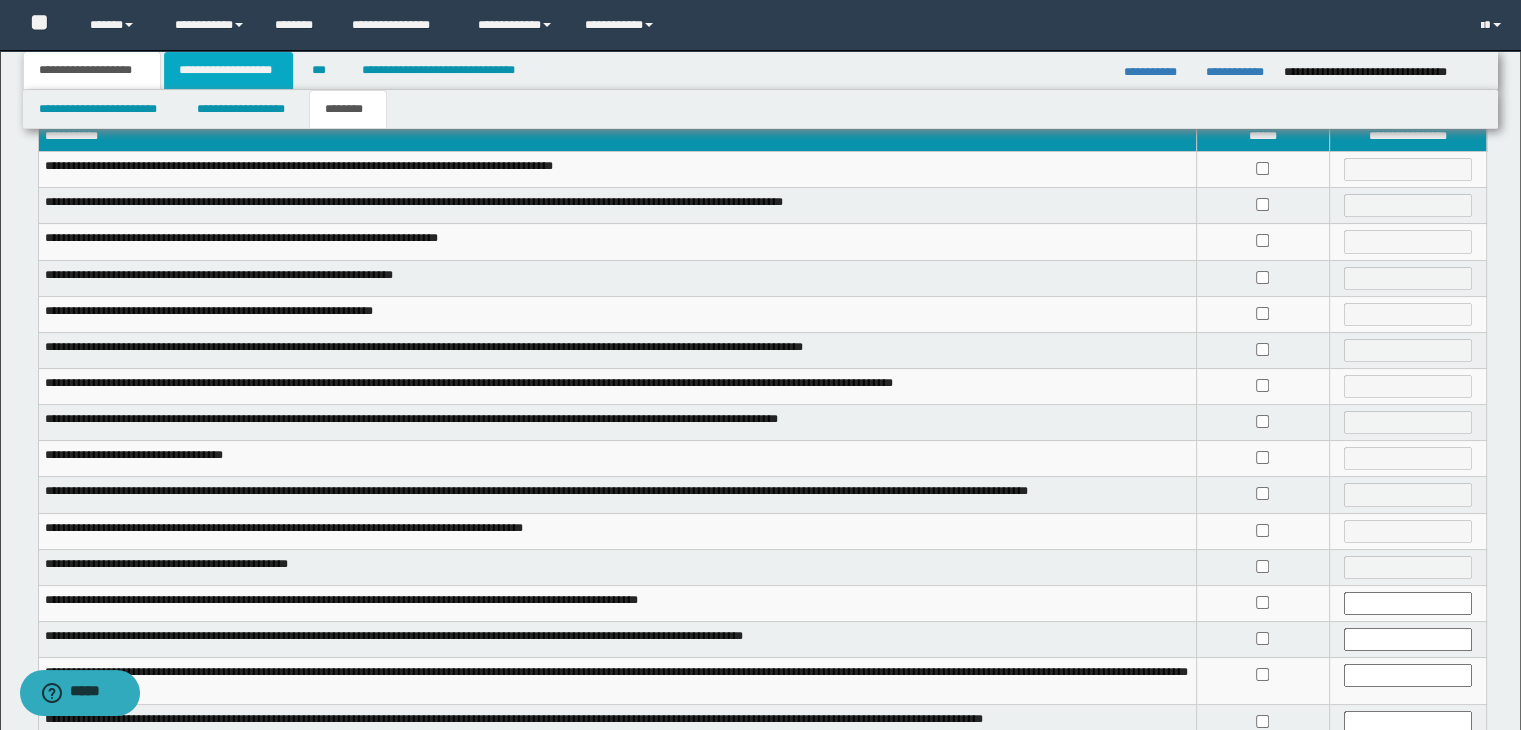 click on "**********" at bounding box center (228, 70) 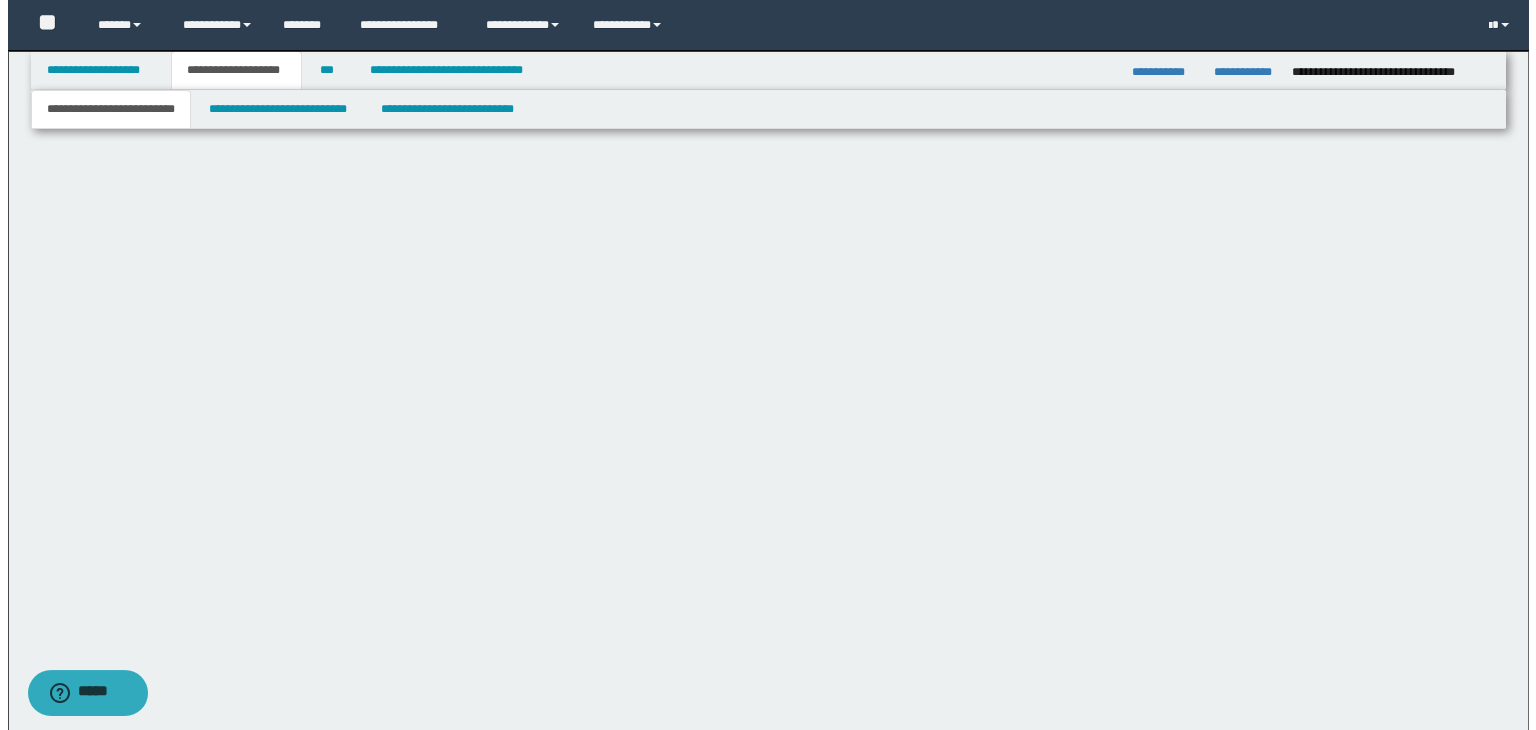 scroll, scrollTop: 0, scrollLeft: 0, axis: both 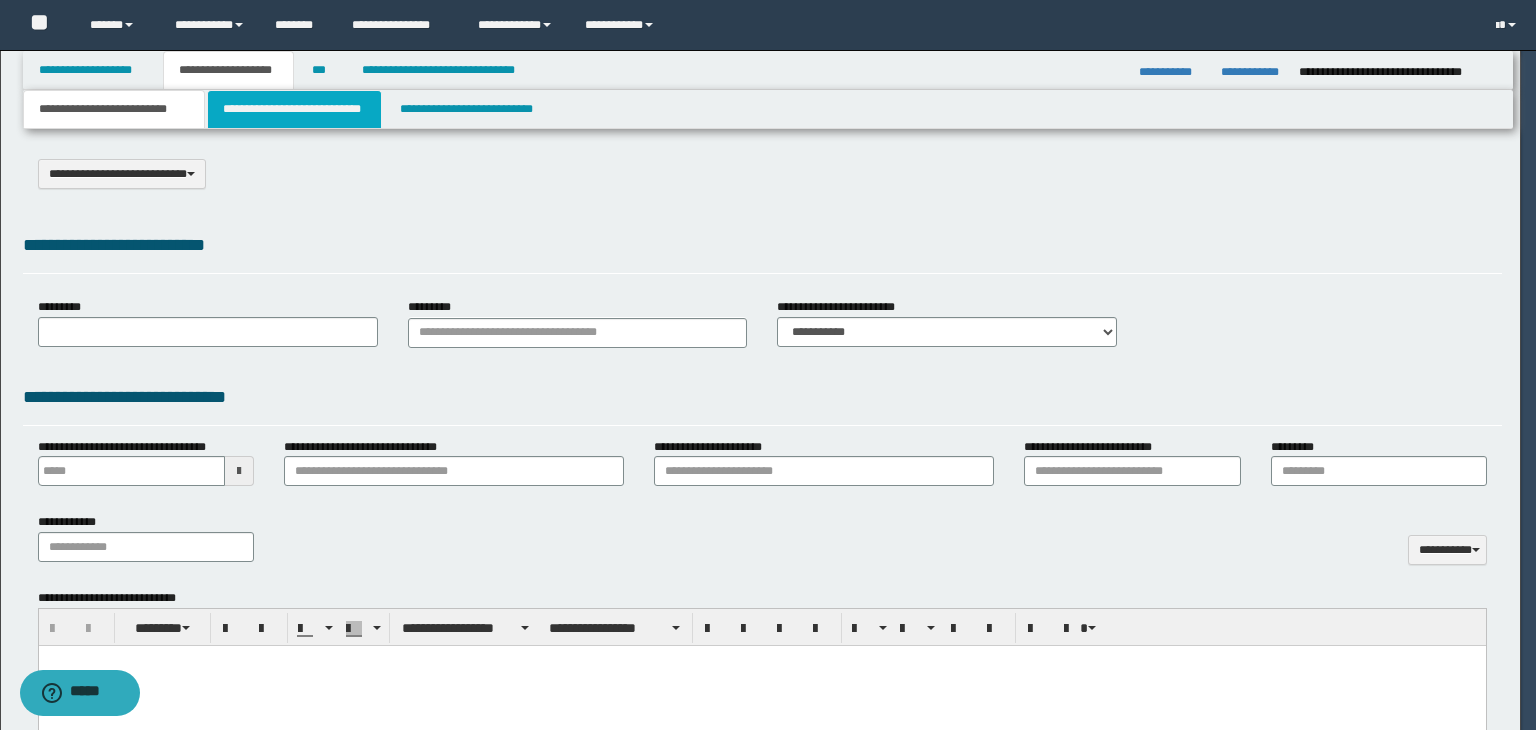 select on "*" 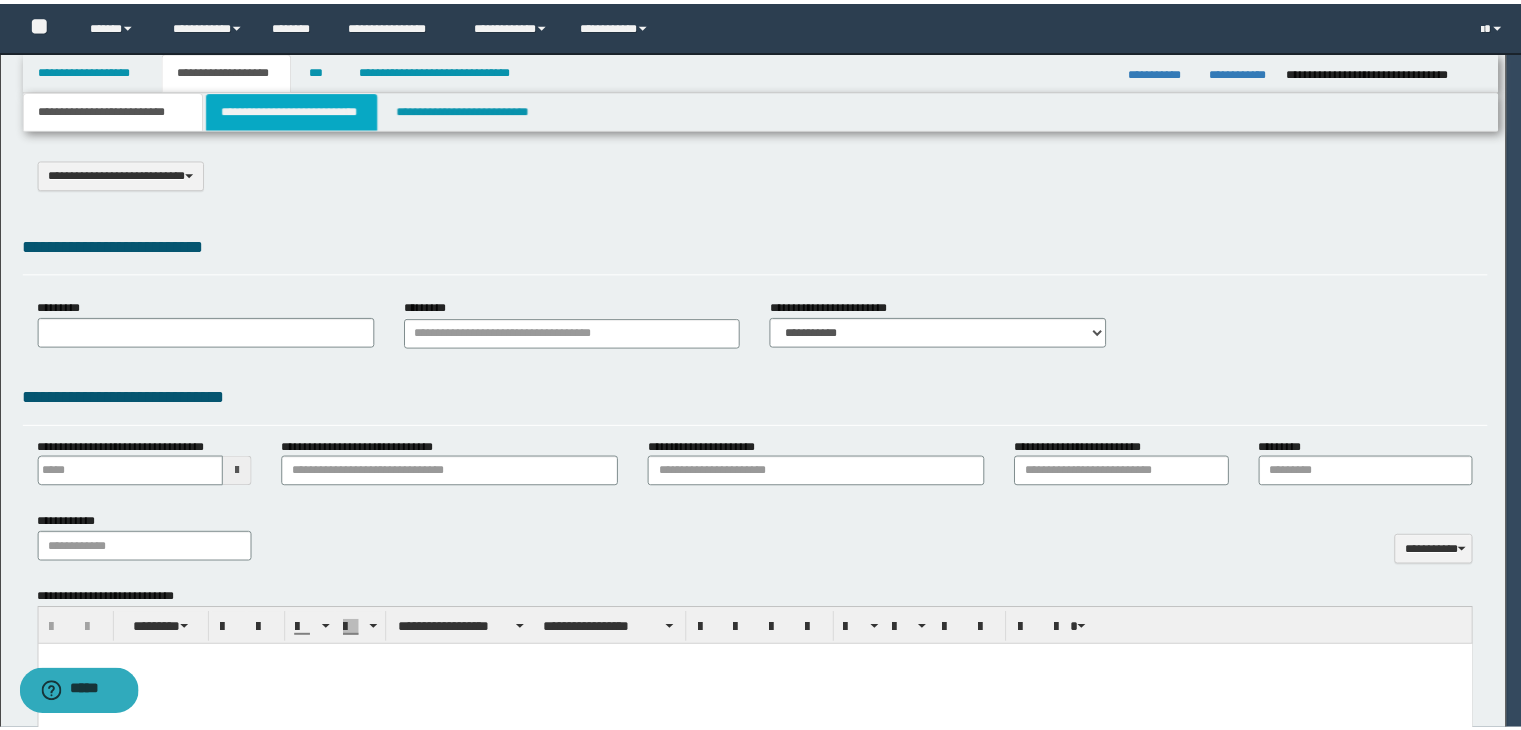 scroll, scrollTop: 0, scrollLeft: 0, axis: both 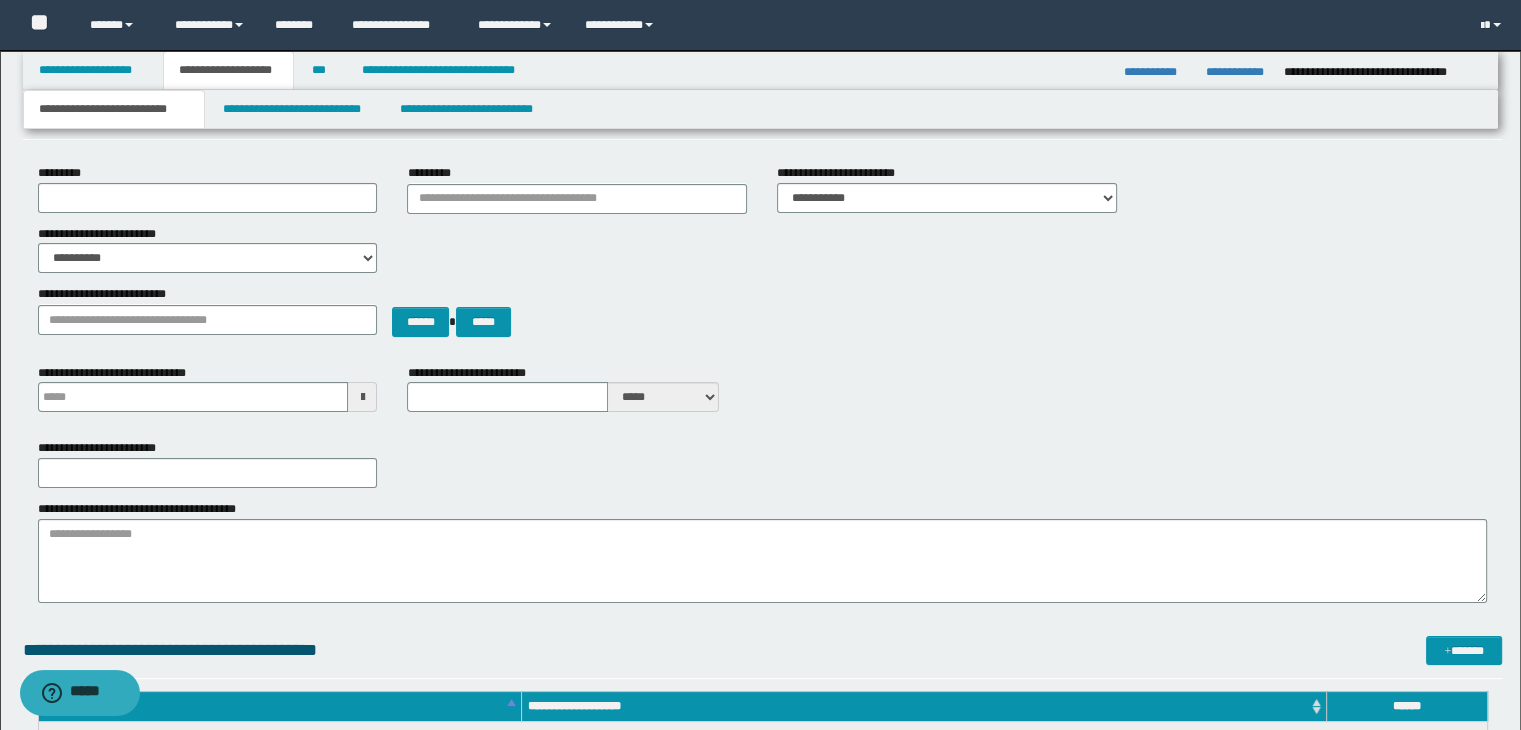 type 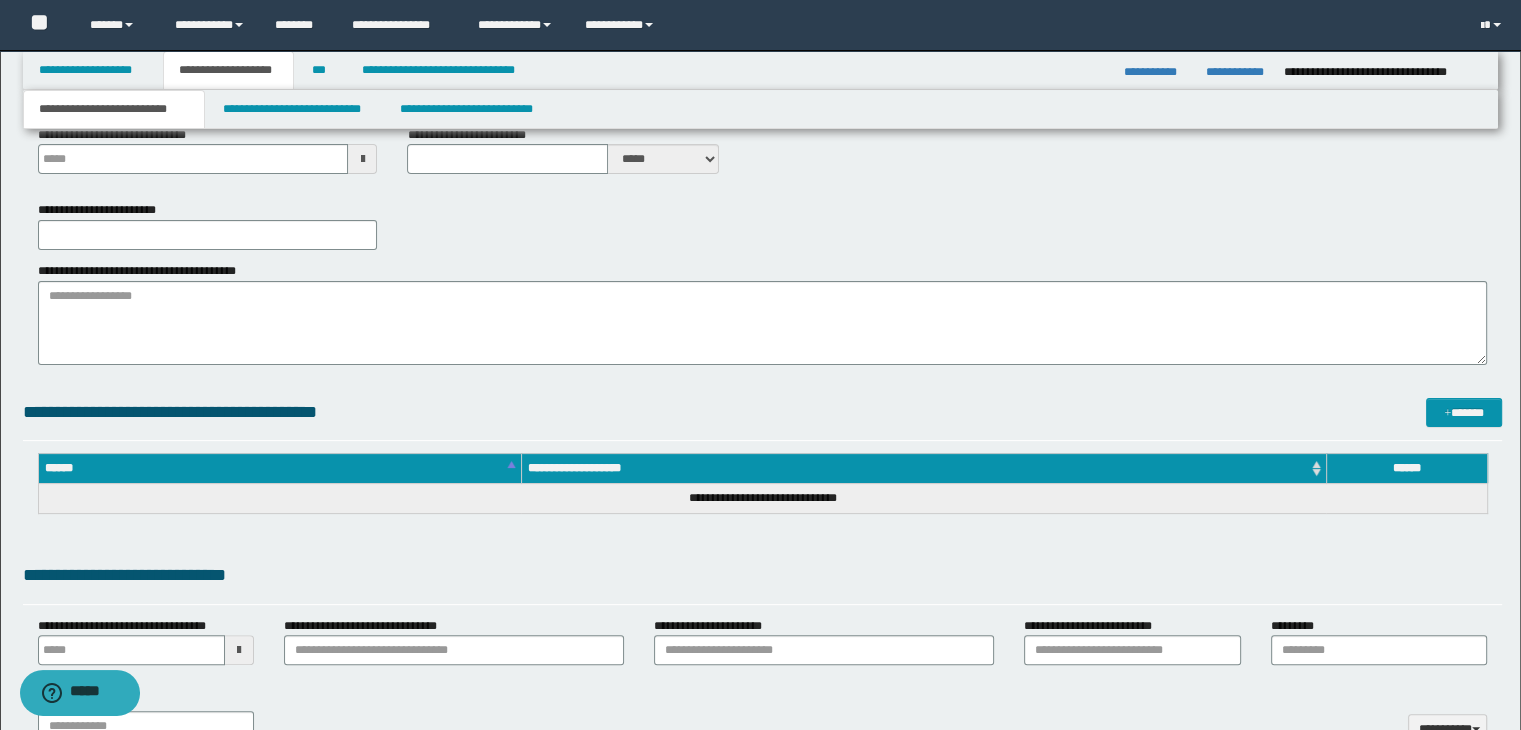 scroll, scrollTop: 400, scrollLeft: 0, axis: vertical 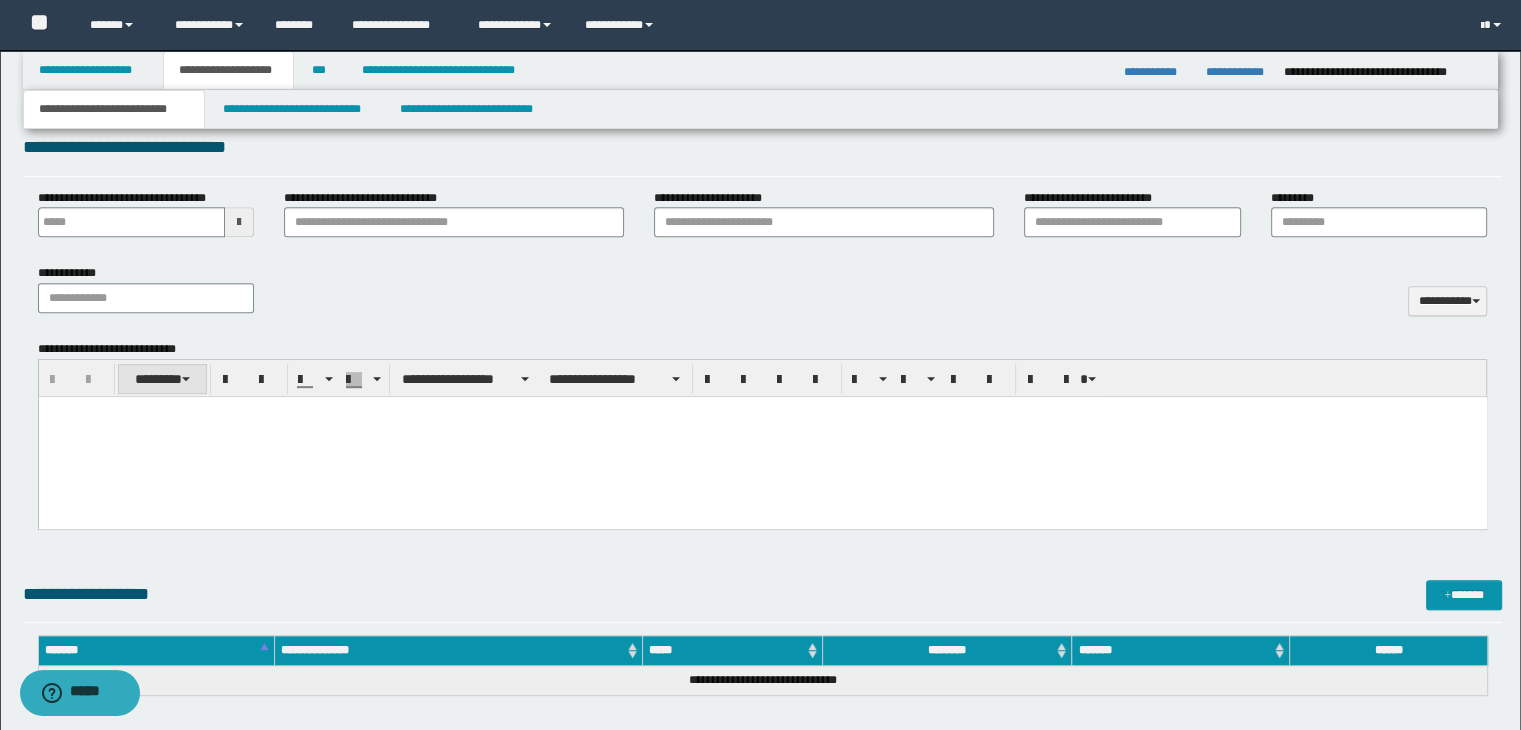 type 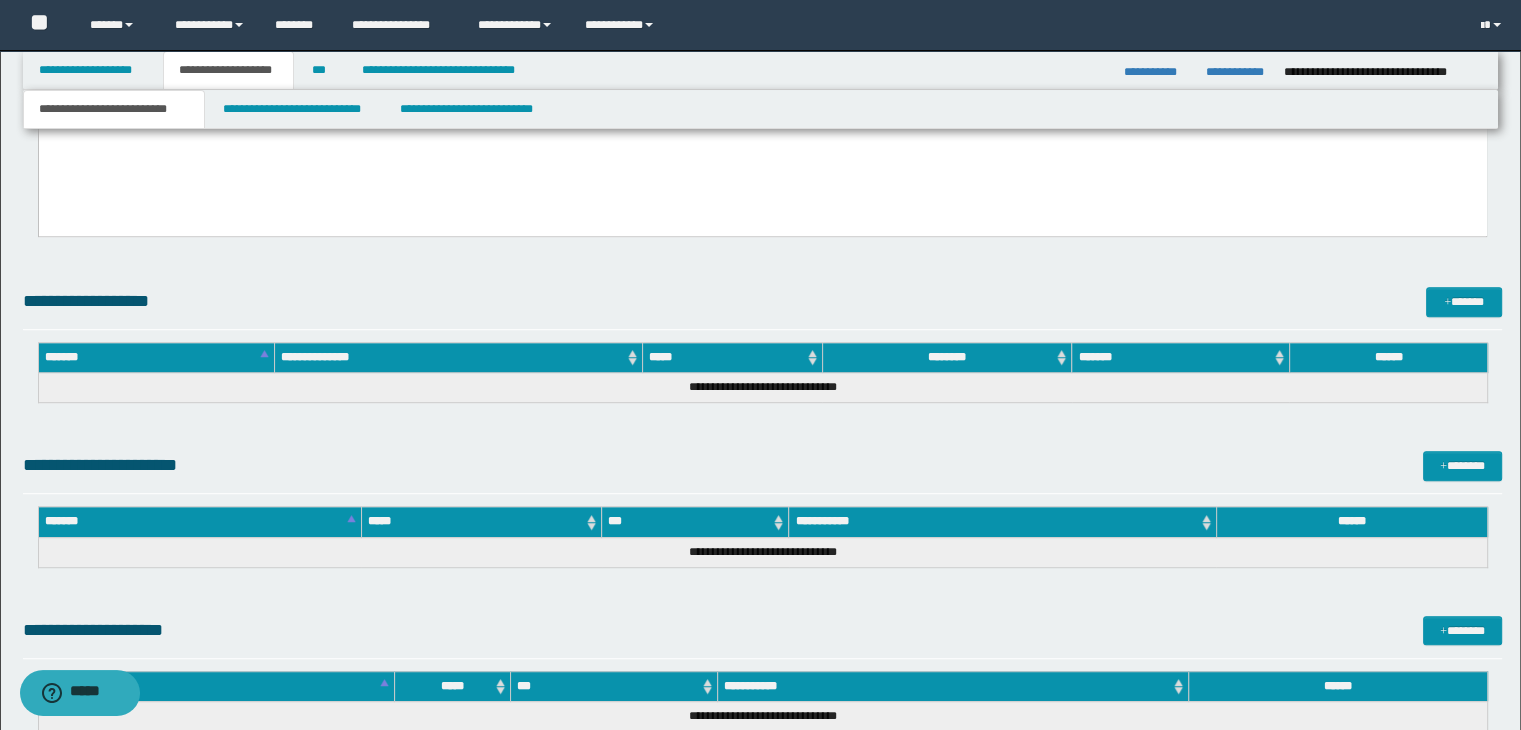 scroll, scrollTop: 1100, scrollLeft: 0, axis: vertical 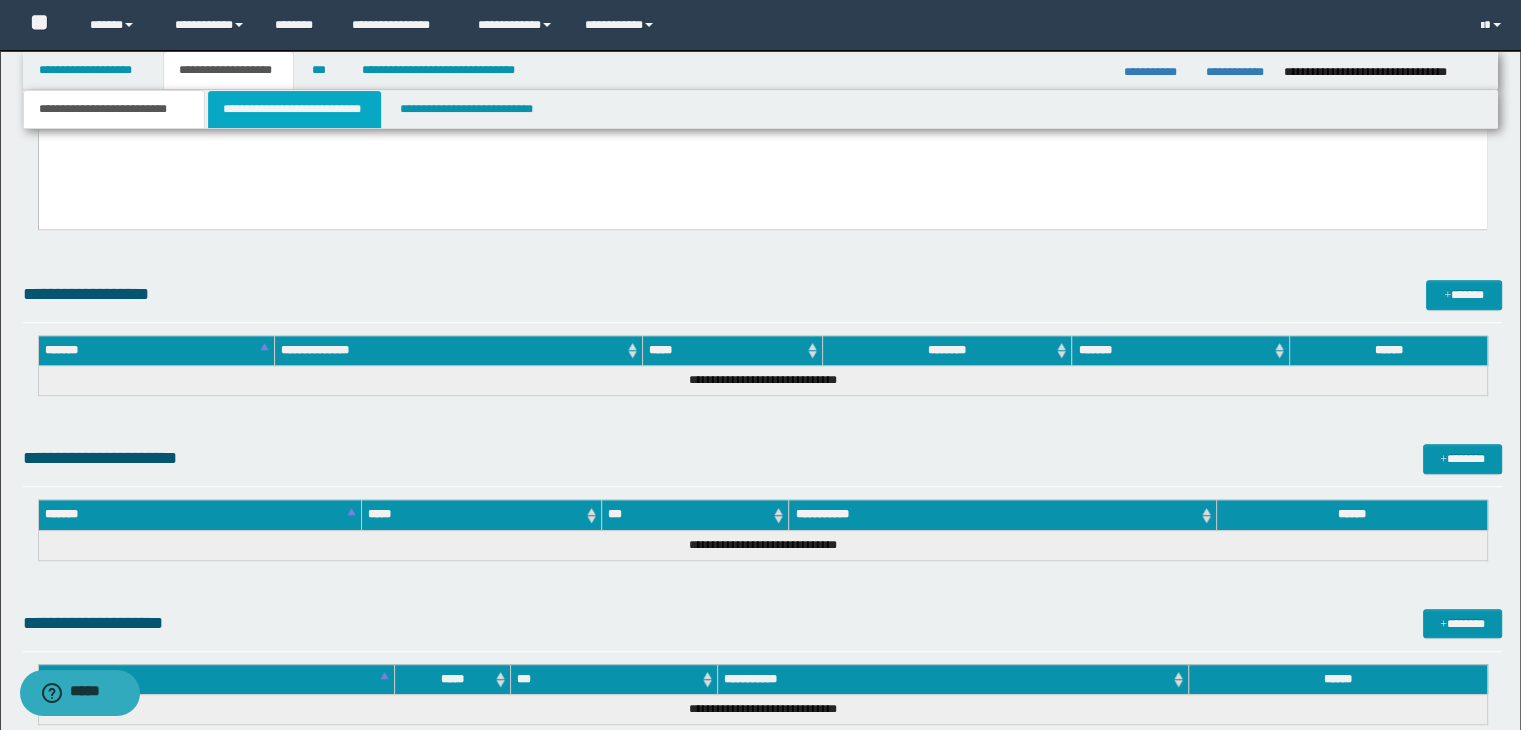 click on "**********" at bounding box center (294, 109) 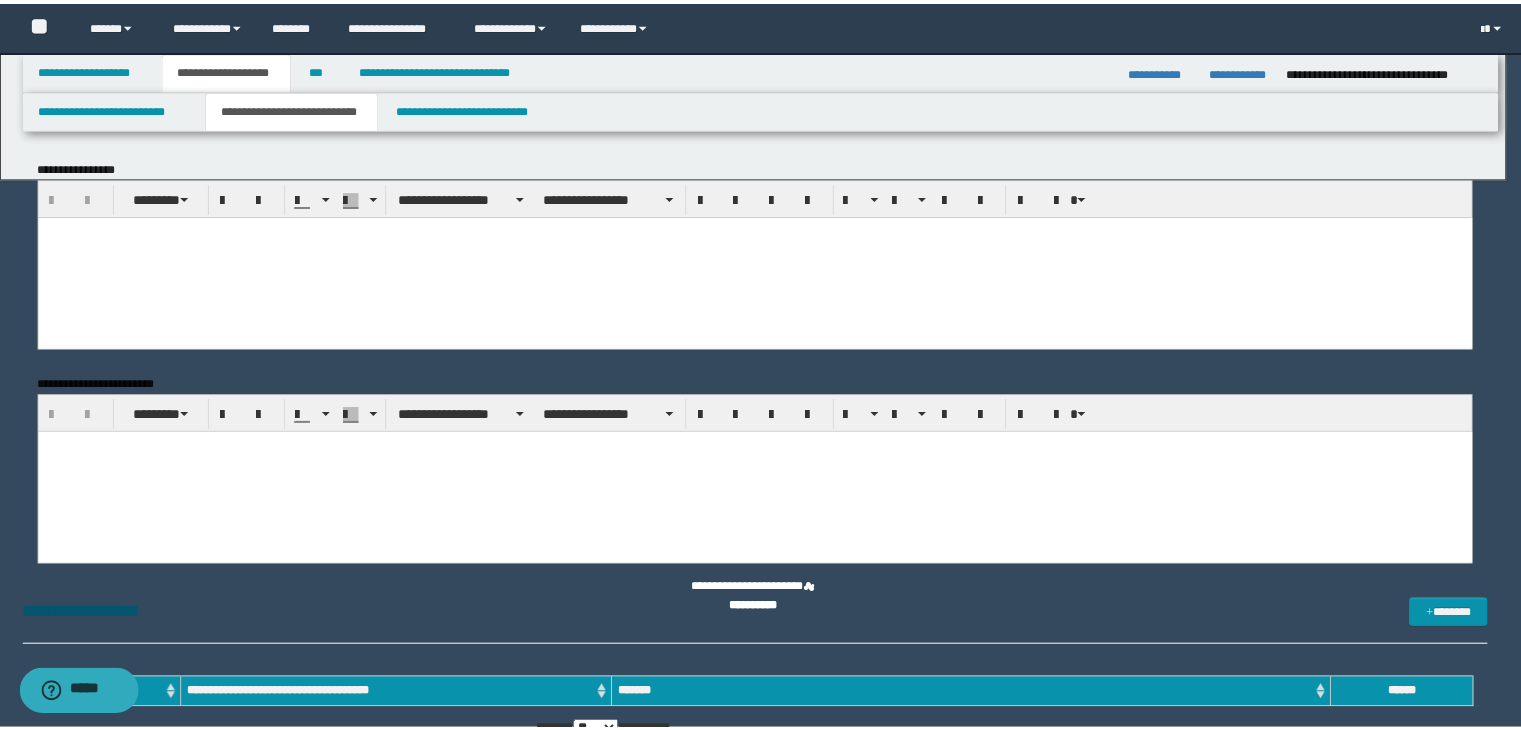 scroll, scrollTop: 0, scrollLeft: 0, axis: both 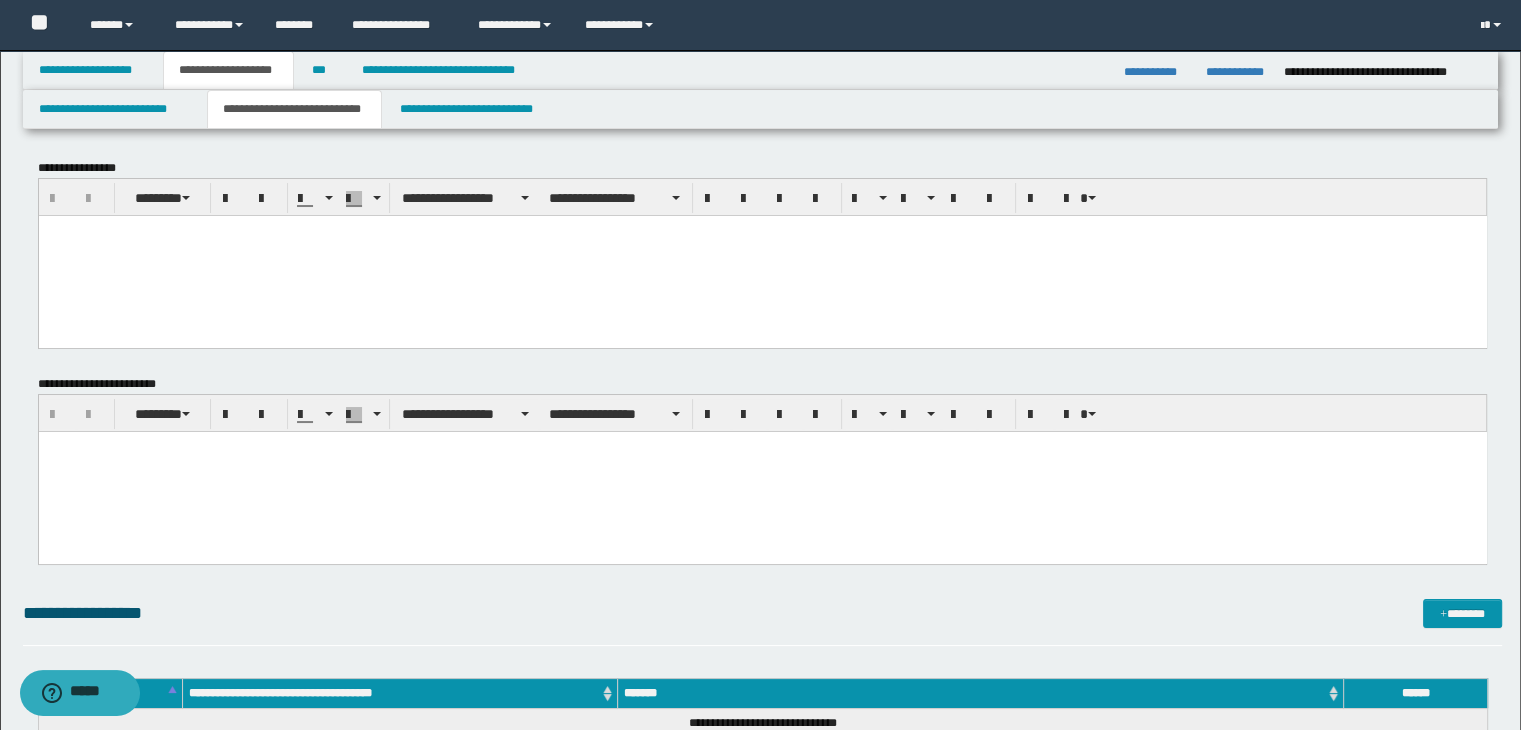 click at bounding box center [762, 255] 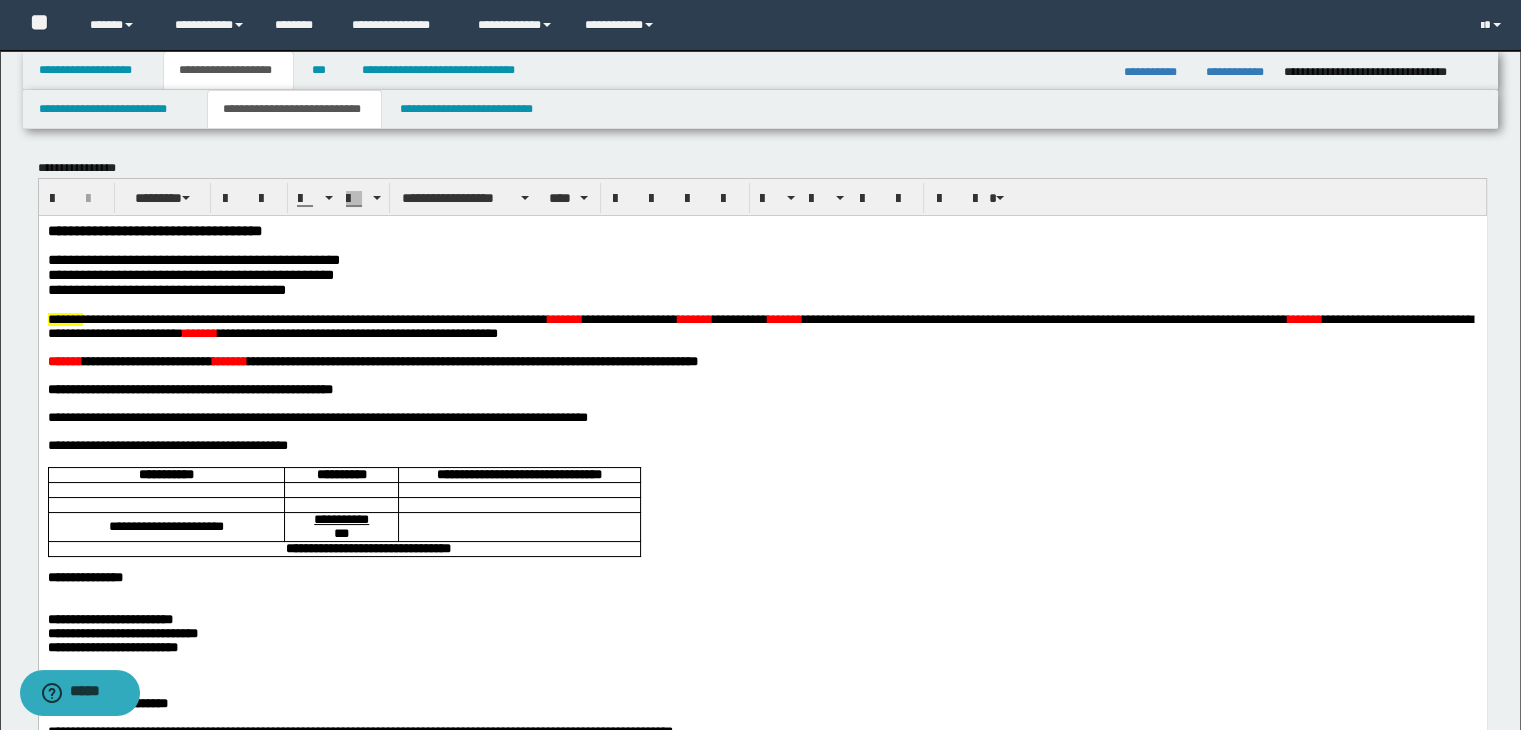 click on "**********" at bounding box center [154, 230] 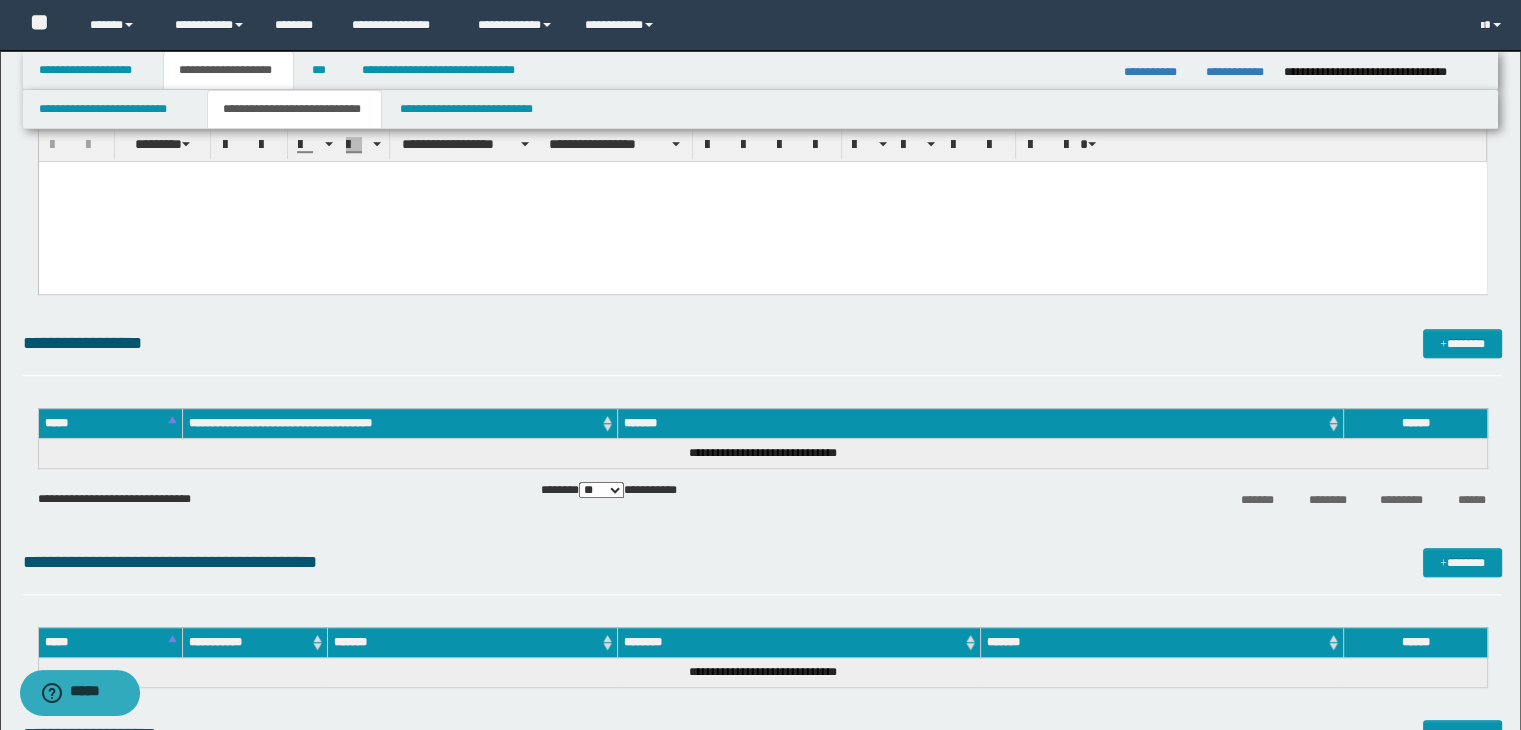 scroll, scrollTop: 1100, scrollLeft: 0, axis: vertical 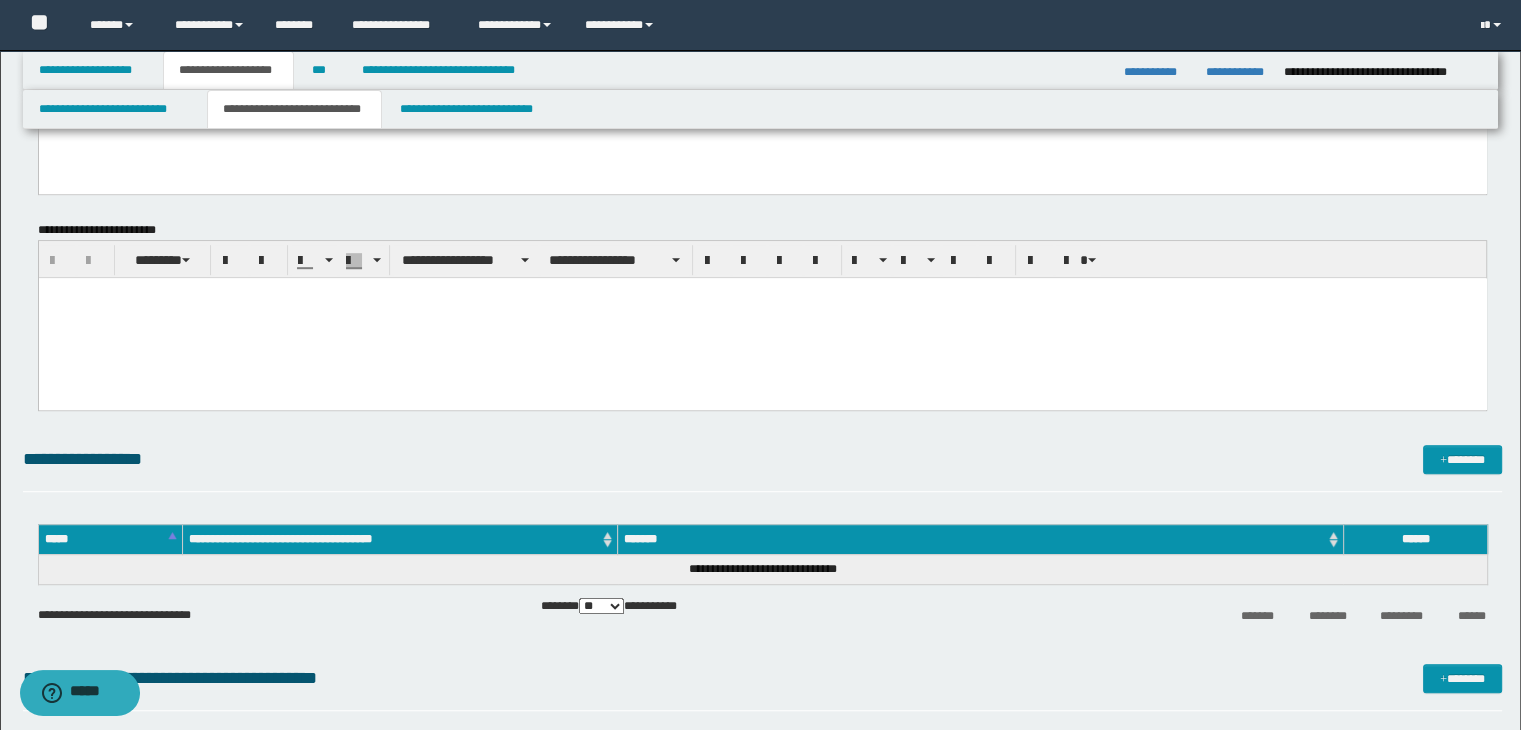 click at bounding box center [762, 317] 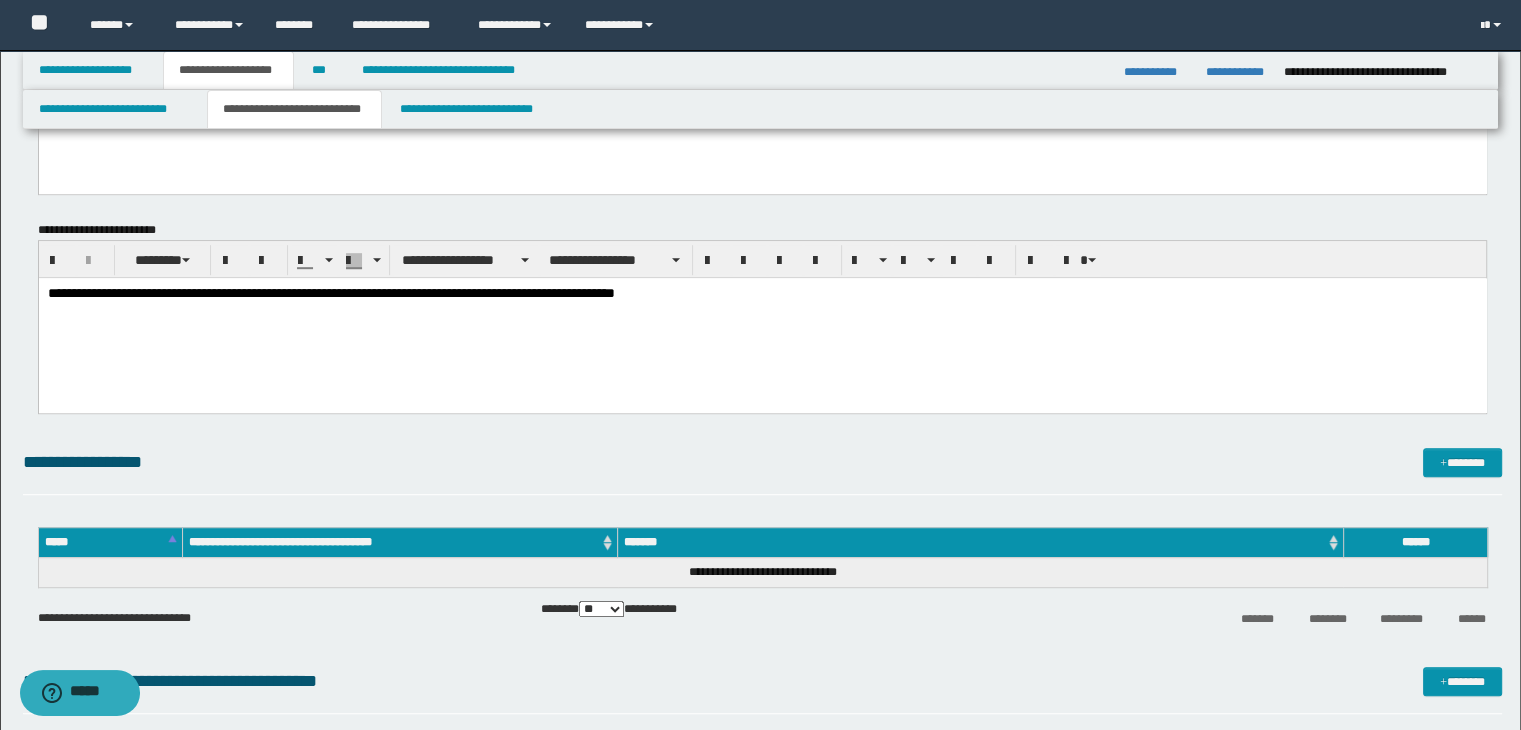 click on "**********" at bounding box center [330, 292] 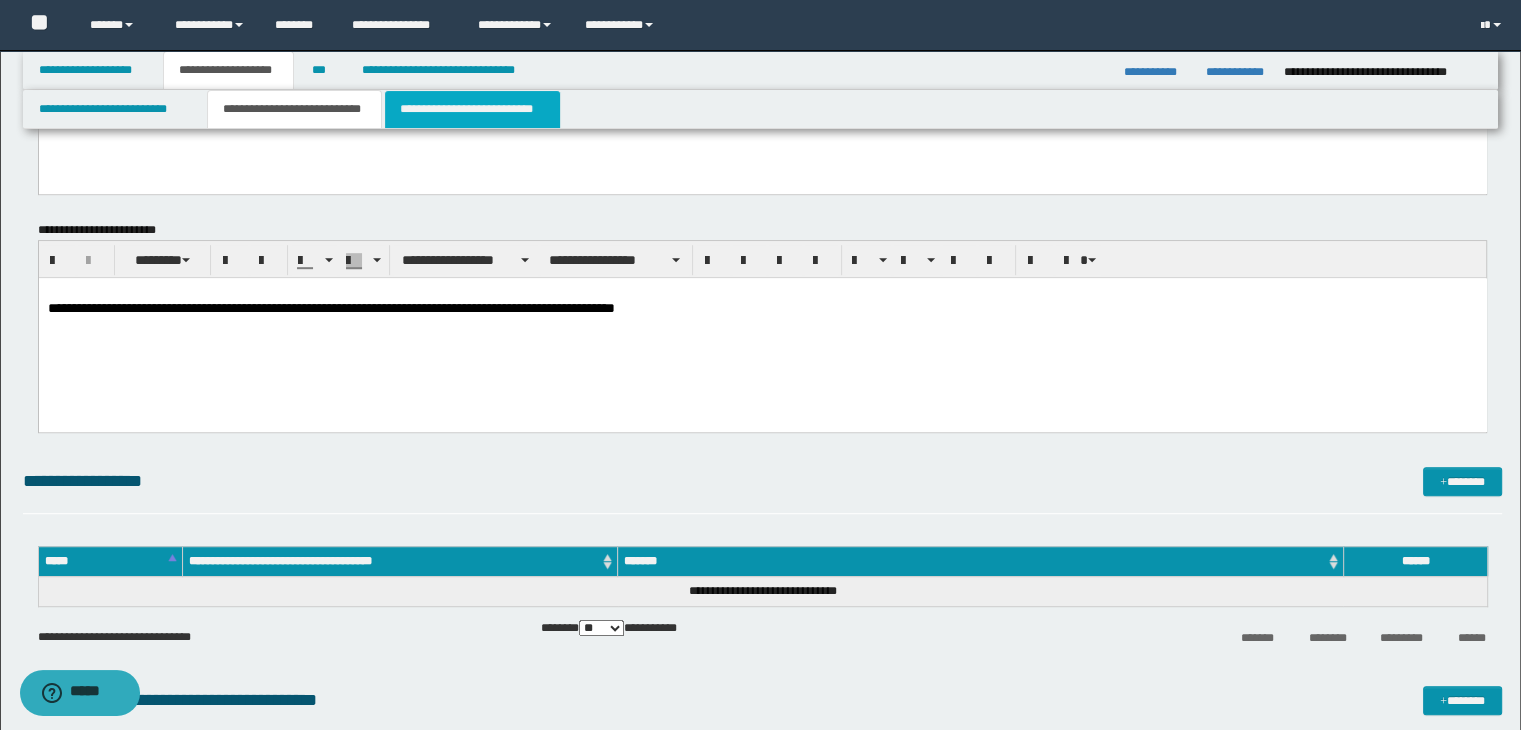 click on "**********" at bounding box center (472, 109) 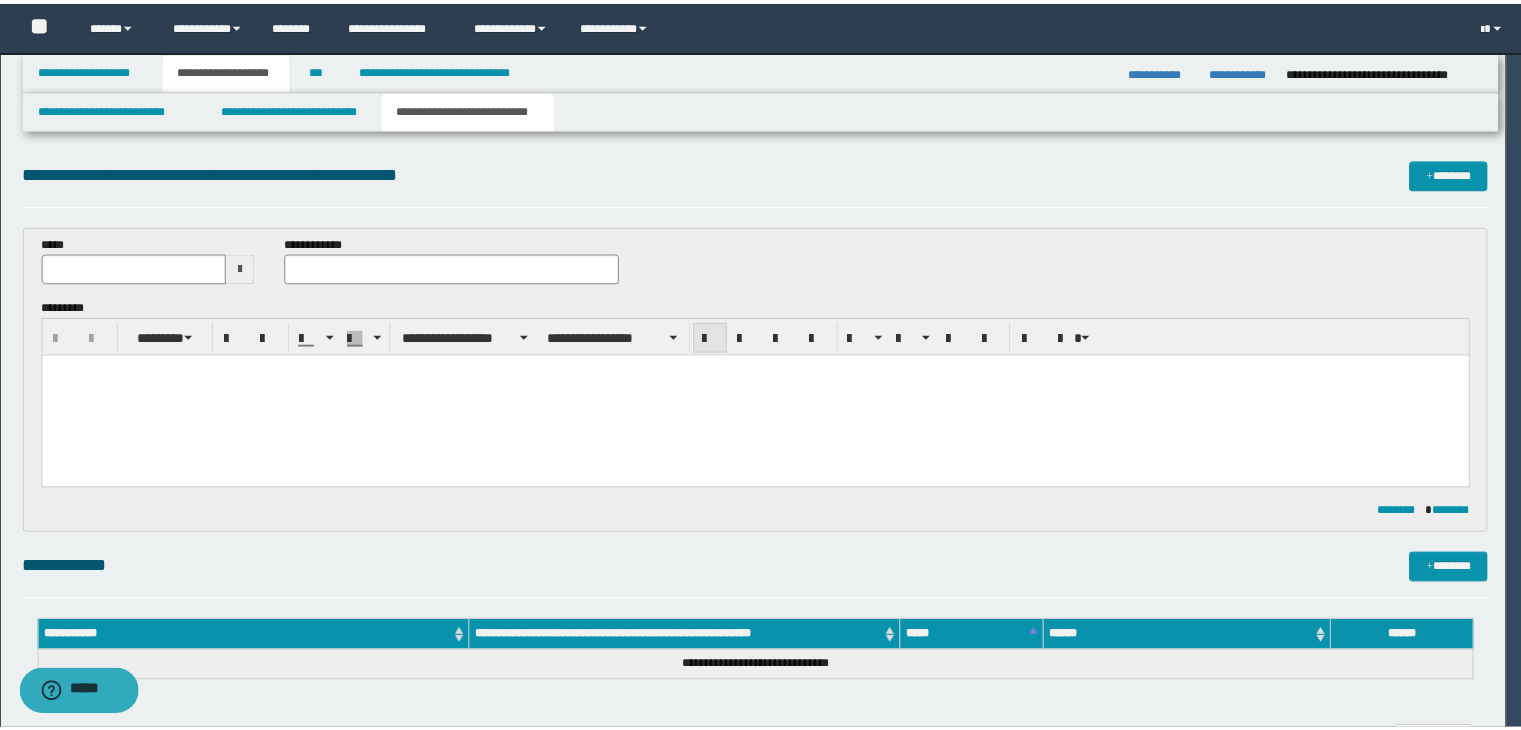 scroll, scrollTop: 0, scrollLeft: 0, axis: both 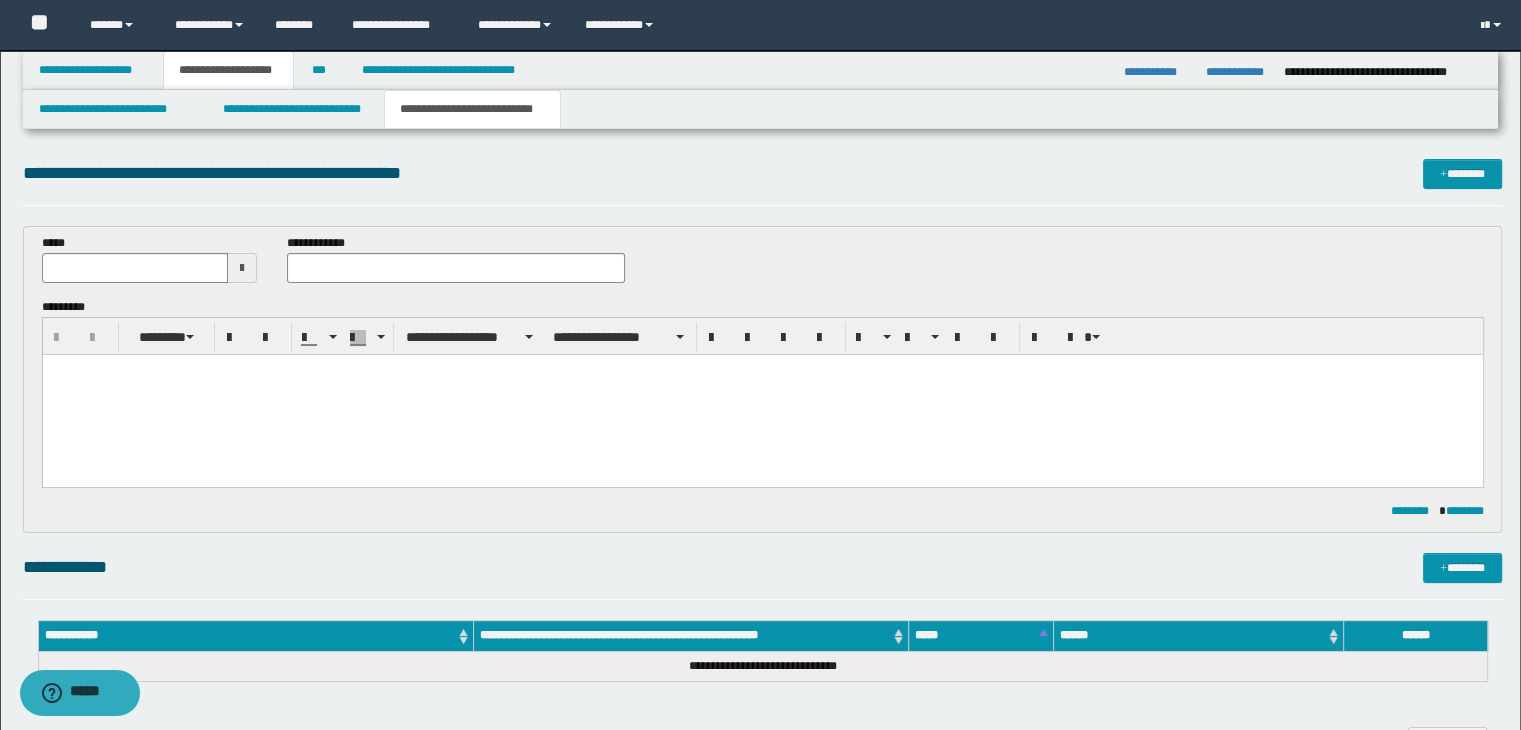 click at bounding box center [762, 369] 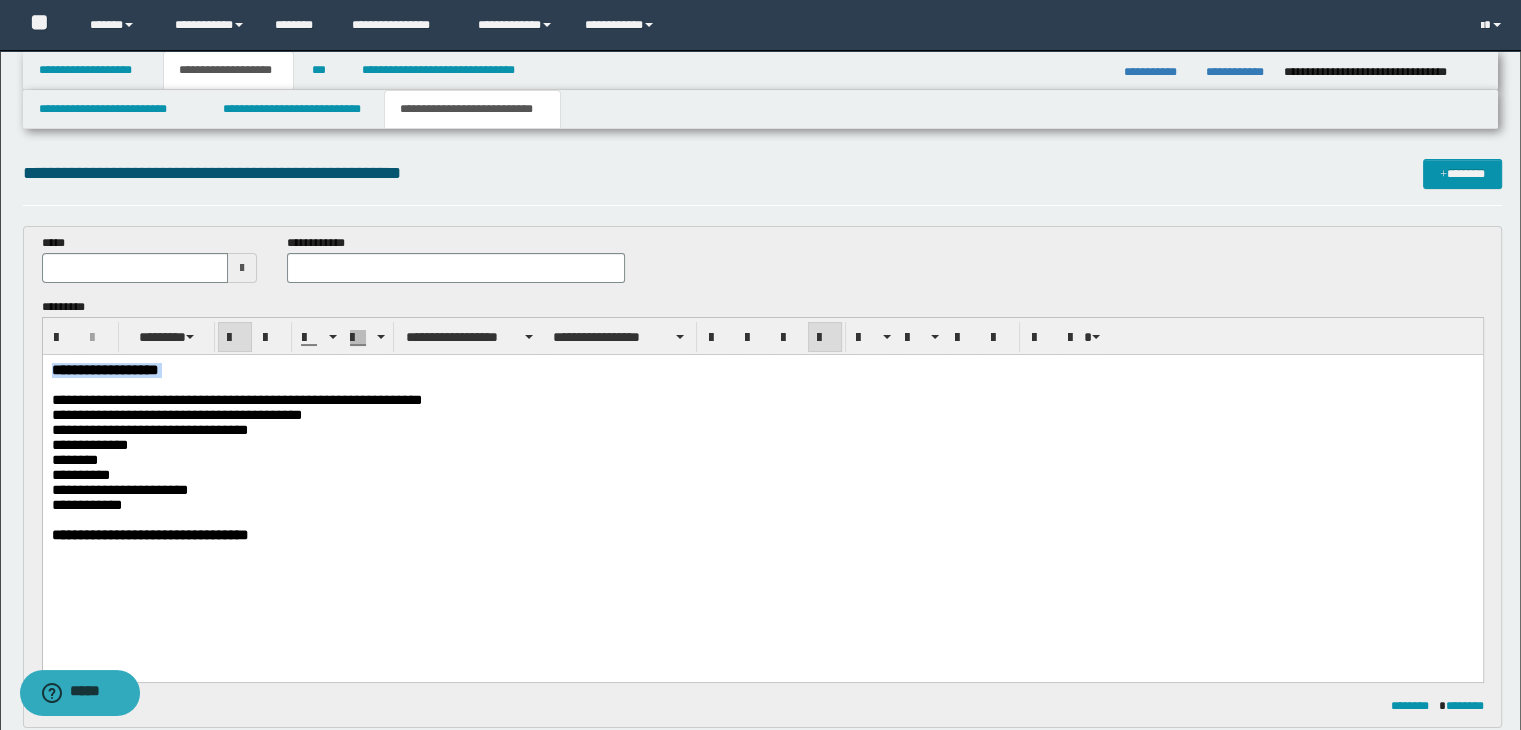 drag, startPoint x: 219, startPoint y: 366, endPoint x: 35, endPoint y: 366, distance: 184 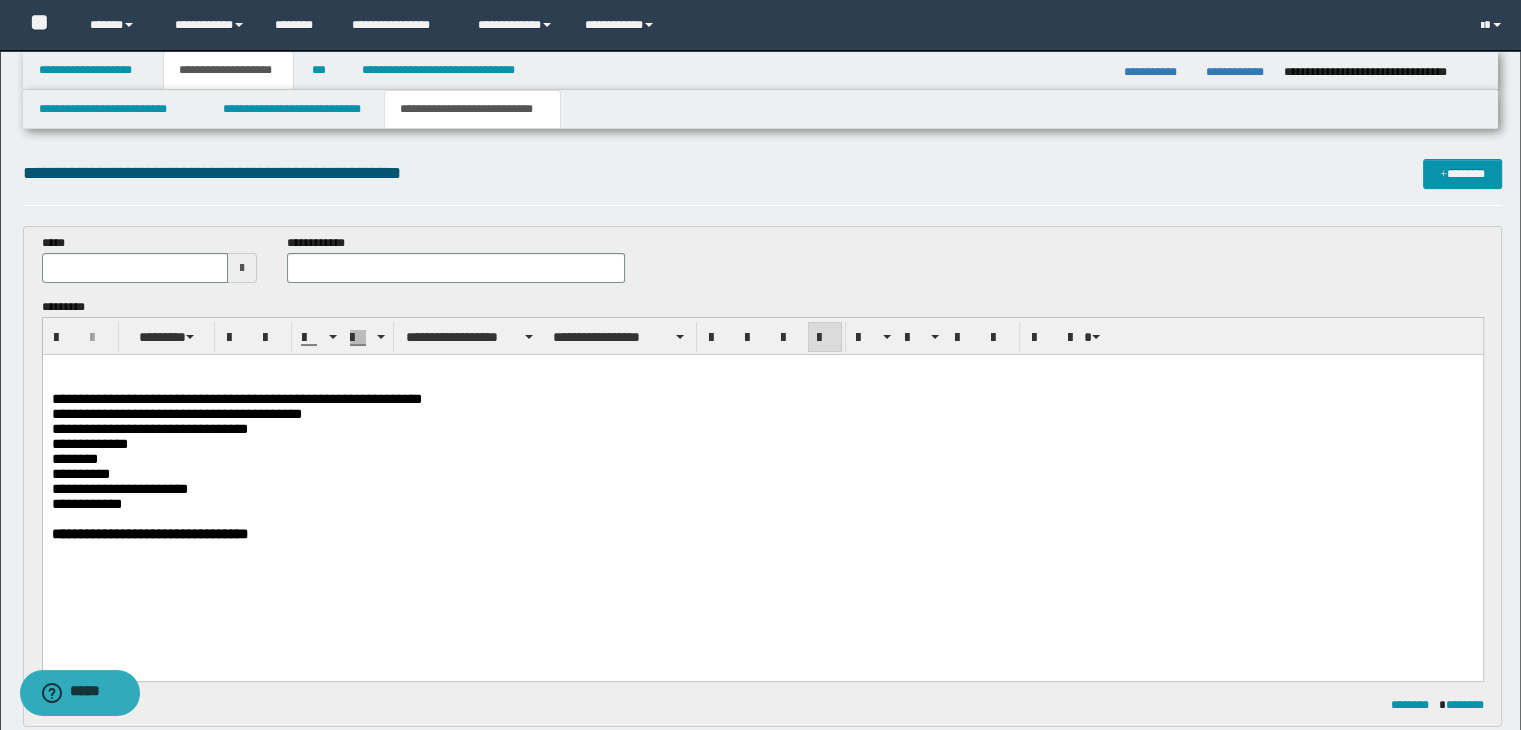 click on "**********" at bounding box center (456, 258) 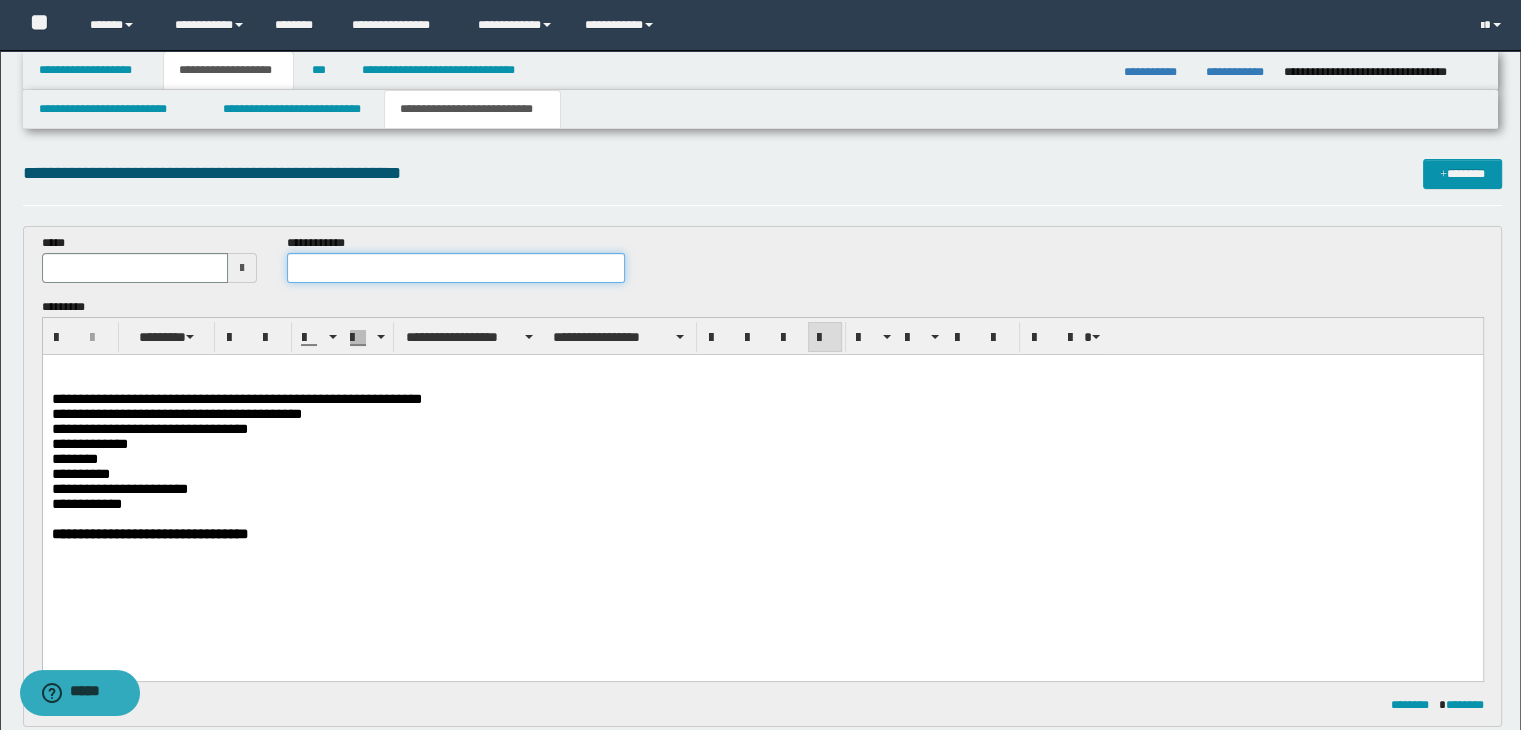 click at bounding box center (456, 268) 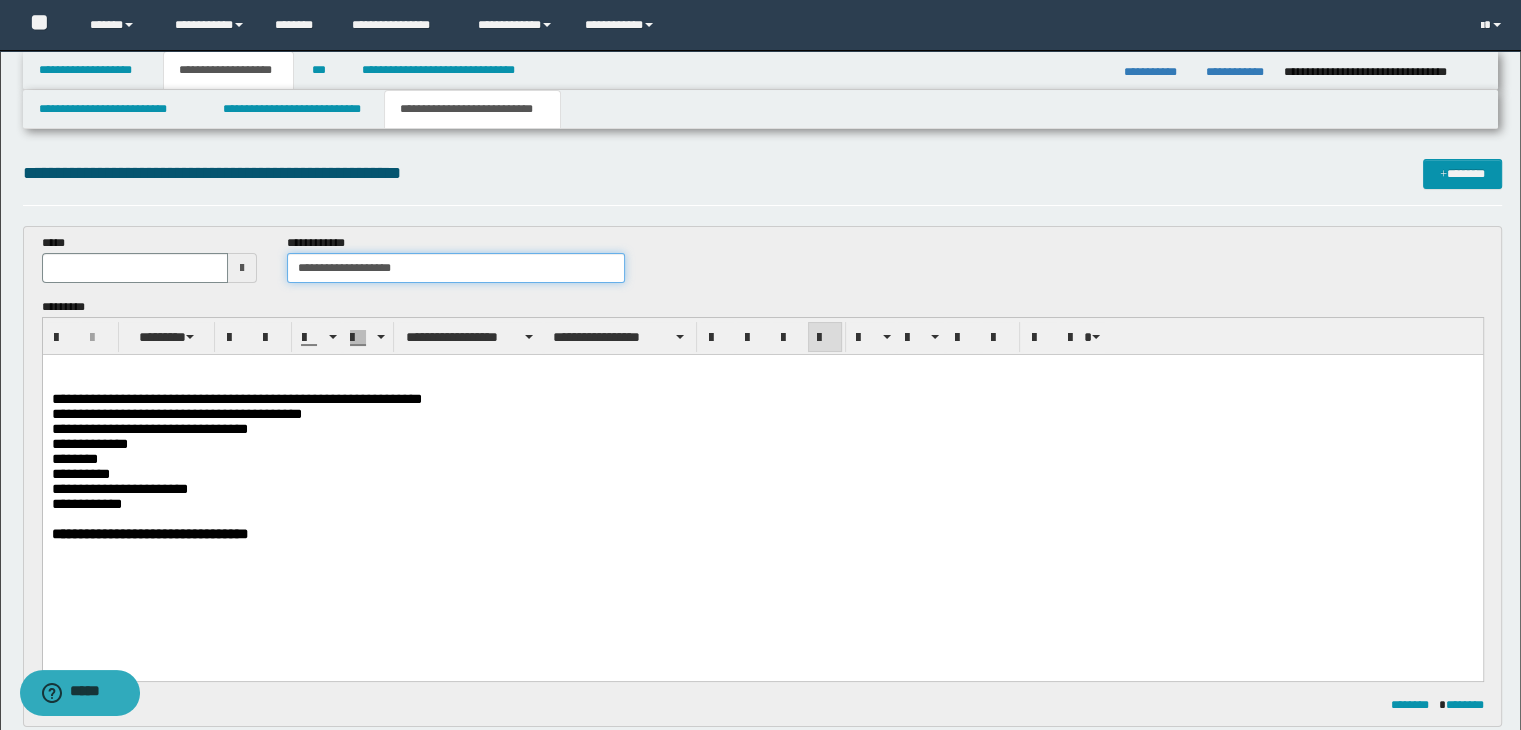 type on "**********" 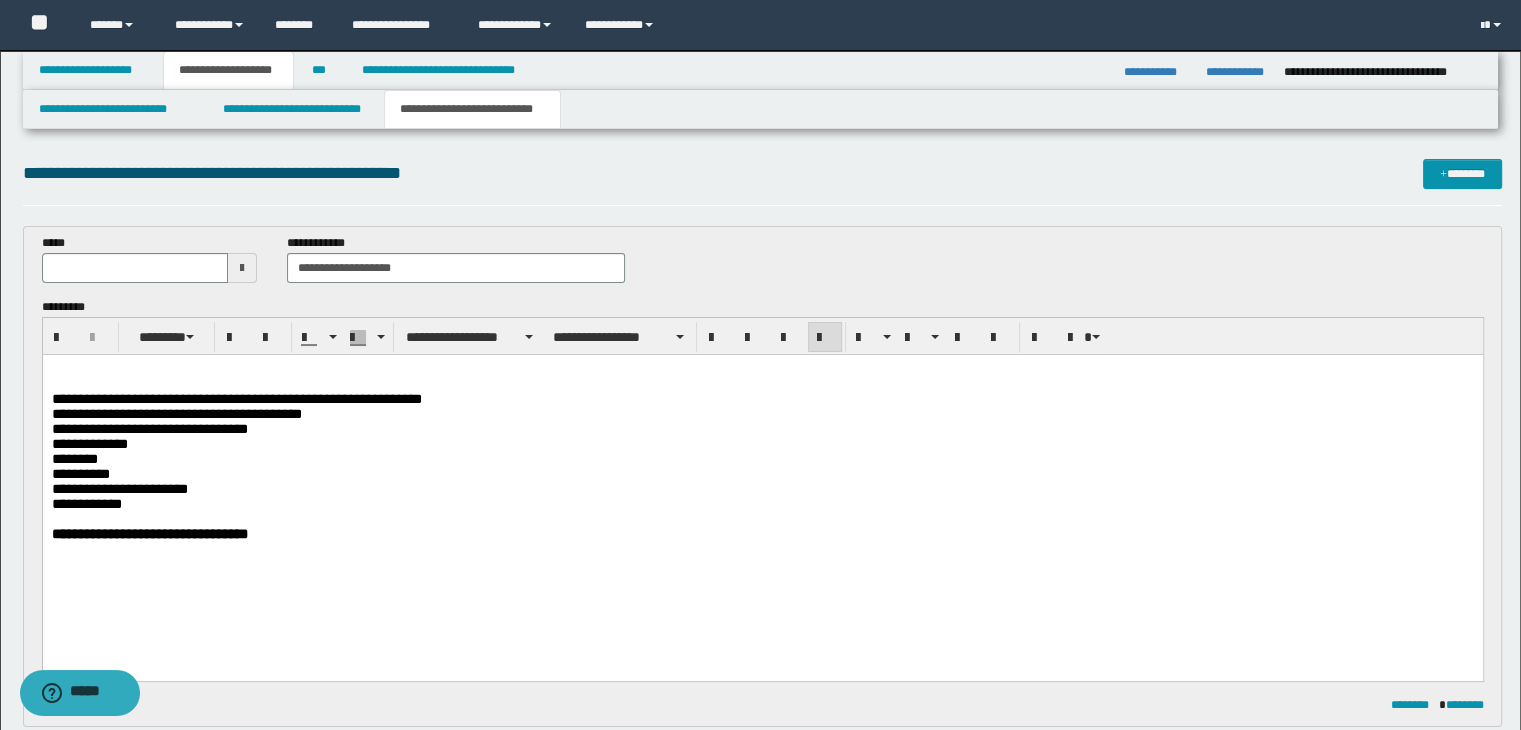 click at bounding box center (762, 383) 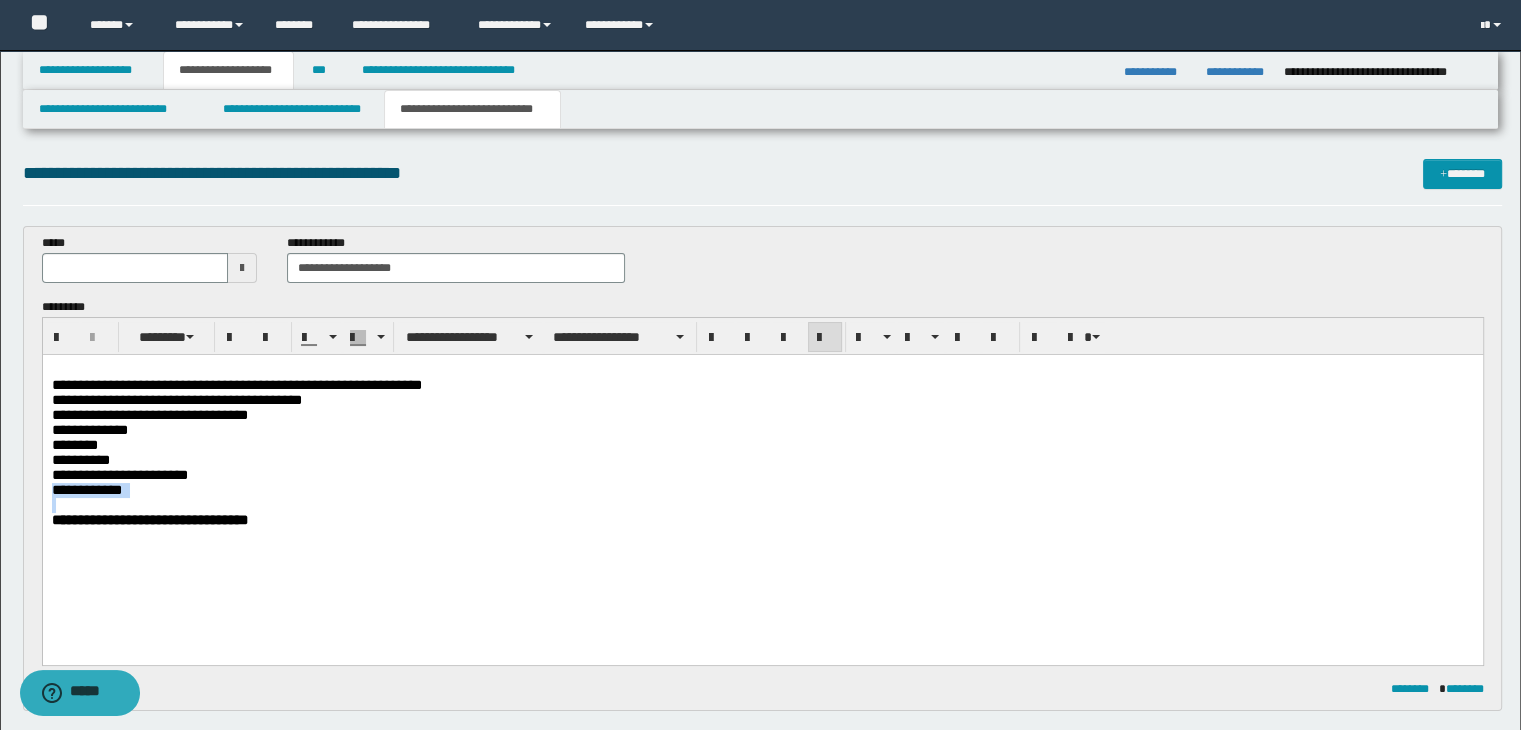 drag, startPoint x: 332, startPoint y: 537, endPoint x: 81, endPoint y: 878, distance: 423.41705 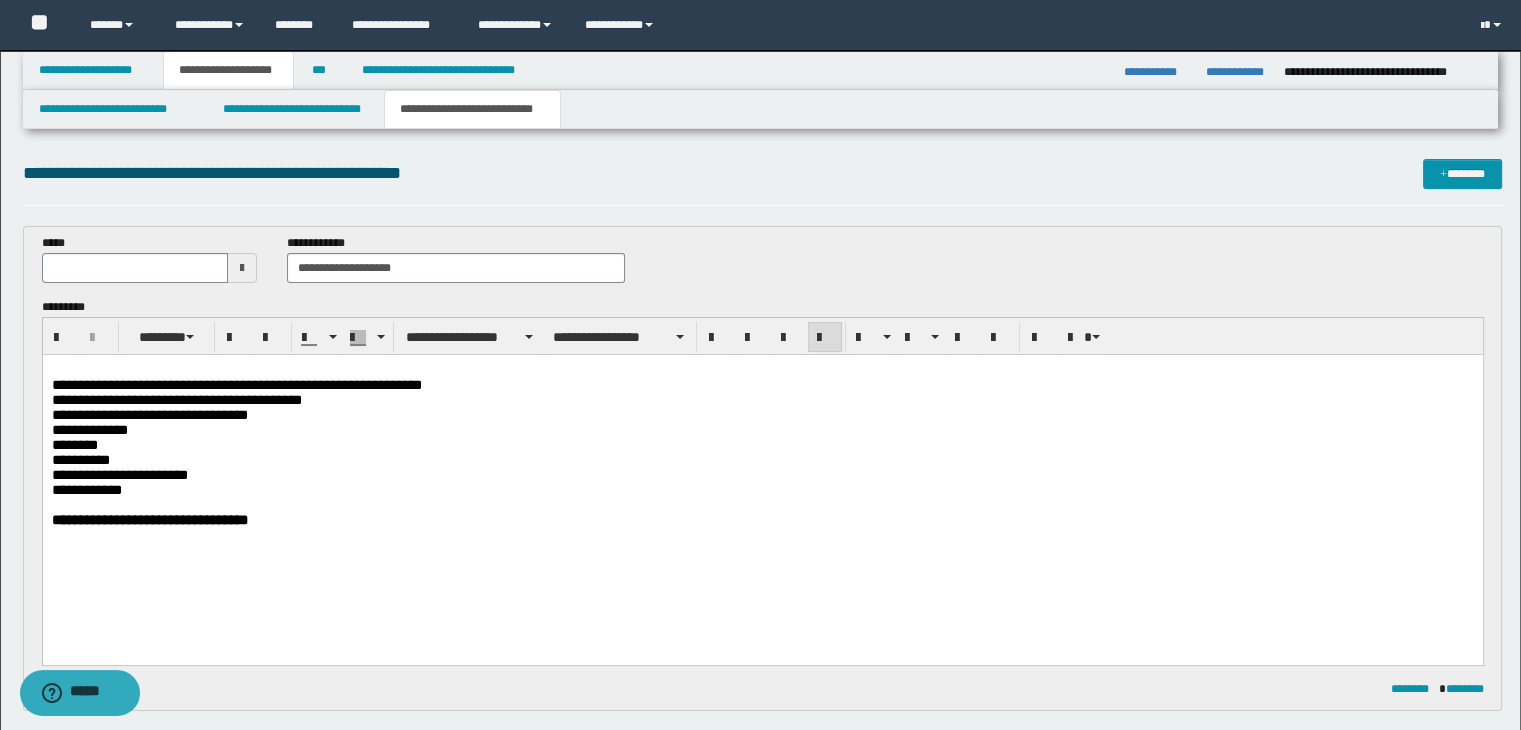 drag, startPoint x: 224, startPoint y: 579, endPoint x: 252, endPoint y: 578, distance: 28.01785 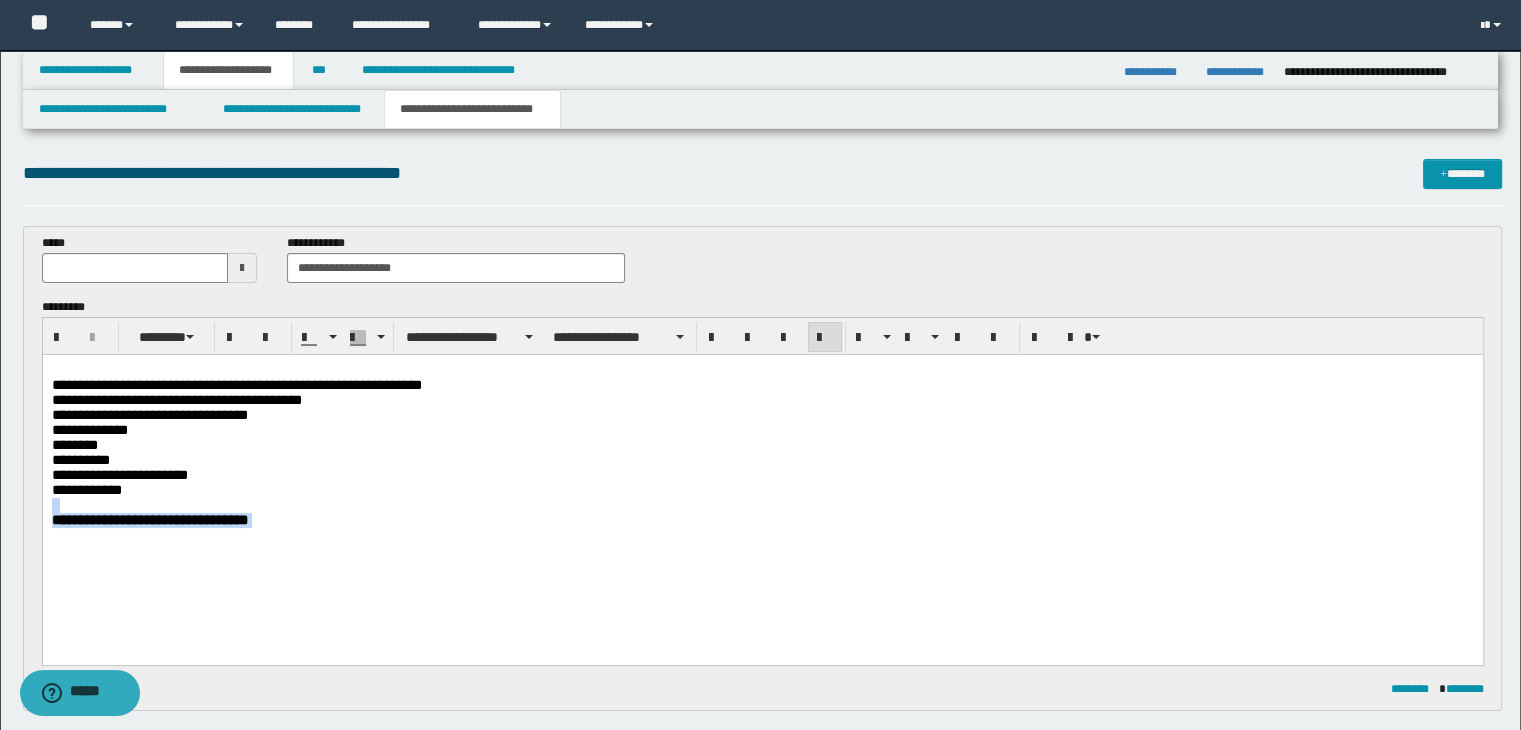 drag, startPoint x: 320, startPoint y: 562, endPoint x: 36, endPoint y: 534, distance: 285.37695 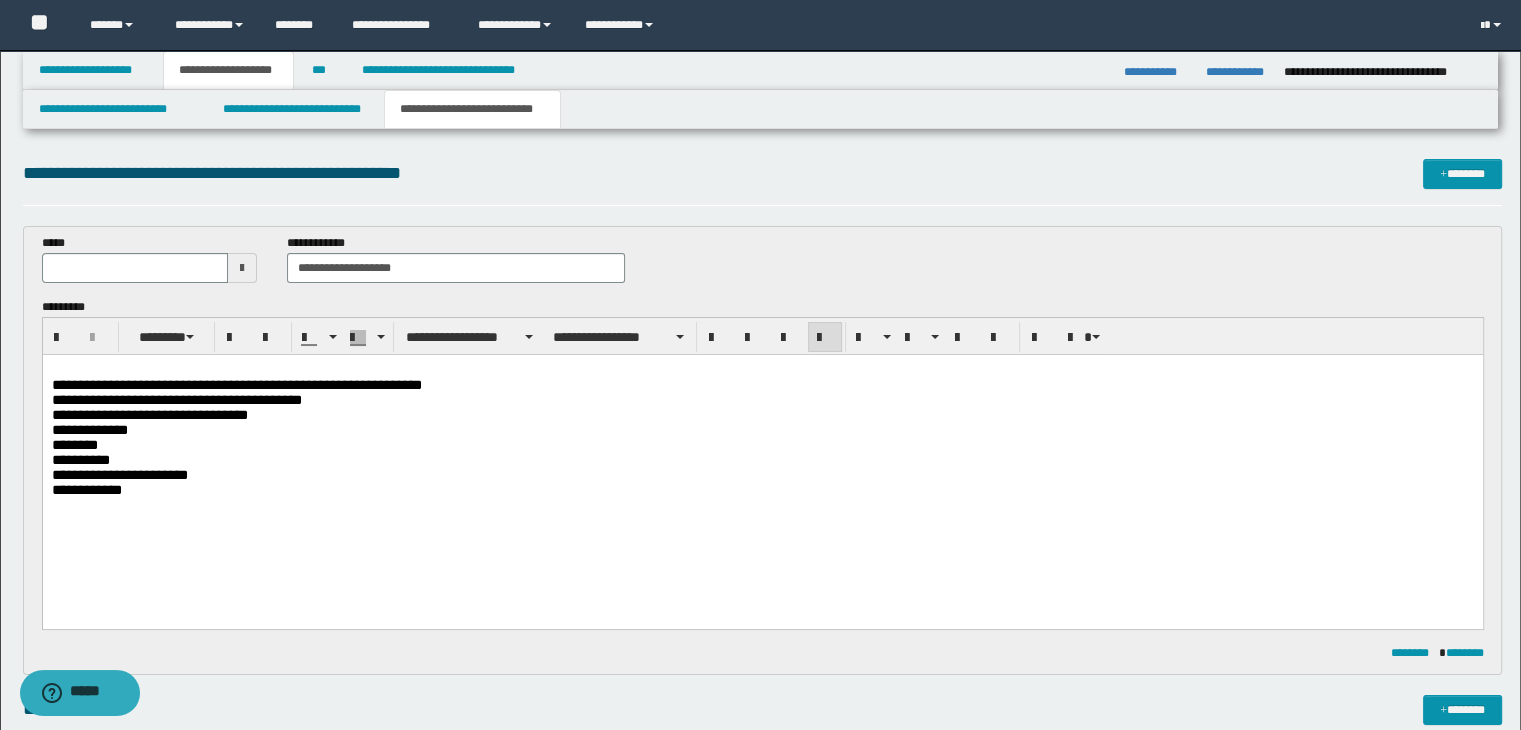 click at bounding box center (242, 268) 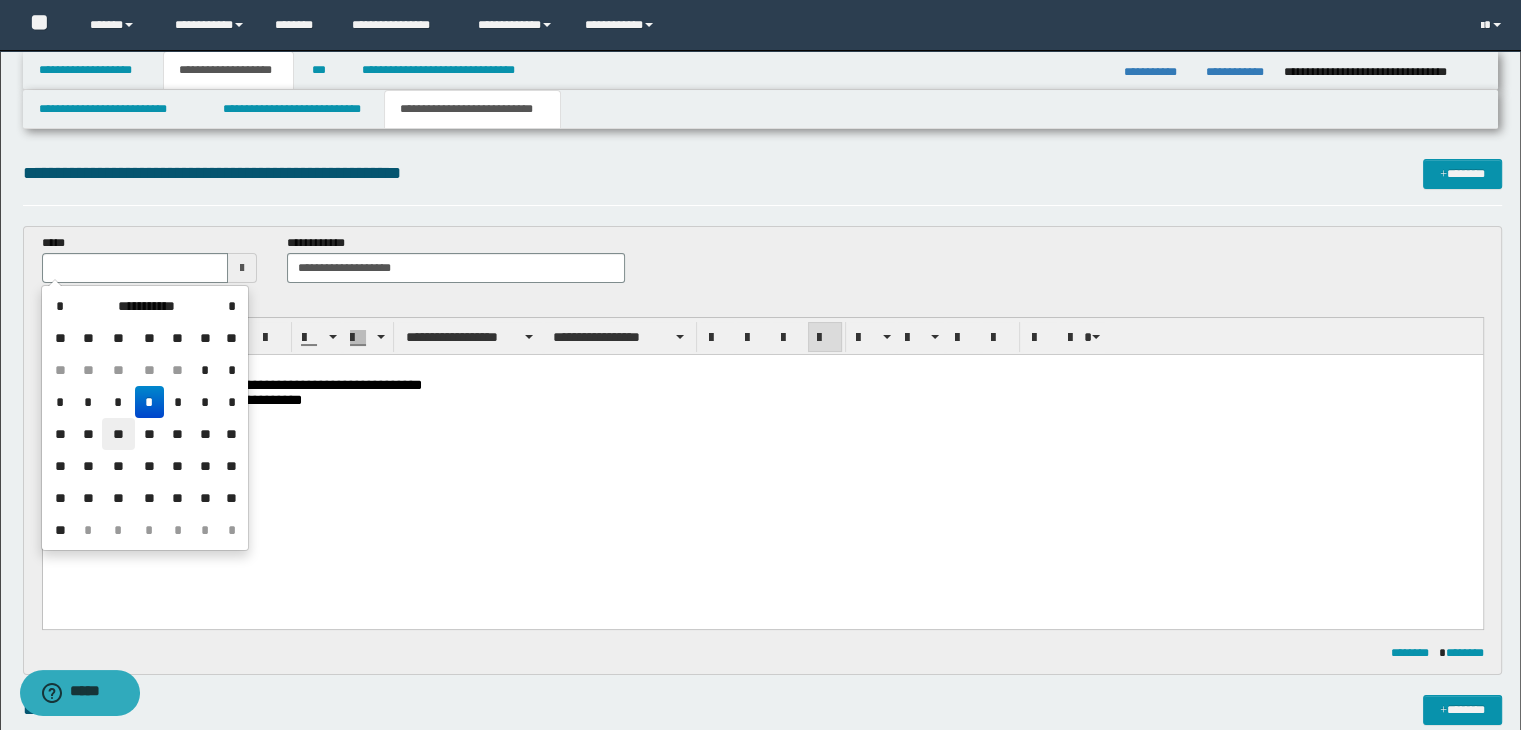 click on "**" at bounding box center [118, 434] 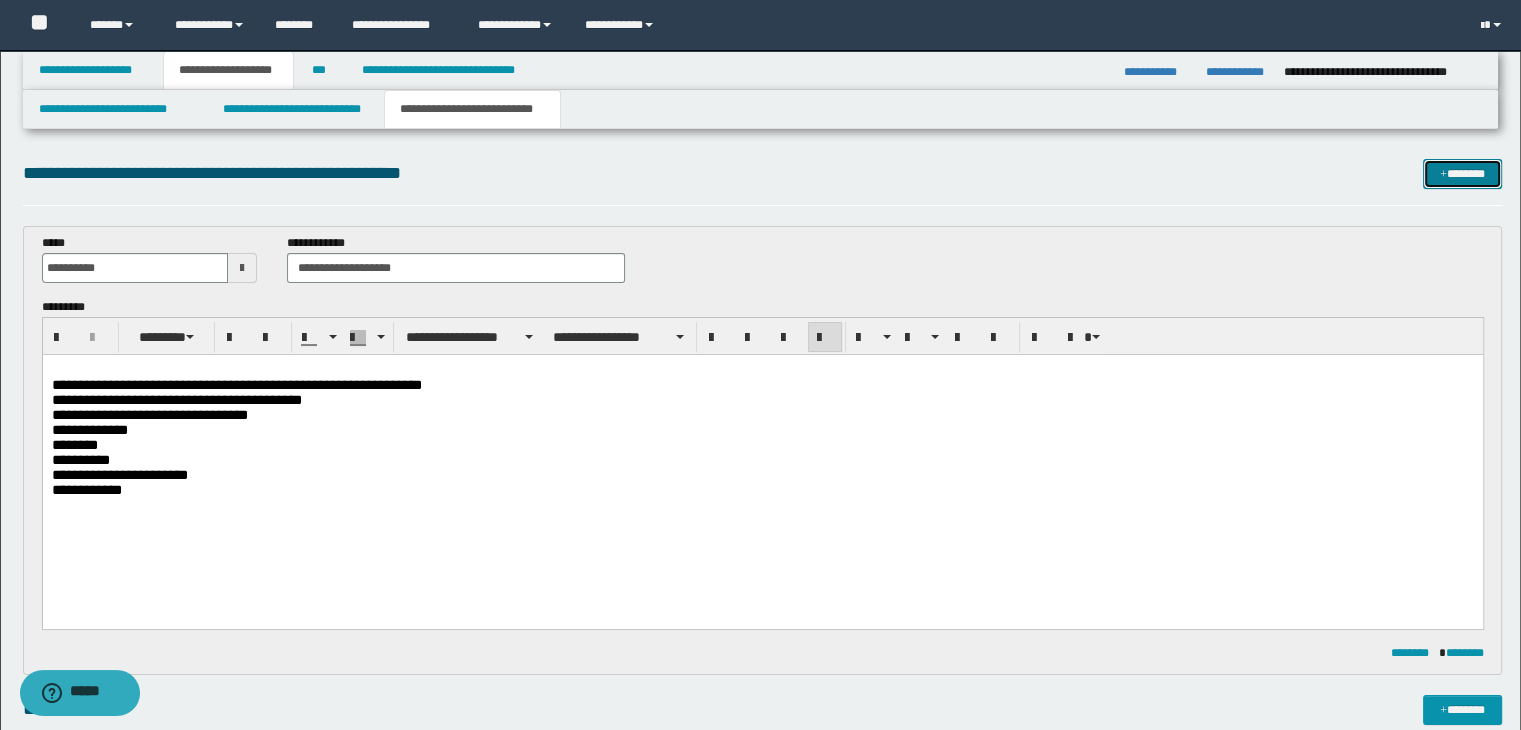 click at bounding box center (1443, 175) 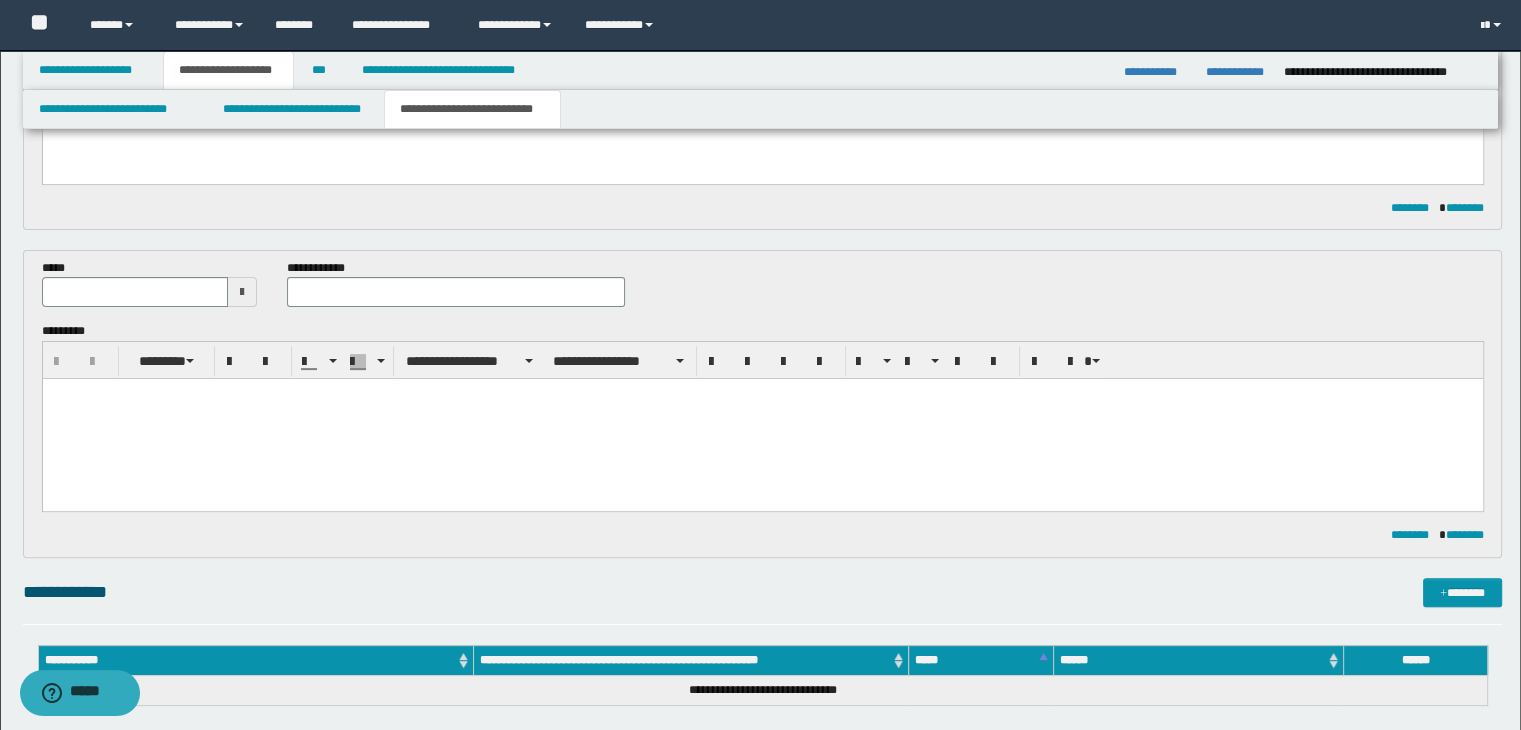 scroll, scrollTop: 422, scrollLeft: 0, axis: vertical 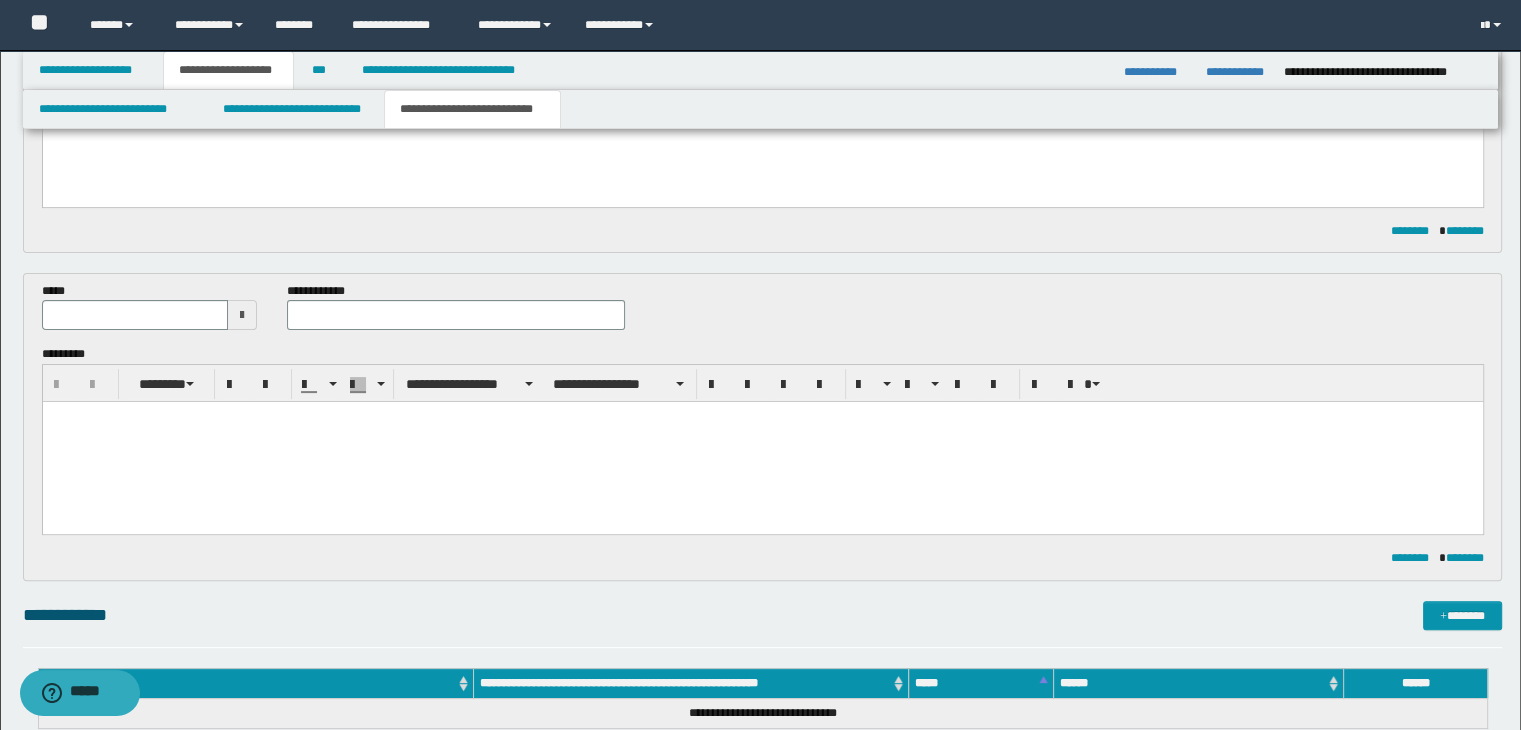 type 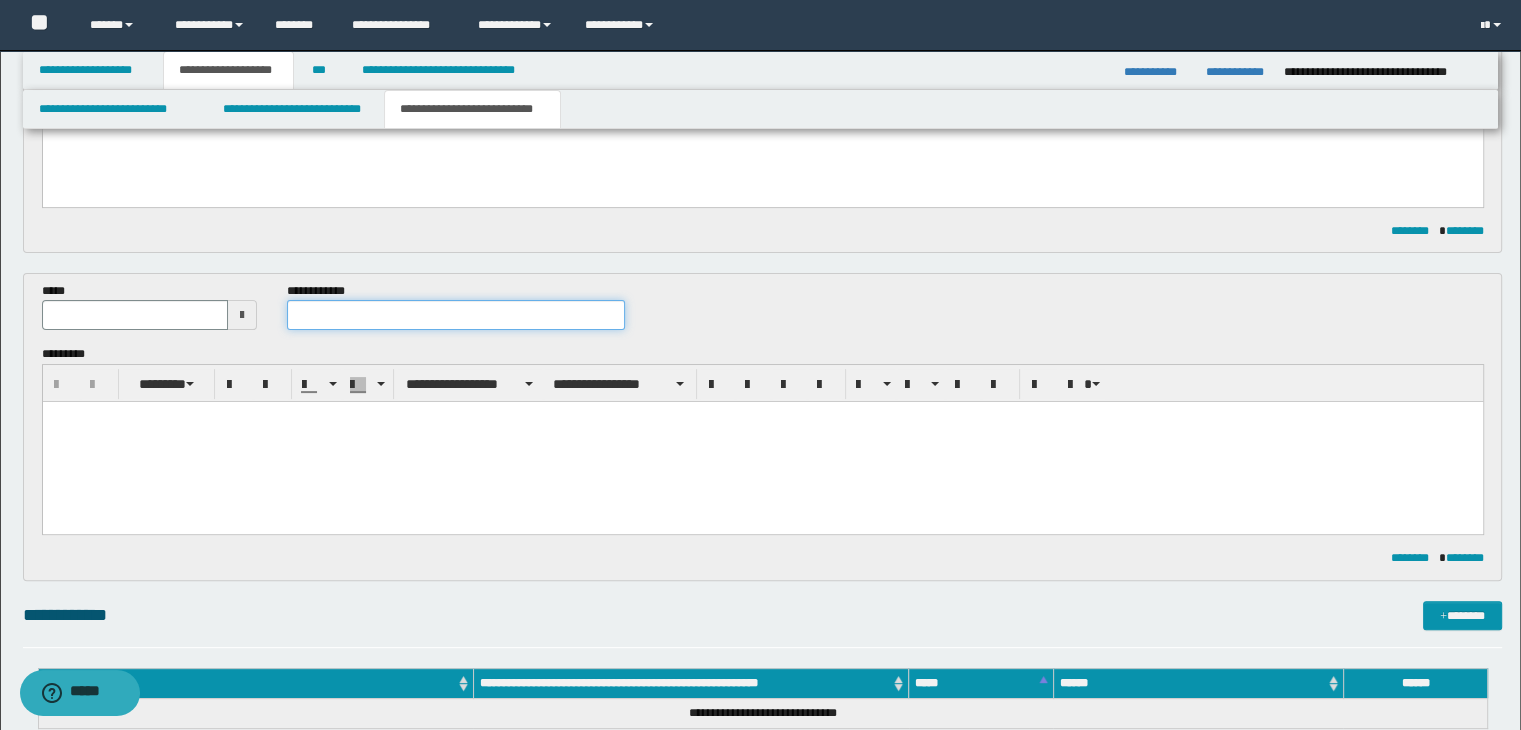 click at bounding box center (456, 315) 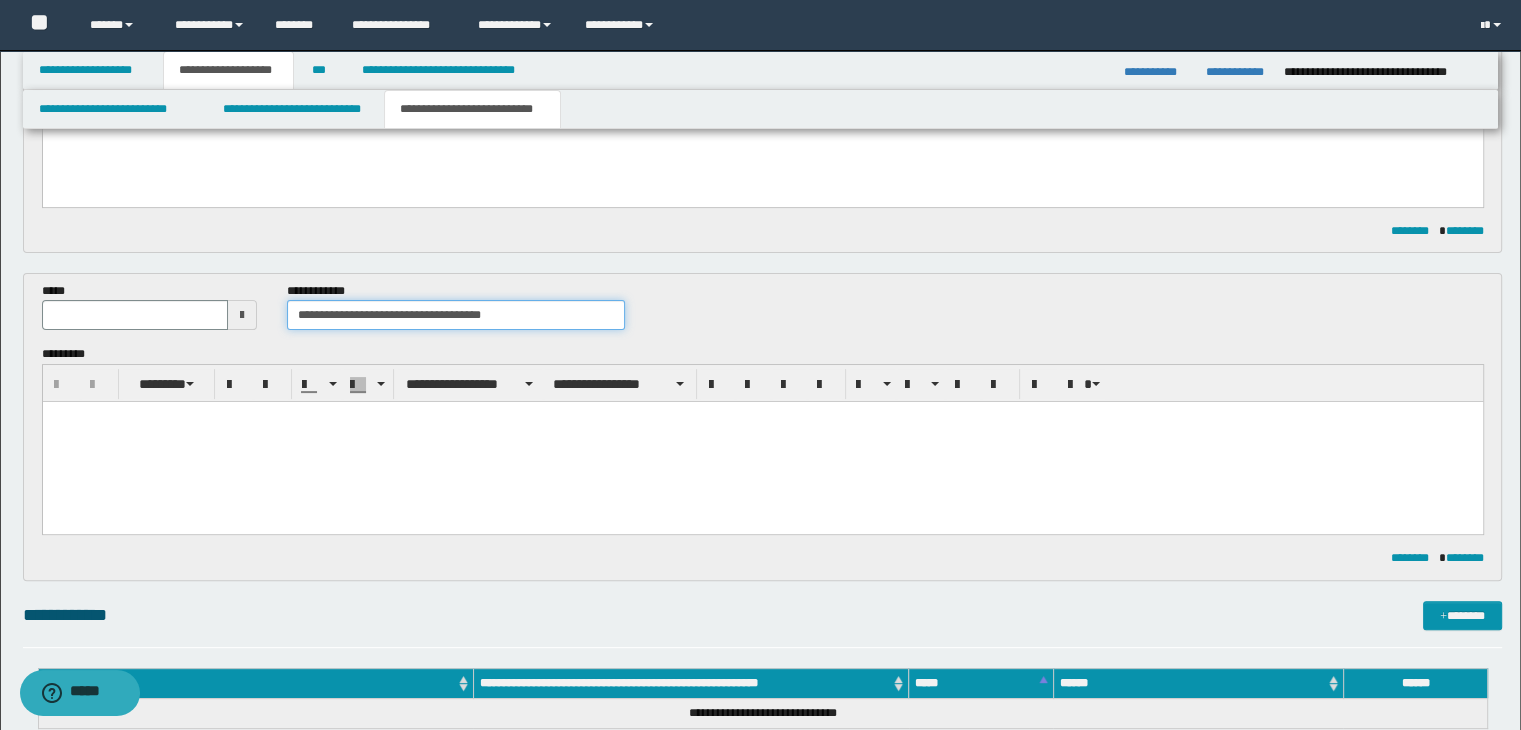 type 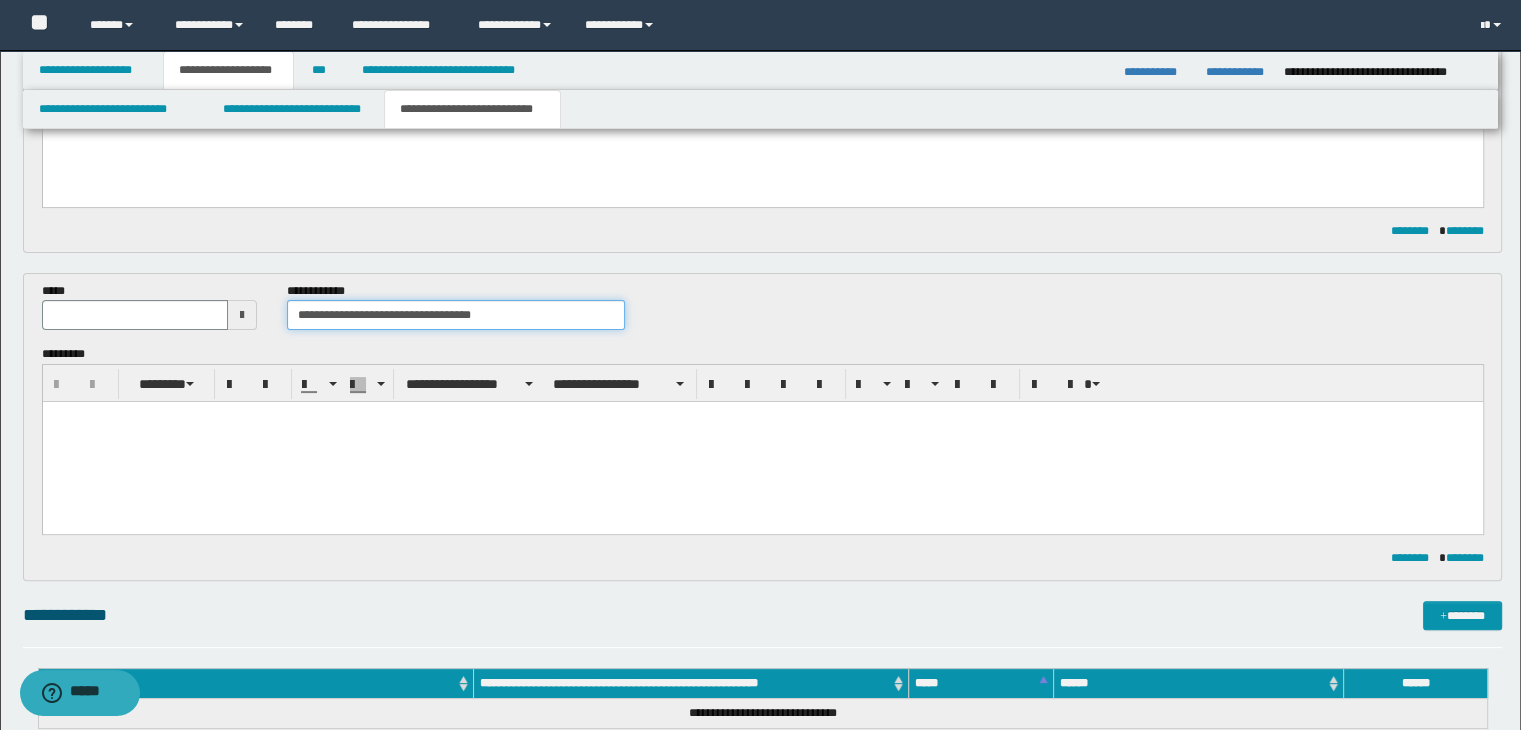 type on "**********" 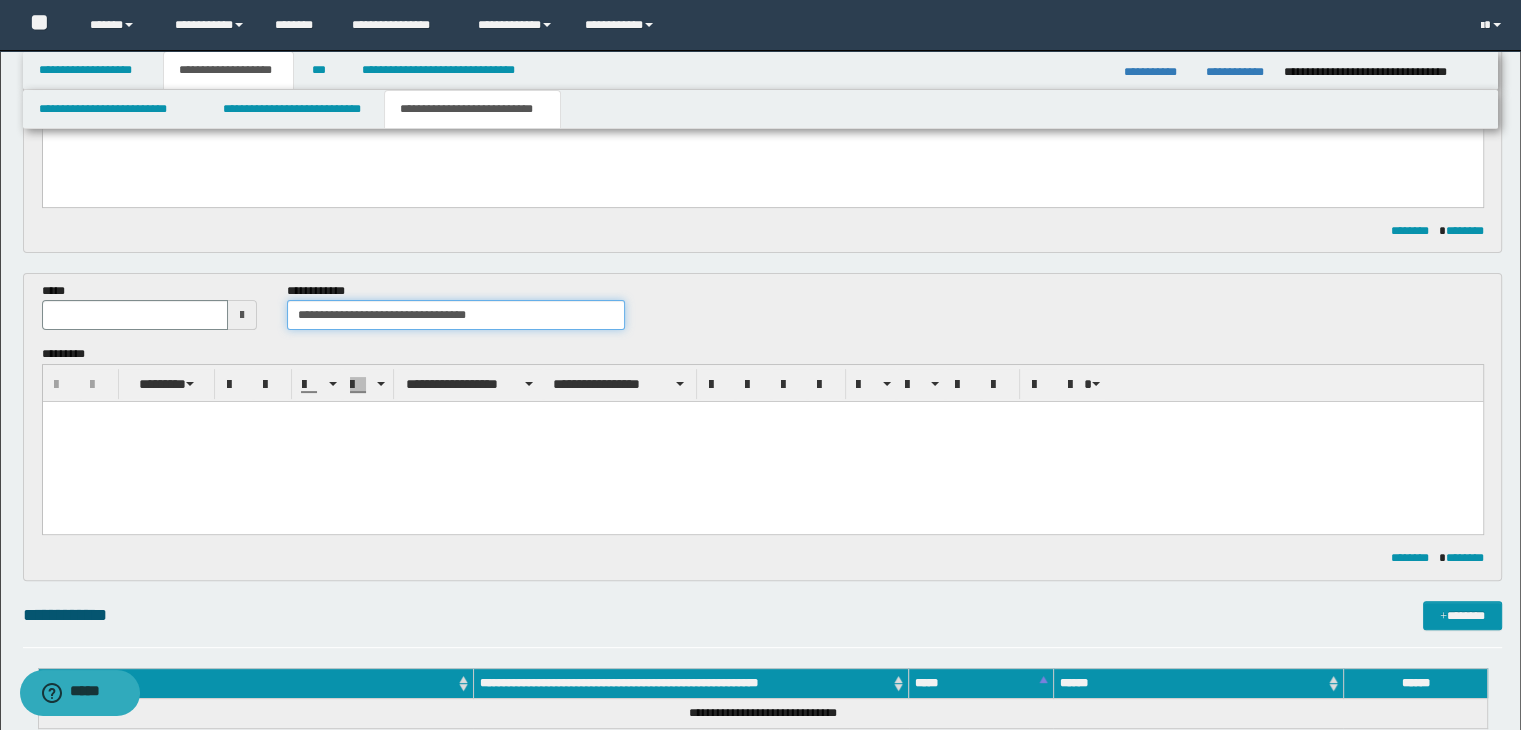type 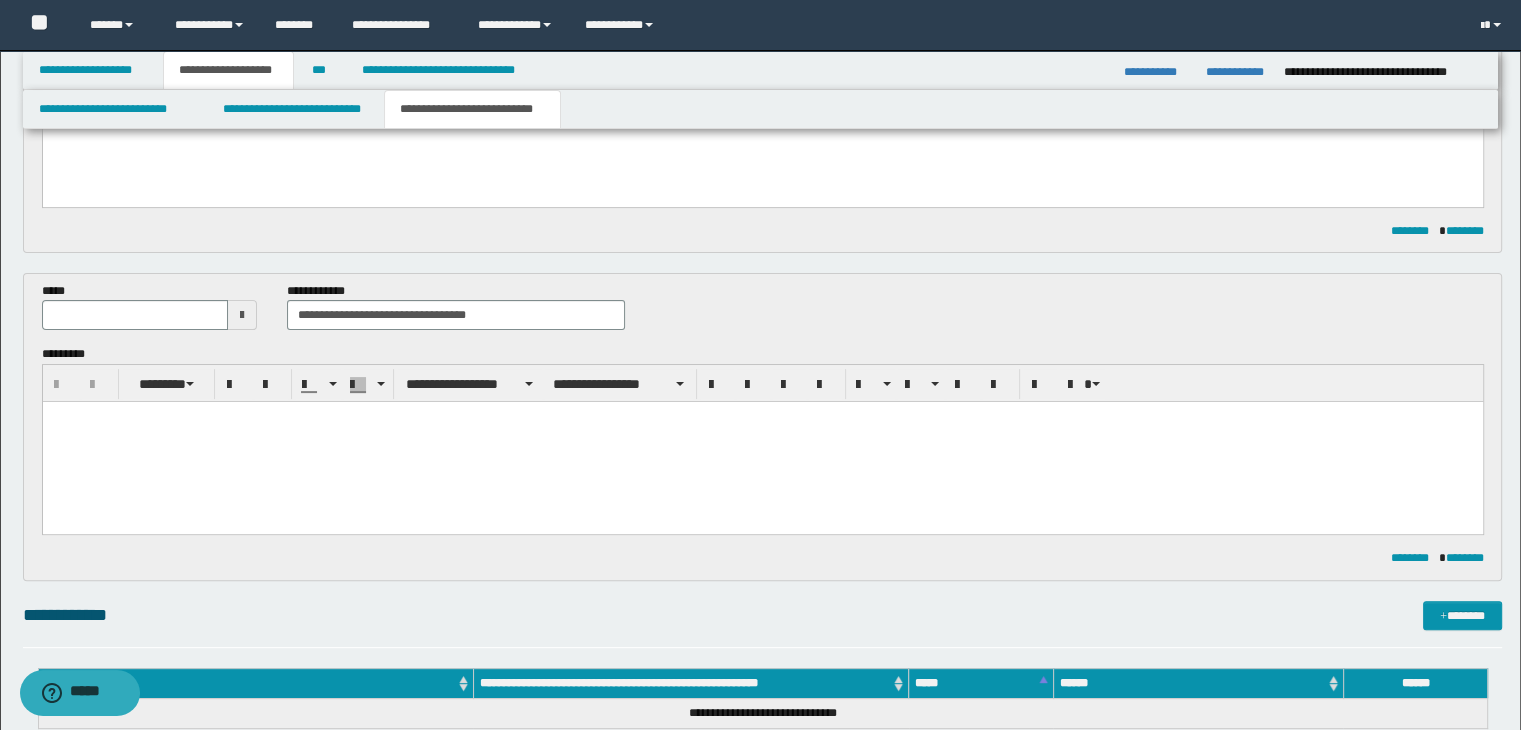 click at bounding box center [242, 315] 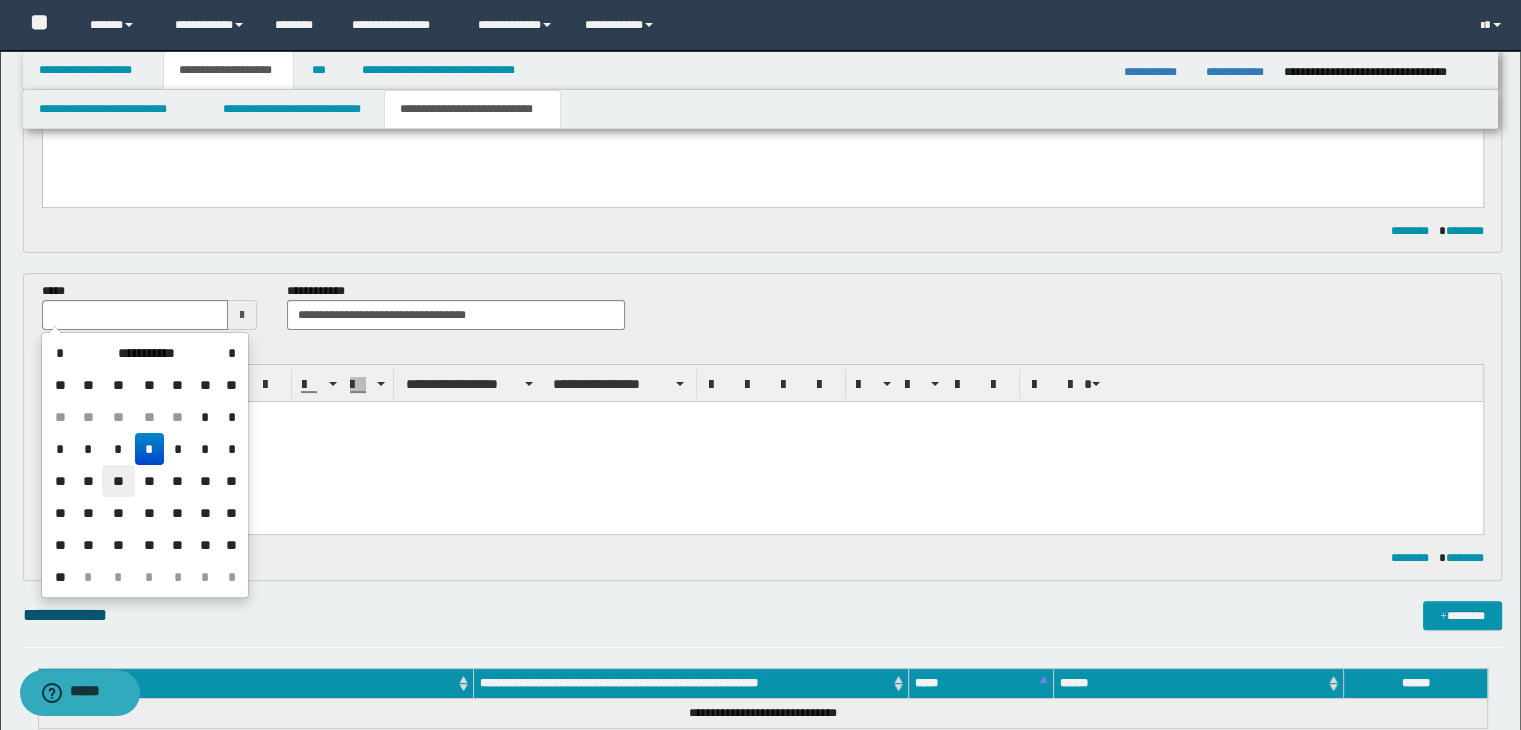 drag, startPoint x: 122, startPoint y: 479, endPoint x: 190, endPoint y: 39, distance: 445.22354 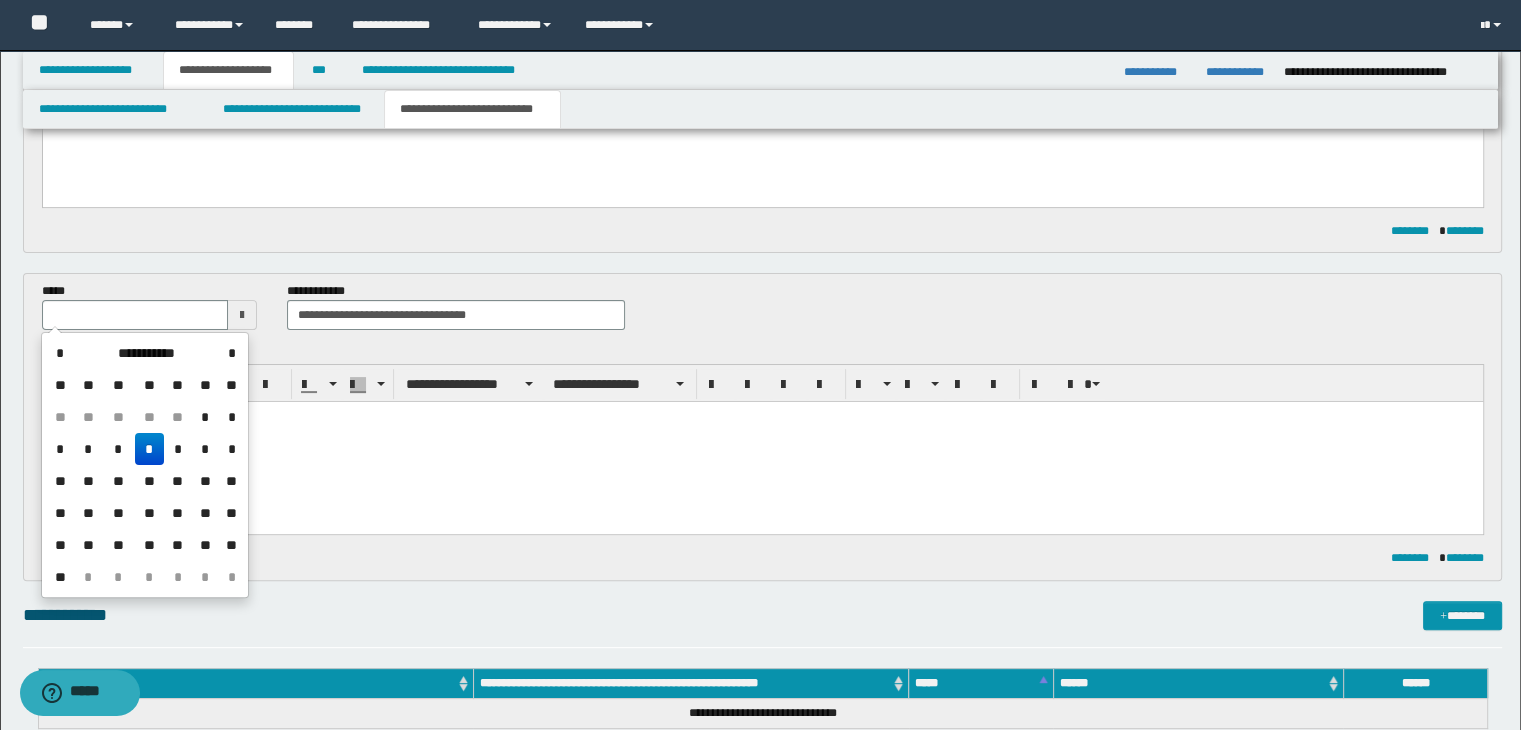 type on "**********" 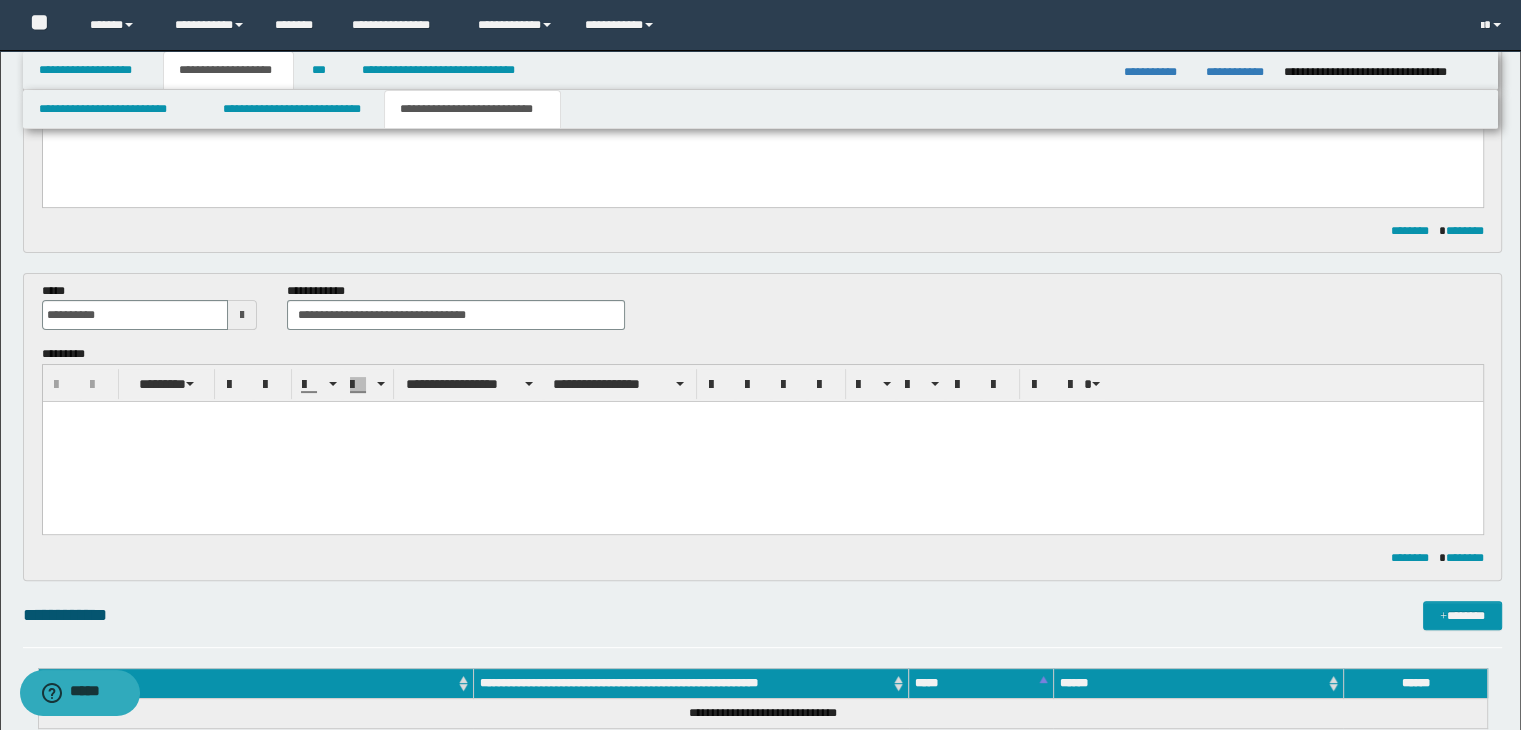 click at bounding box center (762, 442) 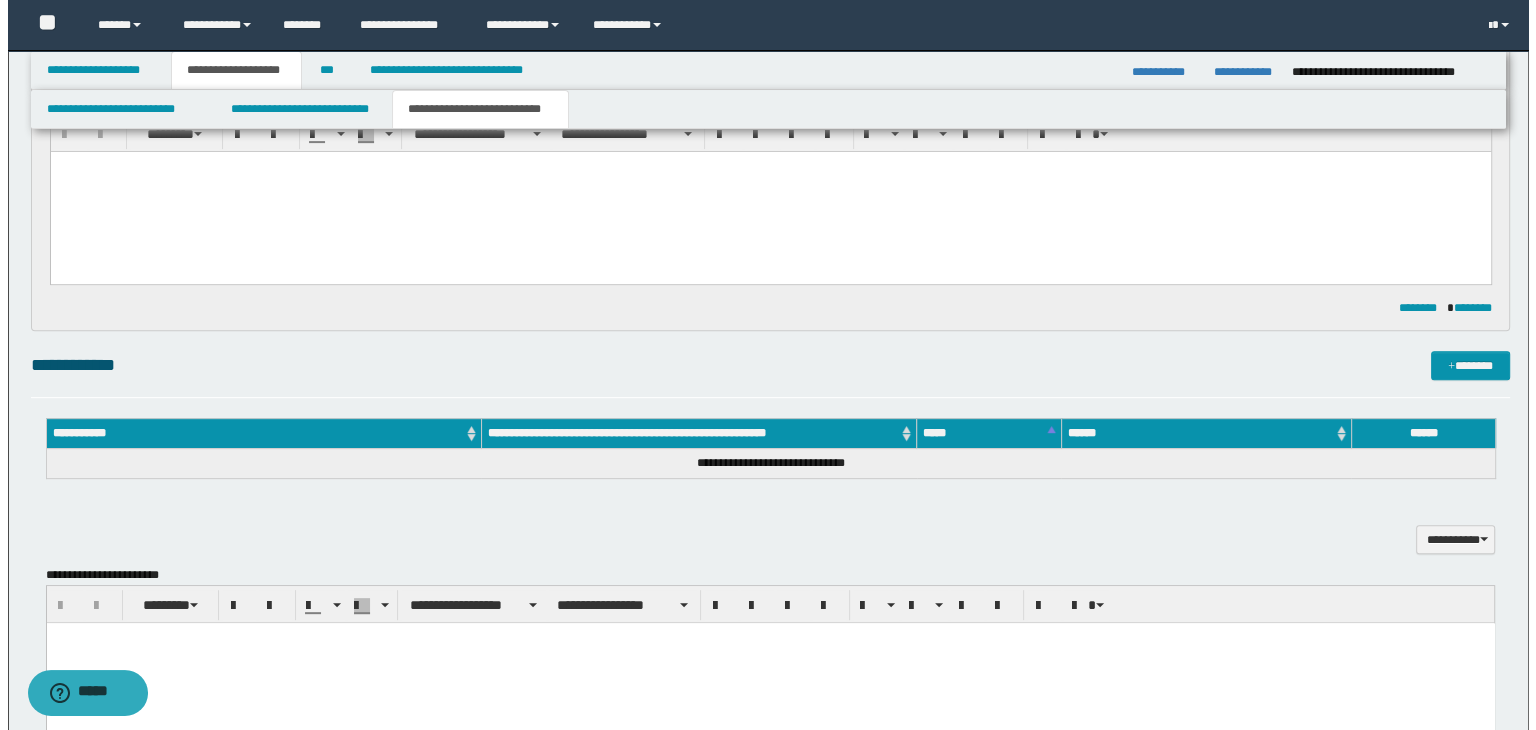 scroll, scrollTop: 722, scrollLeft: 0, axis: vertical 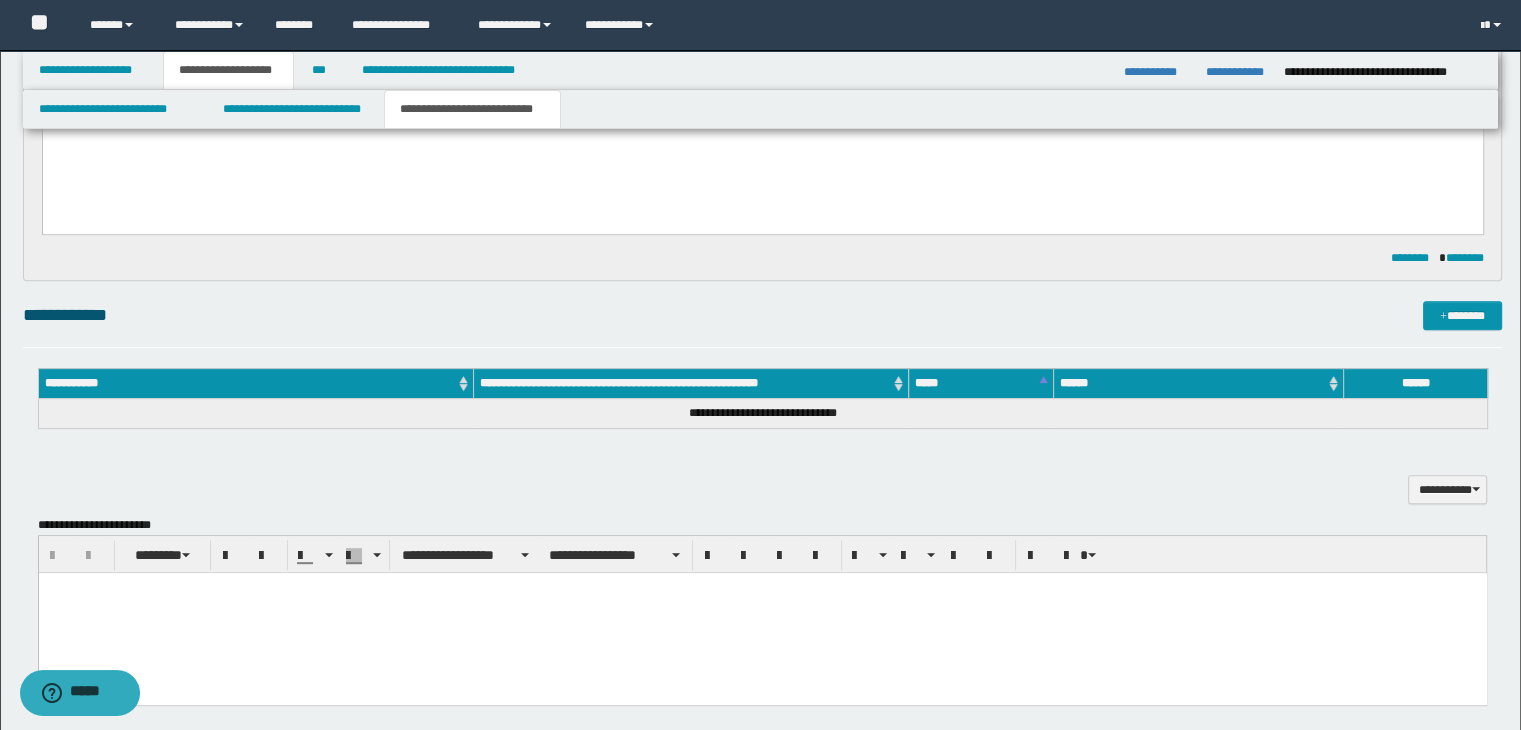 click on "**********" at bounding box center [763, 324] 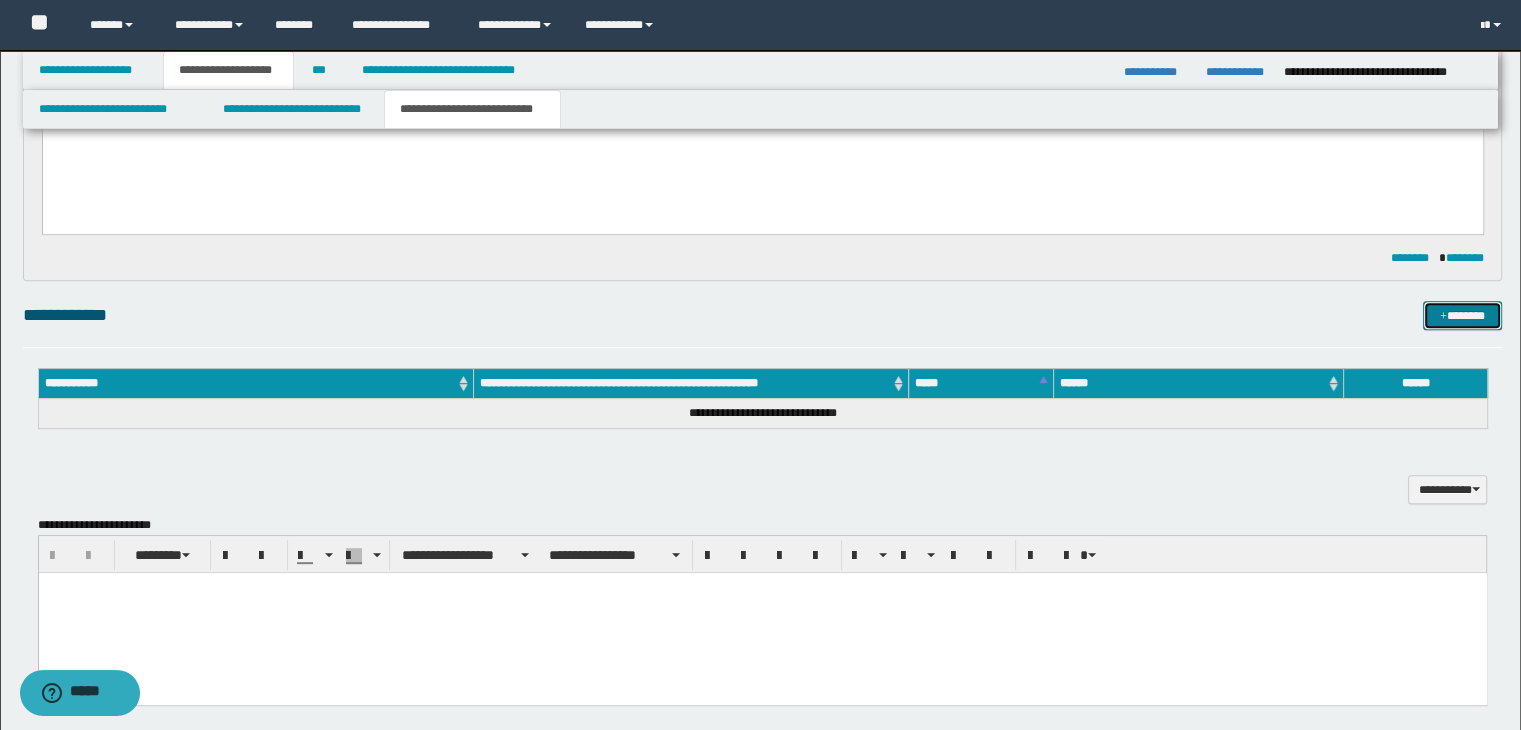 click on "*******" at bounding box center [1462, 316] 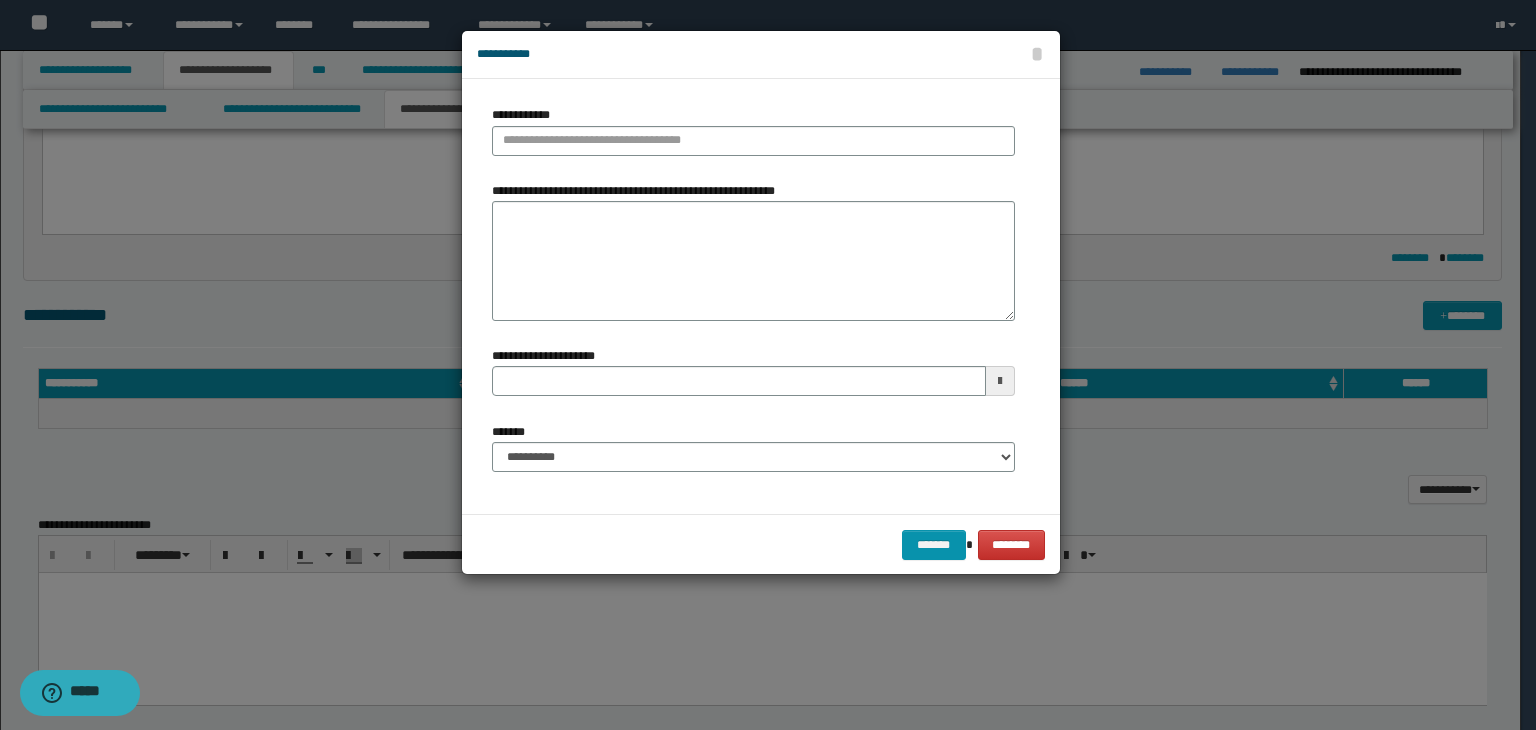 type 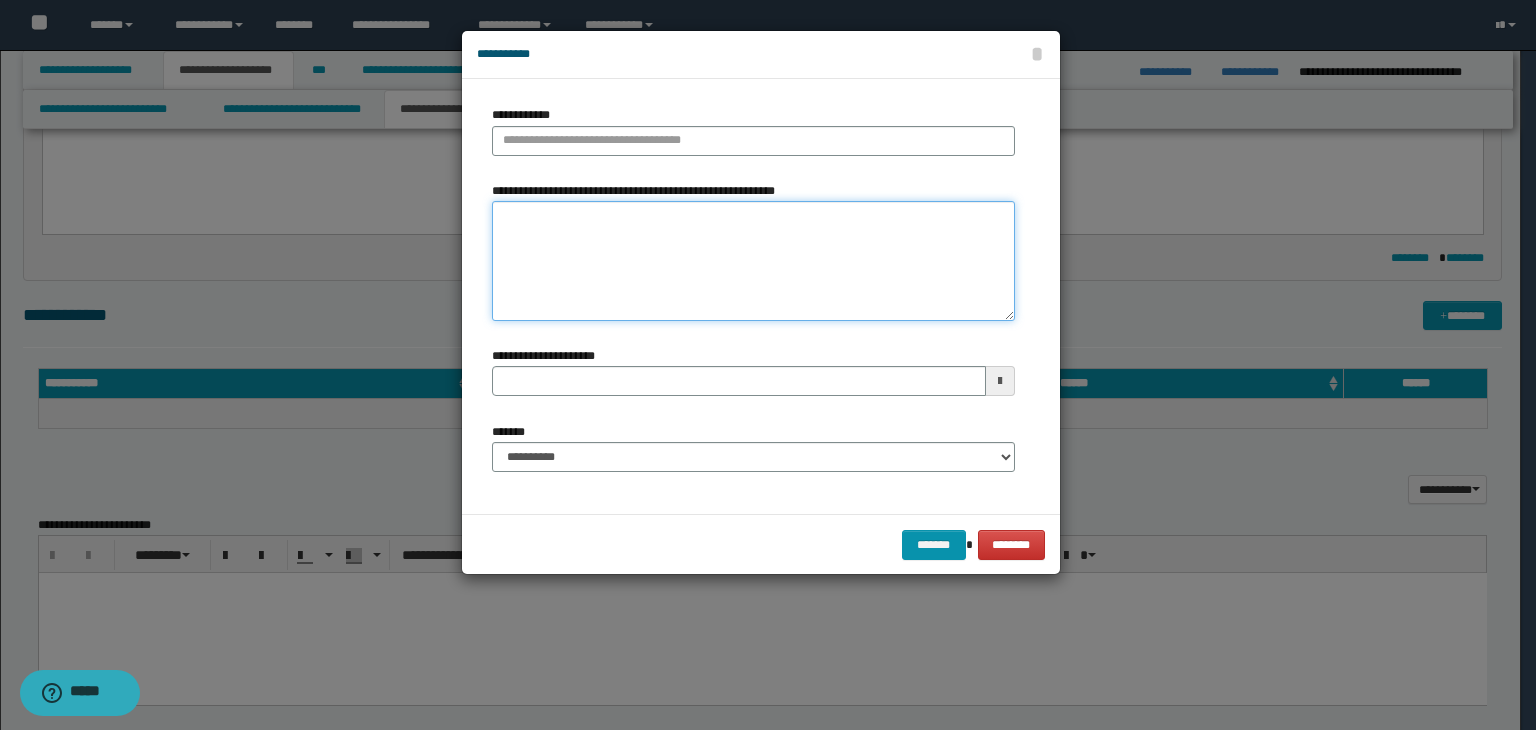 click on "**********" at bounding box center (753, 261) 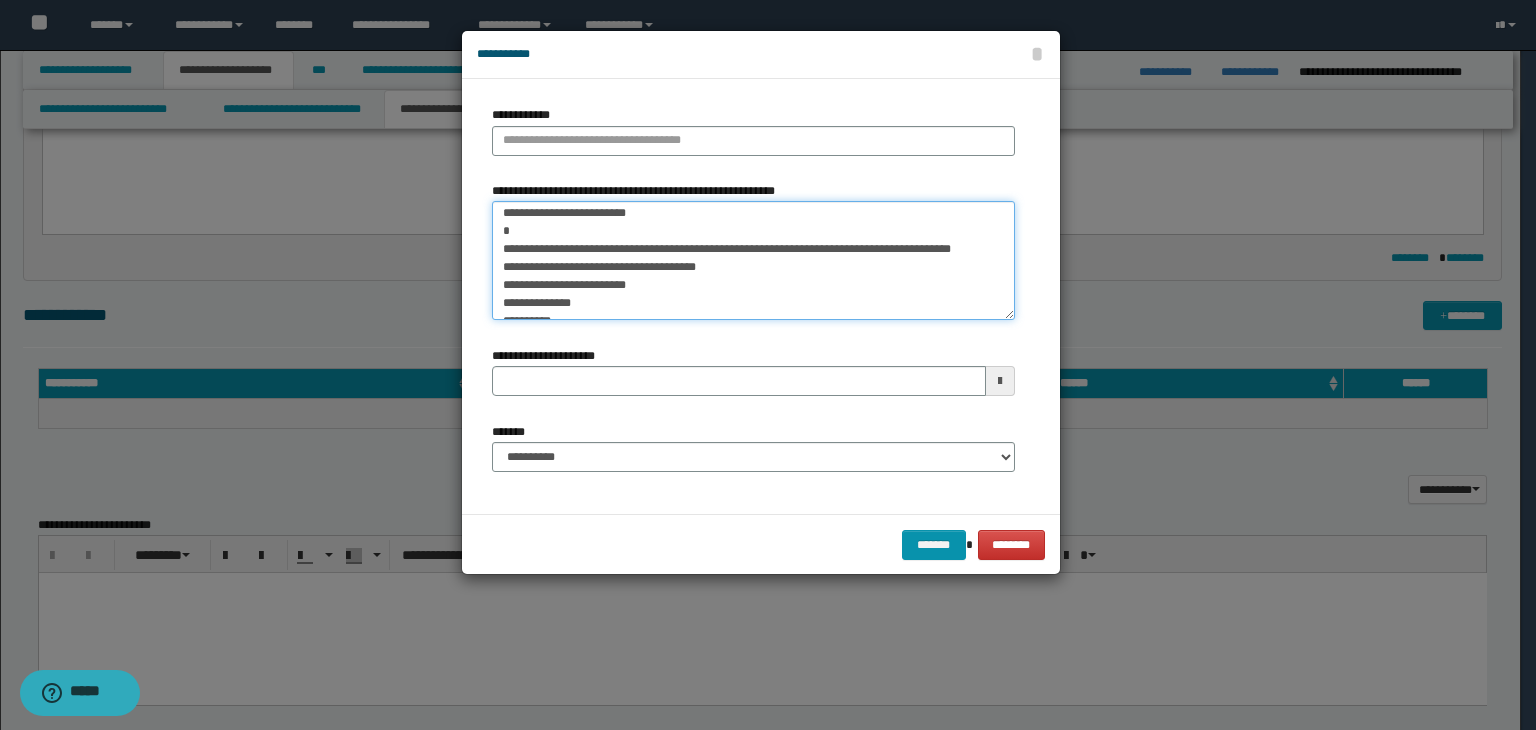 scroll, scrollTop: 0, scrollLeft: 0, axis: both 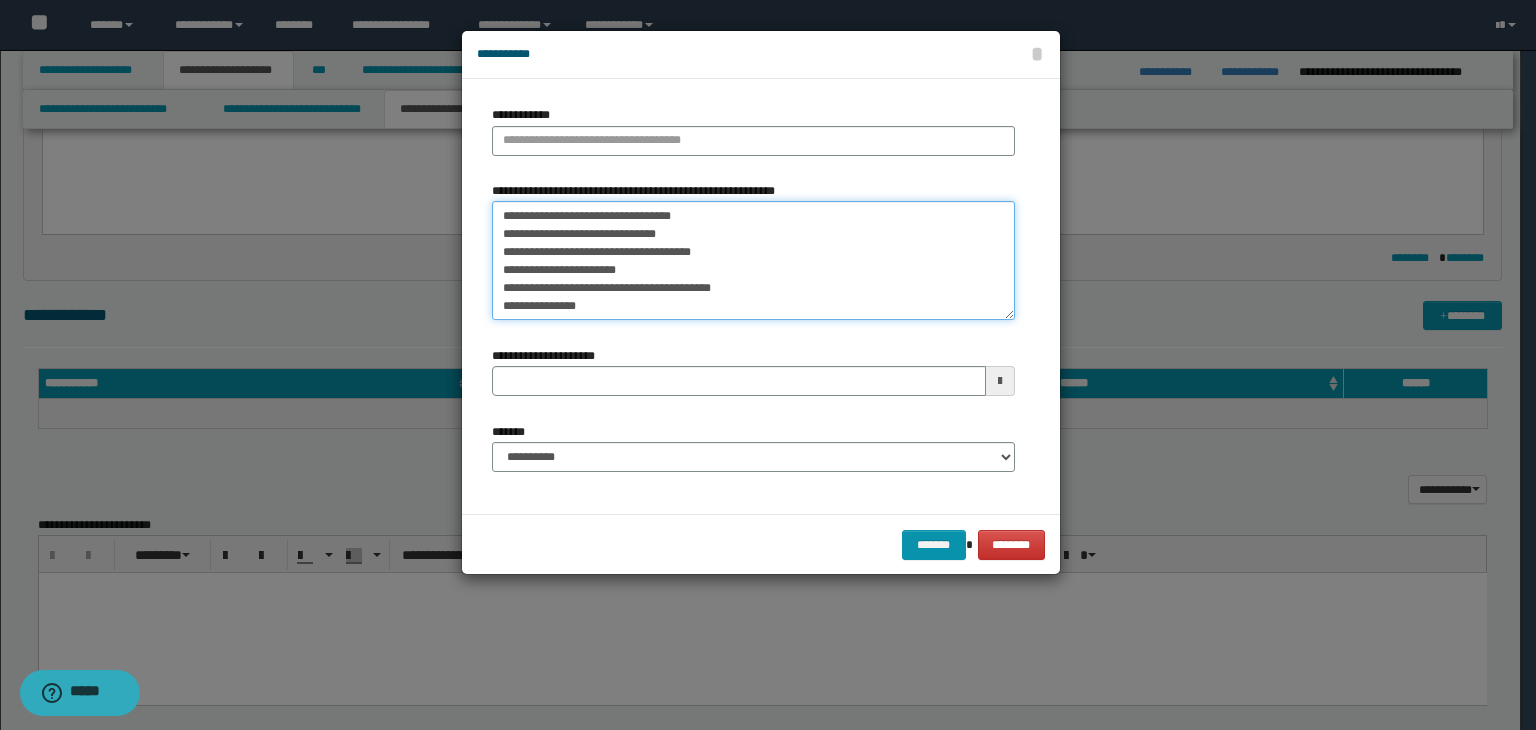 drag, startPoint x: 522, startPoint y: 222, endPoint x: 488, endPoint y: 223, distance: 34.0147 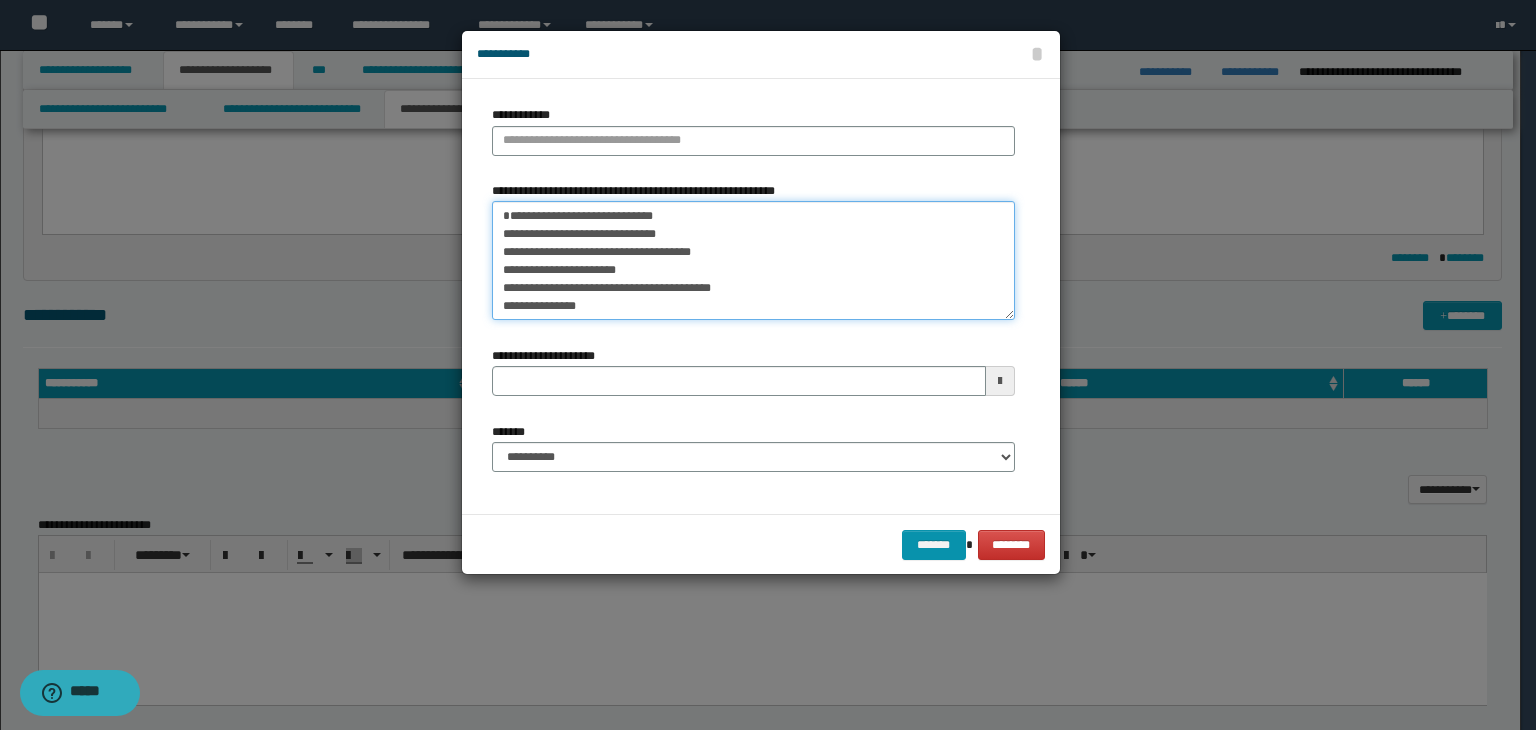 type on "**********" 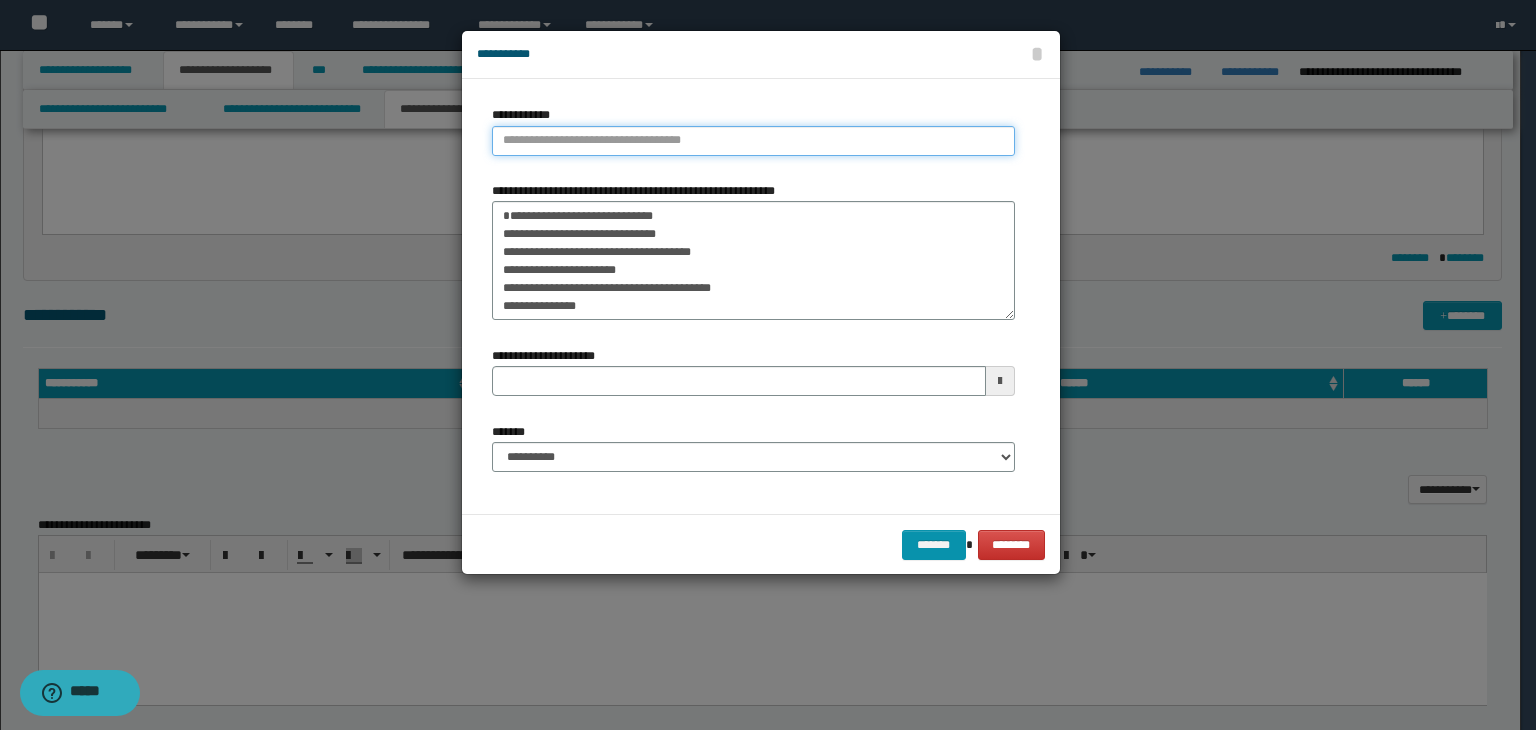 click on "**********" at bounding box center (753, 141) 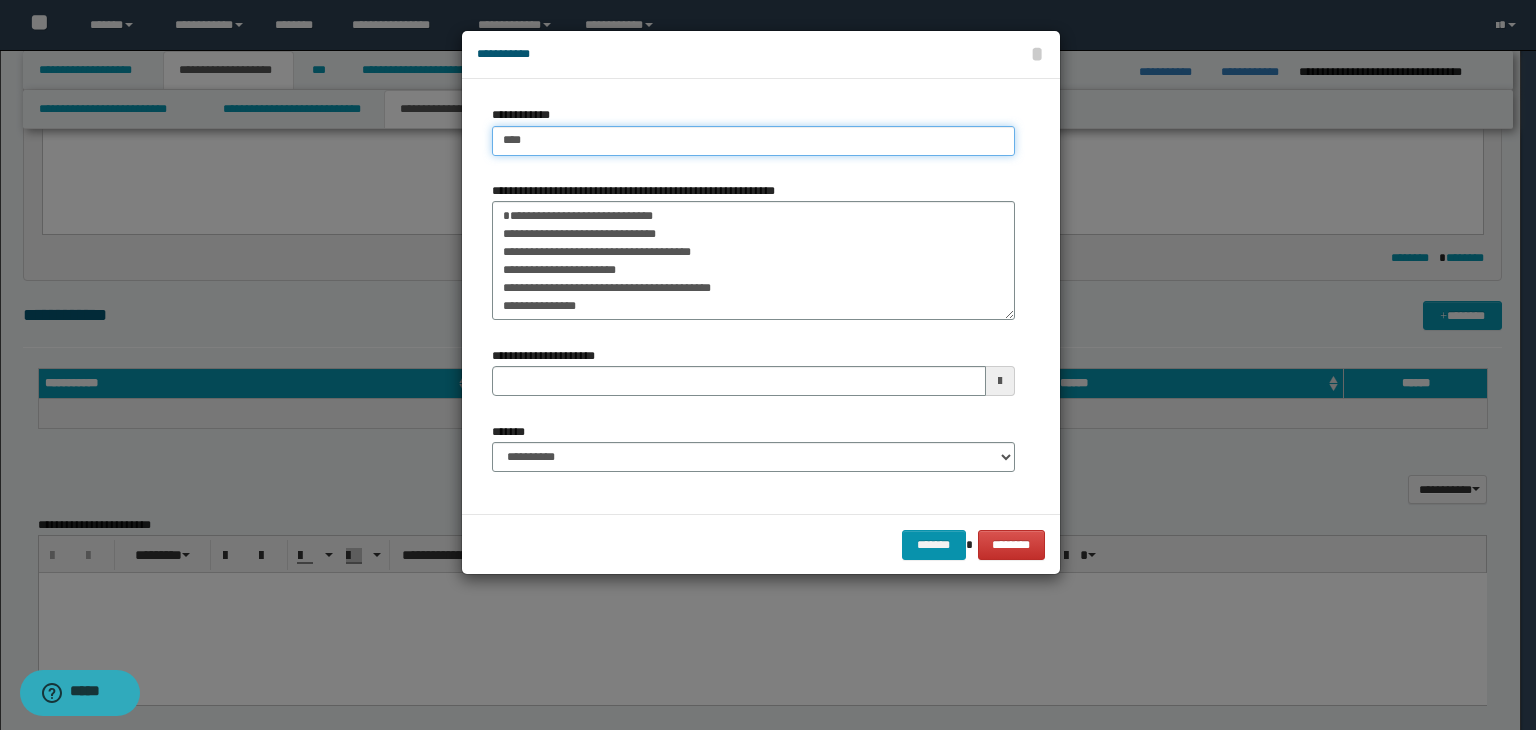 type on "****" 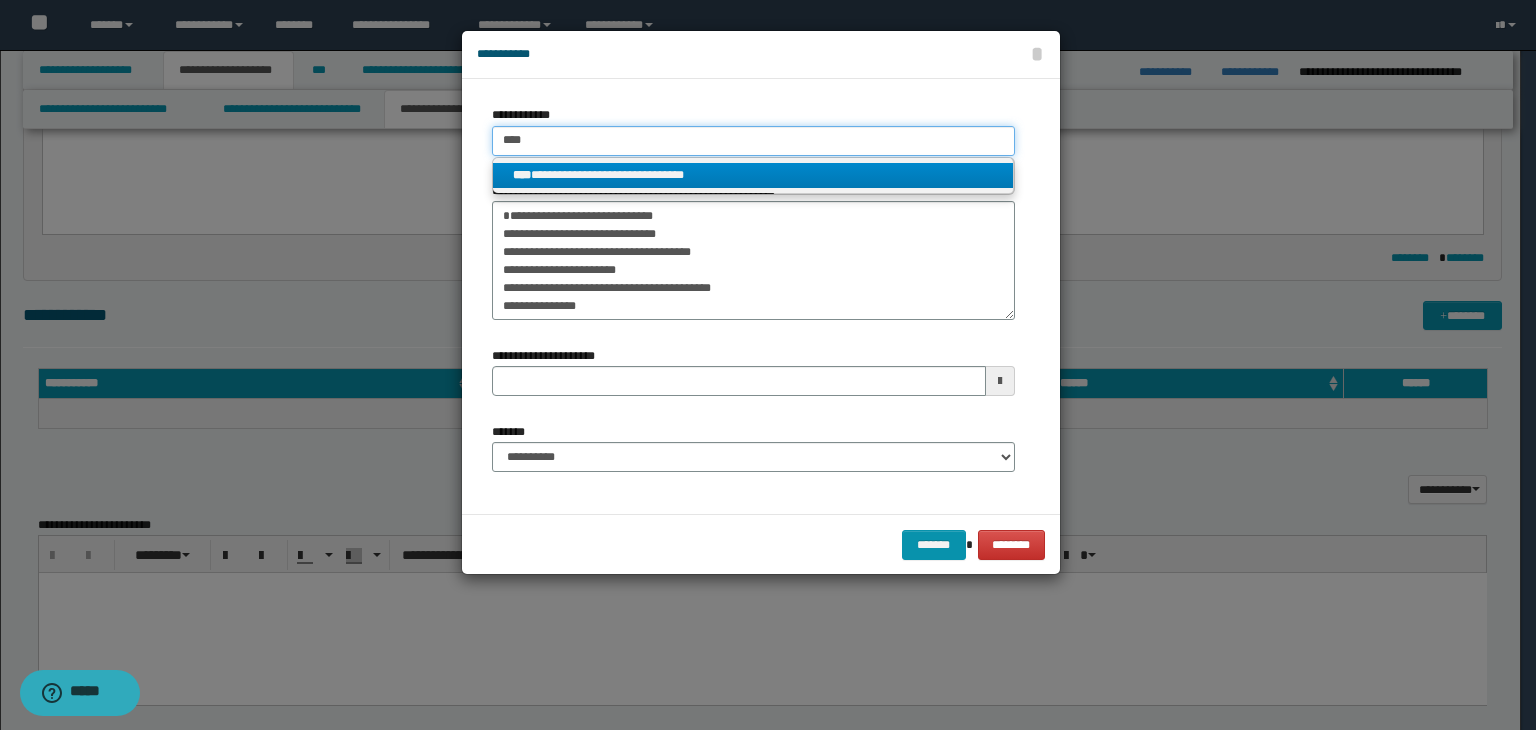 type on "****" 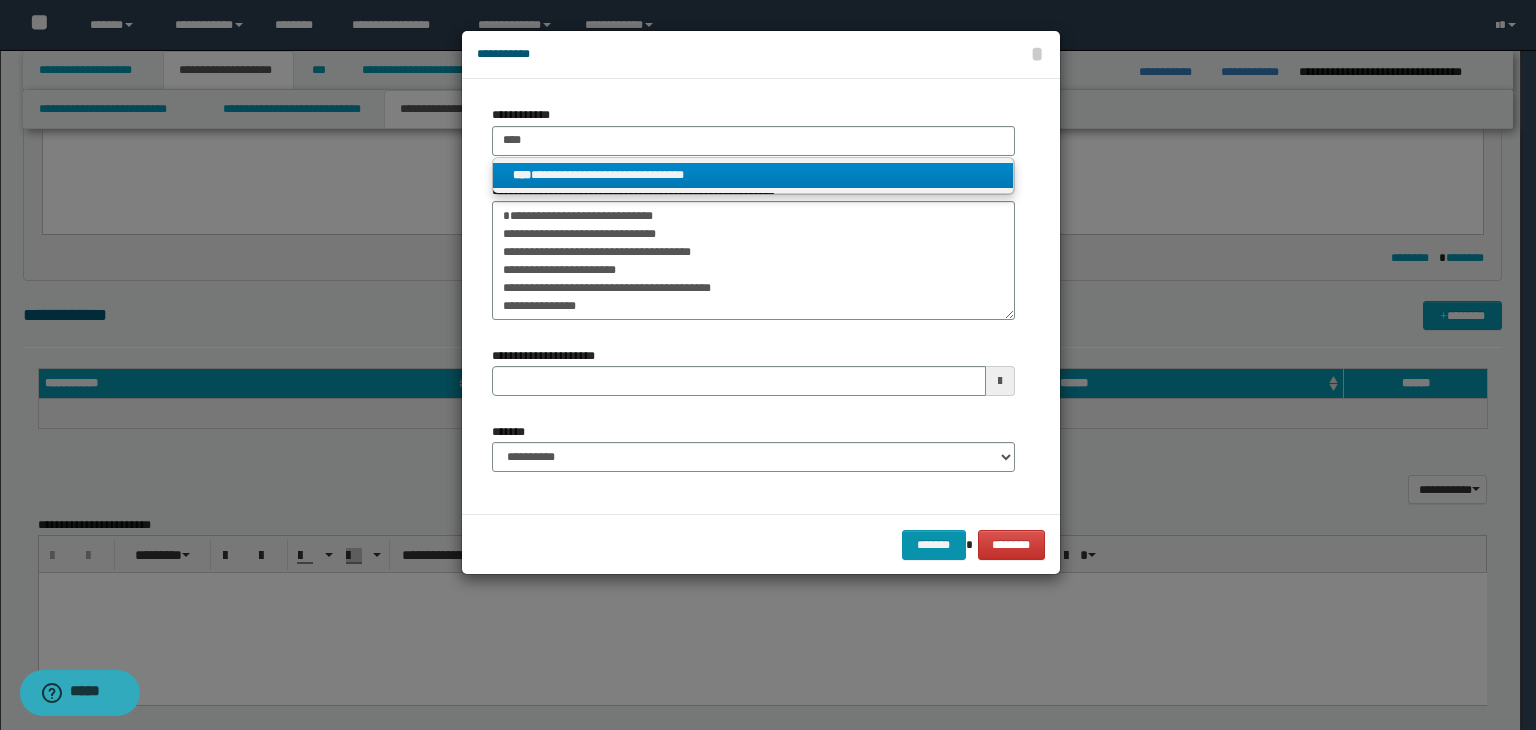 click on "**********" at bounding box center [753, 175] 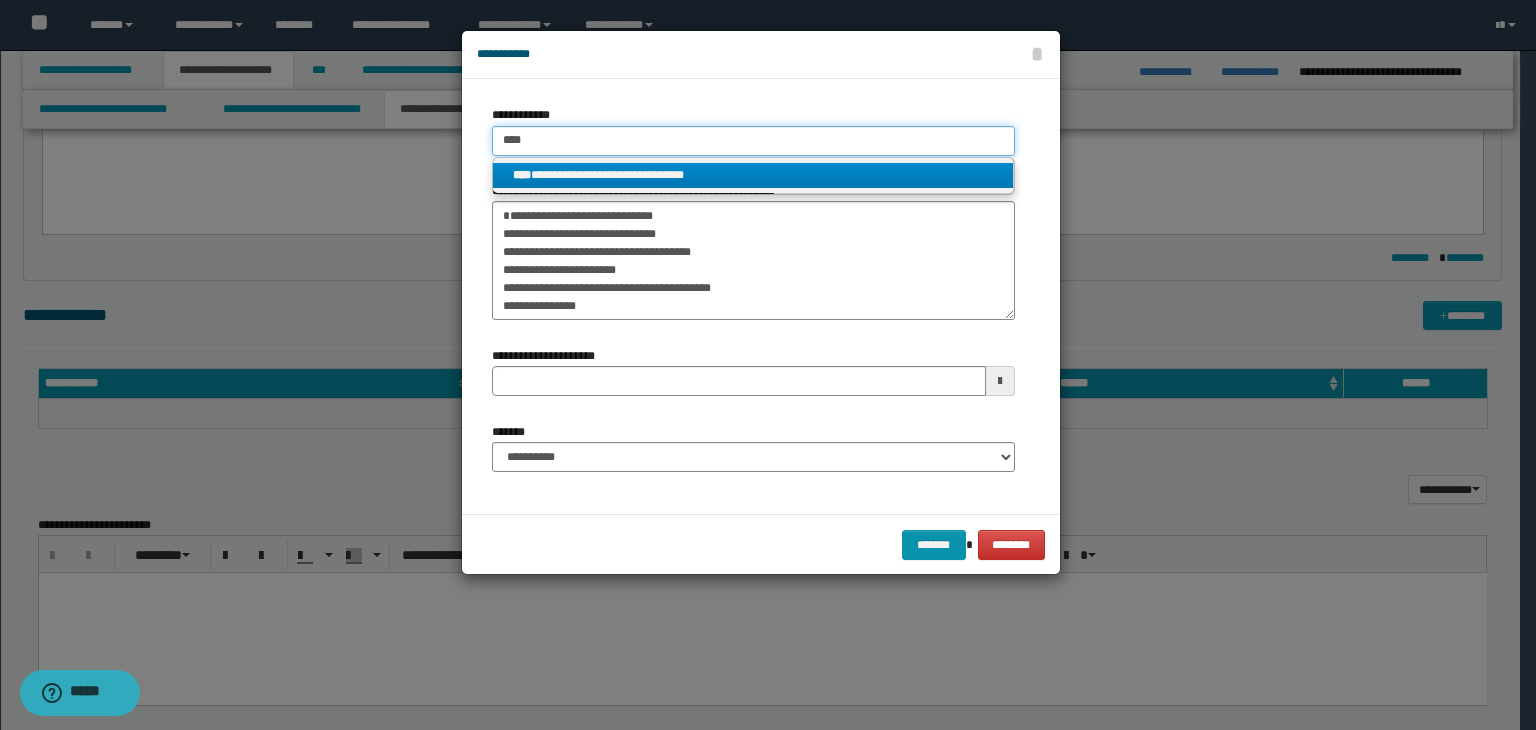 type 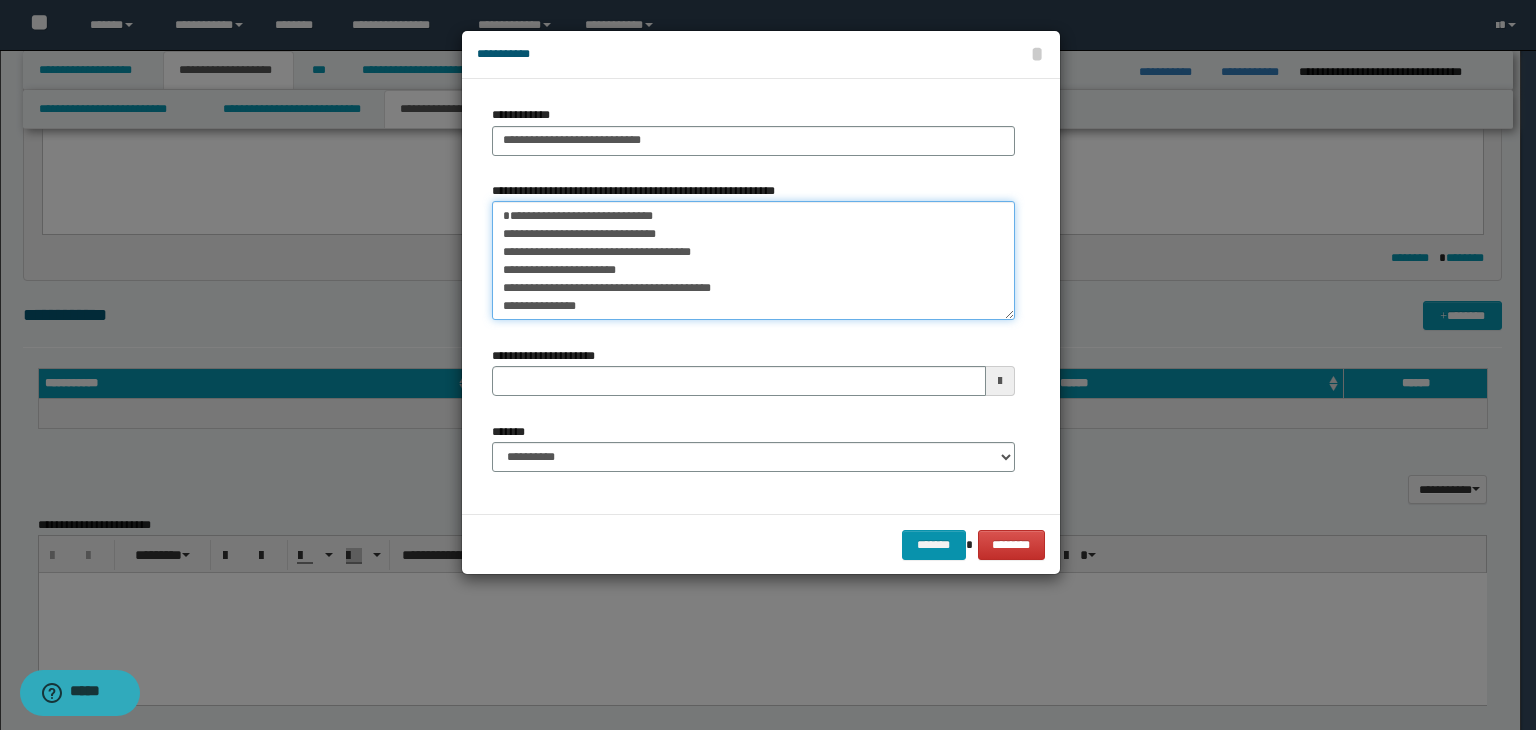drag, startPoint x: 646, startPoint y: 218, endPoint x: 475, endPoint y: 219, distance: 171.00293 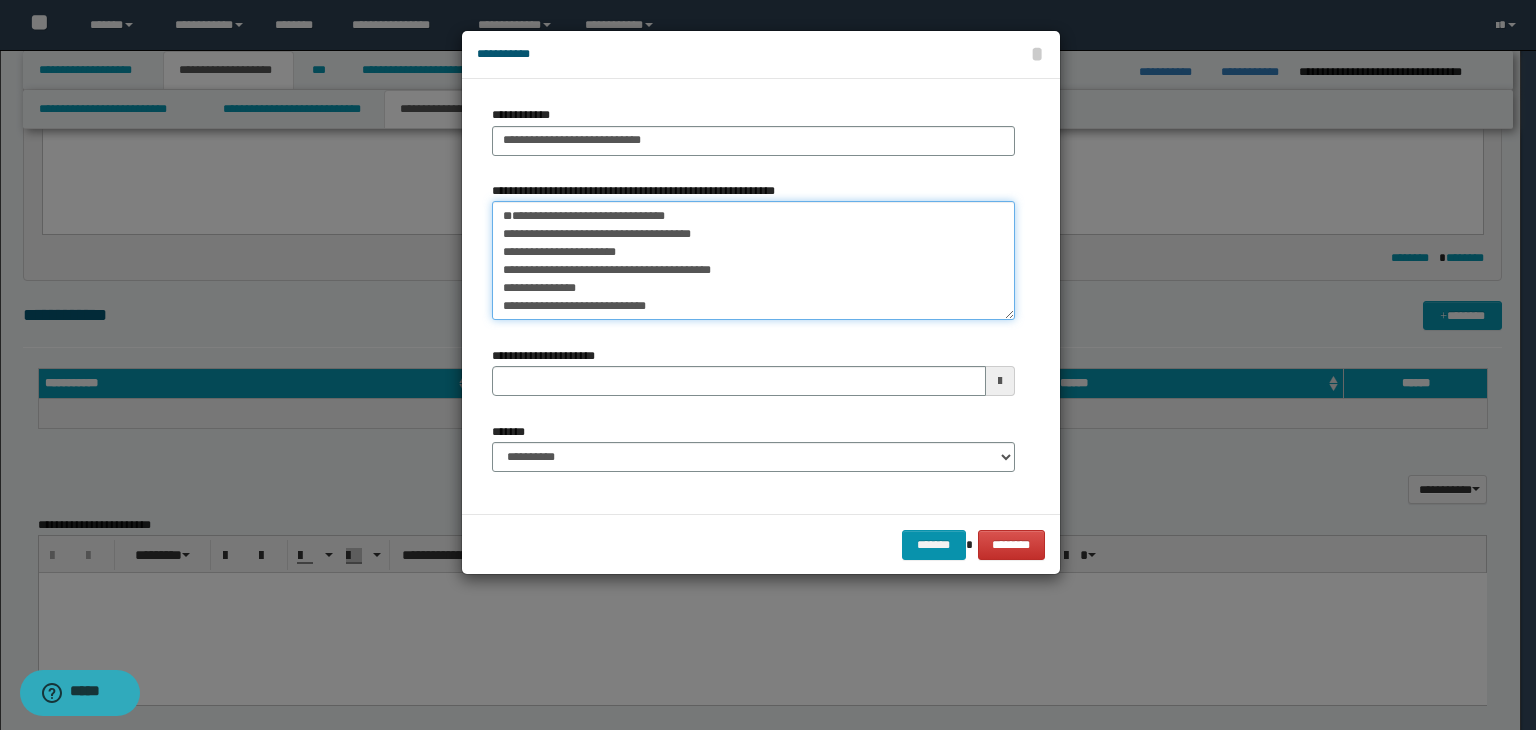 click on "**********" at bounding box center [753, 261] 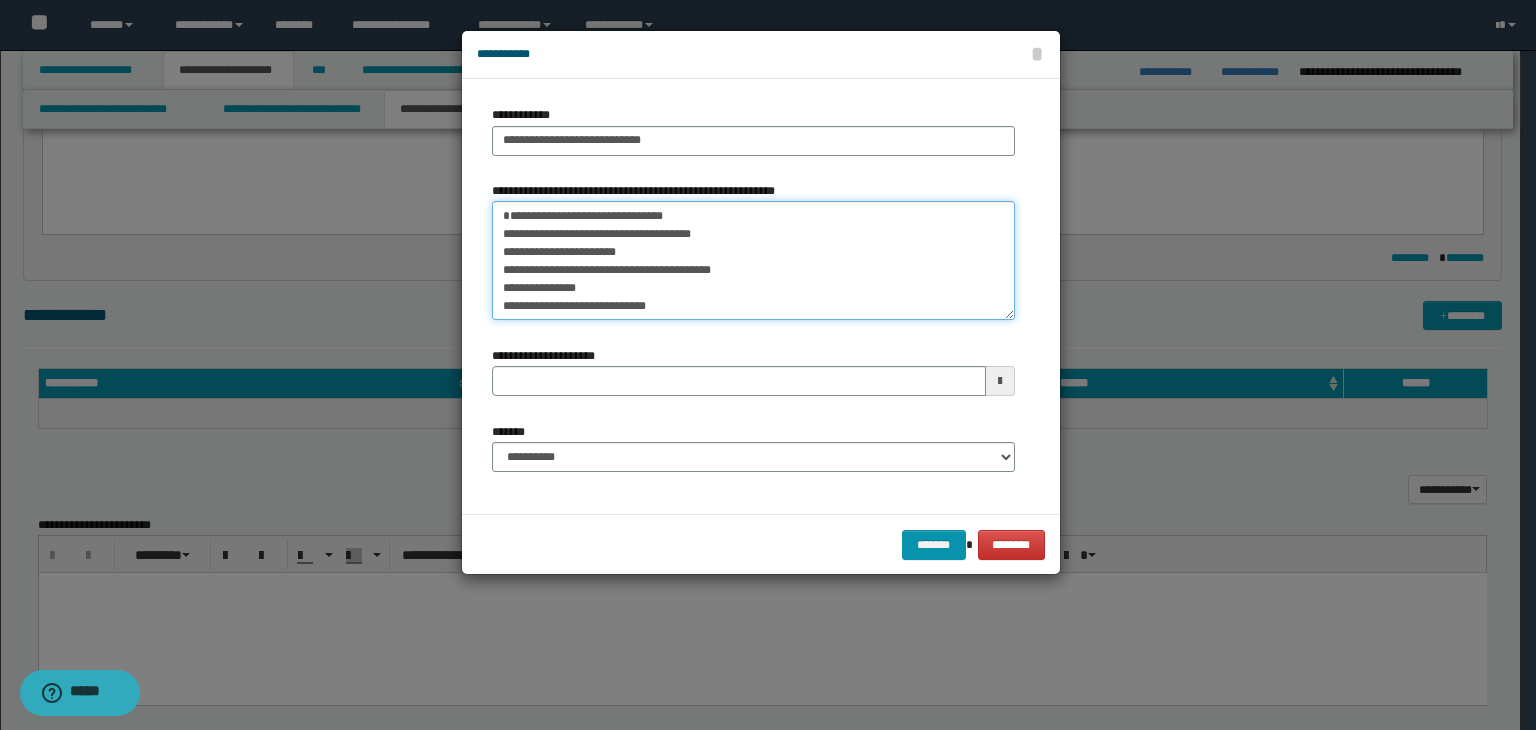 type 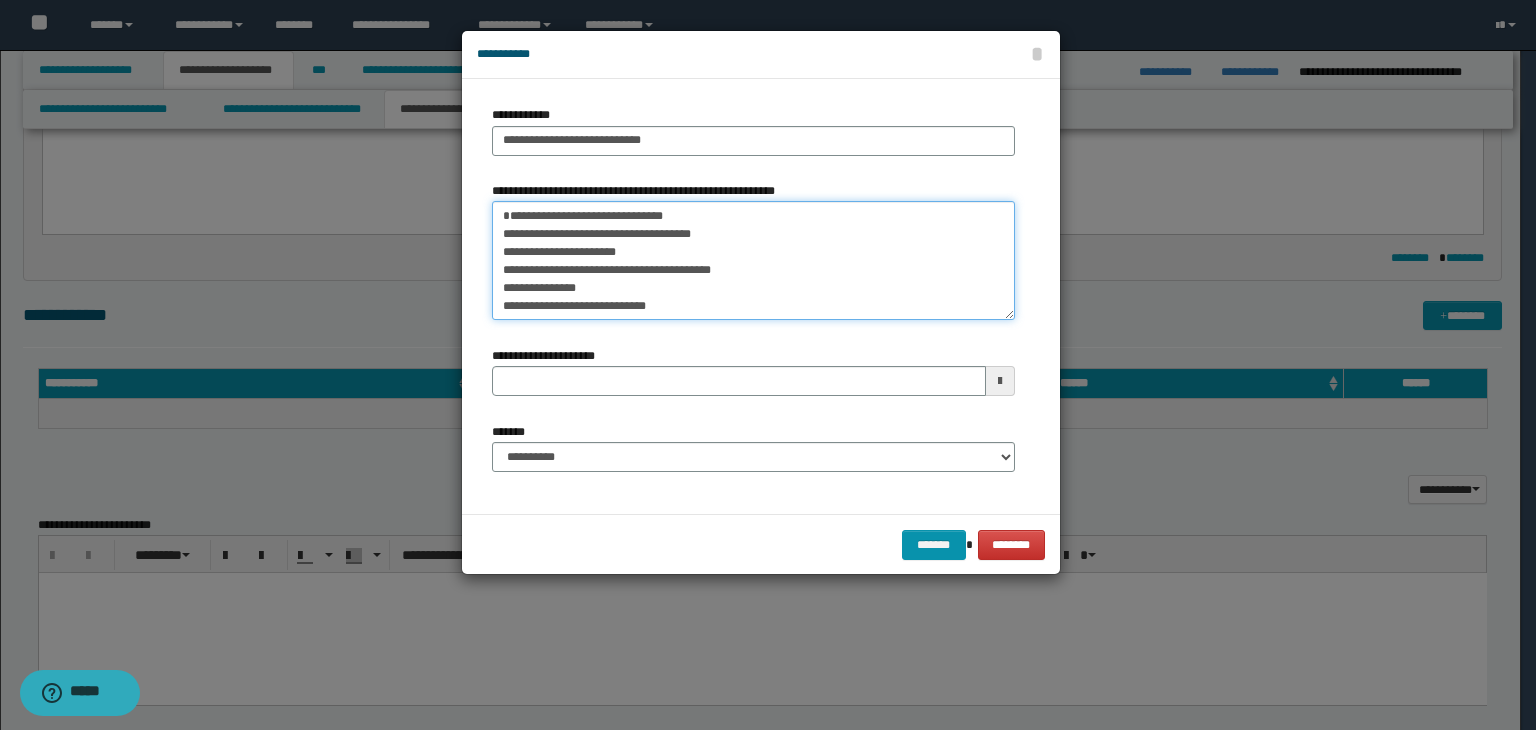 type on "**********" 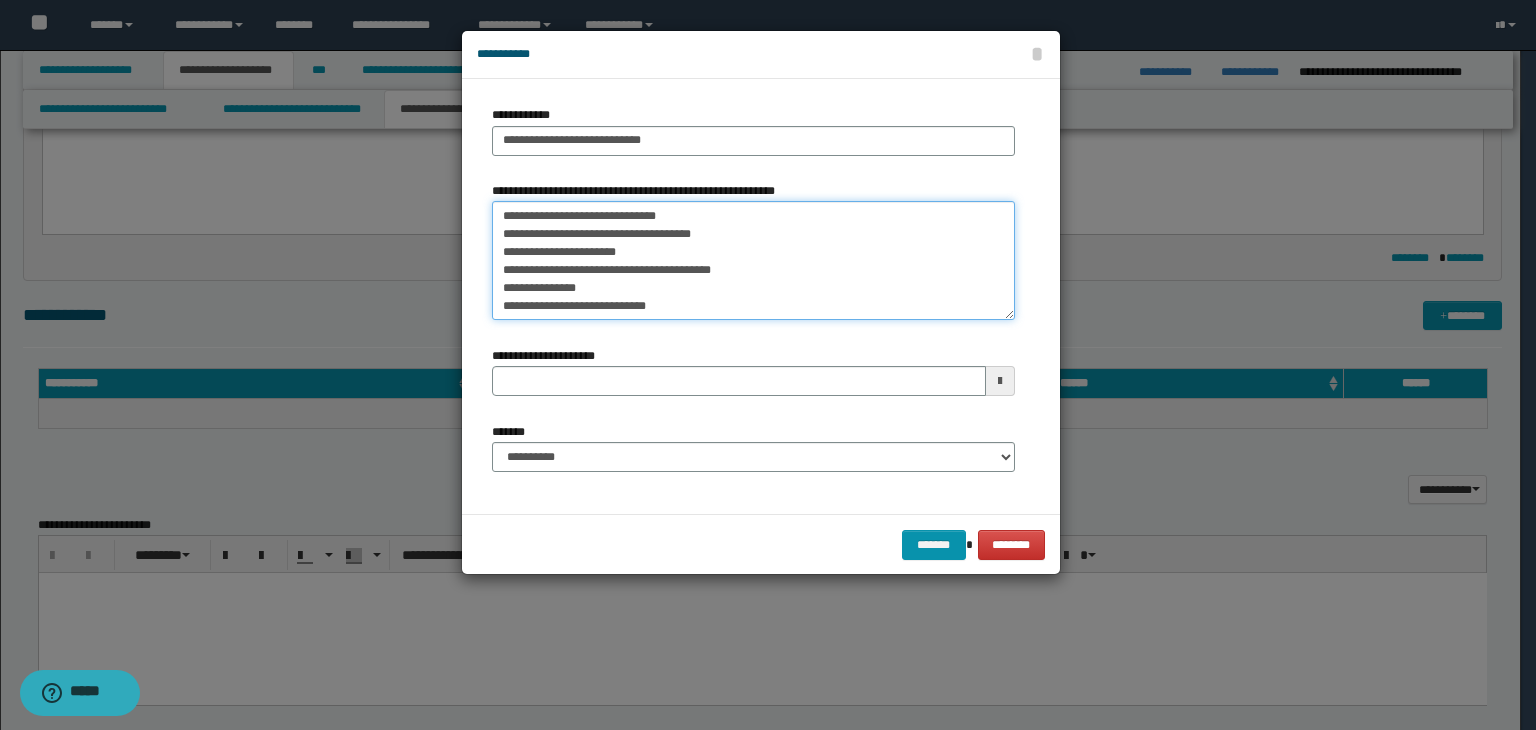 type 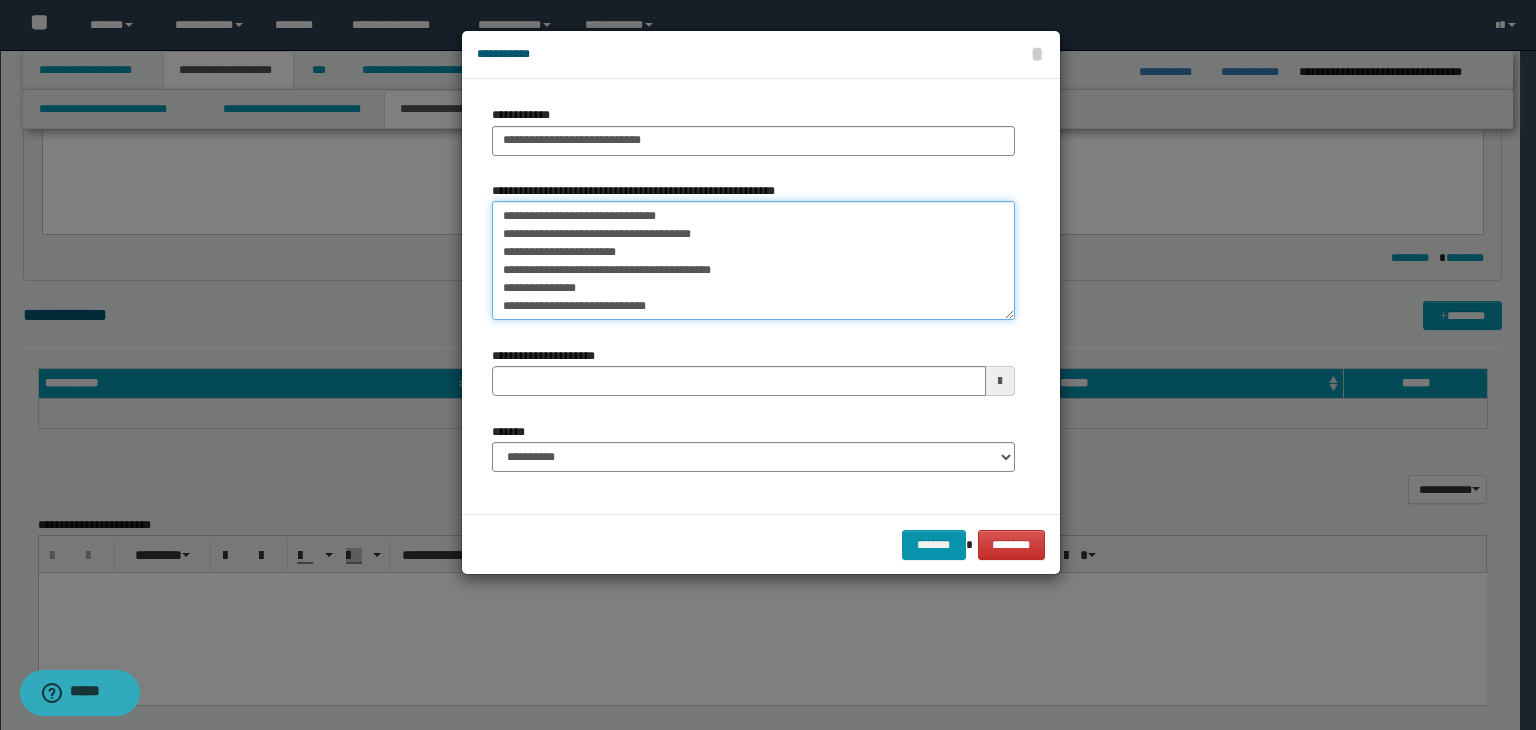 type on "**********" 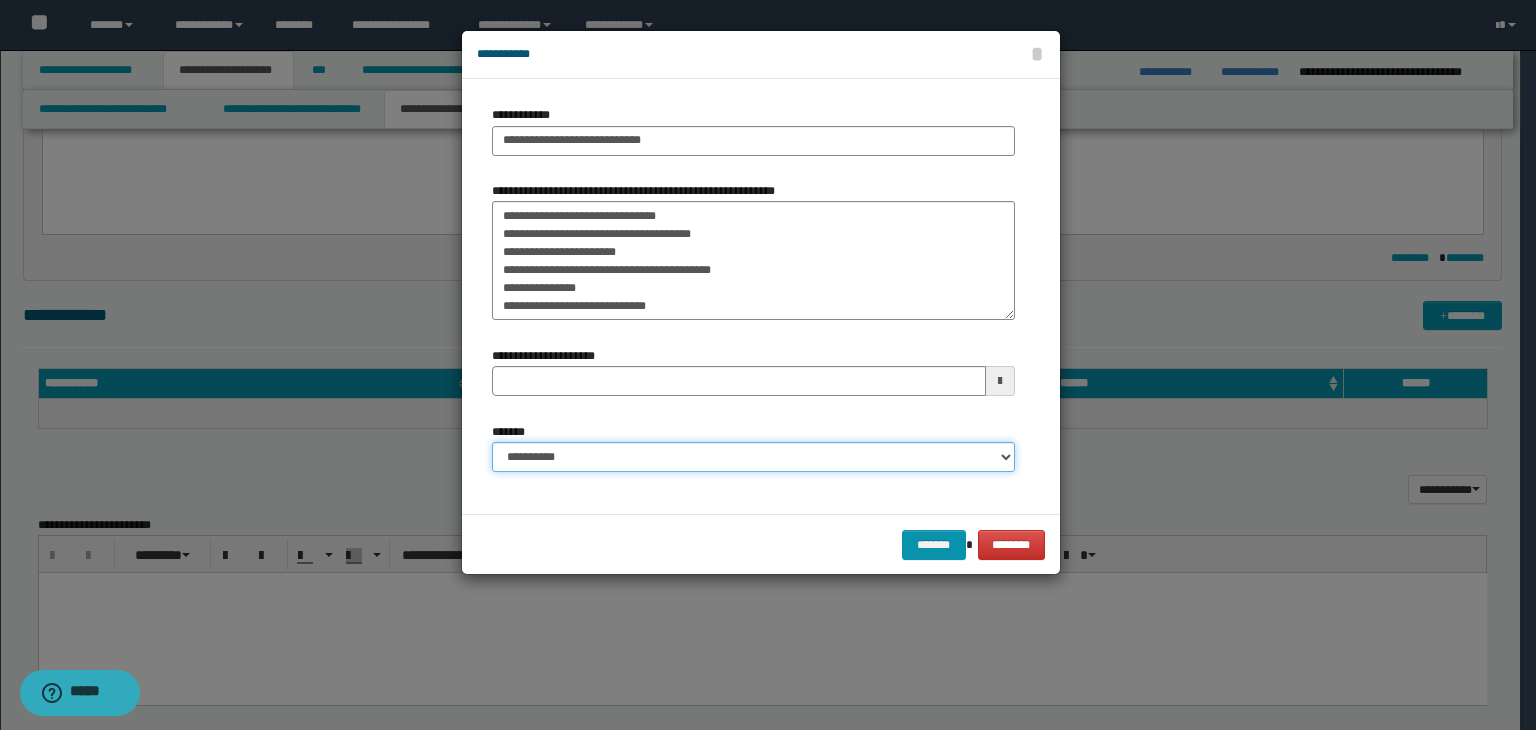 click on "**********" at bounding box center (753, 457) 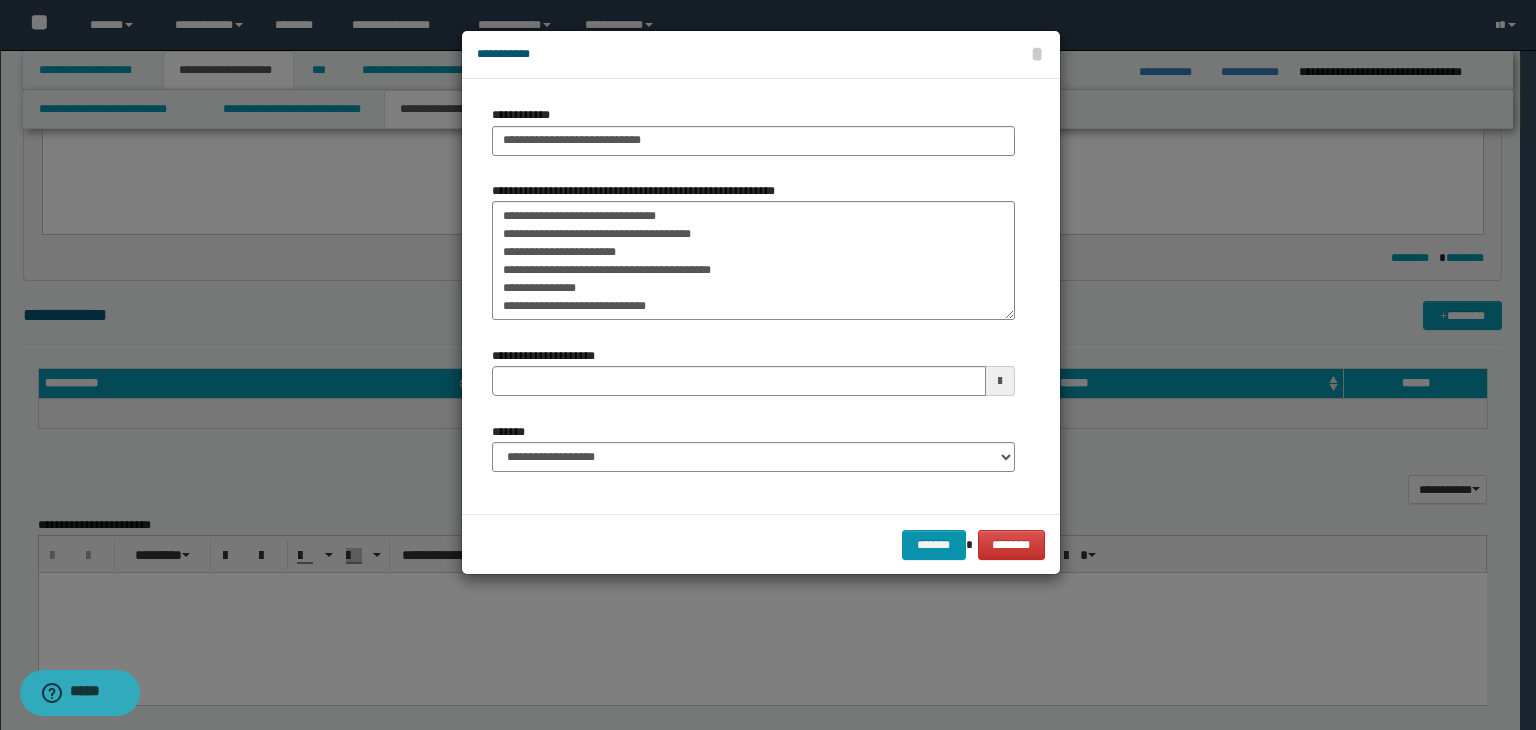 click on "**********" at bounding box center (753, 296) 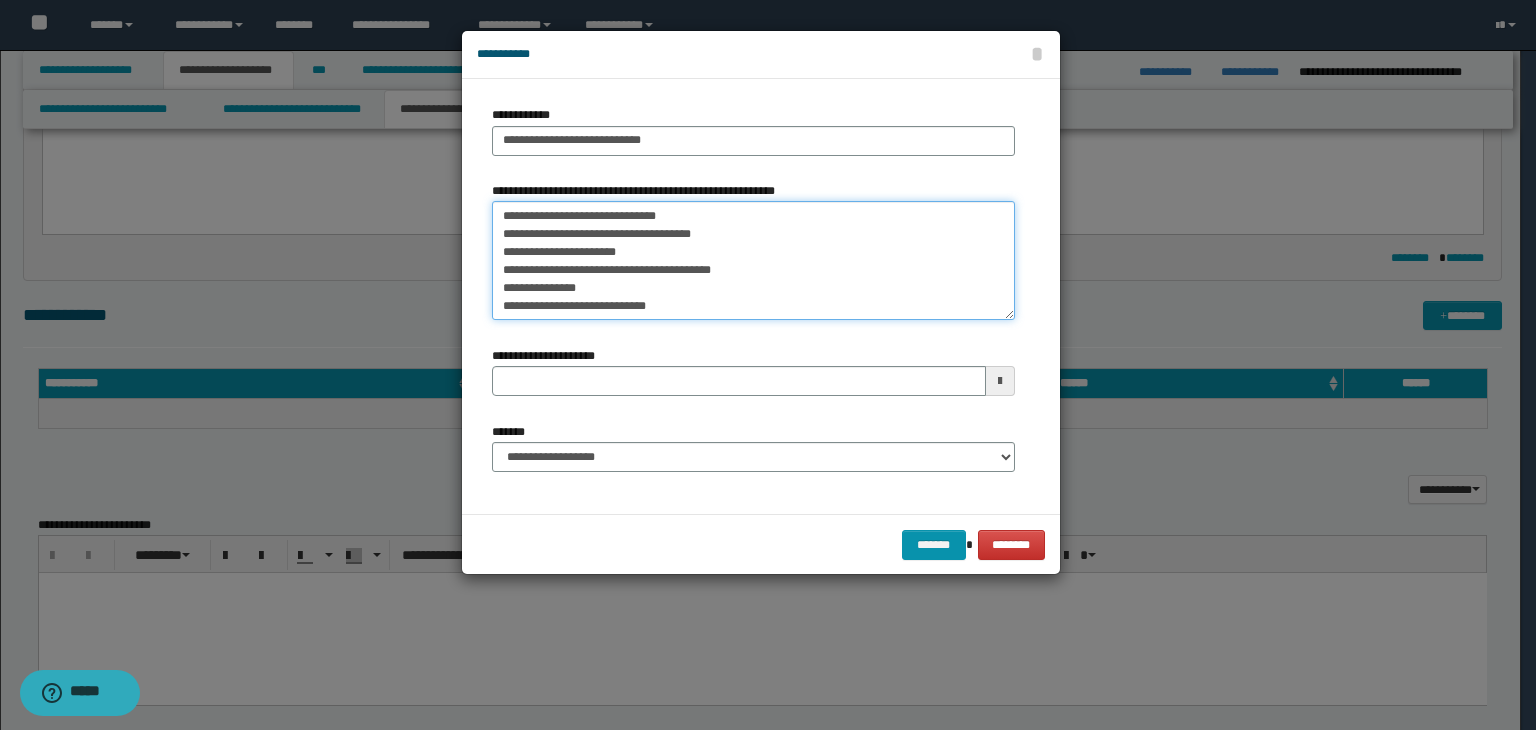 scroll, scrollTop: 233, scrollLeft: 0, axis: vertical 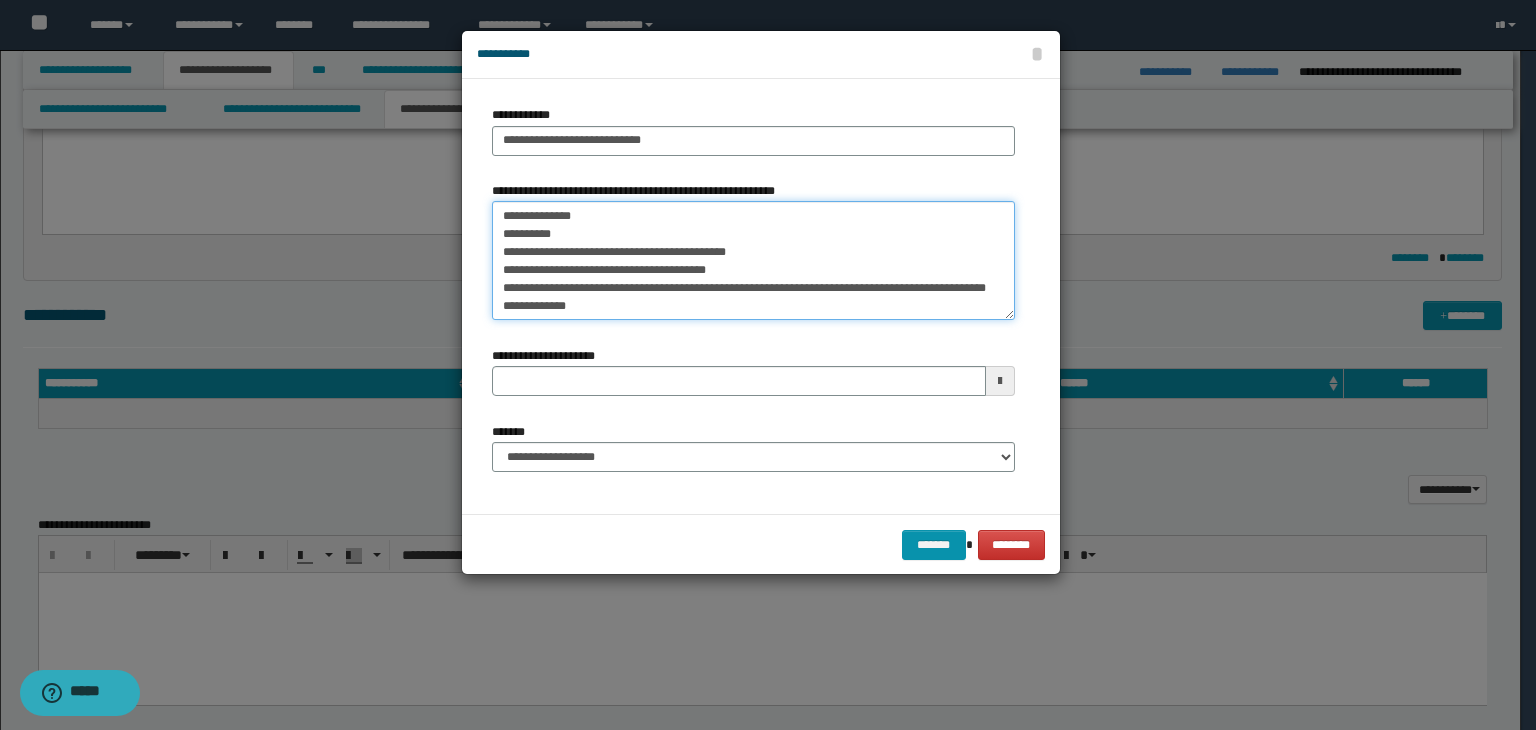 type 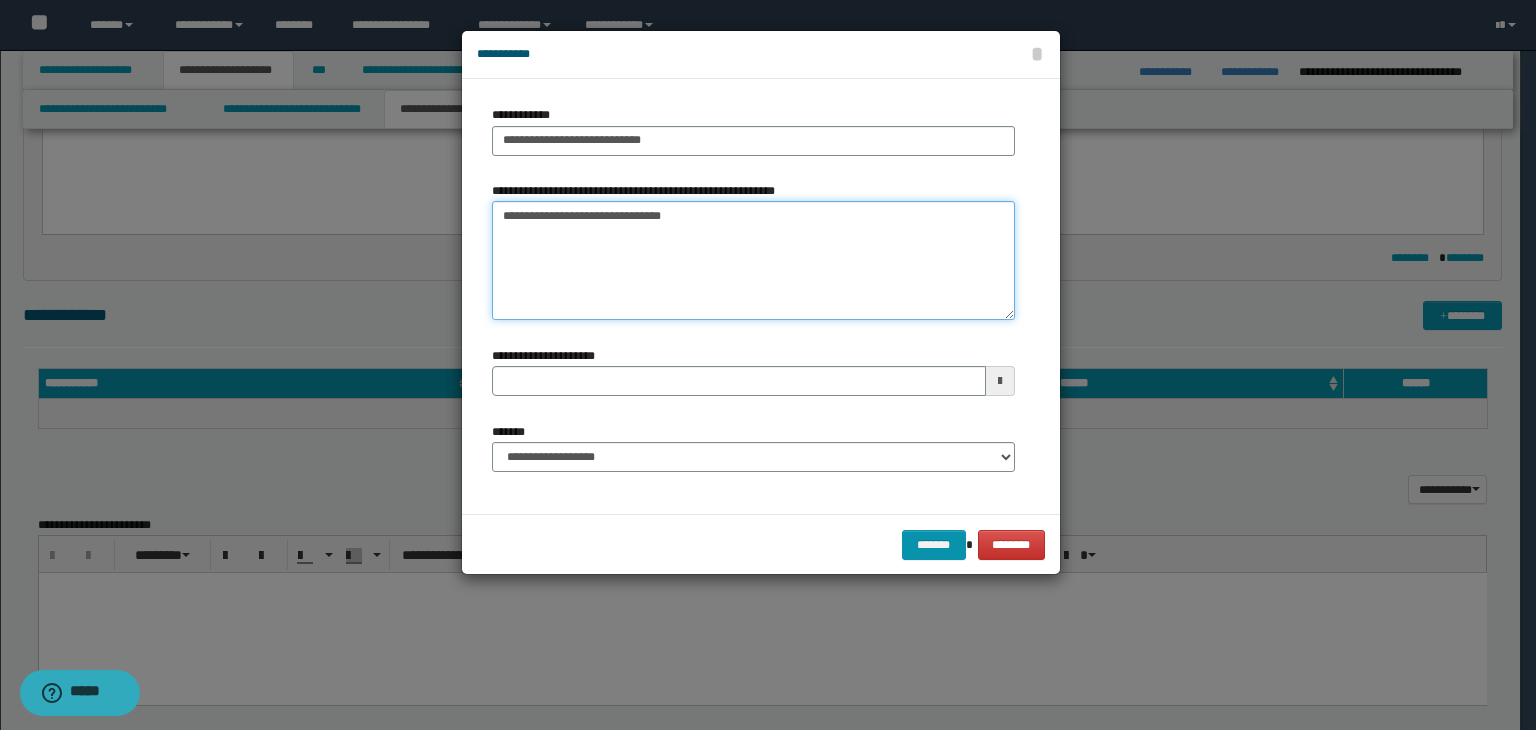scroll, scrollTop: 0, scrollLeft: 0, axis: both 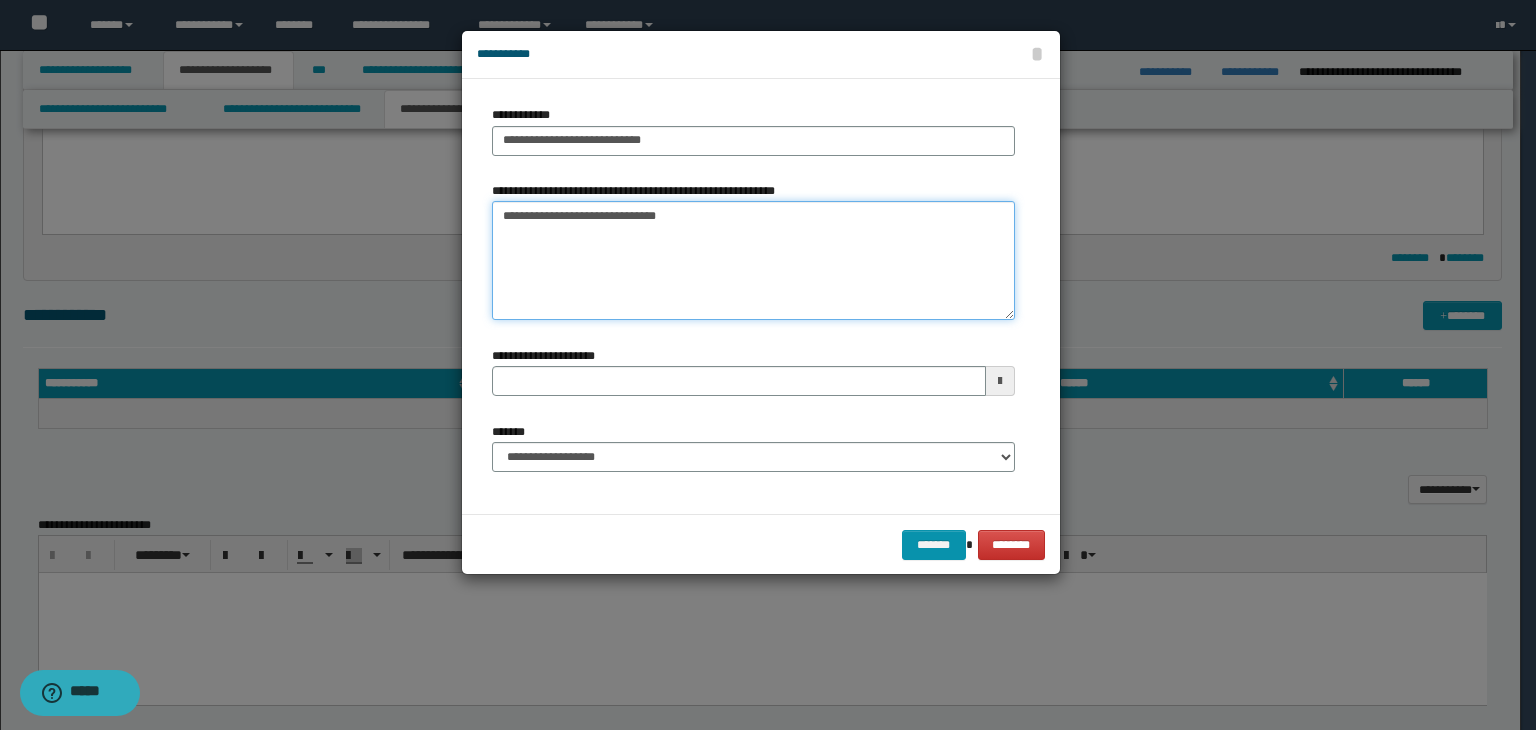 type 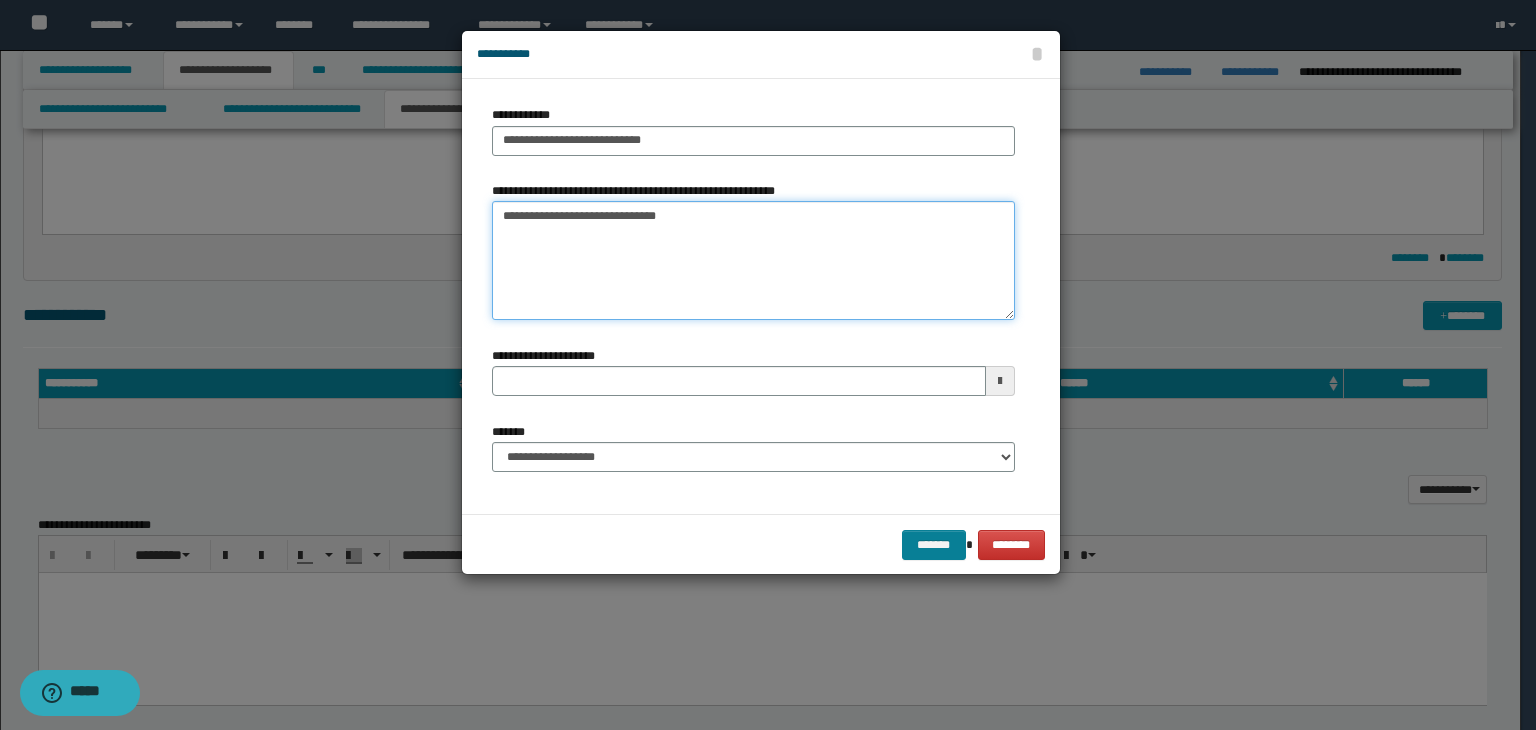 type on "**********" 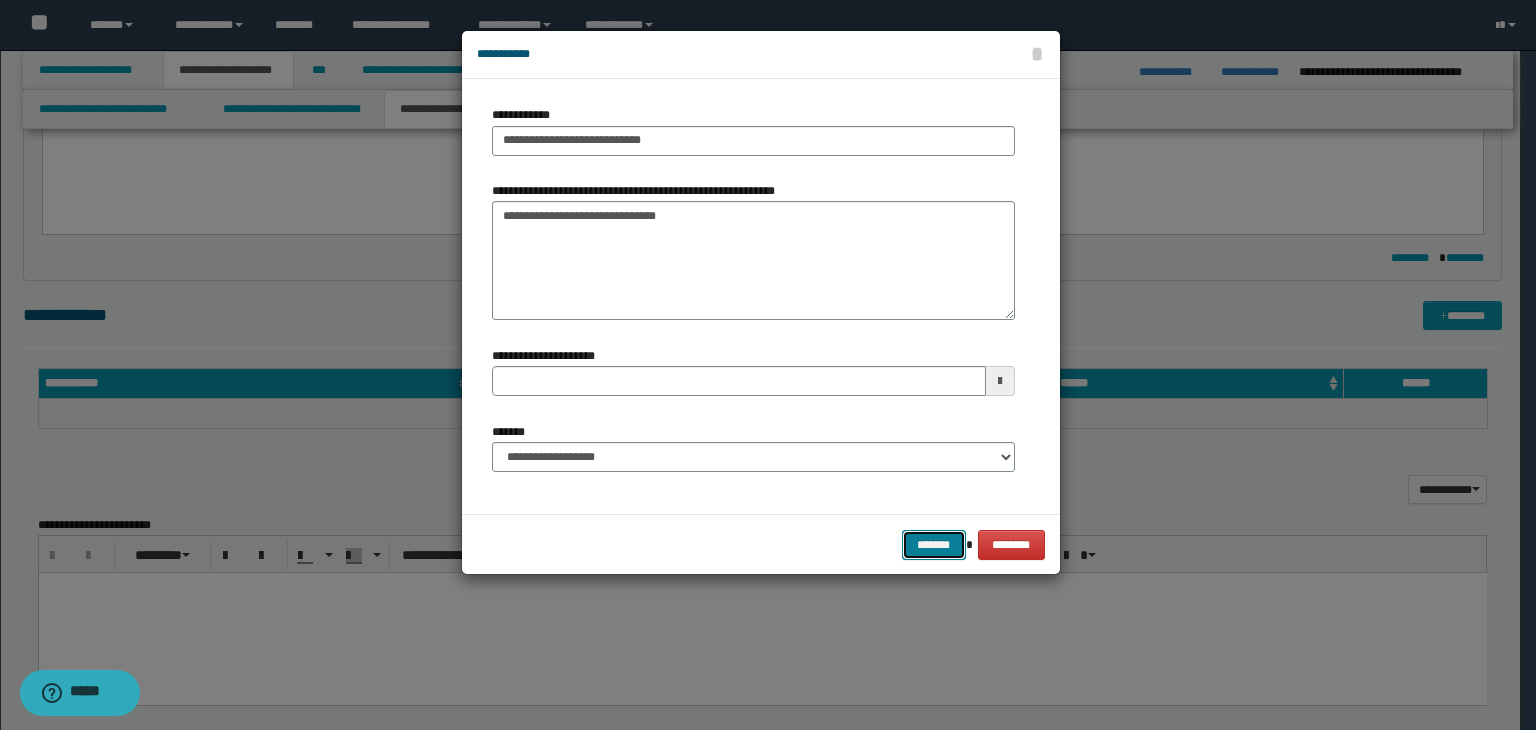 click on "*******" at bounding box center [934, 545] 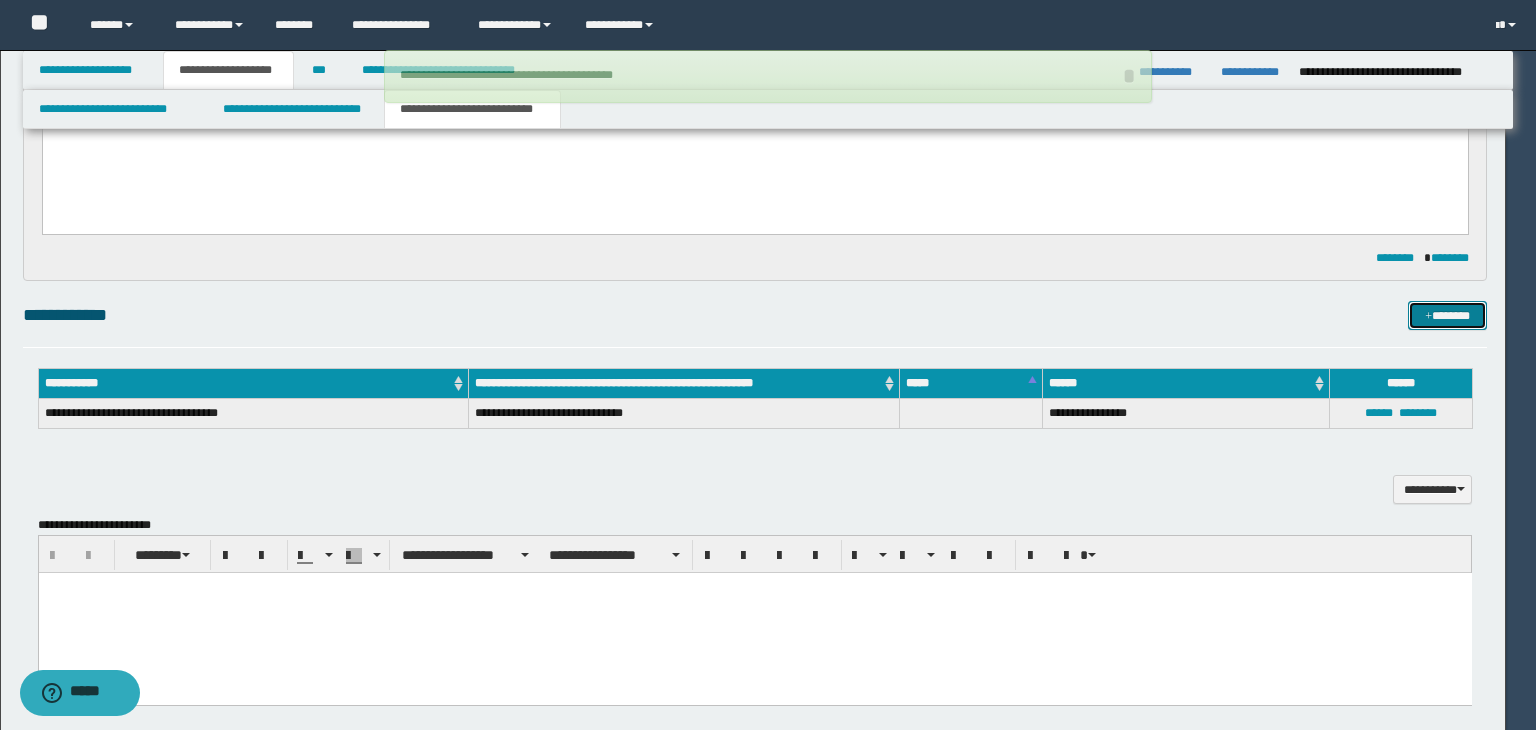 type 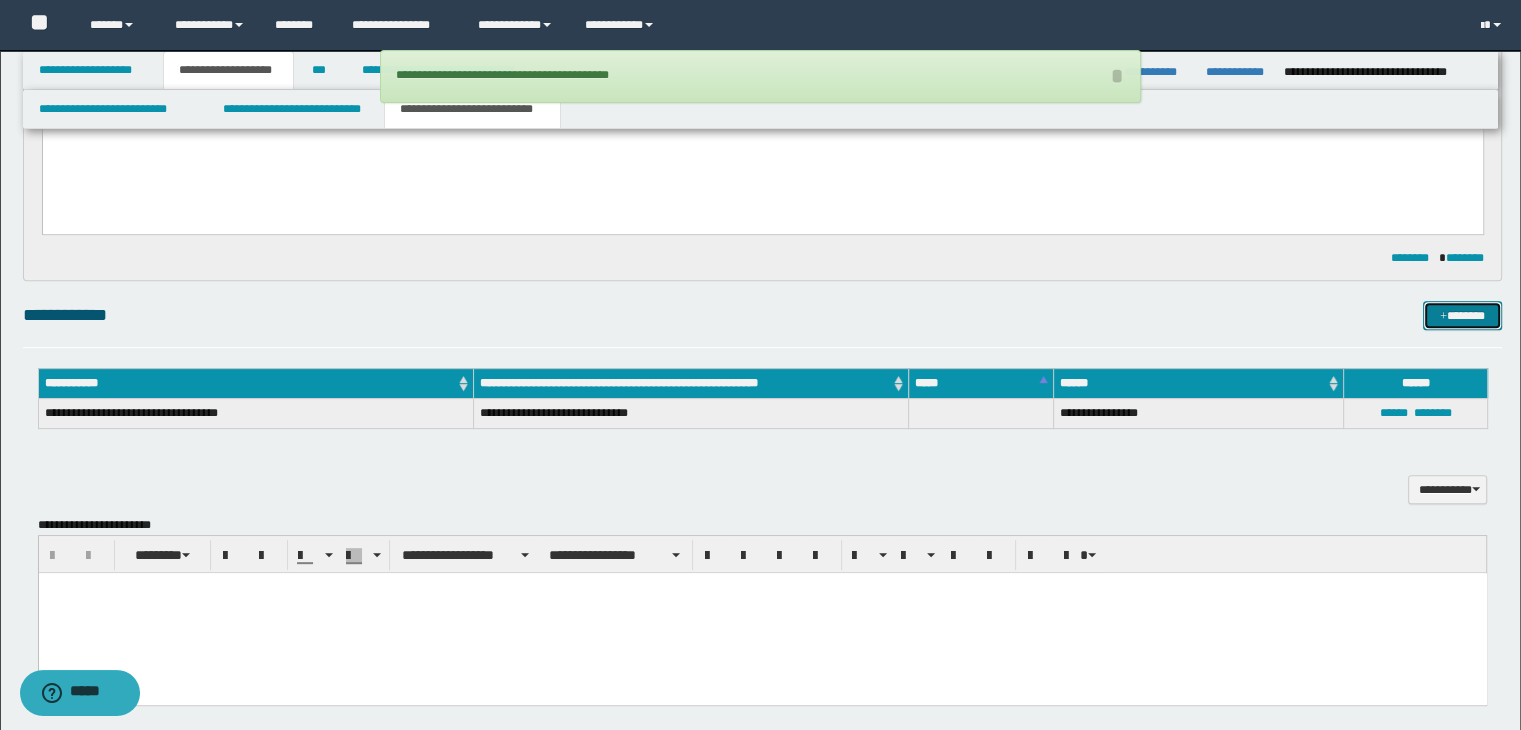 drag, startPoint x: 1484, startPoint y: 322, endPoint x: 1441, endPoint y: 320, distance: 43.046486 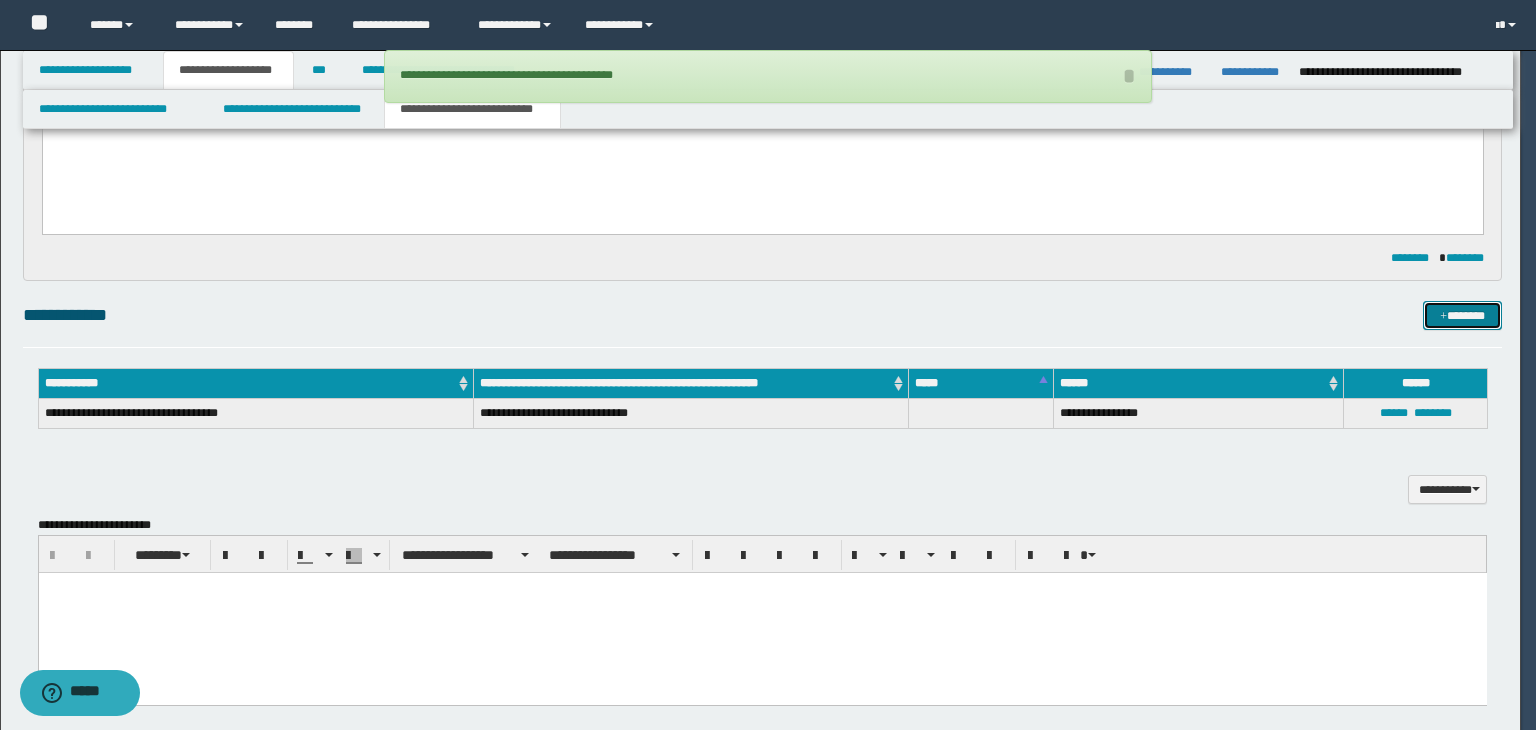 type 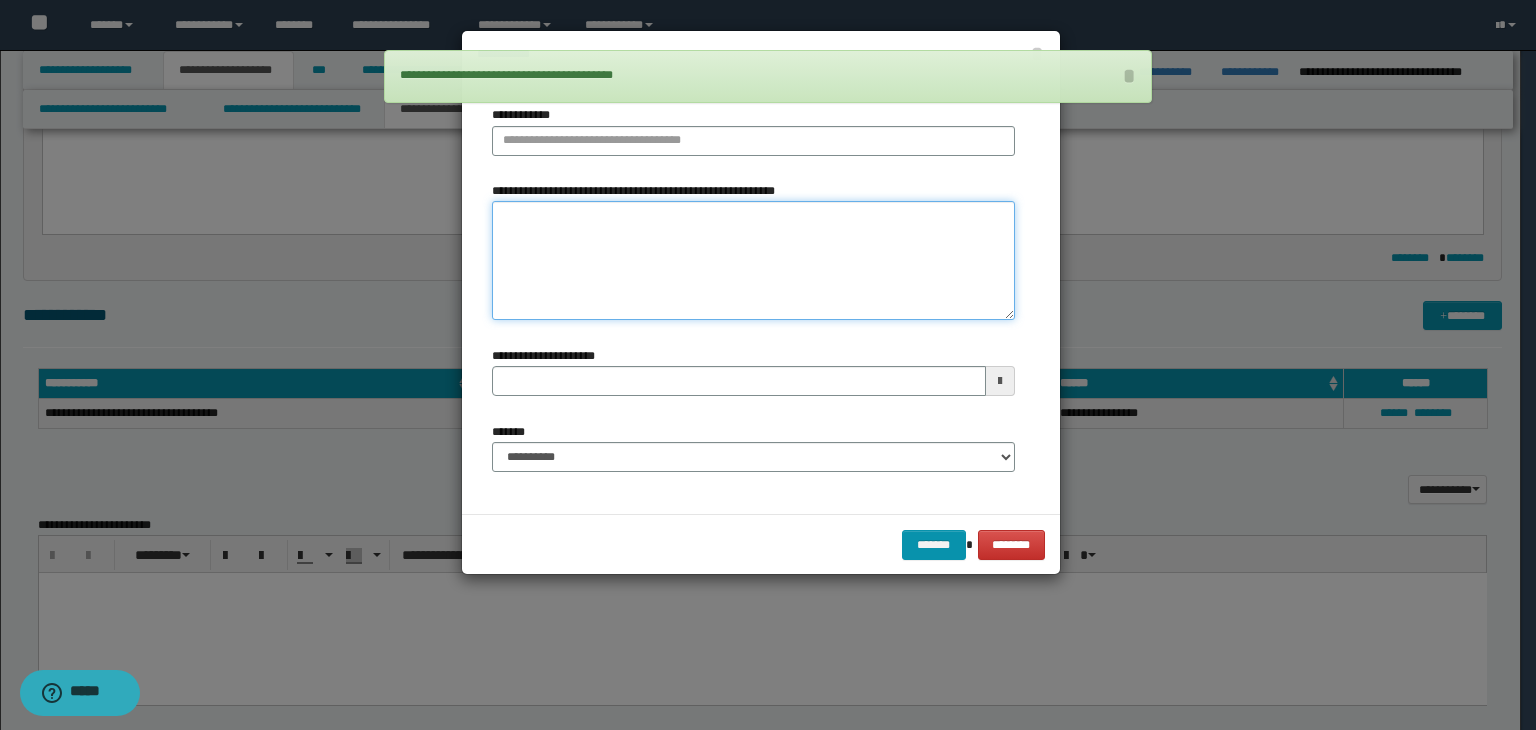 click on "**********" at bounding box center [753, 261] 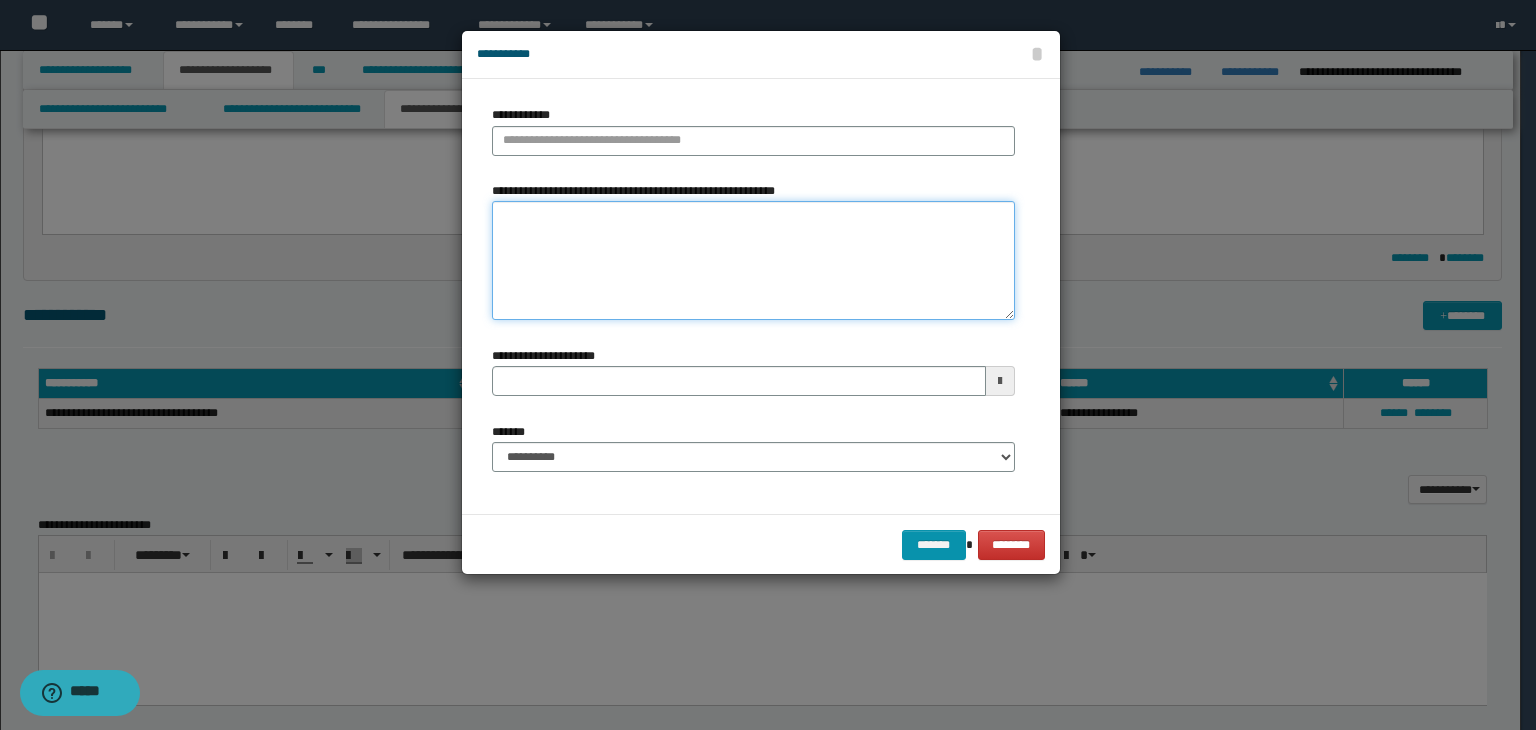 paste on "**********" 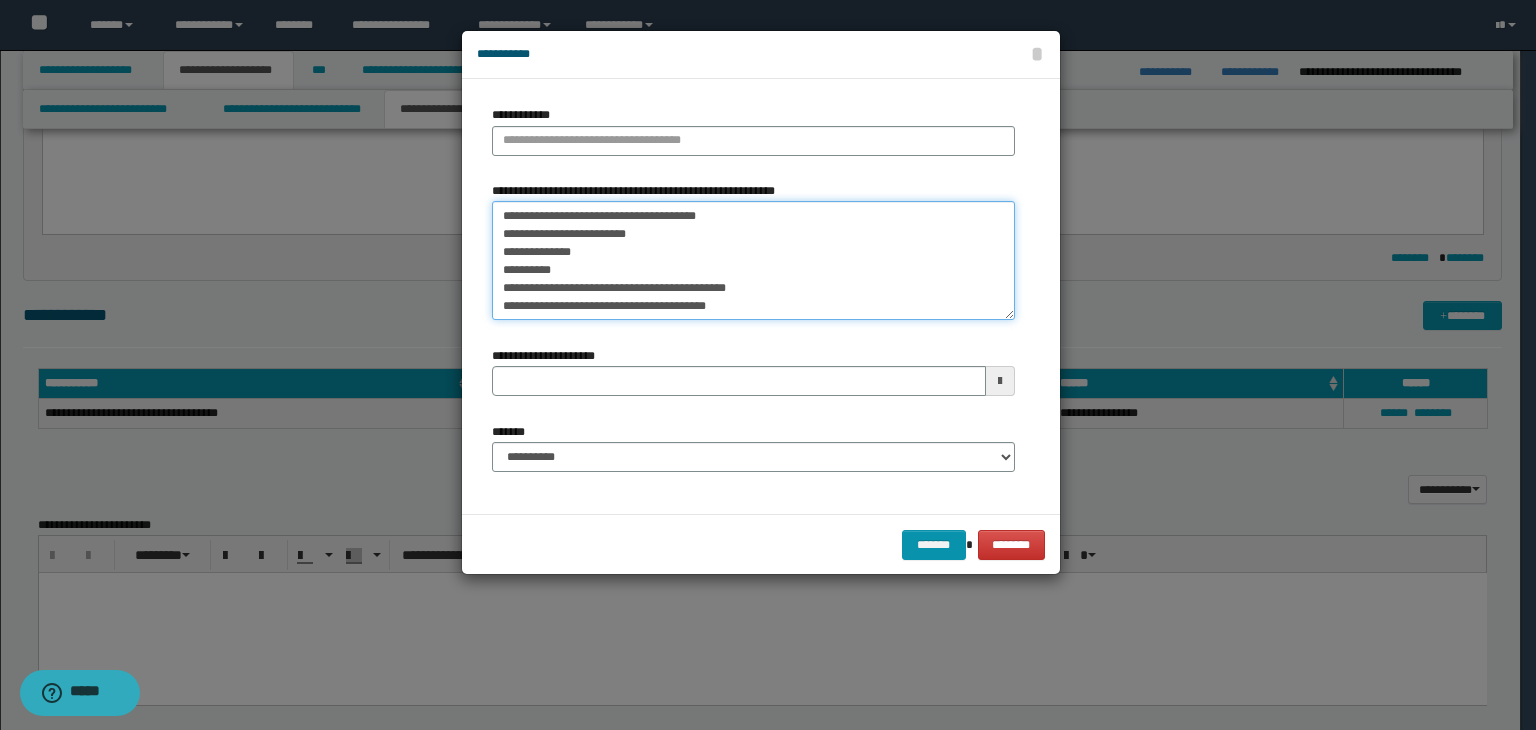 scroll, scrollTop: 0, scrollLeft: 0, axis: both 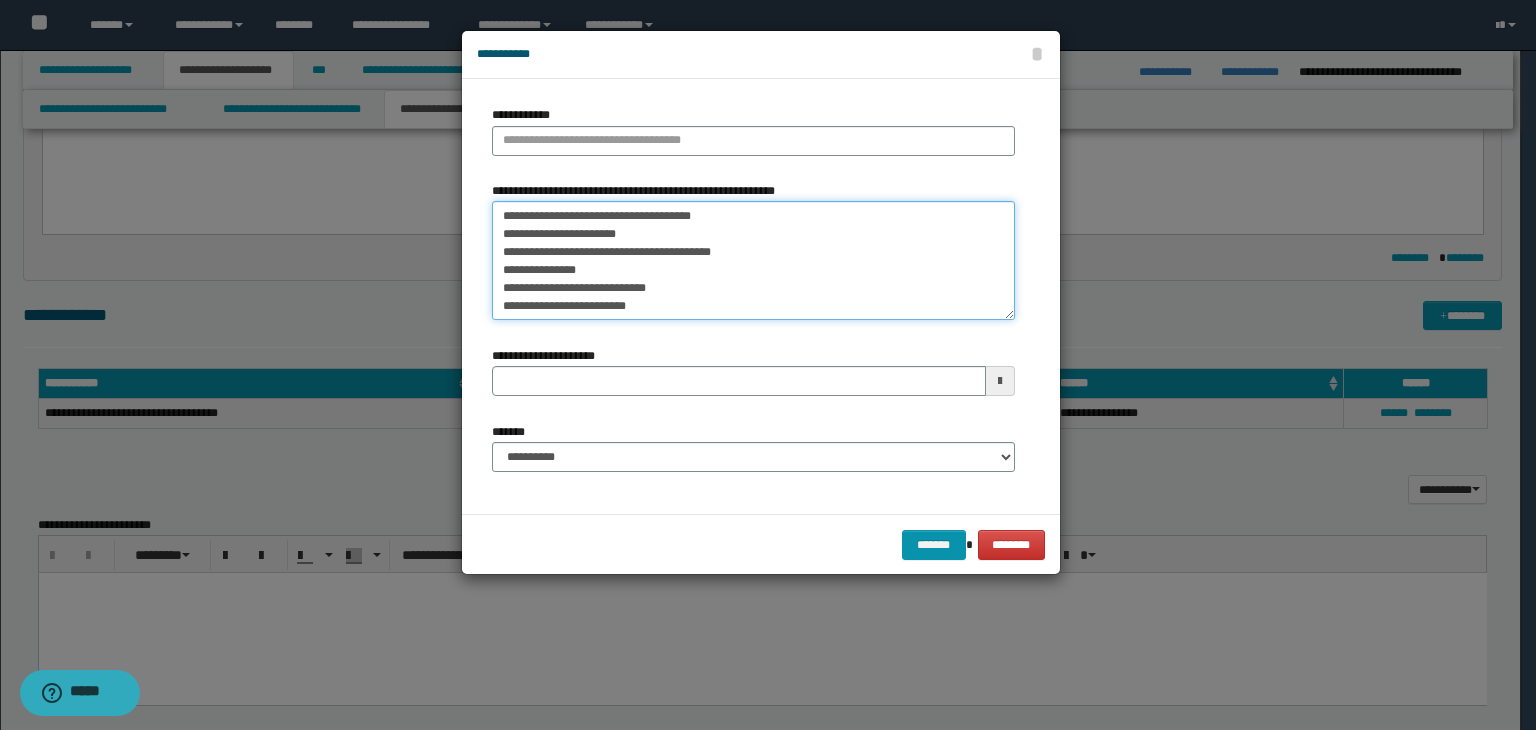 drag, startPoint x: 512, startPoint y: 217, endPoint x: 468, endPoint y: 213, distance: 44.181442 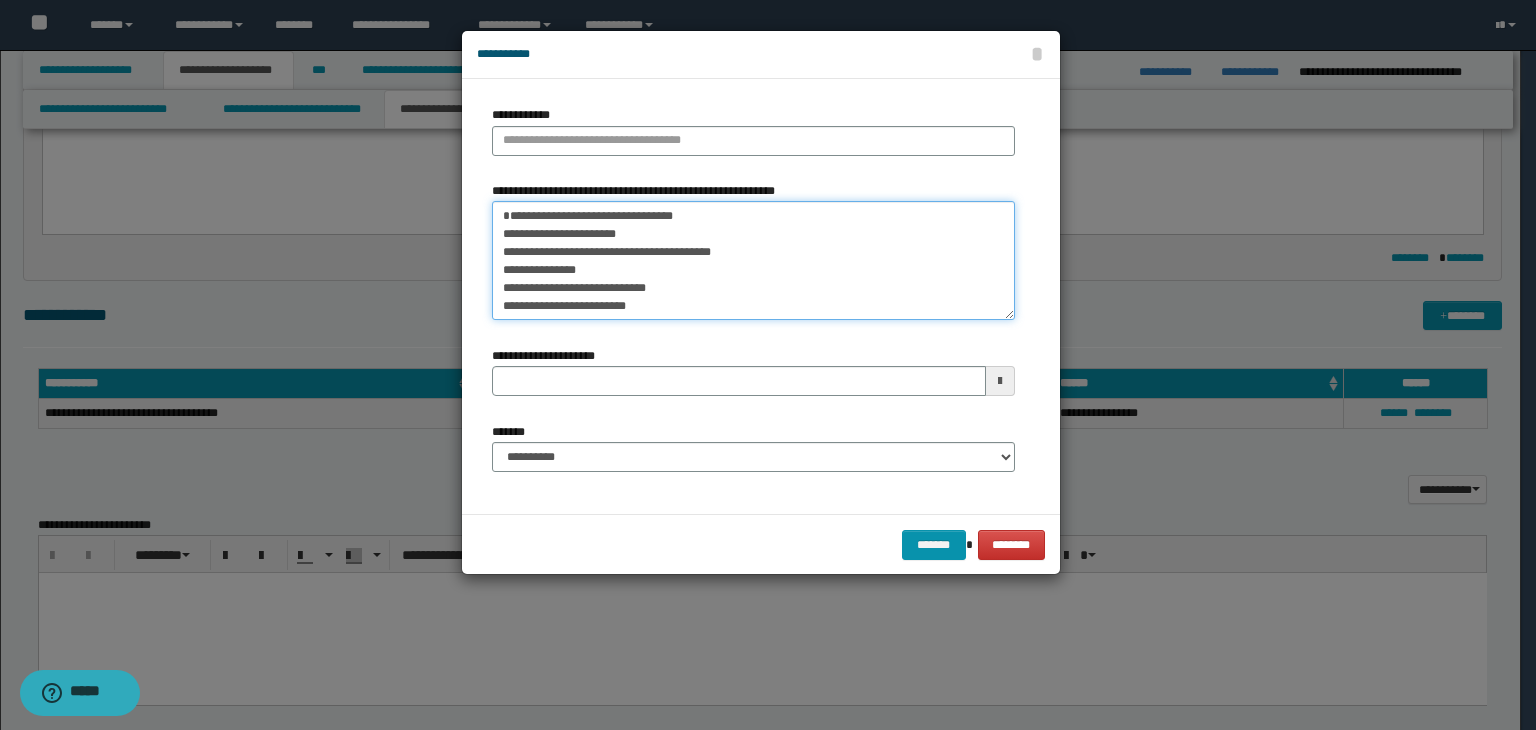 type on "**********" 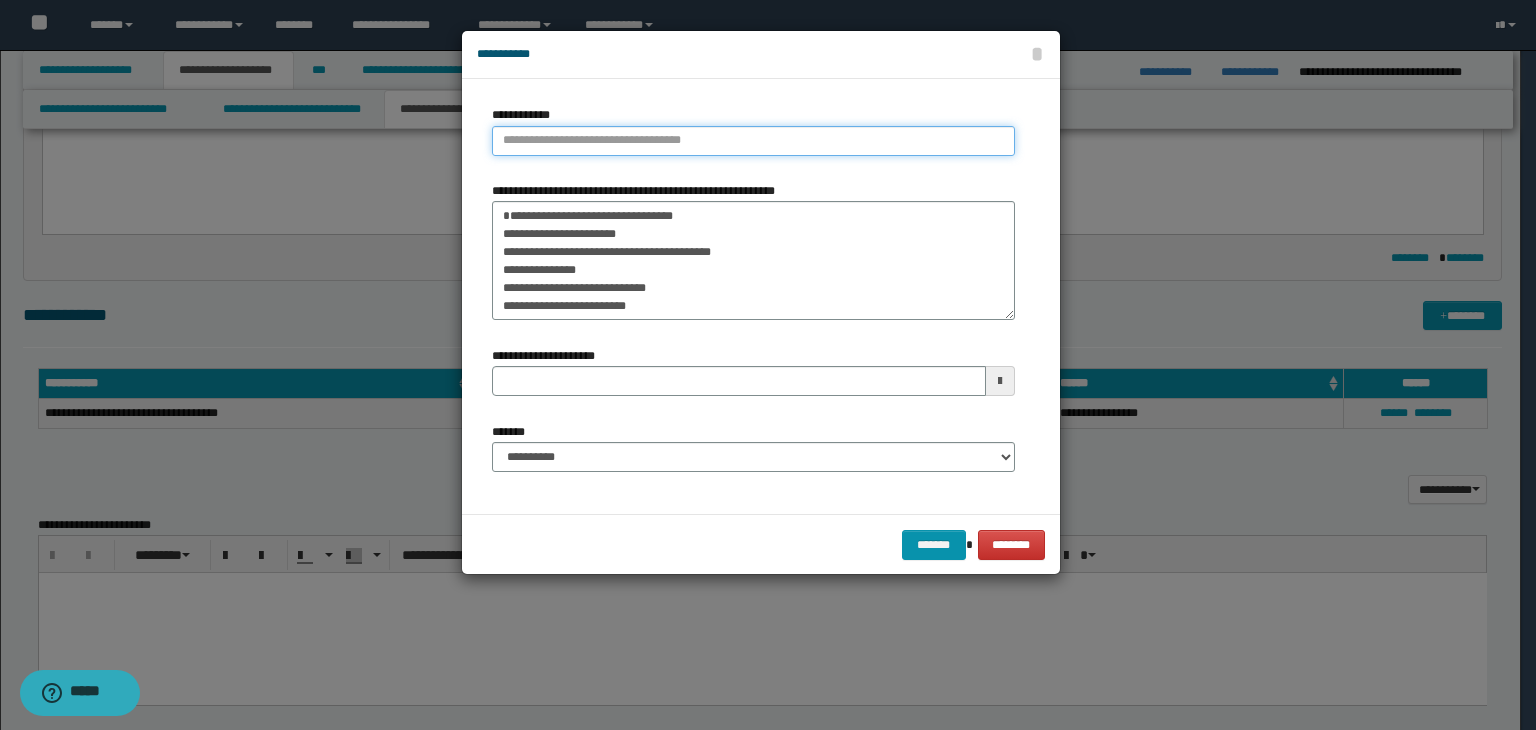 type on "**********" 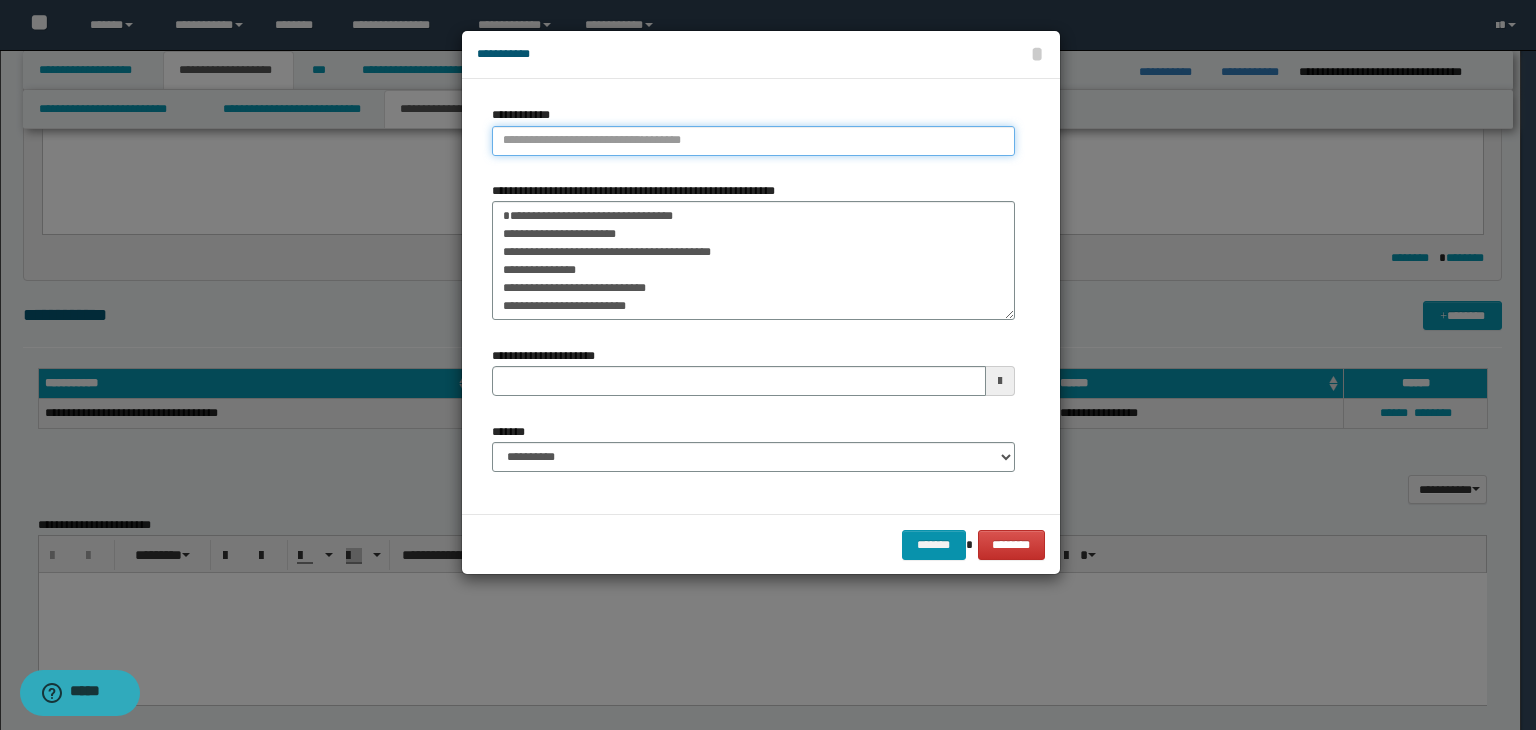 click on "**********" at bounding box center (753, 141) 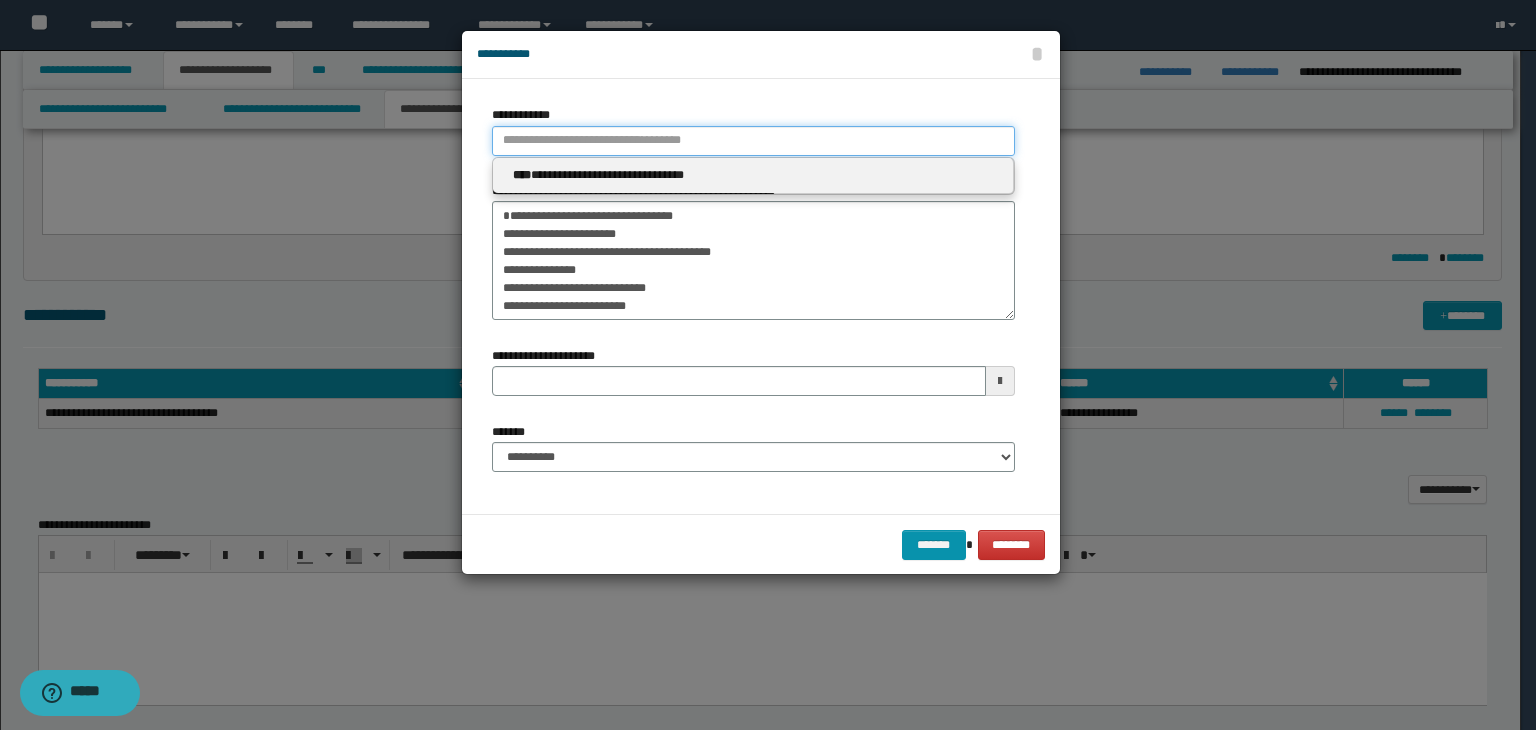 paste on "****" 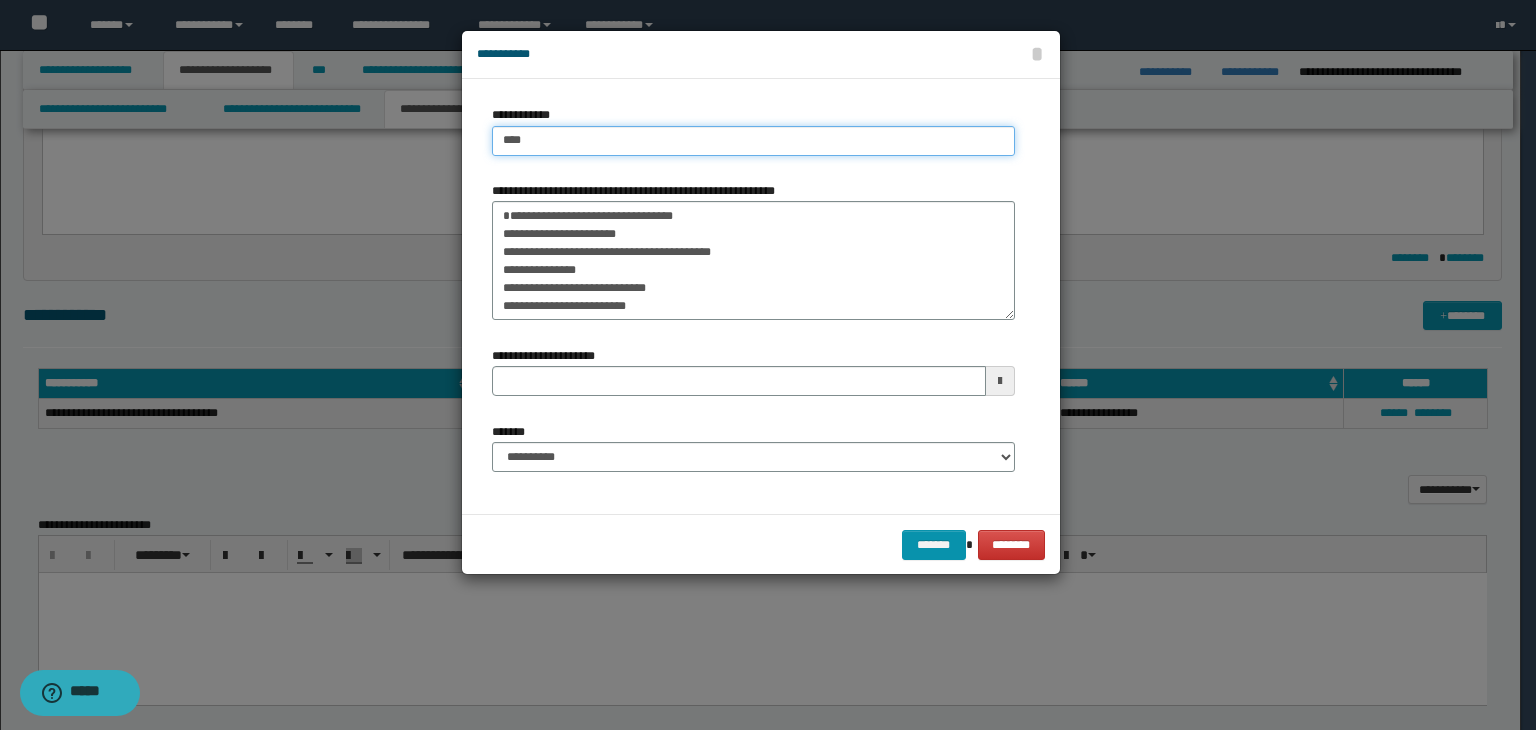 type 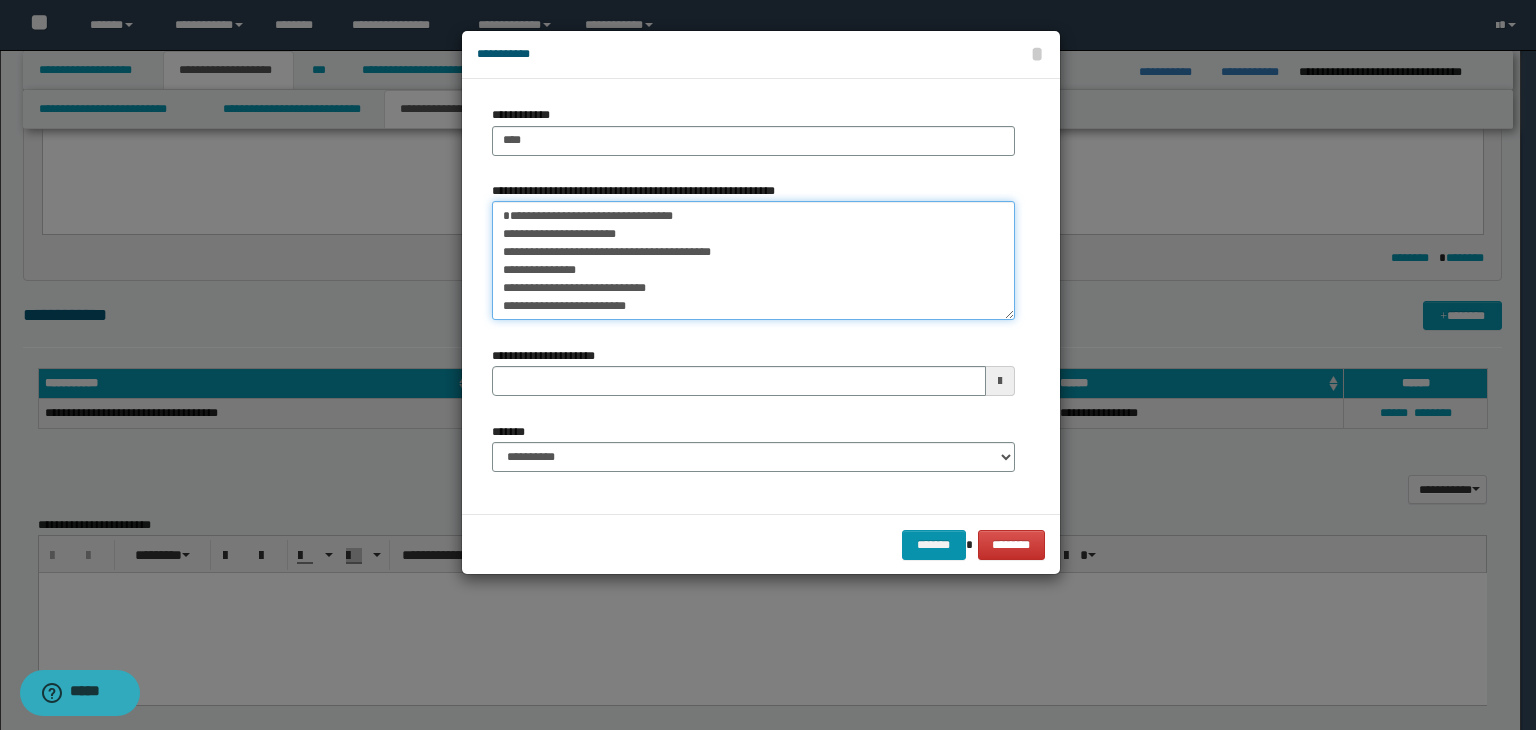 click on "**********" at bounding box center (753, 261) 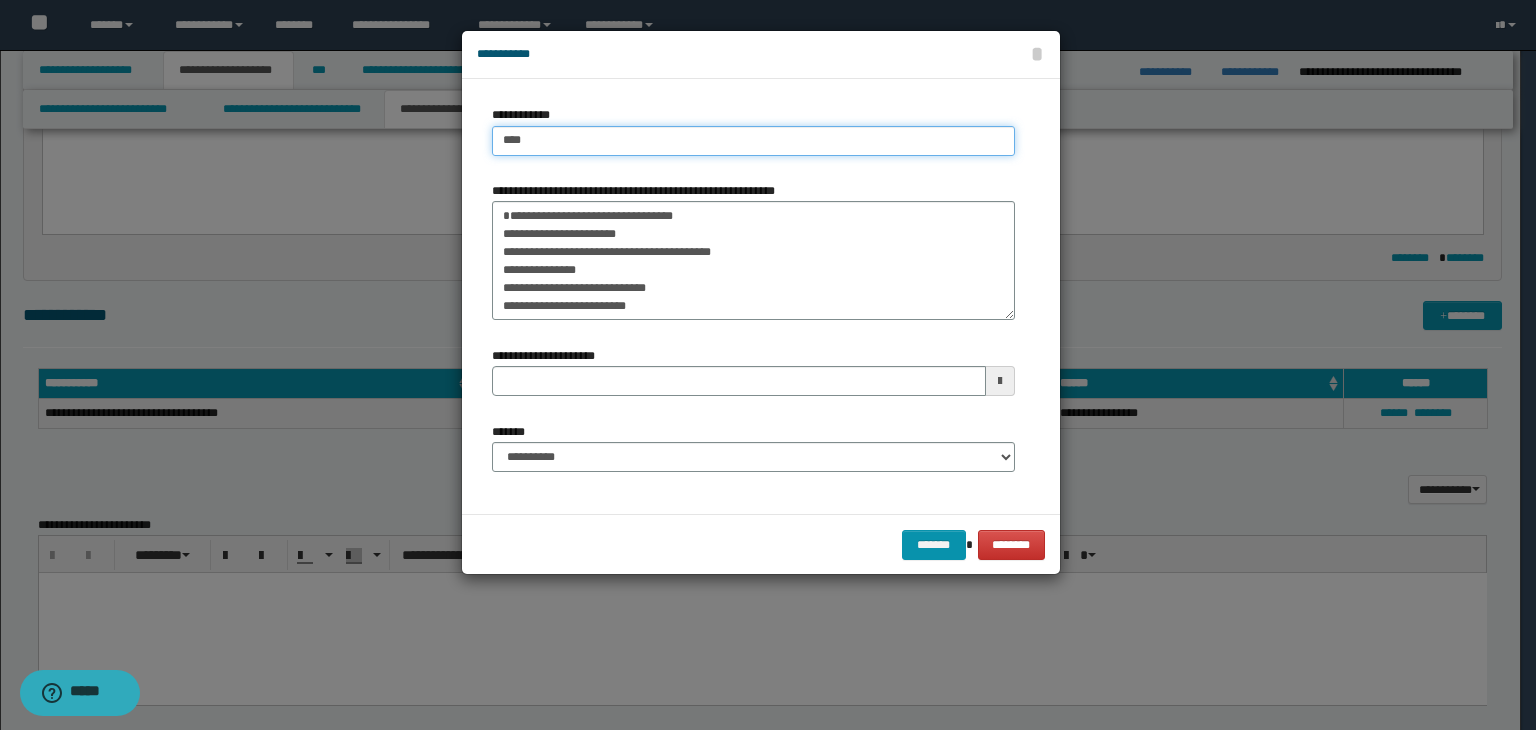 drag, startPoint x: 566, startPoint y: 148, endPoint x: 424, endPoint y: 131, distance: 143.01399 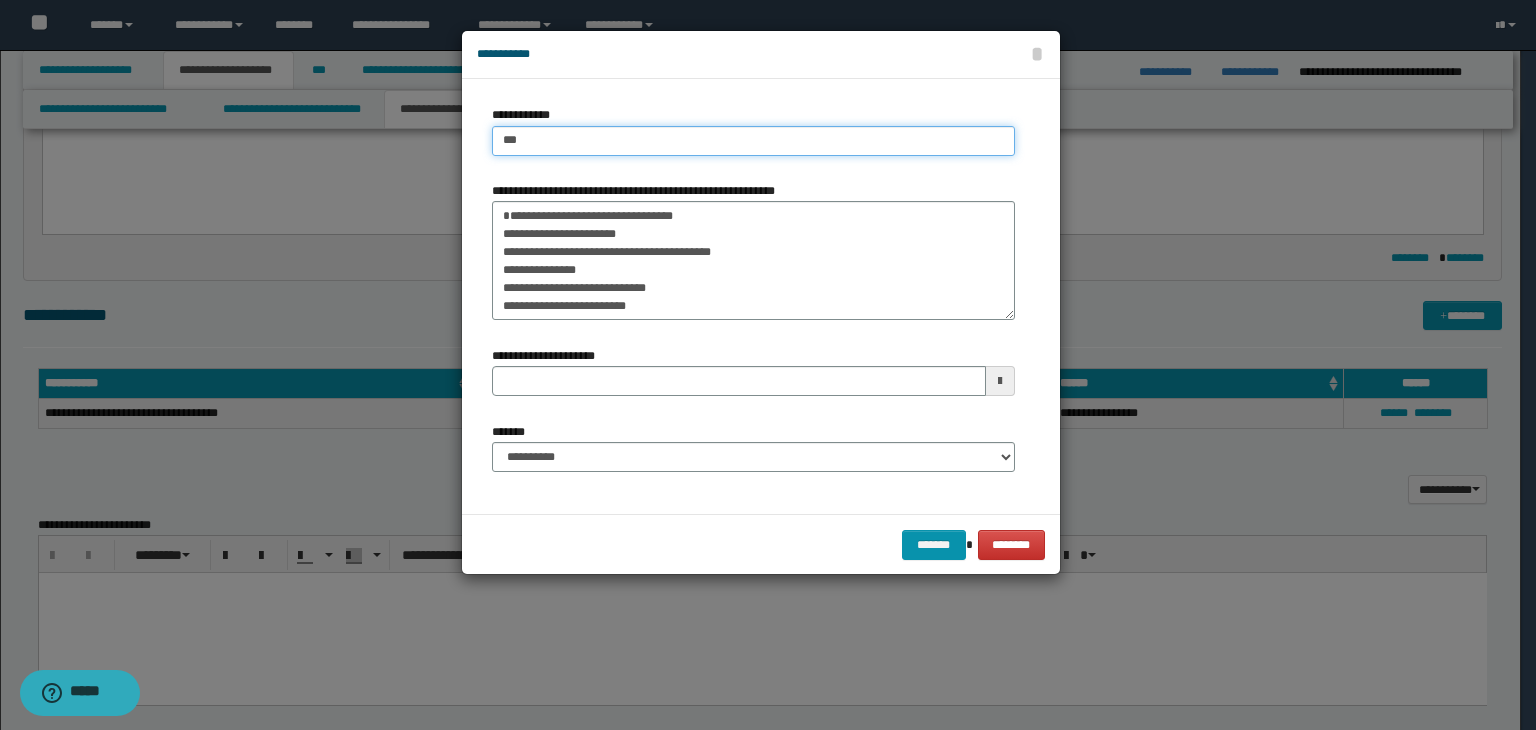 type on "****" 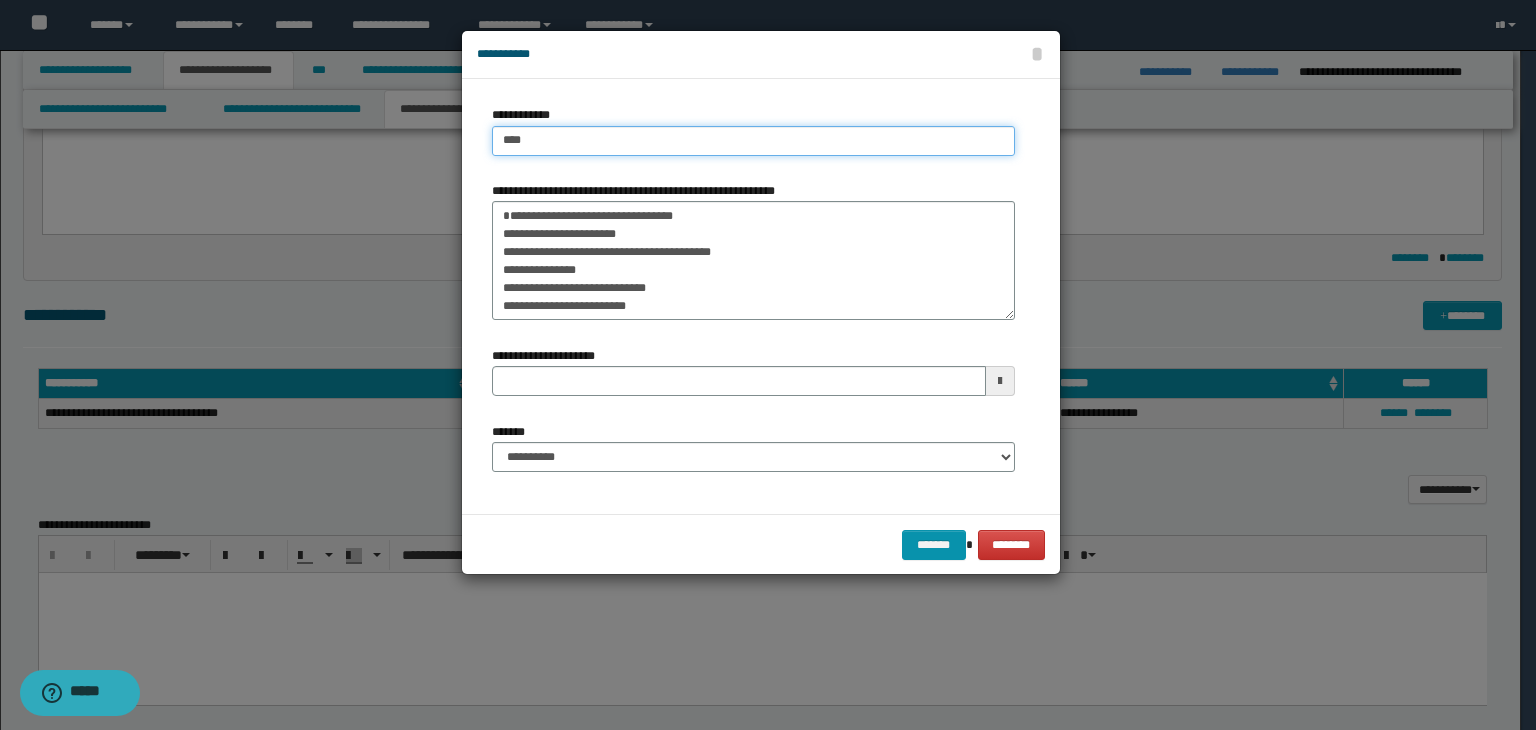 type on "****" 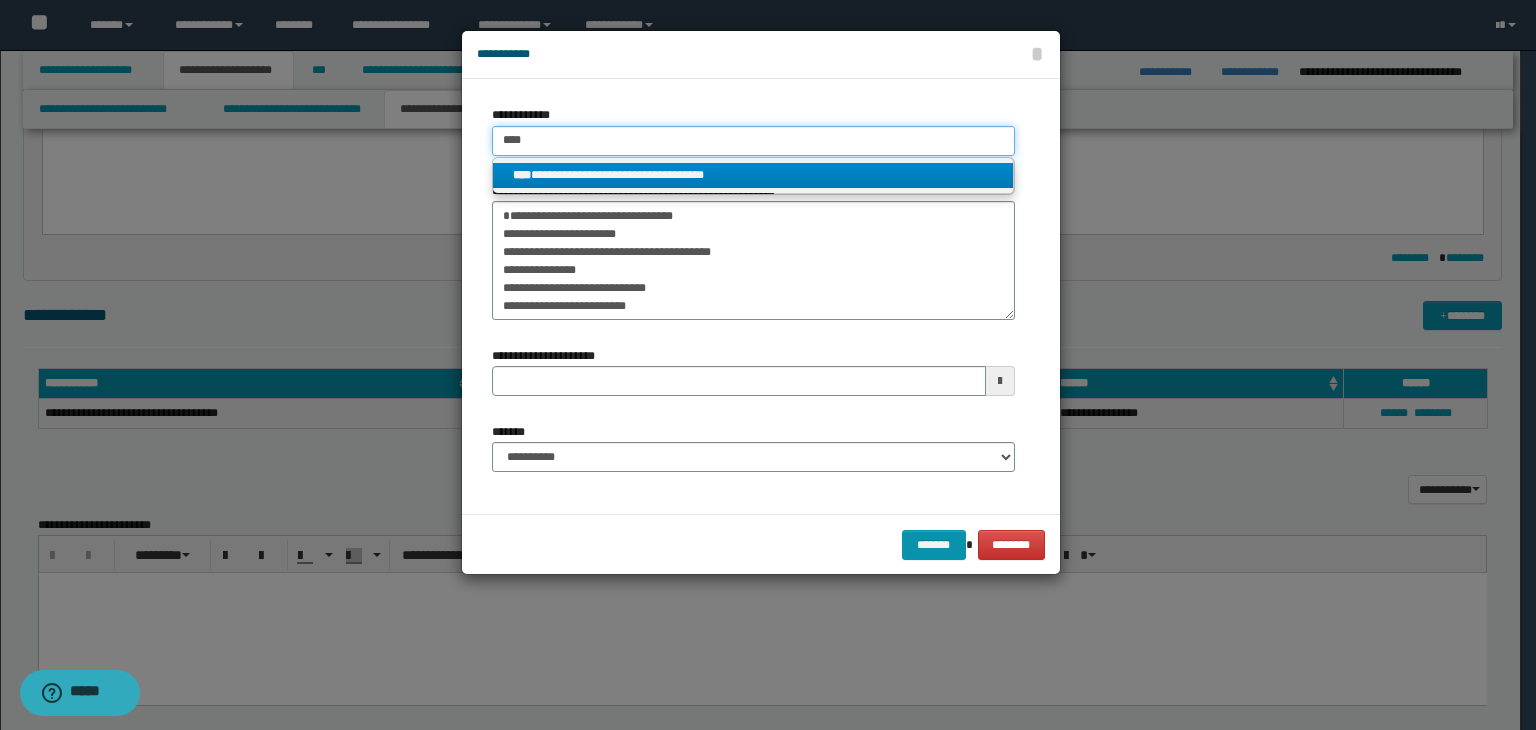 type on "****" 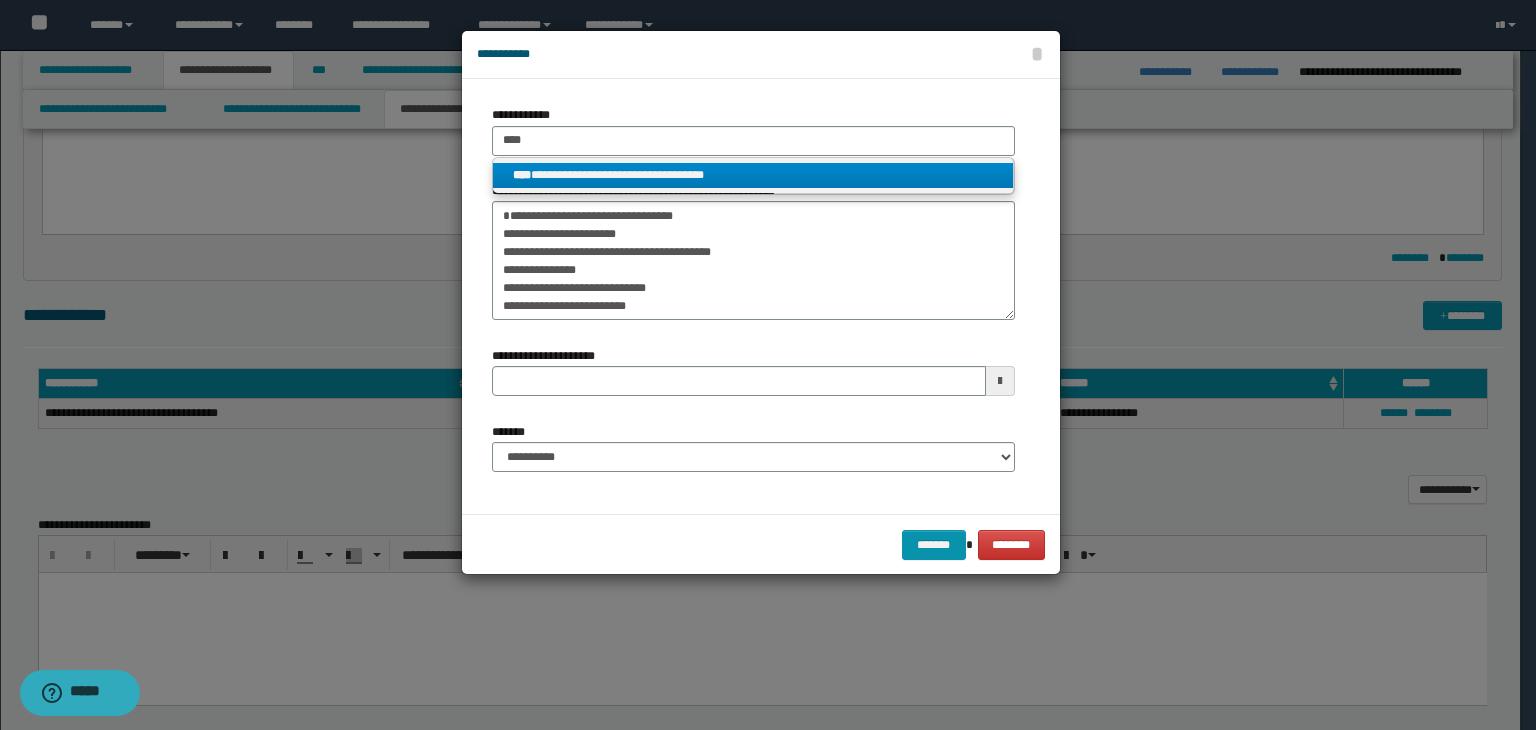 click on "**********" at bounding box center [753, 176] 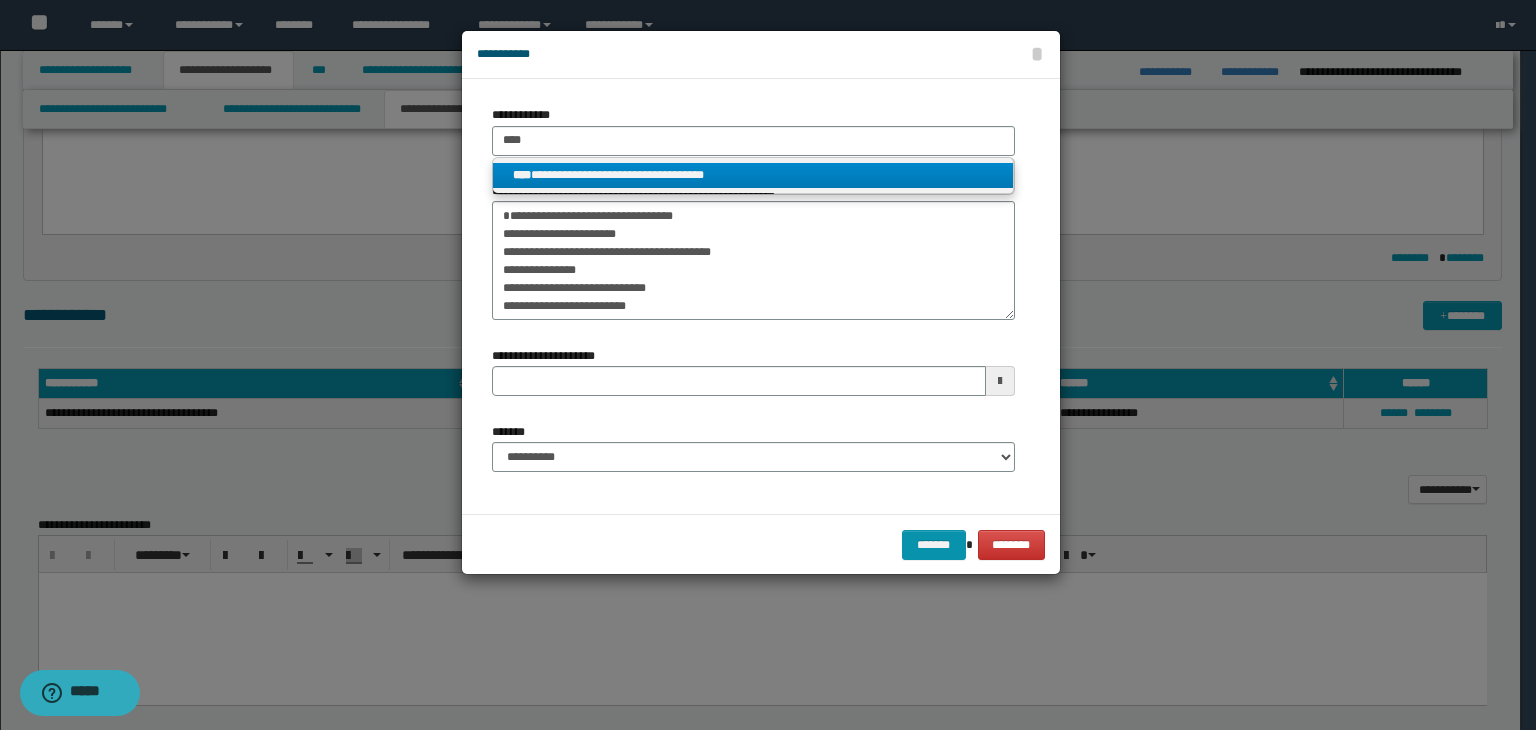 click on "**********" at bounding box center (753, 175) 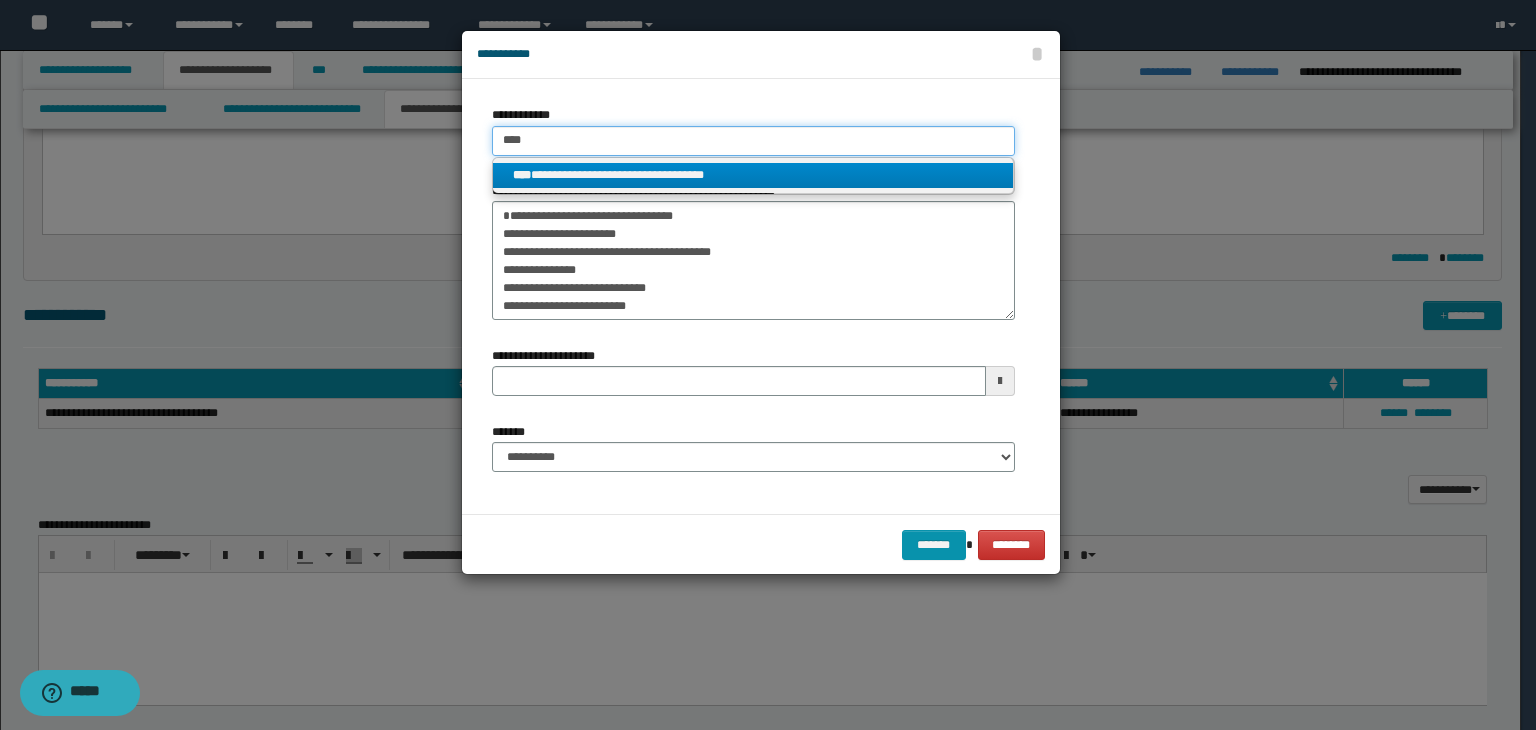 type 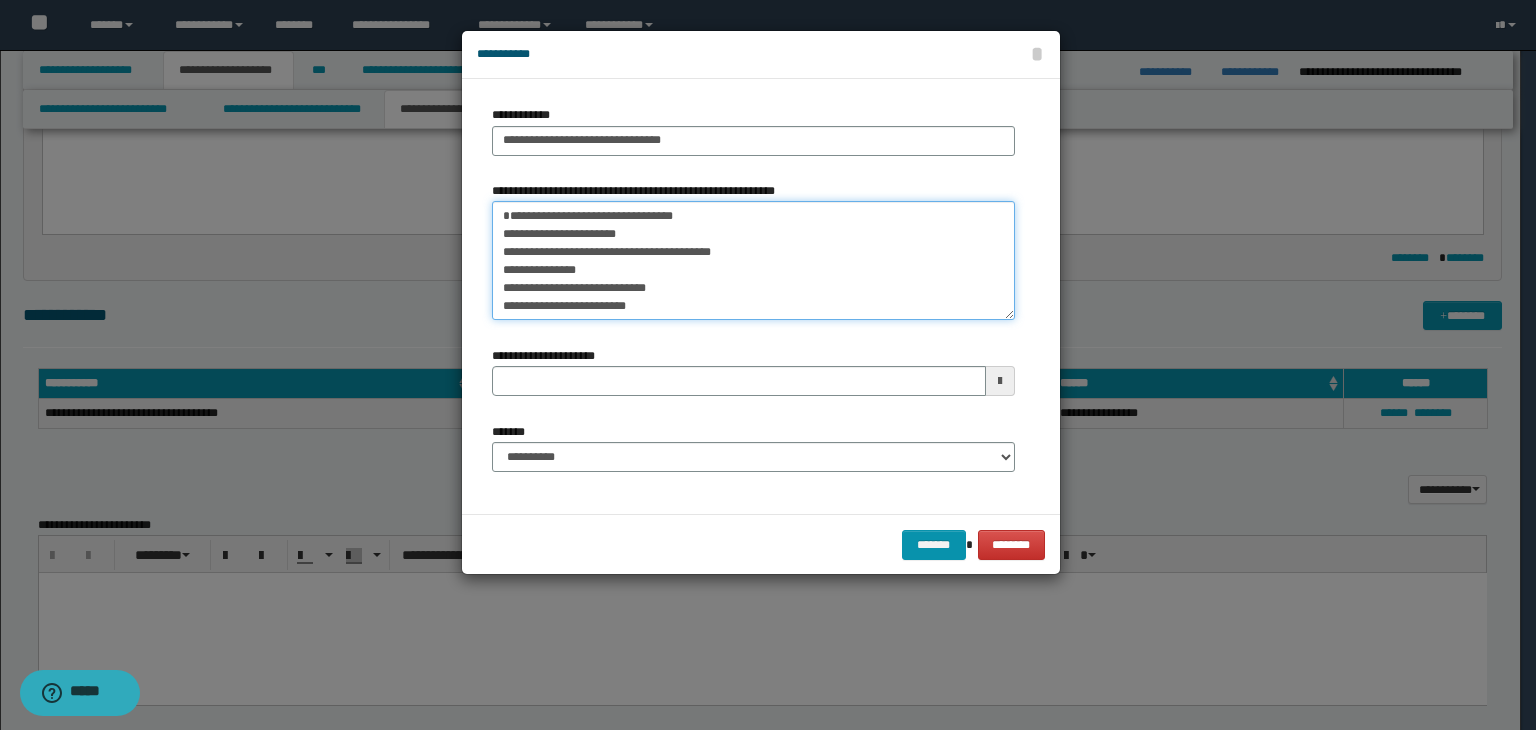 click on "**********" at bounding box center [753, 261] 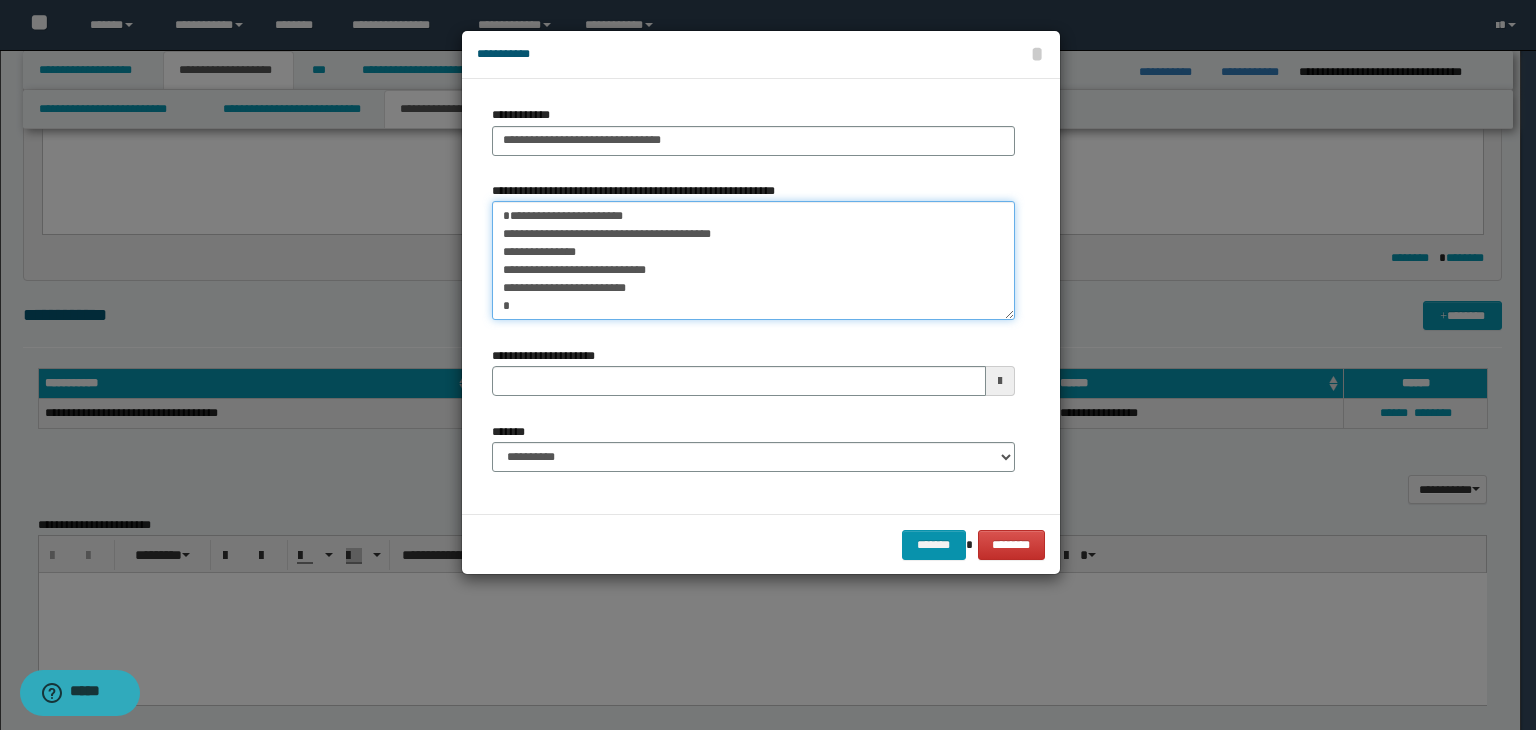type on "**********" 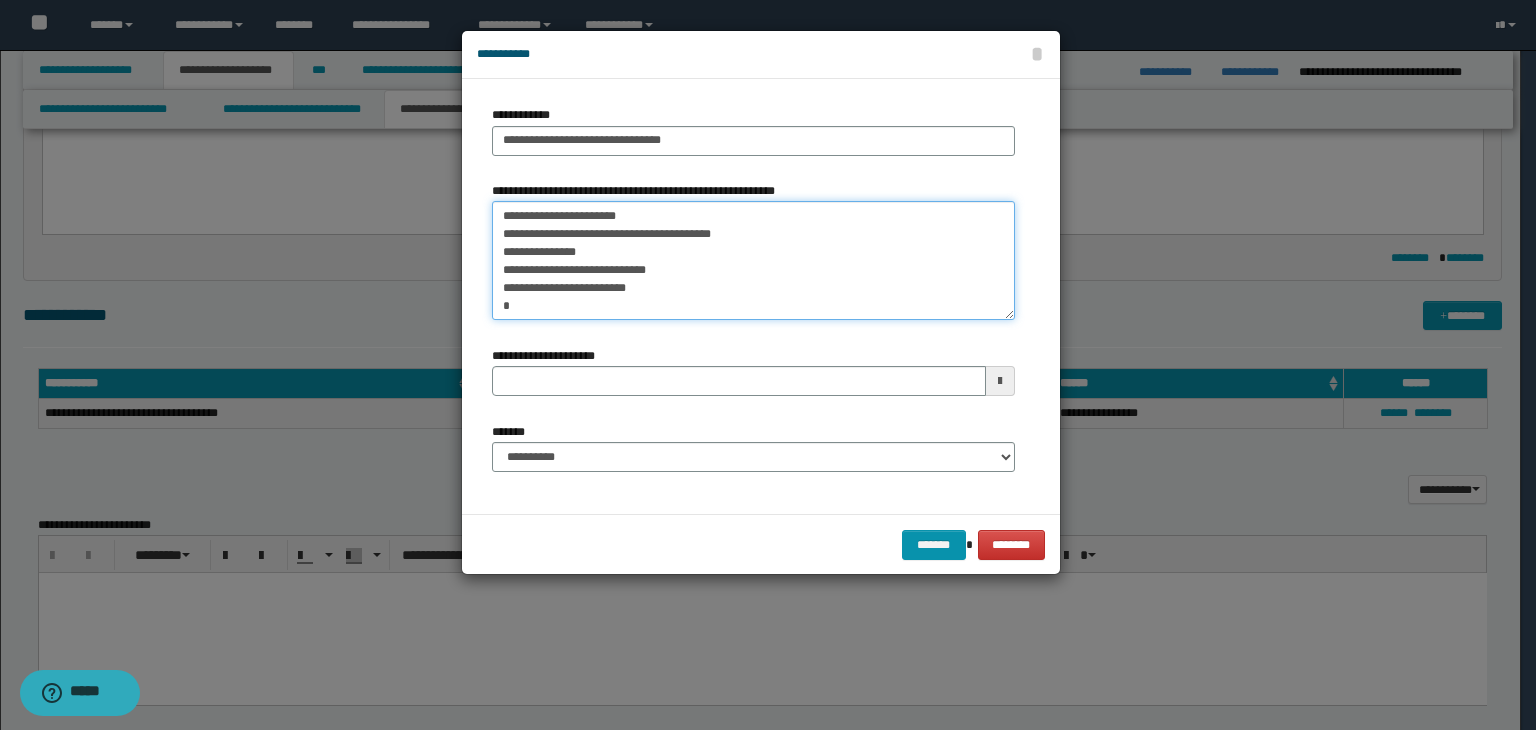 type 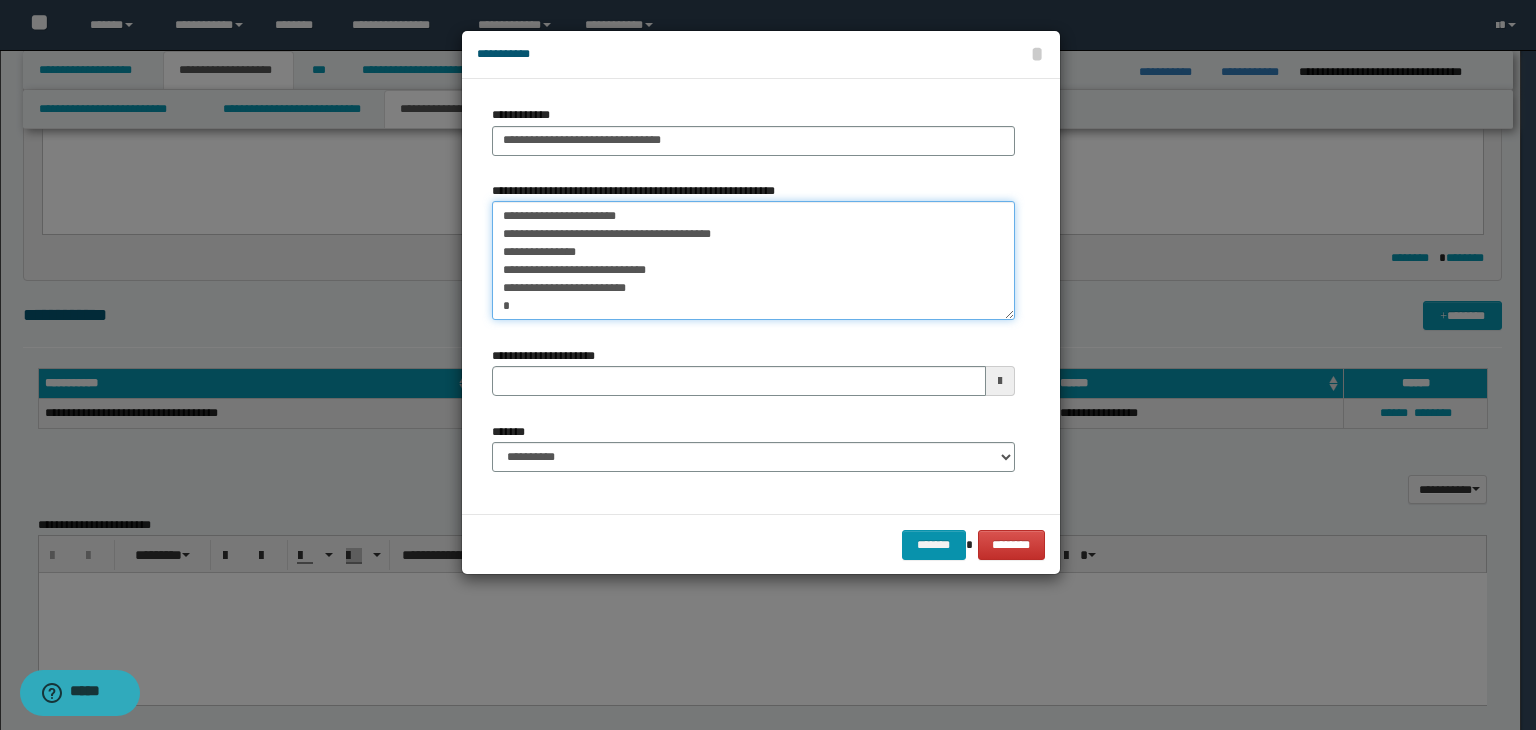 type on "**********" 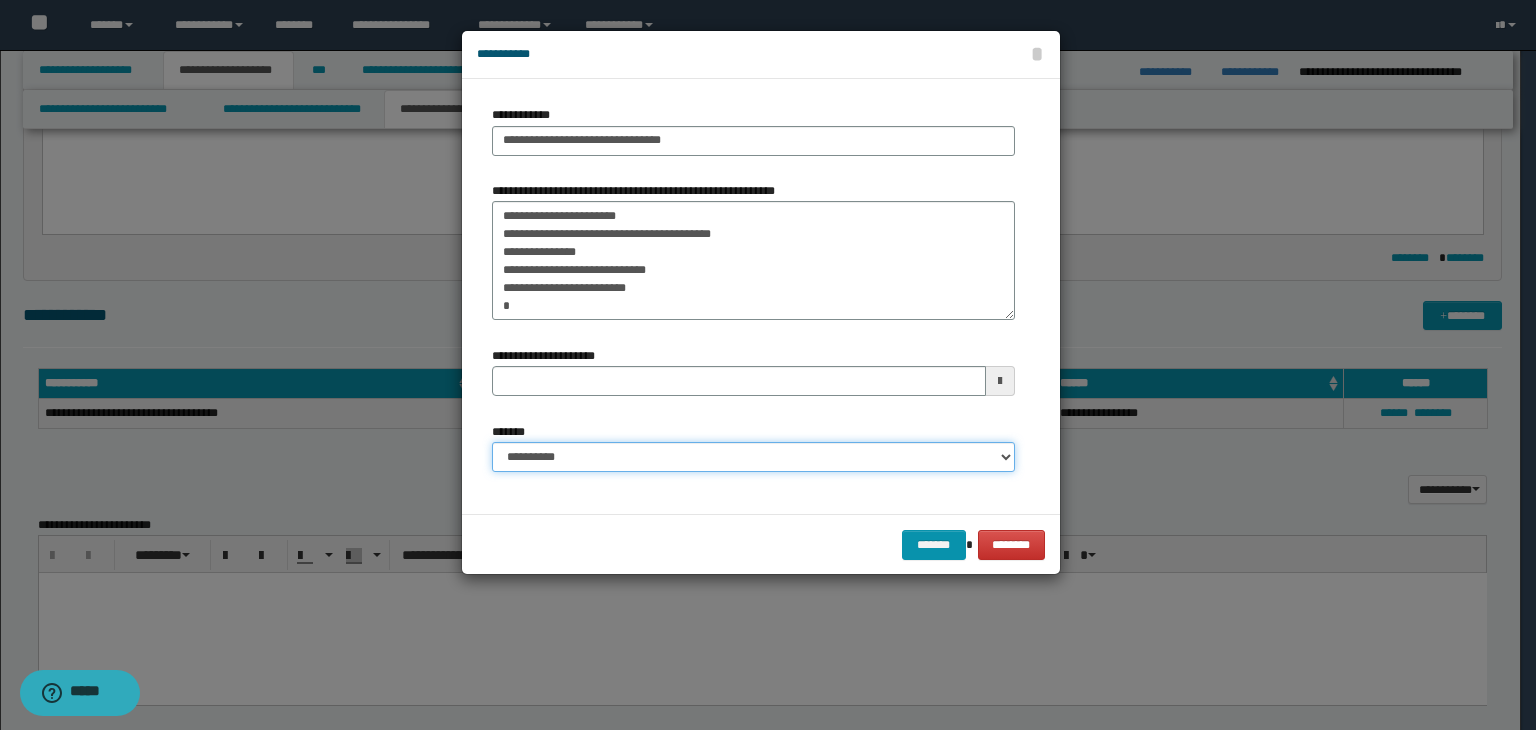 click on "**********" at bounding box center [753, 457] 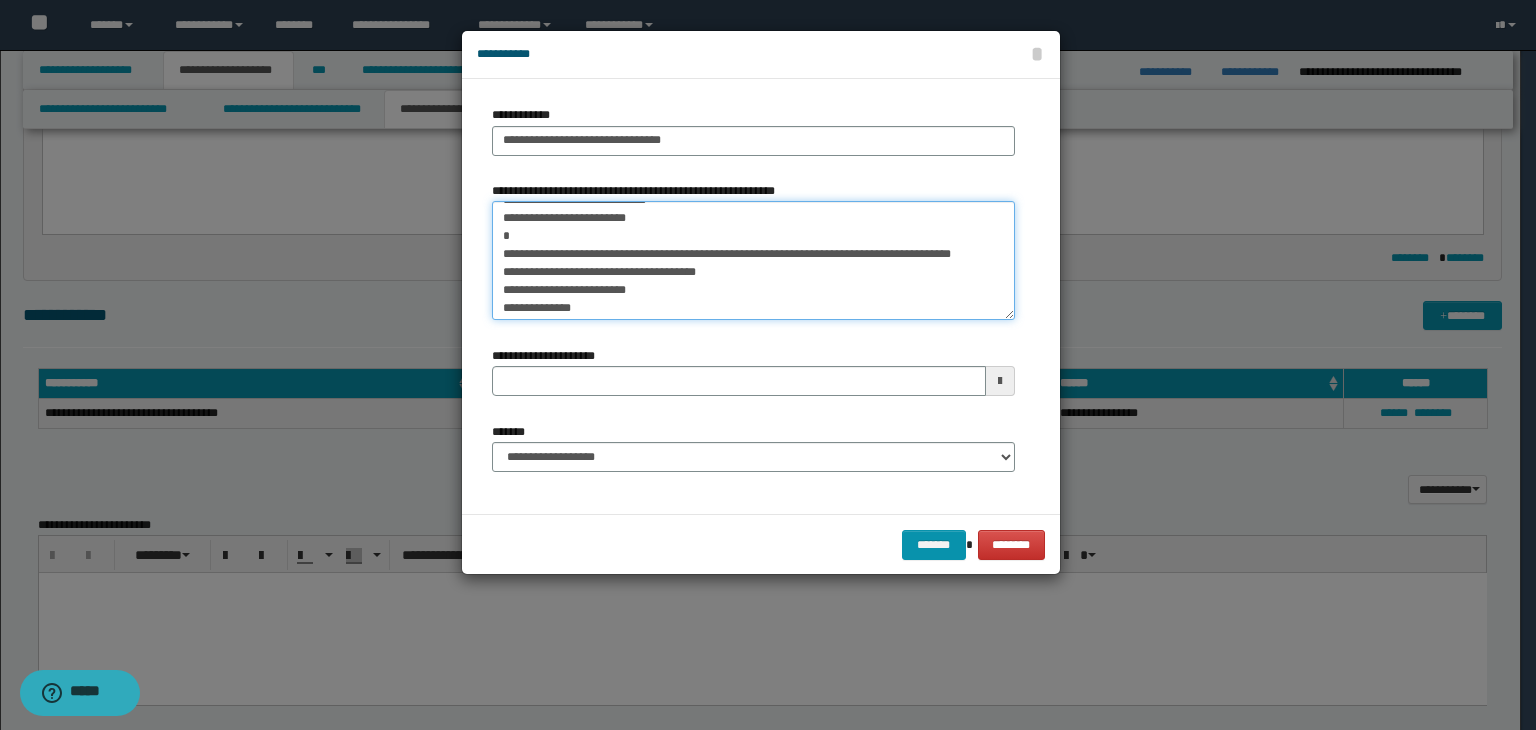 scroll, scrollTop: 197, scrollLeft: 0, axis: vertical 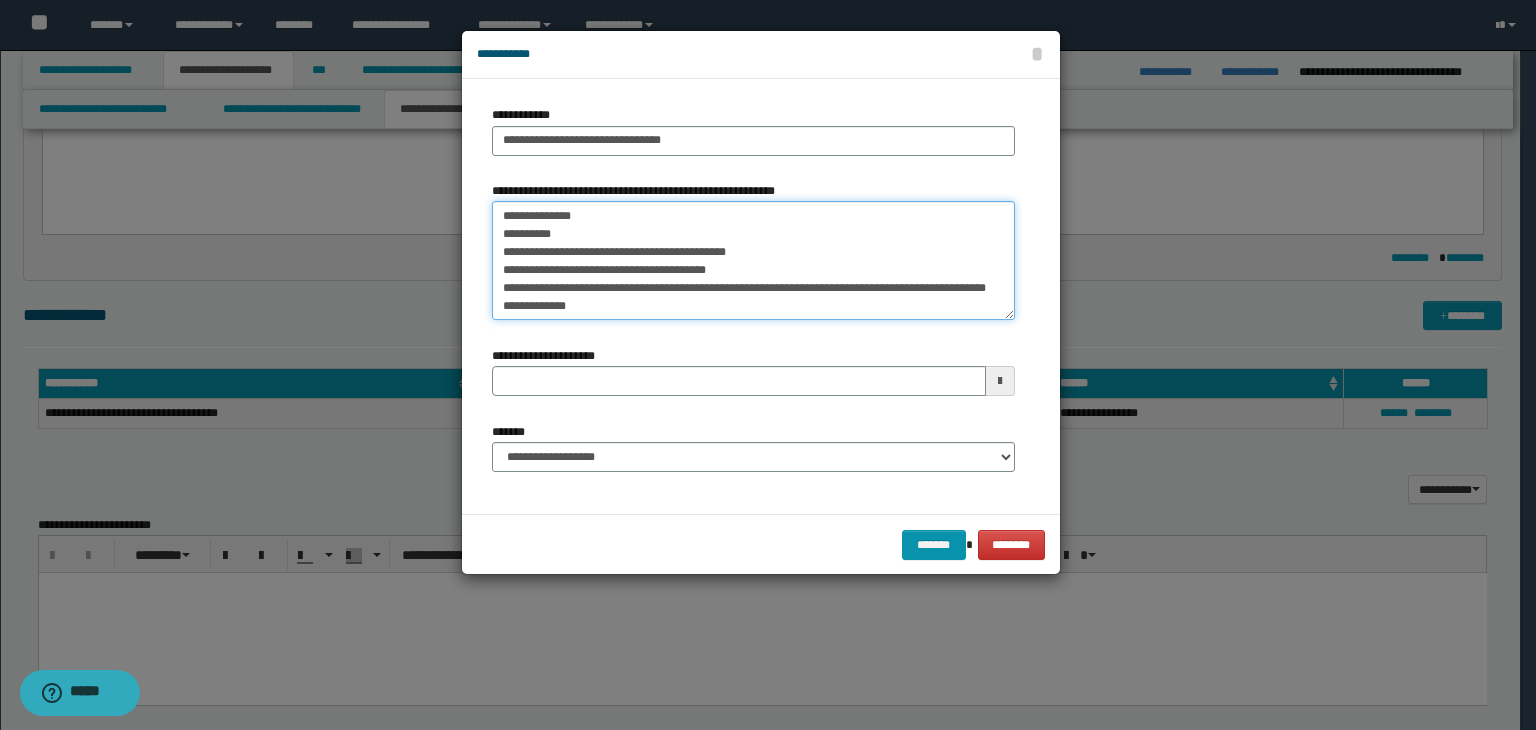 drag, startPoint x: 502, startPoint y: 239, endPoint x: 552, endPoint y: 346, distance: 118.10589 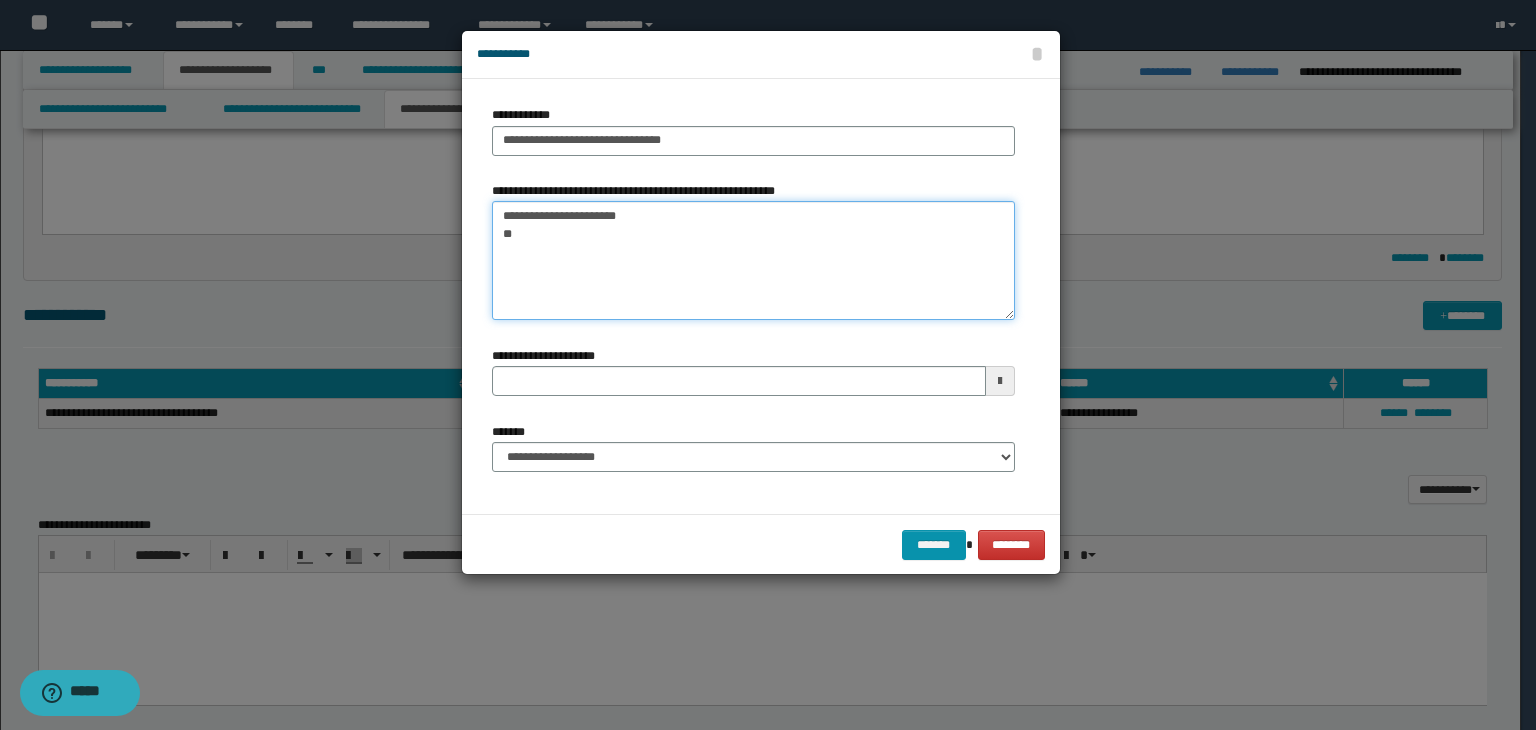 scroll, scrollTop: 0, scrollLeft: 0, axis: both 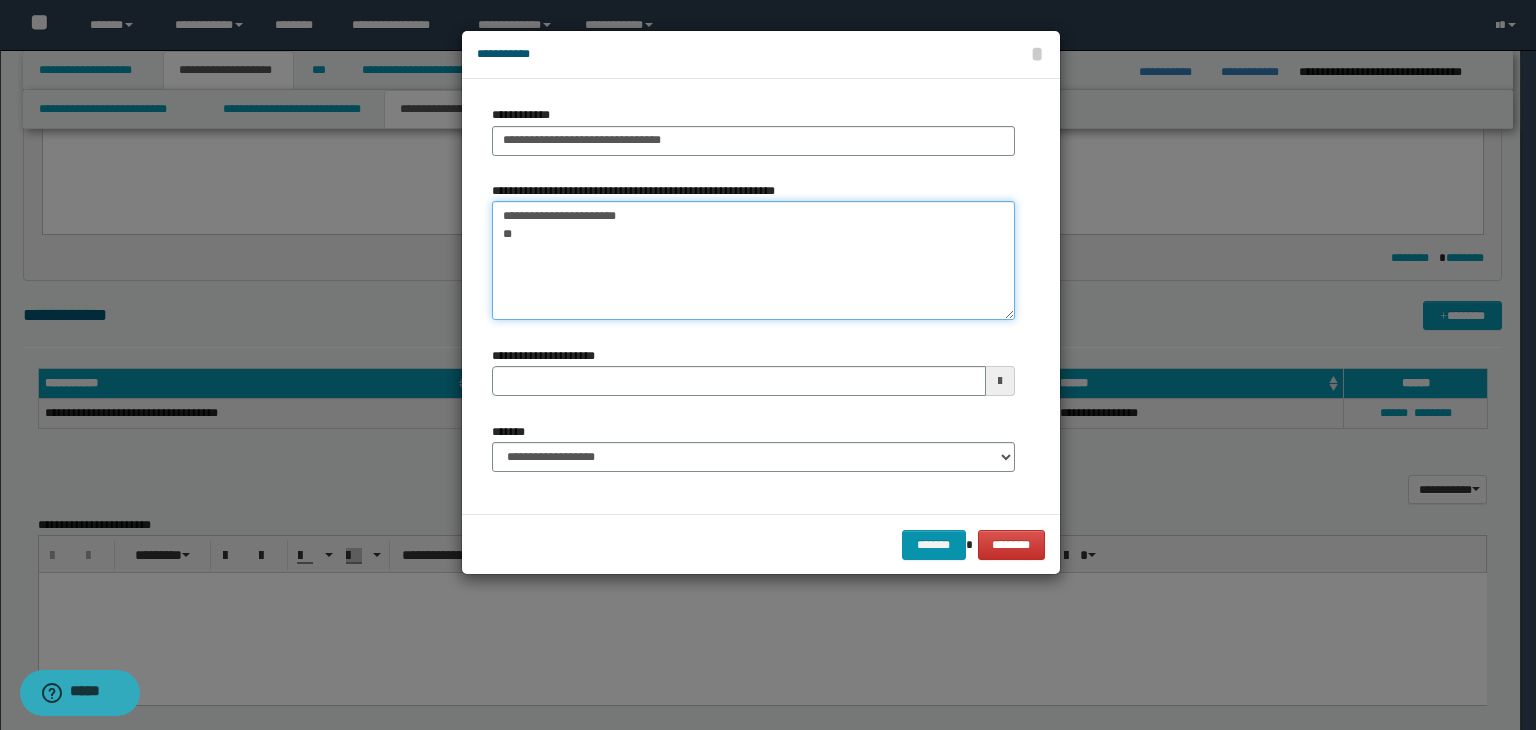 drag, startPoint x: 516, startPoint y: 236, endPoint x: 457, endPoint y: 225, distance: 60.016663 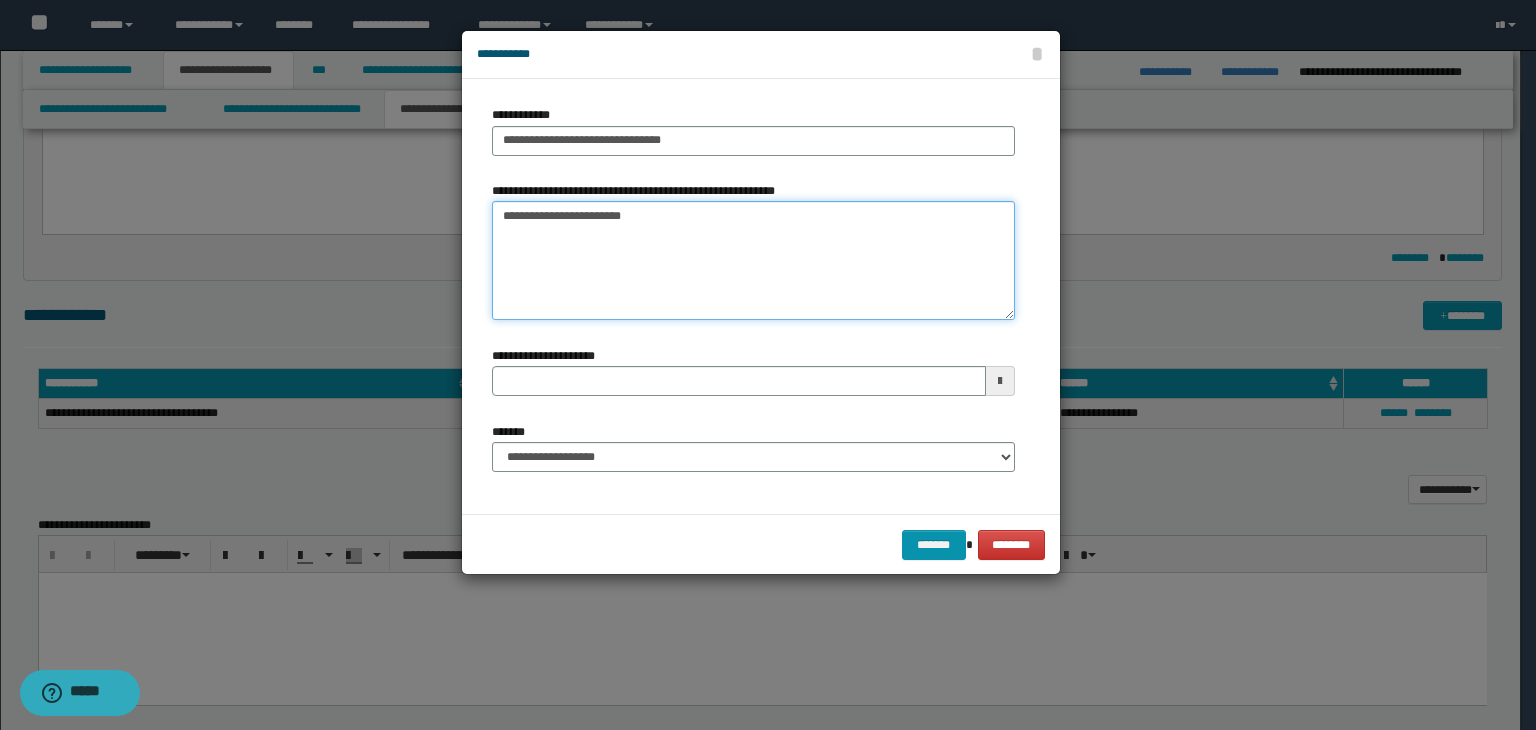 type on "**********" 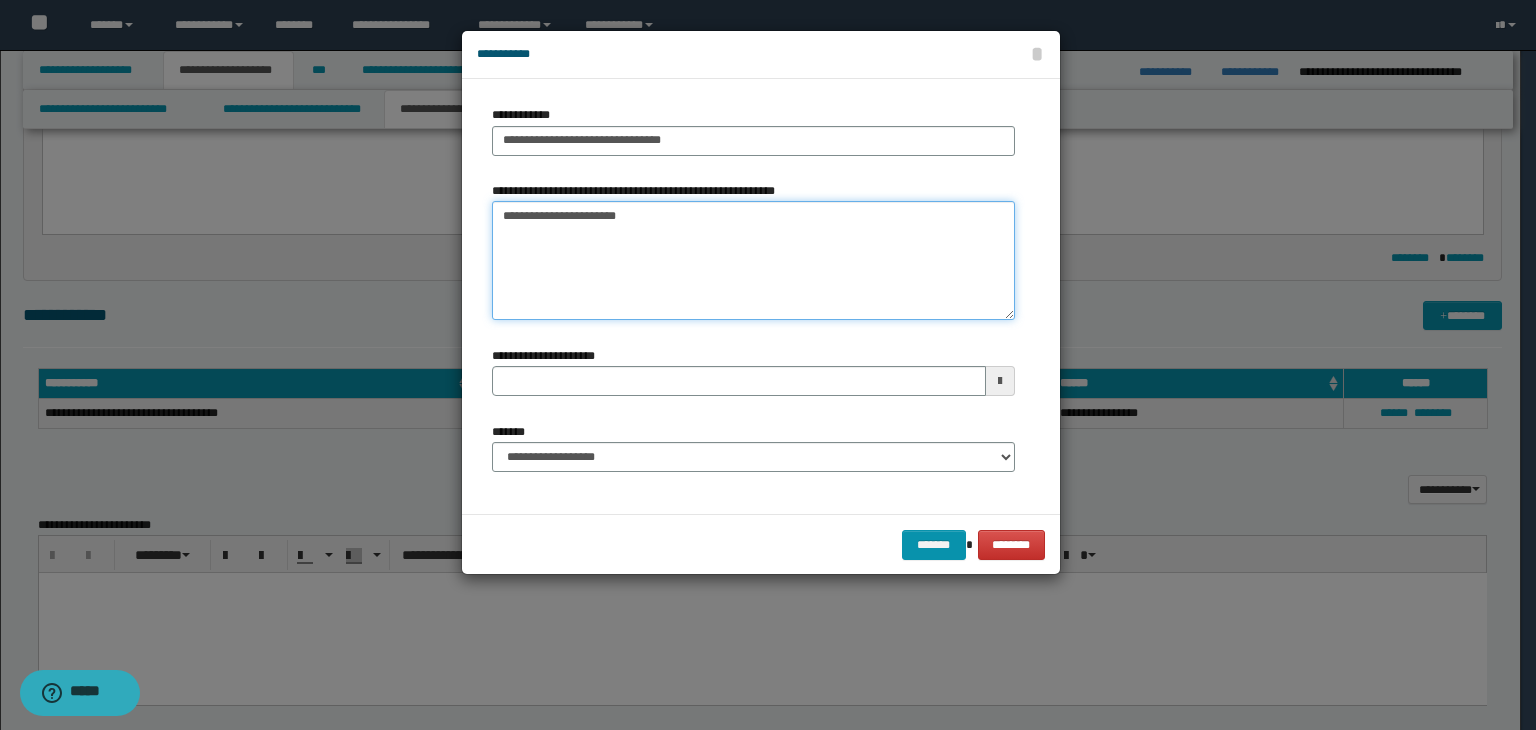 type 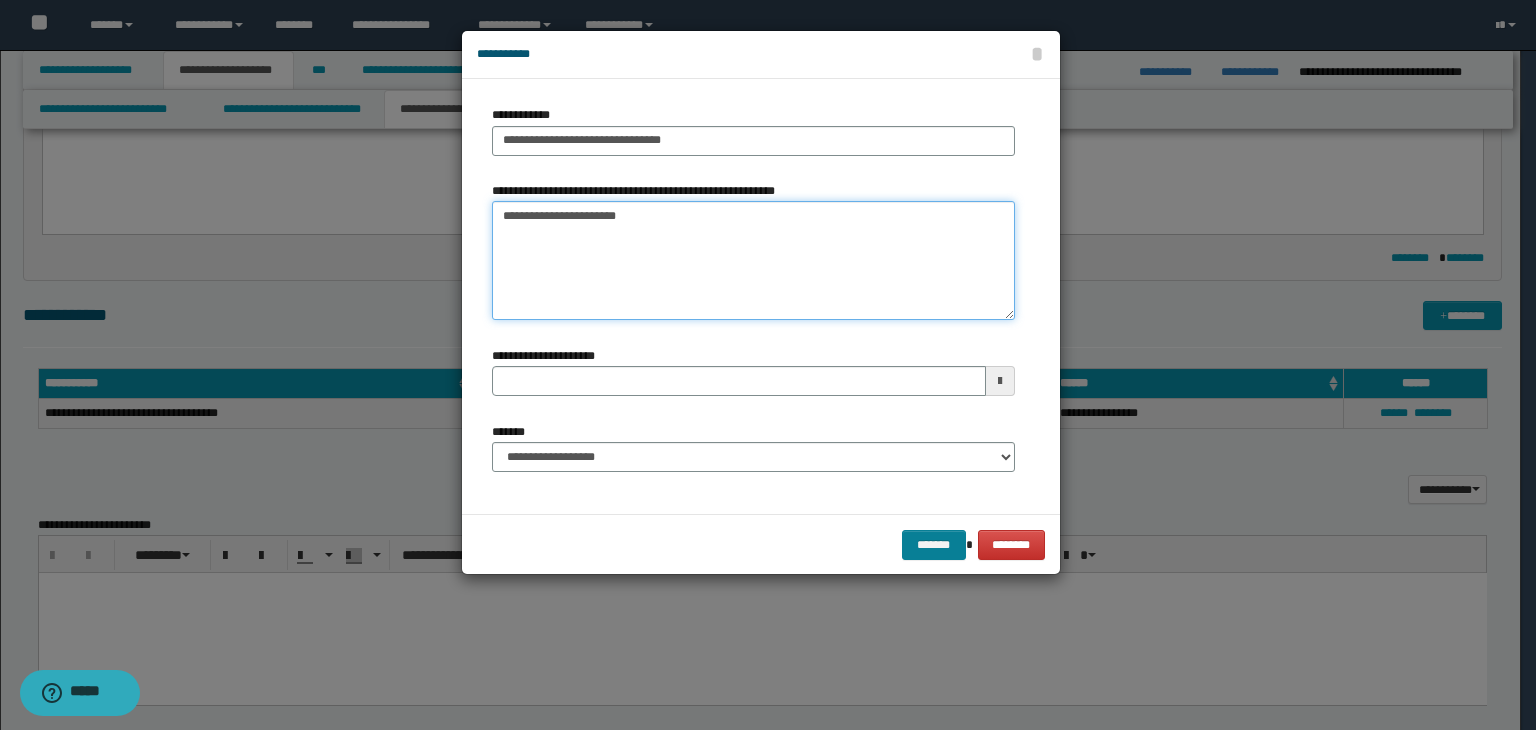 type on "**********" 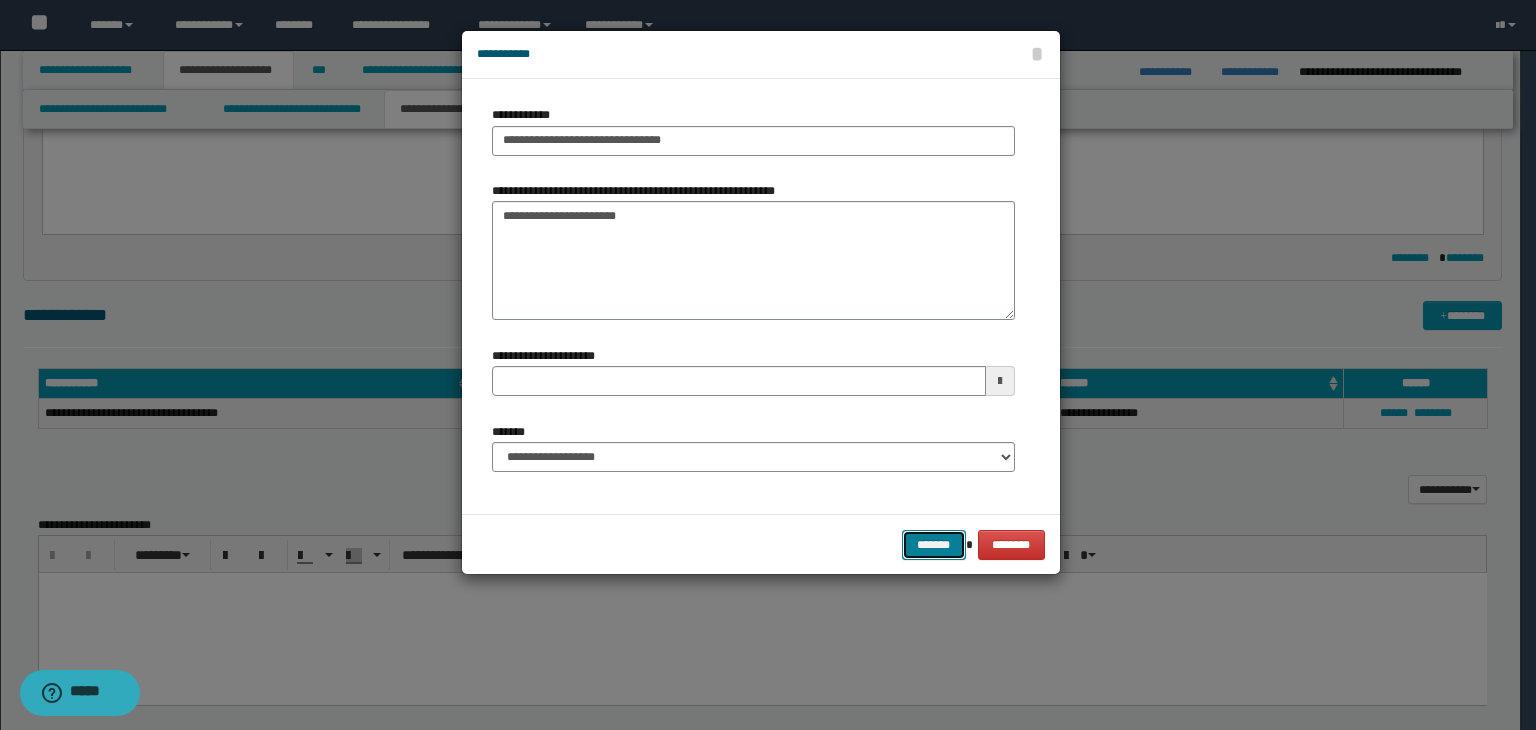 click on "*******" at bounding box center [934, 545] 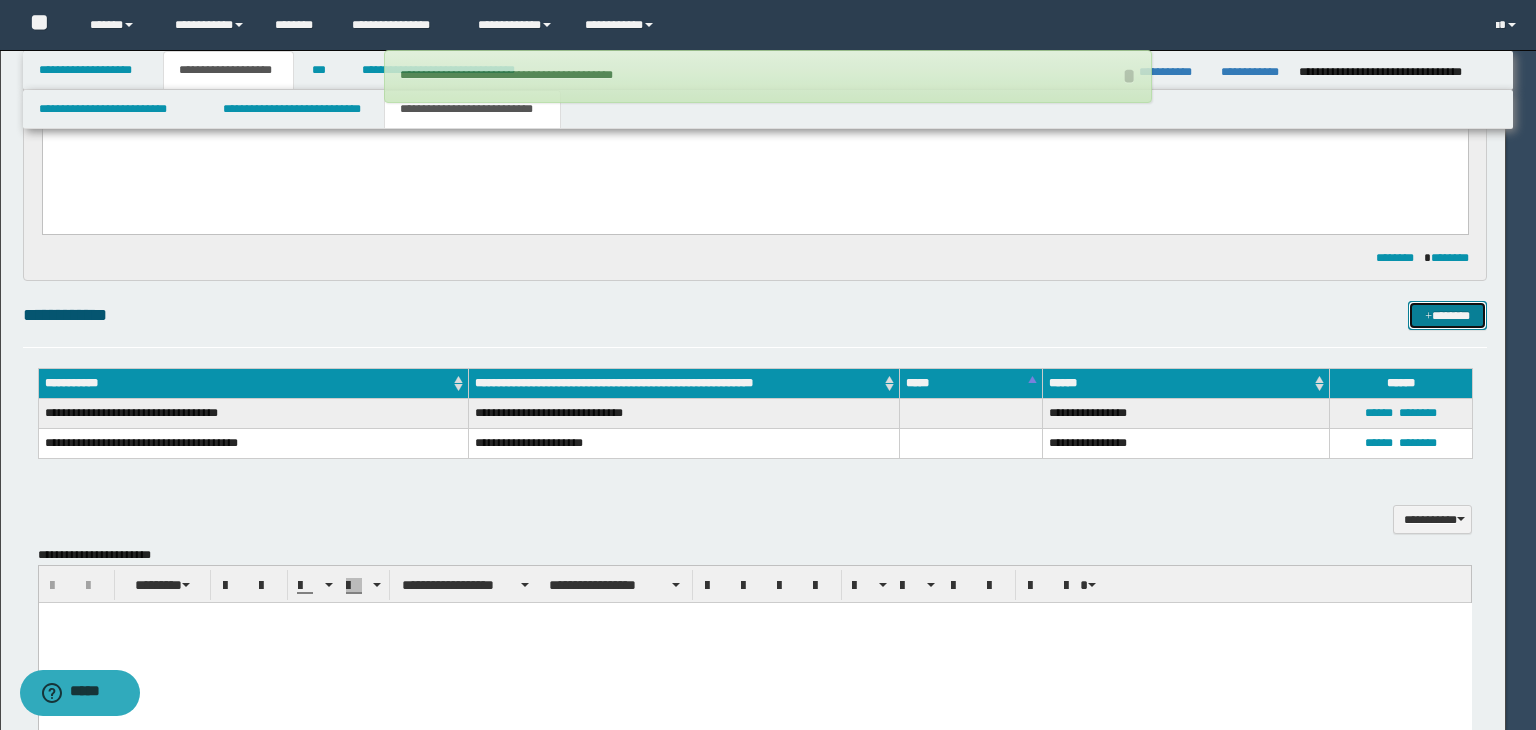 type 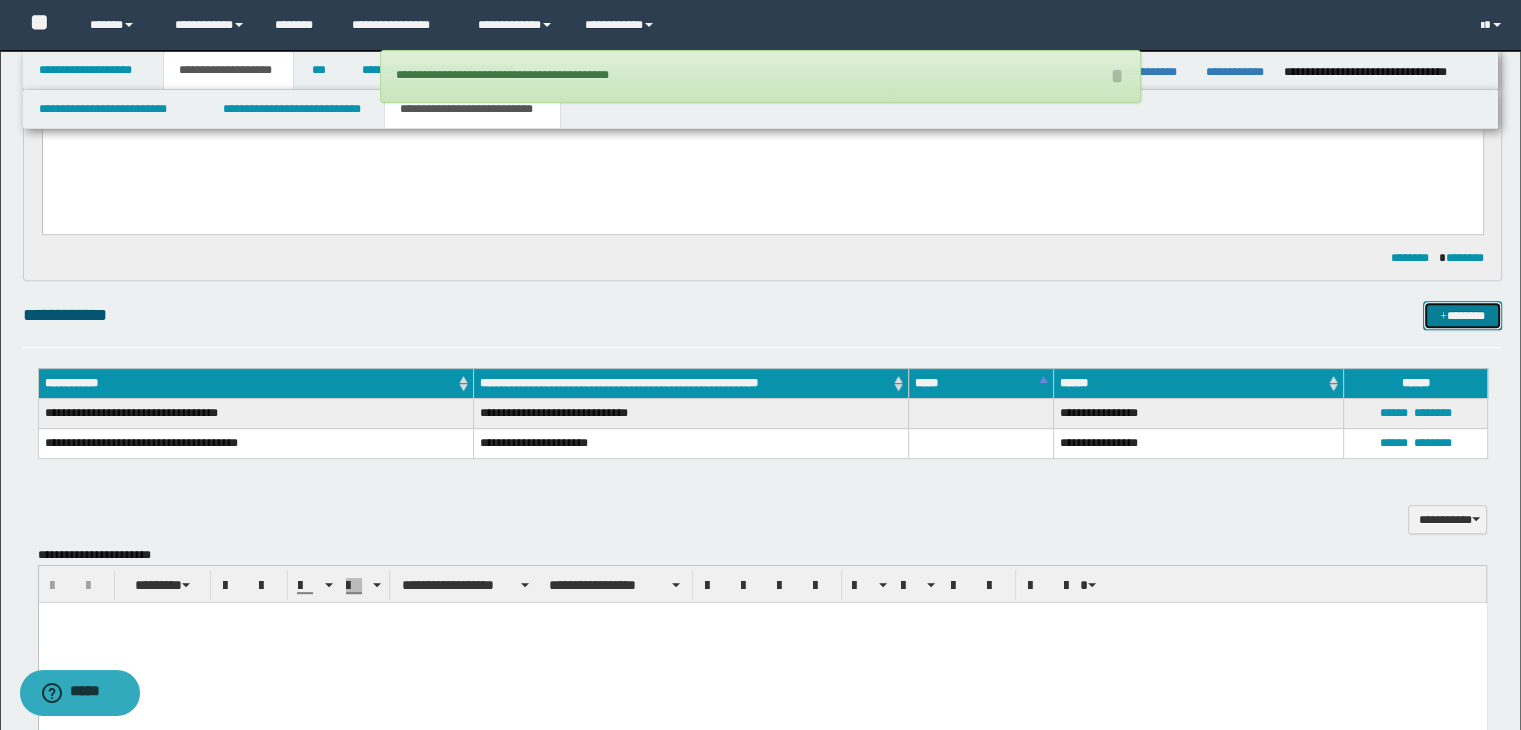 drag, startPoint x: 1482, startPoint y: 328, endPoint x: 1295, endPoint y: 321, distance: 187.13097 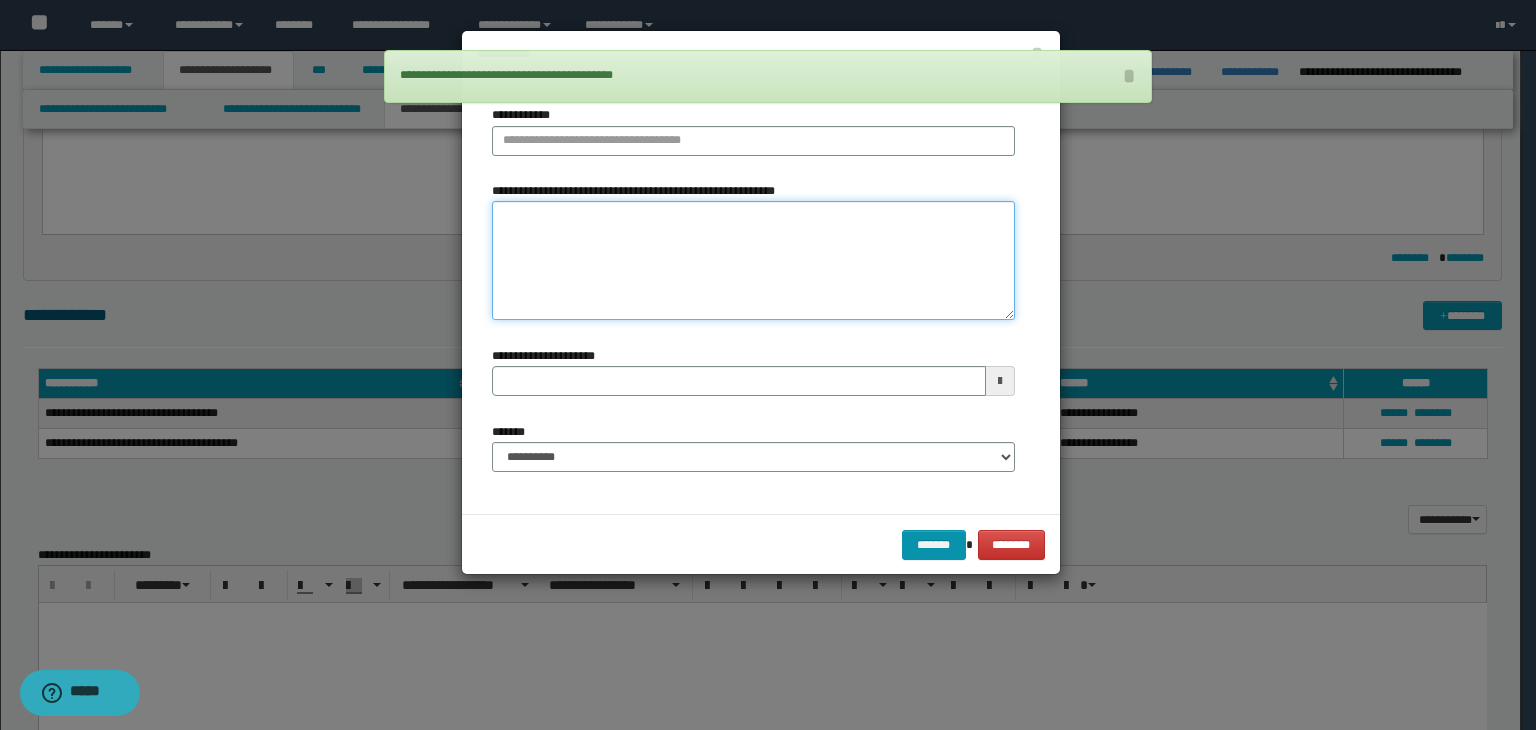 click on "**********" at bounding box center (753, 261) 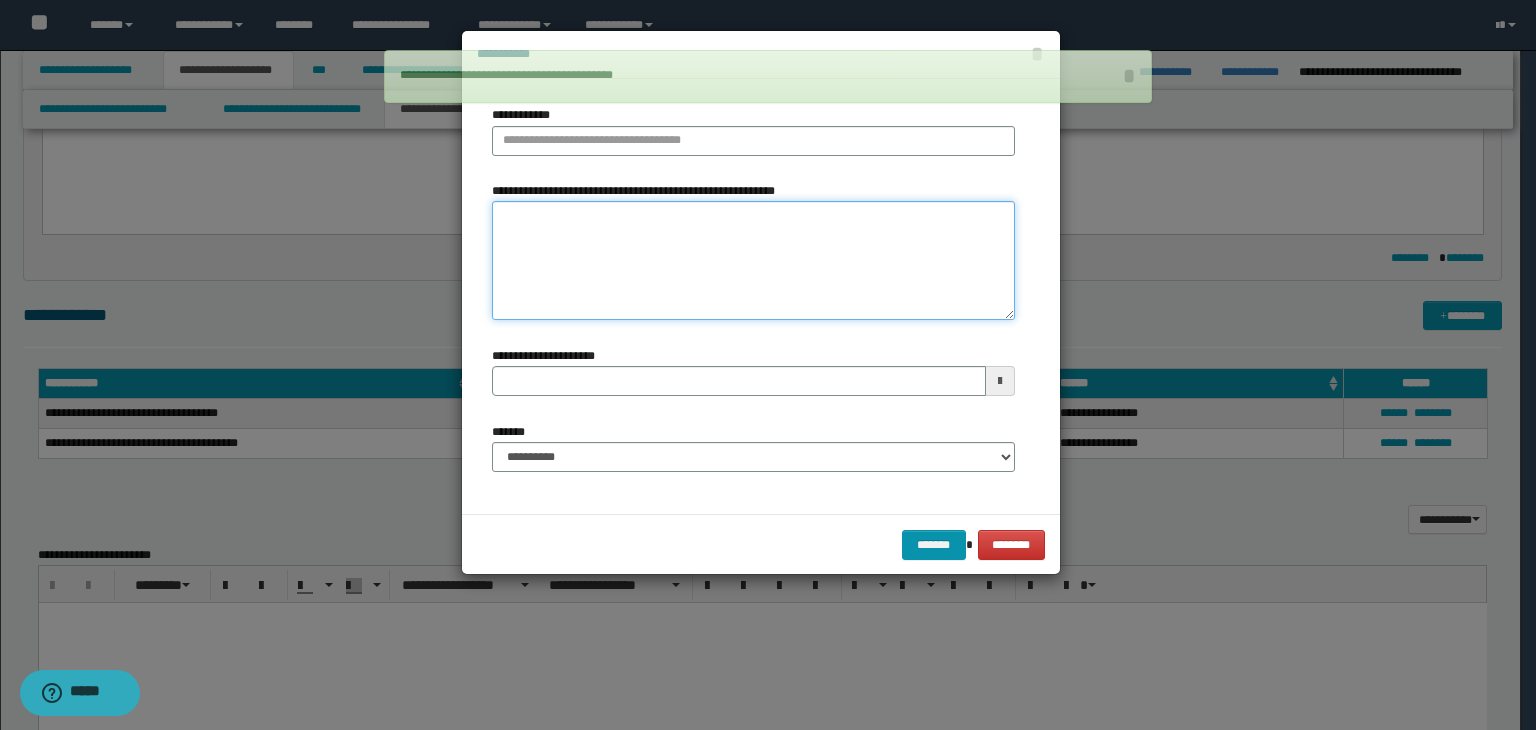 type 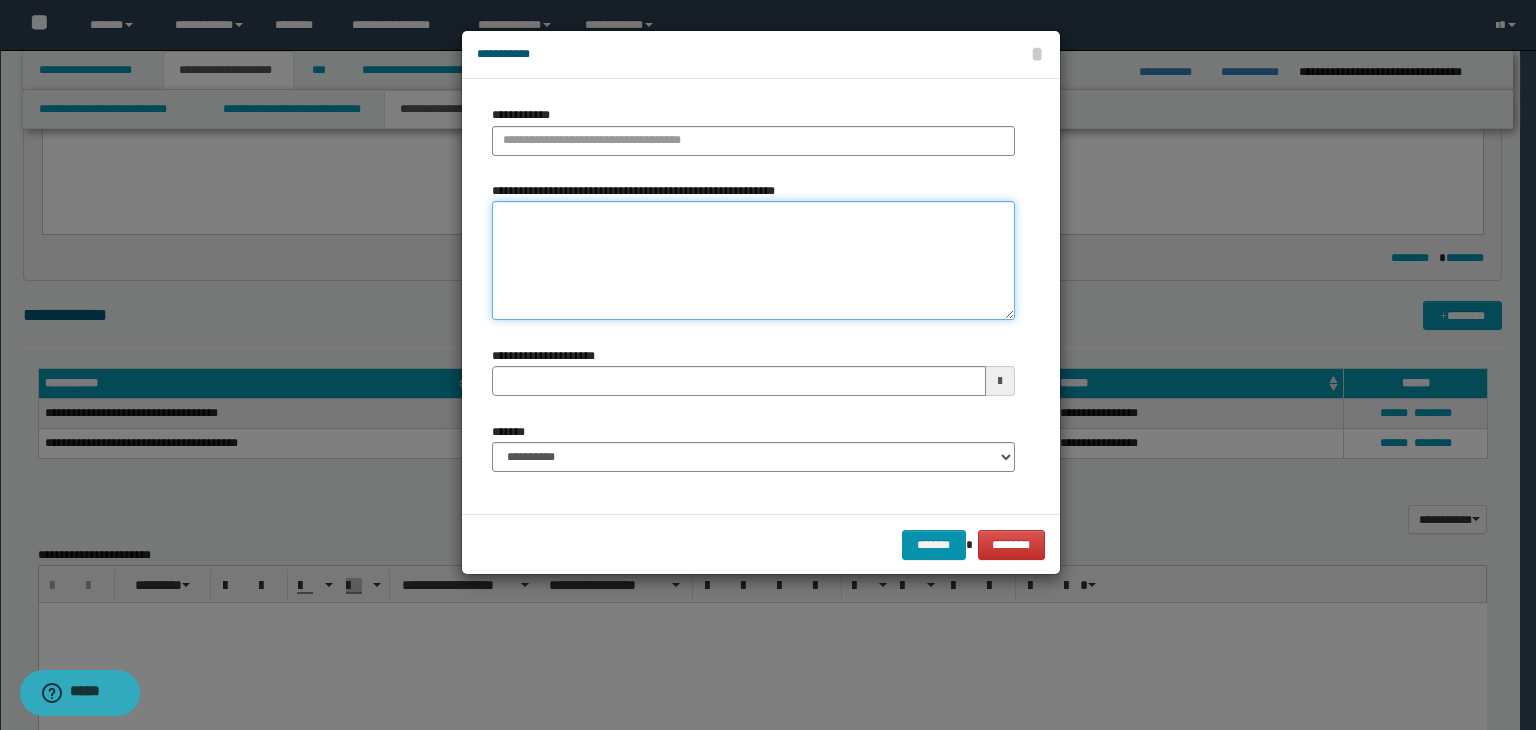 paste on "**********" 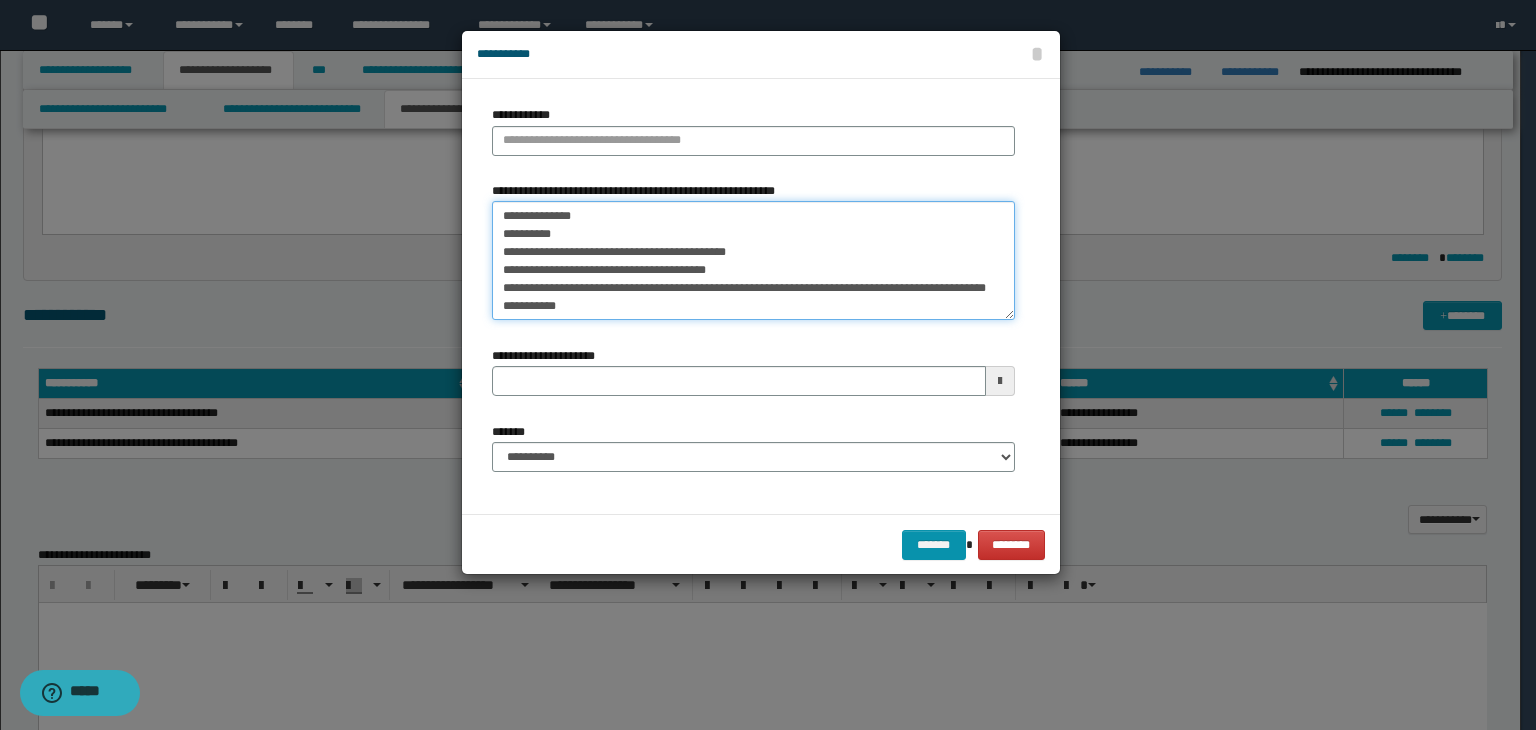 type 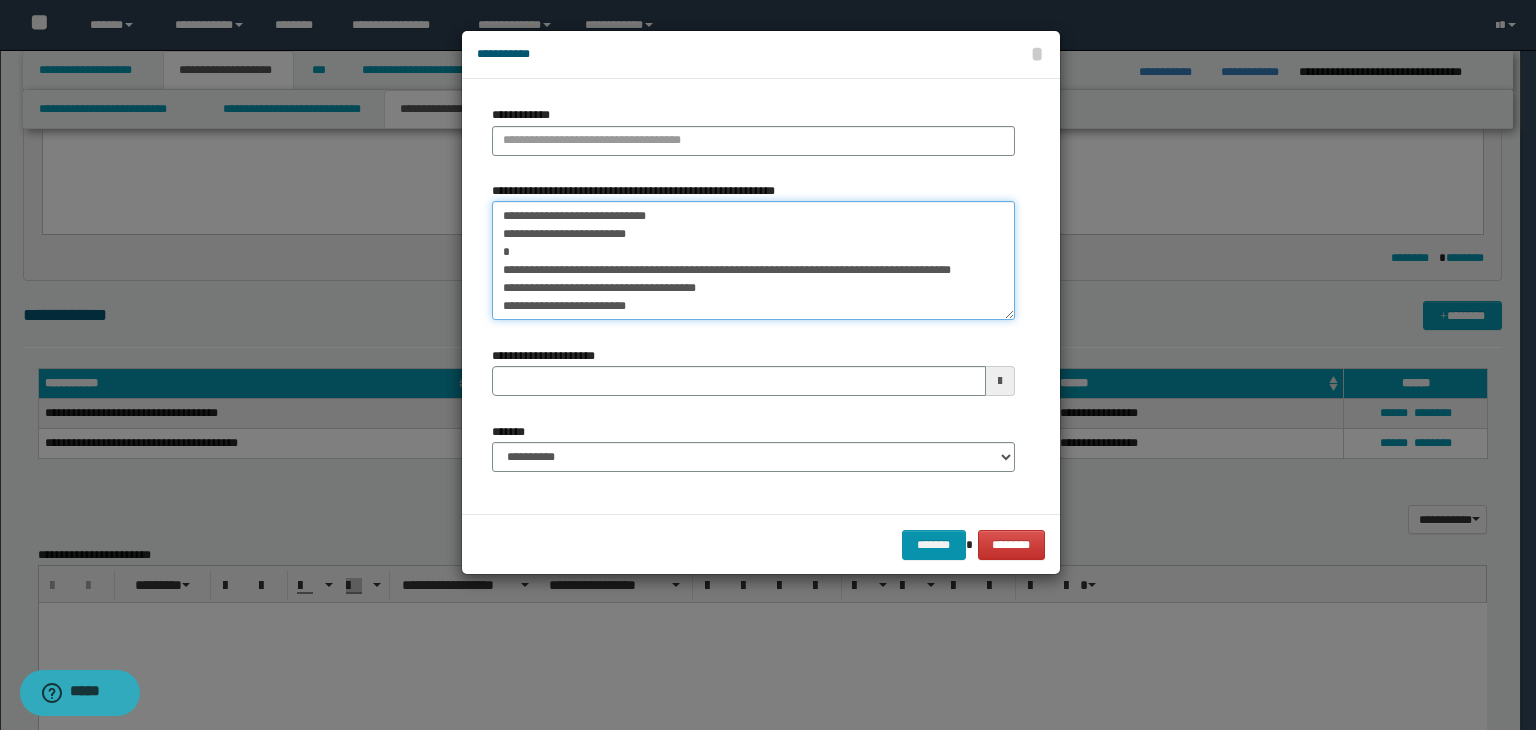 scroll, scrollTop: 0, scrollLeft: 0, axis: both 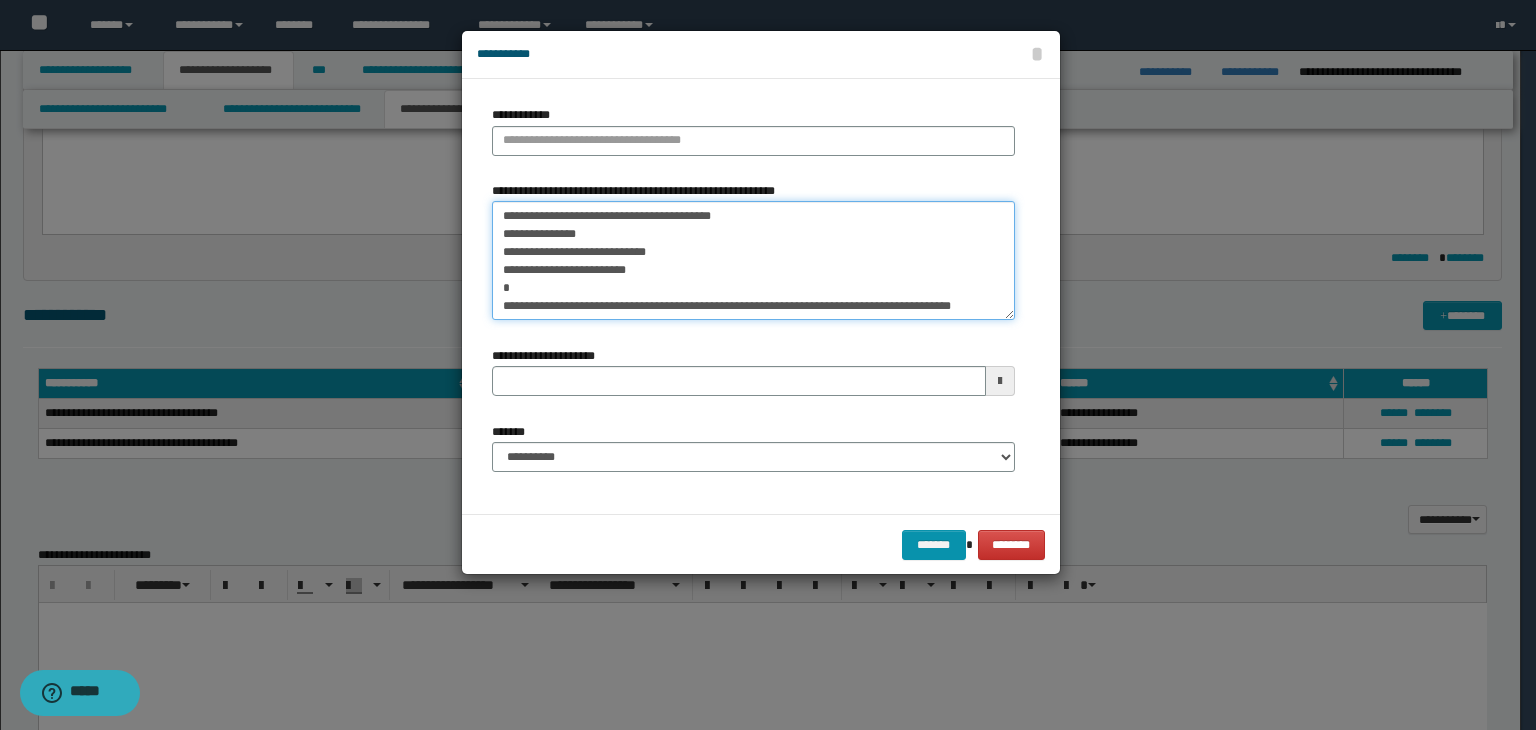 drag, startPoint x: 521, startPoint y: 212, endPoint x: 452, endPoint y: 206, distance: 69.260376 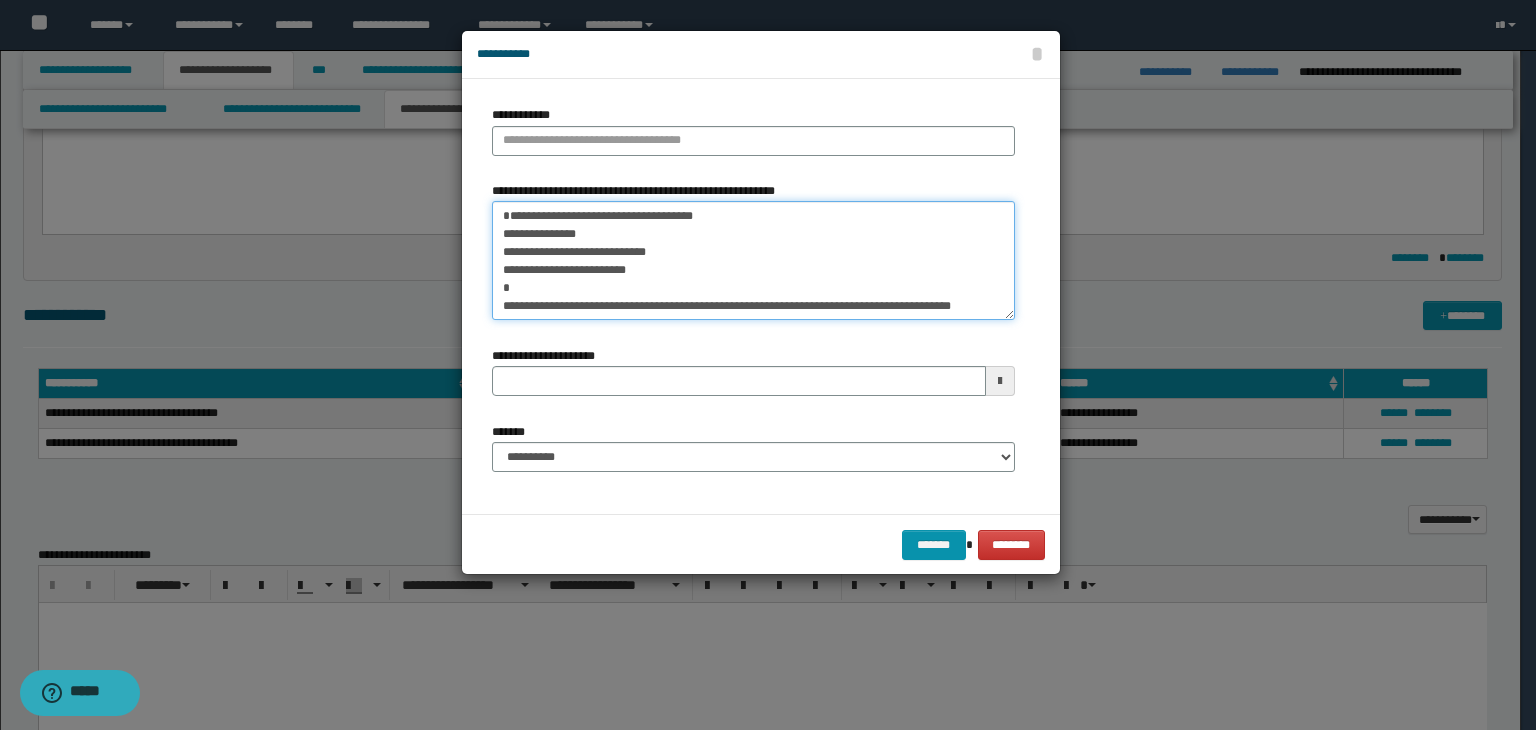 type on "**********" 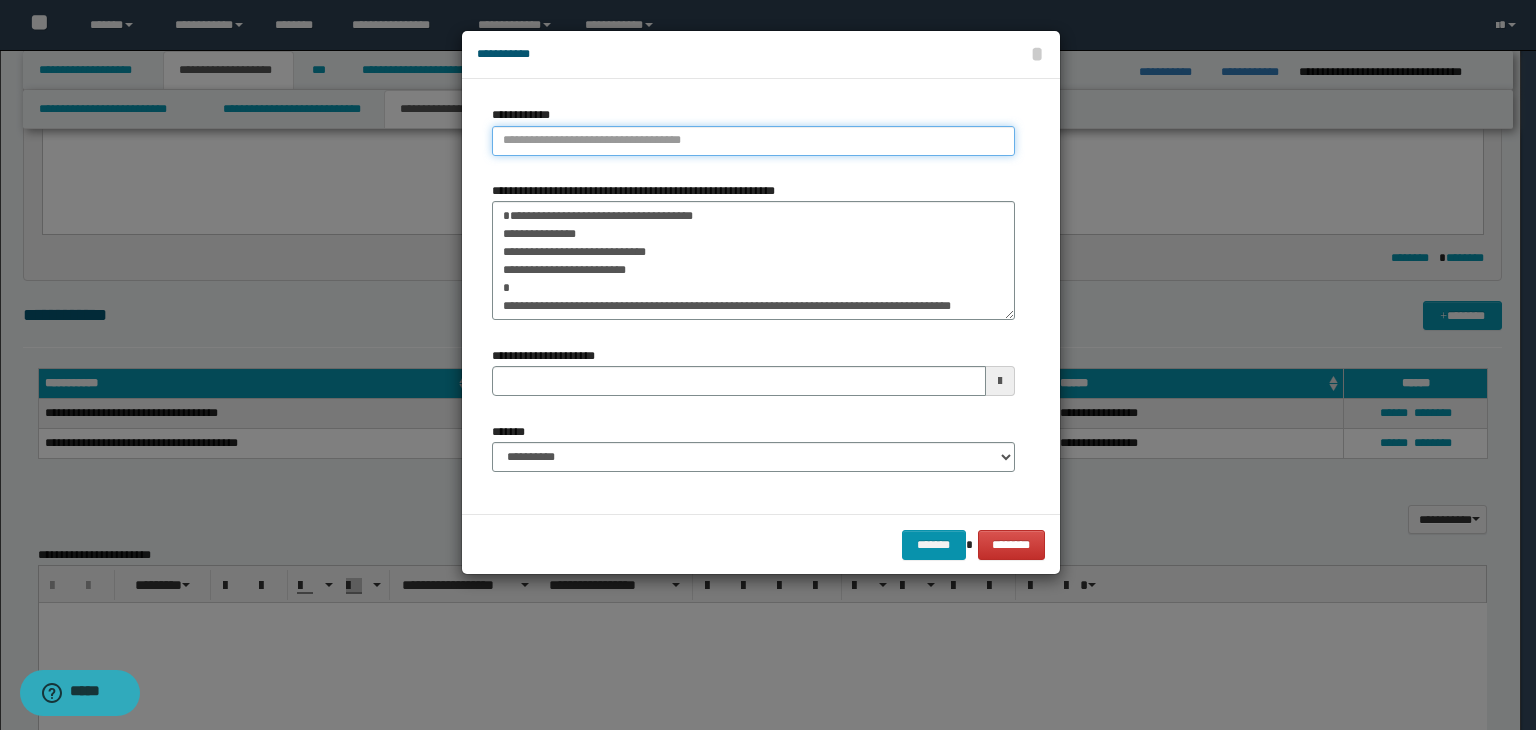 type on "**********" 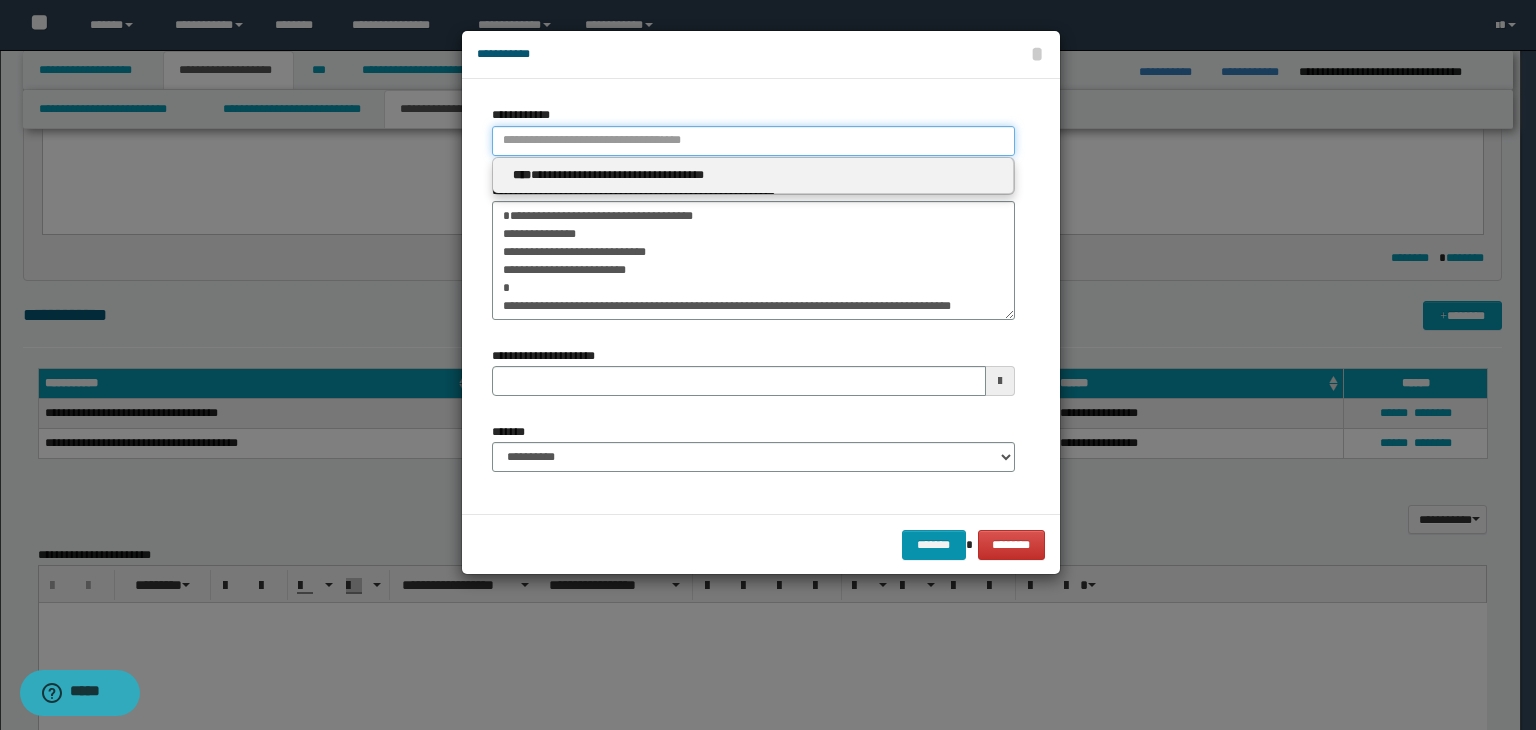 click on "**********" at bounding box center [753, 141] 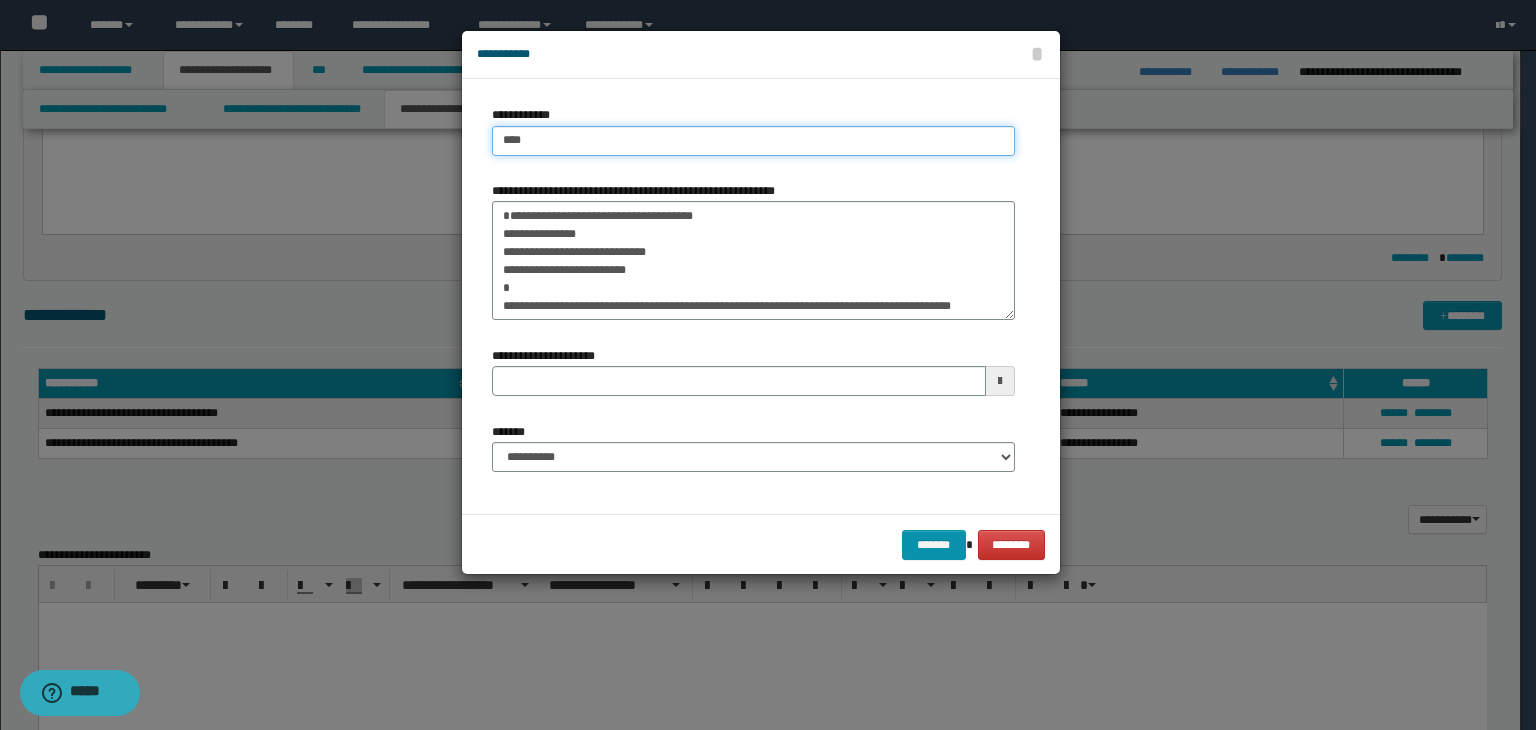 type on "****" 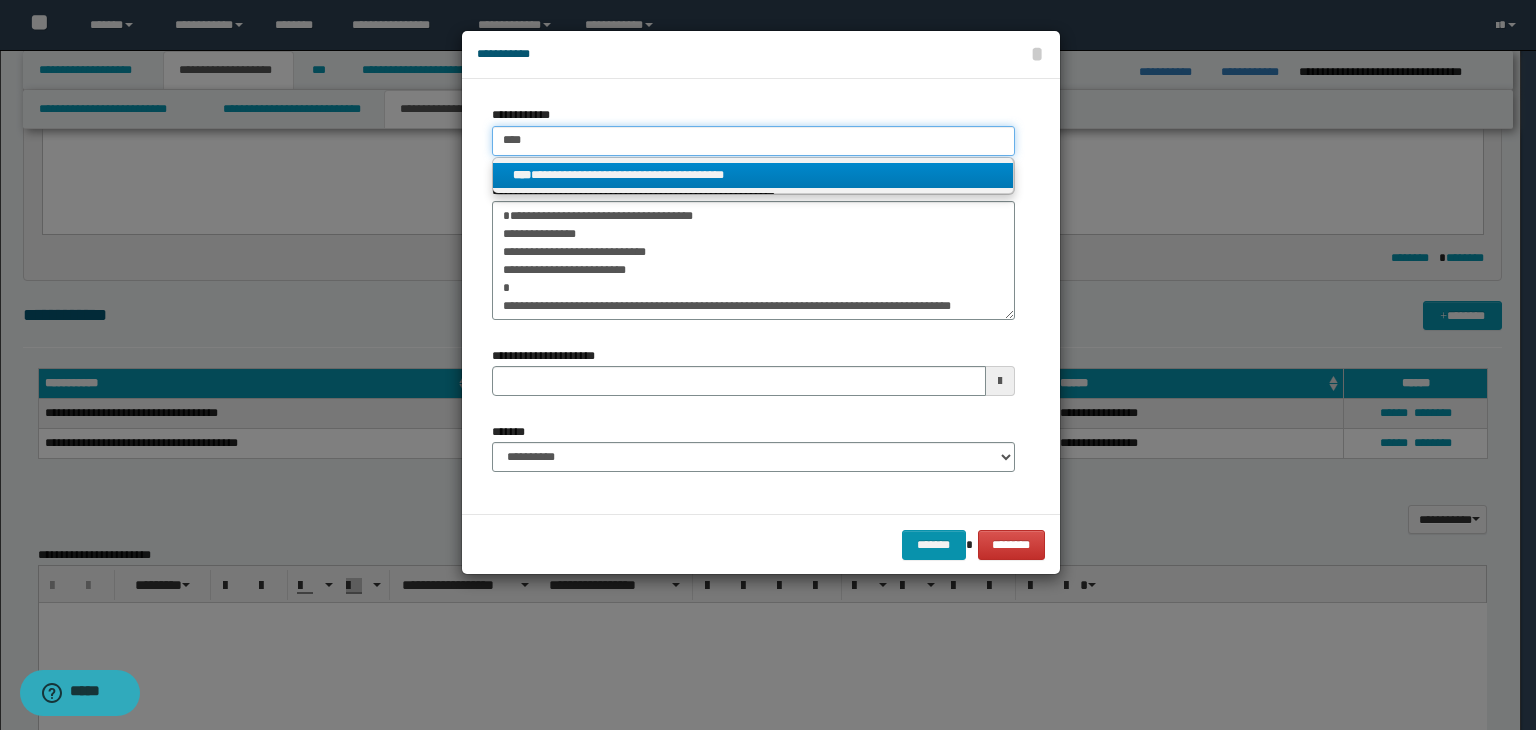 type on "****" 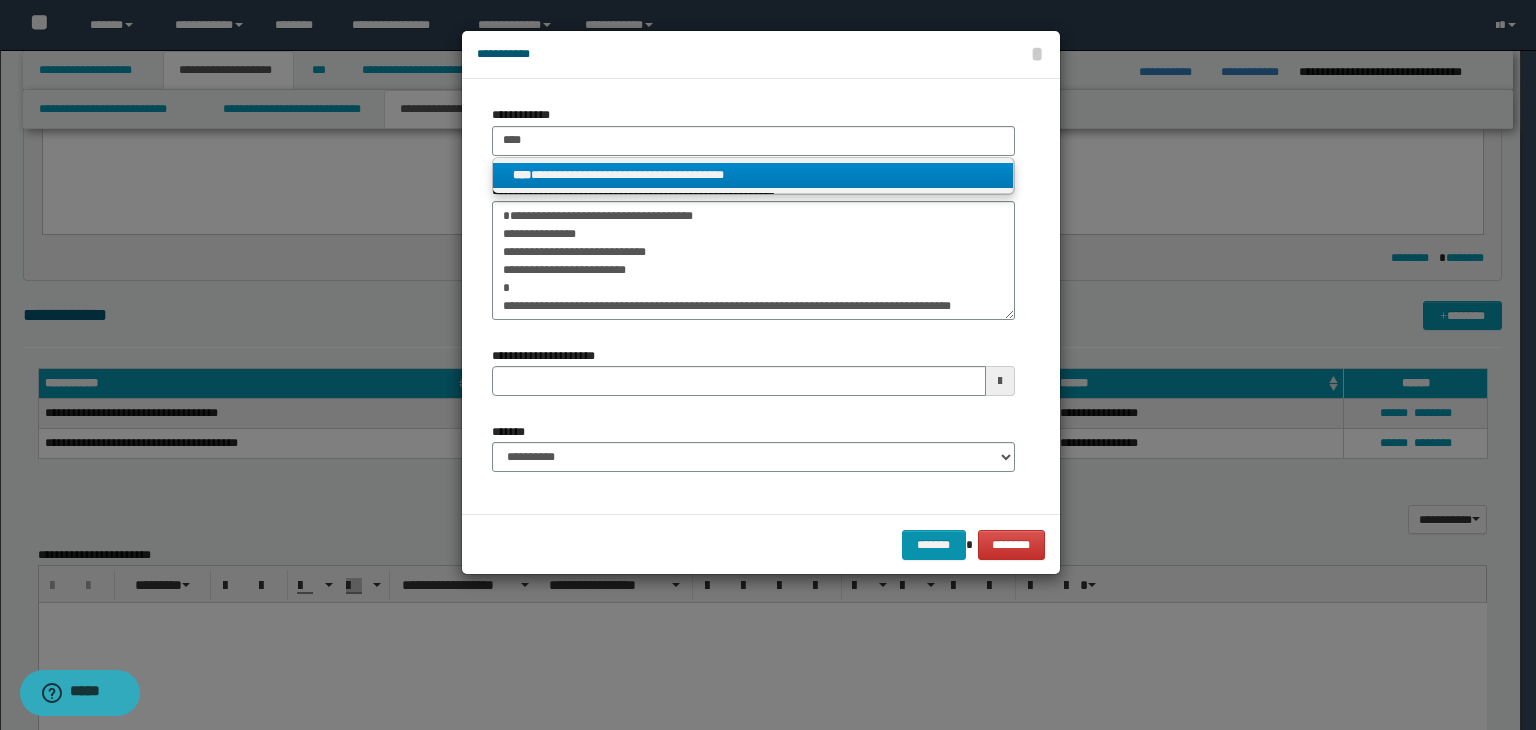 click on "**********" at bounding box center (753, 175) 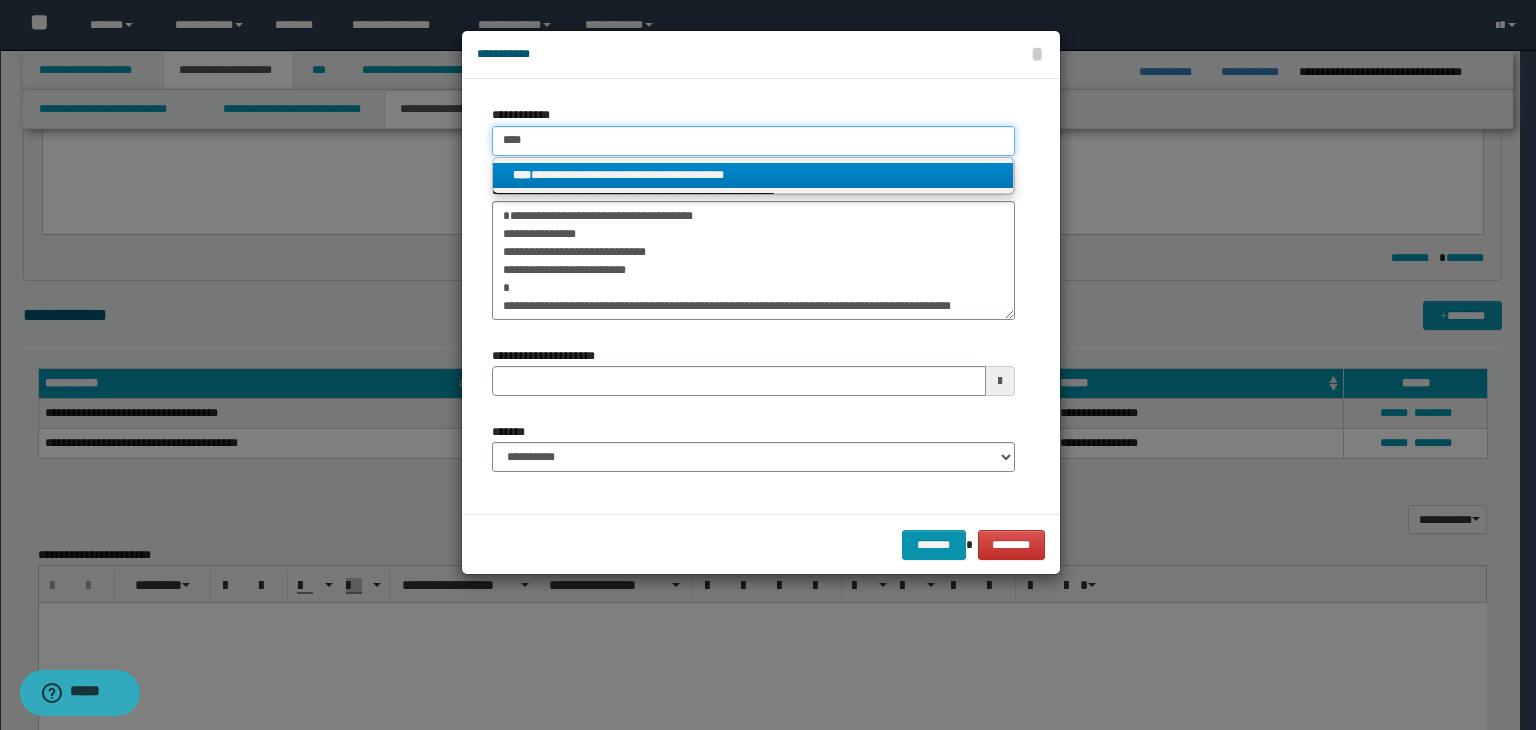 type 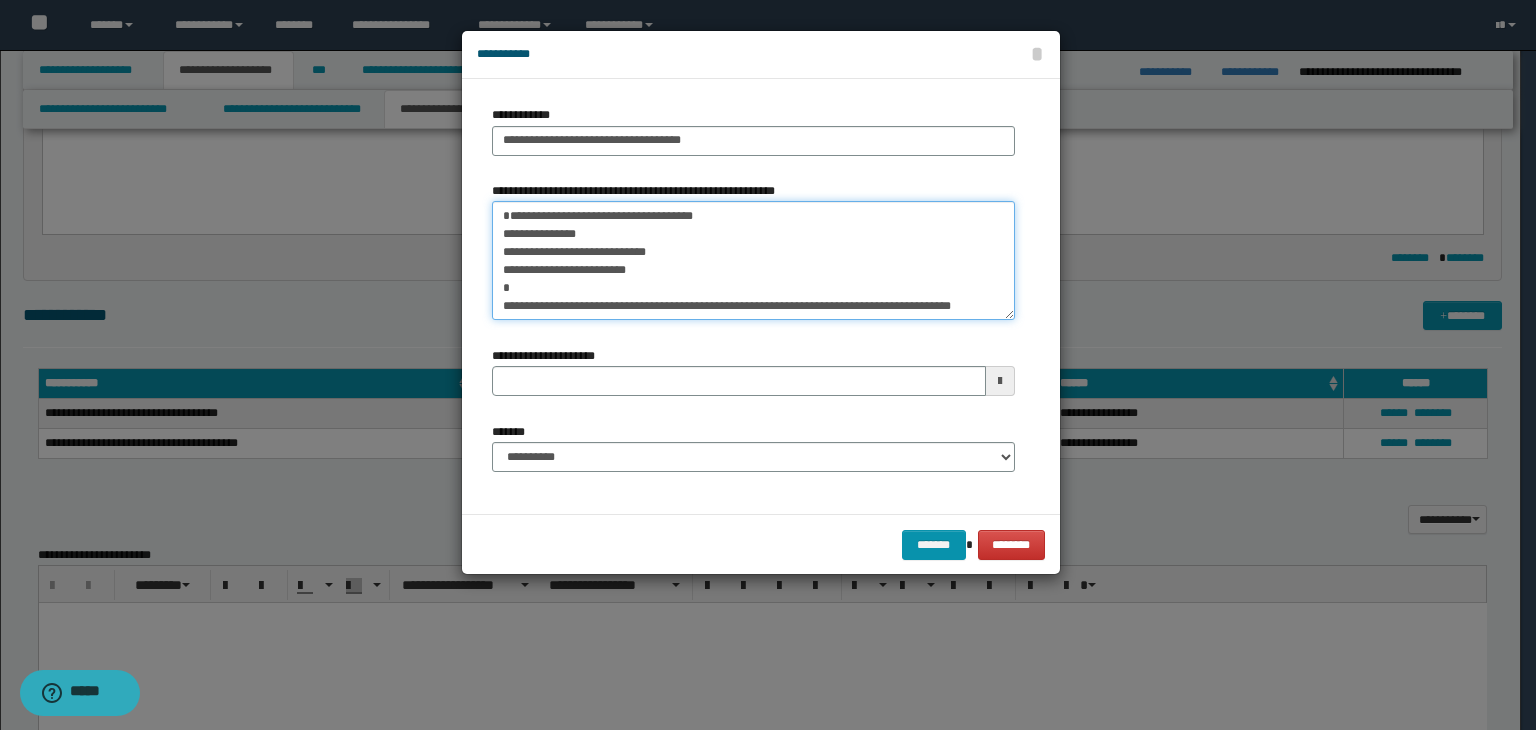 drag, startPoint x: 691, startPoint y: 218, endPoint x: 470, endPoint y: 194, distance: 222.29935 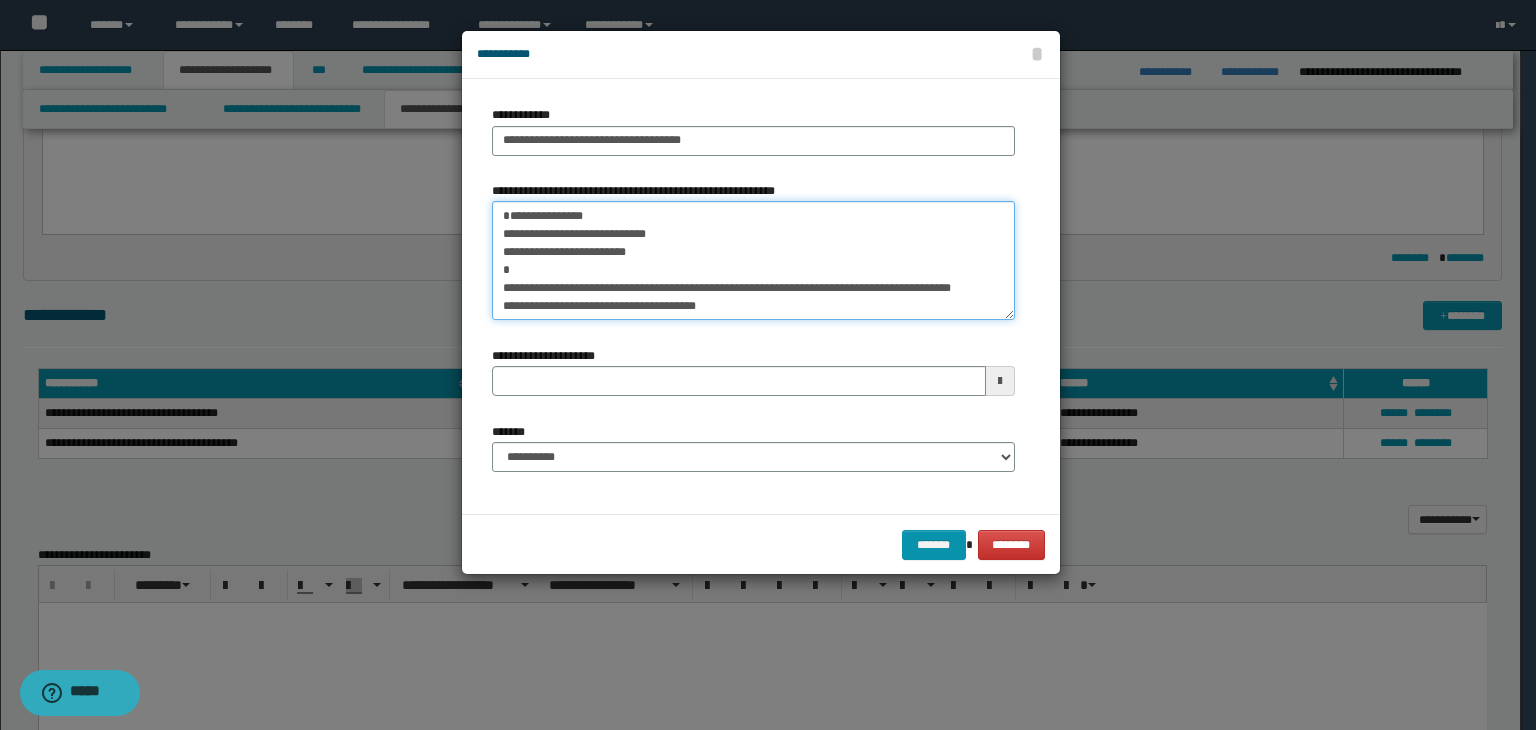 type 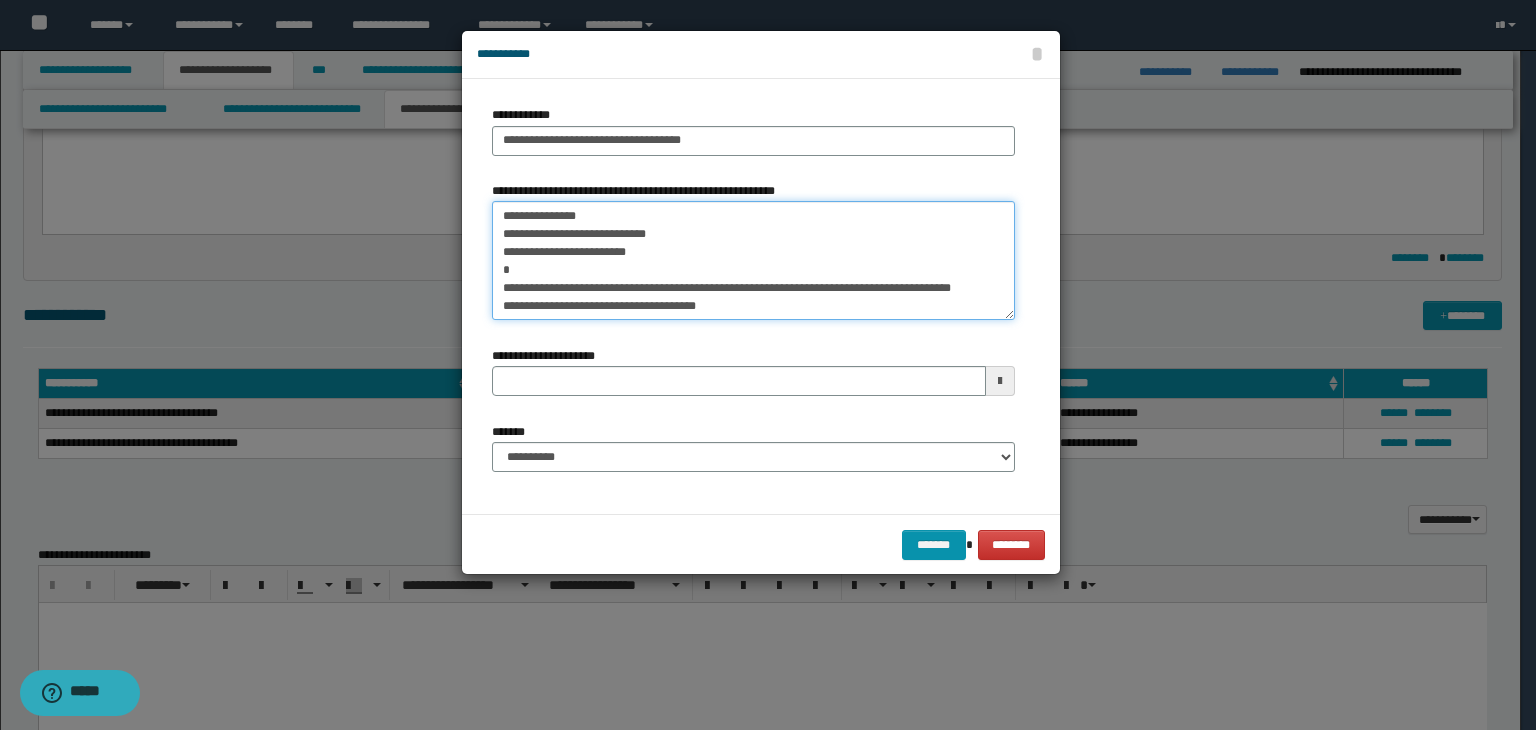 type on "**********" 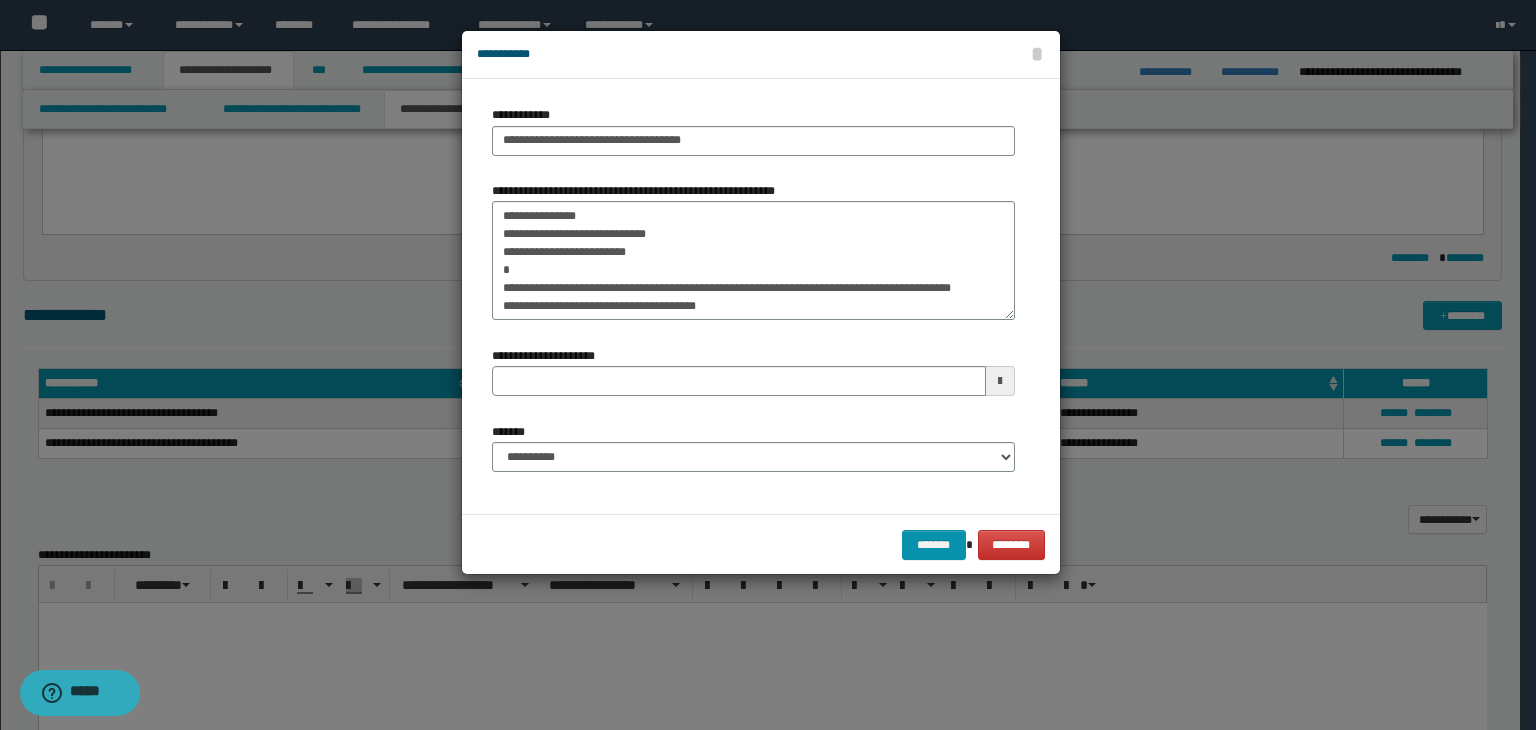 click on "**********" at bounding box center [753, 447] 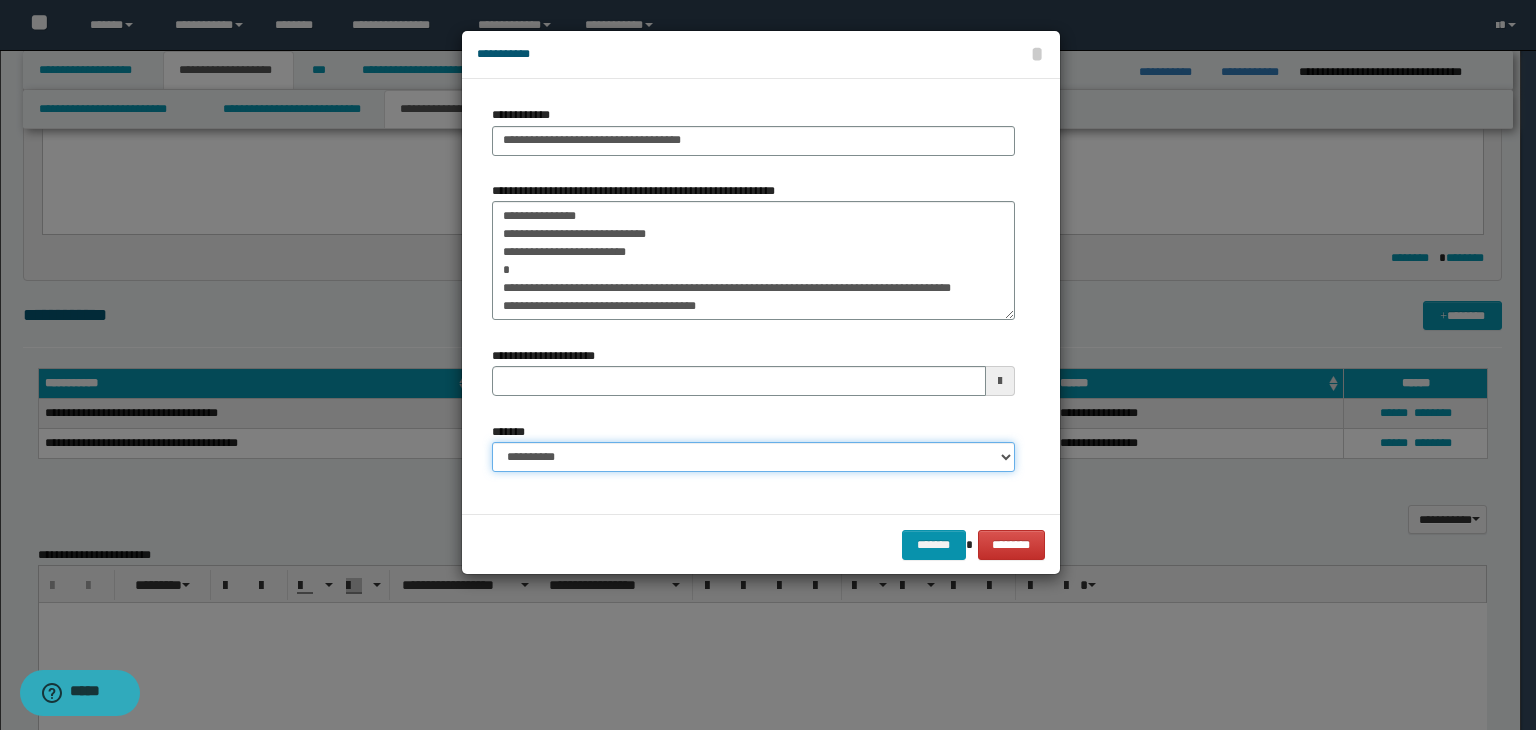 click on "**********" at bounding box center (753, 457) 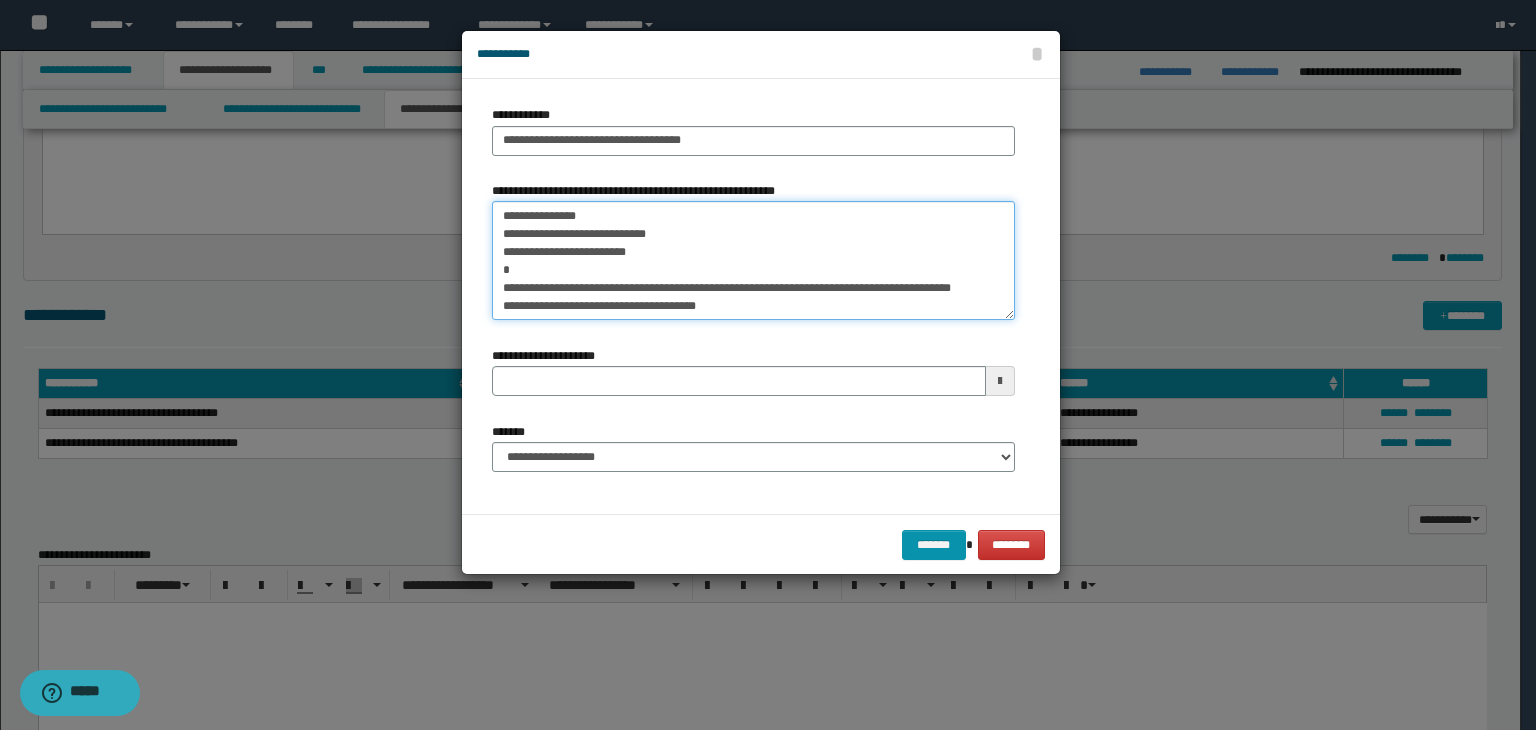 drag, startPoint x: 513, startPoint y: 209, endPoint x: 432, endPoint y: 201, distance: 81.394104 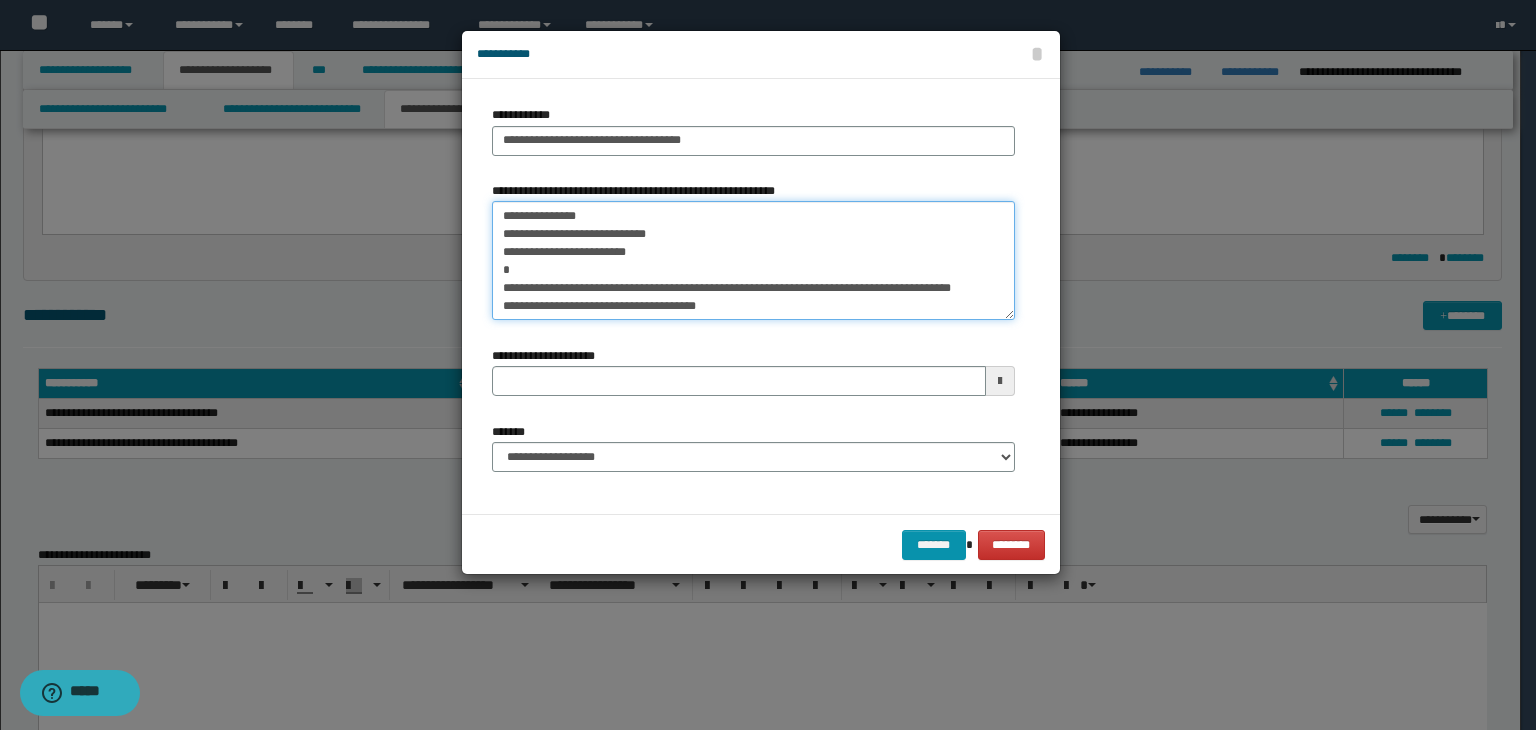 click on "**********" at bounding box center [753, 261] 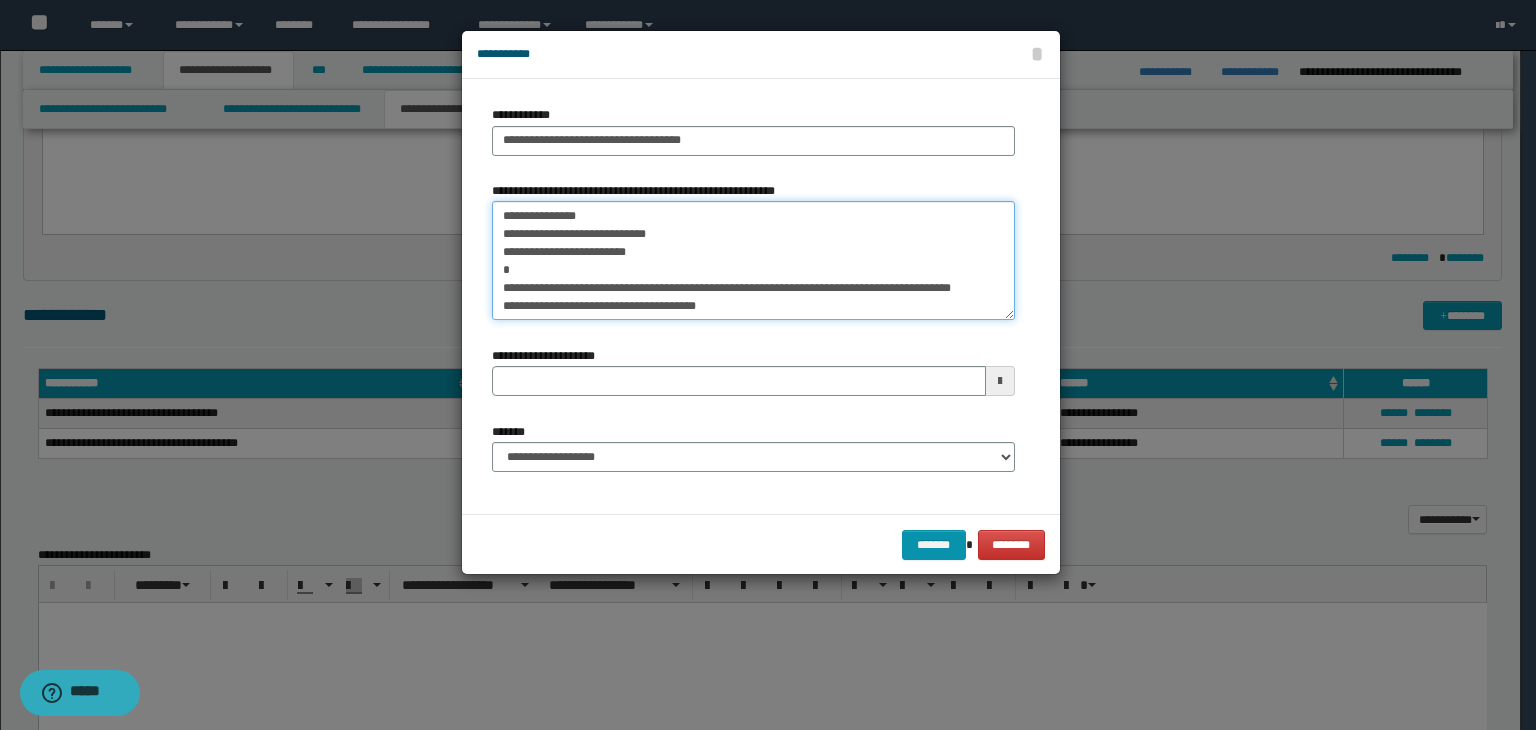 type 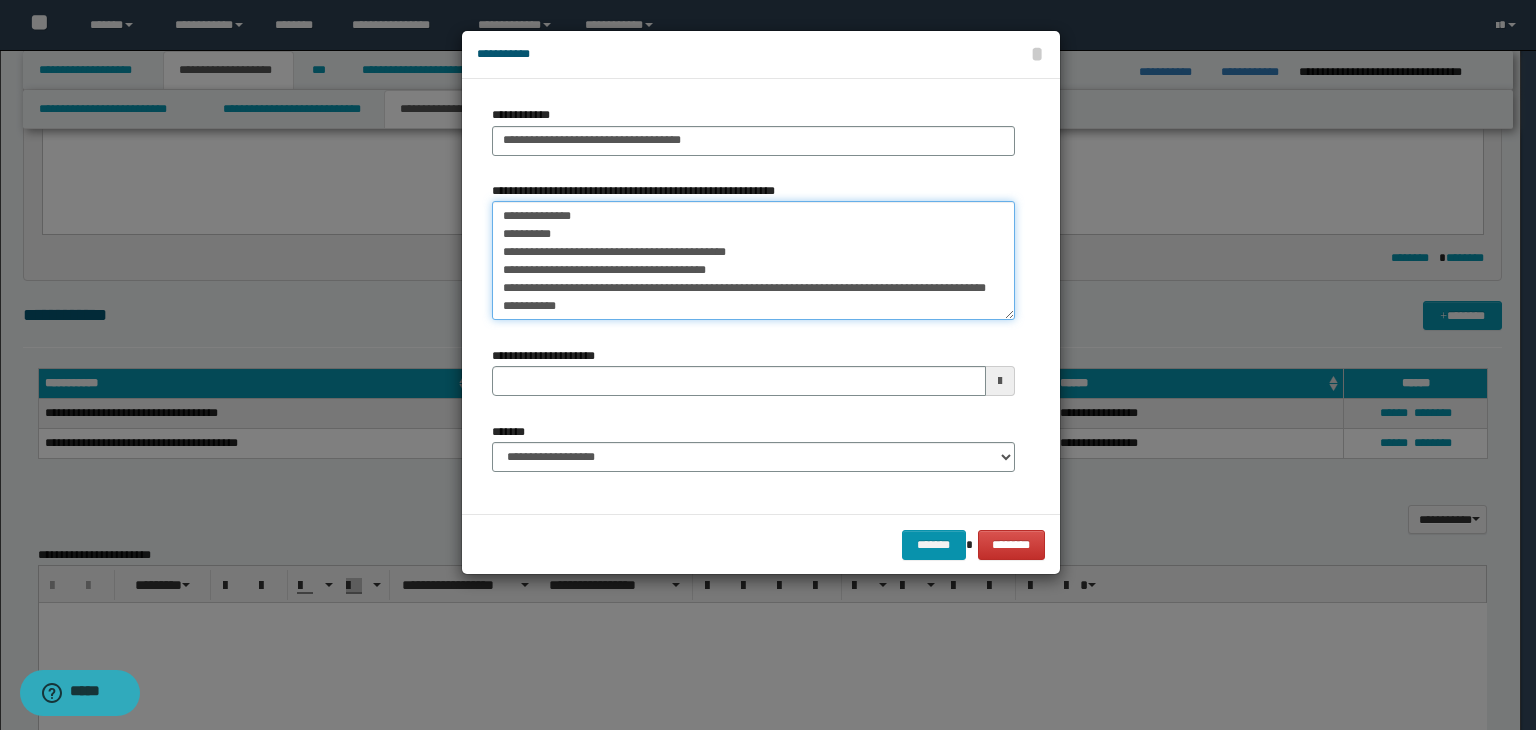 drag, startPoint x: 492, startPoint y: 230, endPoint x: 553, endPoint y: 393, distance: 174.04022 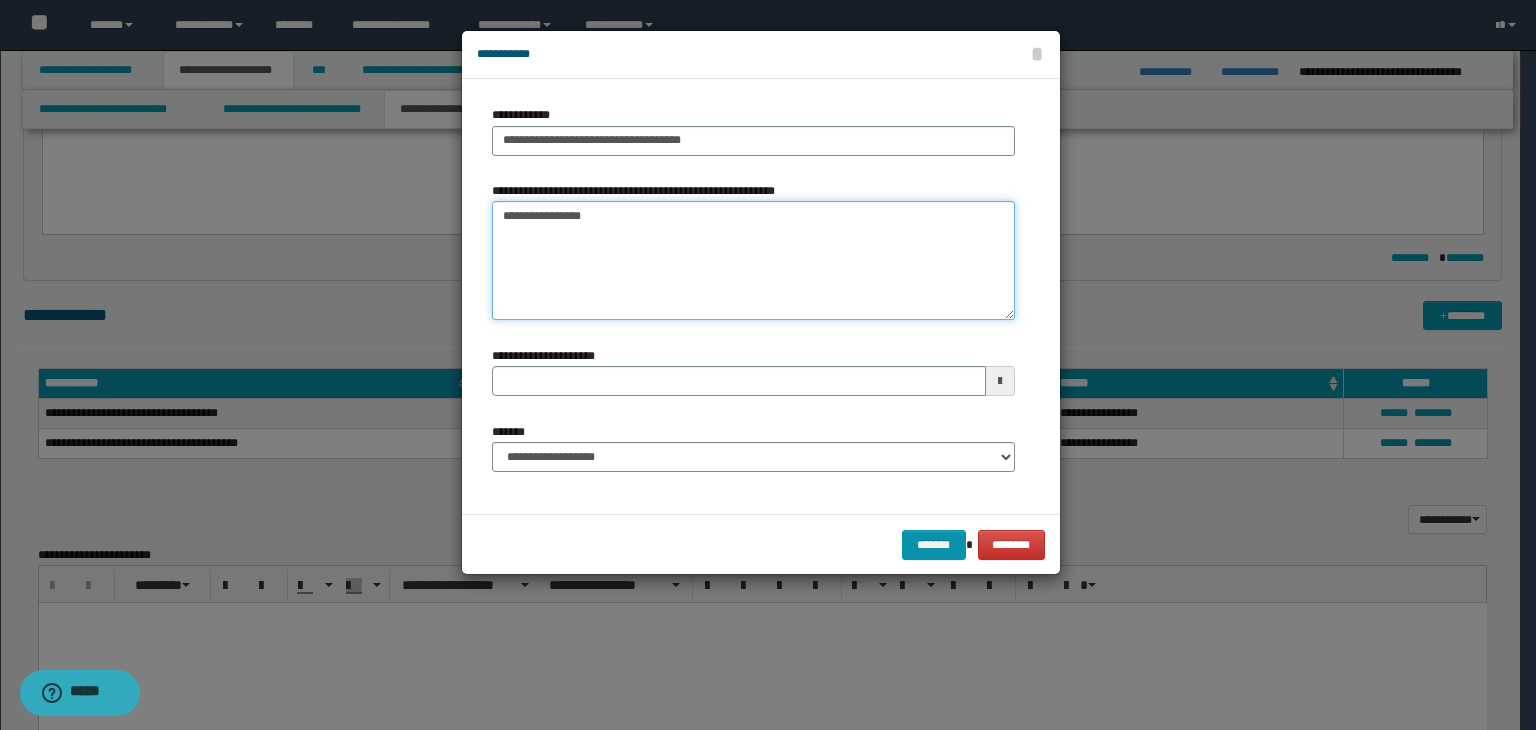 scroll, scrollTop: 0, scrollLeft: 0, axis: both 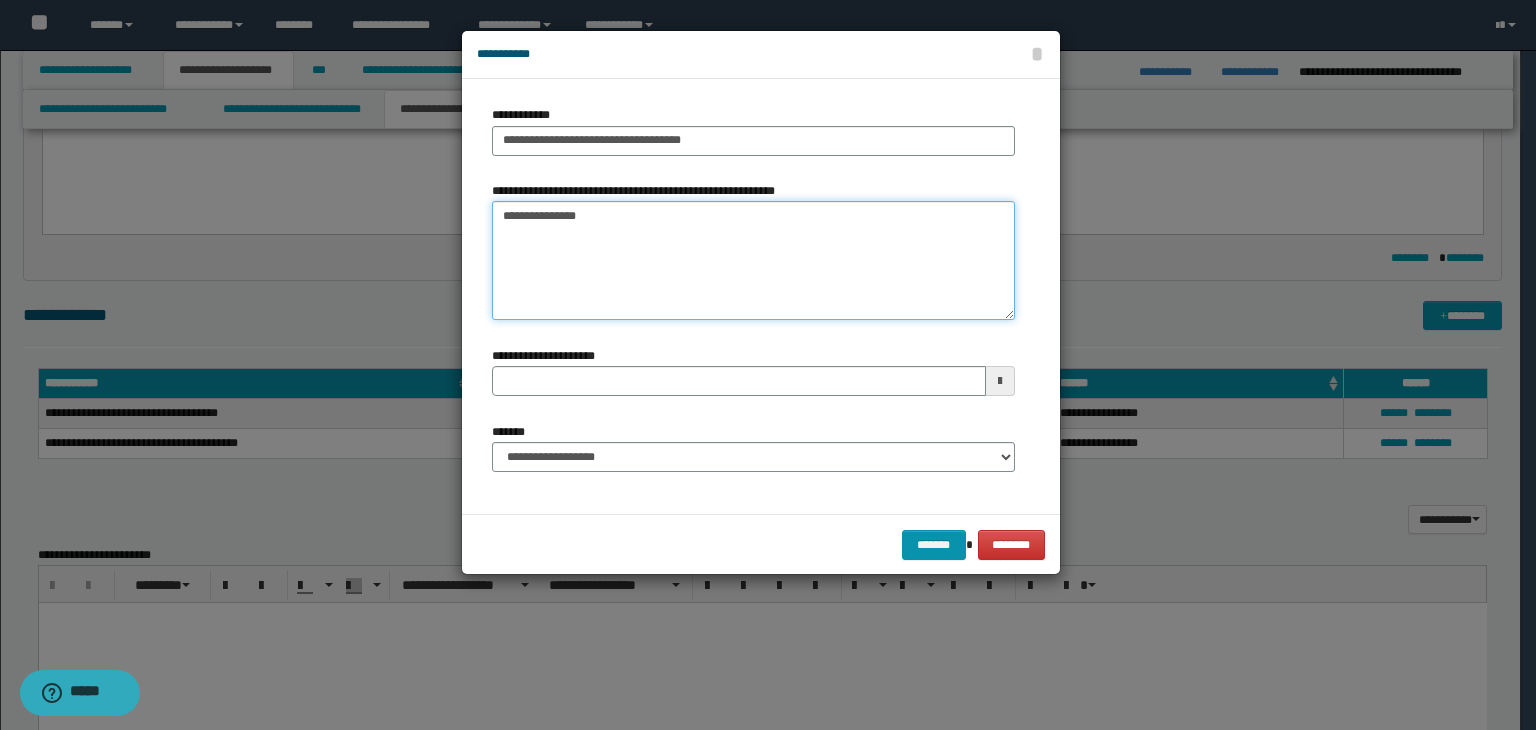 type 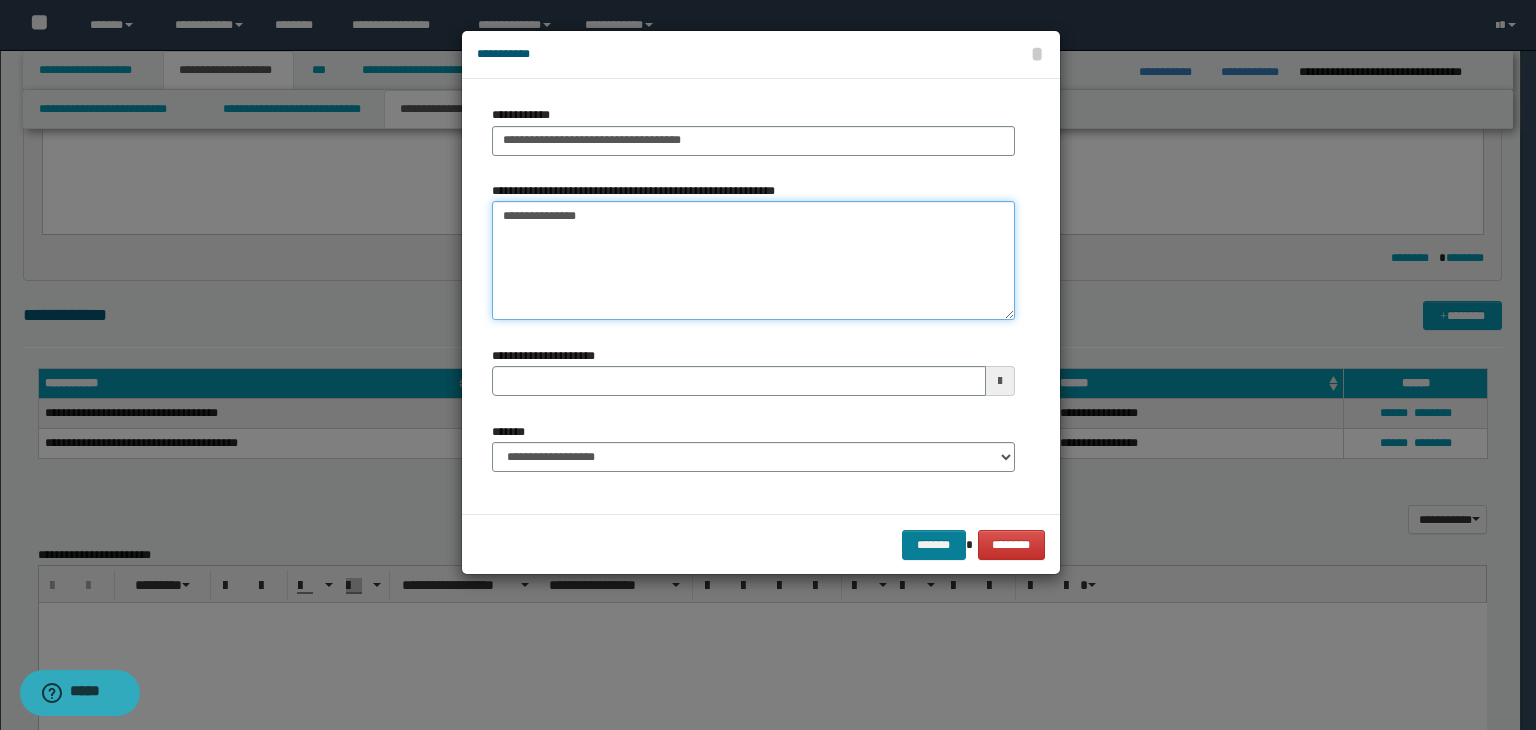 type on "**********" 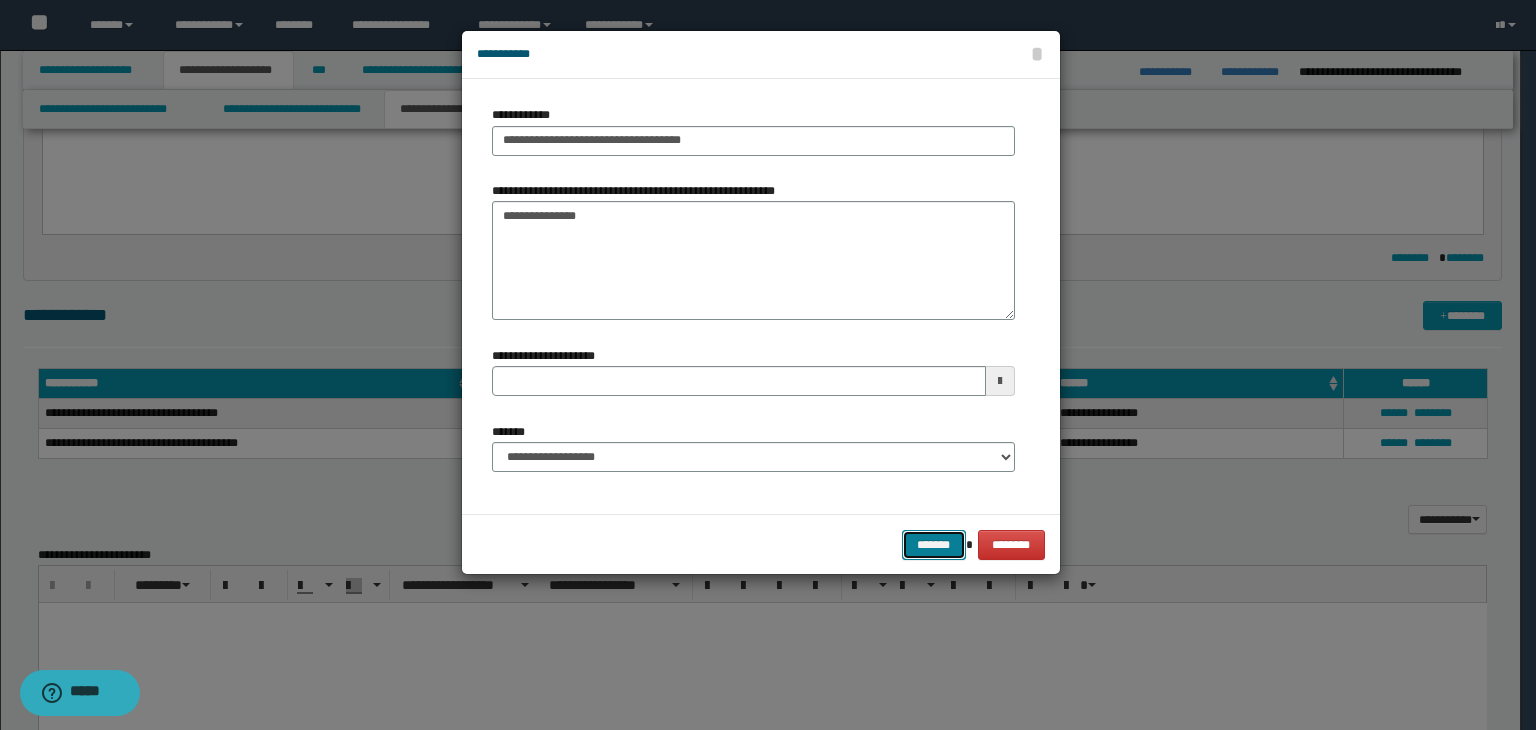 click on "*******" at bounding box center (934, 545) 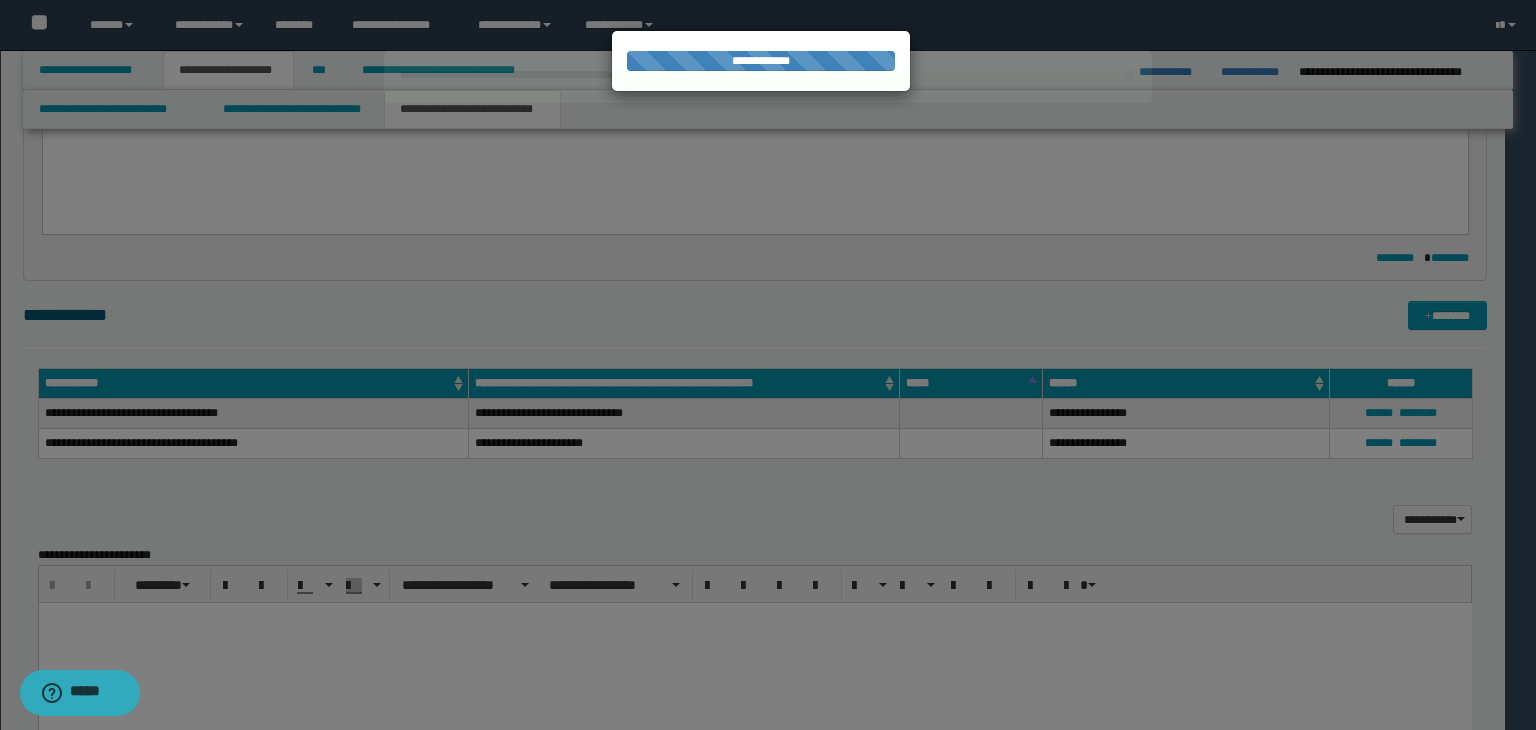 type 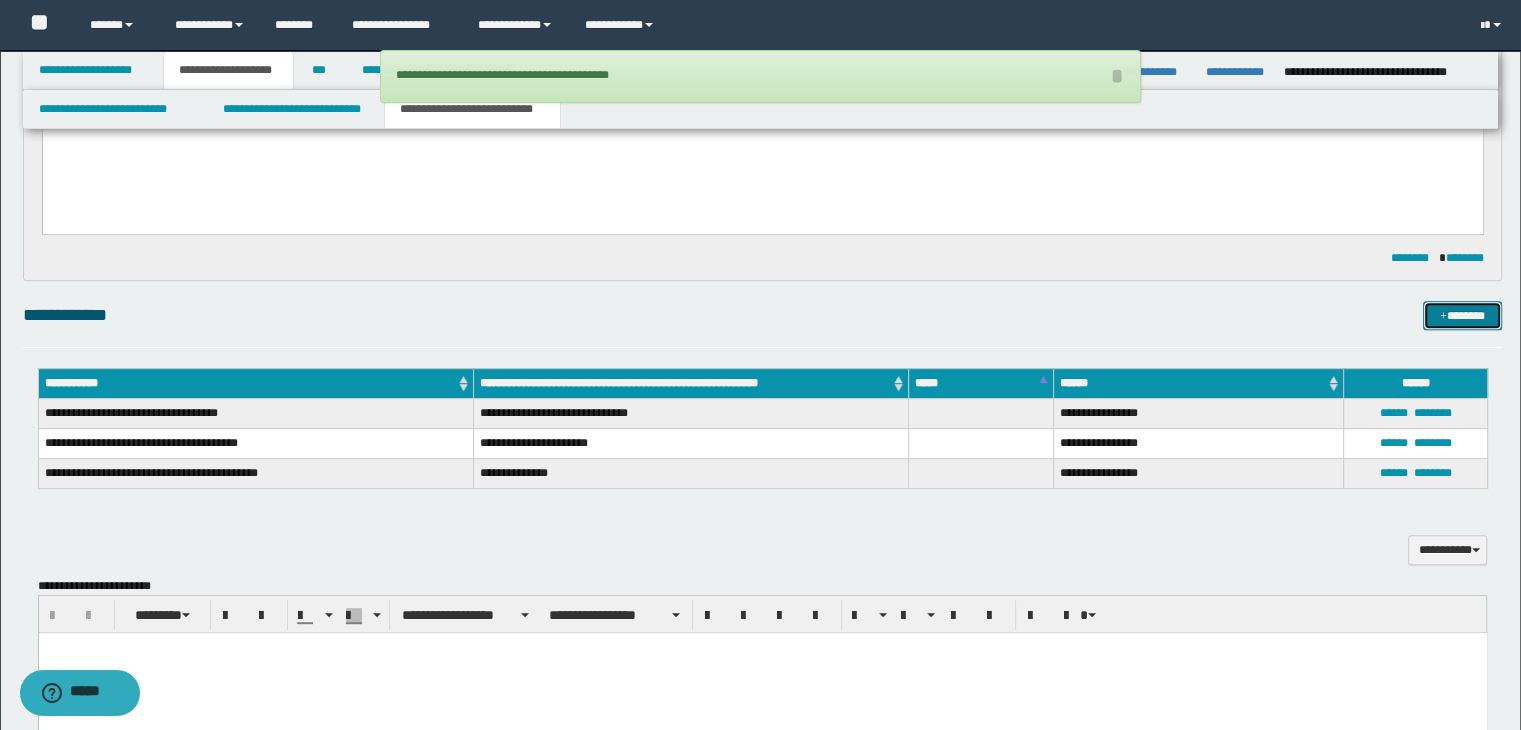 click on "*******" at bounding box center [1462, 316] 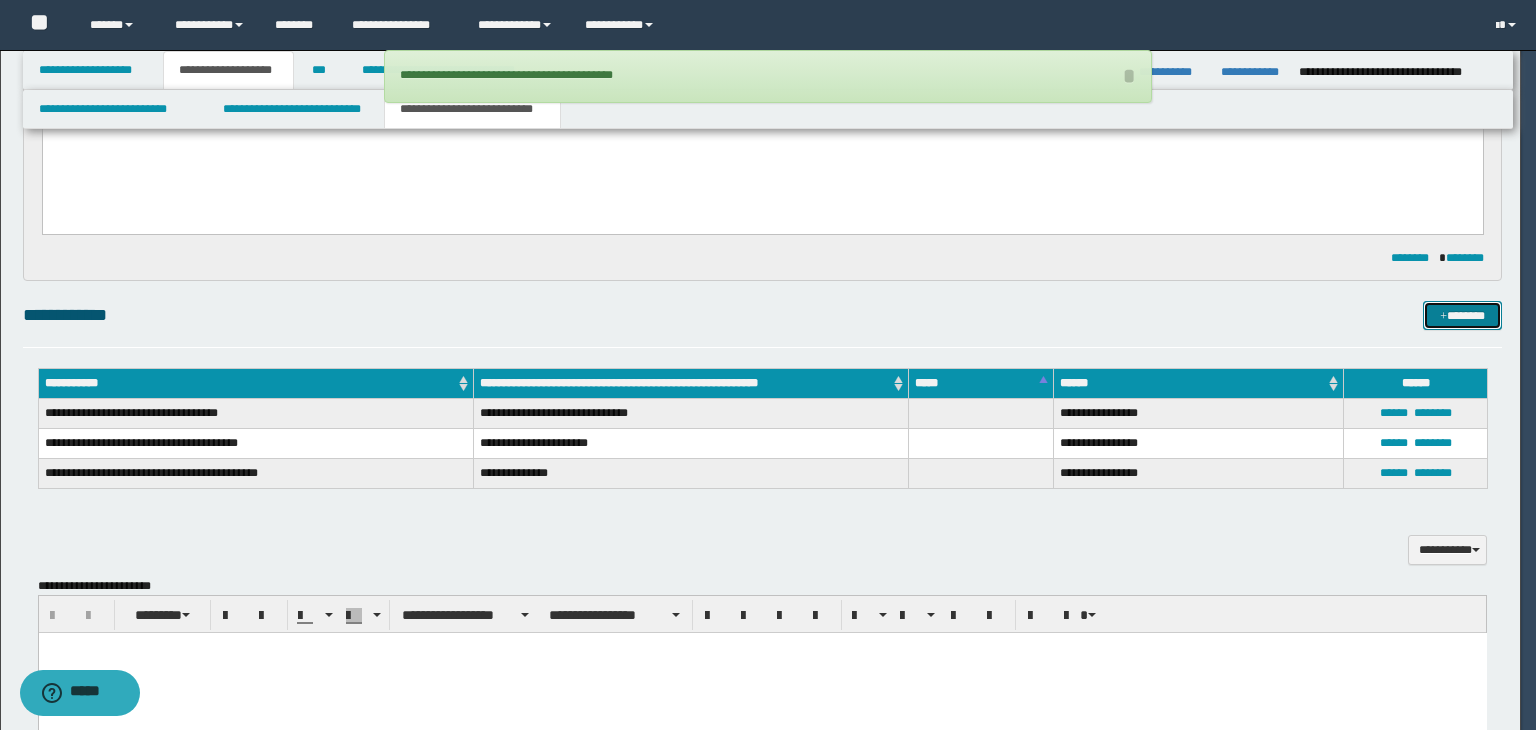 type 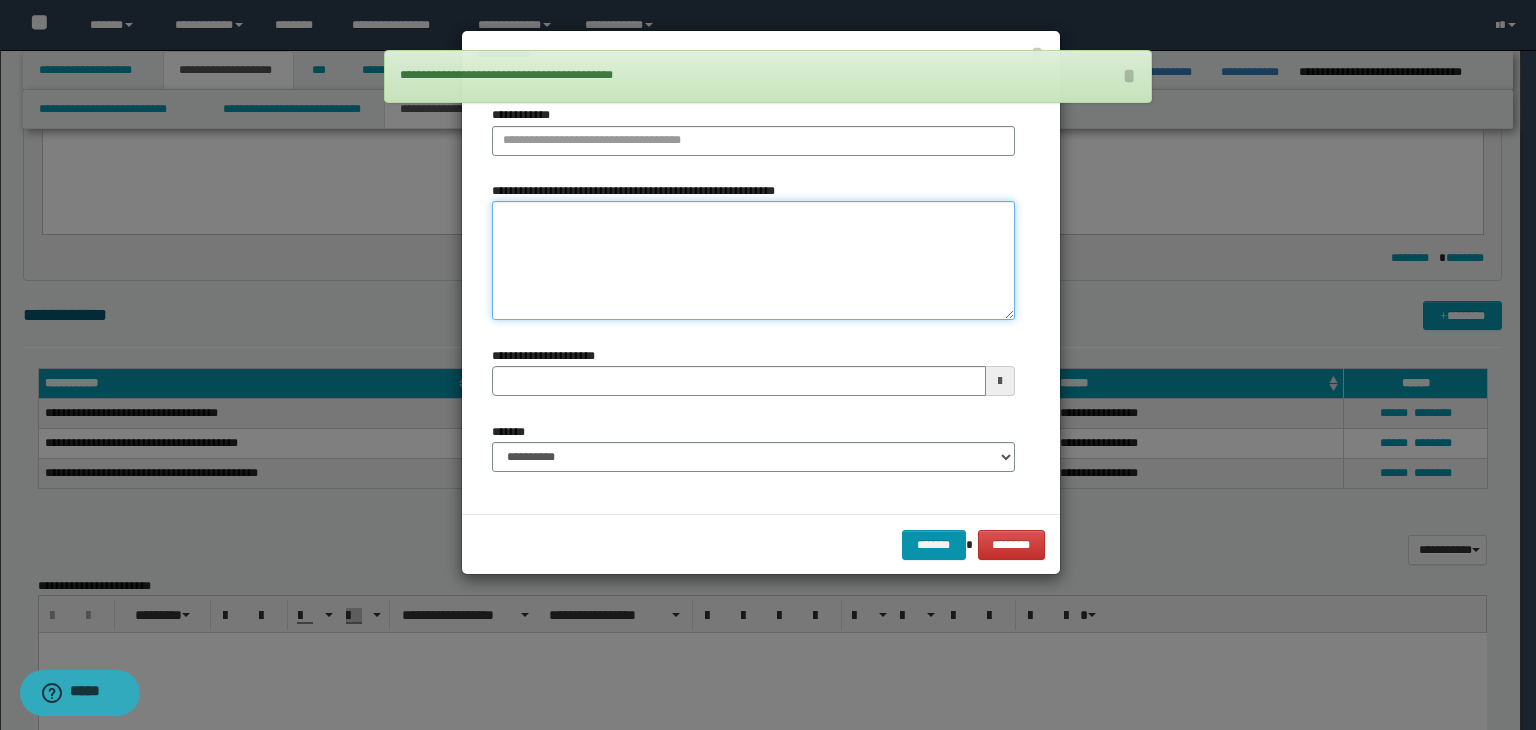 click on "**********" at bounding box center [753, 261] 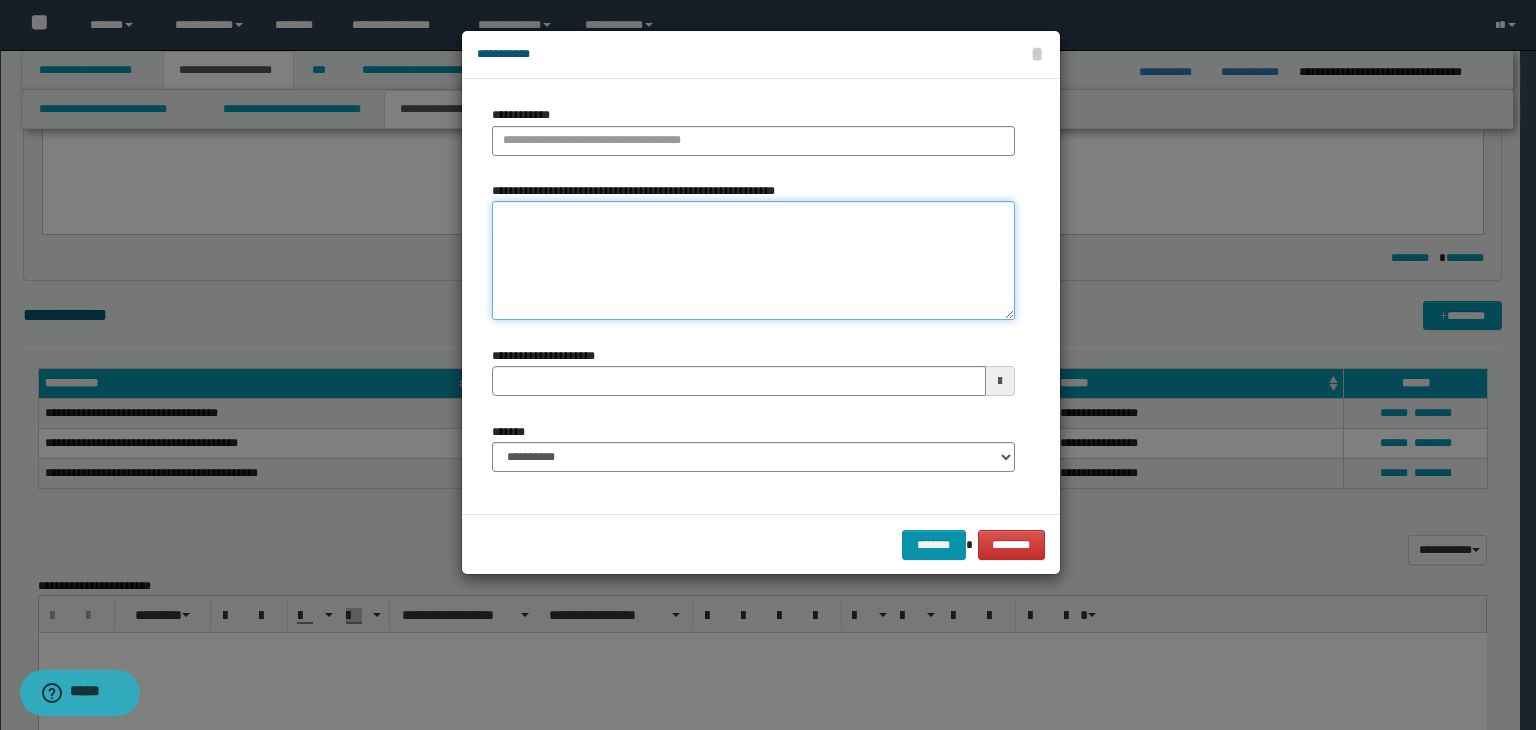 paste on "**********" 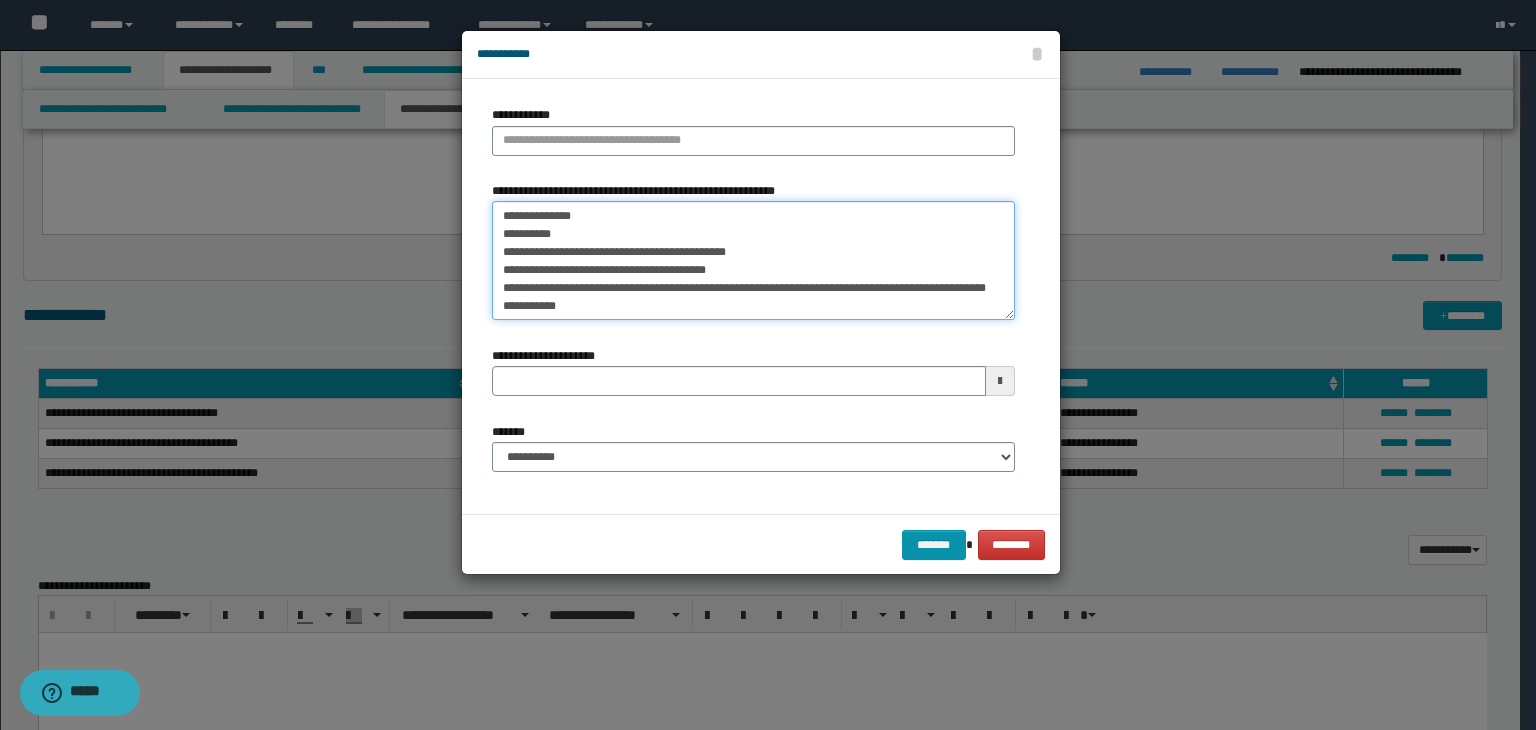 scroll, scrollTop: 0, scrollLeft: 0, axis: both 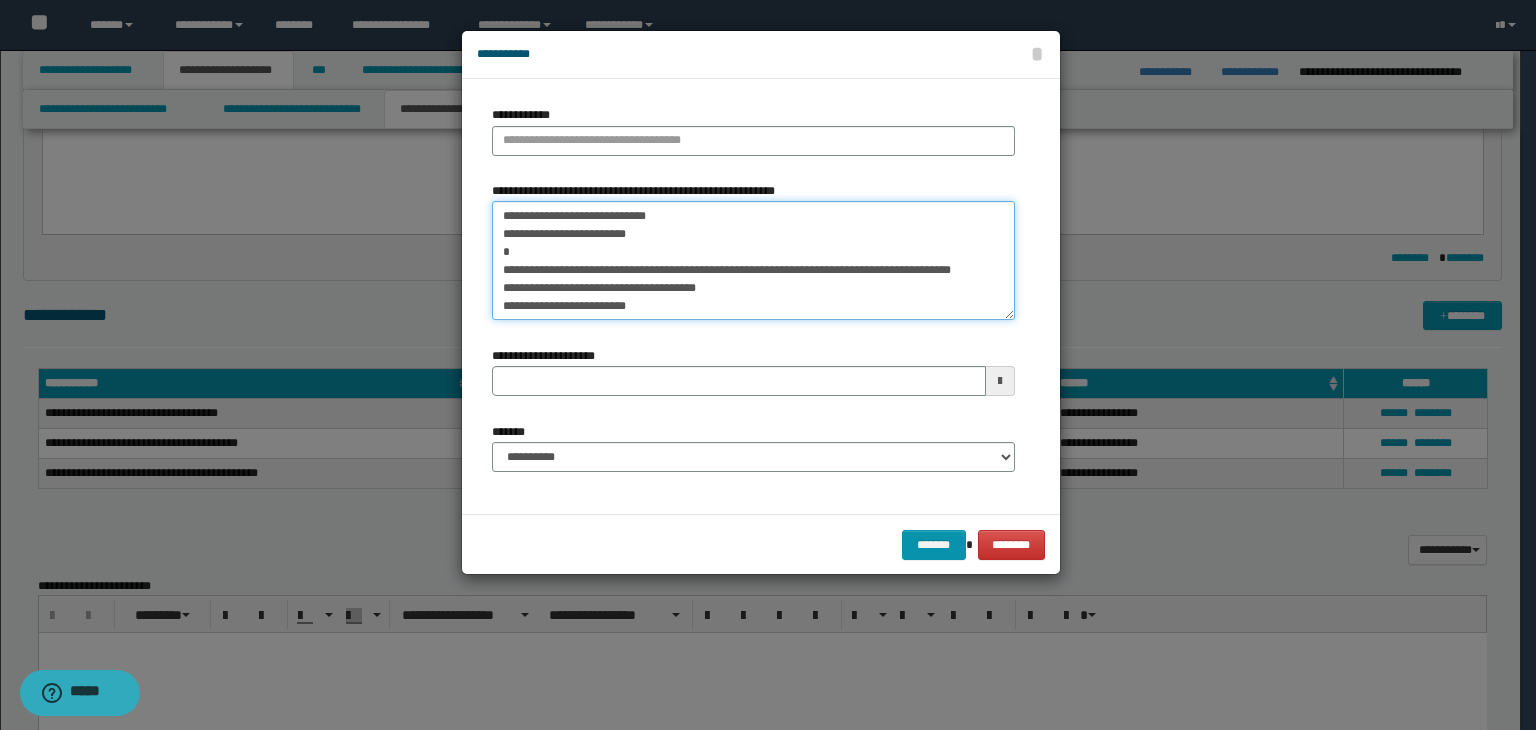 drag, startPoint x: 524, startPoint y: 219, endPoint x: 417, endPoint y: 213, distance: 107.16809 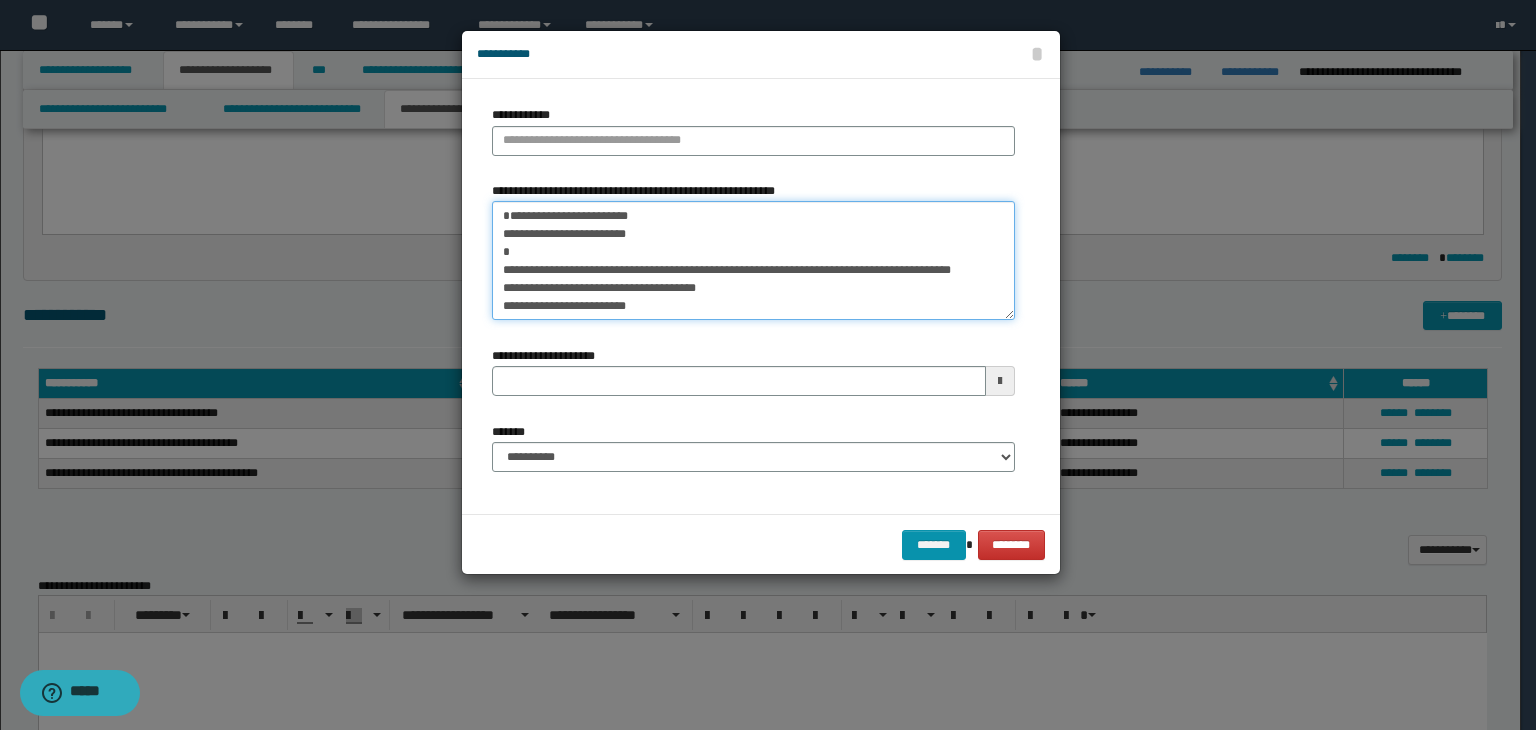 type on "**********" 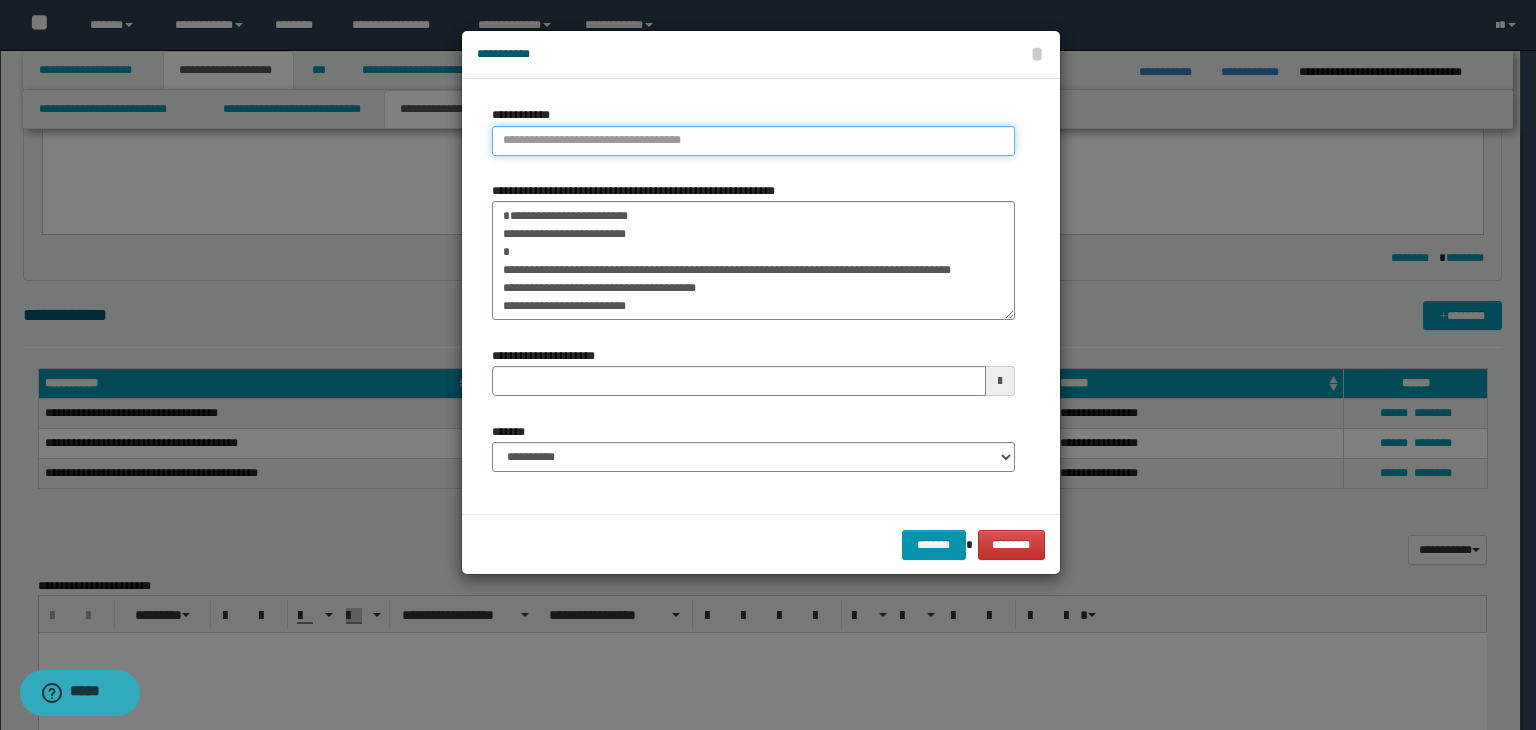 type on "**********" 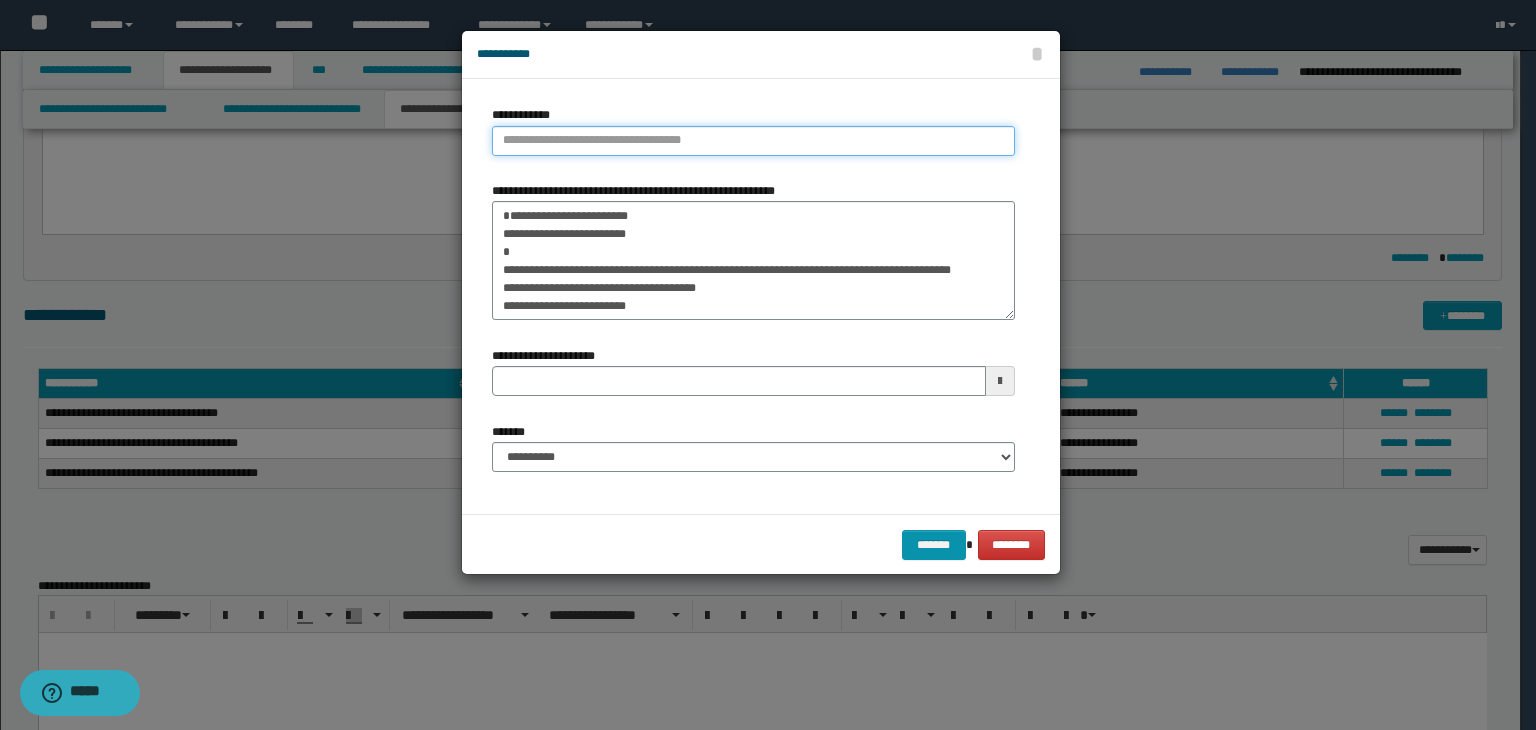 click on "**********" at bounding box center (753, 141) 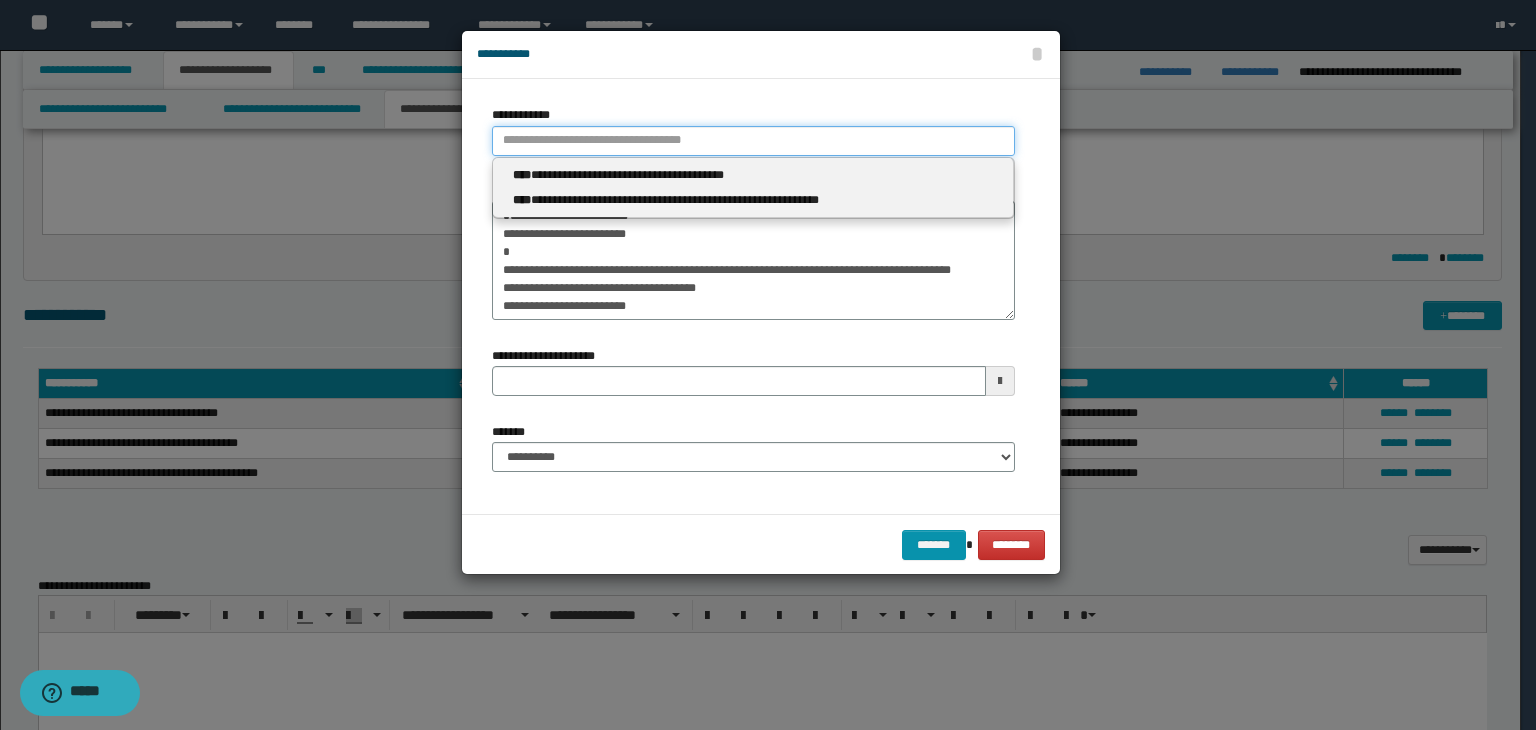 paste on "****" 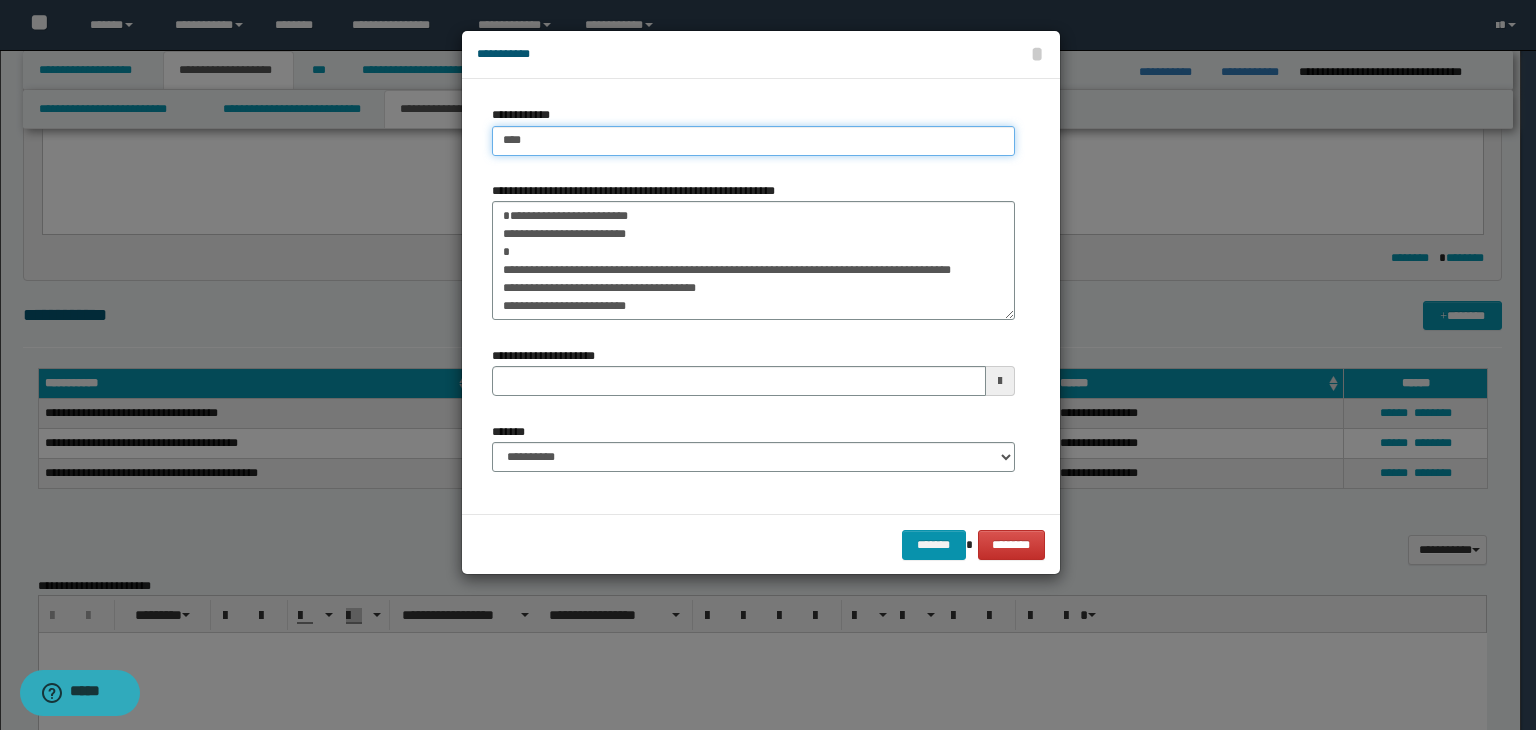 type on "****" 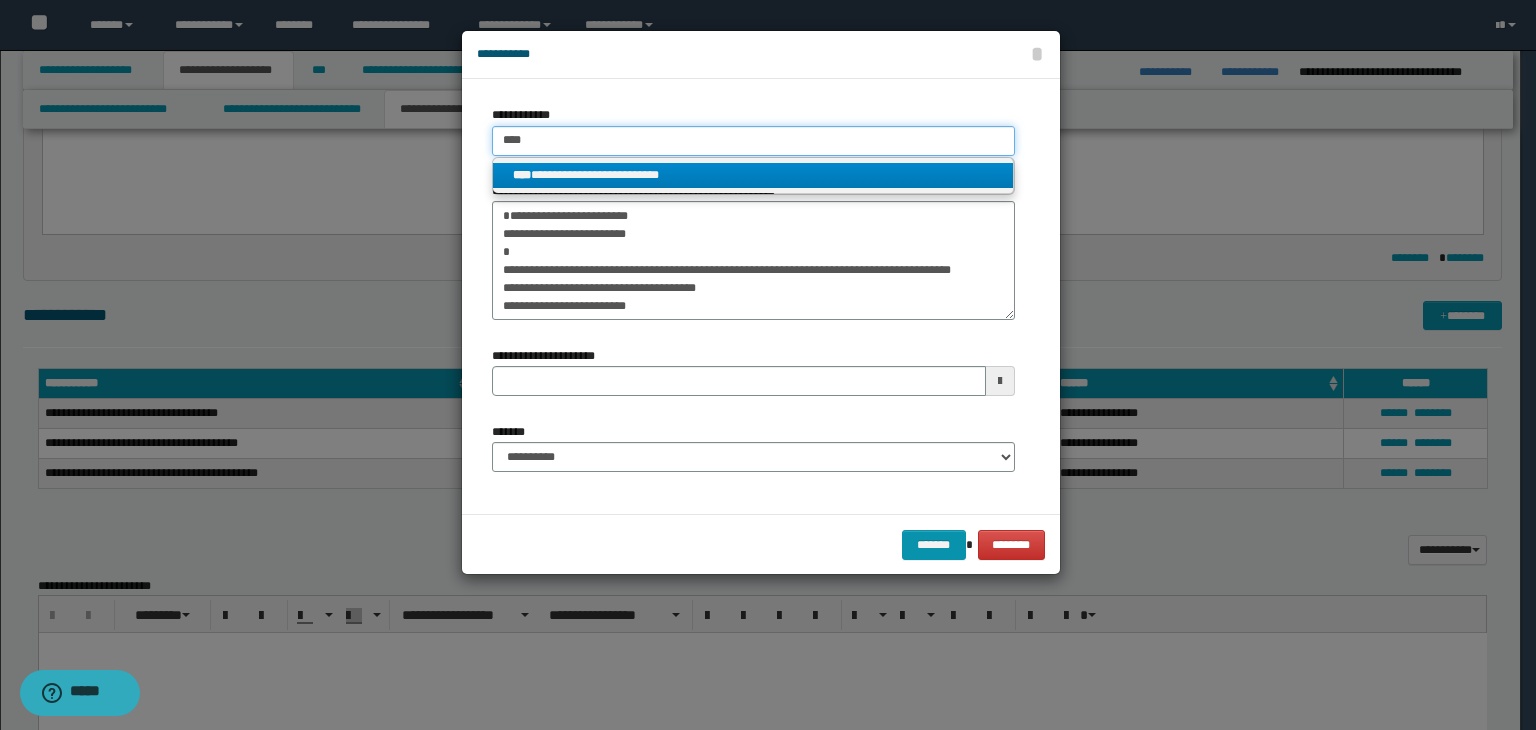 type on "****" 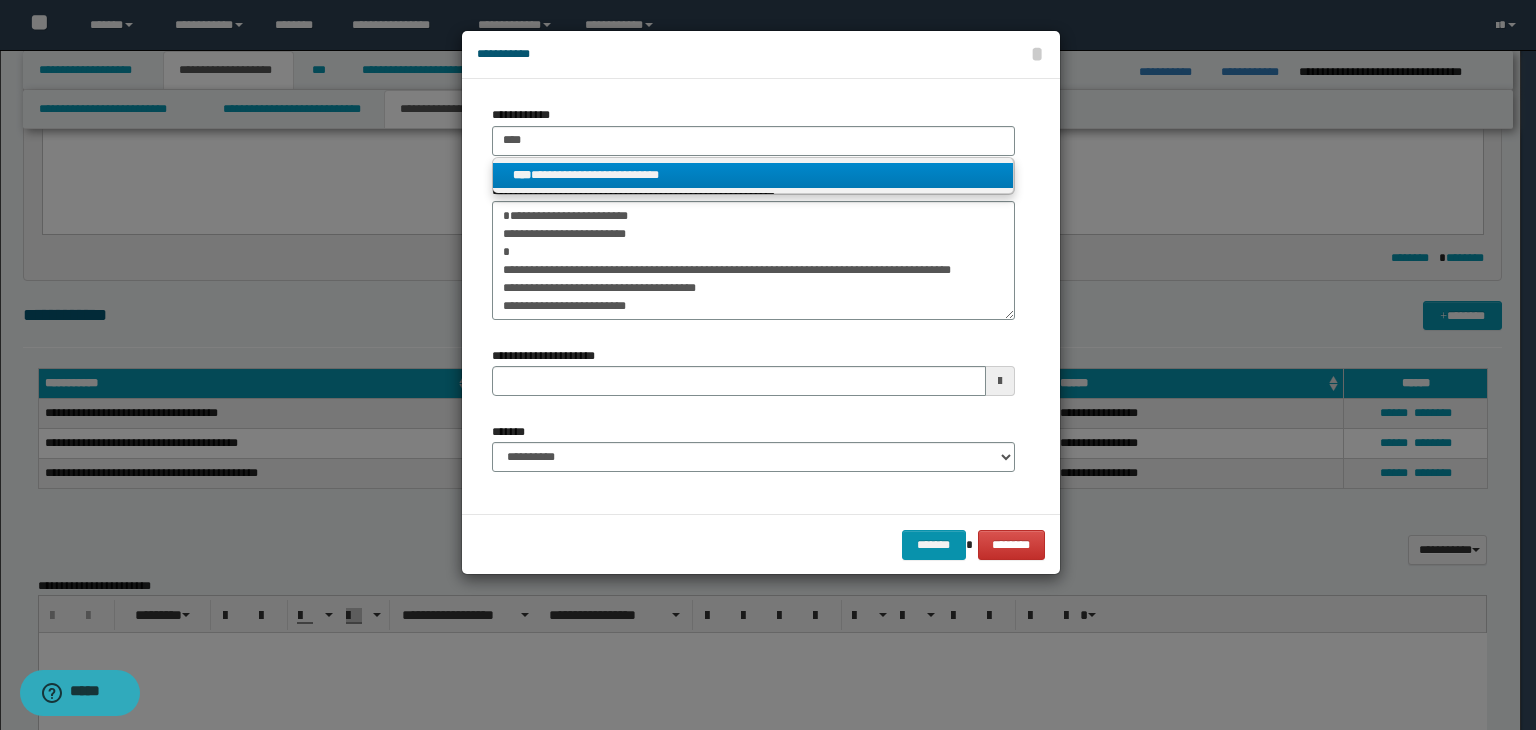 click on "**********" at bounding box center [753, 175] 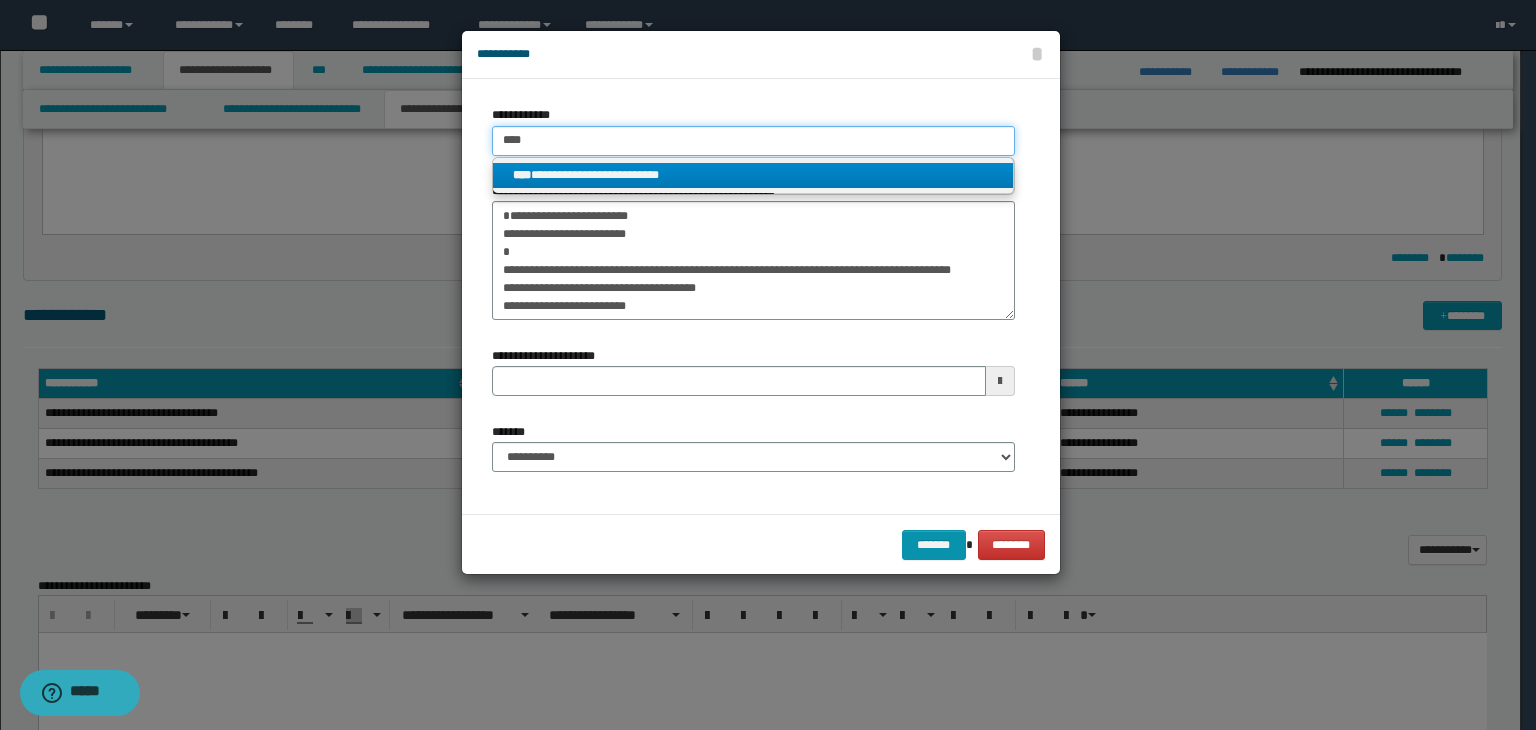 type 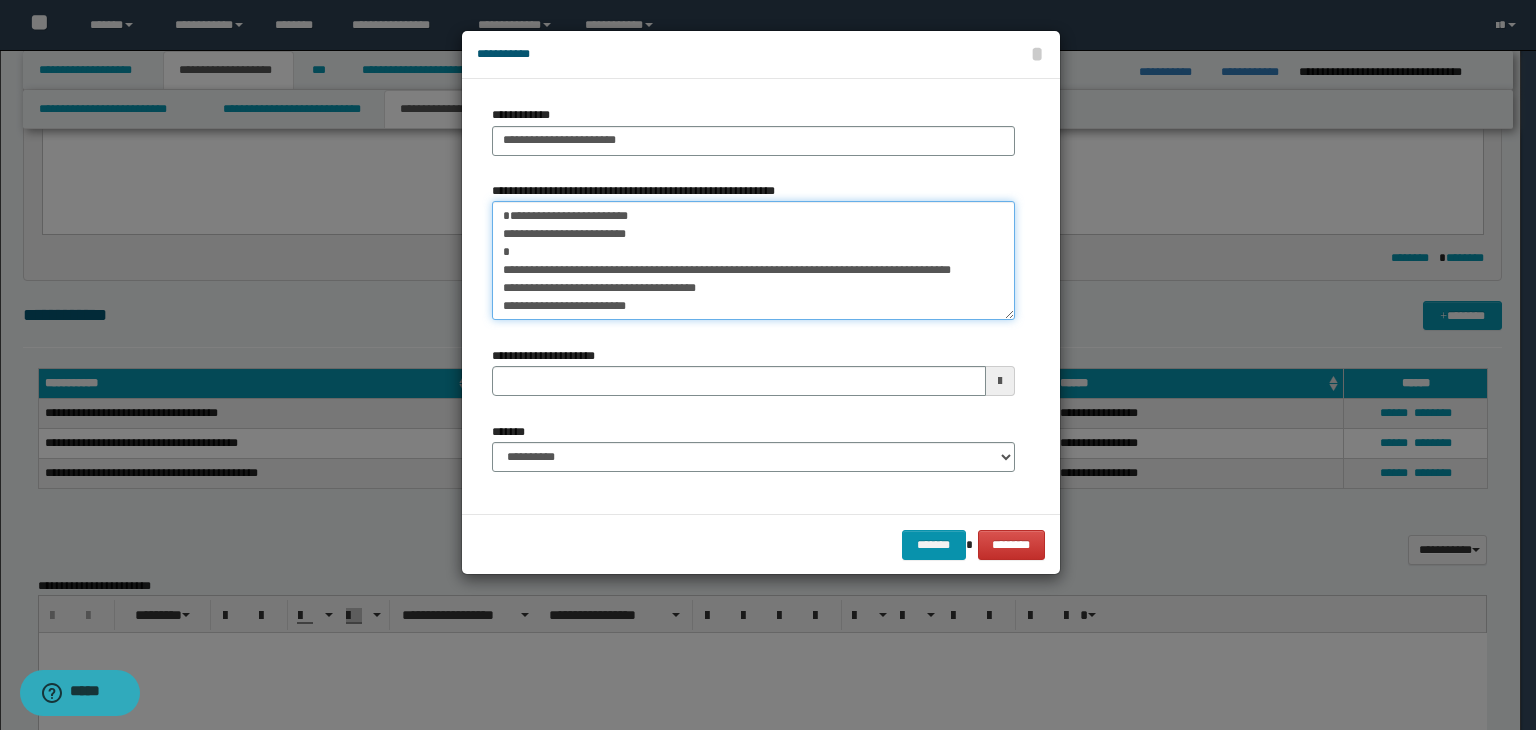 drag, startPoint x: 648, startPoint y: 224, endPoint x: 432, endPoint y: 214, distance: 216.23135 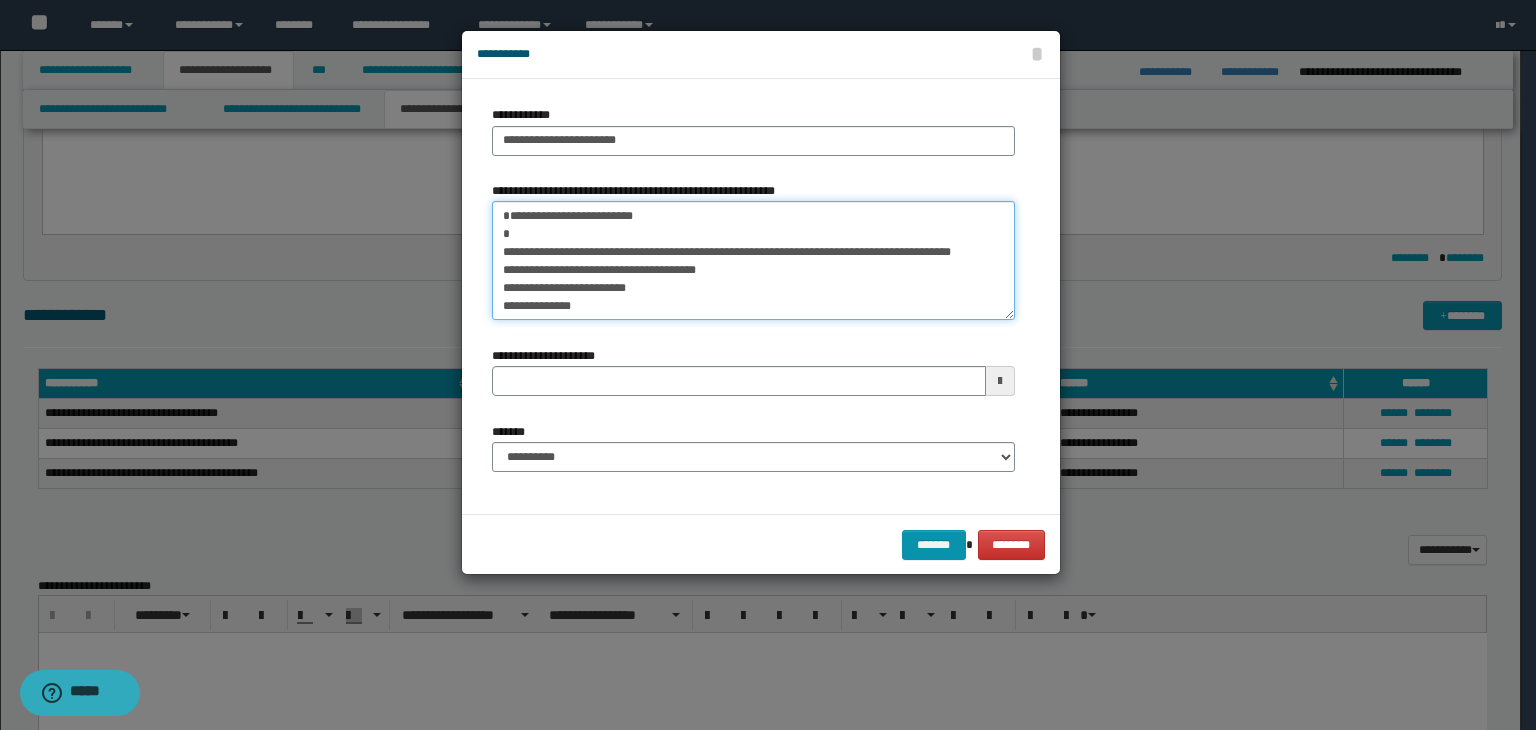 click on "**********" at bounding box center (753, 261) 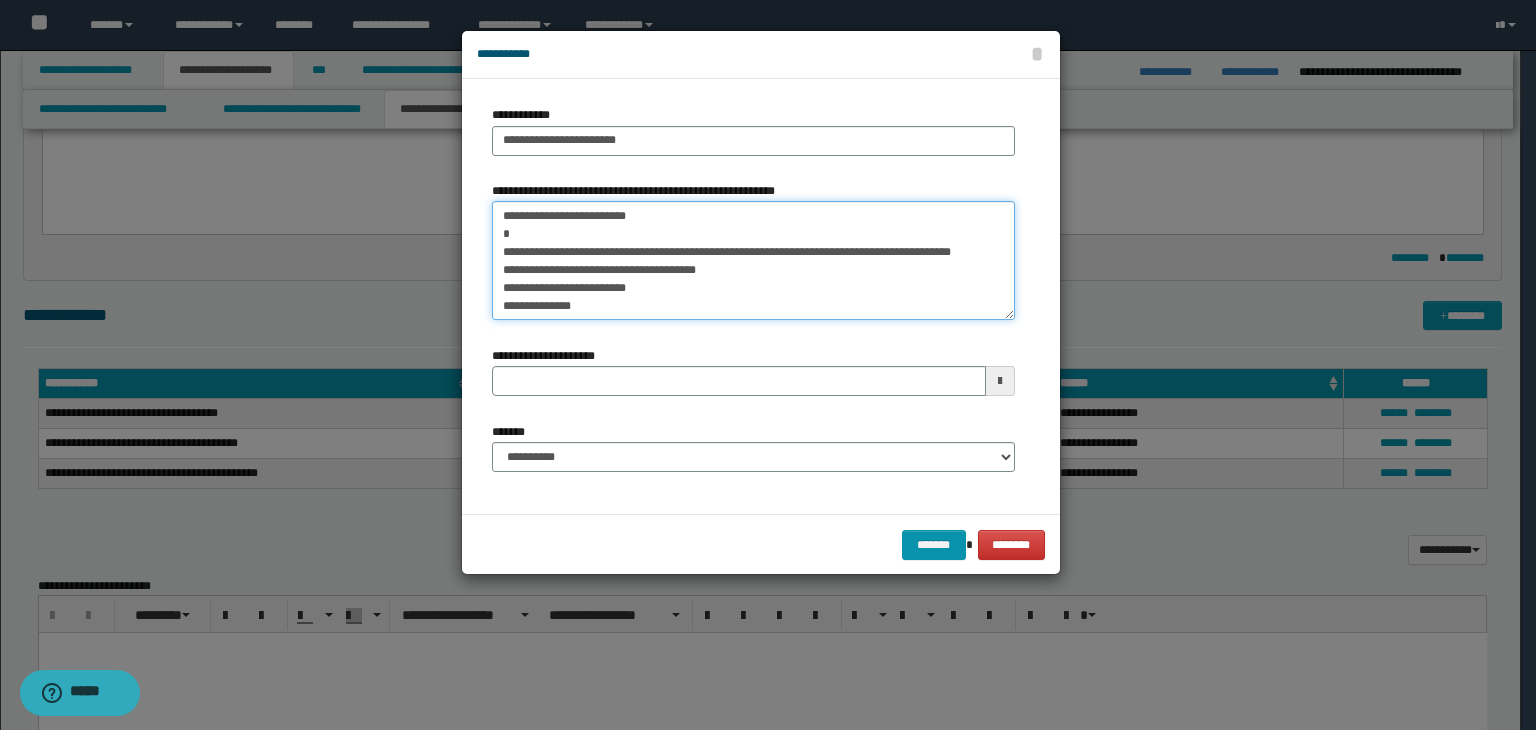 type 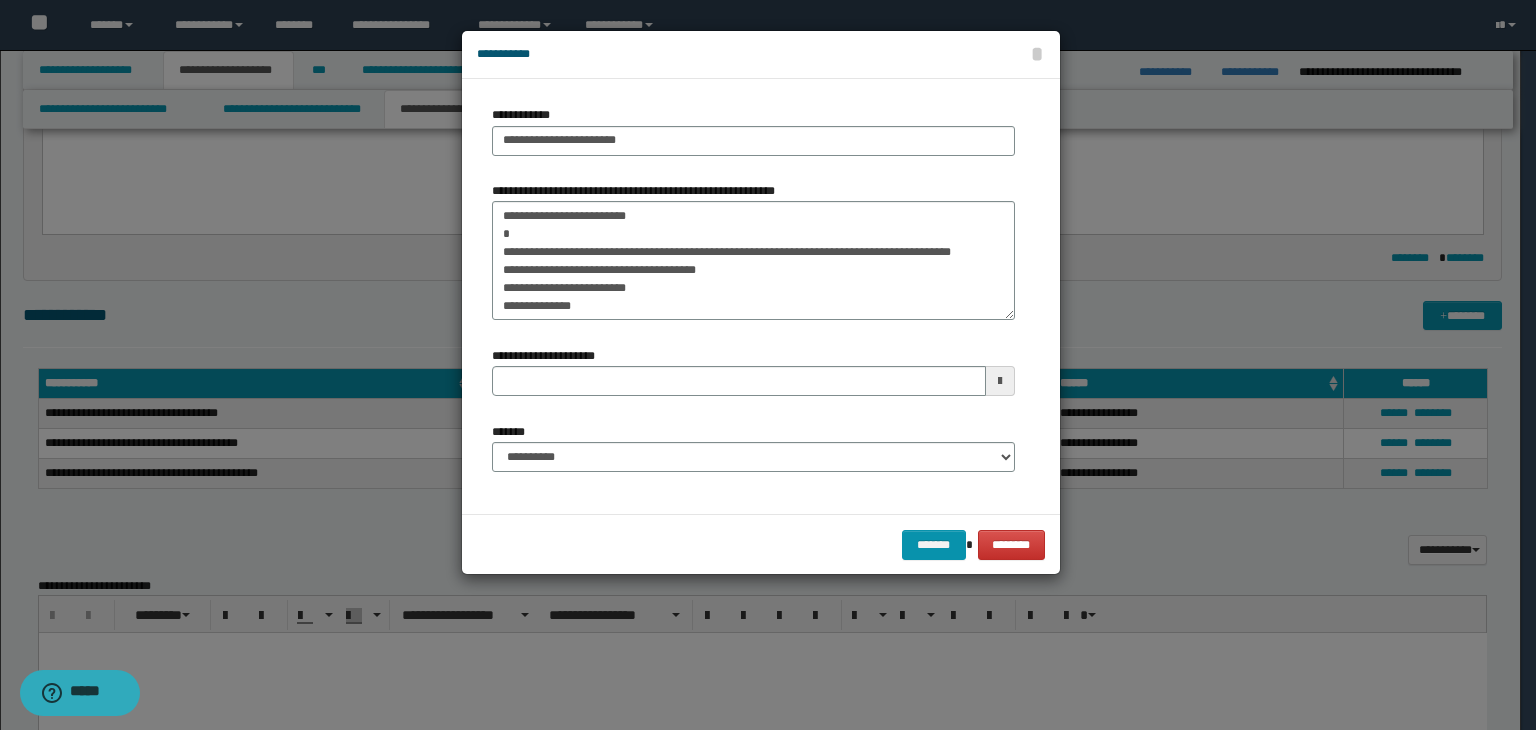 drag, startPoint x: 940, startPoint y: 186, endPoint x: 921, endPoint y: 193, distance: 20.248457 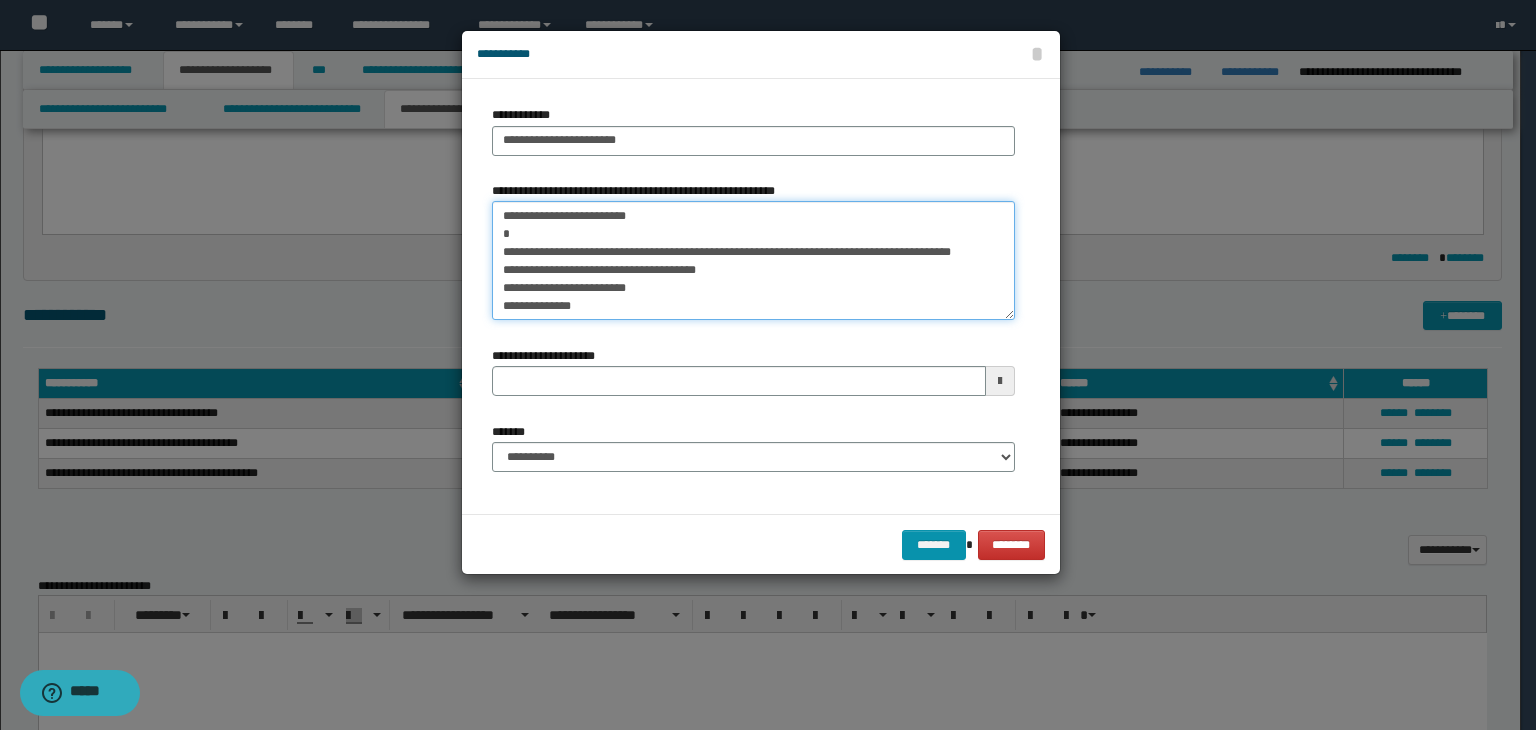 click on "**********" at bounding box center [753, 261] 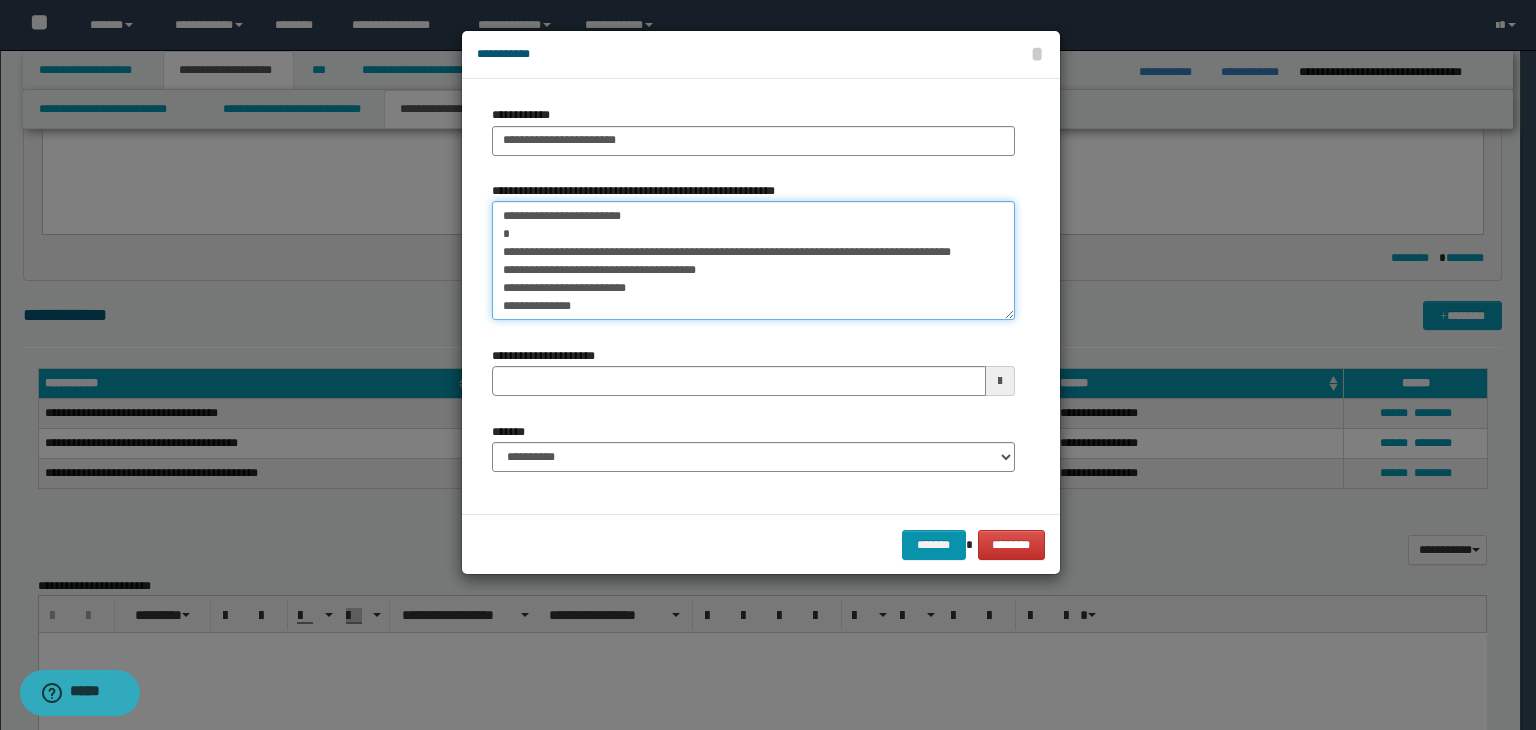 type on "**********" 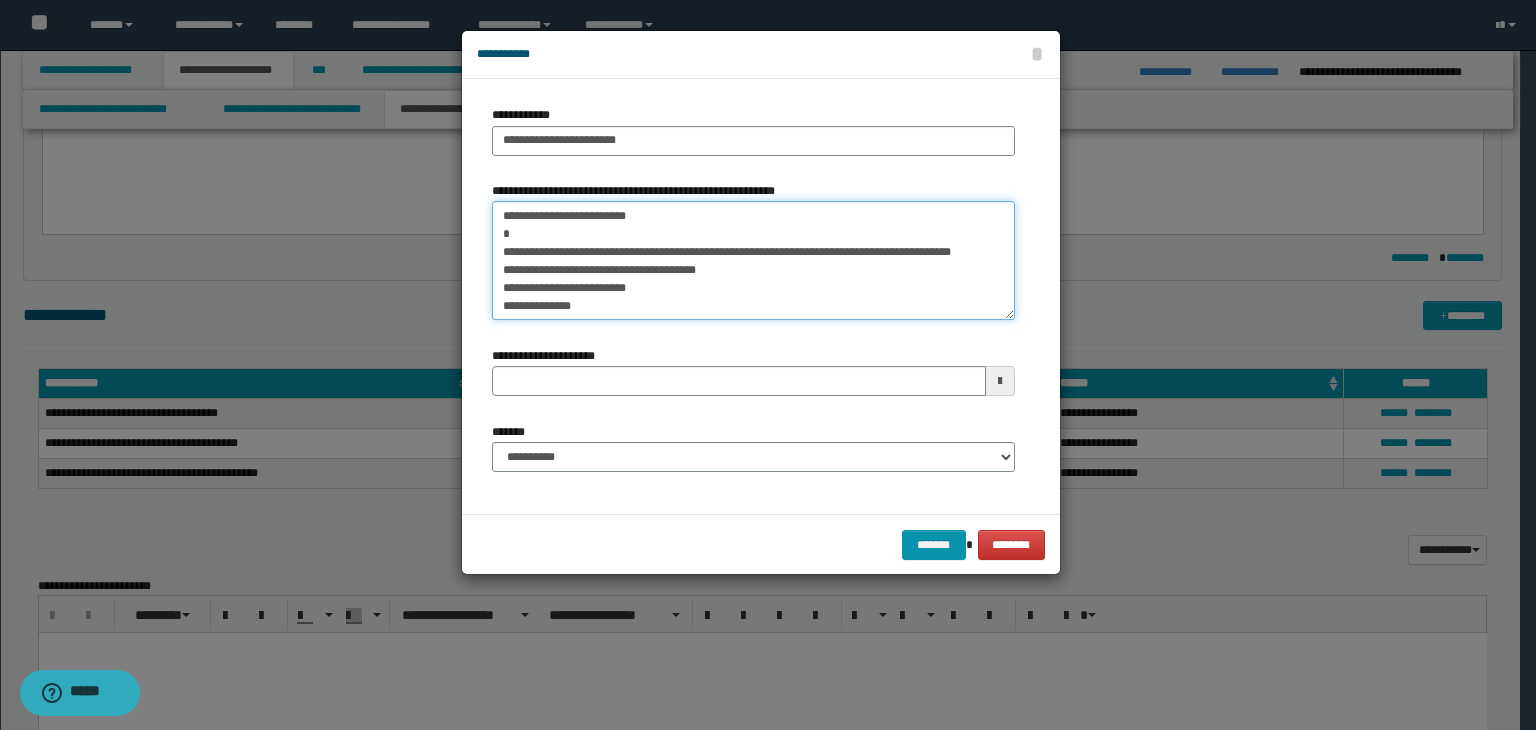 type 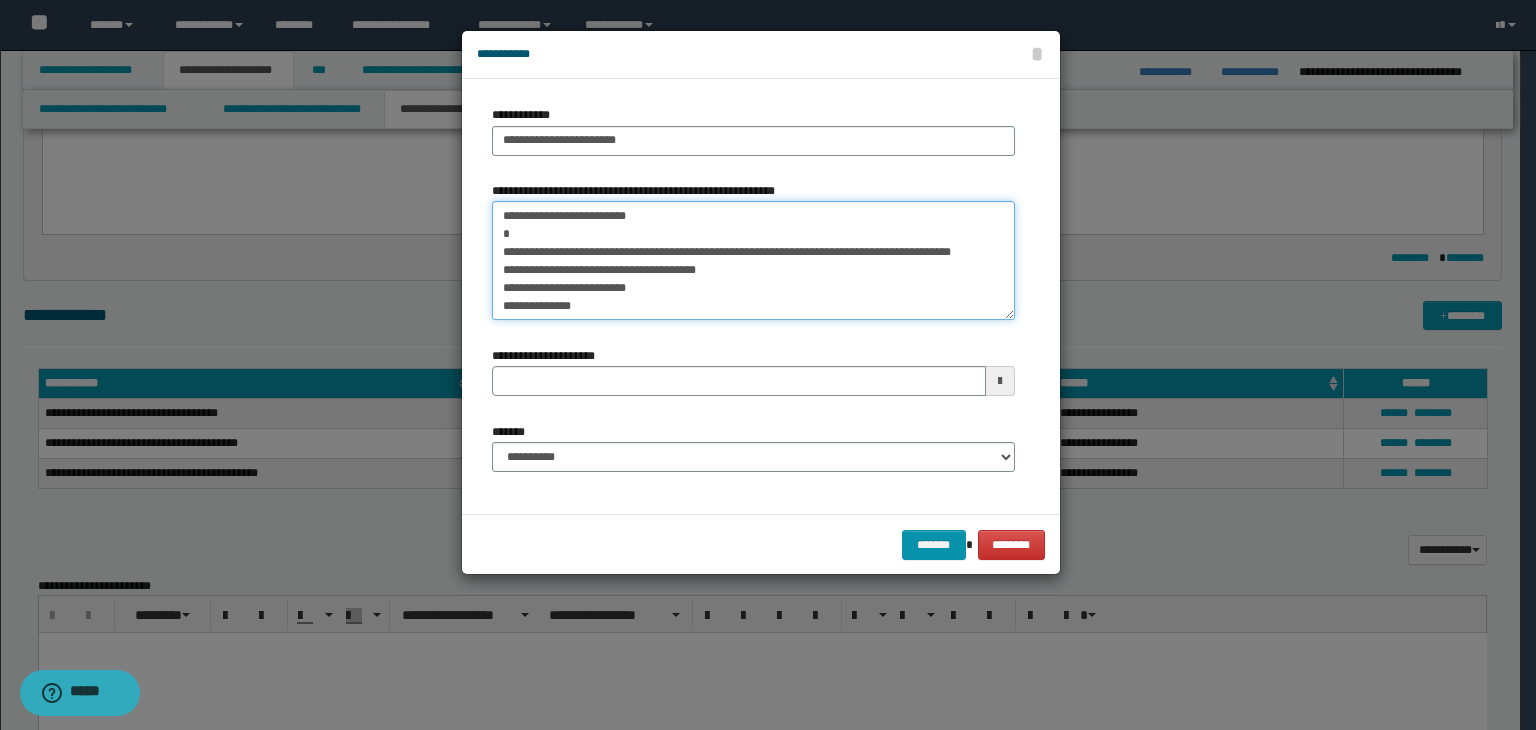 type on "**********" 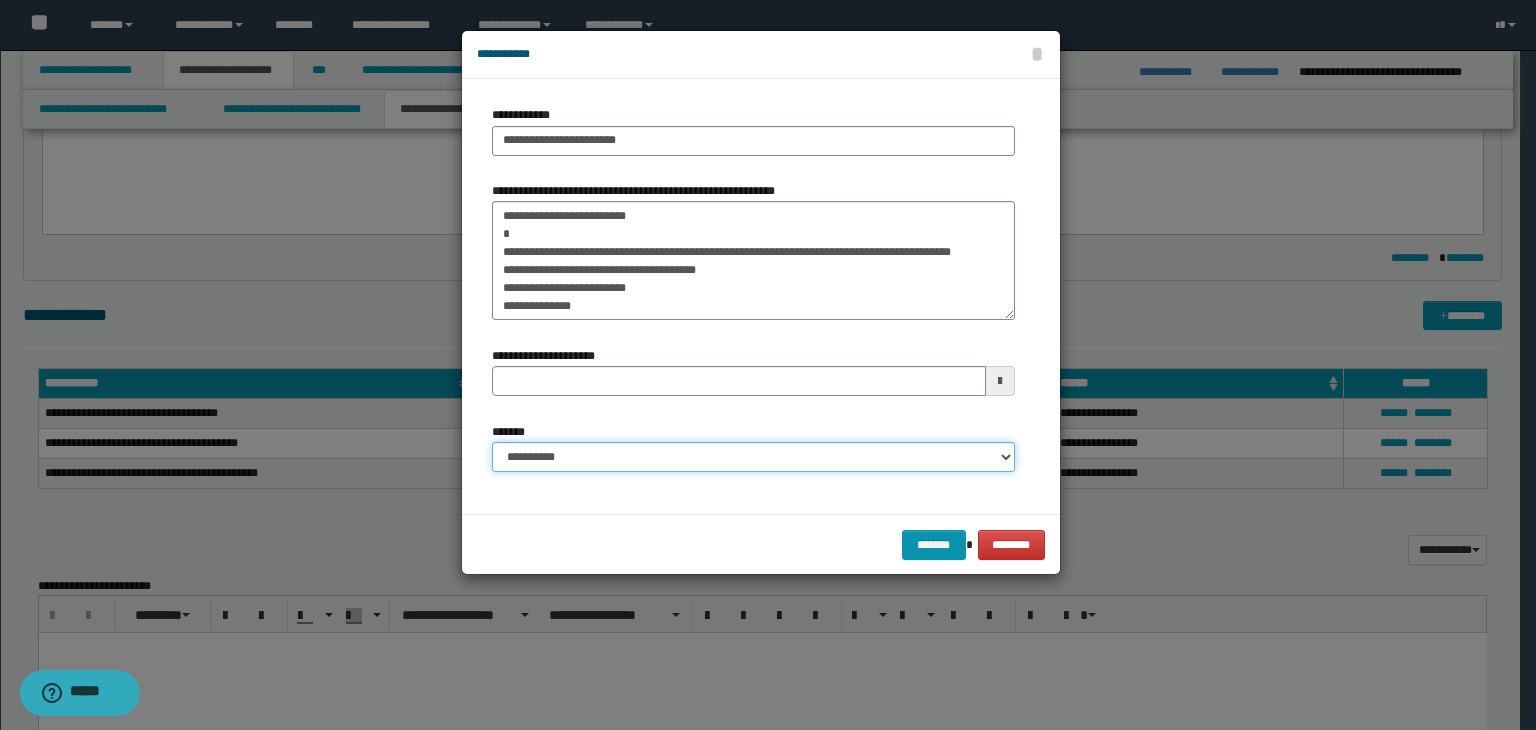 click on "**********" at bounding box center (753, 457) 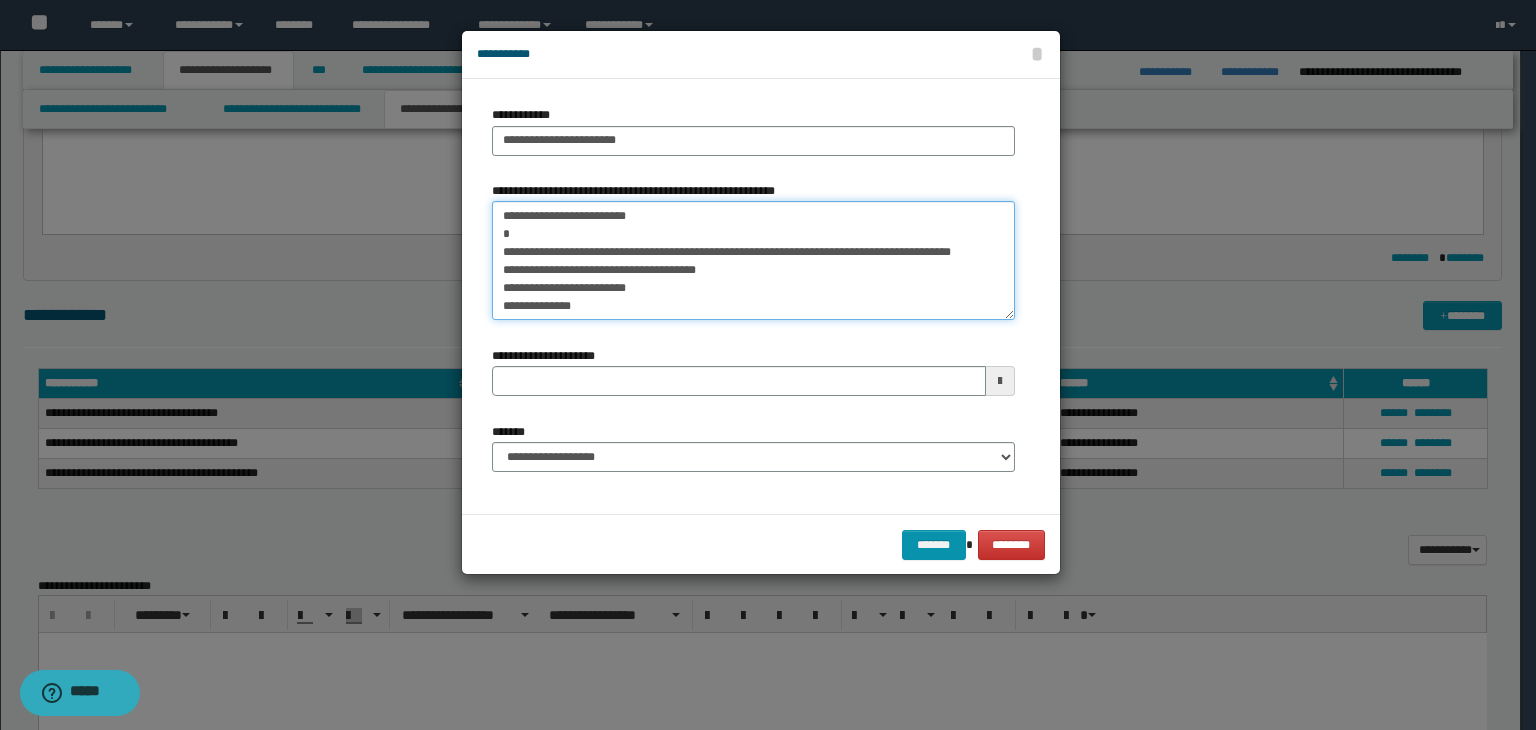 scroll, scrollTop: 4, scrollLeft: 0, axis: vertical 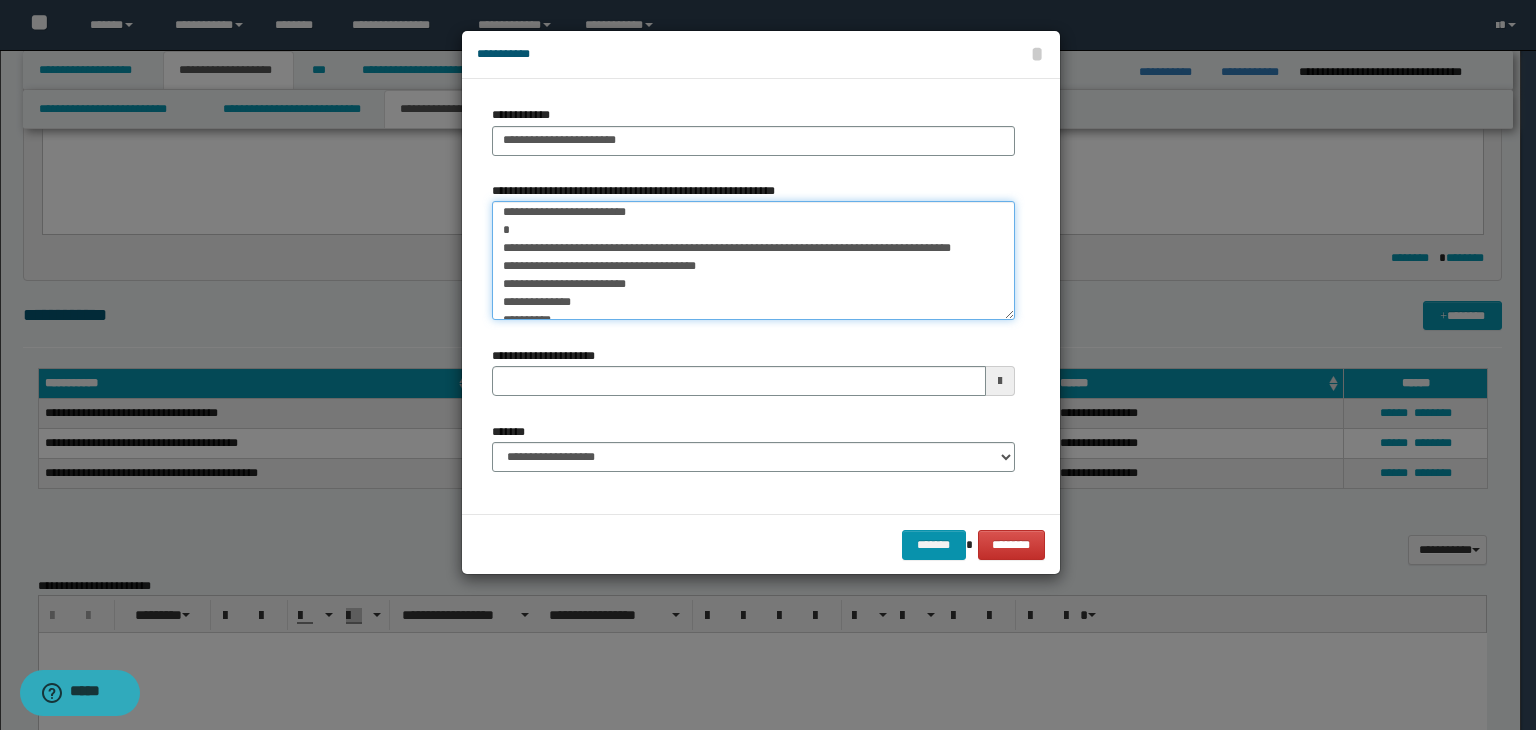 drag, startPoint x: 642, startPoint y: 306, endPoint x: 468, endPoint y: 232, distance: 189.08199 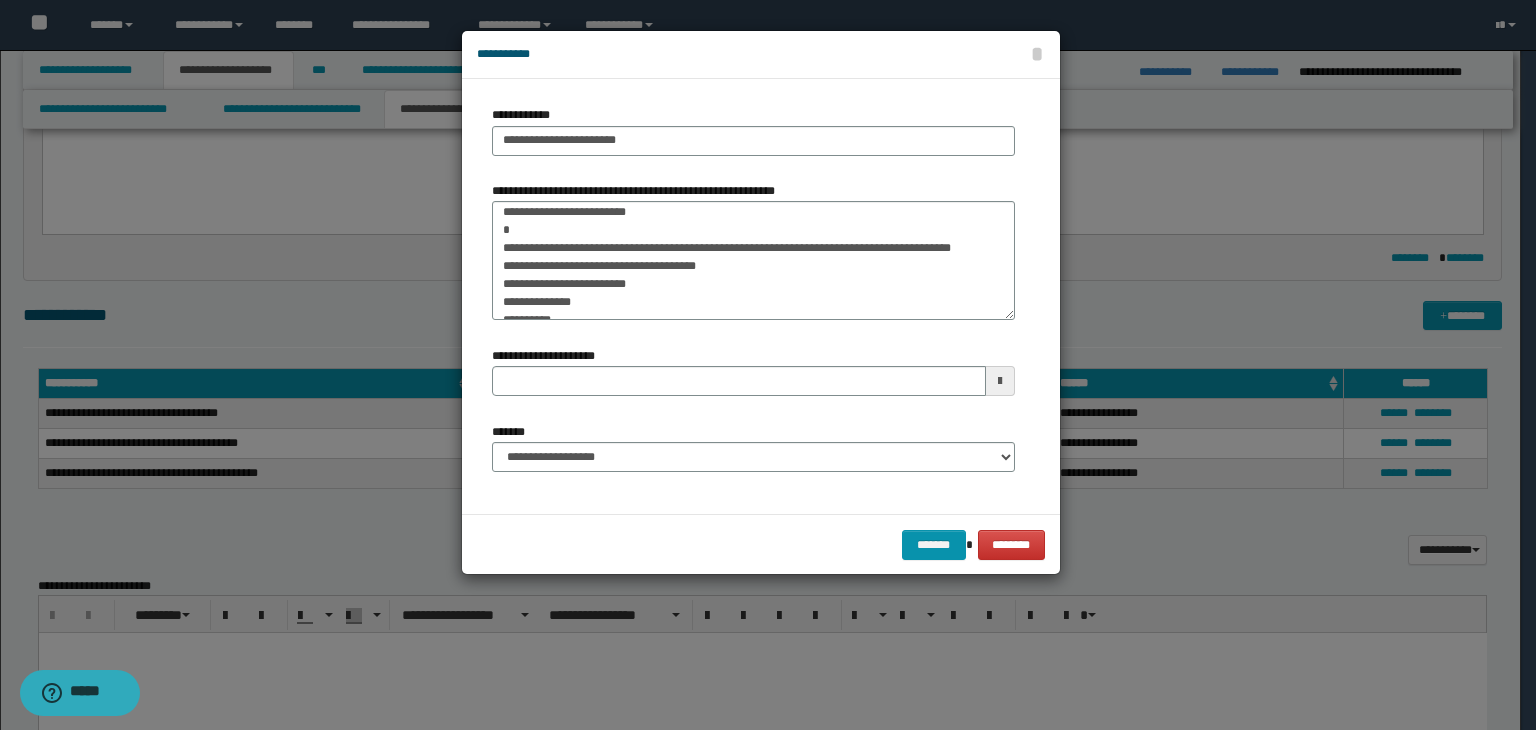 drag, startPoint x: 625, startPoint y: 328, endPoint x: 612, endPoint y: 309, distance: 23.021729 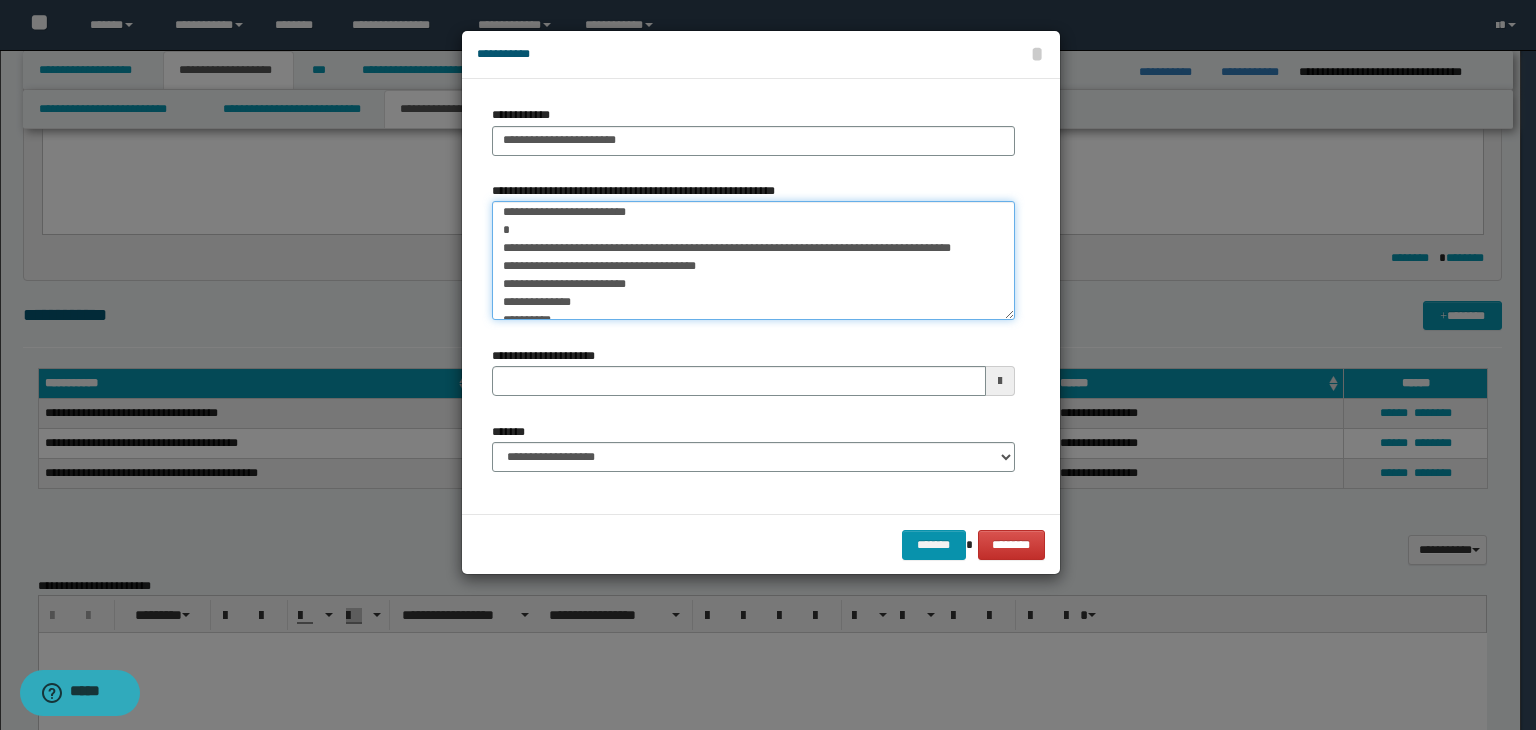 scroll, scrollTop: 125, scrollLeft: 0, axis: vertical 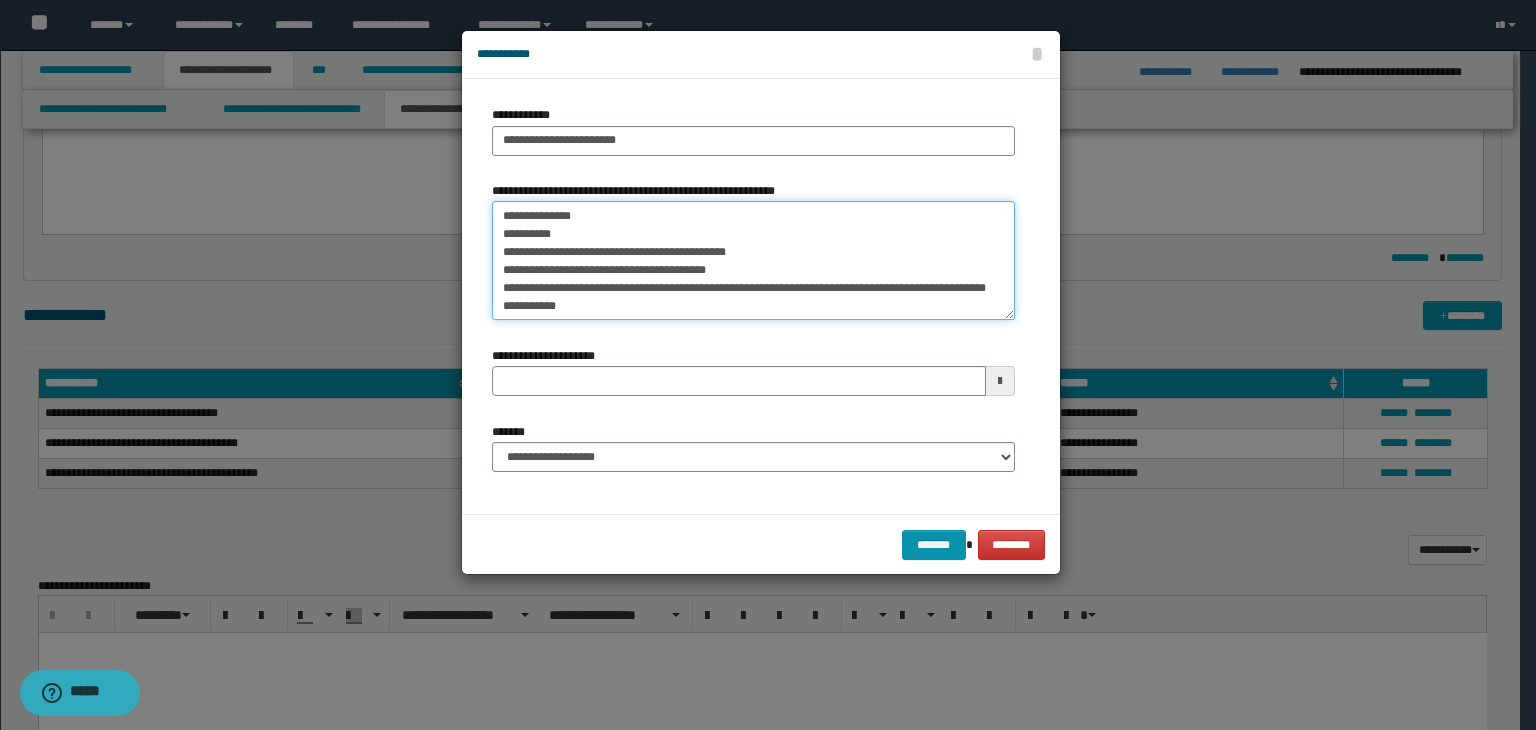 drag, startPoint x: 489, startPoint y: 241, endPoint x: 603, endPoint y: 364, distance: 167.7051 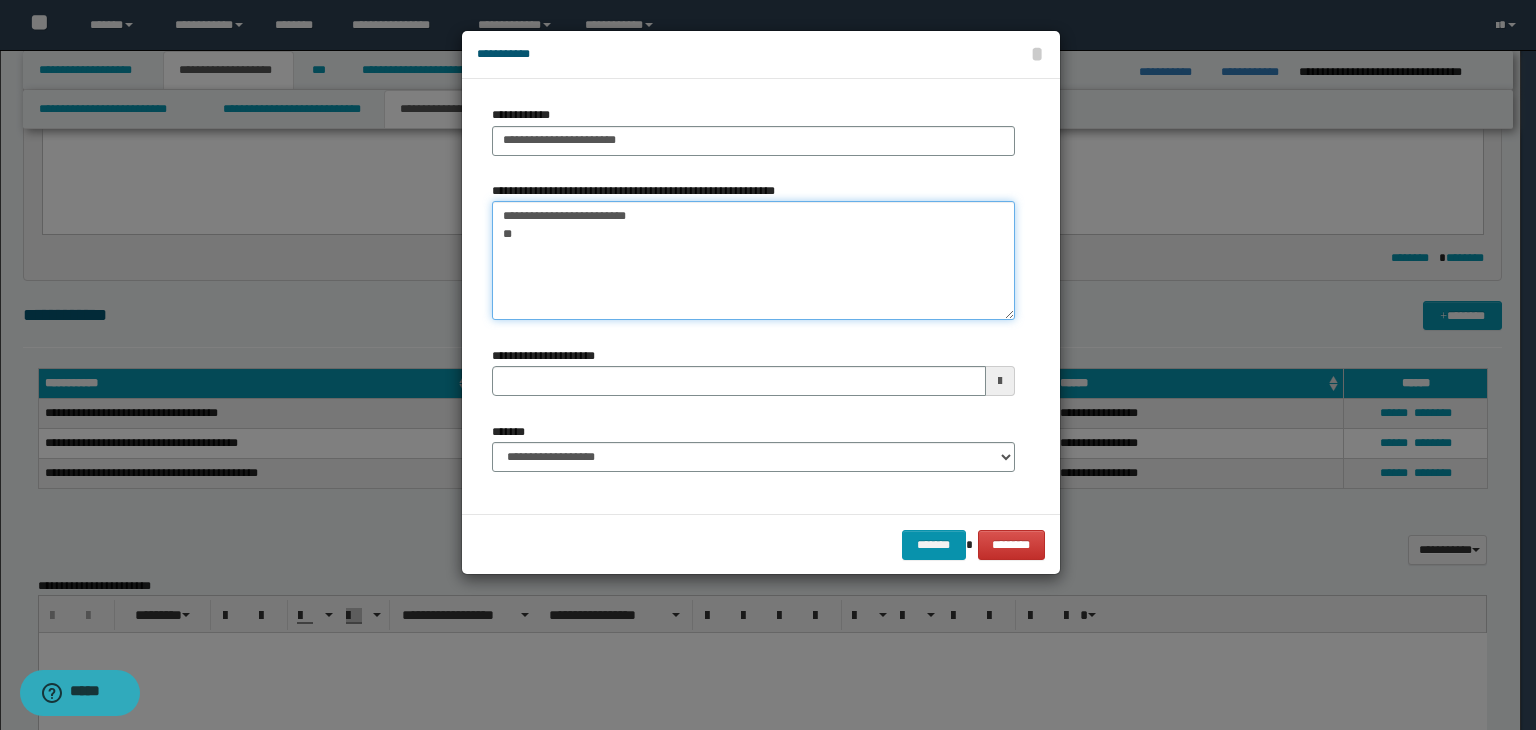 scroll, scrollTop: 0, scrollLeft: 0, axis: both 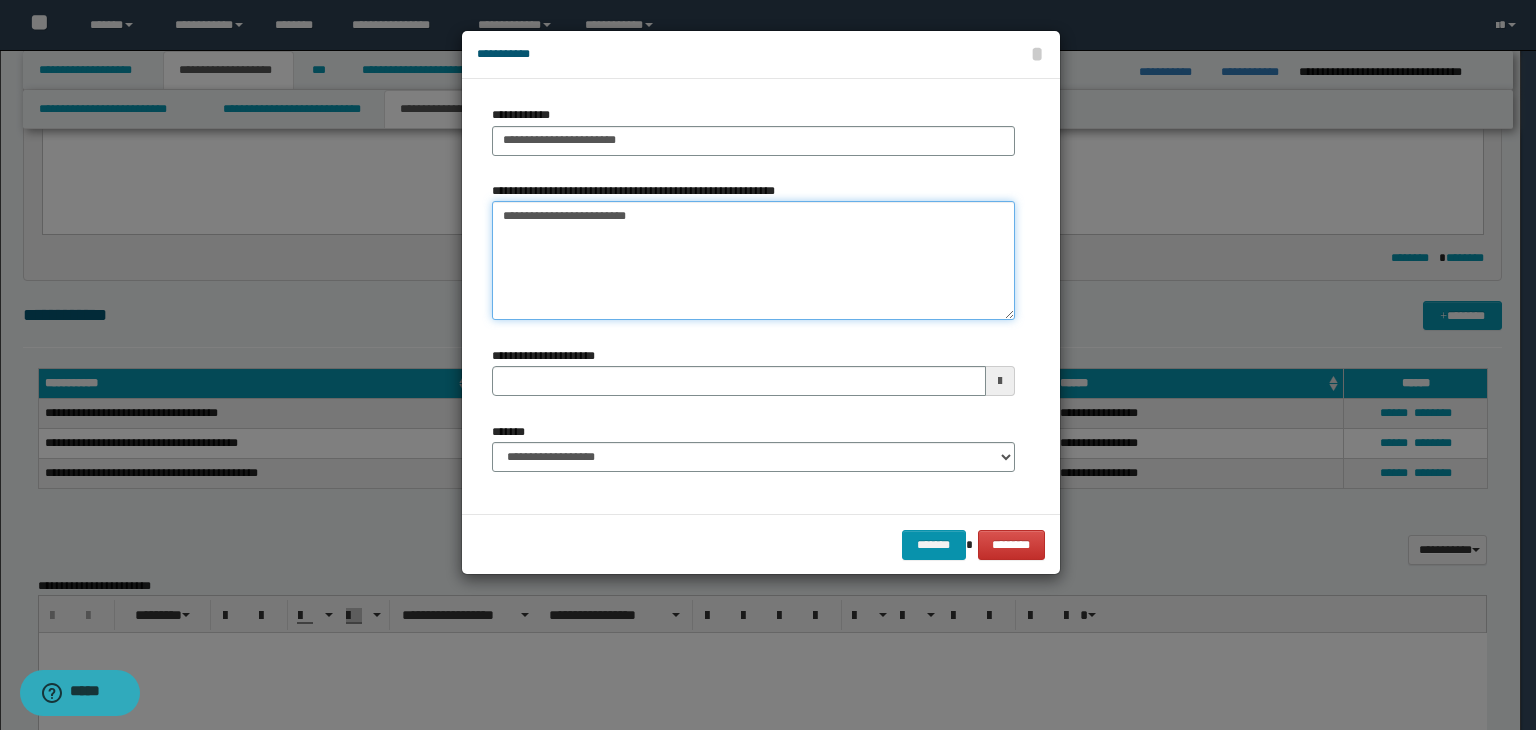 type on "**********" 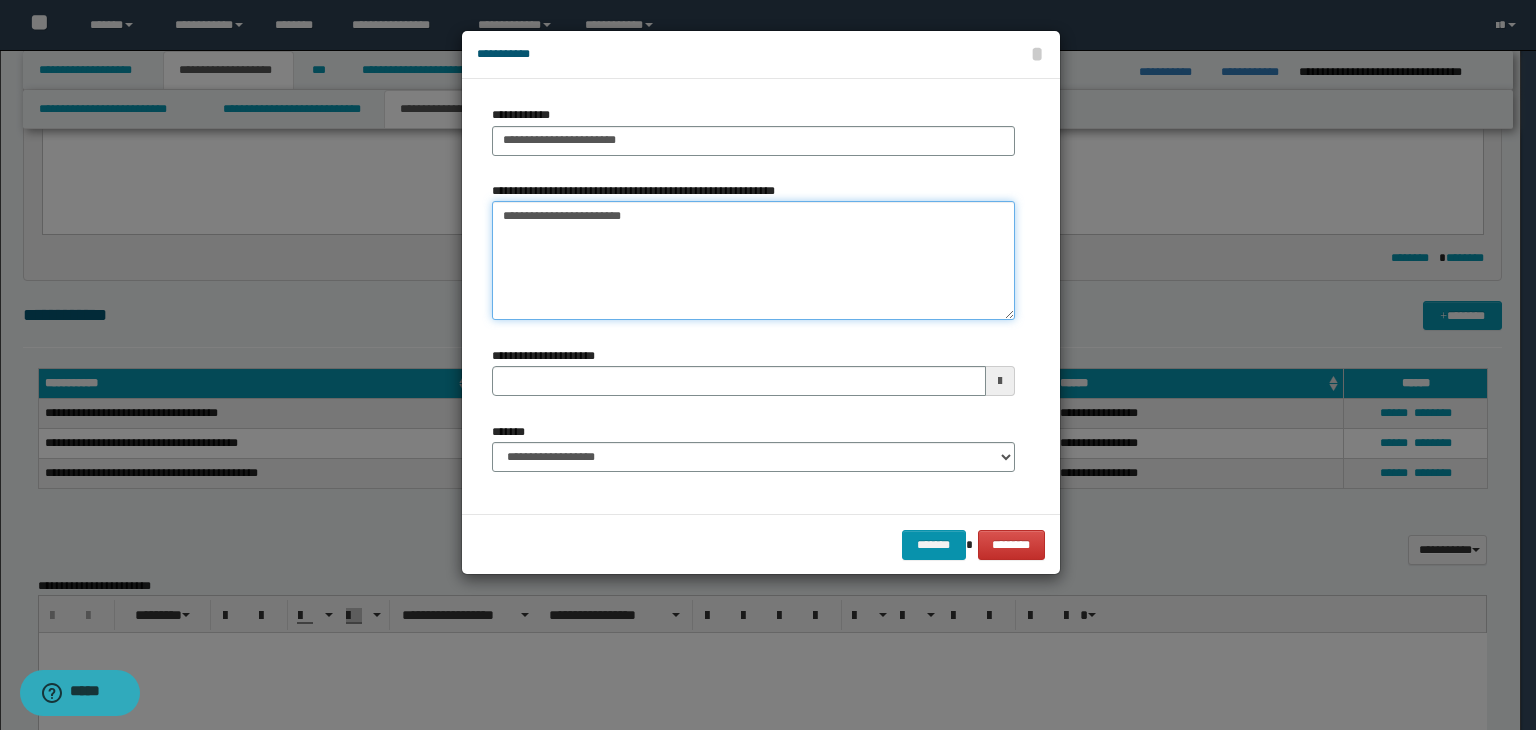 type 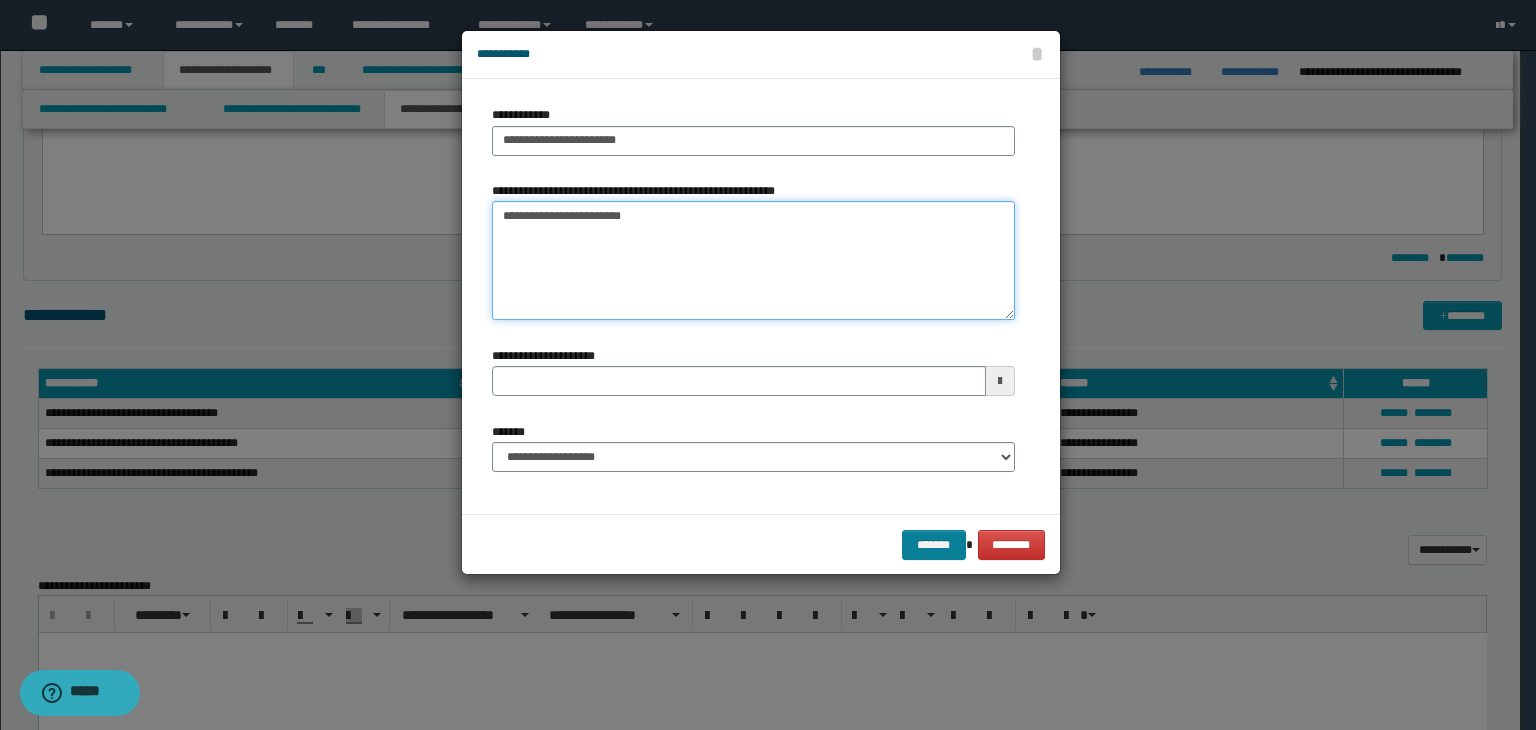 type on "**********" 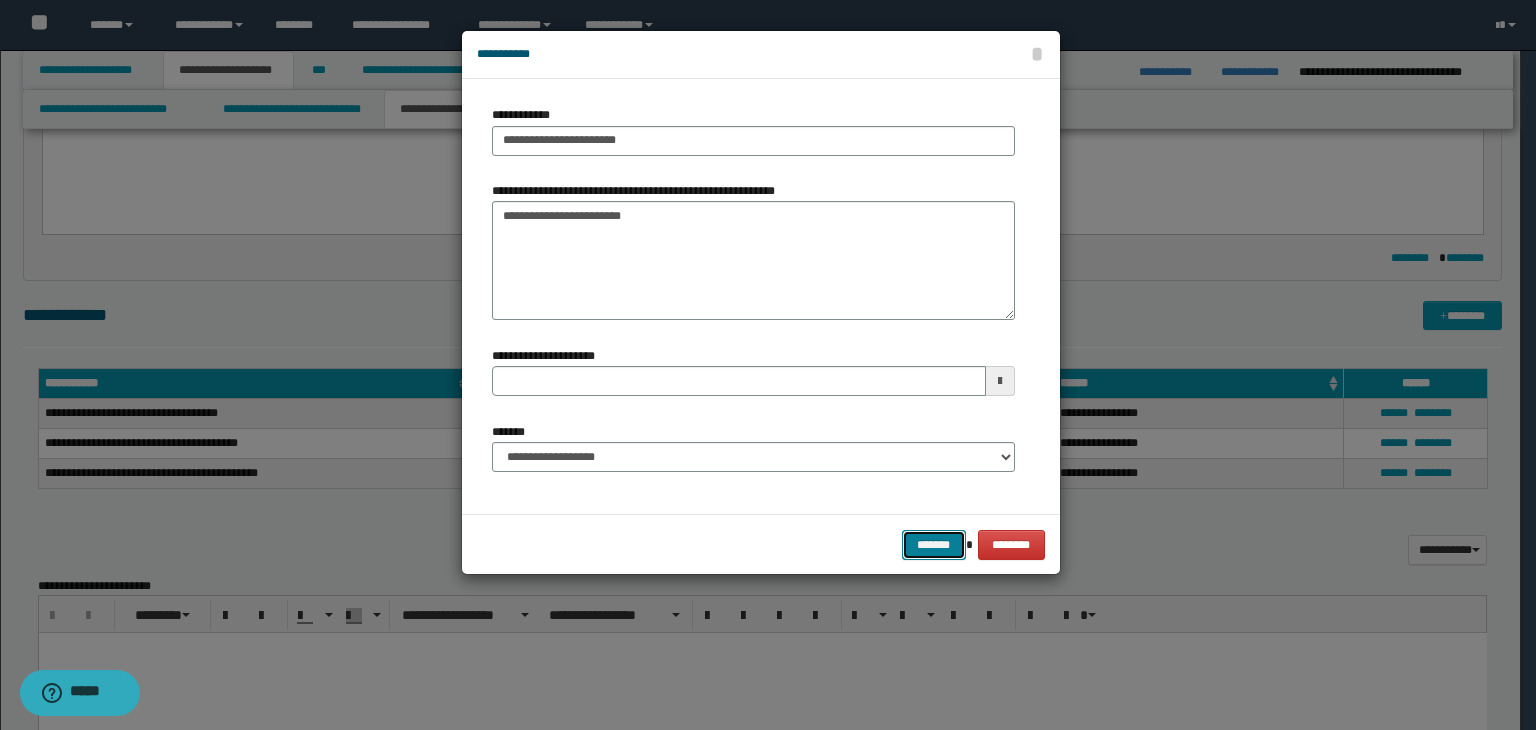 drag, startPoint x: 932, startPoint y: 544, endPoint x: 953, endPoint y: 539, distance: 21.587032 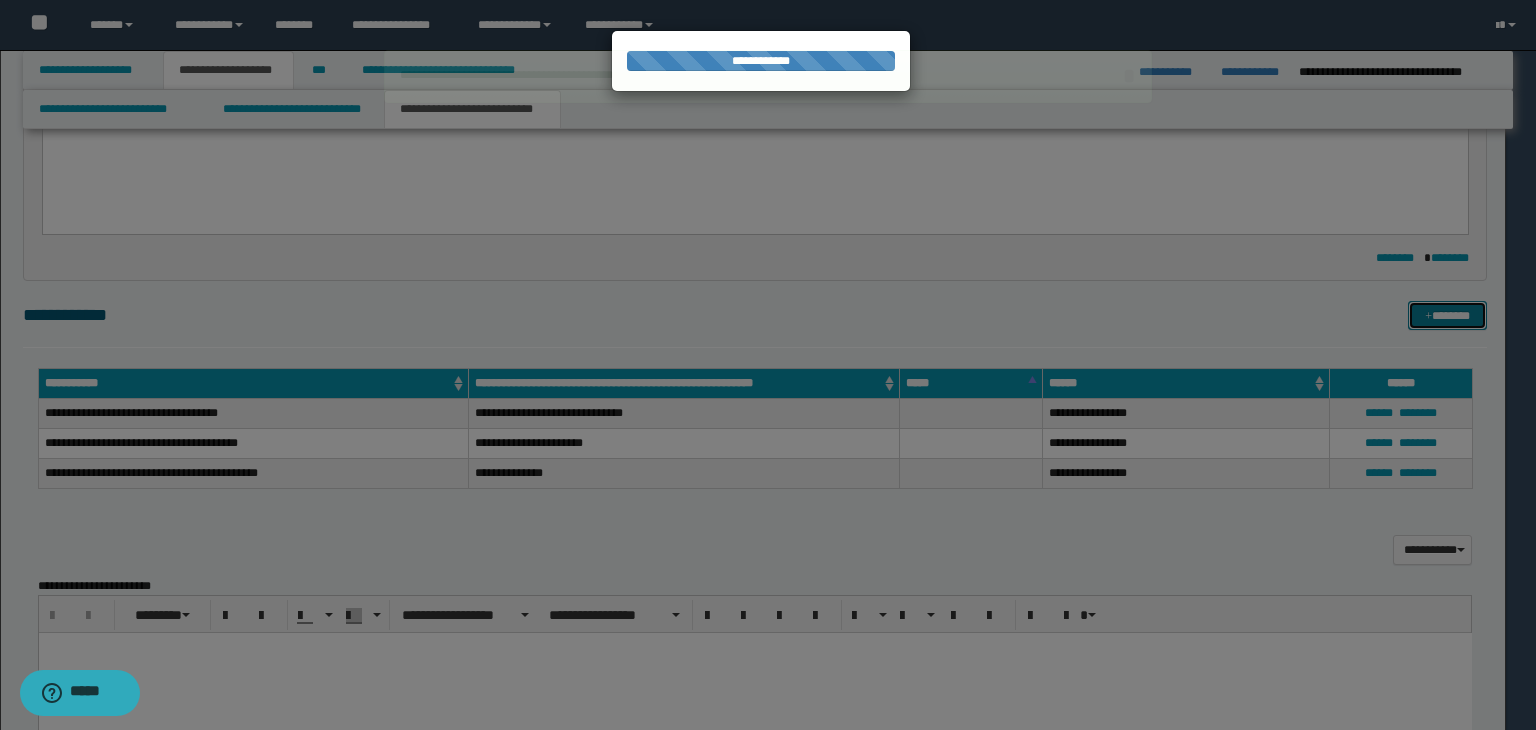 type 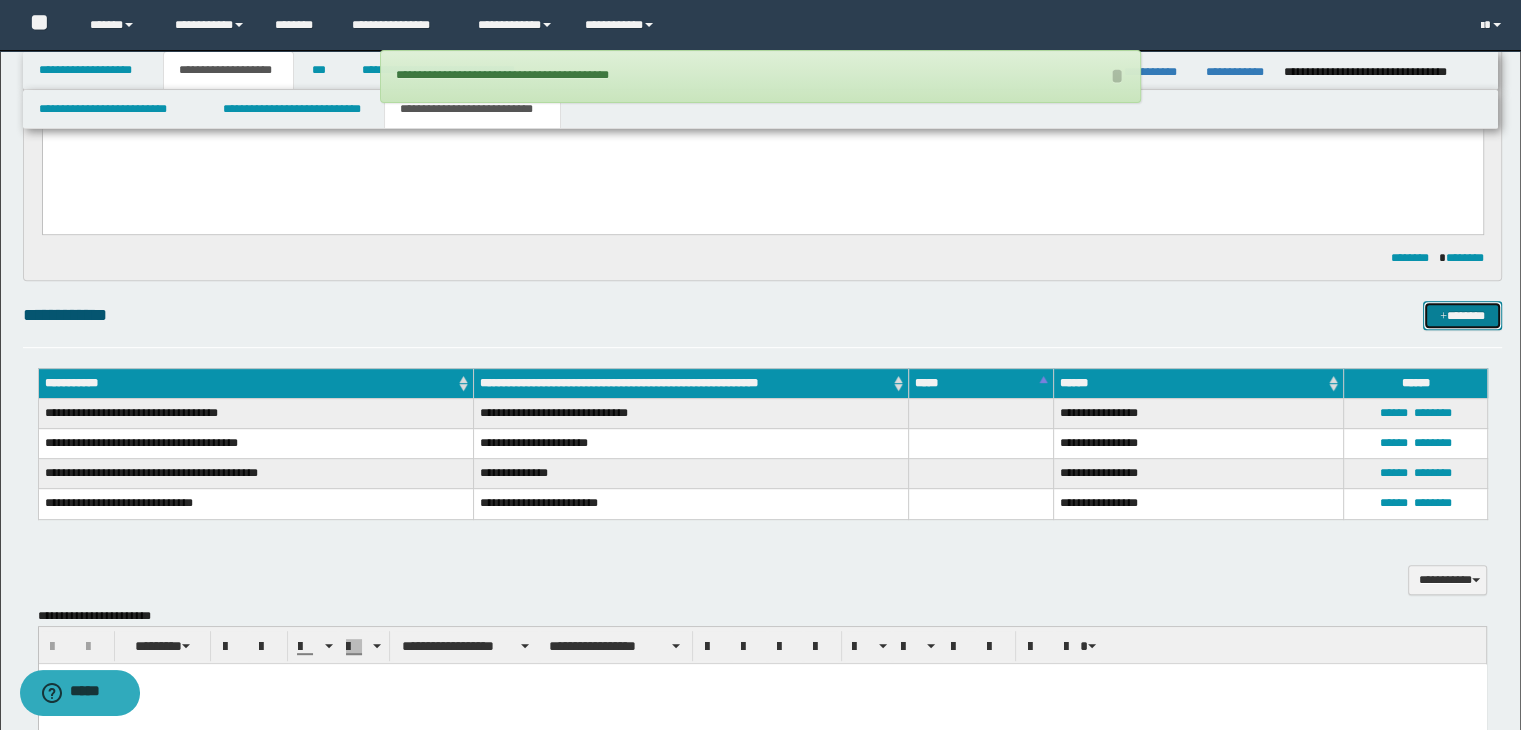 drag, startPoint x: 1439, startPoint y: 319, endPoint x: 1416, endPoint y: 320, distance: 23.021729 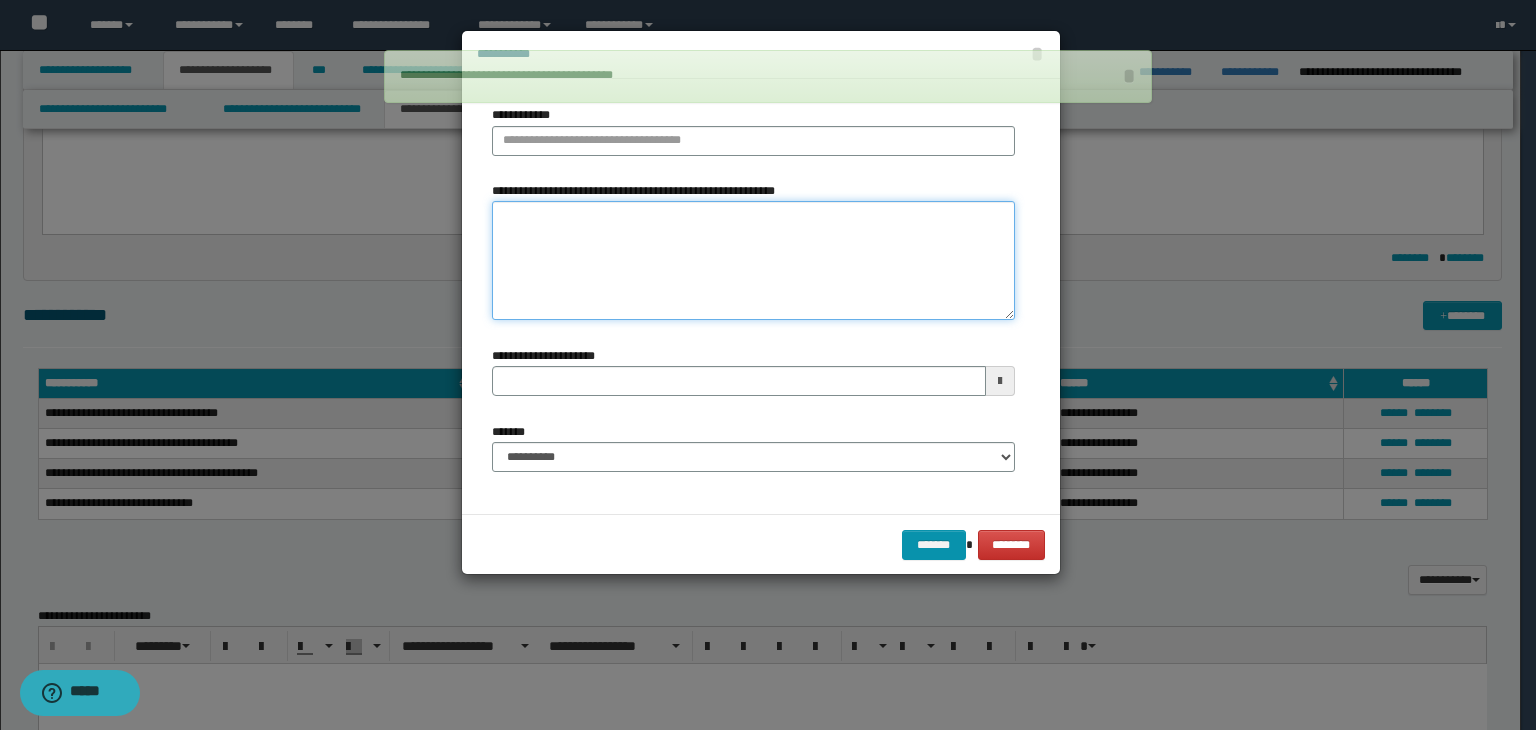 click on "**********" at bounding box center (753, 261) 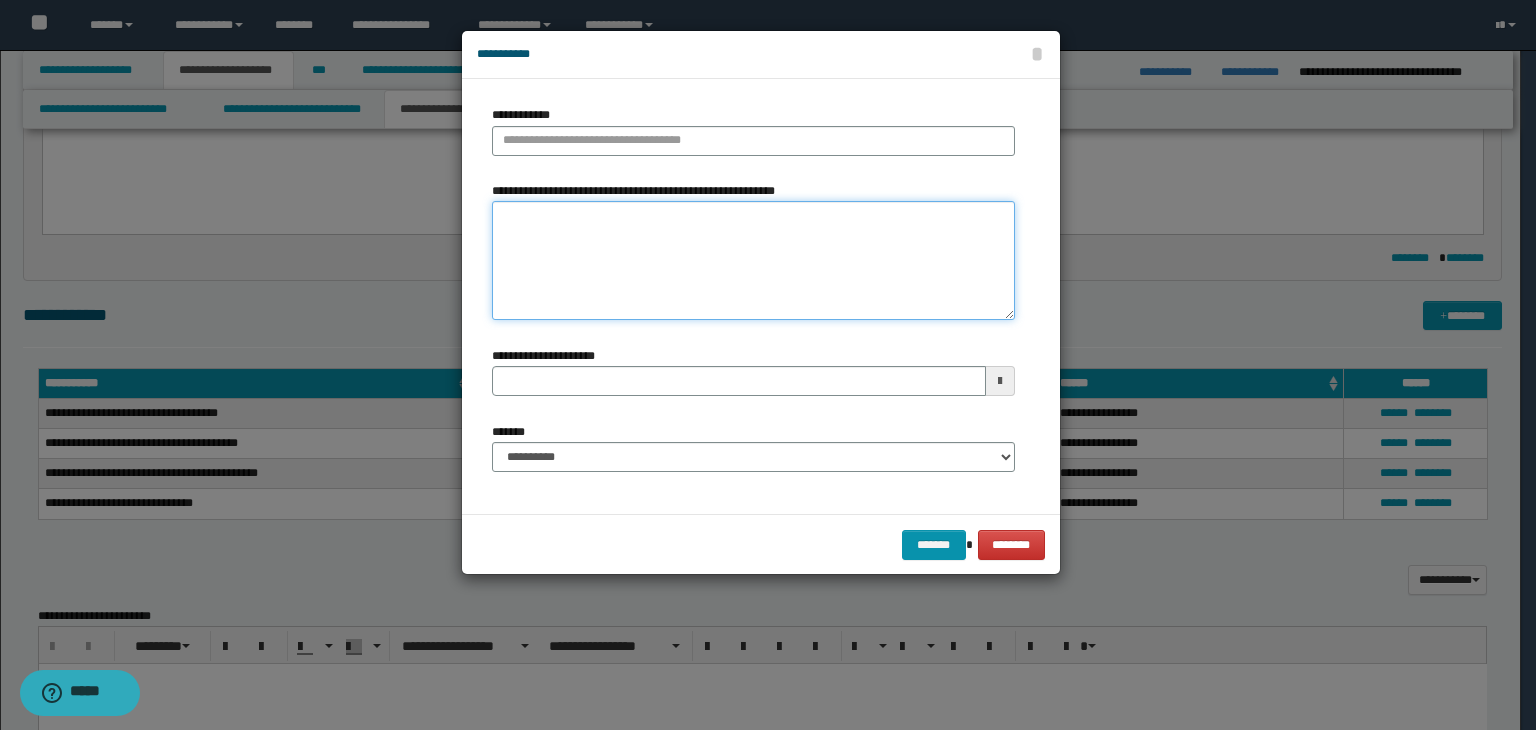 type 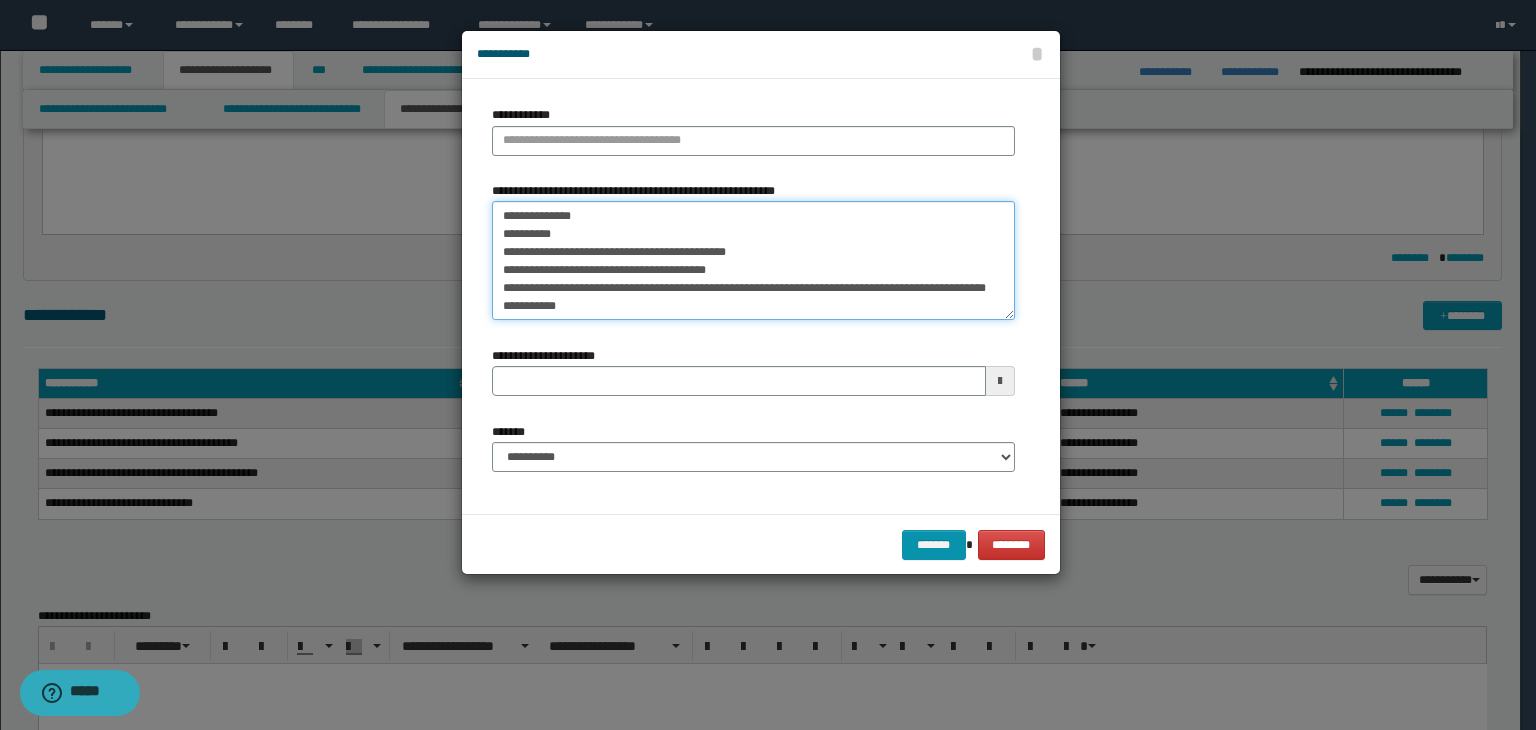 scroll, scrollTop: 0, scrollLeft: 0, axis: both 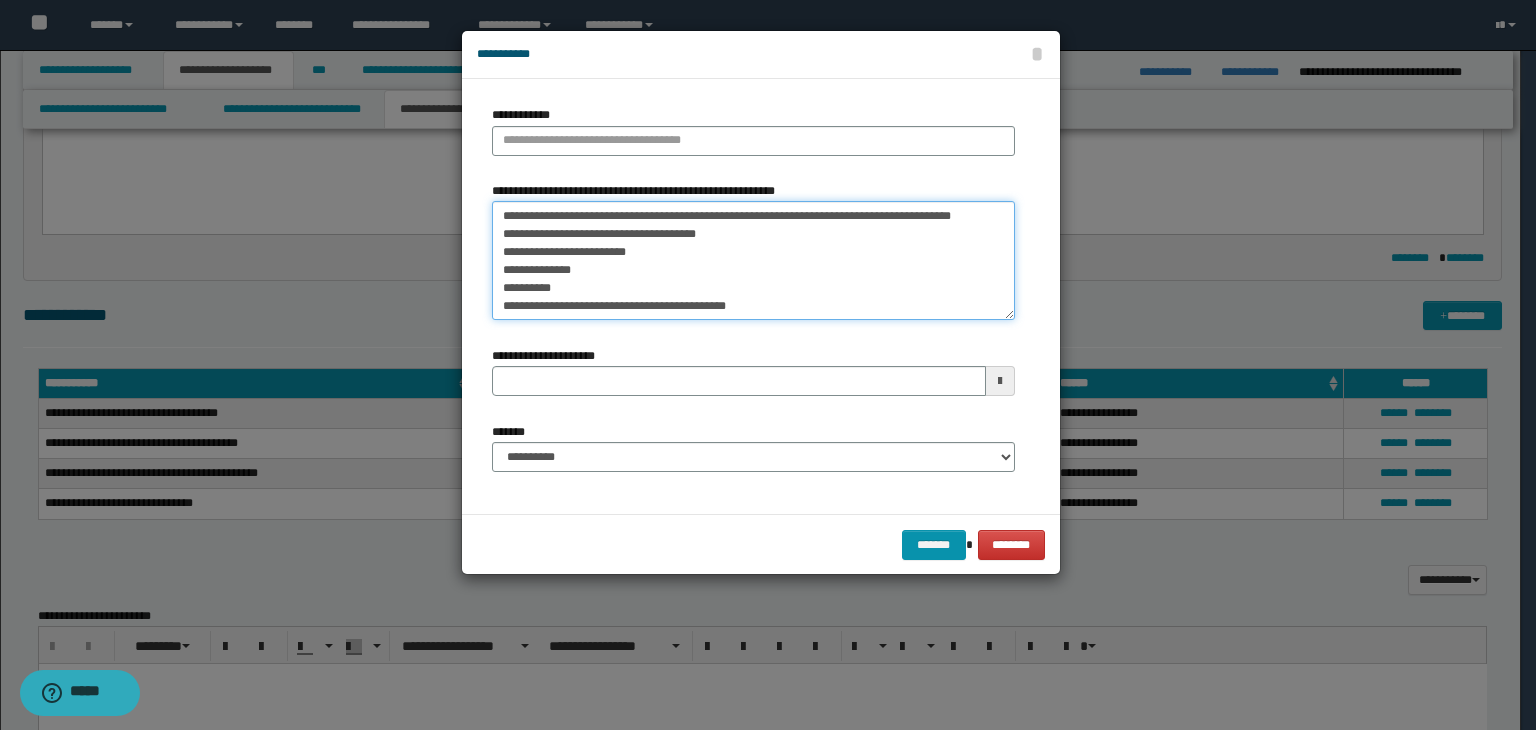 click on "**********" at bounding box center [753, 261] 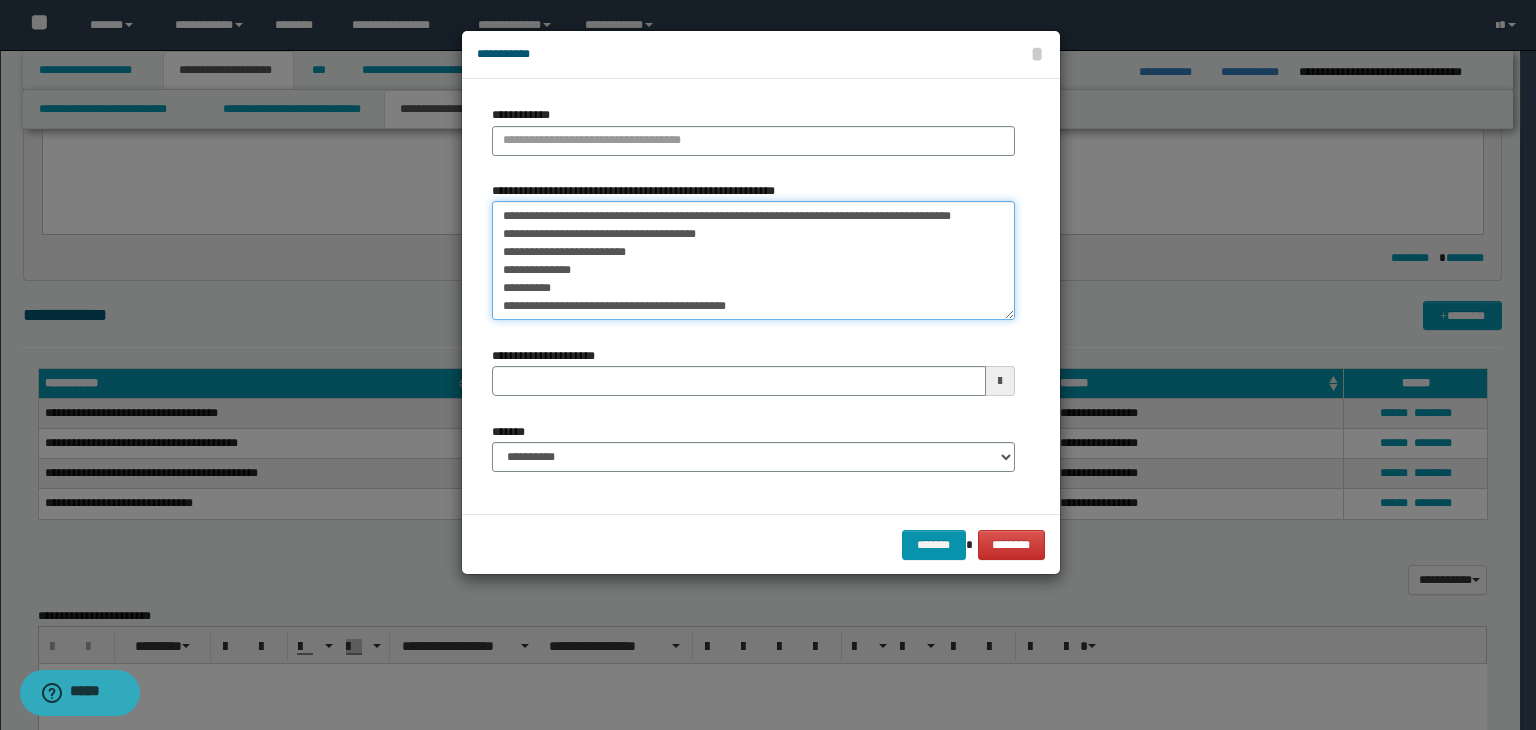 drag, startPoint x: 521, startPoint y: 213, endPoint x: 464, endPoint y: 210, distance: 57.07889 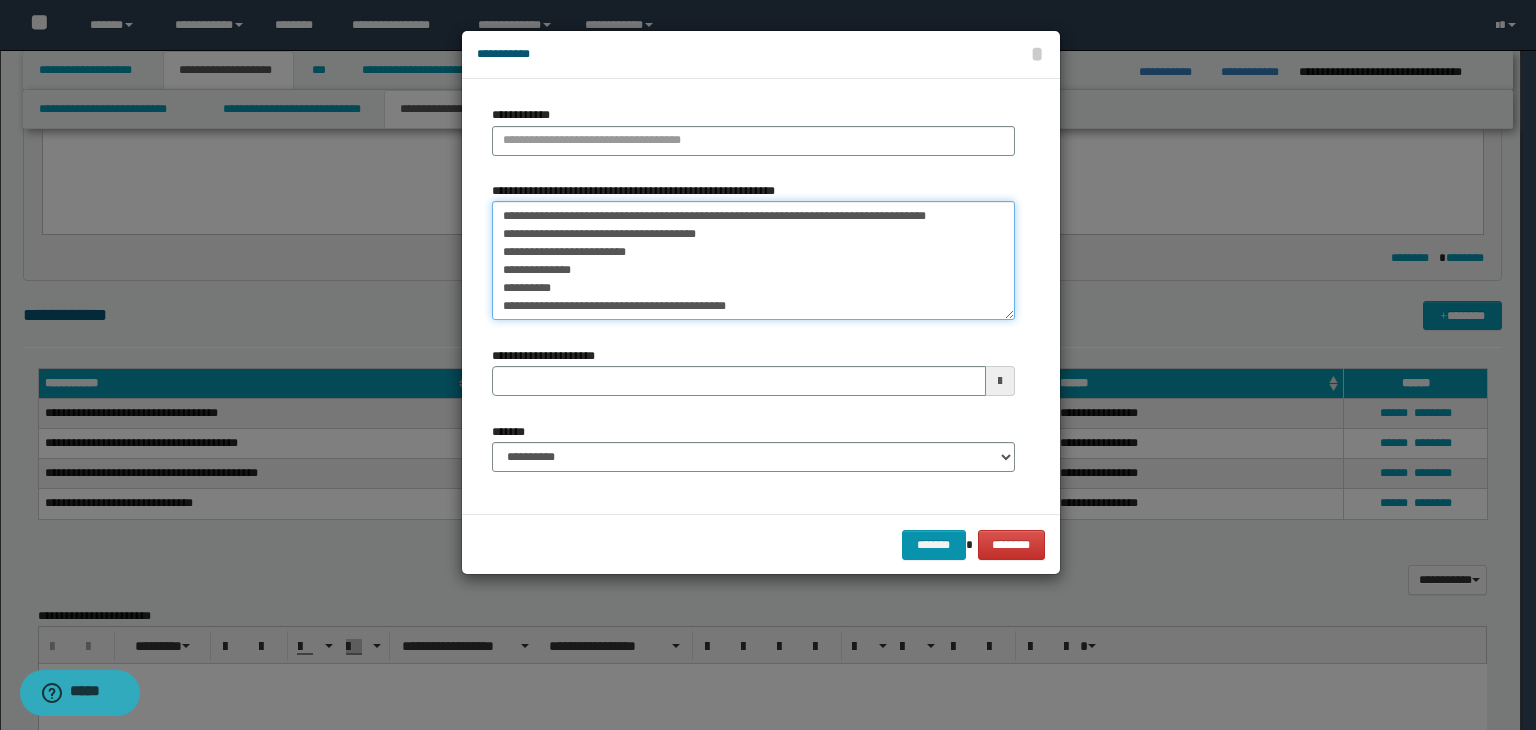 type on "**********" 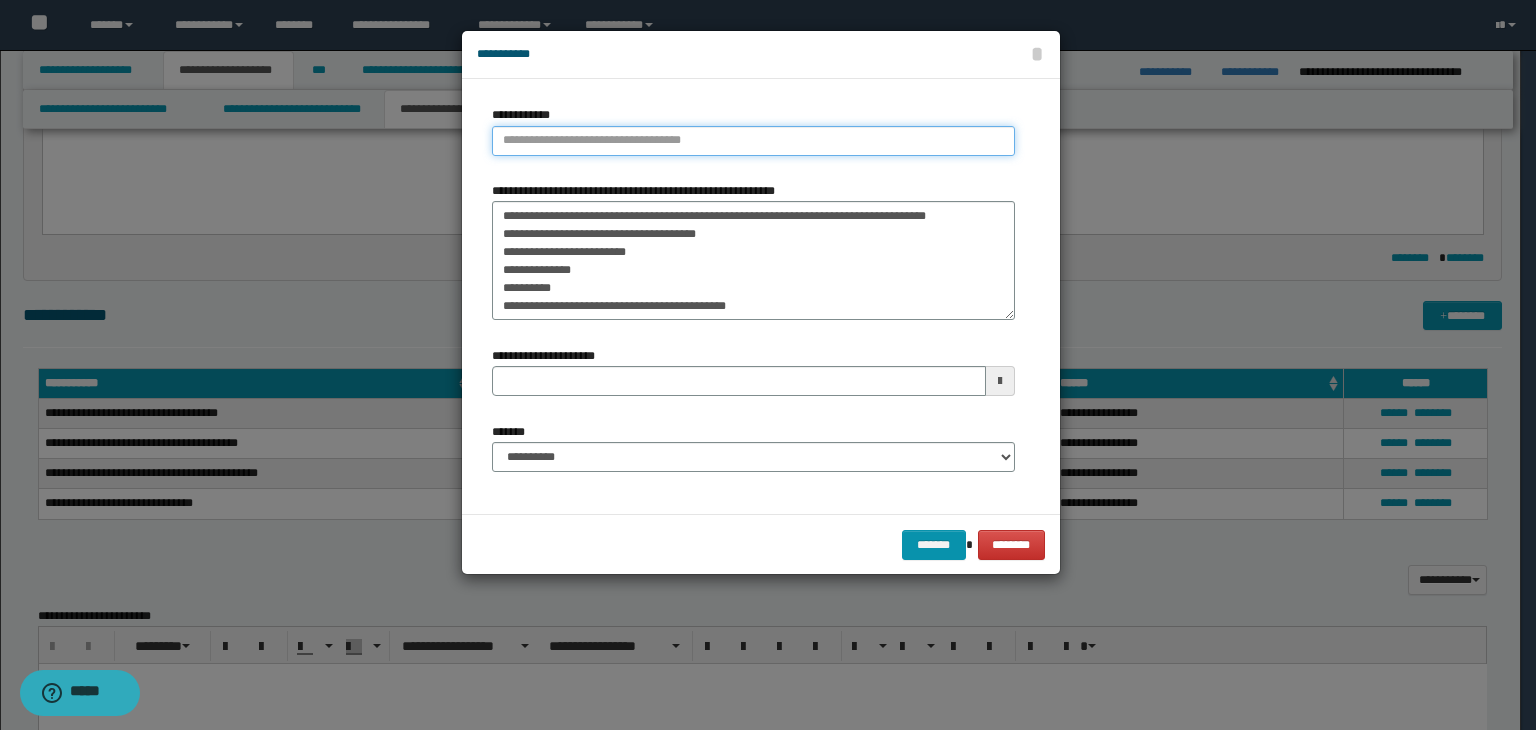type on "**********" 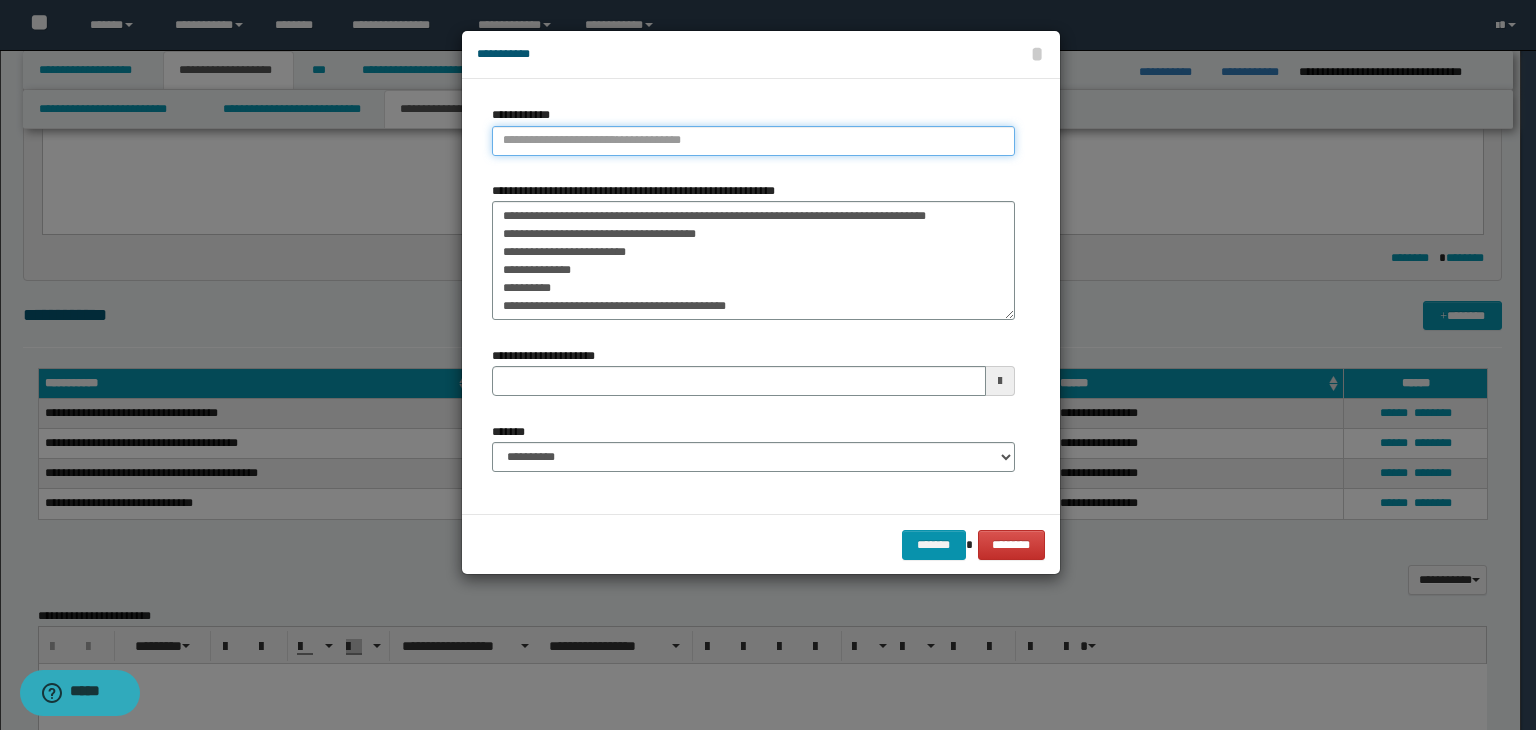 click on "**********" at bounding box center (753, 141) 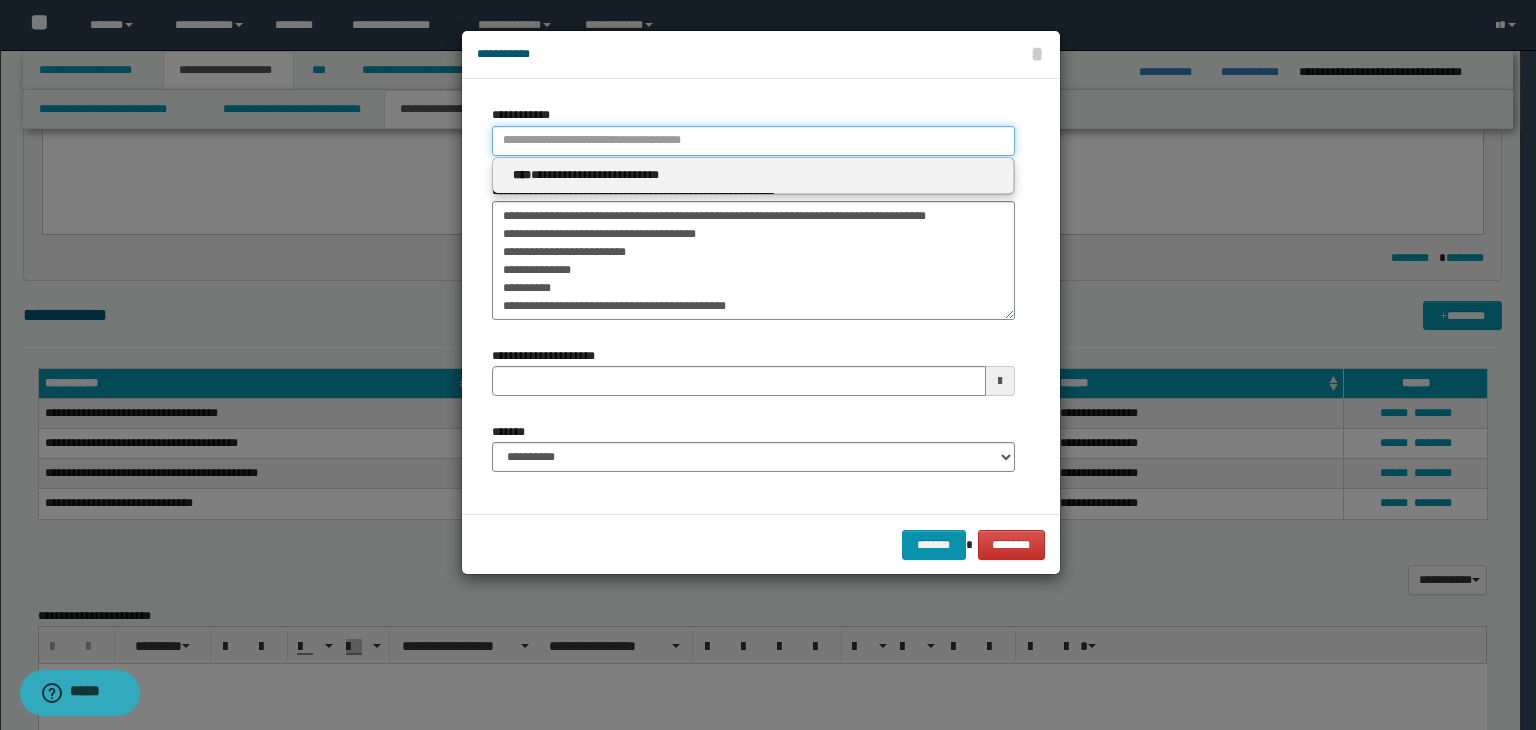 paste on "****" 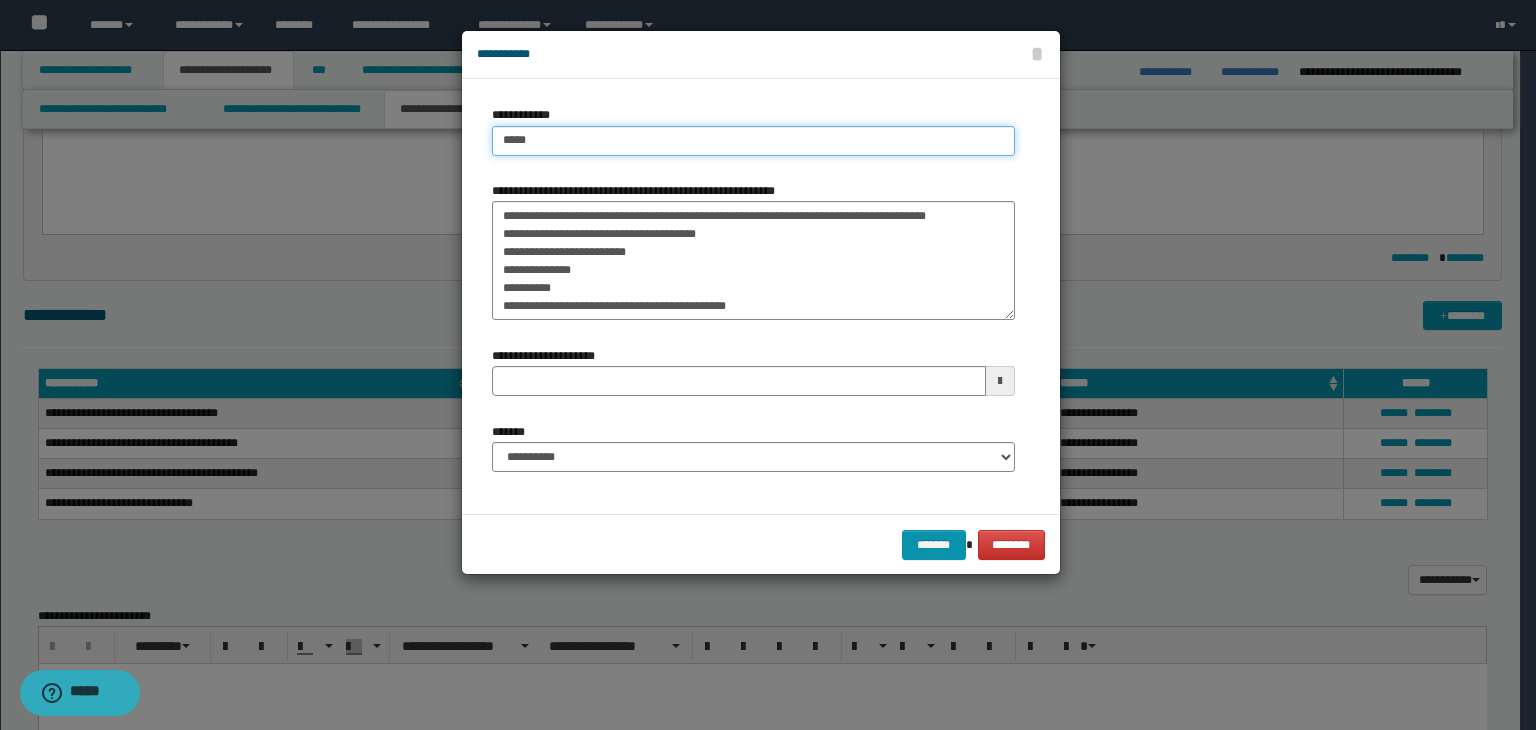 type on "****" 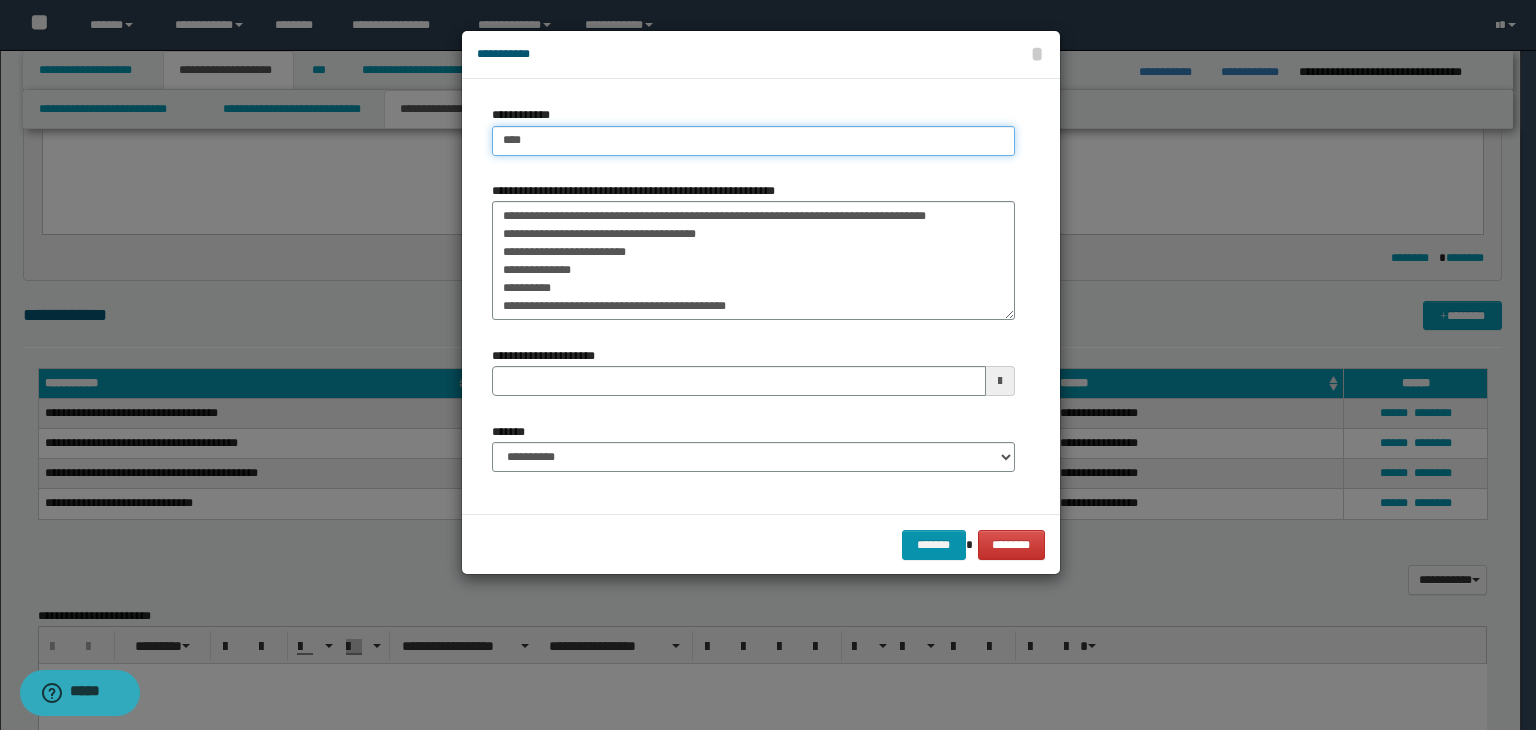 type on "****" 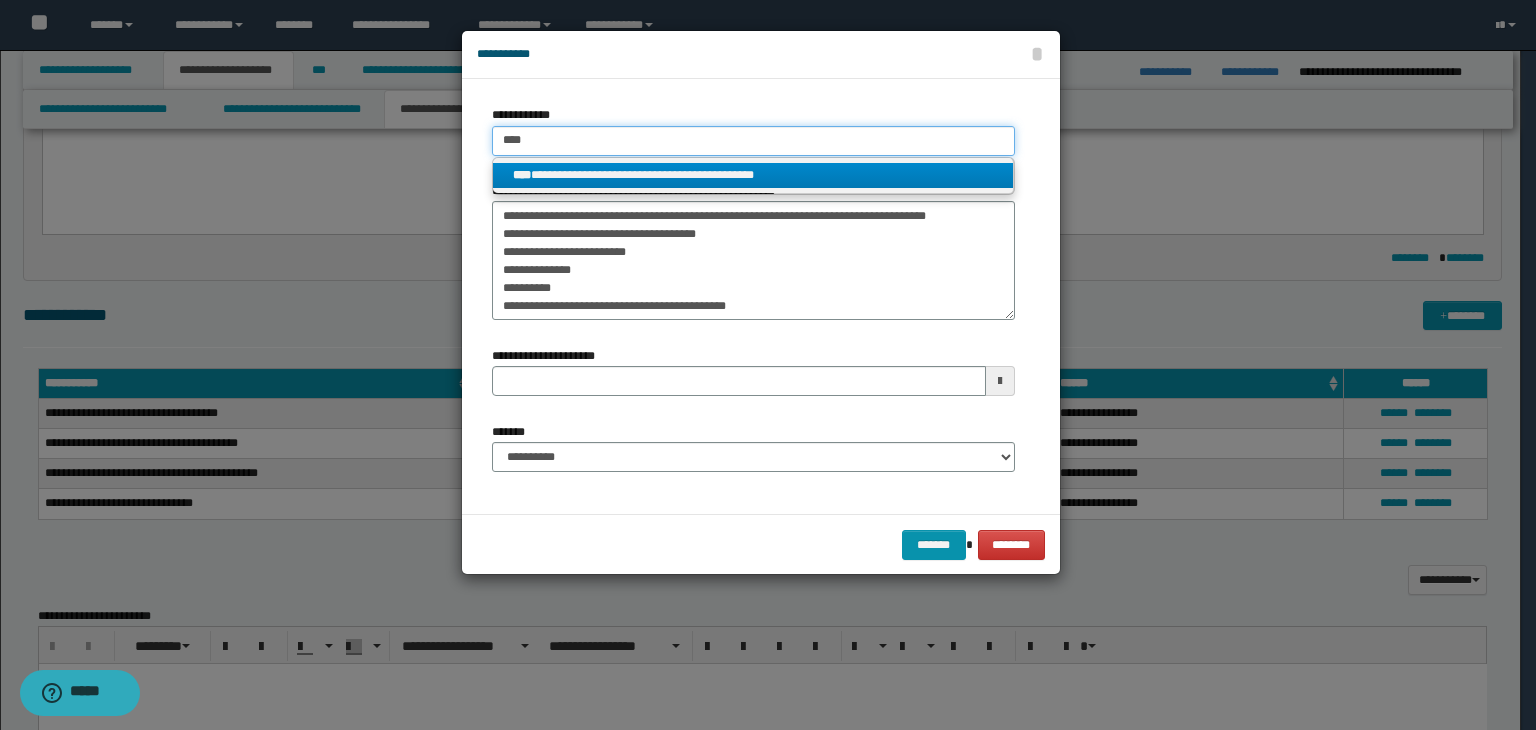 type on "****" 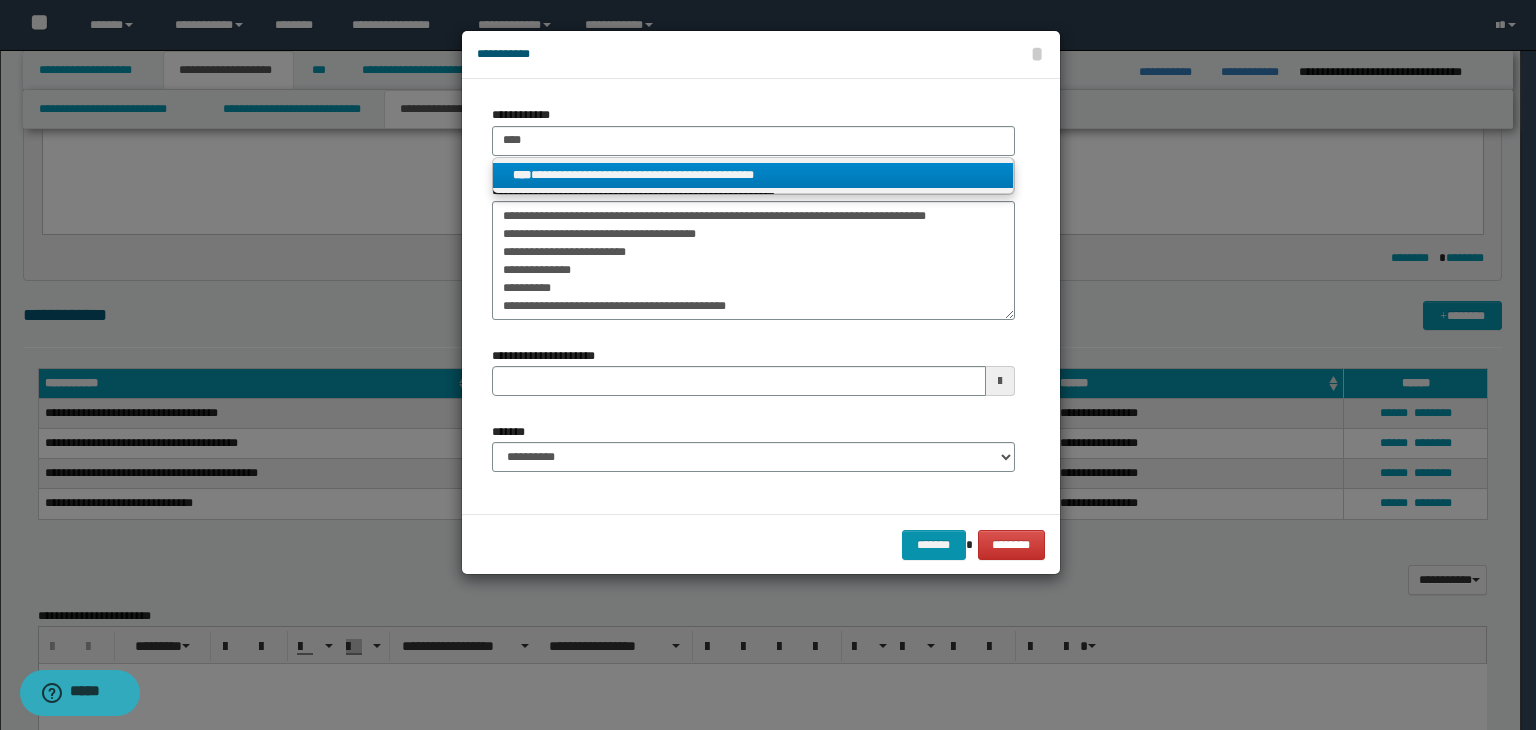 click on "**********" at bounding box center [753, 175] 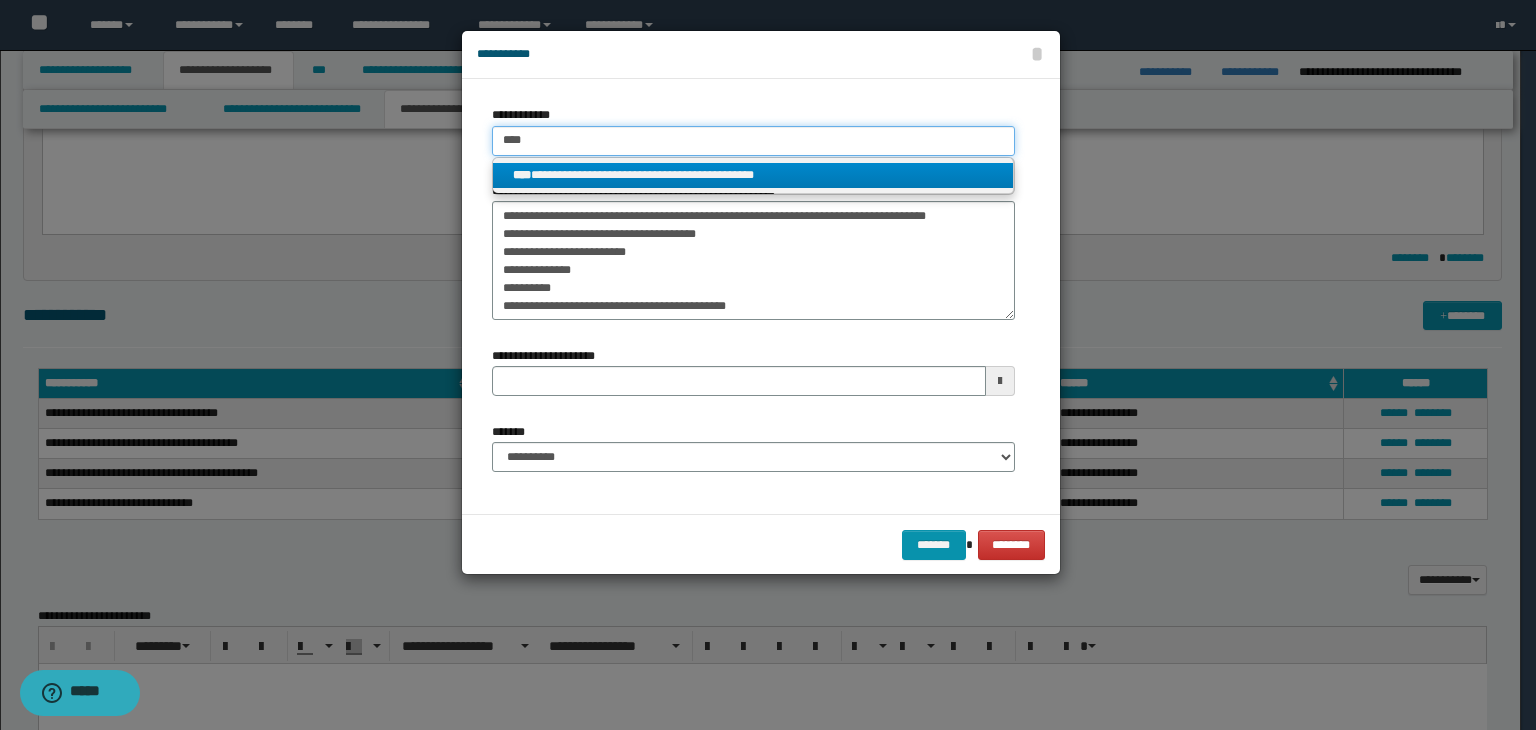 type 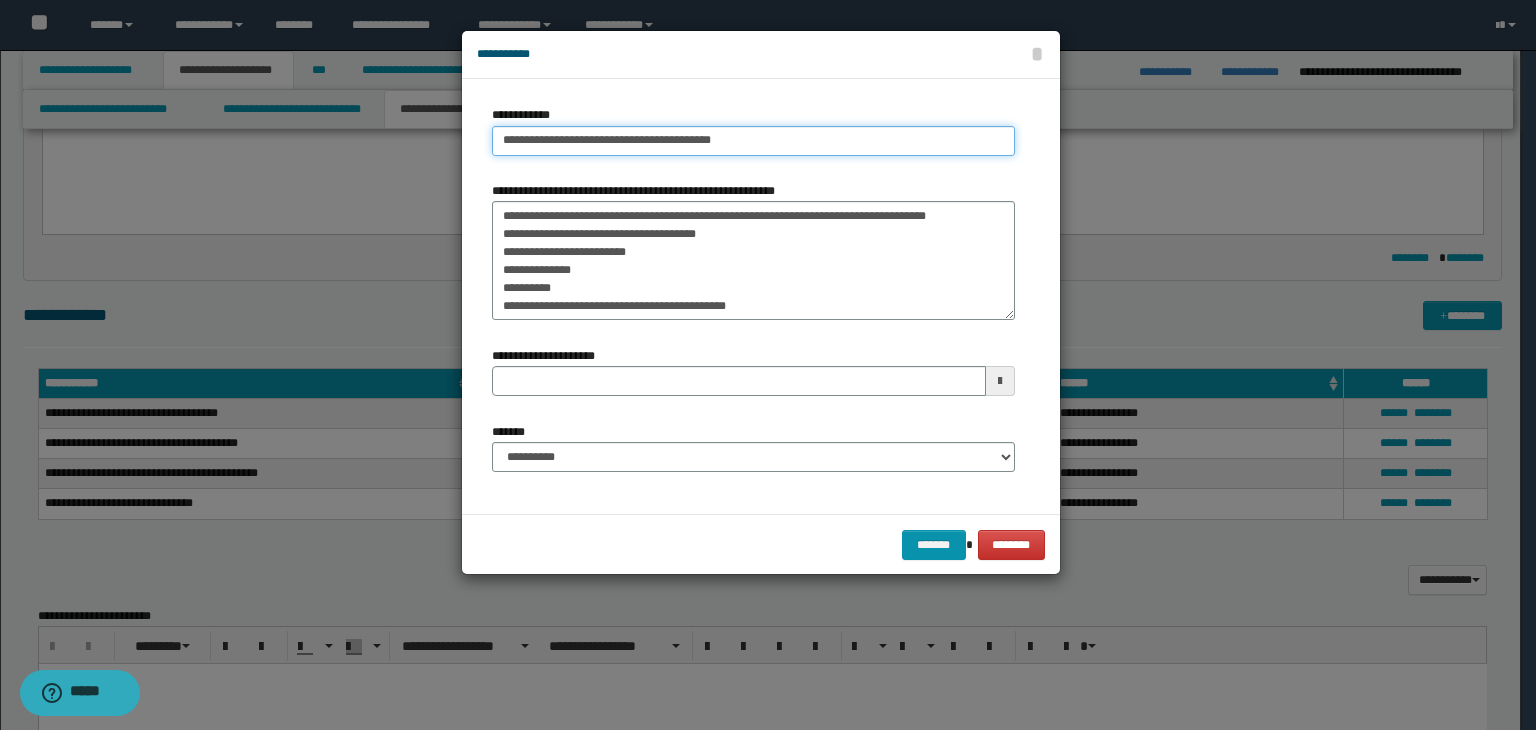 type 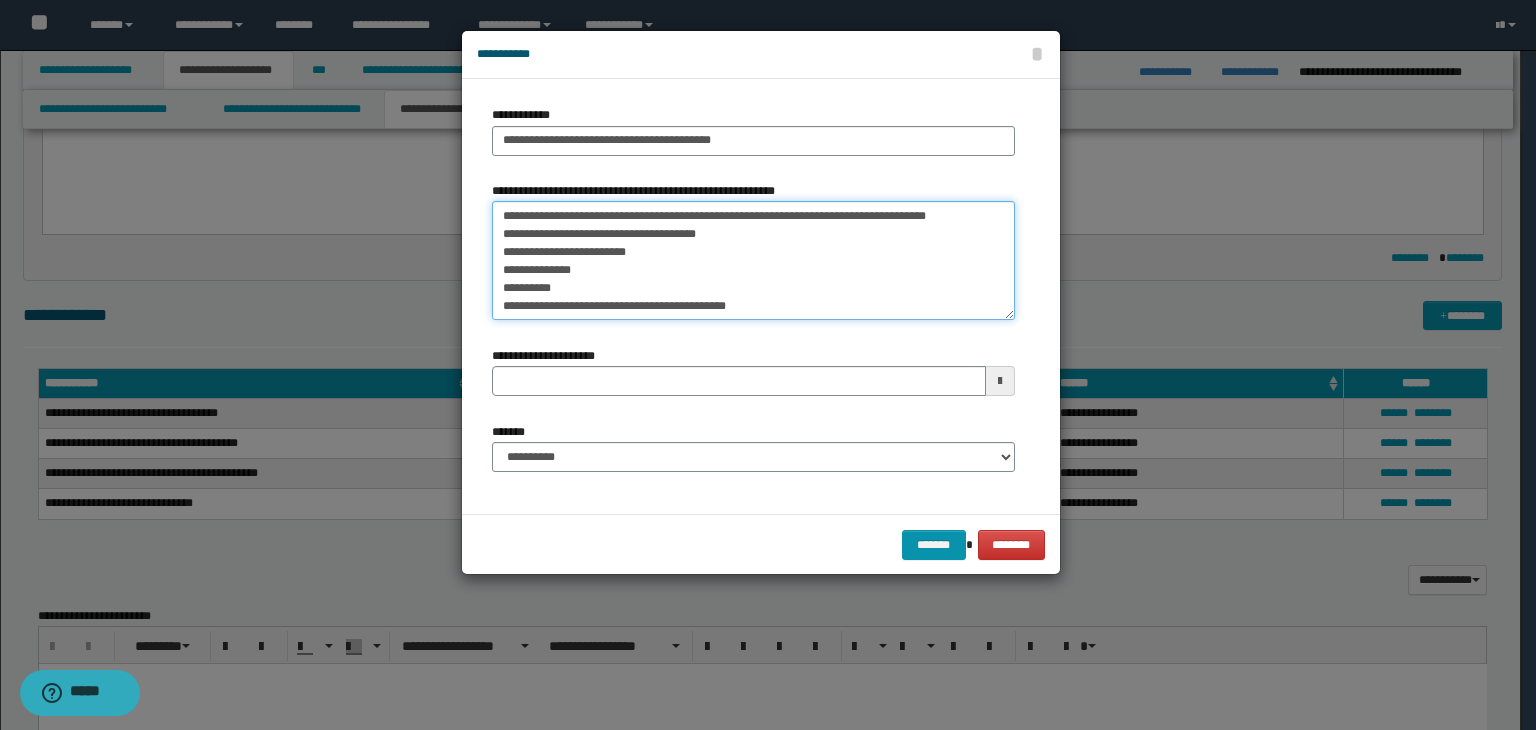 type 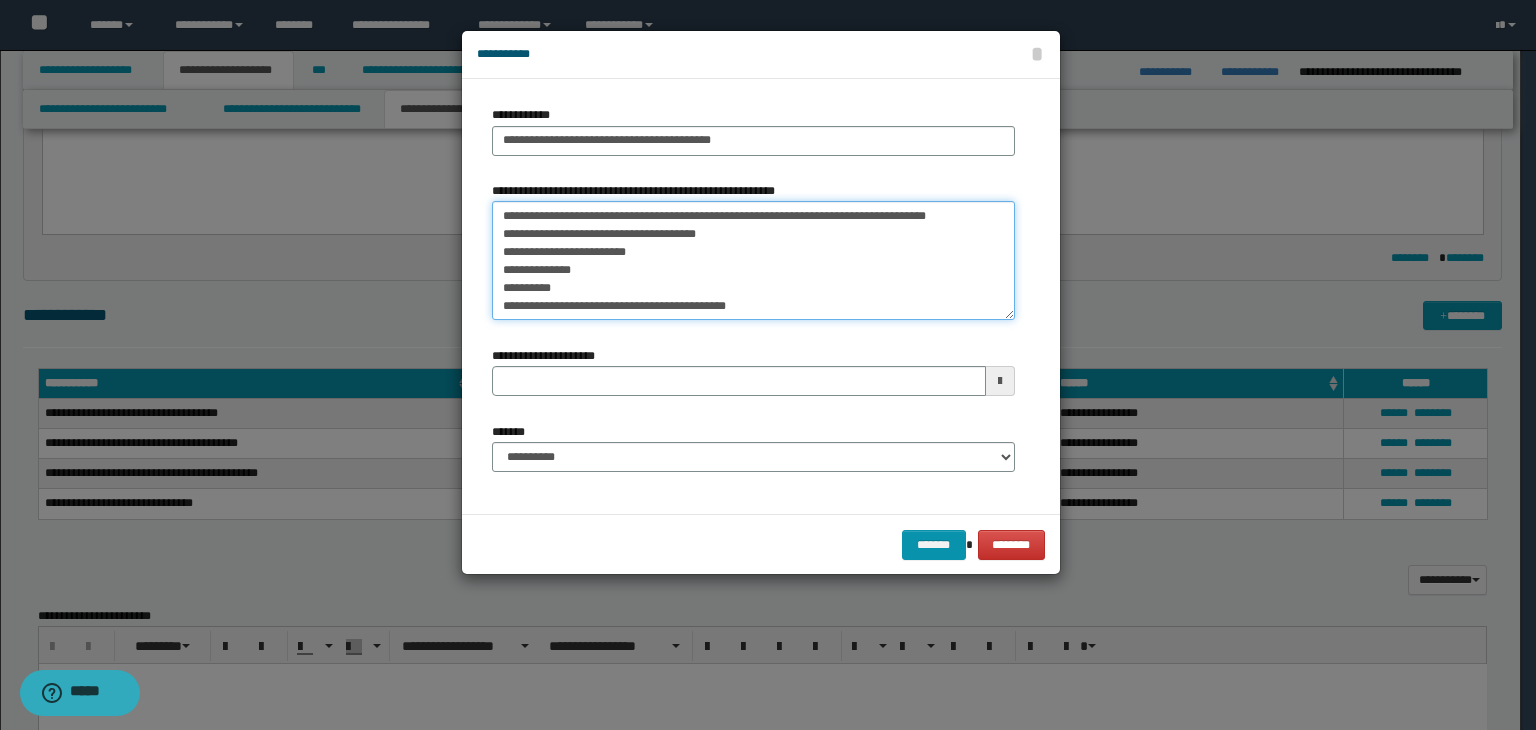 drag, startPoint x: 735, startPoint y: 216, endPoint x: 124, endPoint y: 151, distance: 614.4477 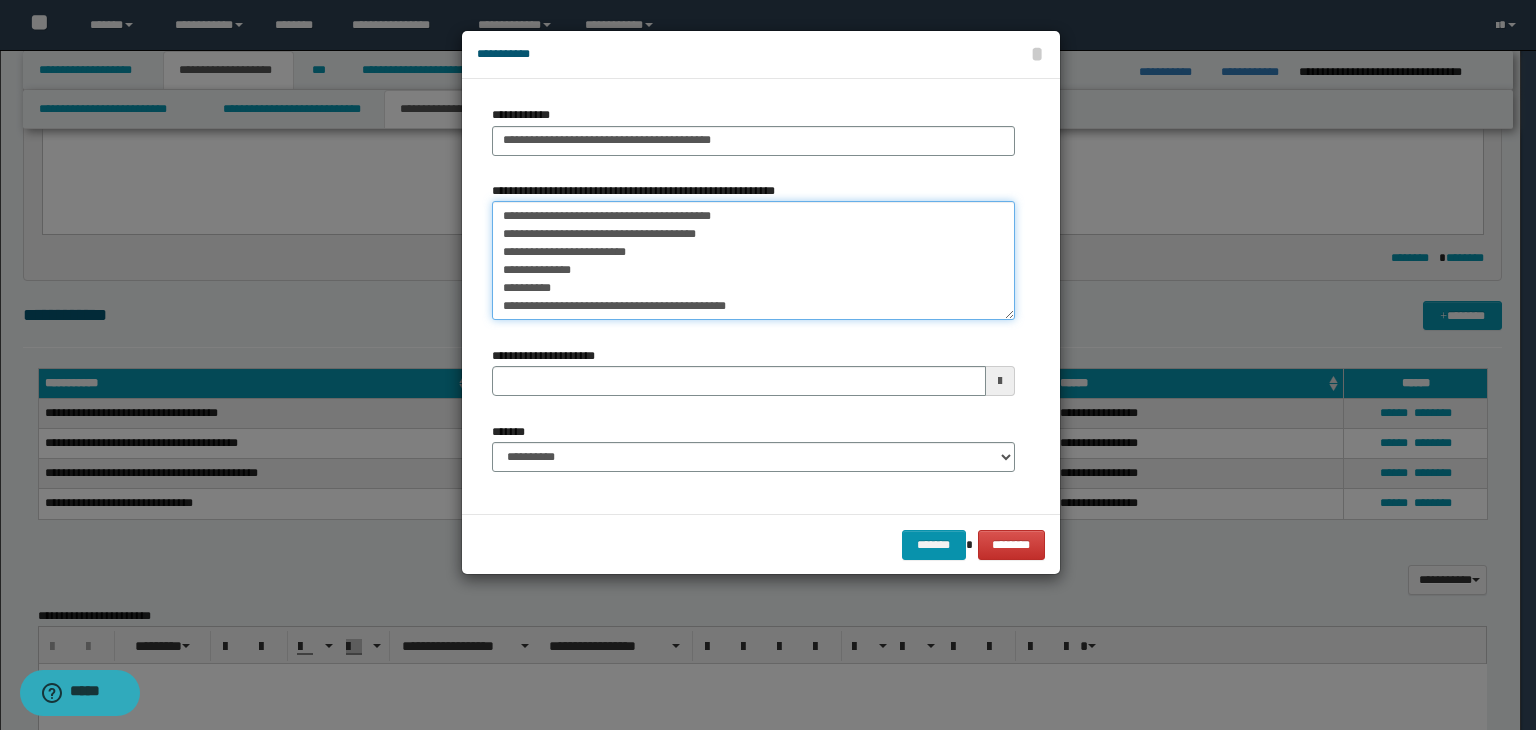 type 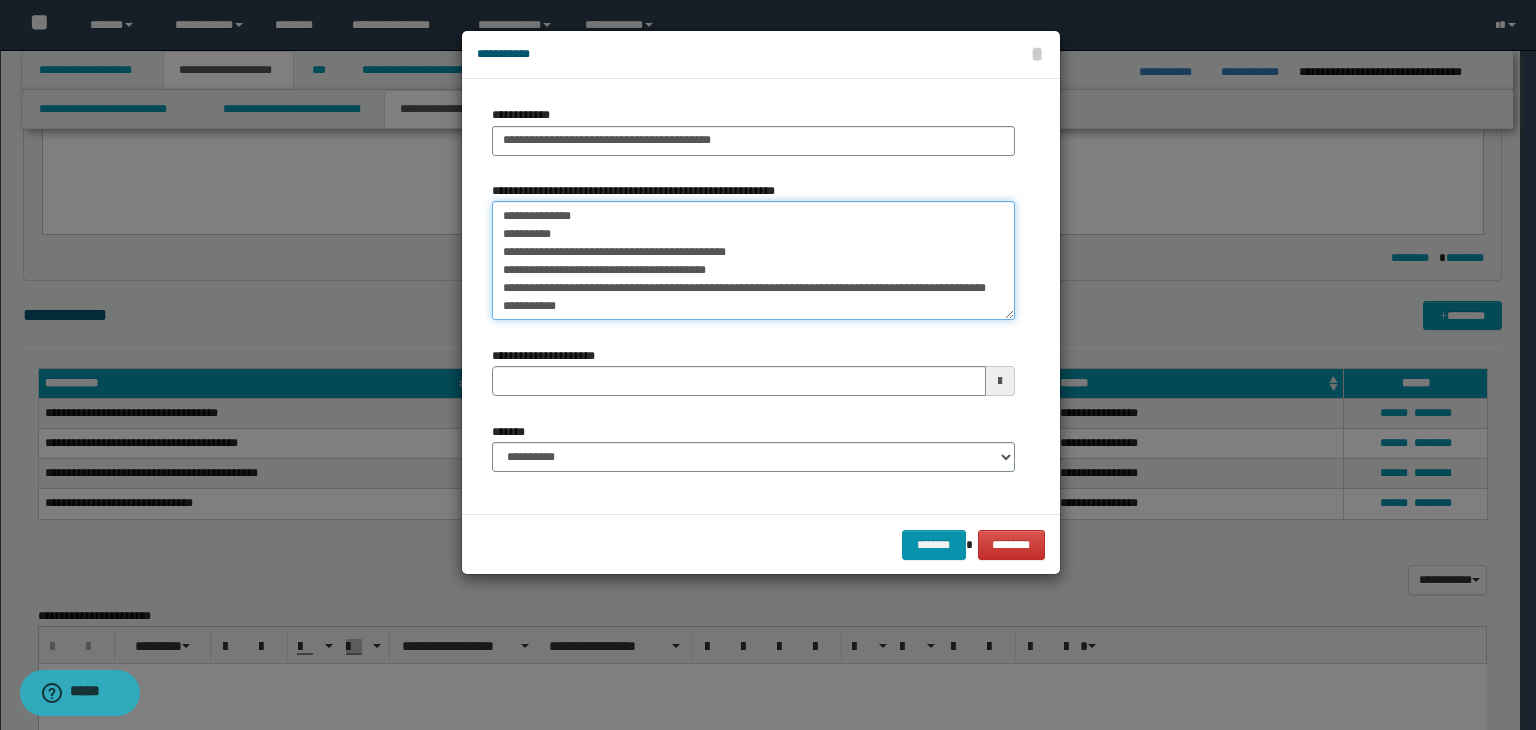 drag, startPoint x: 493, startPoint y: 233, endPoint x: 555, endPoint y: 377, distance: 156.7801 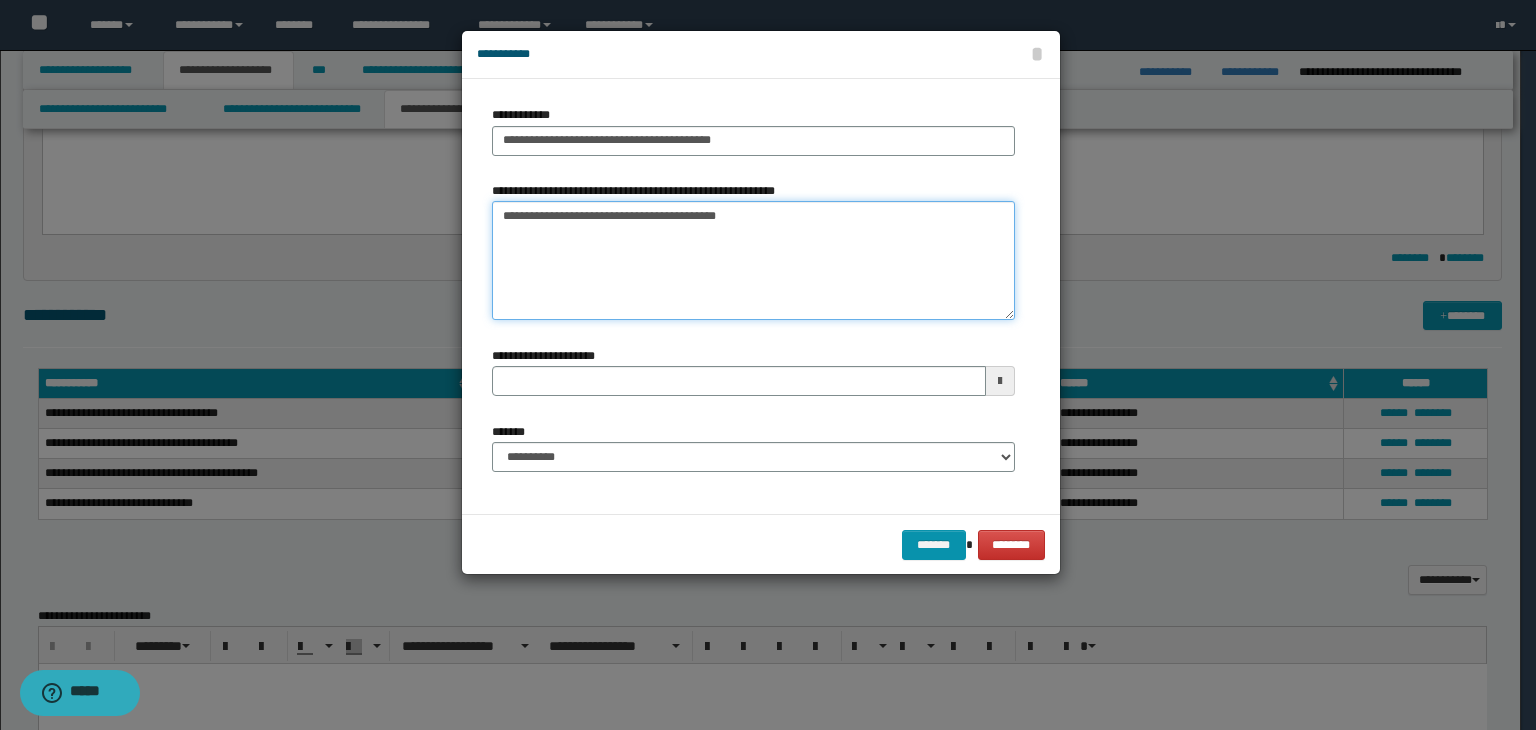 scroll, scrollTop: 0, scrollLeft: 0, axis: both 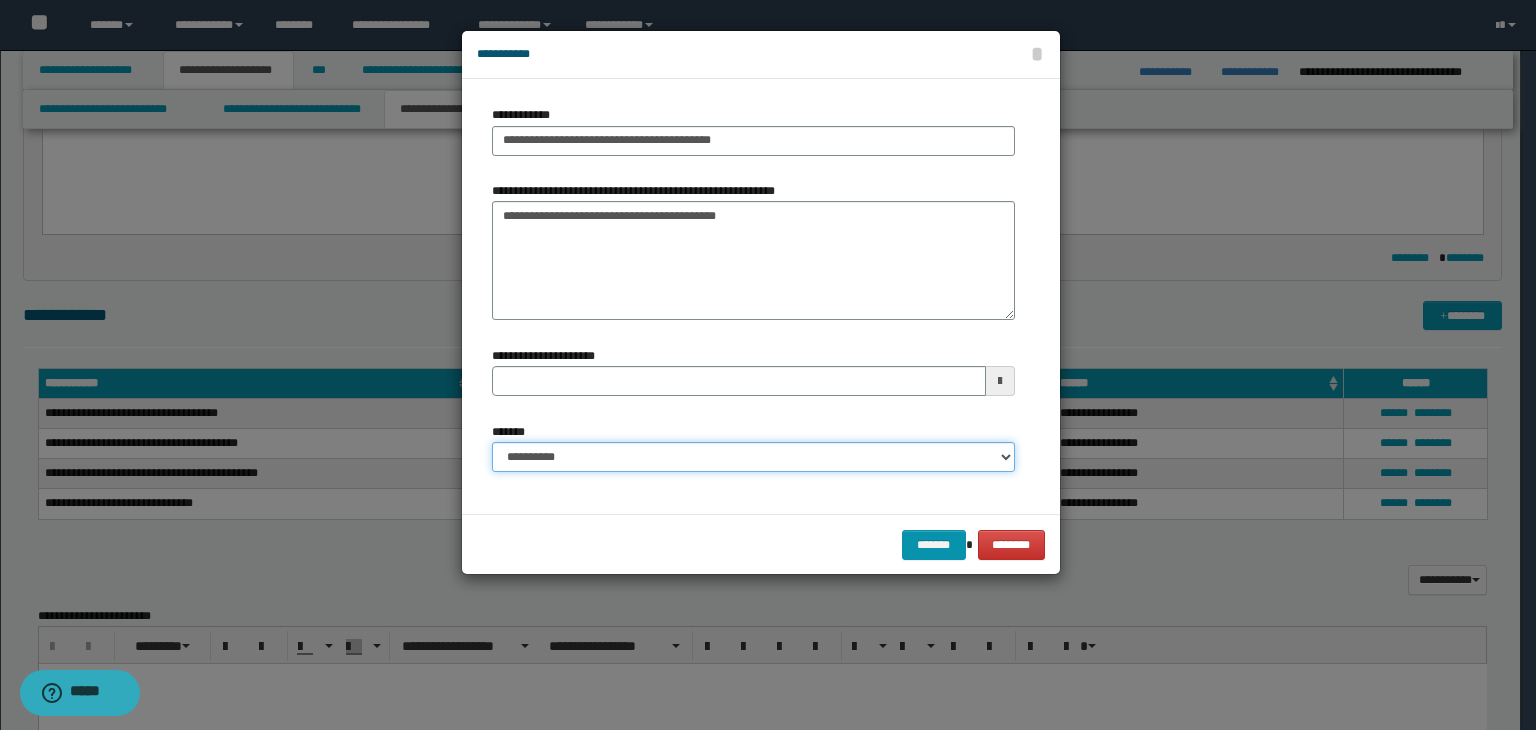 click on "**********" at bounding box center [753, 457] 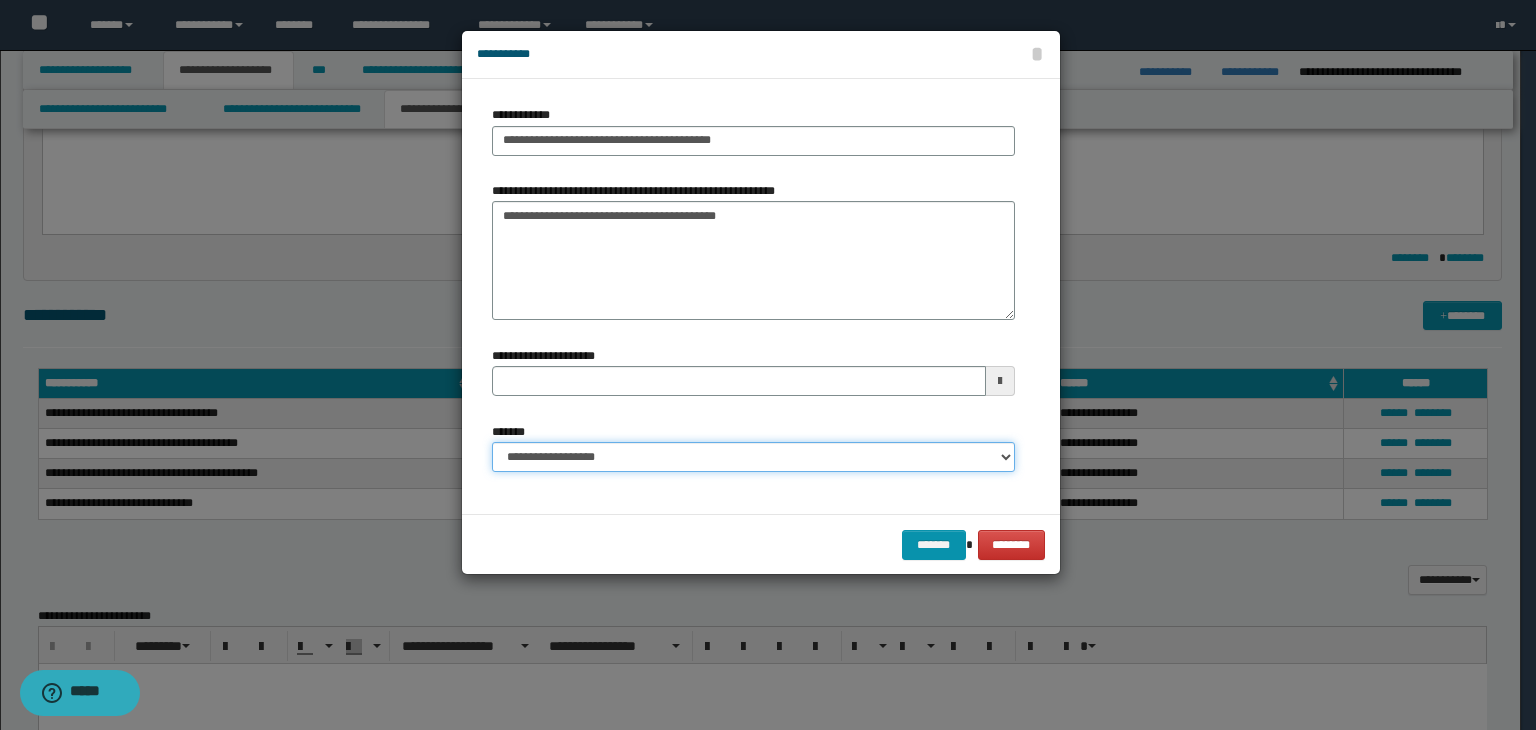 type 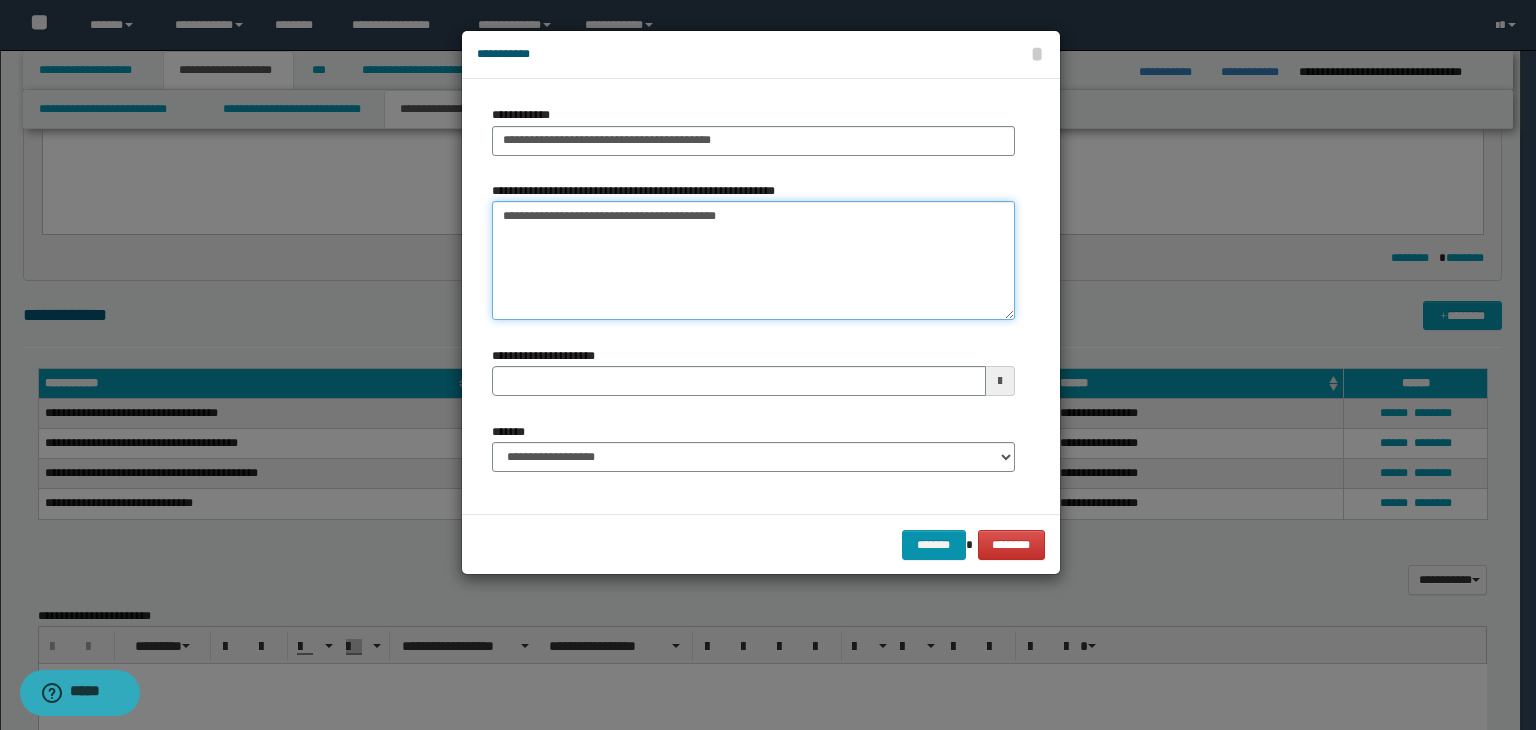 click on "**********" at bounding box center (753, 261) 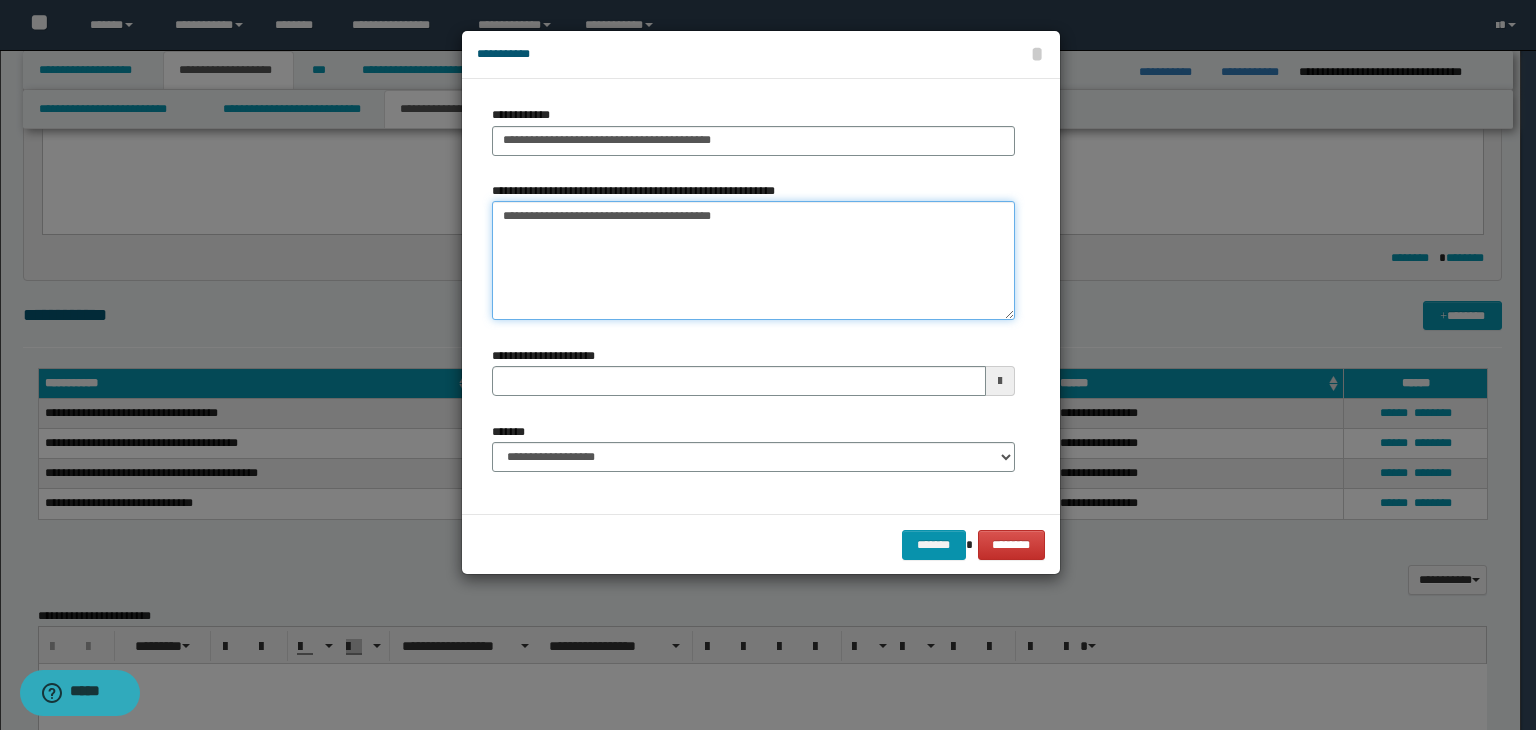 type 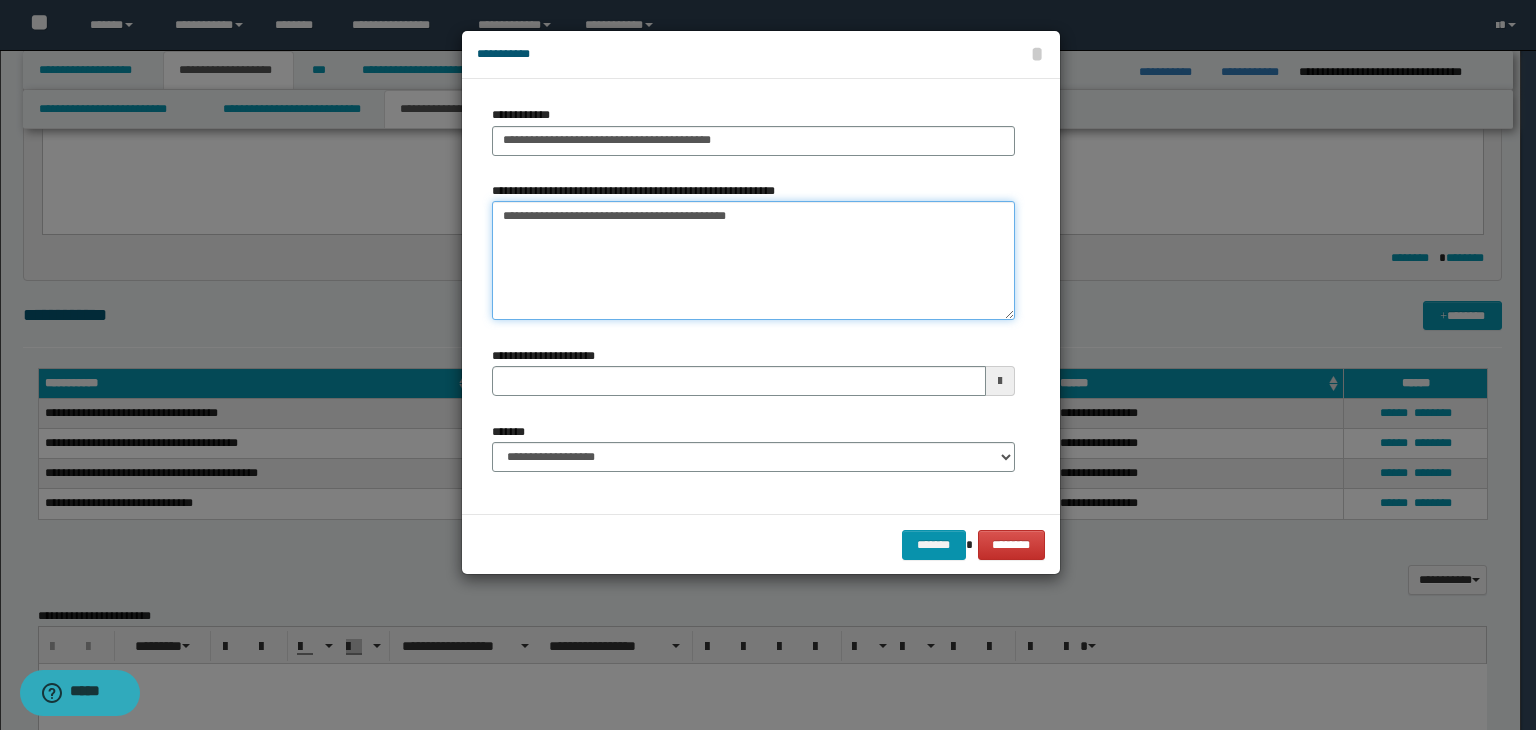 type on "**********" 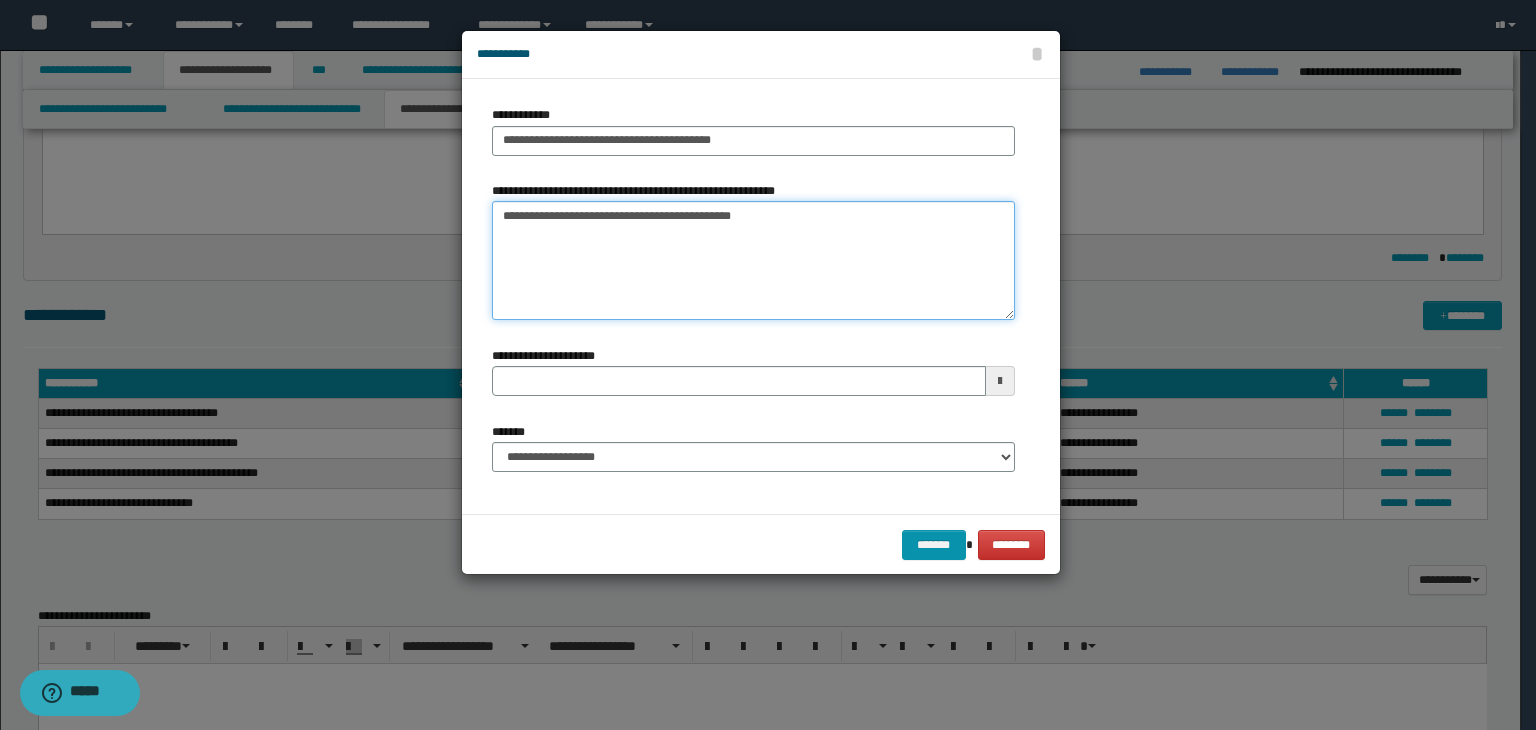 type 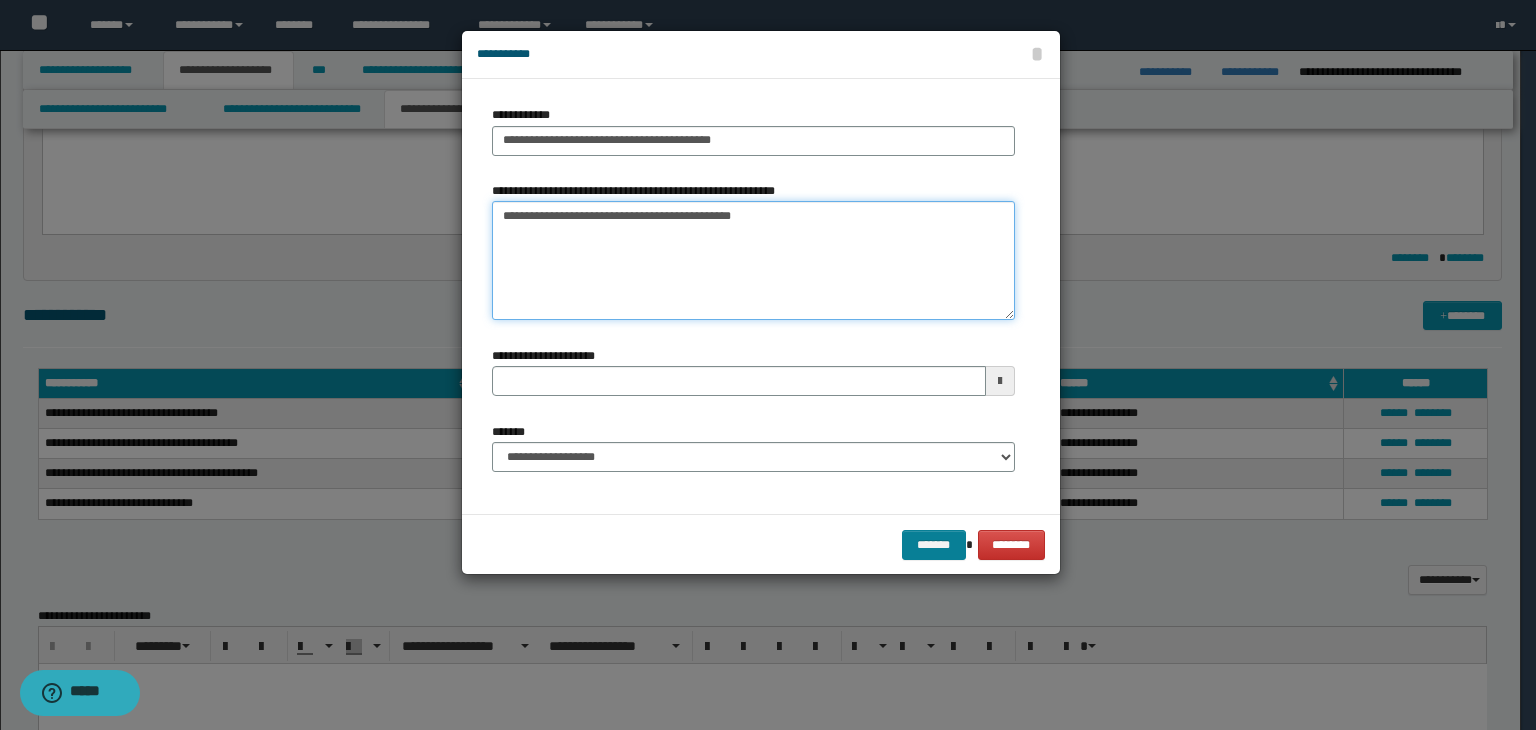 type on "**********" 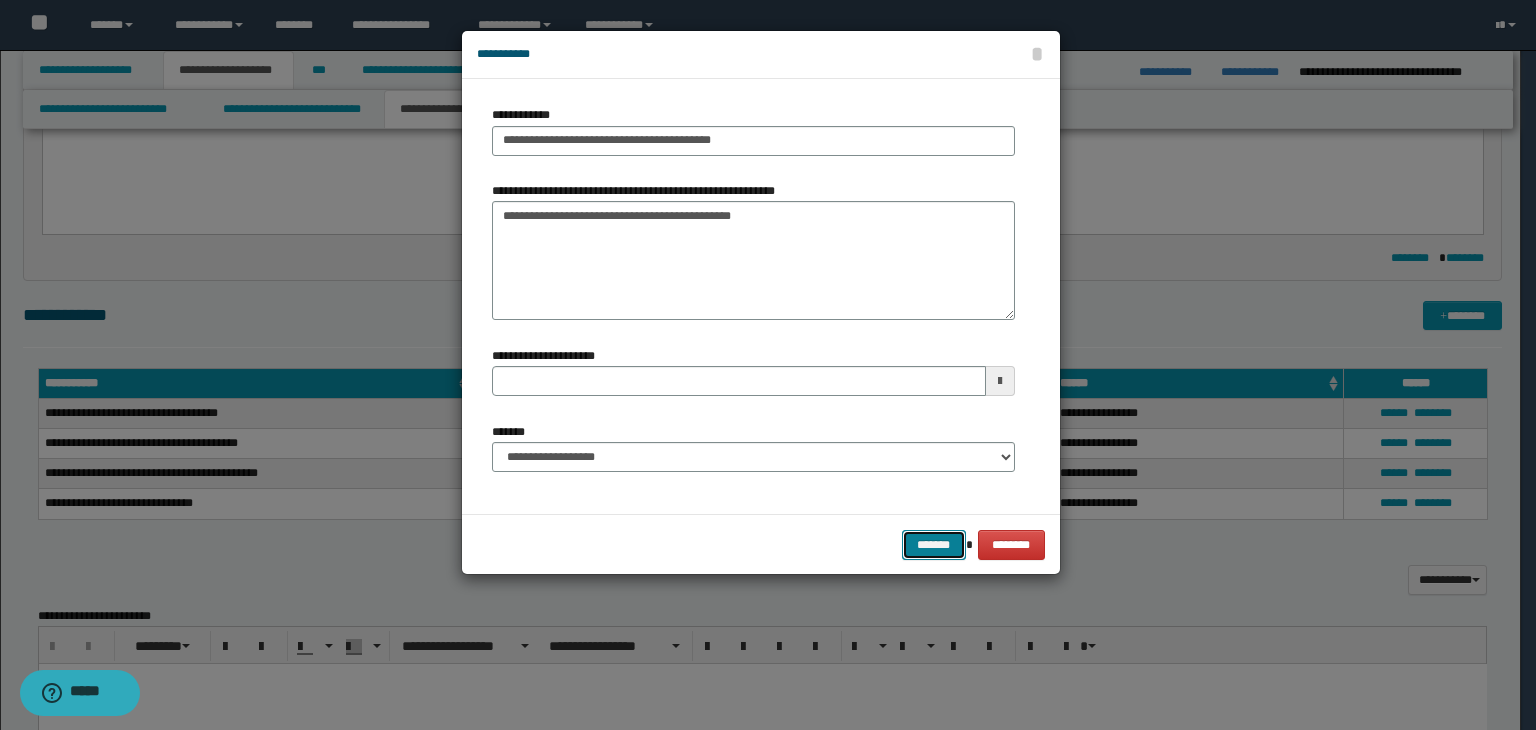click on "*******" at bounding box center [934, 545] 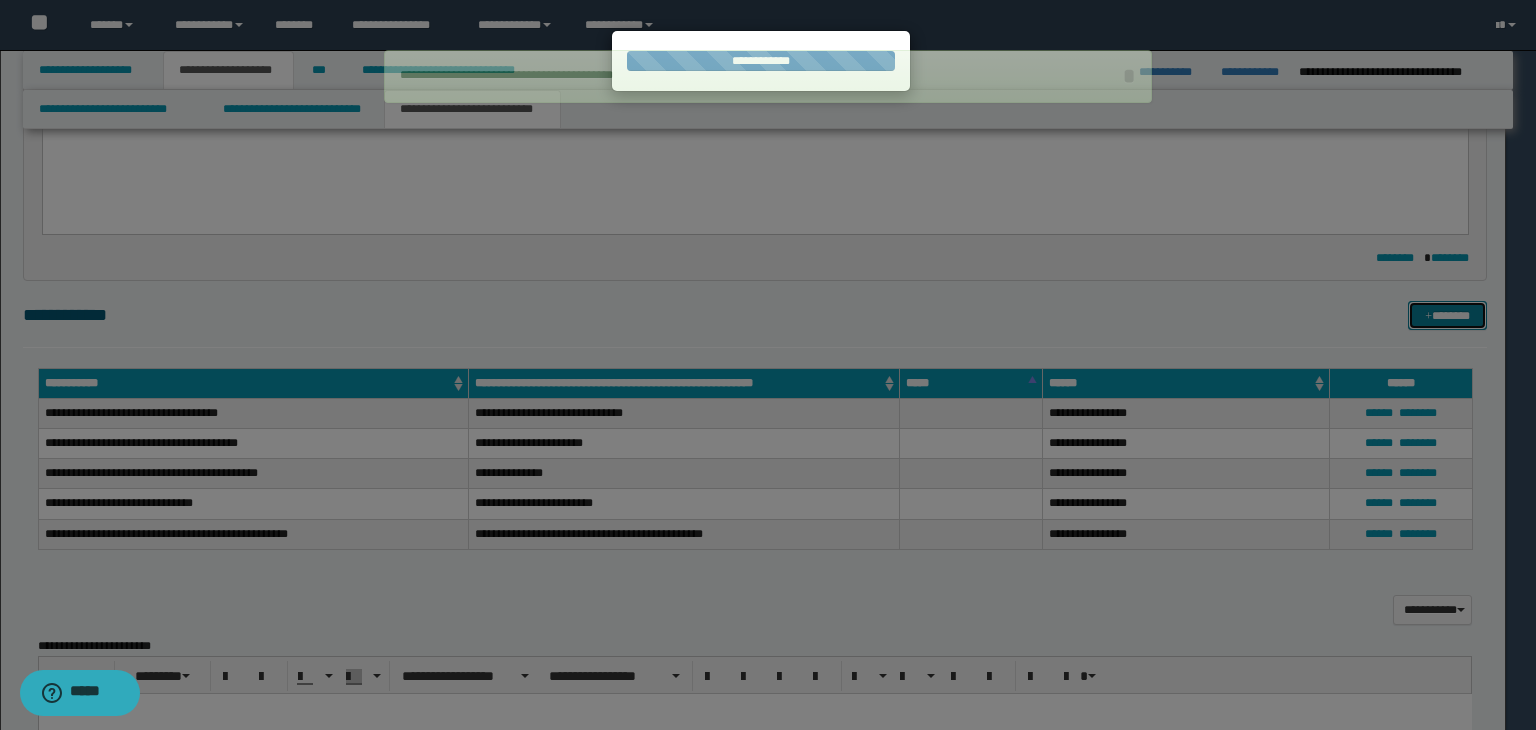 type 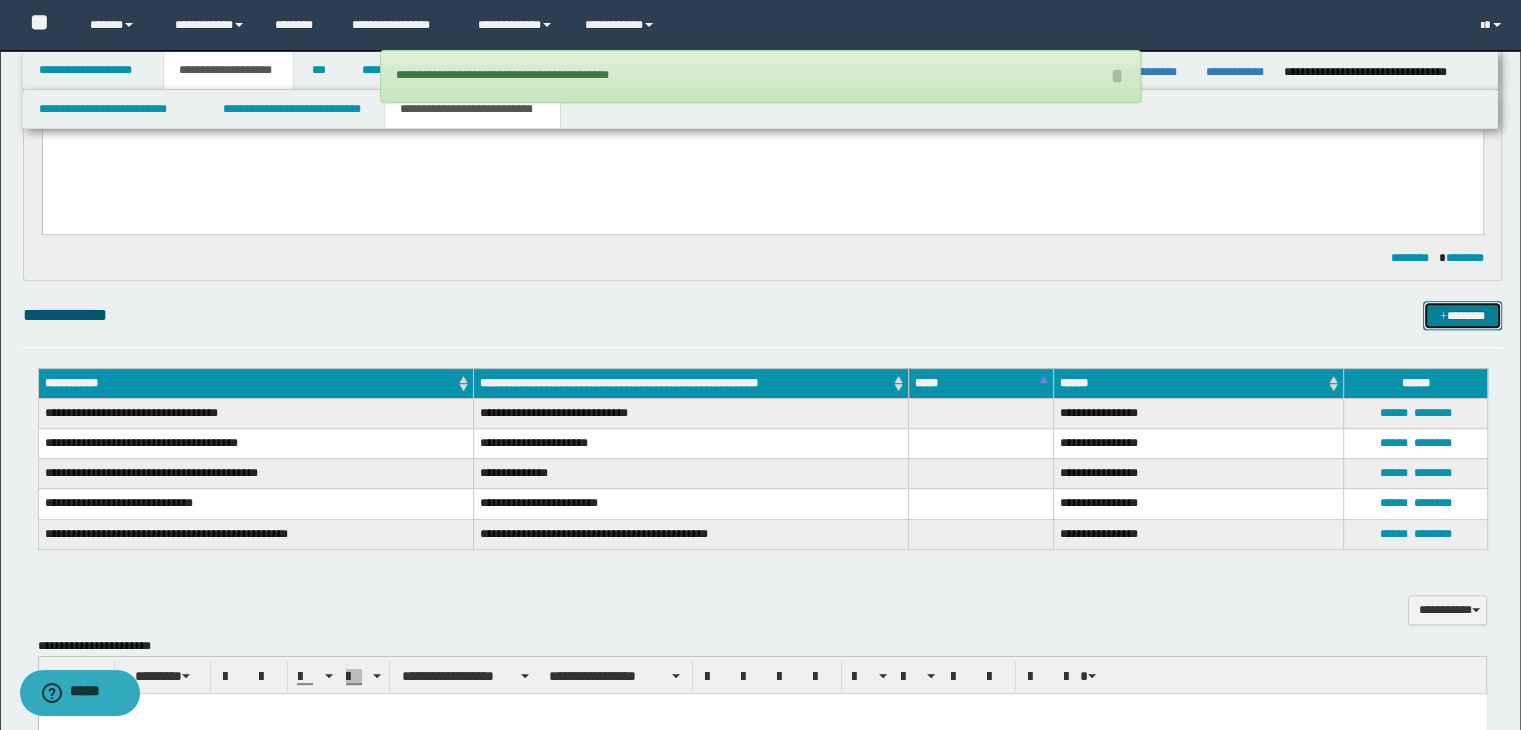 click on "*******" at bounding box center (1462, 316) 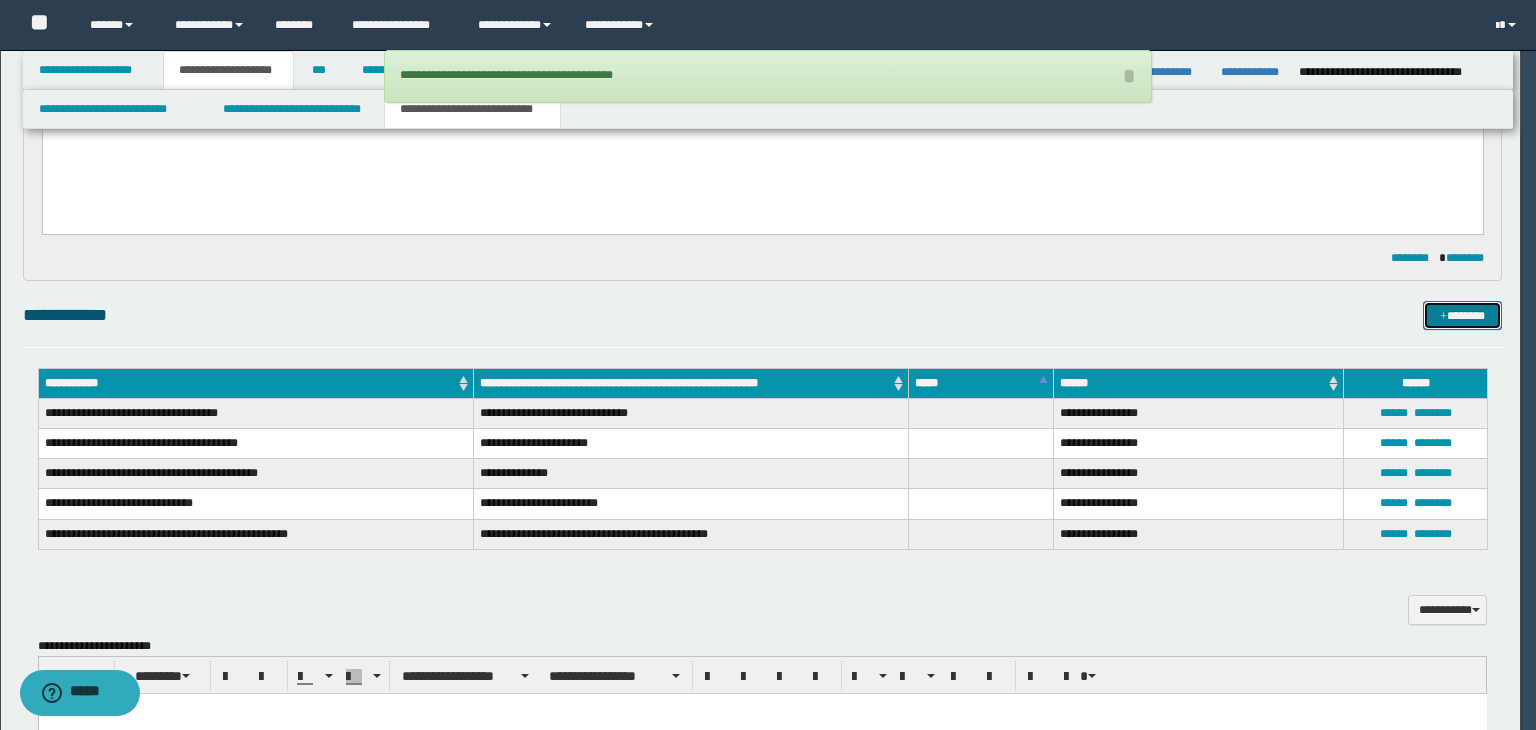 type 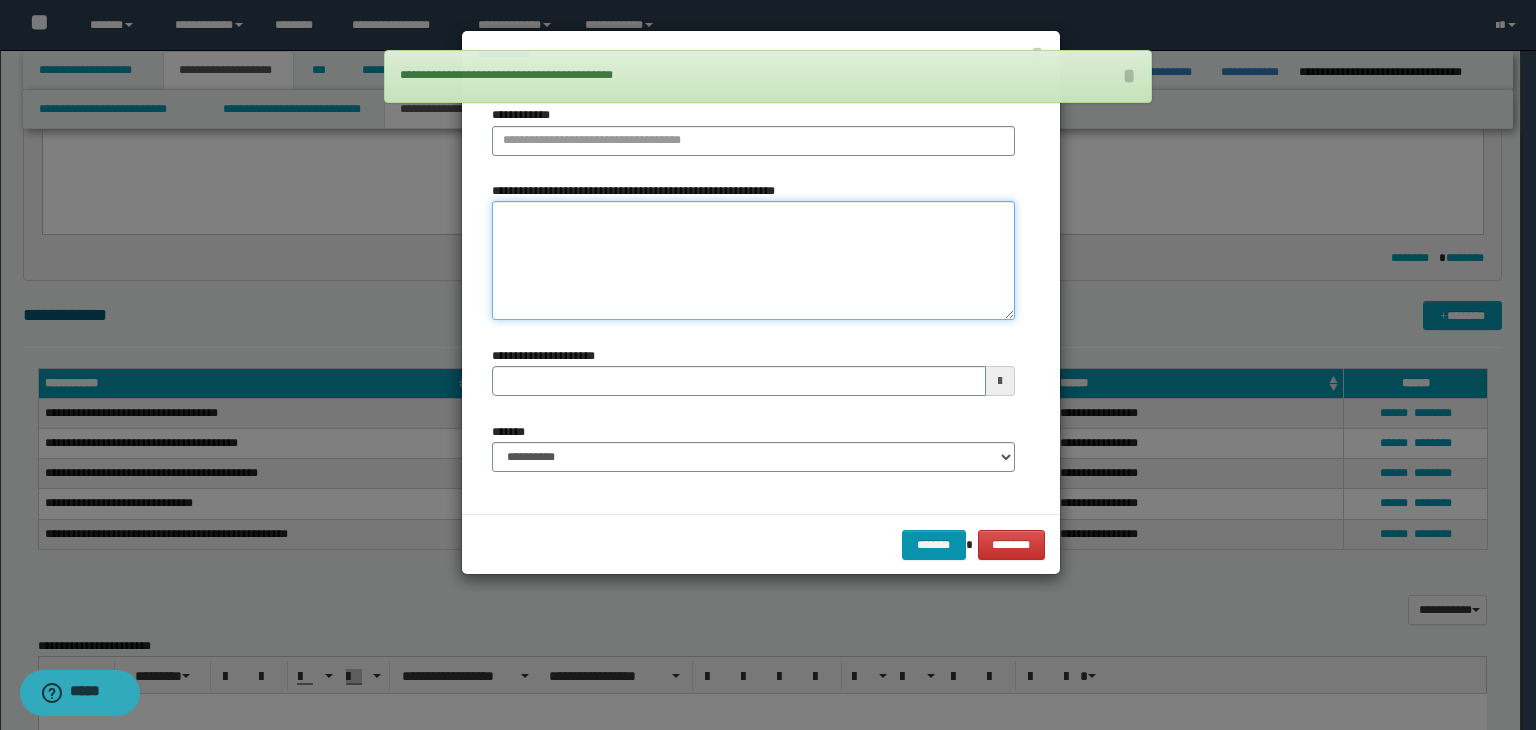 click on "**********" at bounding box center [753, 261] 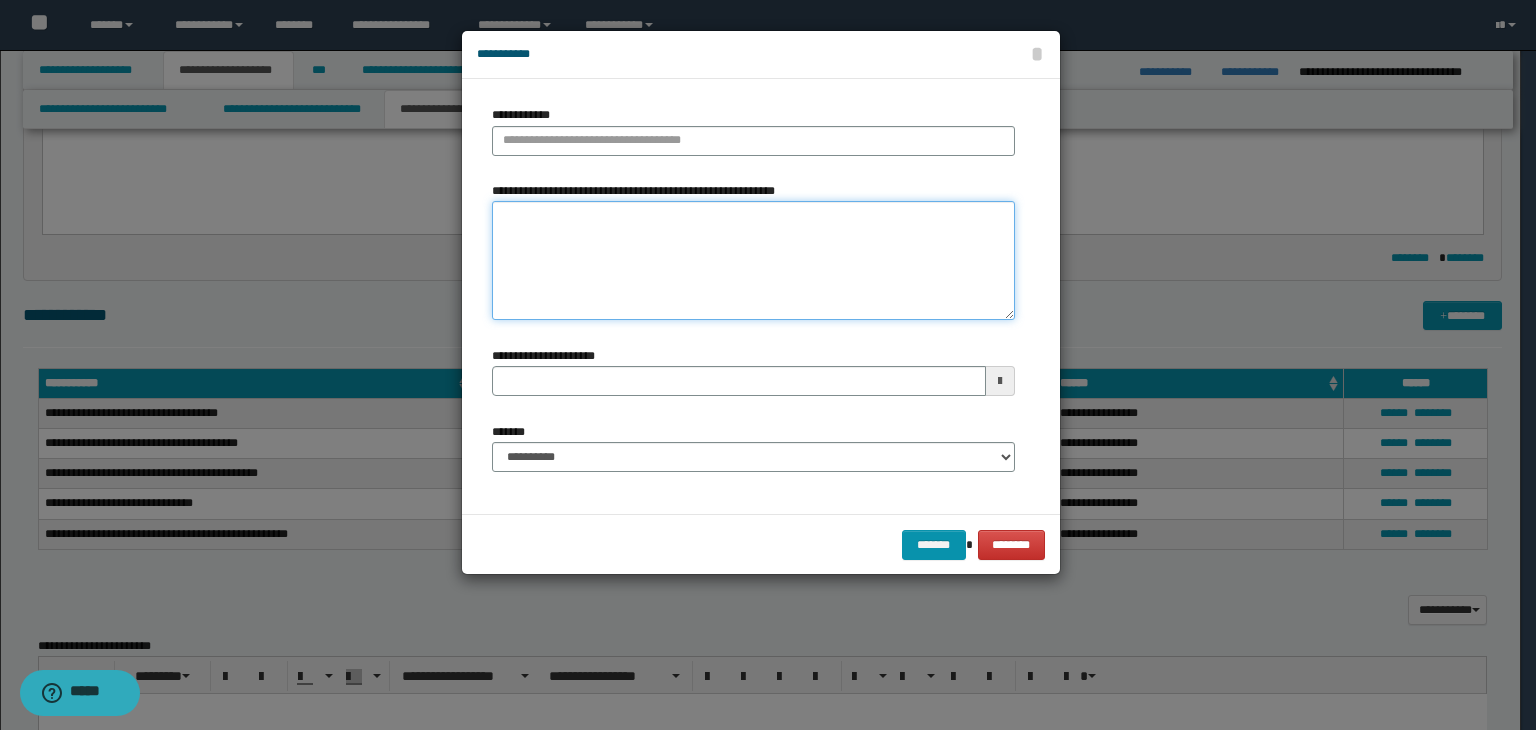 paste on "**********" 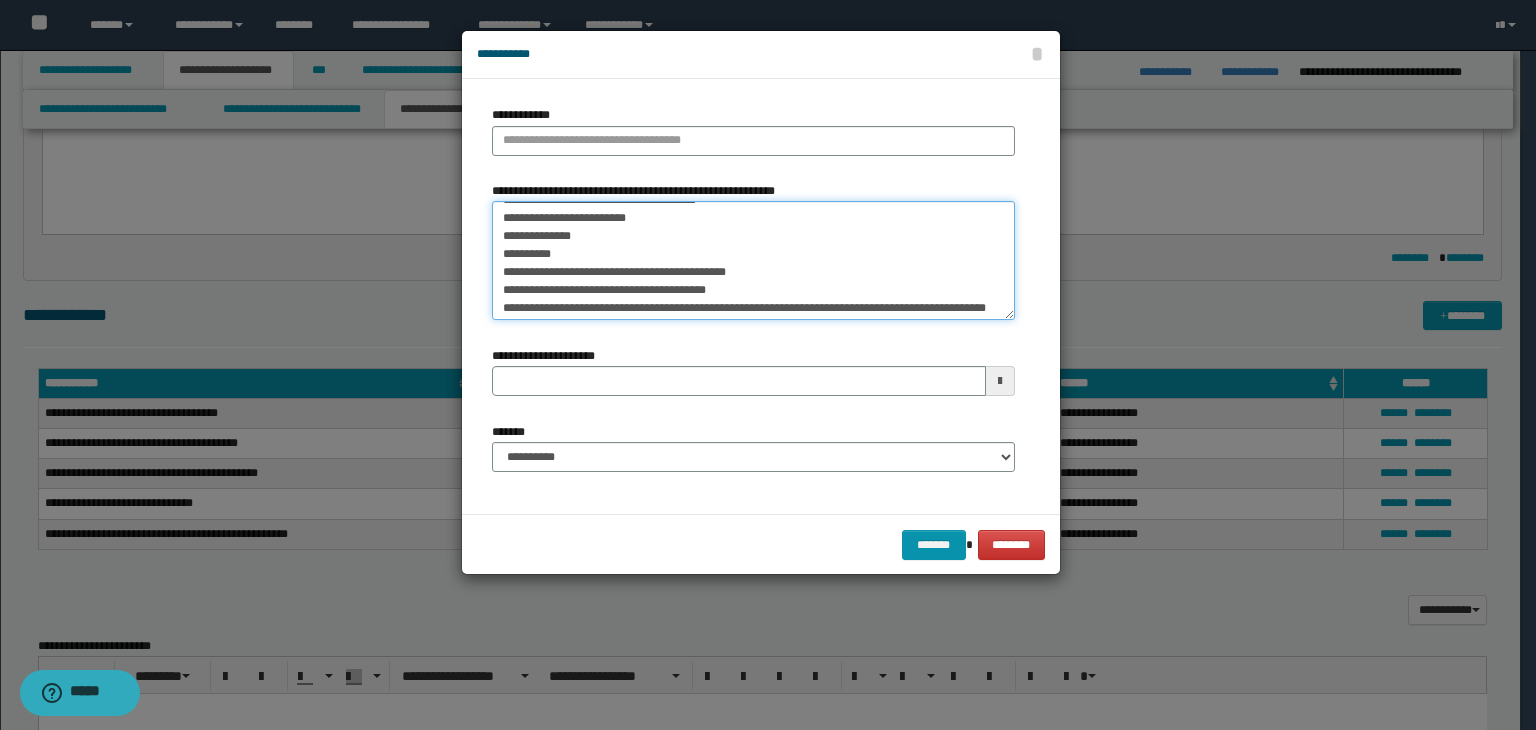scroll, scrollTop: 0, scrollLeft: 0, axis: both 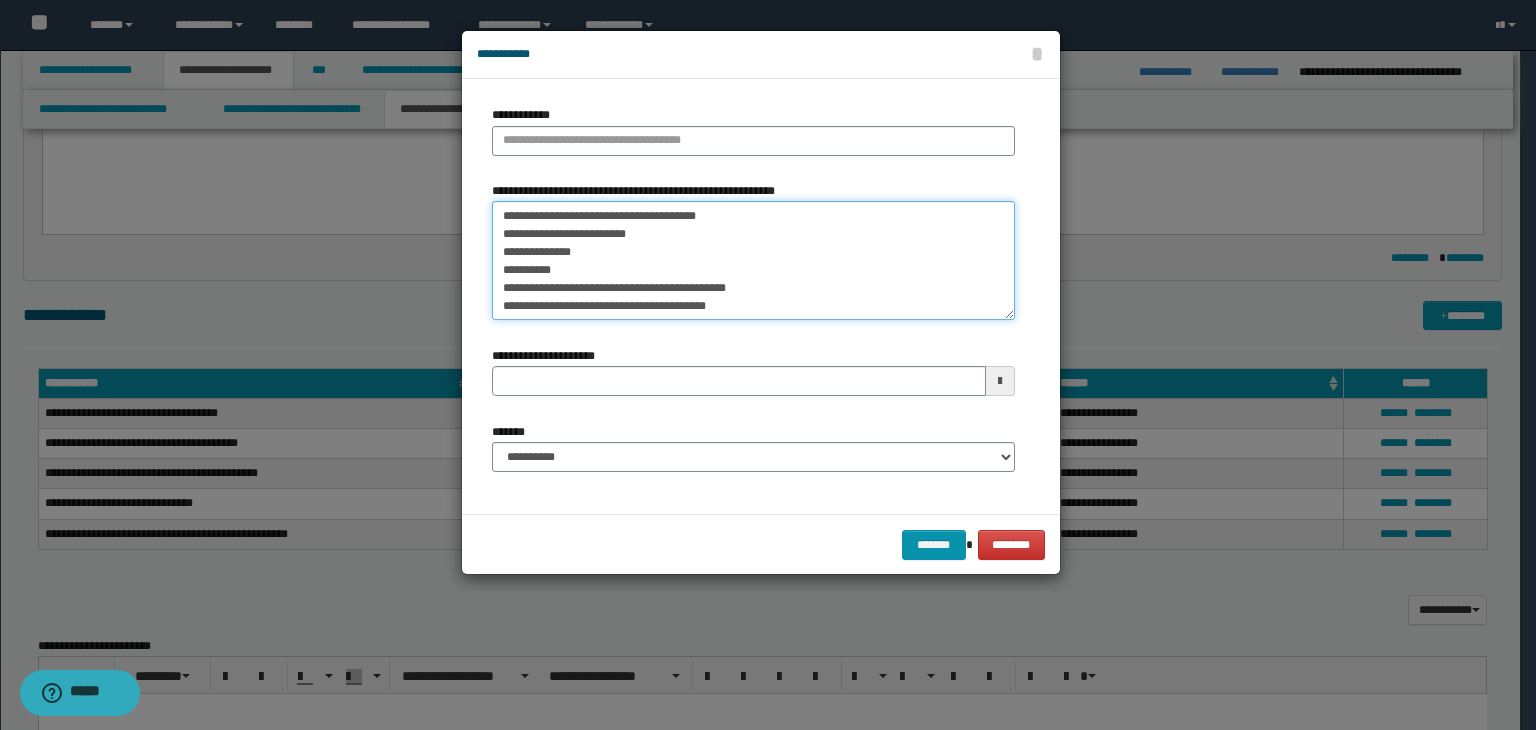 drag, startPoint x: 524, startPoint y: 215, endPoint x: 417, endPoint y: 213, distance: 107.01869 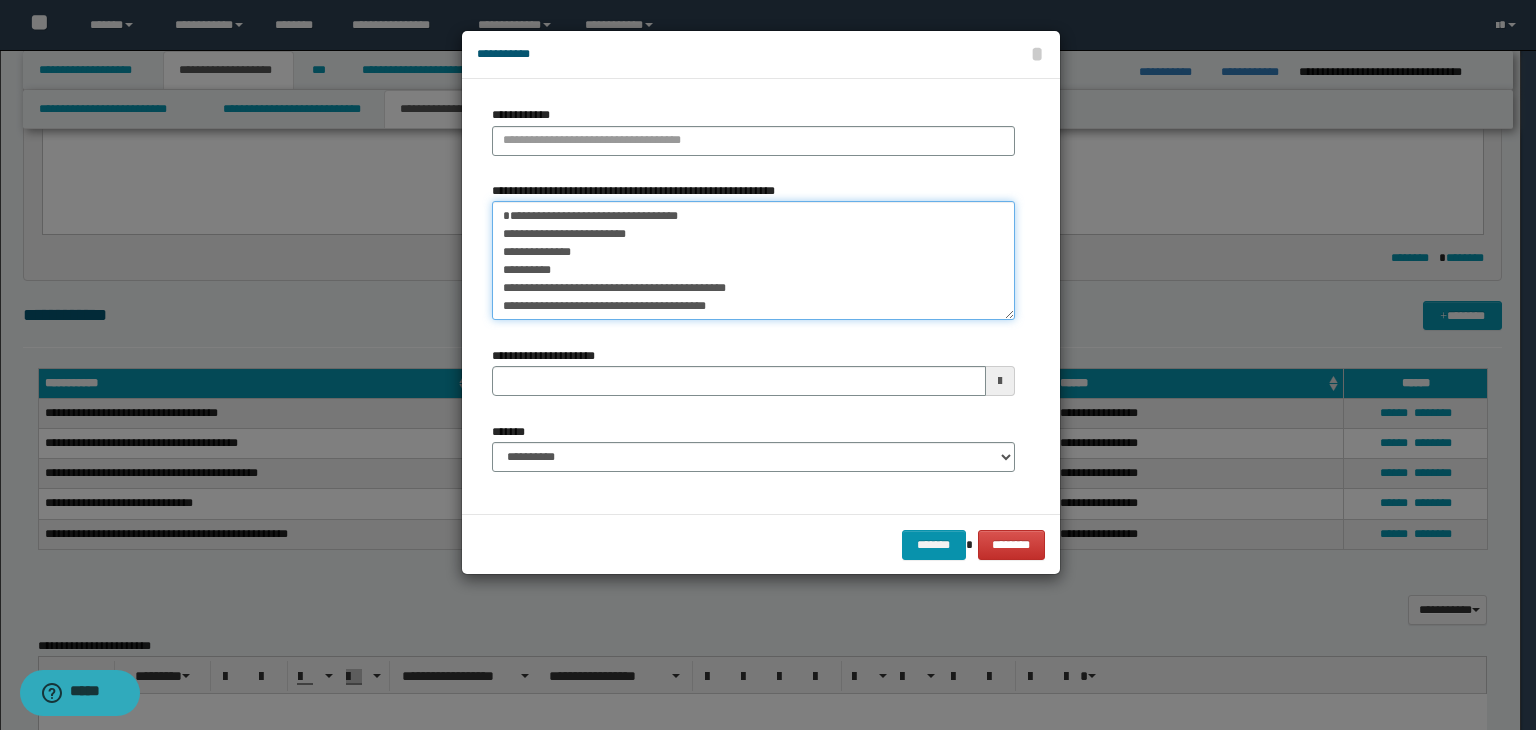 type on "**********" 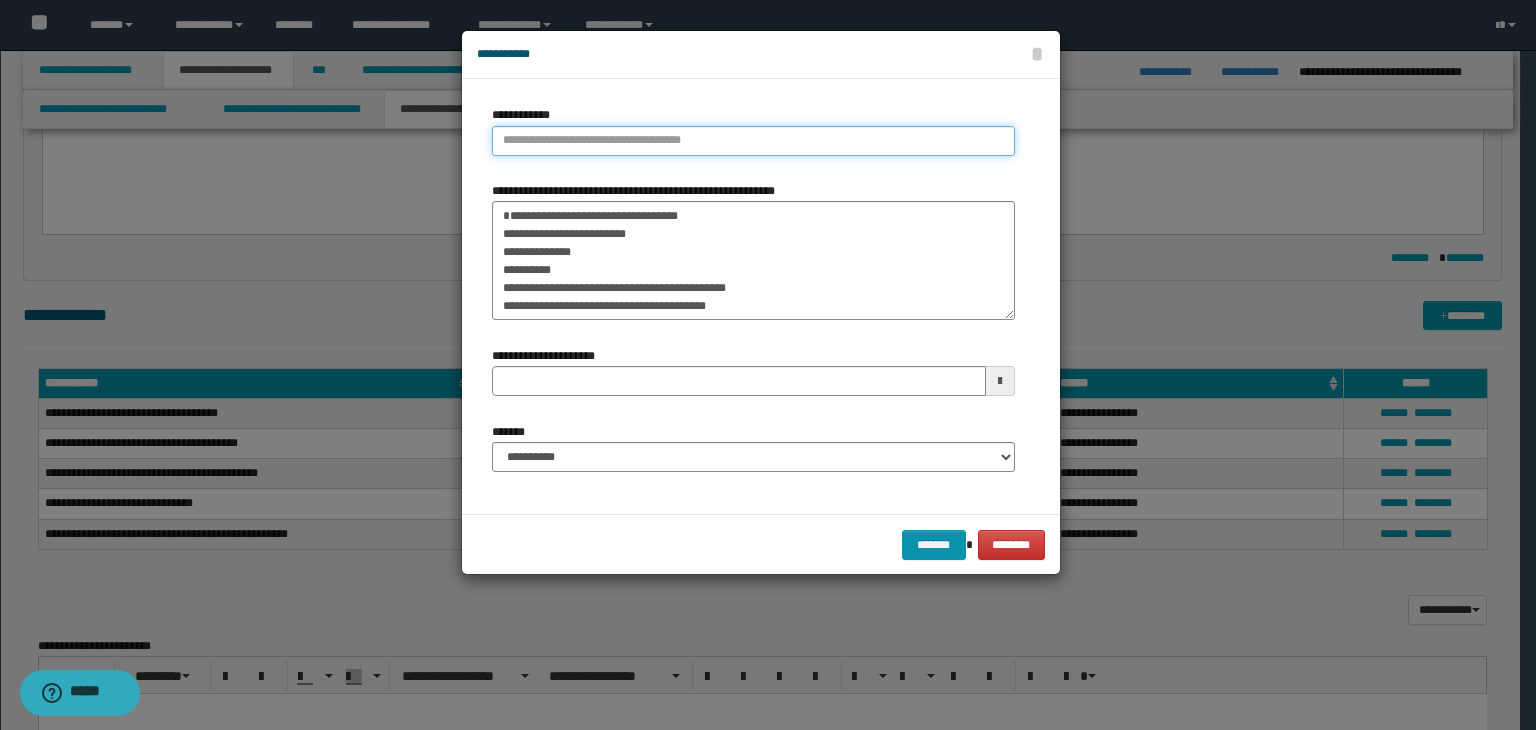type on "**********" 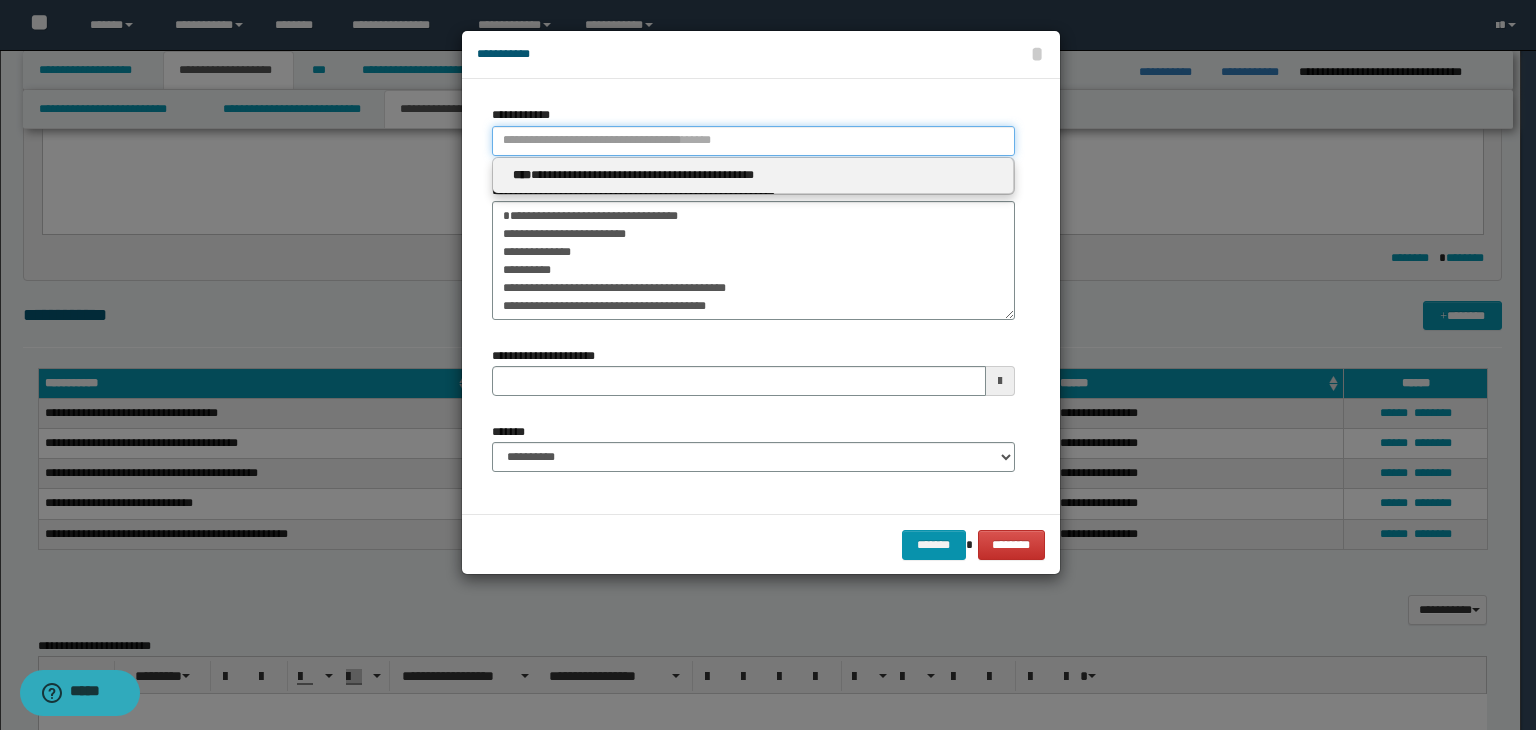 click on "**********" at bounding box center [753, 141] 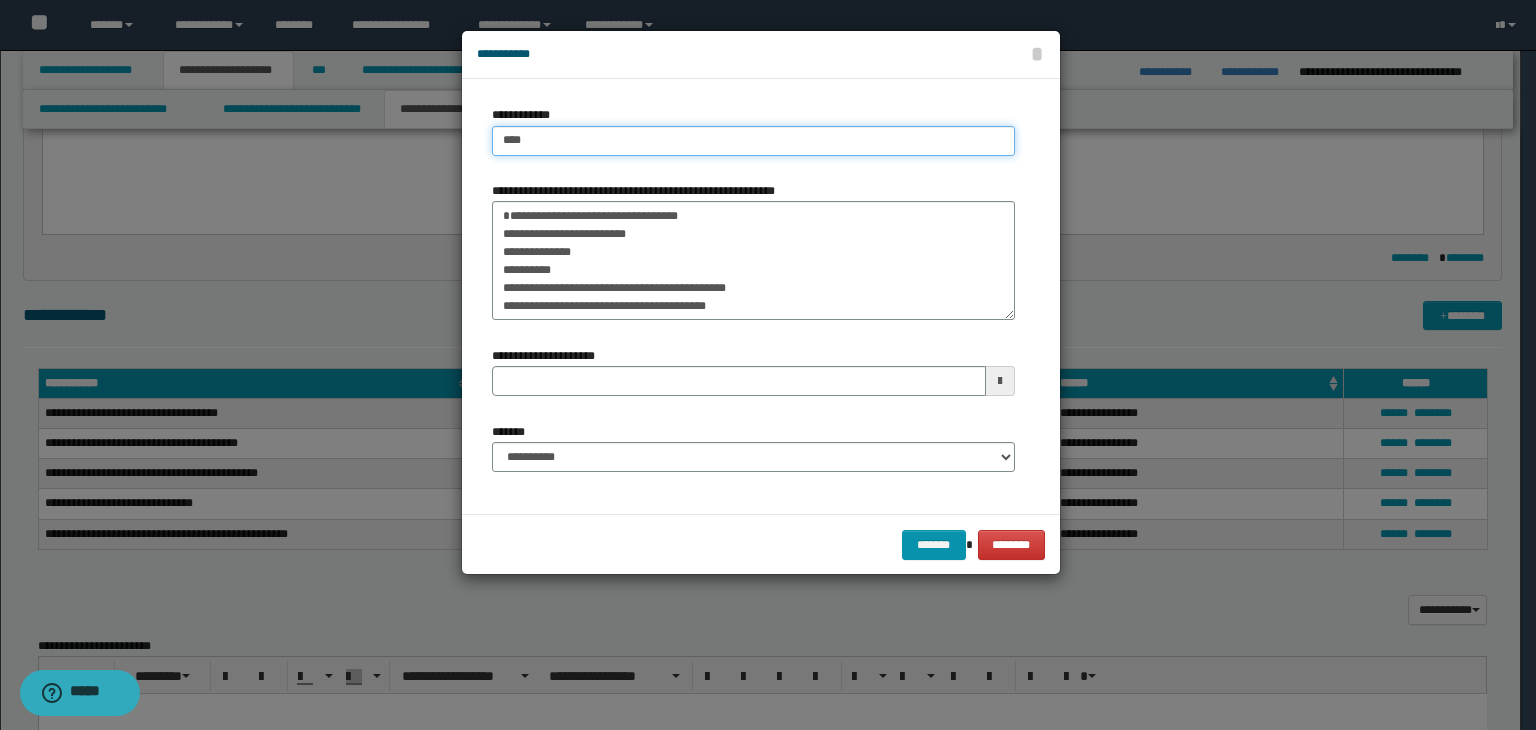 type on "****" 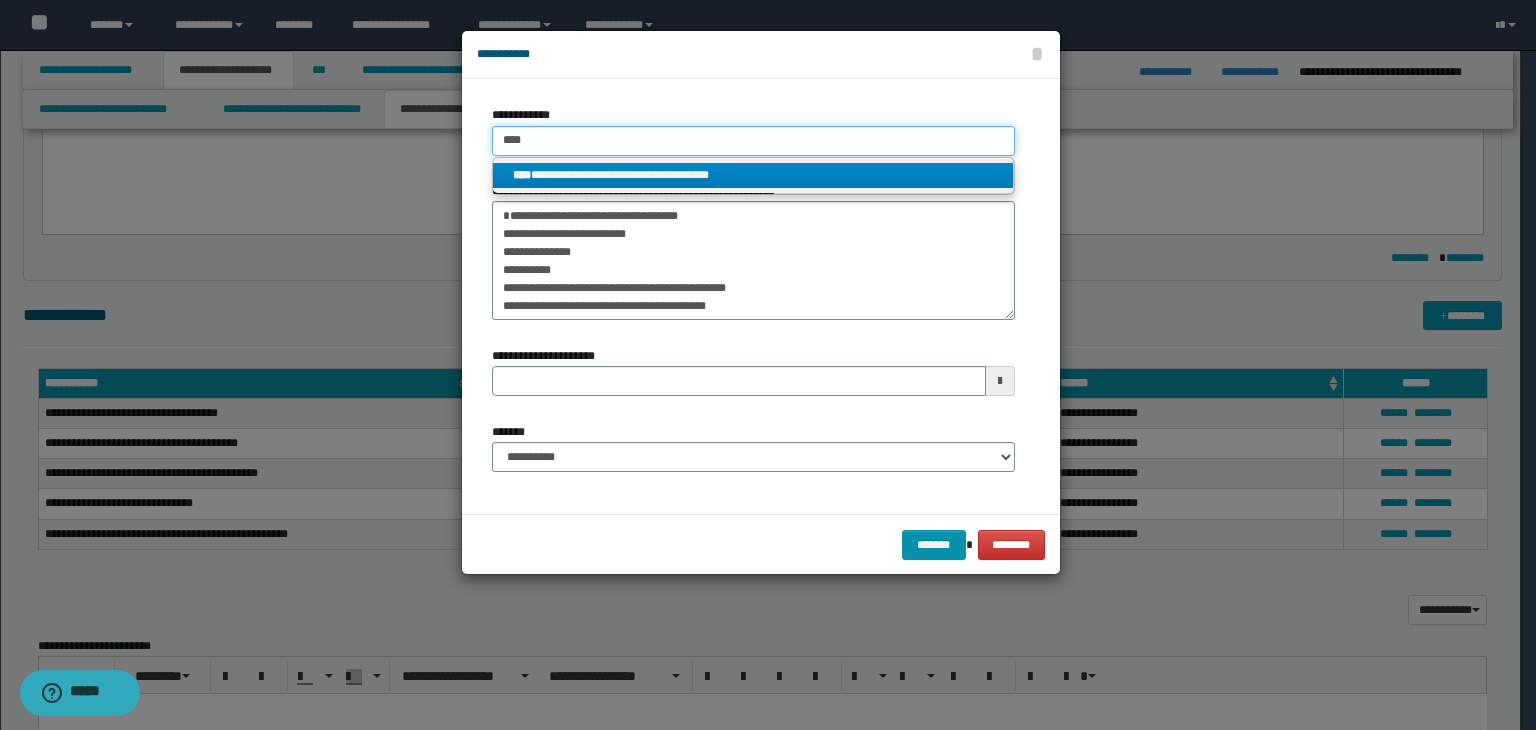 type on "****" 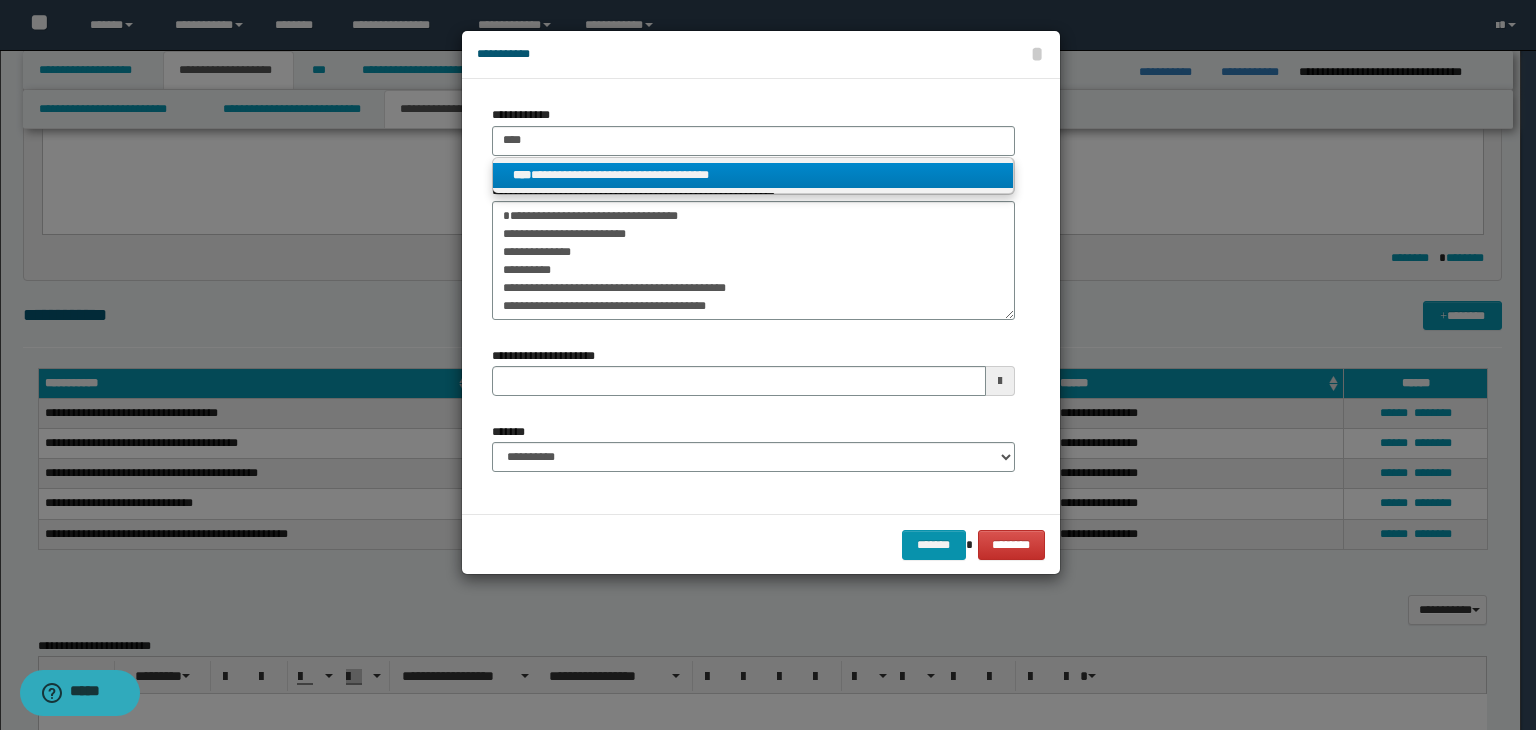 click on "**********" at bounding box center [753, 175] 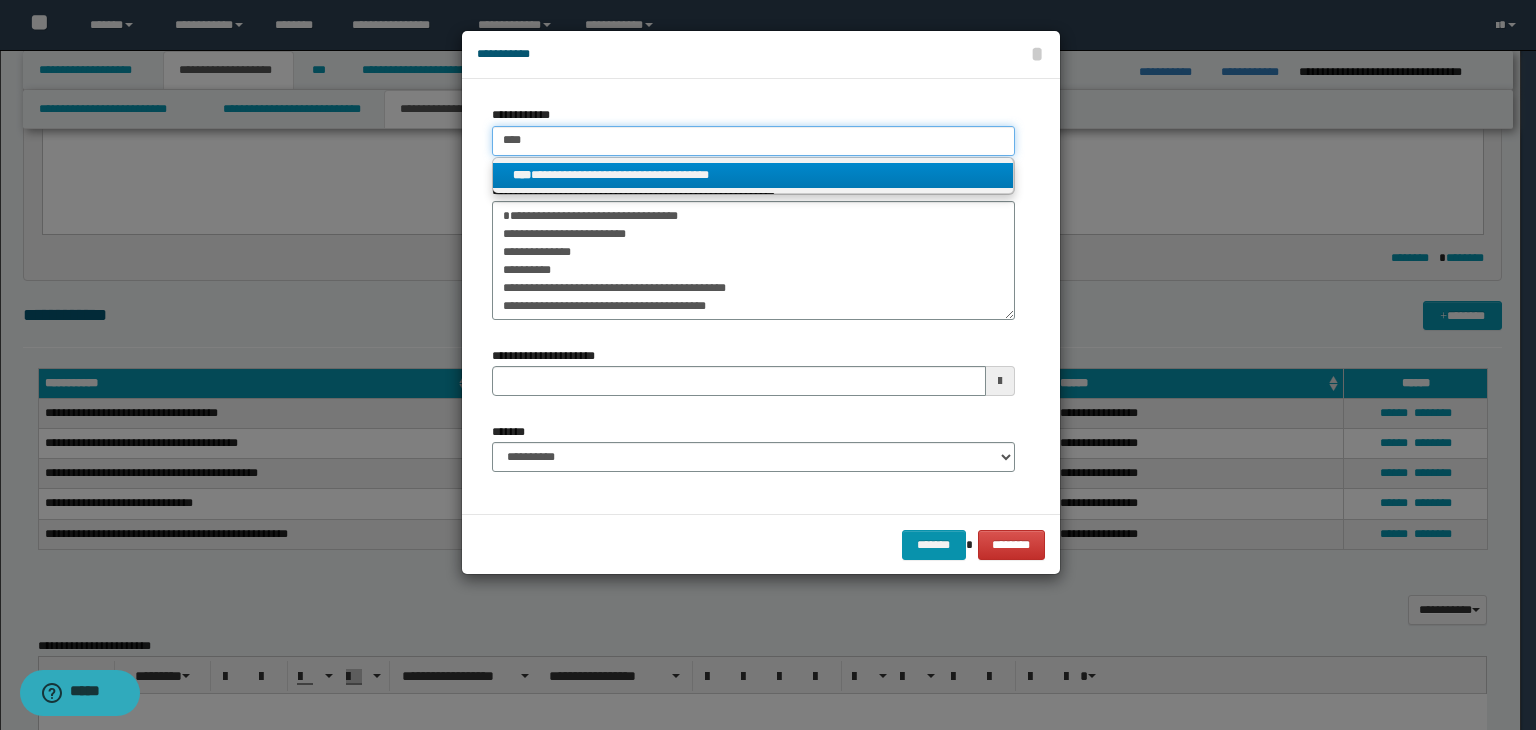 type 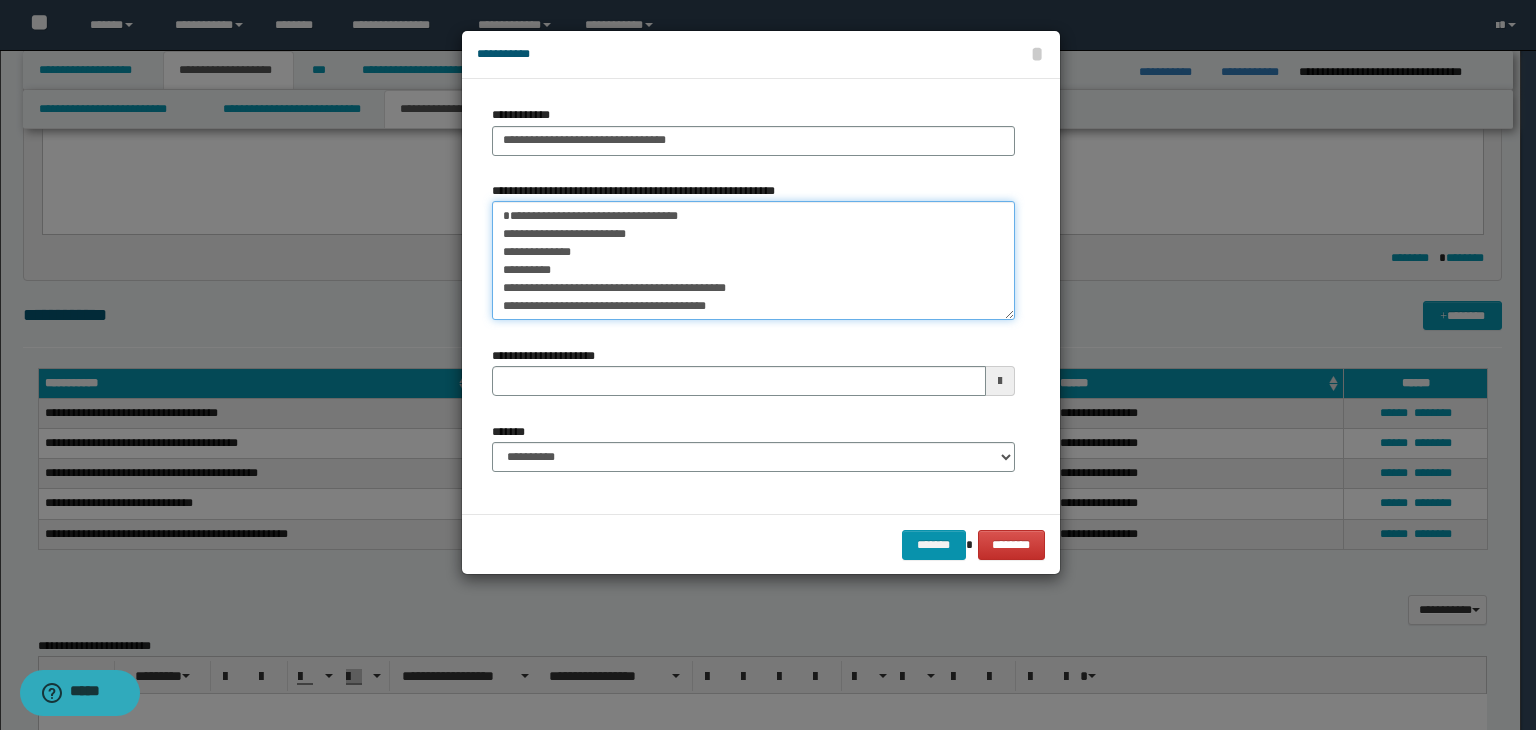 drag, startPoint x: 684, startPoint y: 221, endPoint x: 372, endPoint y: 205, distance: 312.40997 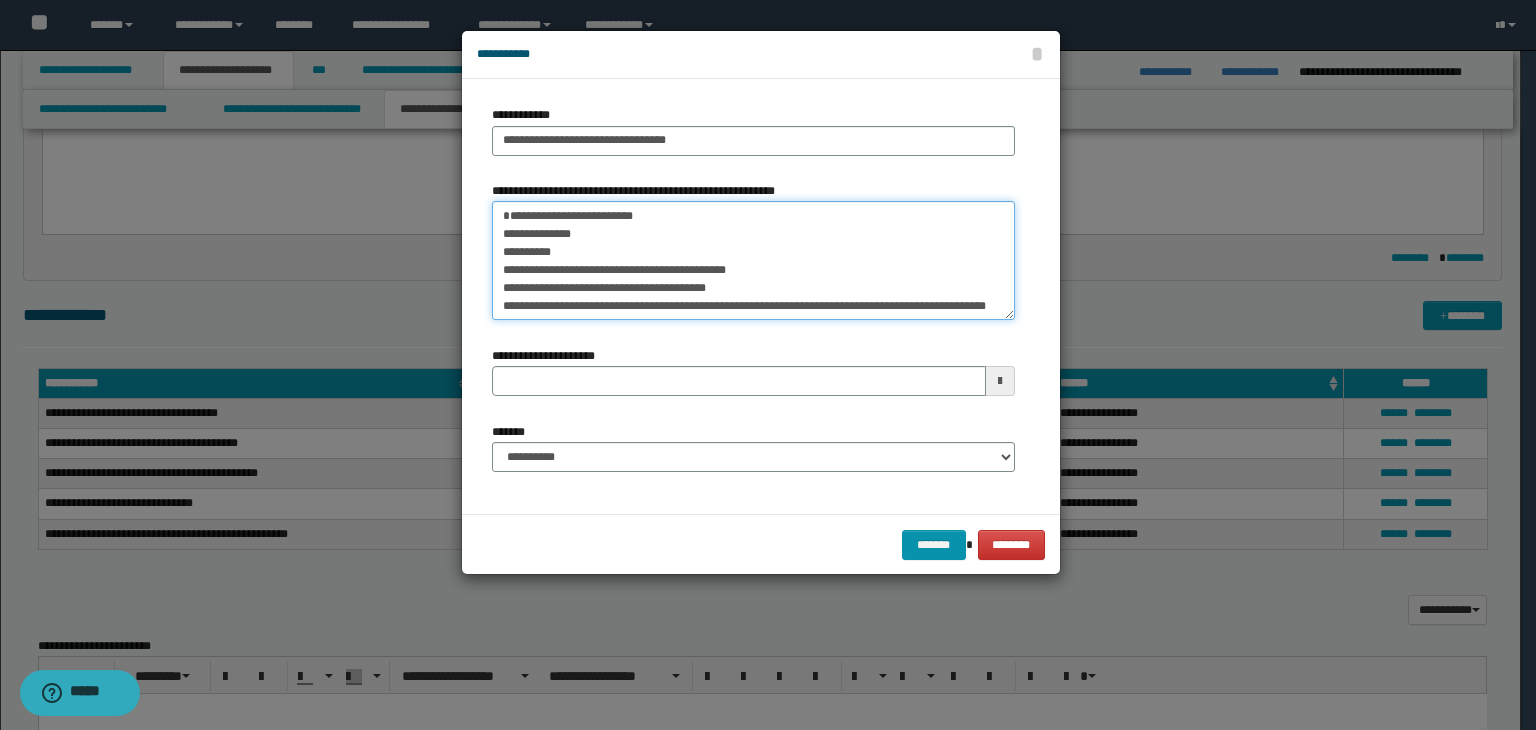 click on "**********" at bounding box center (753, 261) 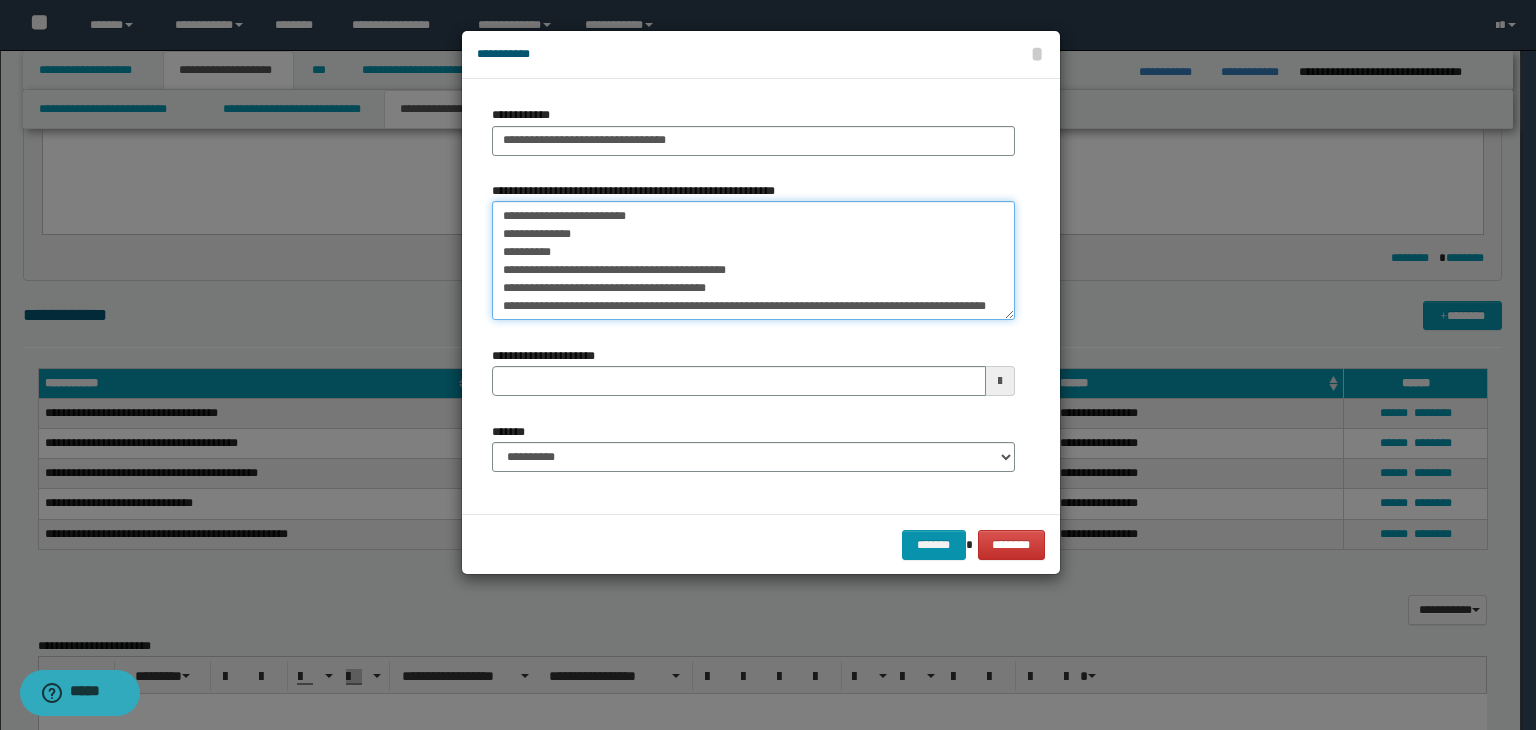 type 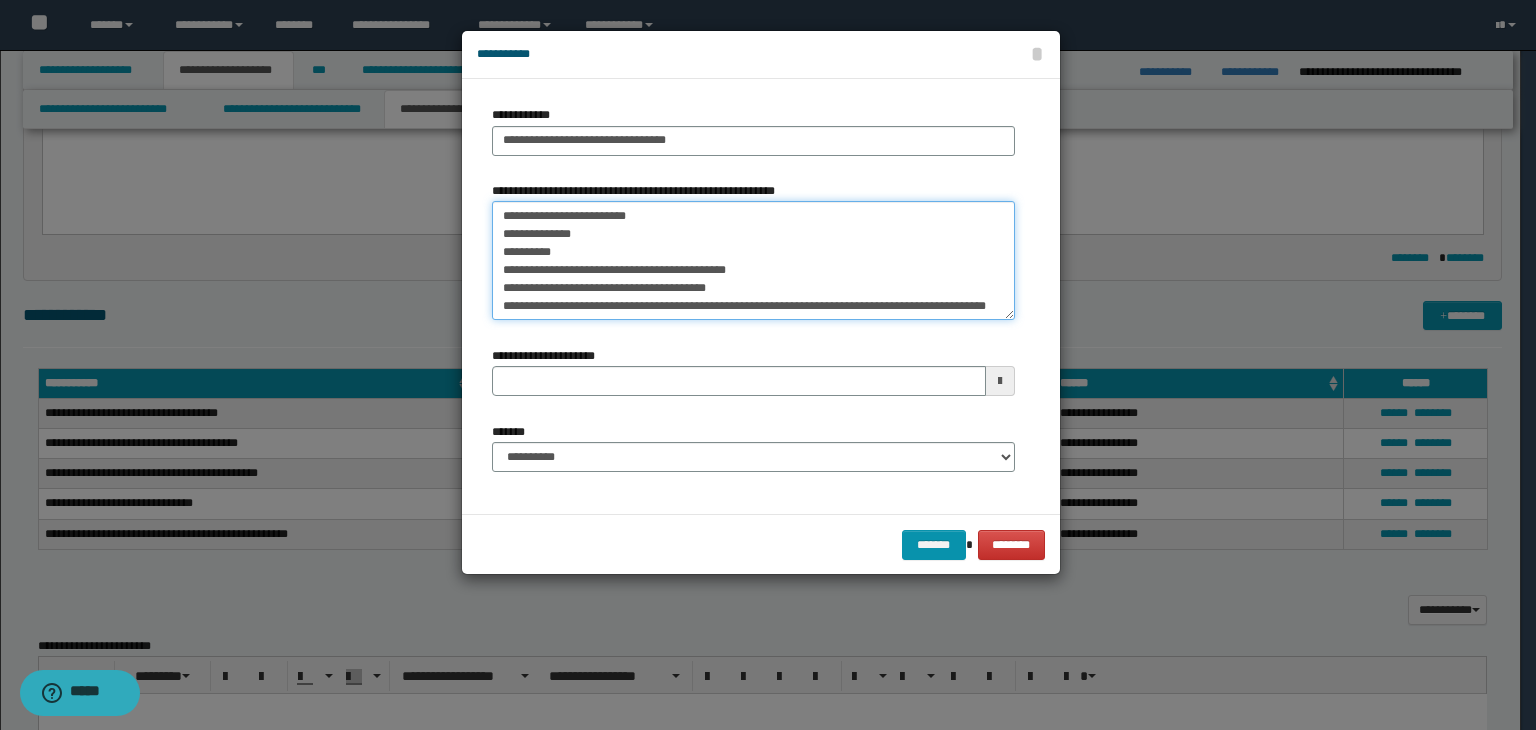 type on "**********" 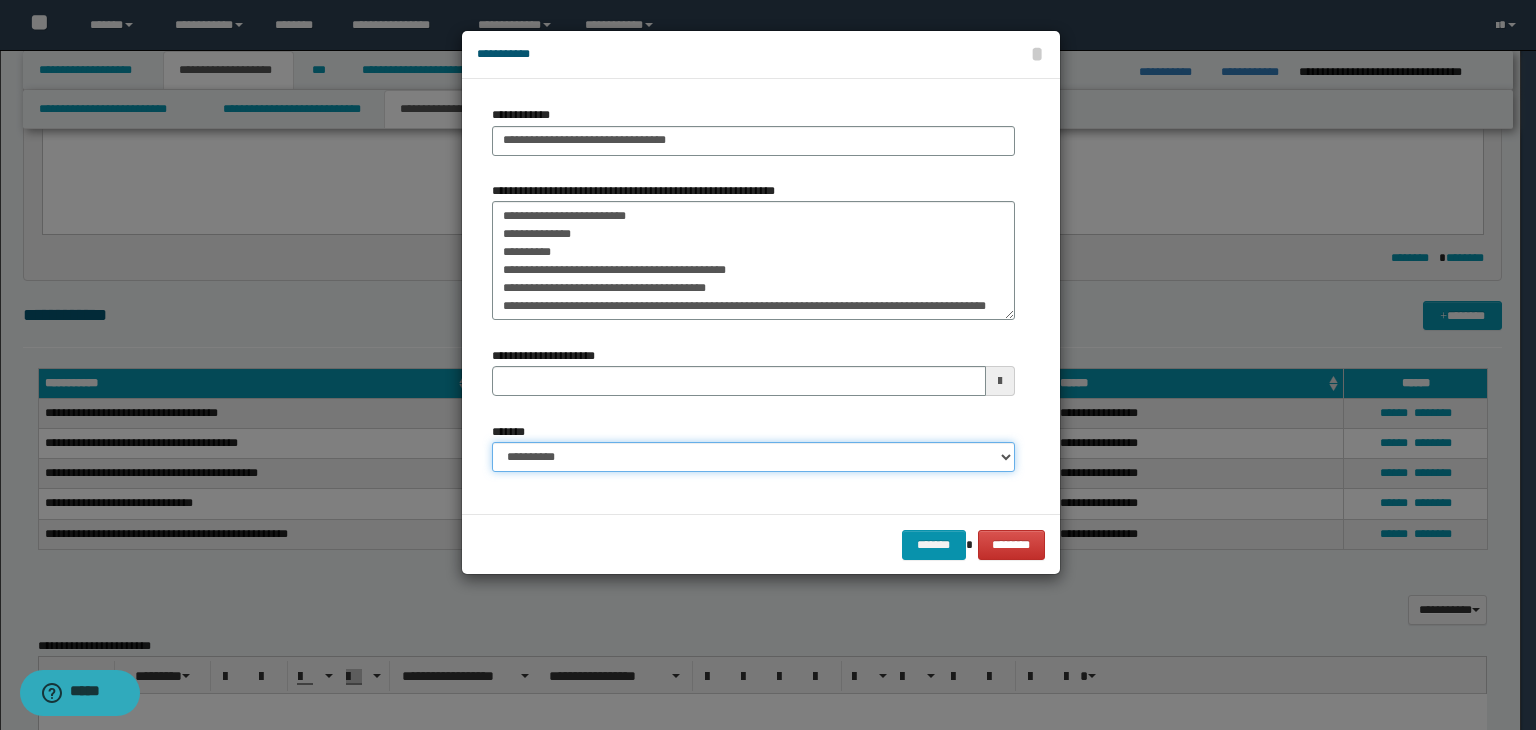 click on "**********" at bounding box center (753, 457) 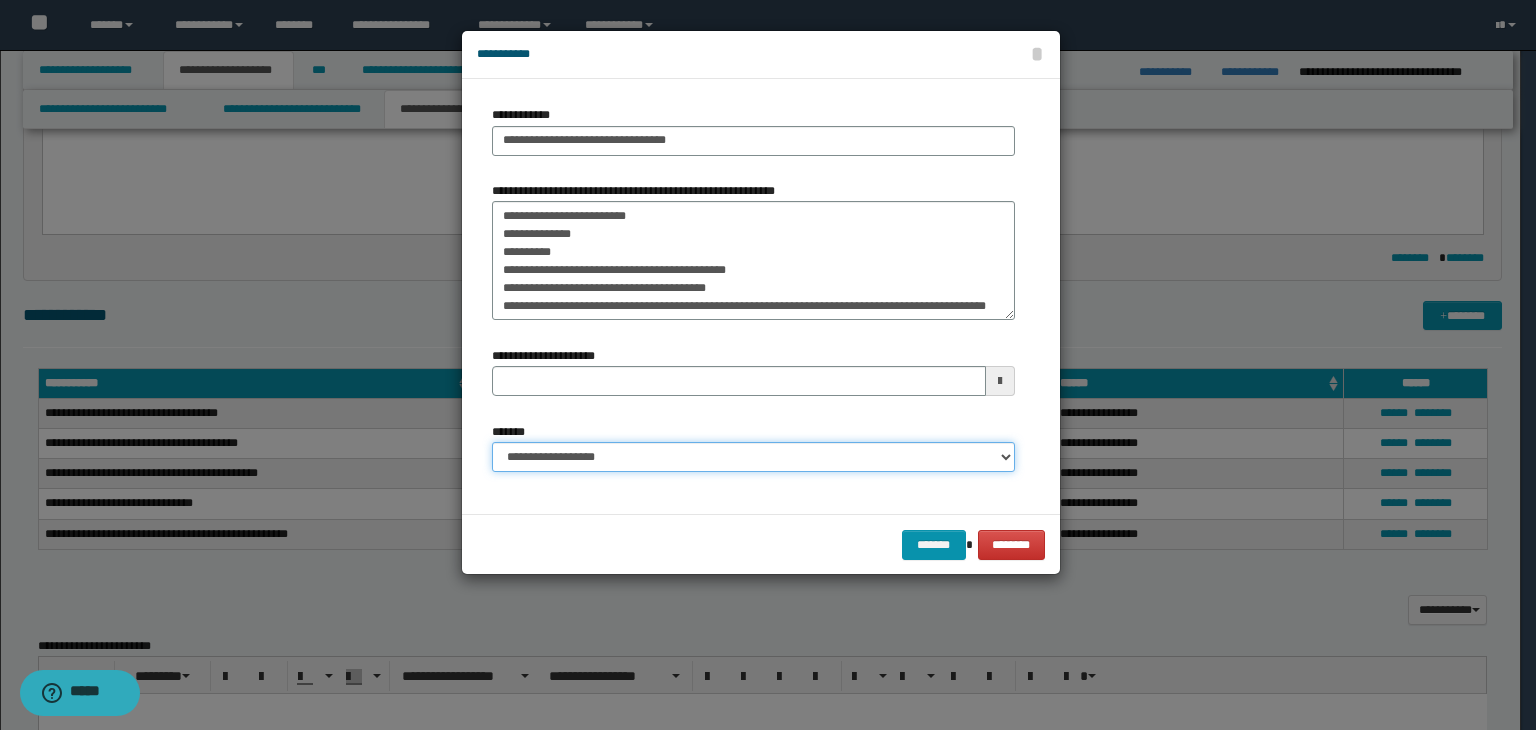 type 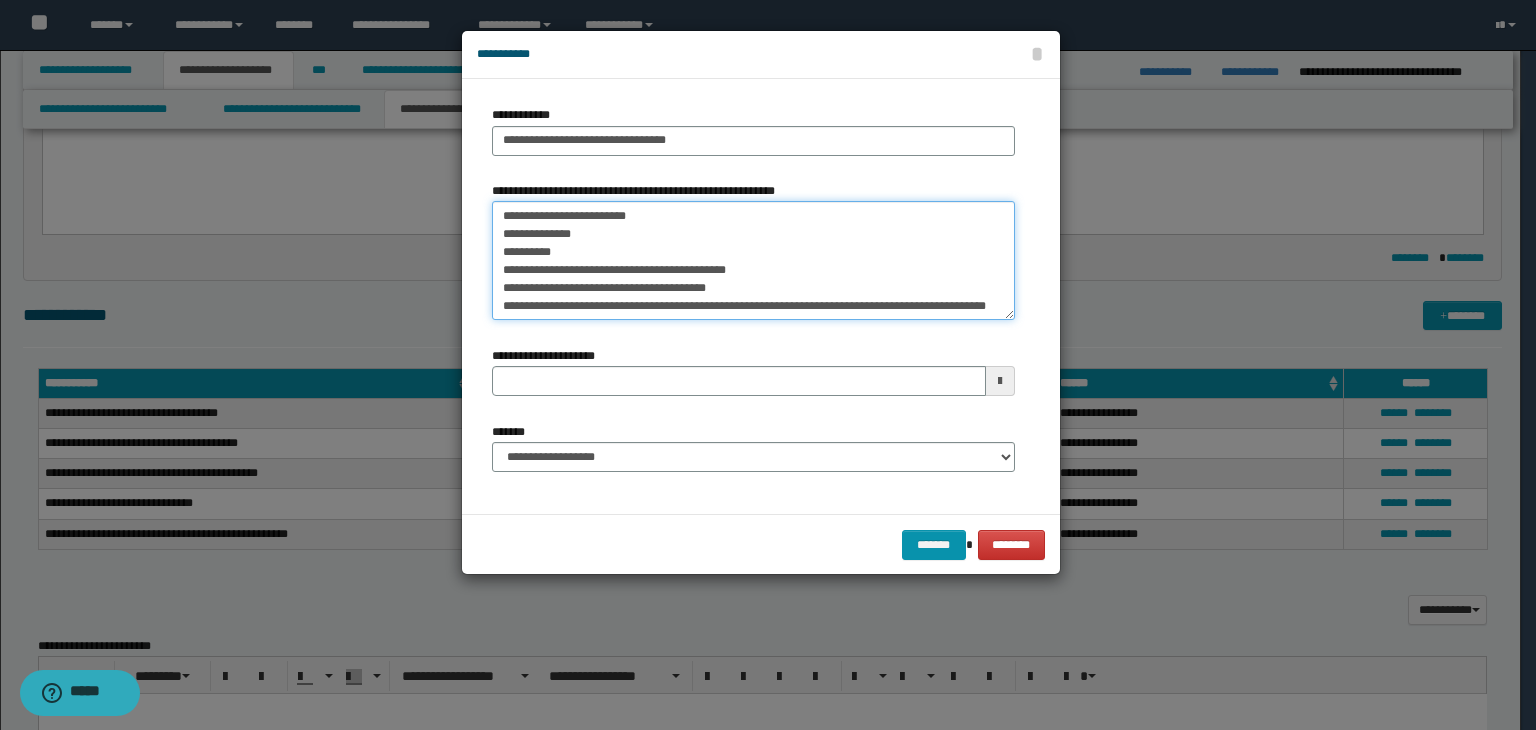scroll, scrollTop: 36, scrollLeft: 0, axis: vertical 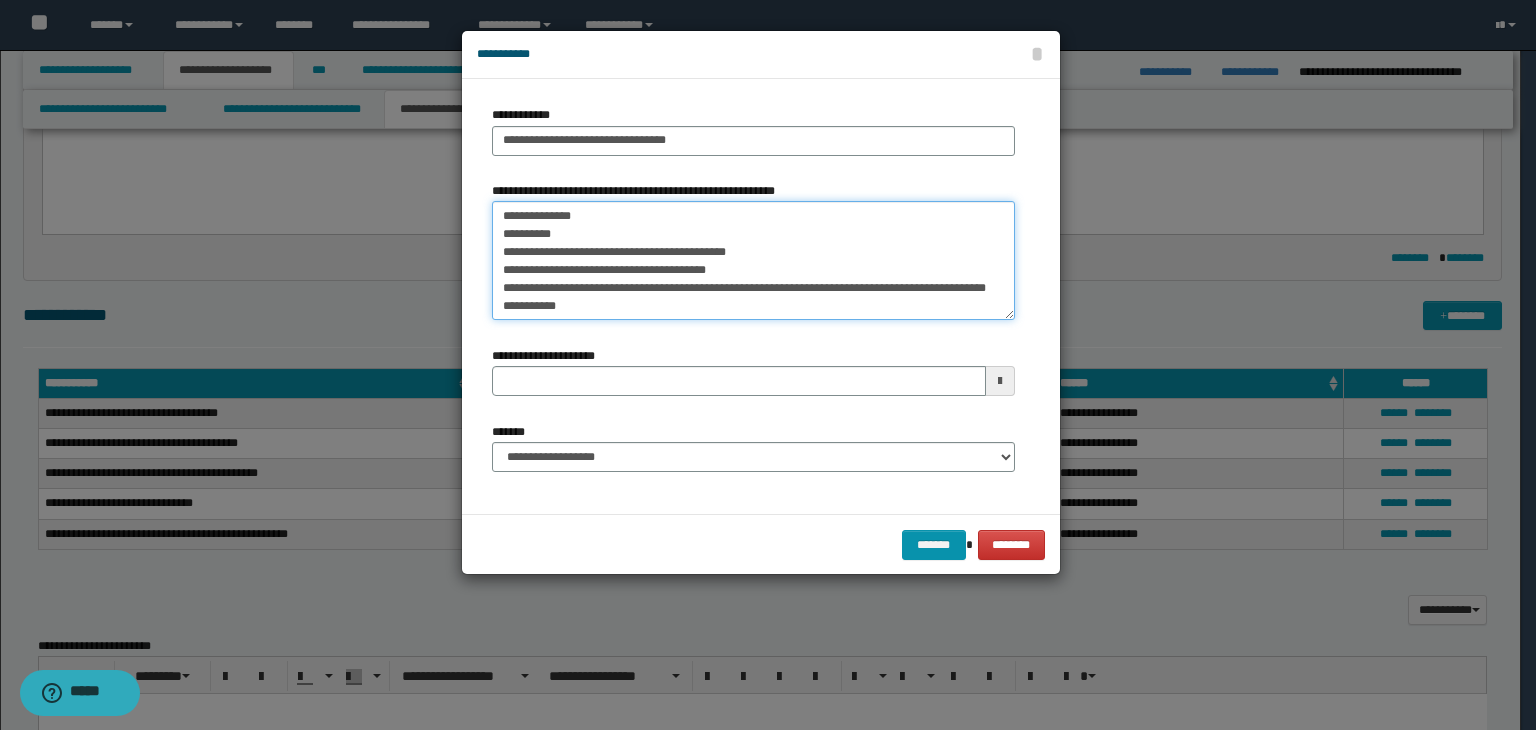 drag, startPoint x: 503, startPoint y: 240, endPoint x: 694, endPoint y: 407, distance: 253.71243 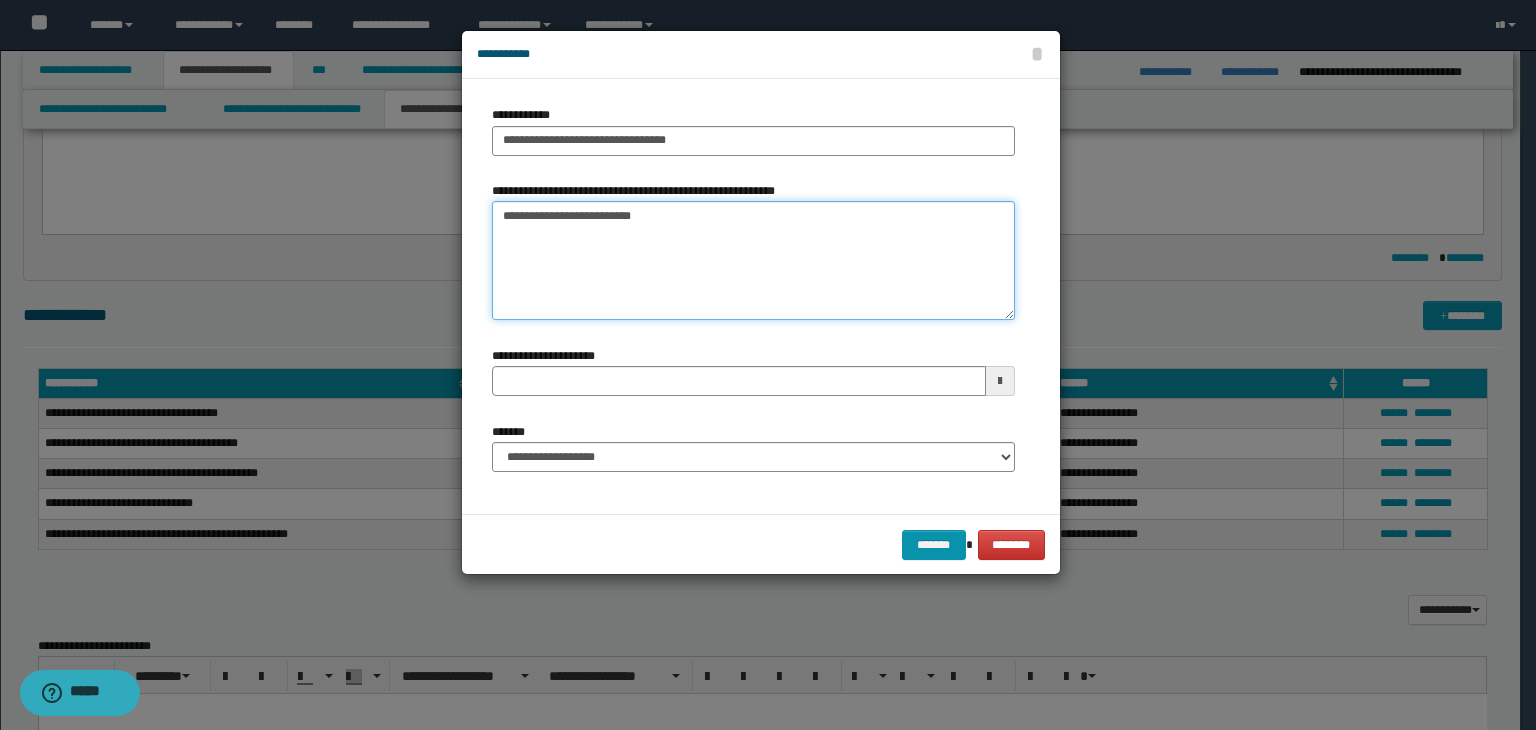 scroll, scrollTop: 0, scrollLeft: 0, axis: both 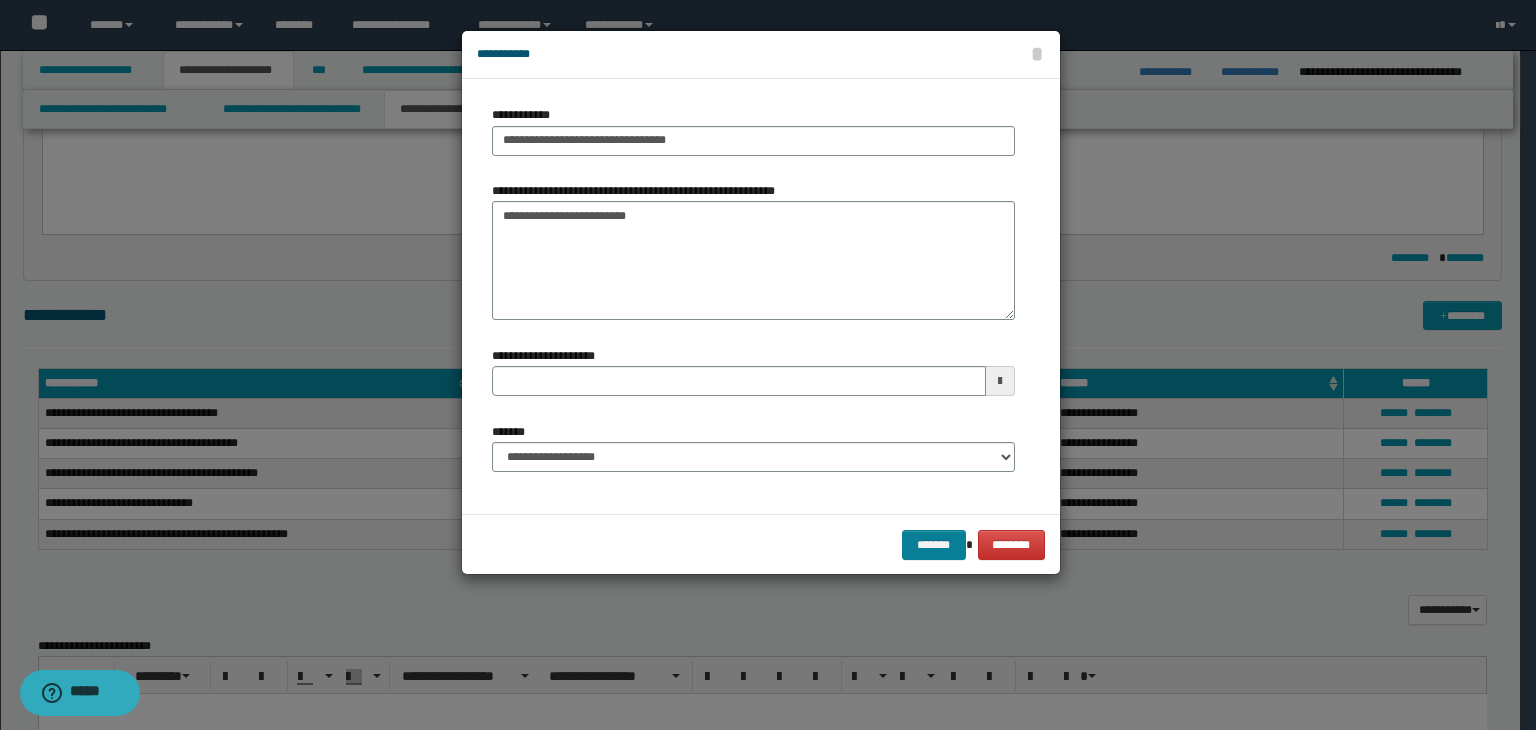 drag, startPoint x: 926, startPoint y: 555, endPoint x: 929, endPoint y: 544, distance: 11.401754 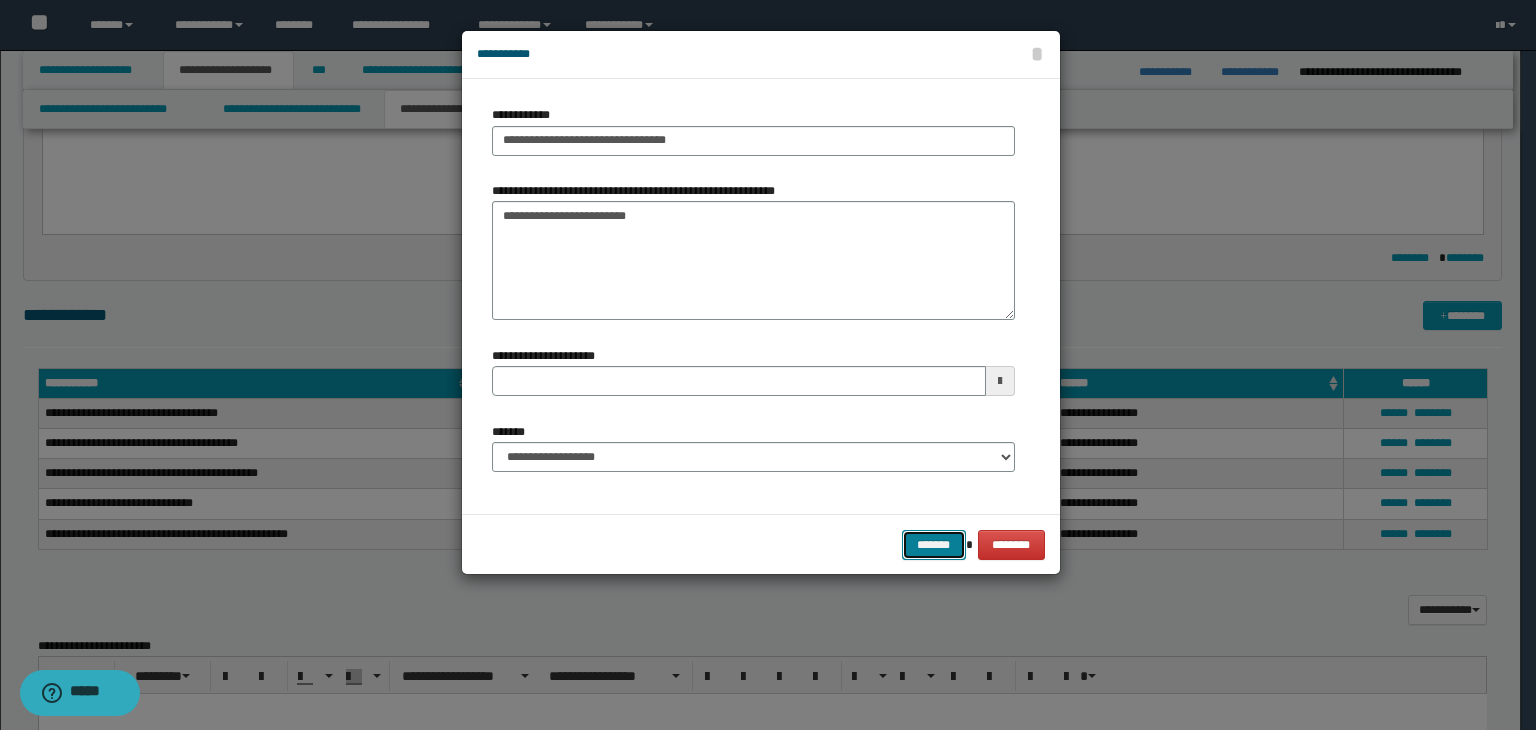 drag, startPoint x: 929, startPoint y: 535, endPoint x: 927, endPoint y: 512, distance: 23.086792 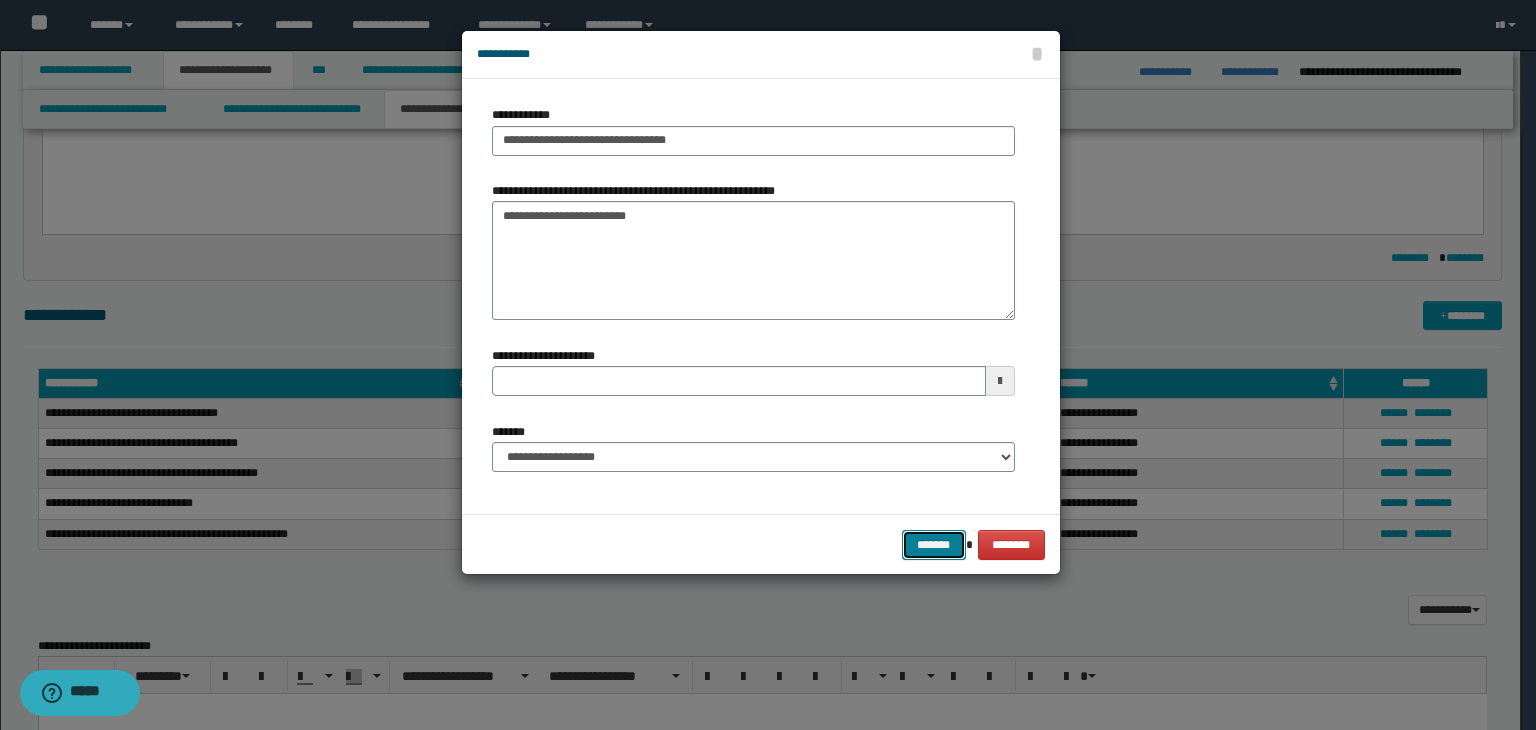 click on "*******" at bounding box center (934, 545) 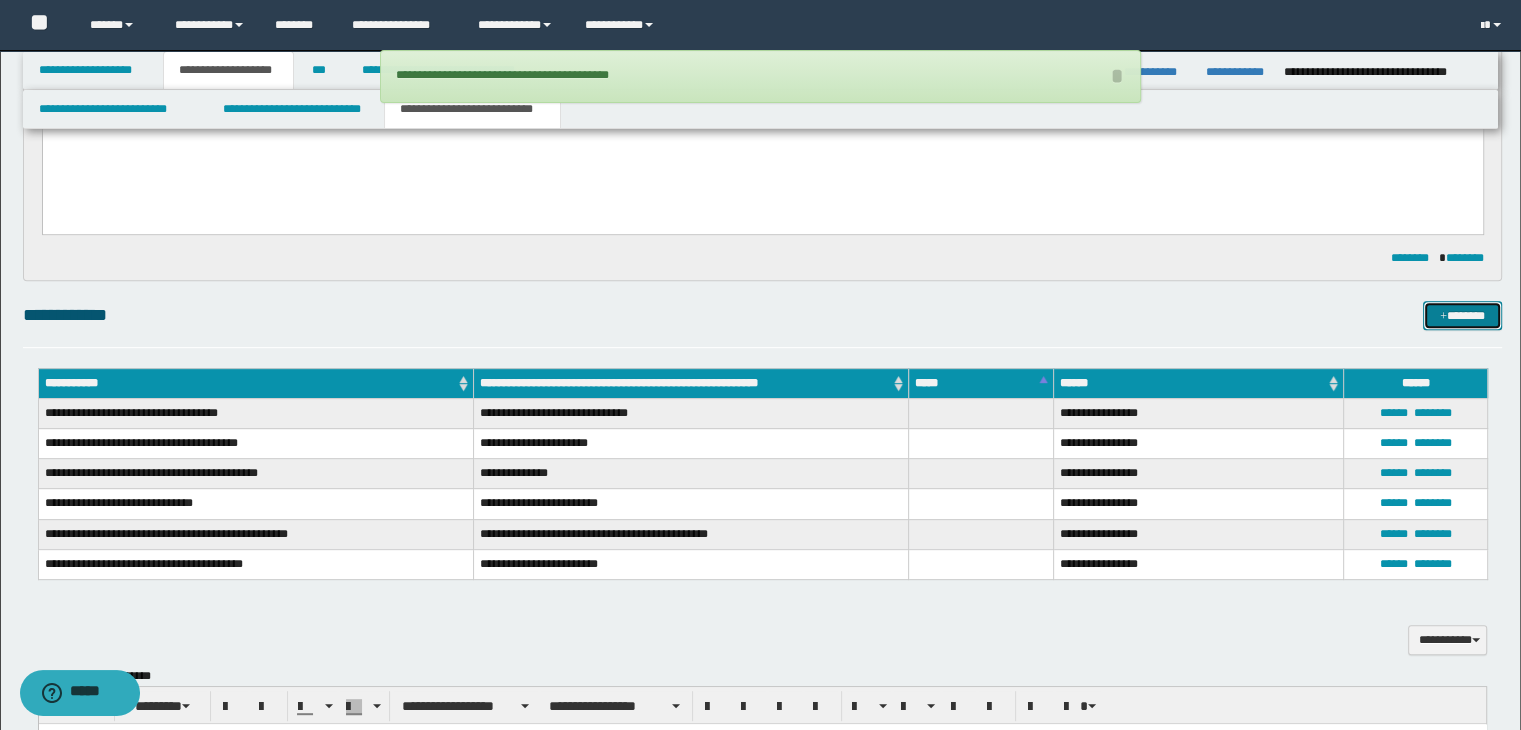 click on "*******" at bounding box center (1462, 316) 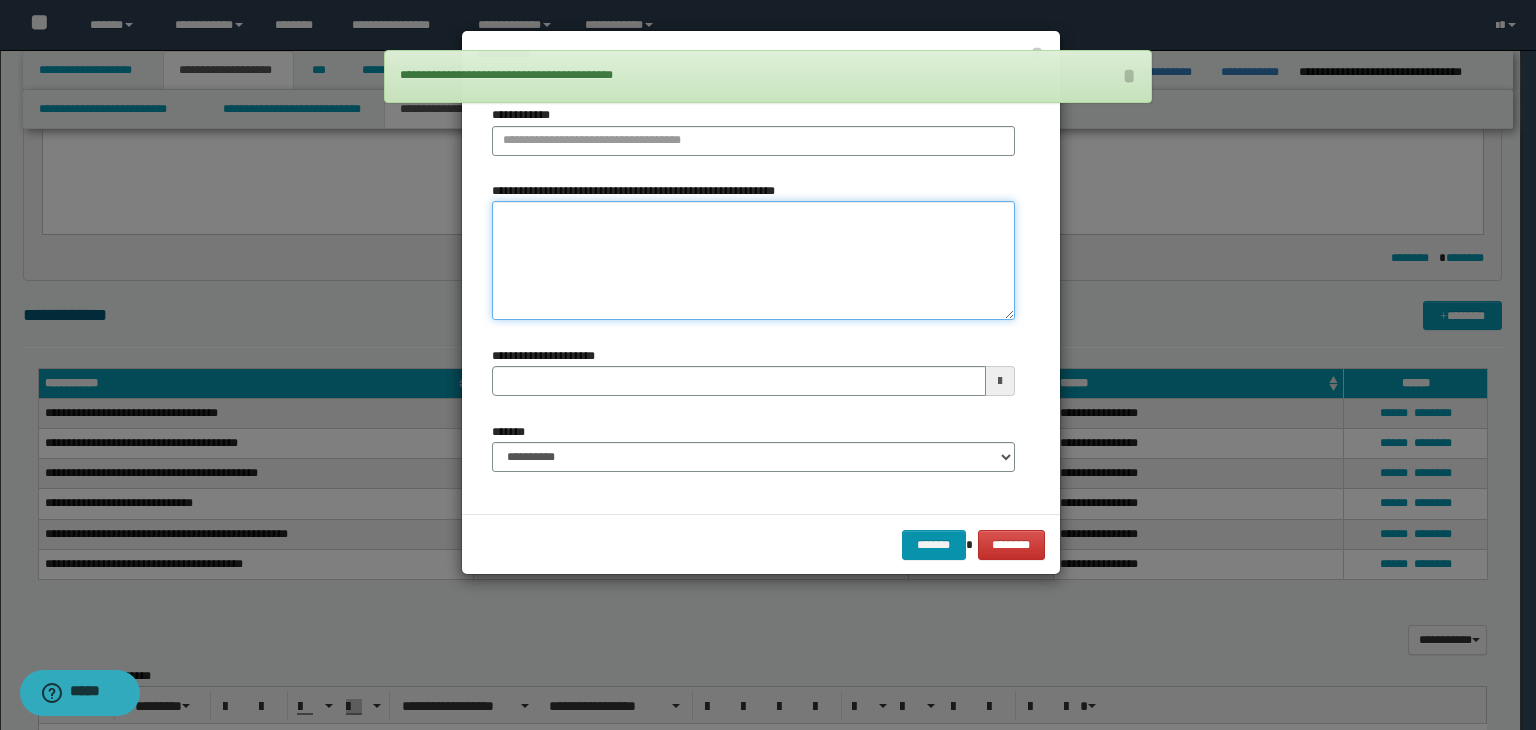 click on "**********" at bounding box center (753, 261) 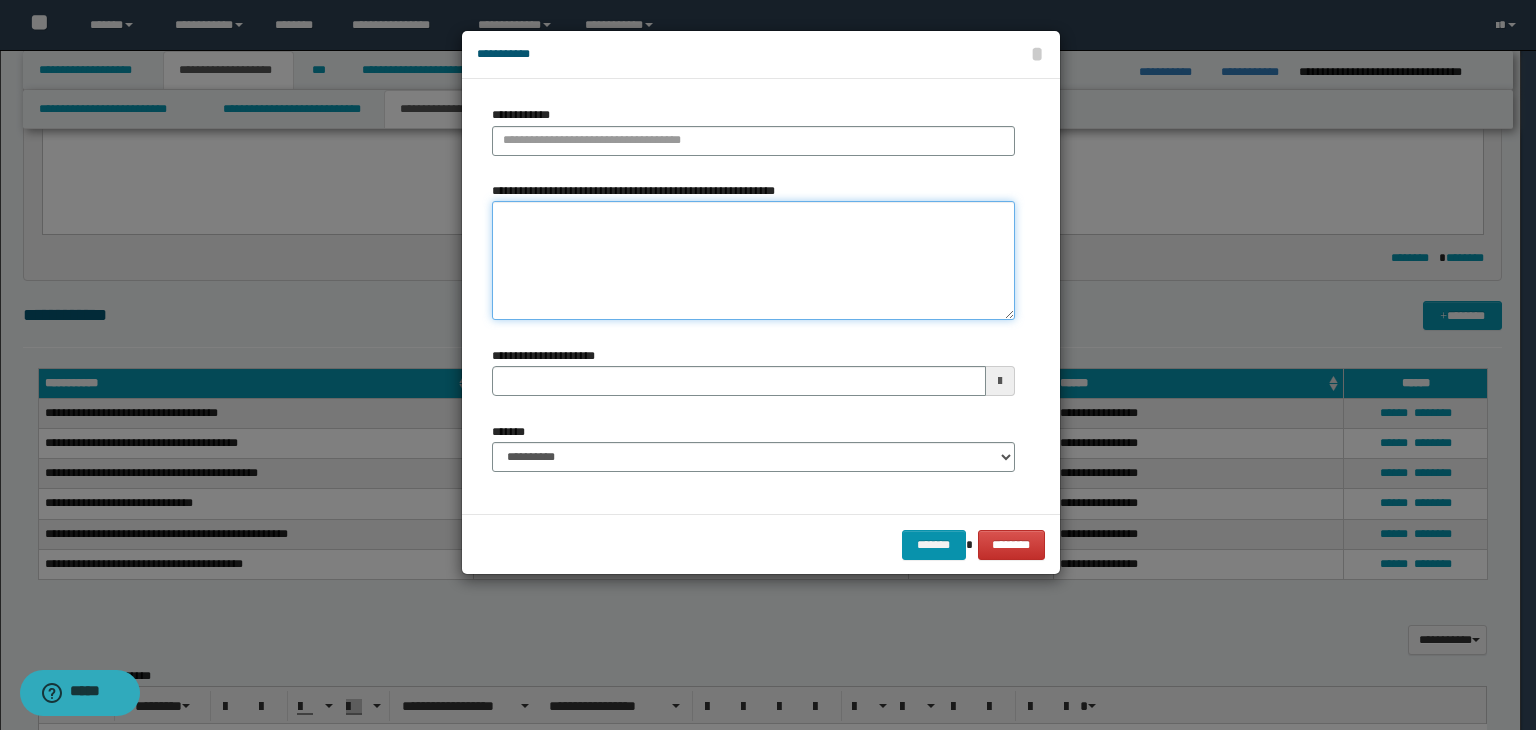 paste on "**********" 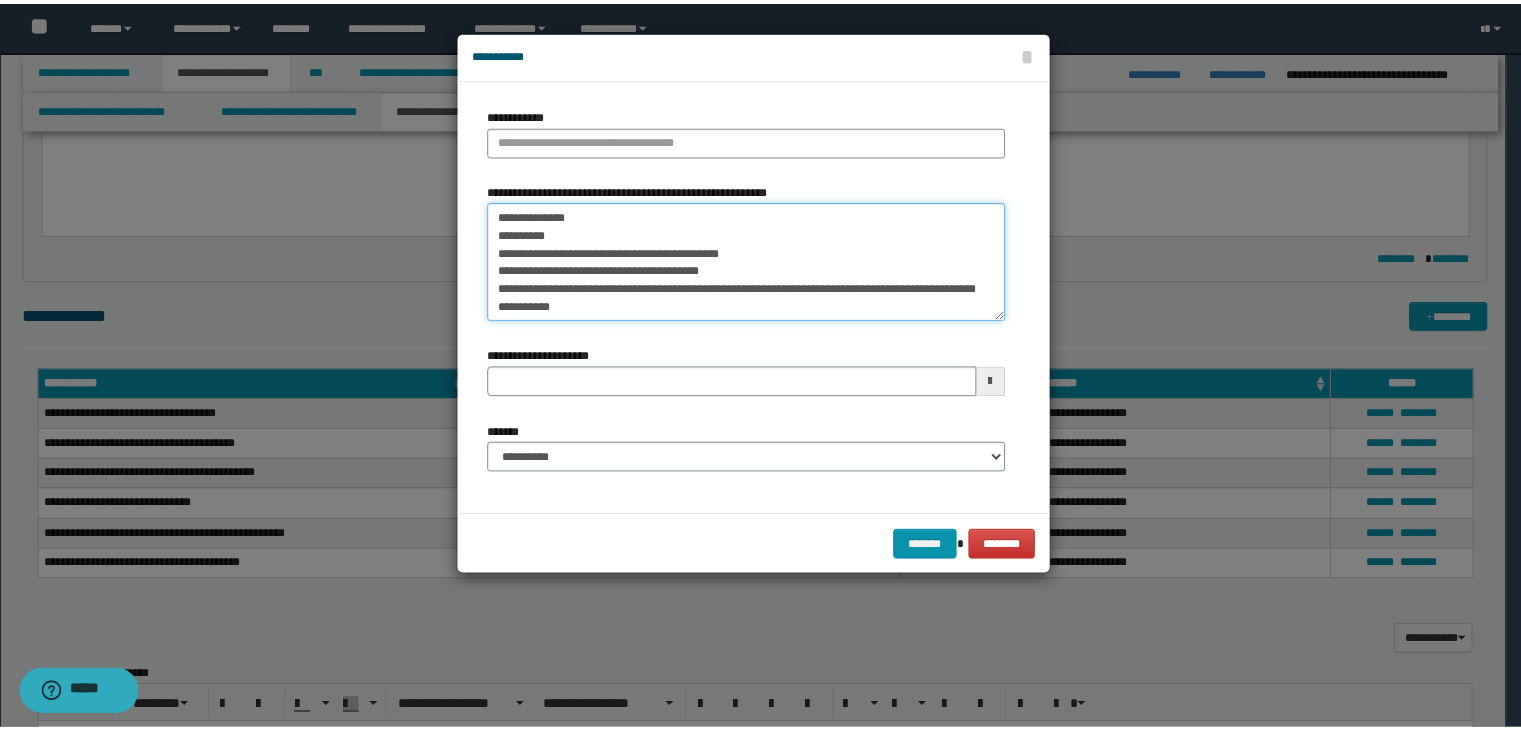 scroll, scrollTop: 0, scrollLeft: 0, axis: both 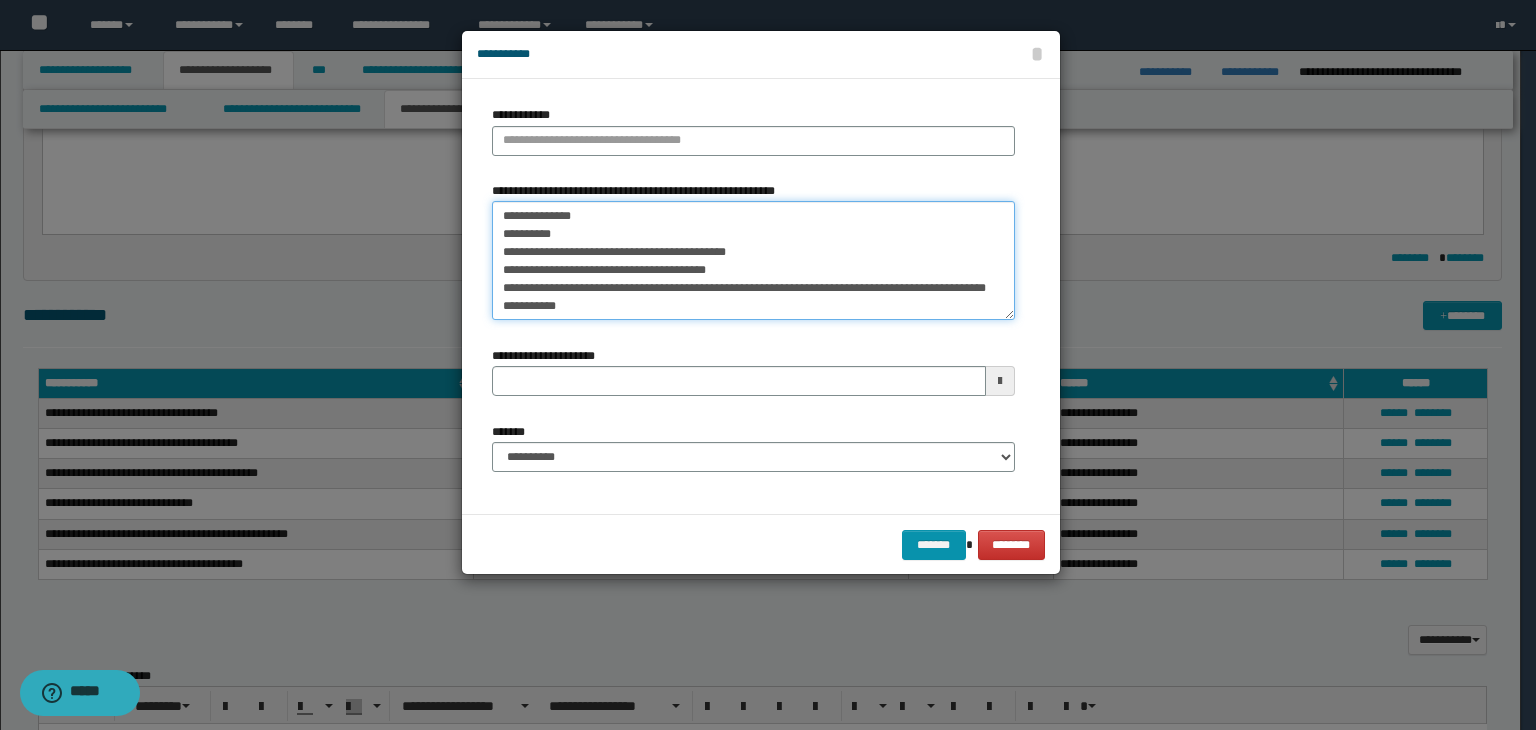 drag, startPoint x: 522, startPoint y: 217, endPoint x: 439, endPoint y: 209, distance: 83.38465 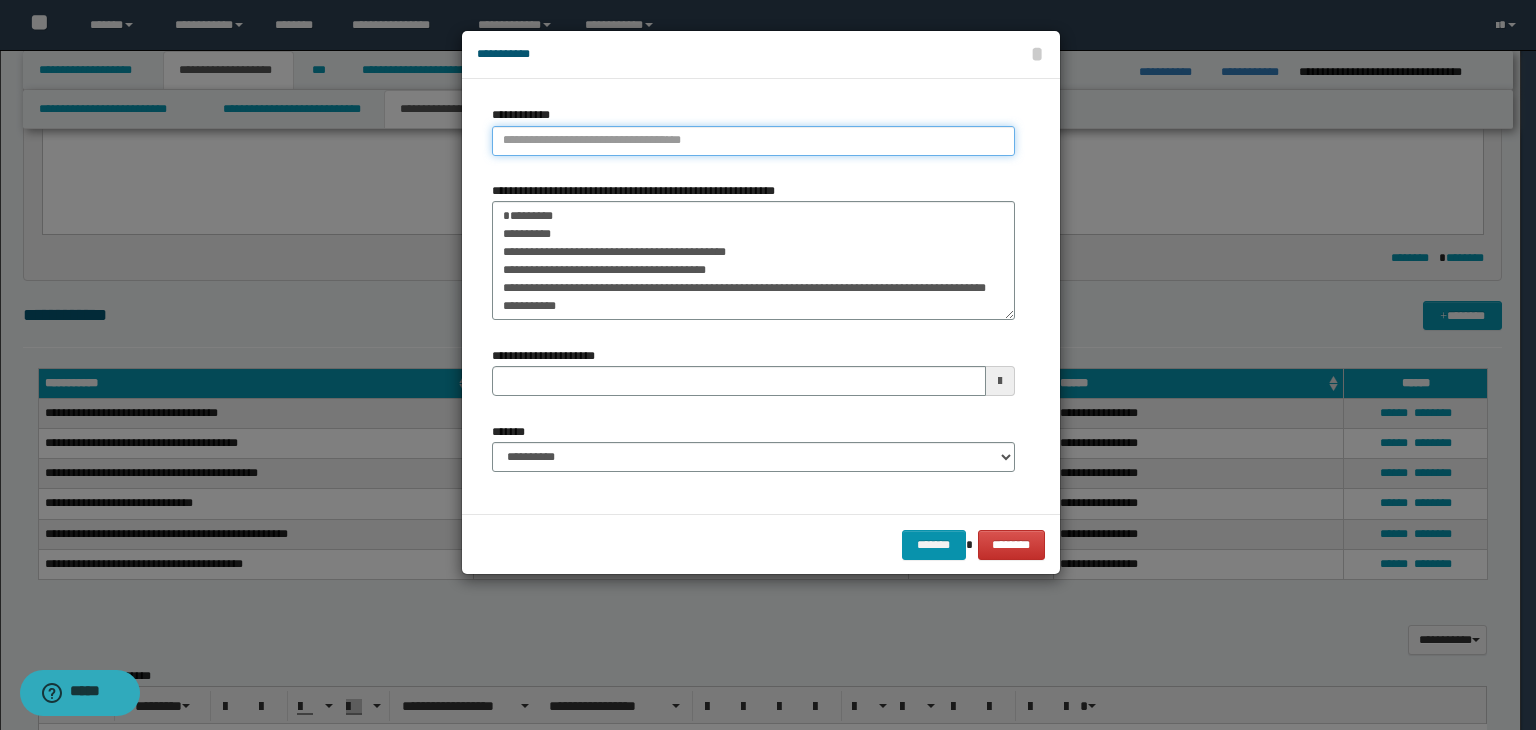 click on "**********" at bounding box center [753, 141] 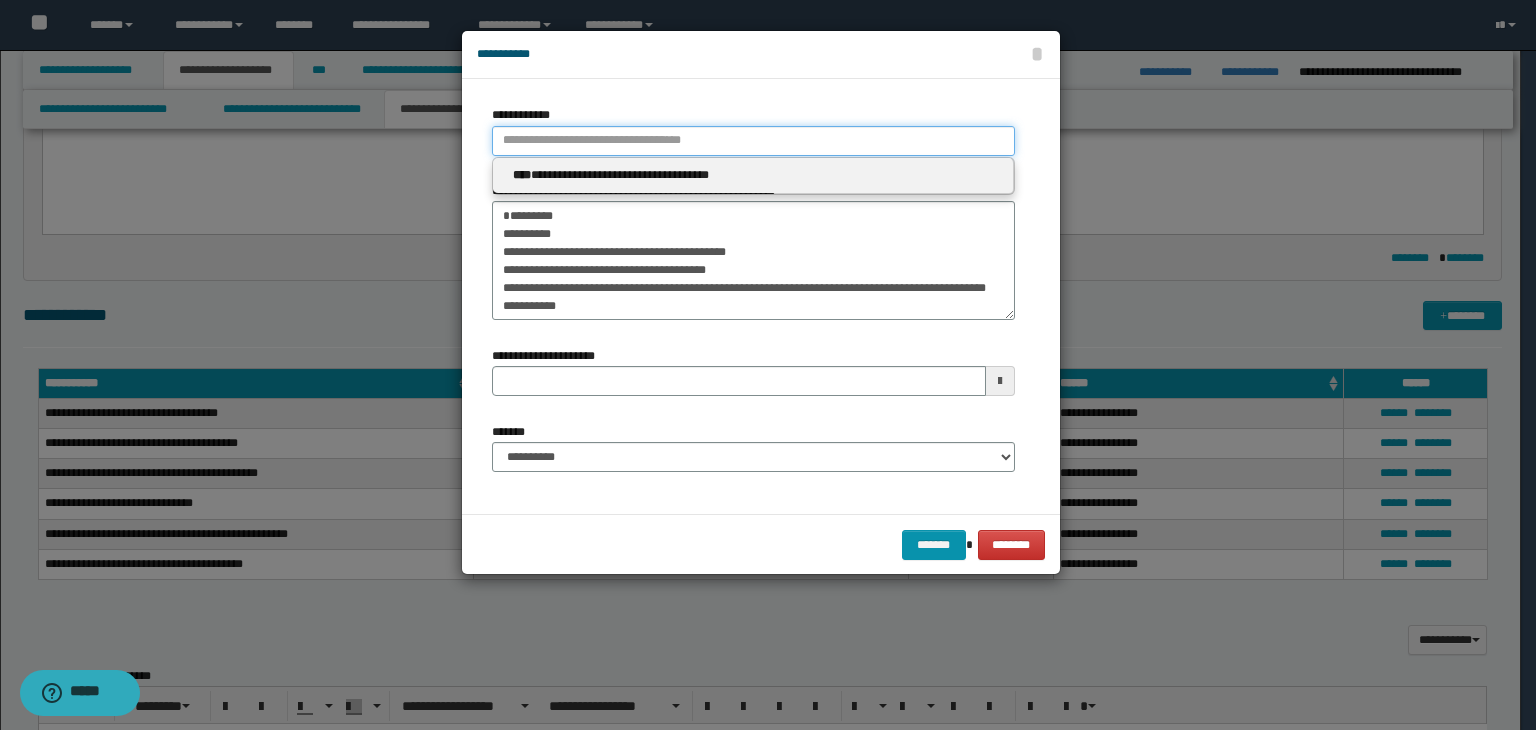 paste on "****" 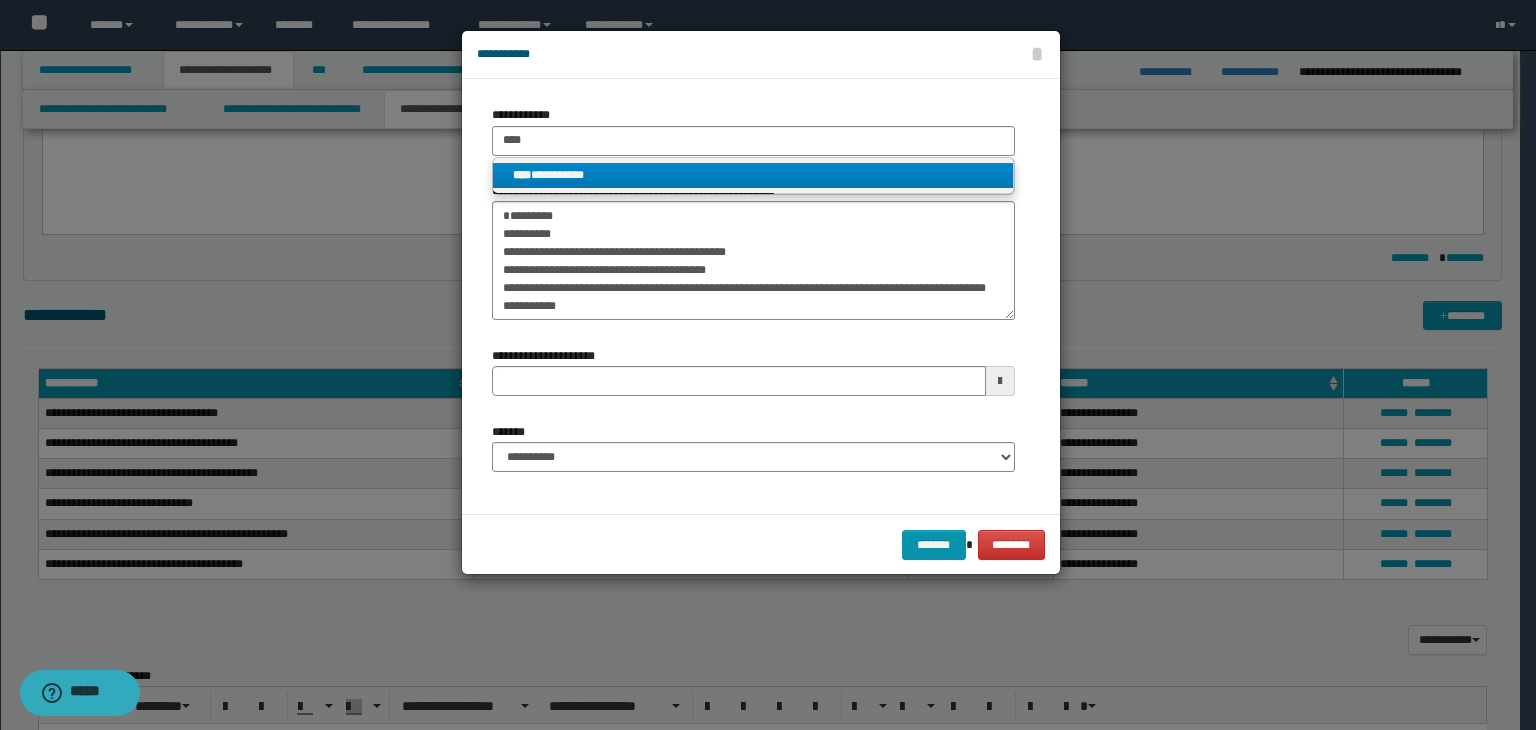 click on "**********" at bounding box center [753, 175] 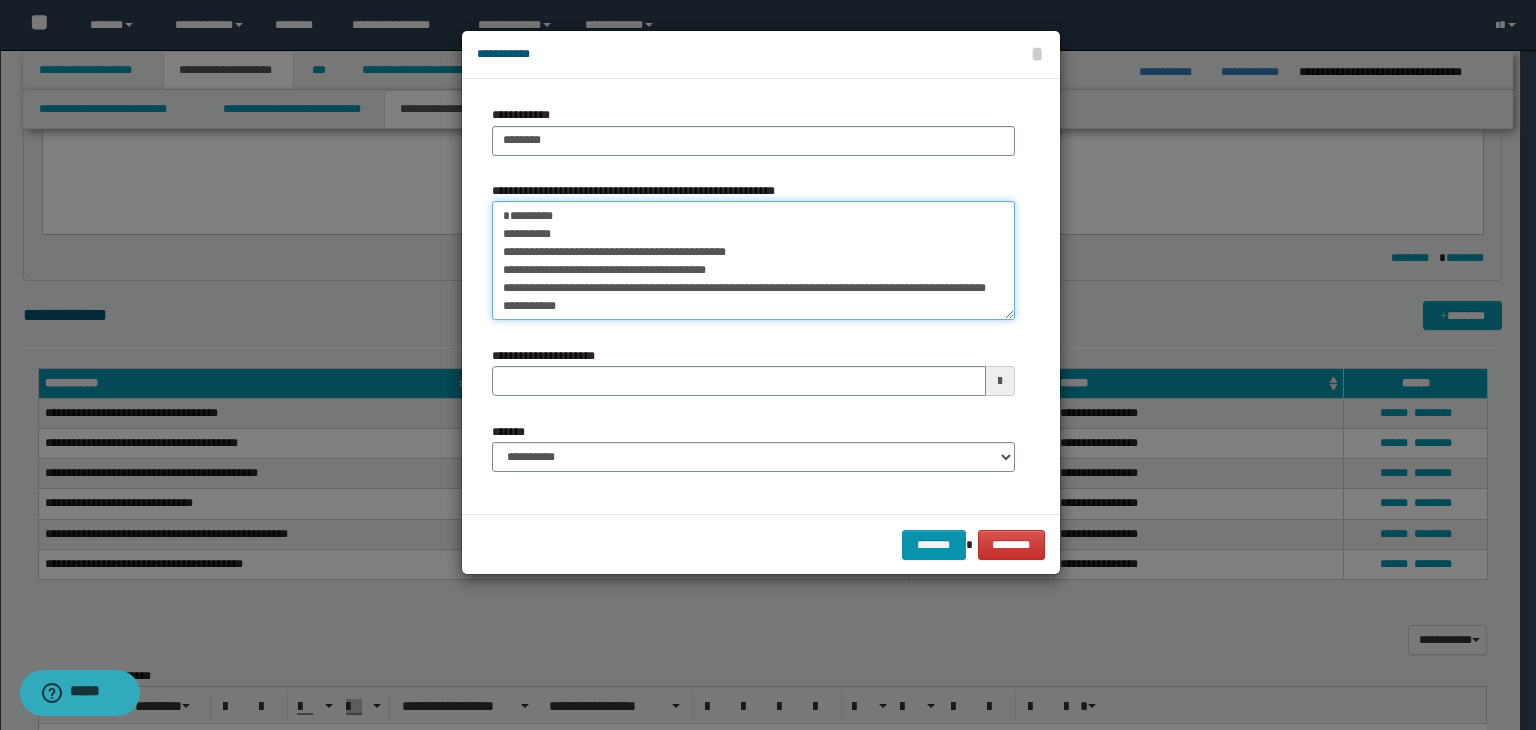 drag, startPoint x: 542, startPoint y: 225, endPoint x: 361, endPoint y: 196, distance: 183.30849 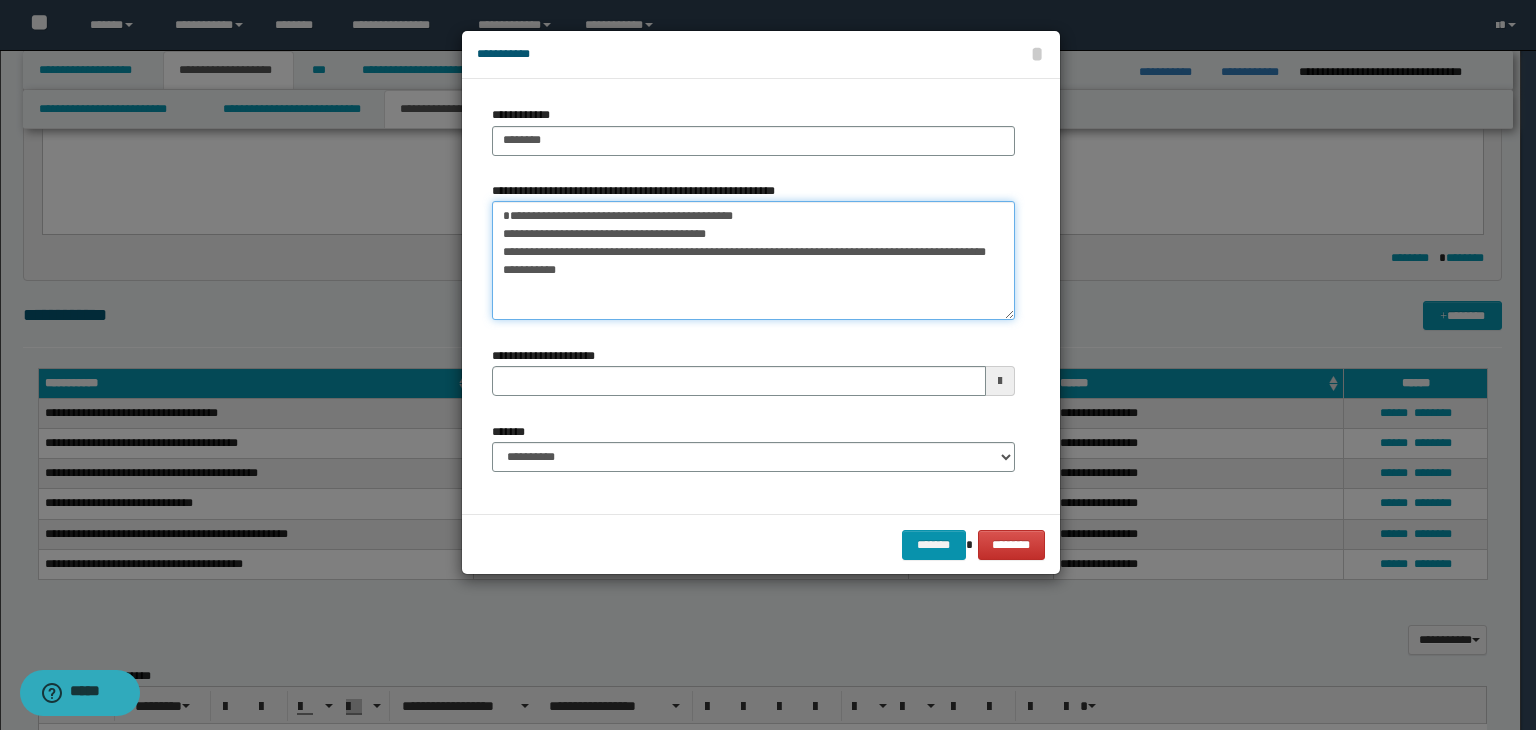 click on "**********" at bounding box center [753, 261] 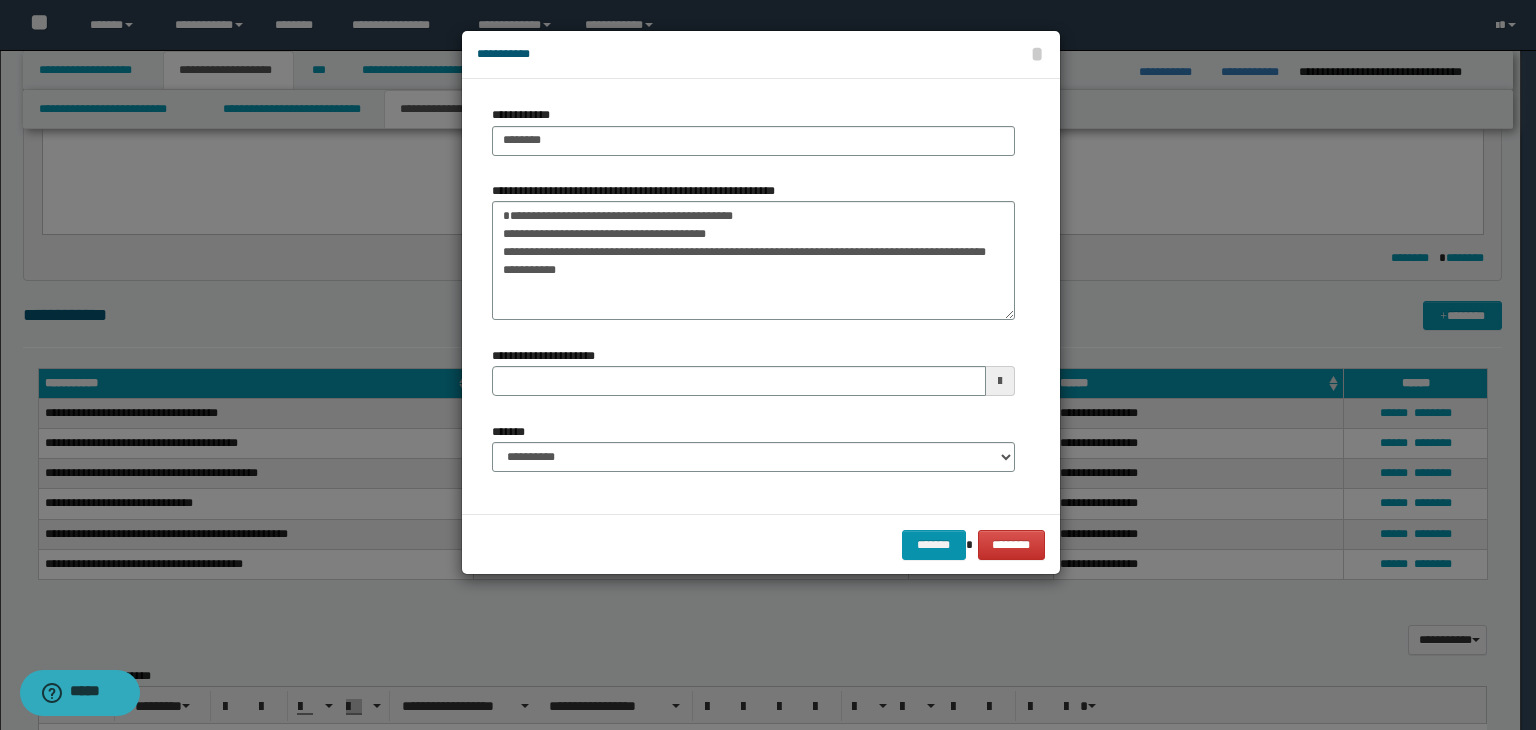 drag, startPoint x: 637, startPoint y: 357, endPoint x: 636, endPoint y: 333, distance: 24.020824 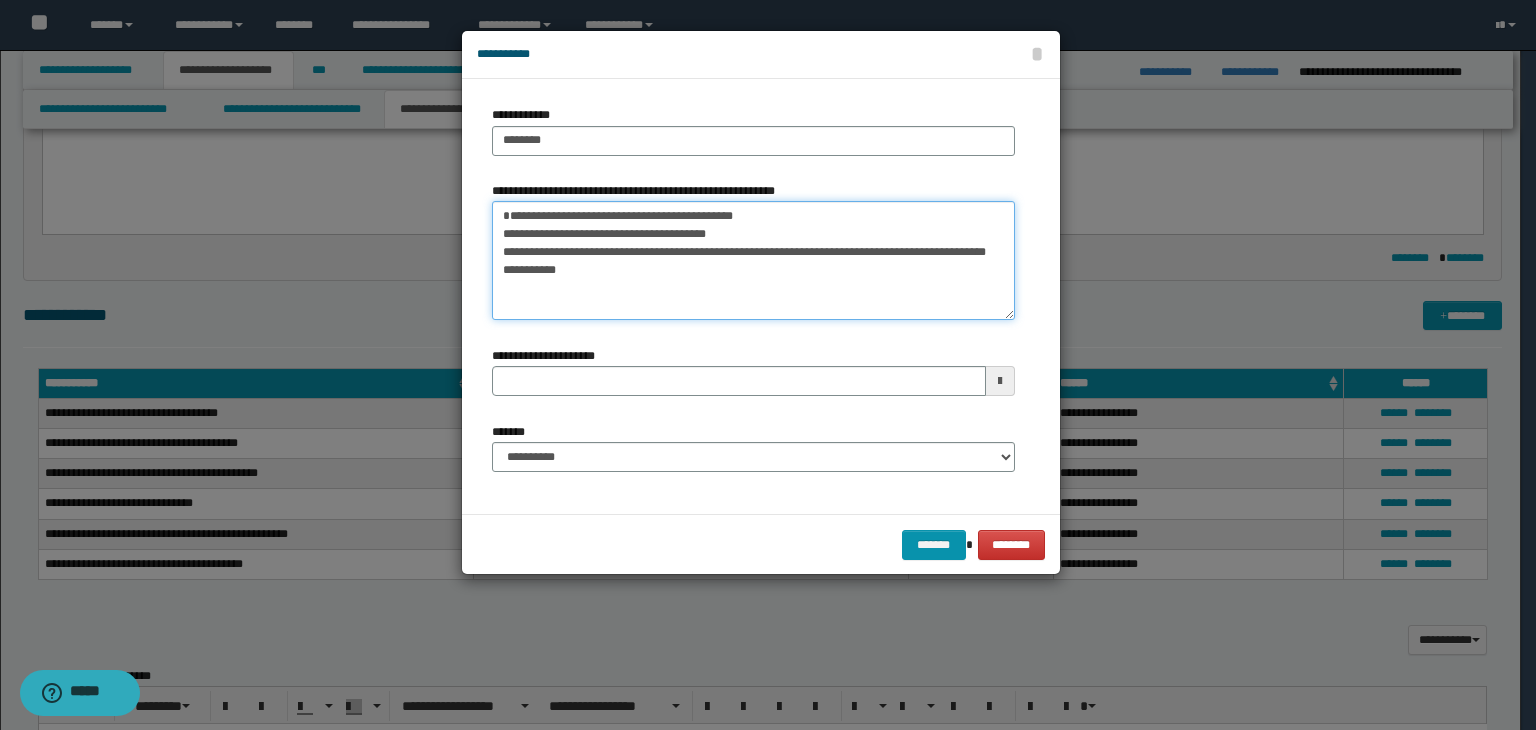 drag, startPoint x: 628, startPoint y: 313, endPoint x: 304, endPoint y: 157, distance: 359.5998 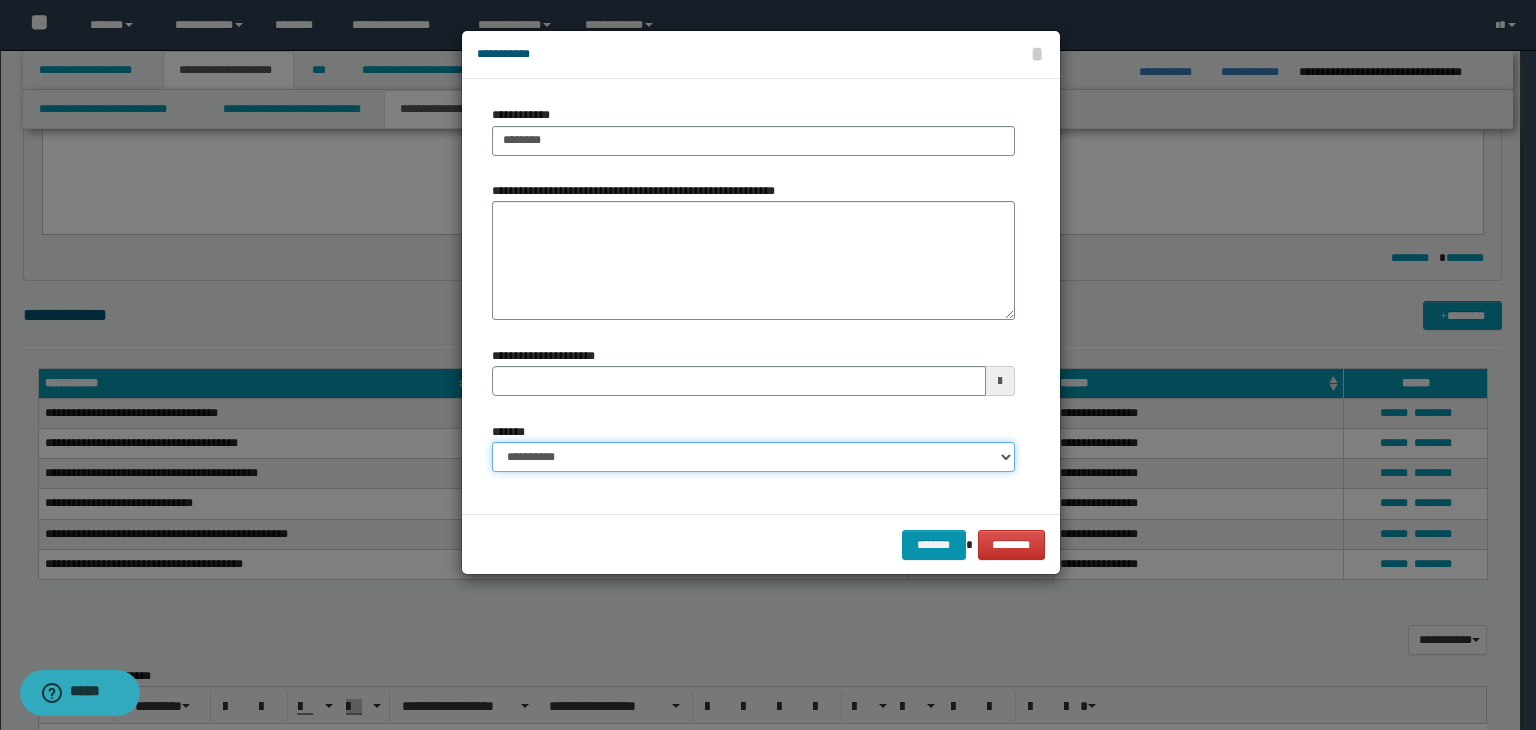click on "**********" at bounding box center (753, 457) 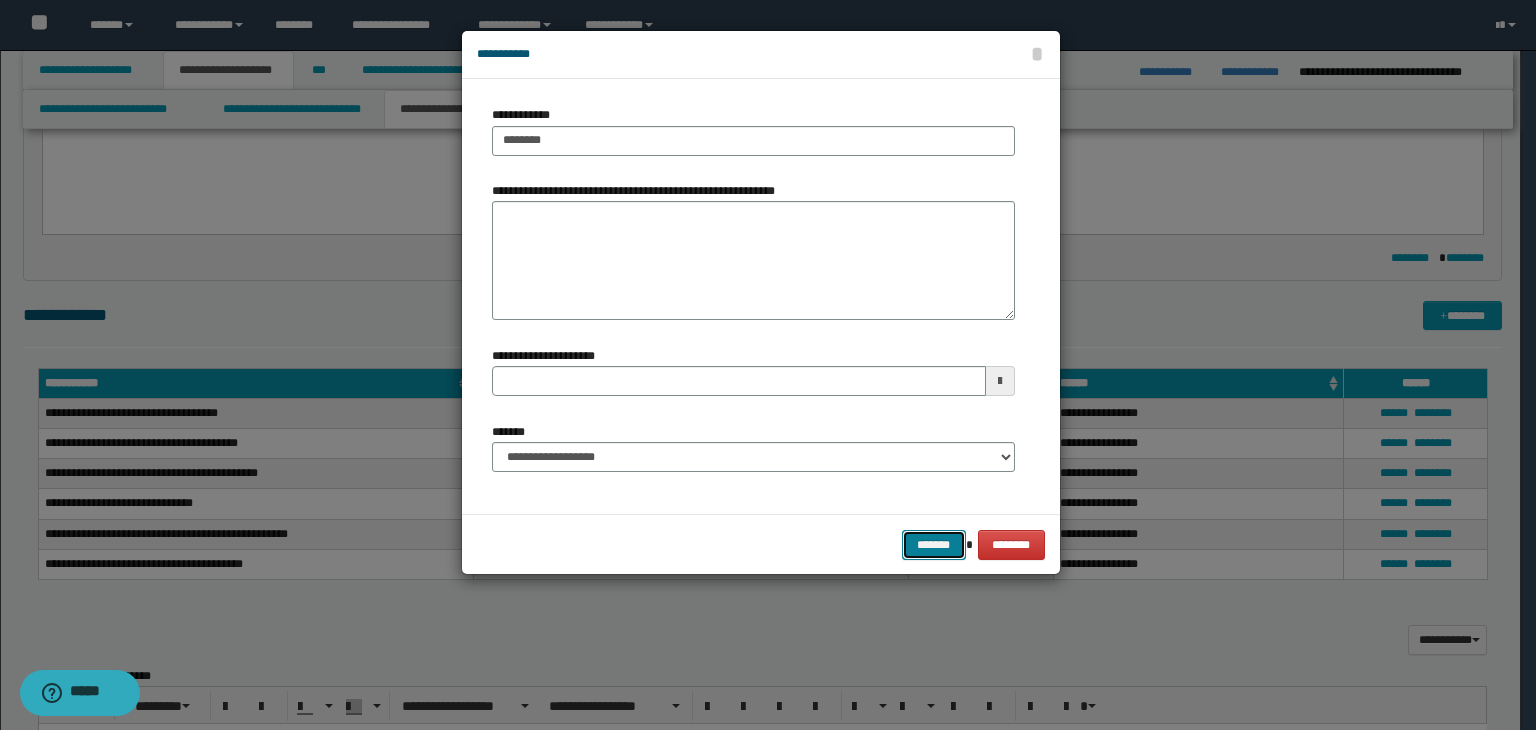 click on "*******" at bounding box center [934, 545] 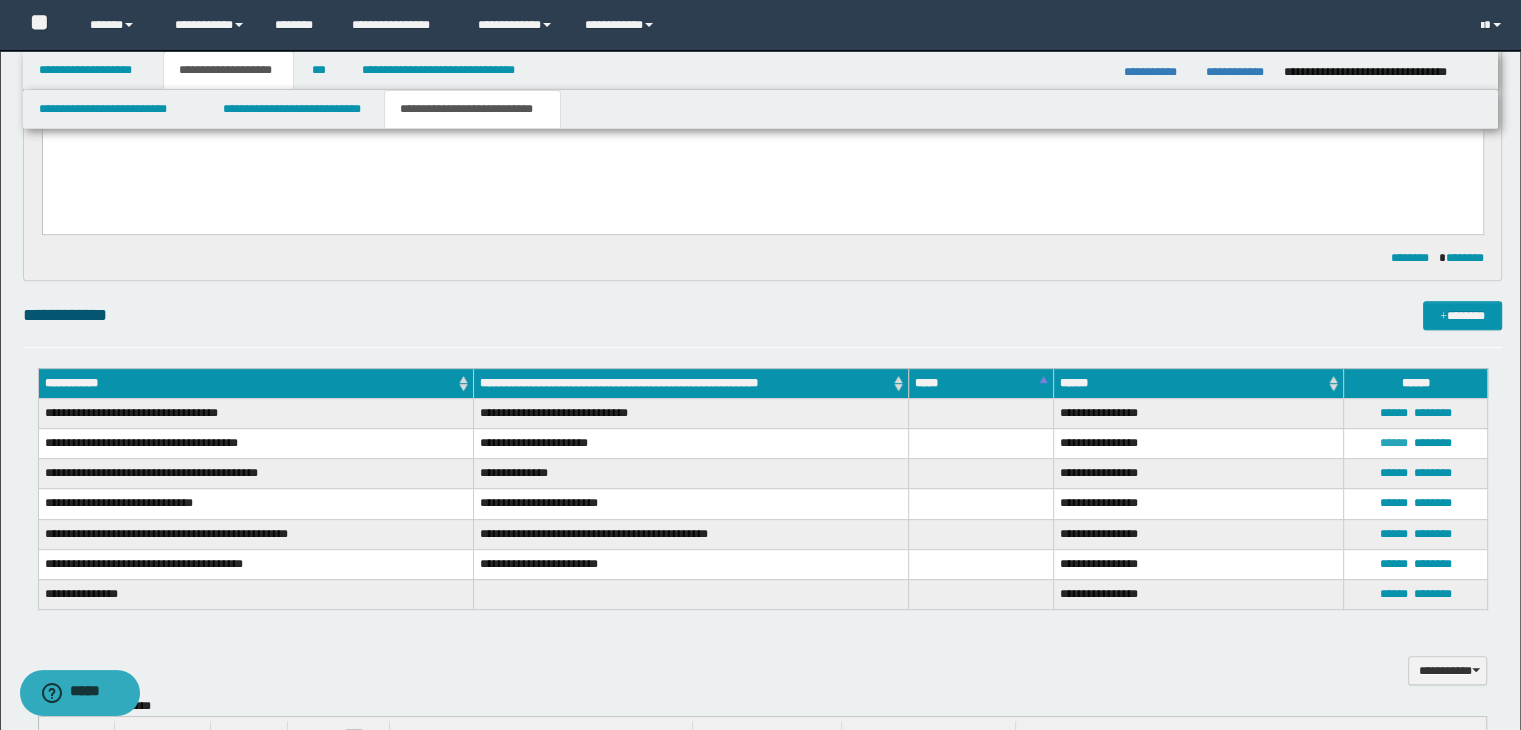 click on "******" at bounding box center (1393, 443) 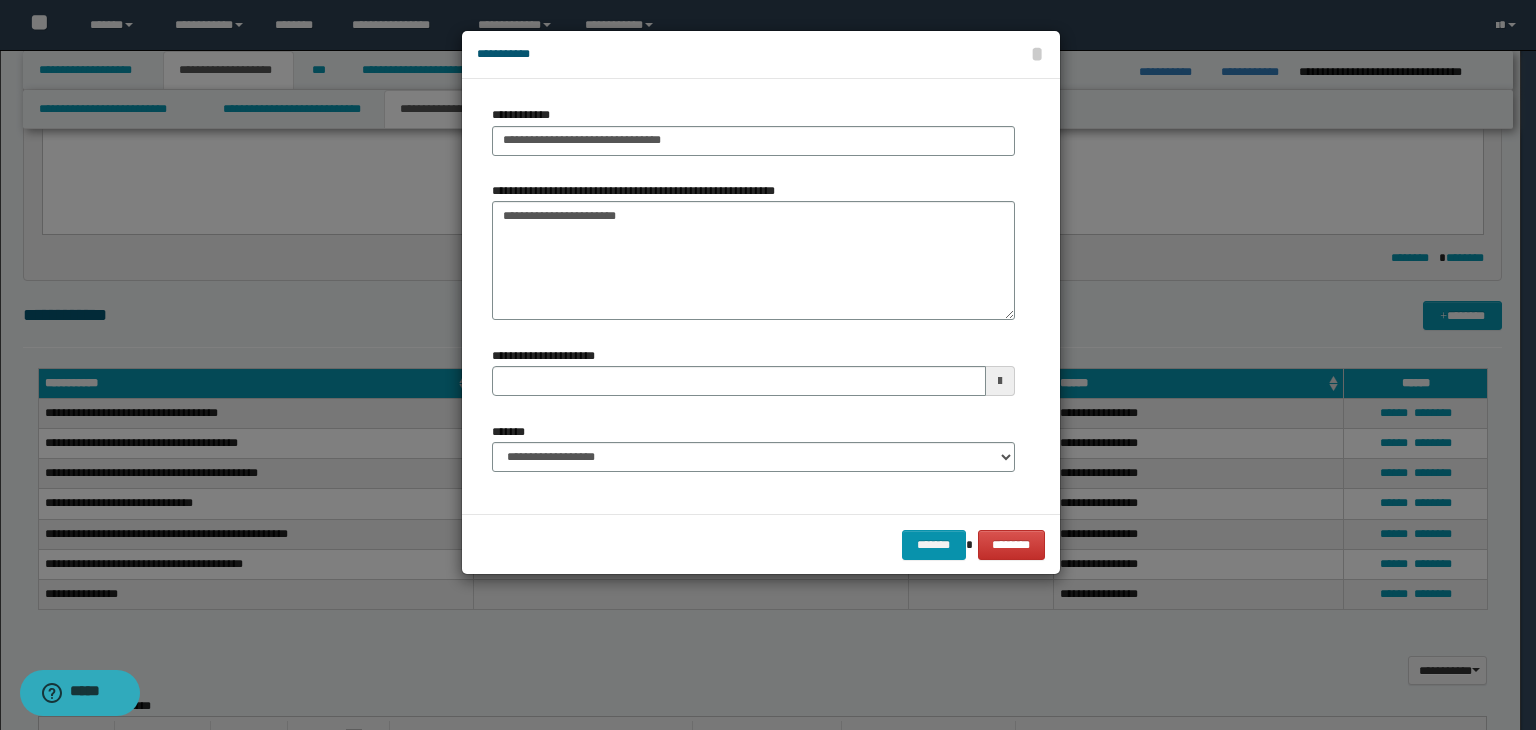 click at bounding box center [768, 365] 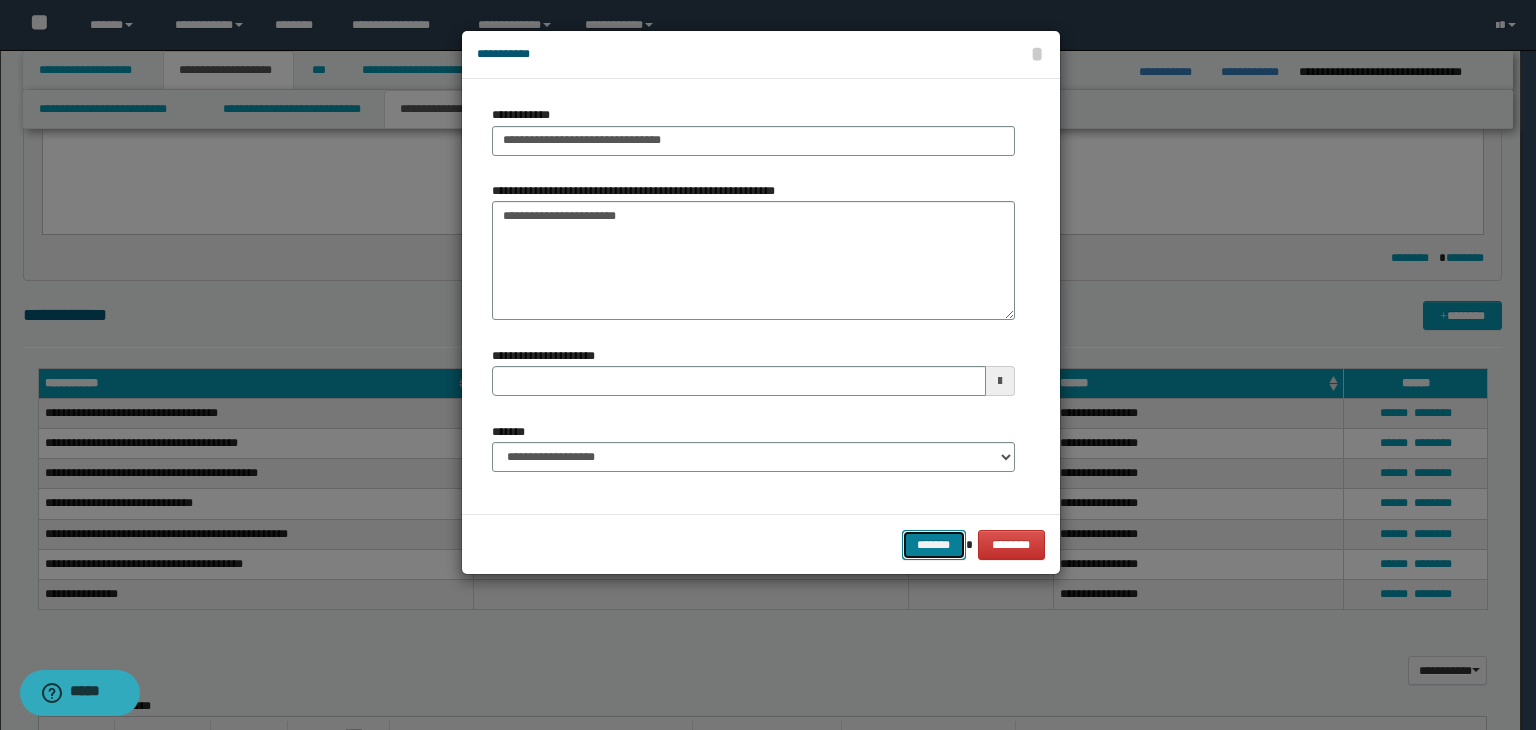 click on "*******" at bounding box center [934, 545] 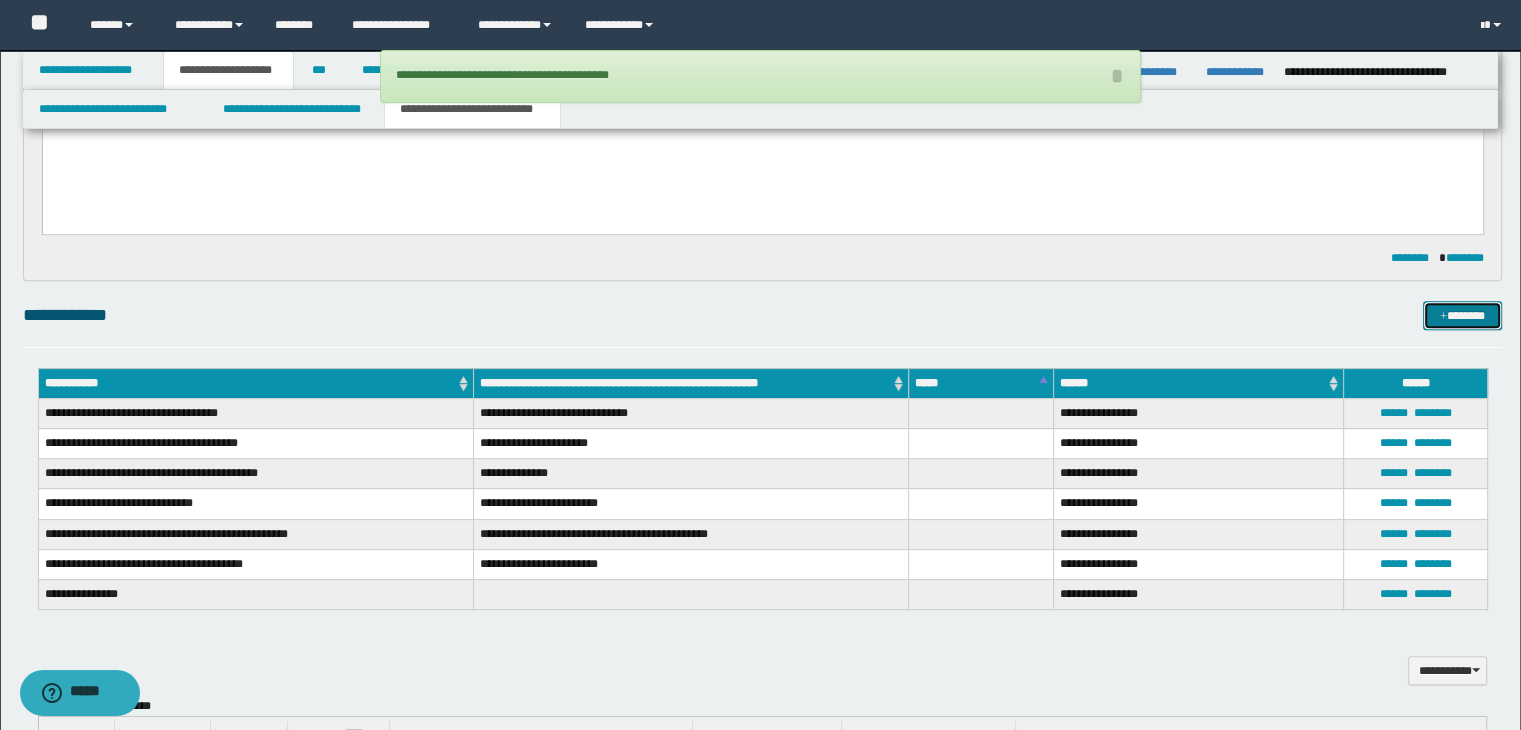 click on "*******" at bounding box center [1462, 316] 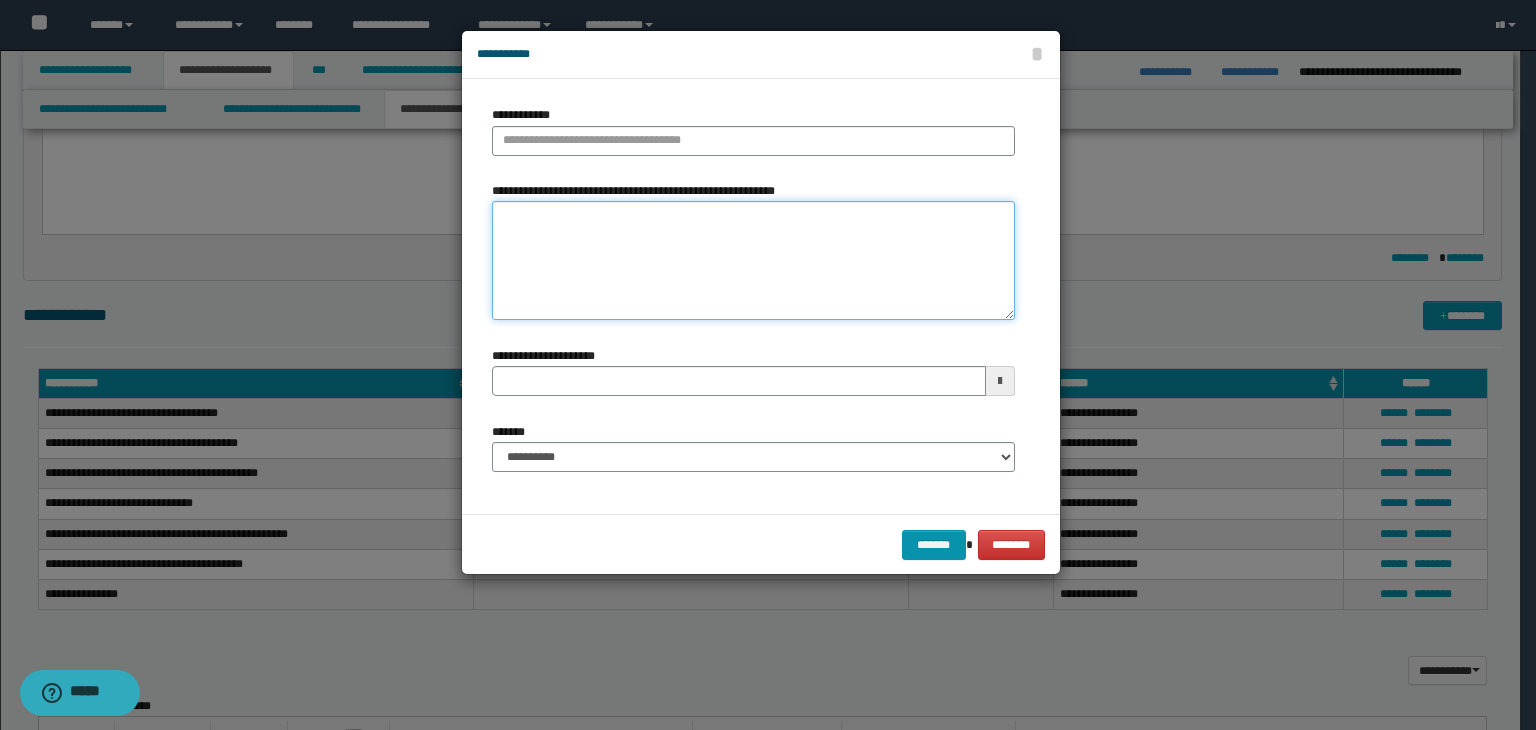 click on "**********" at bounding box center [753, 261] 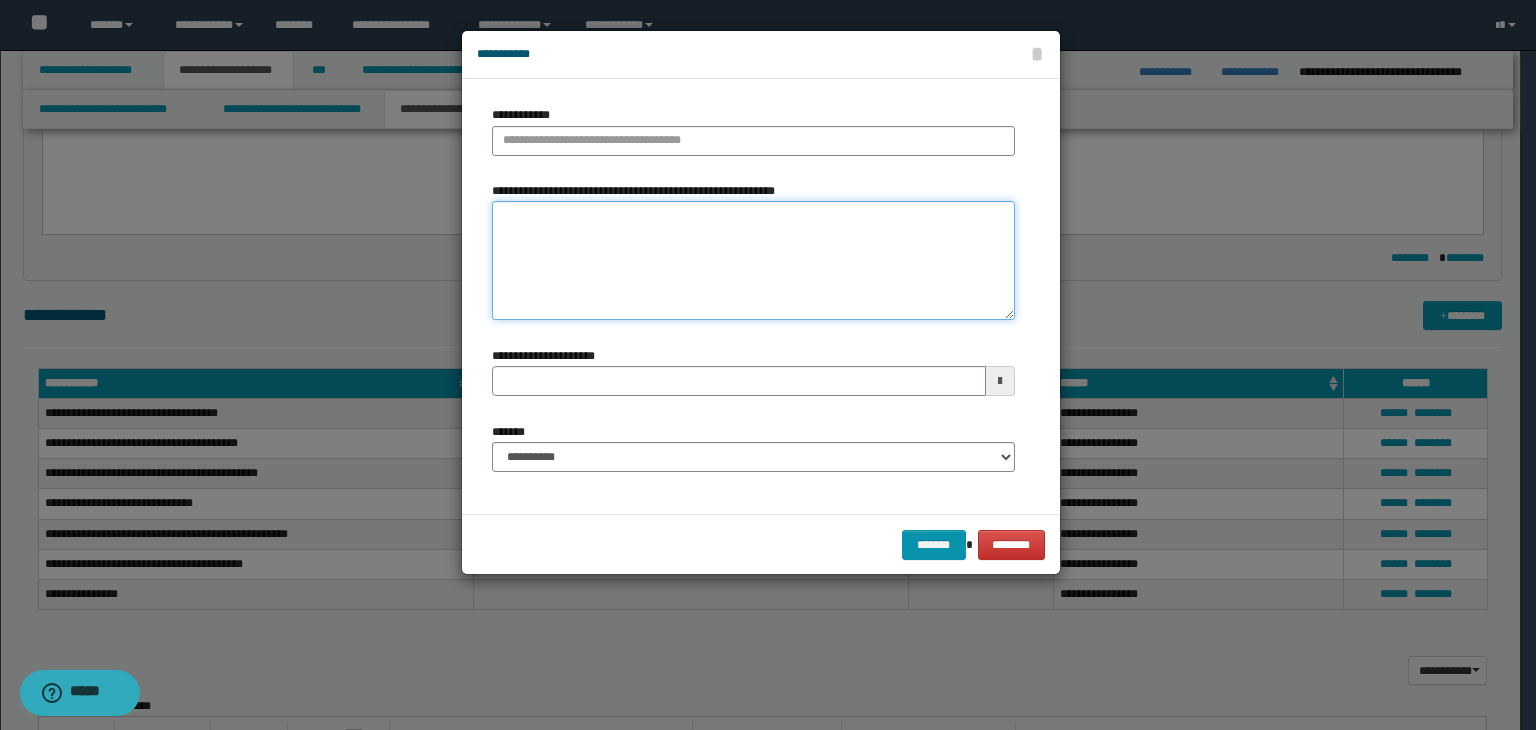 paste on "**********" 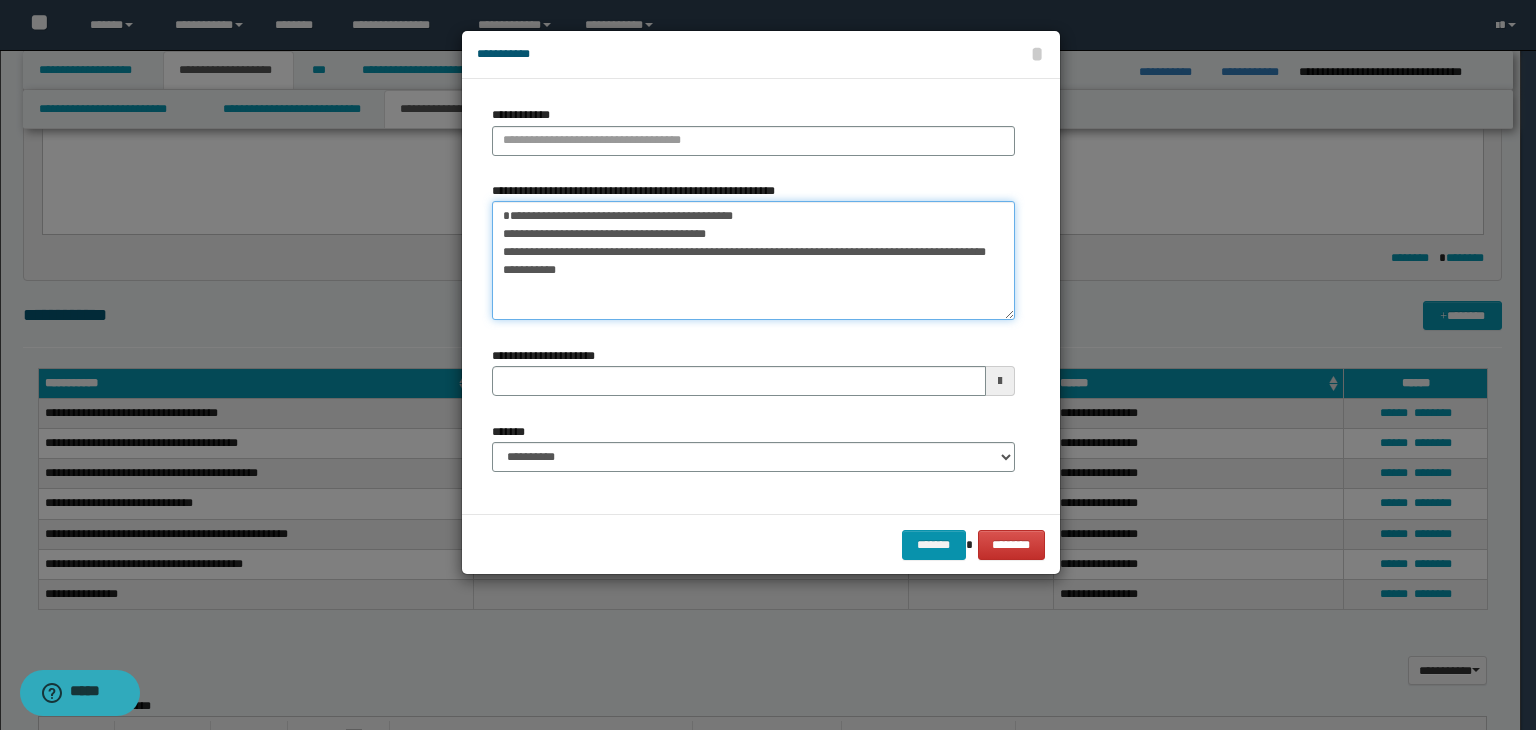 drag, startPoint x: 516, startPoint y: 230, endPoint x: 490, endPoint y: 227, distance: 26.172504 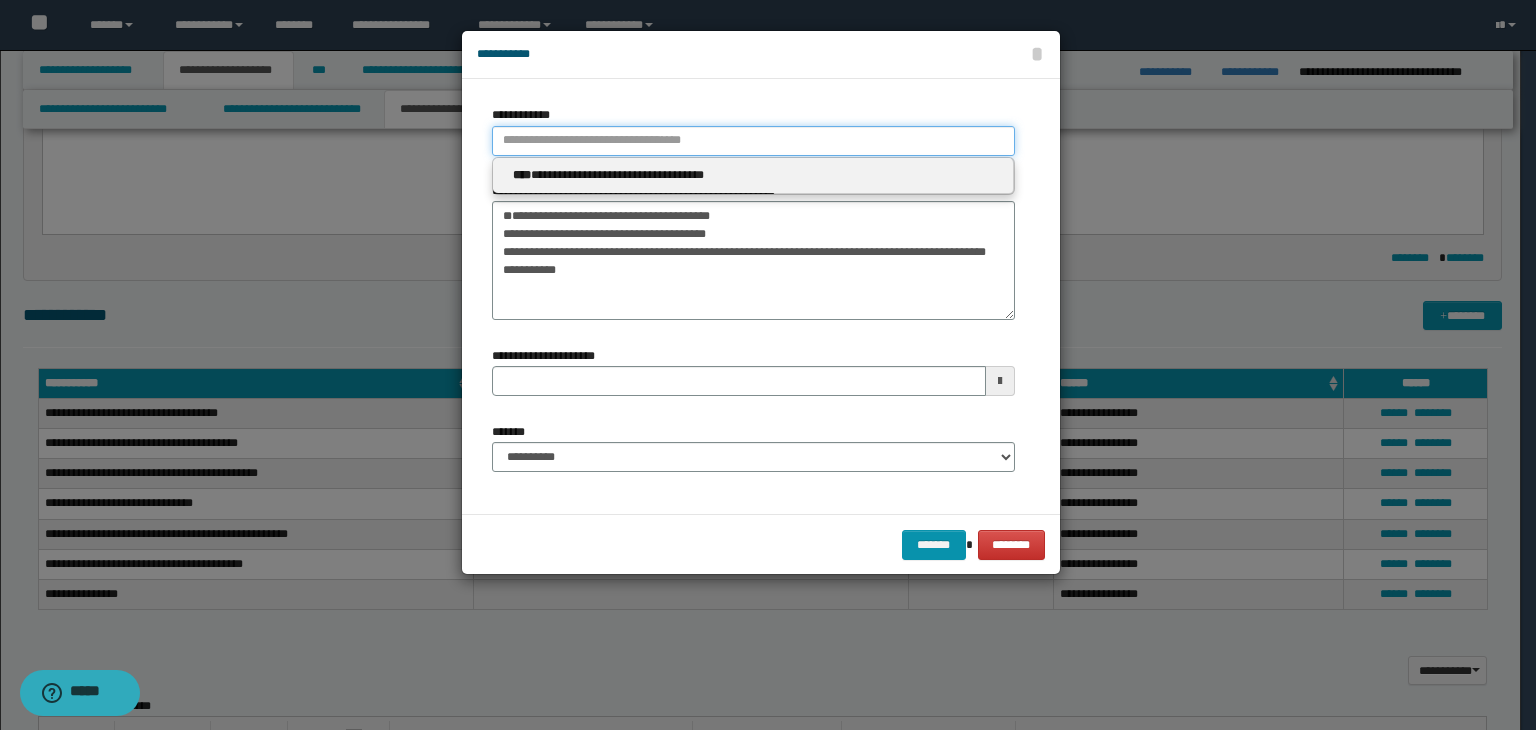 click on "**********" at bounding box center (753, 141) 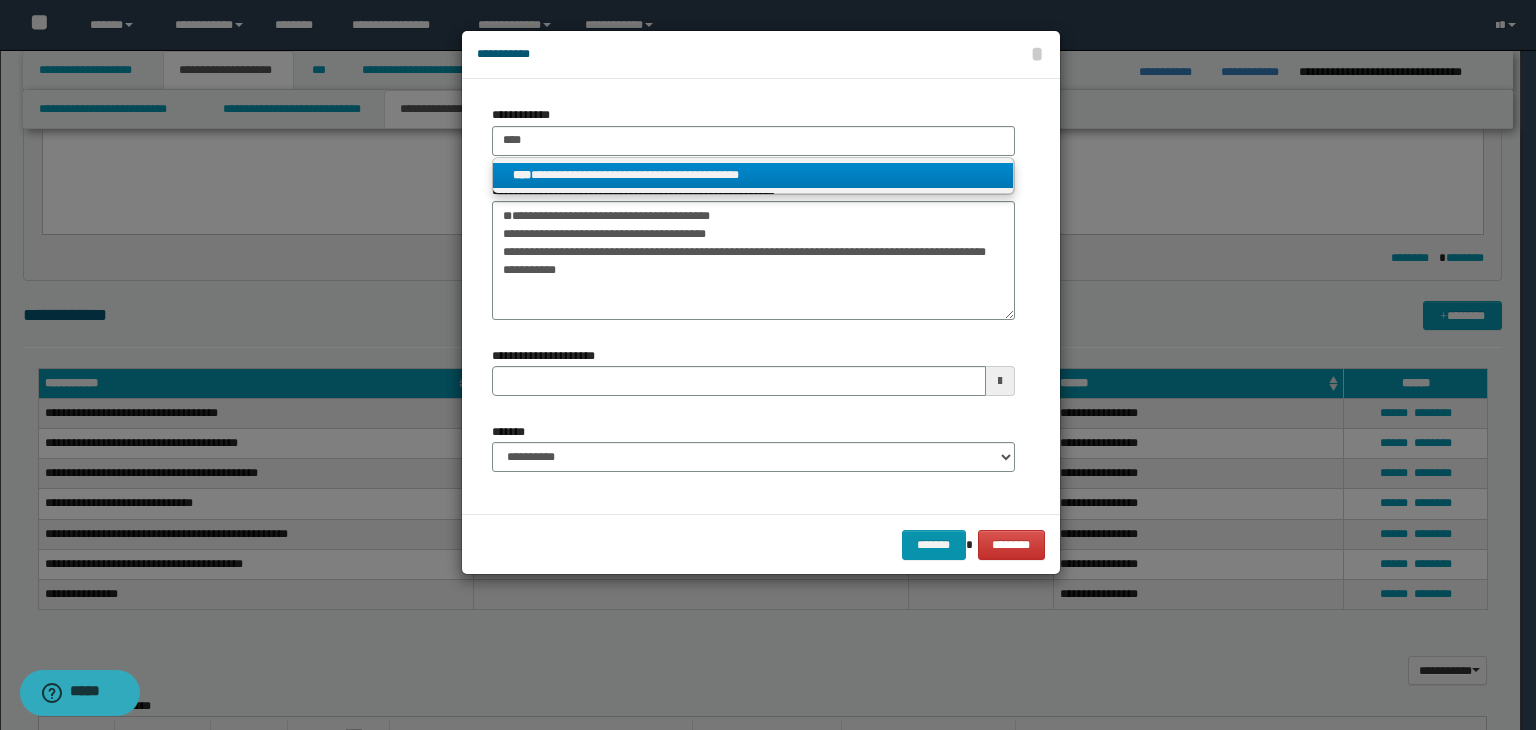 click on "**********" at bounding box center [753, 175] 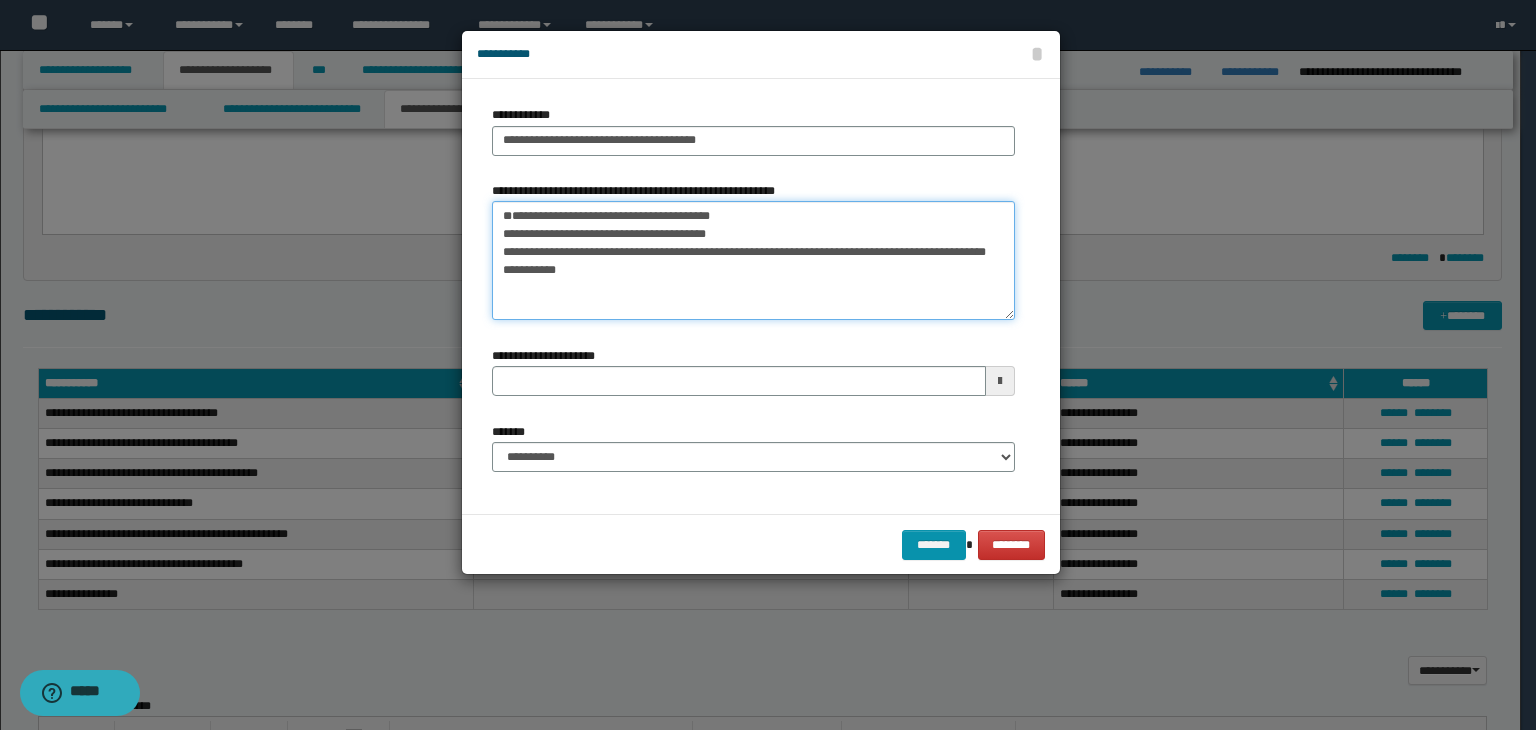 drag, startPoint x: 671, startPoint y: 249, endPoint x: 473, endPoint y: 209, distance: 202 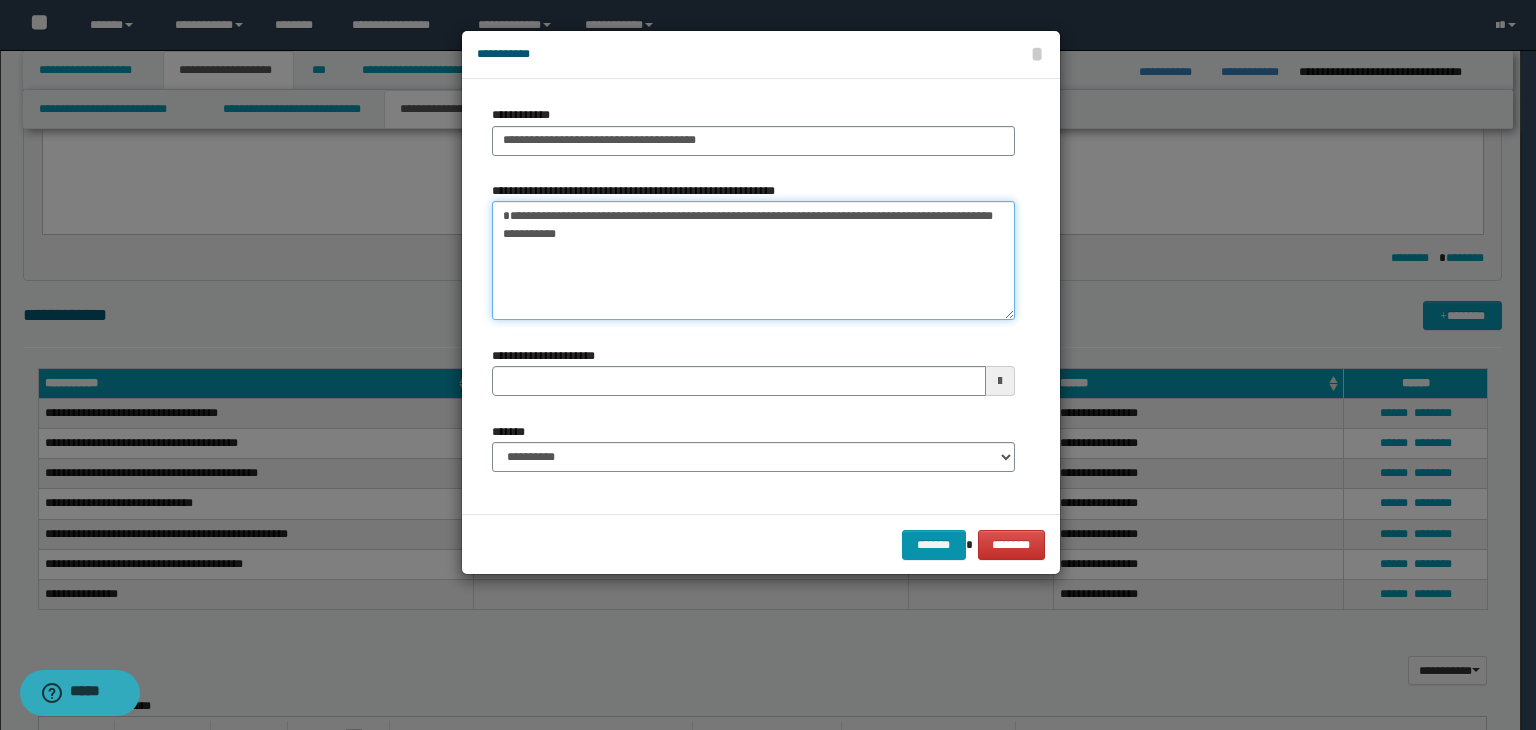 click on "**********" at bounding box center (753, 261) 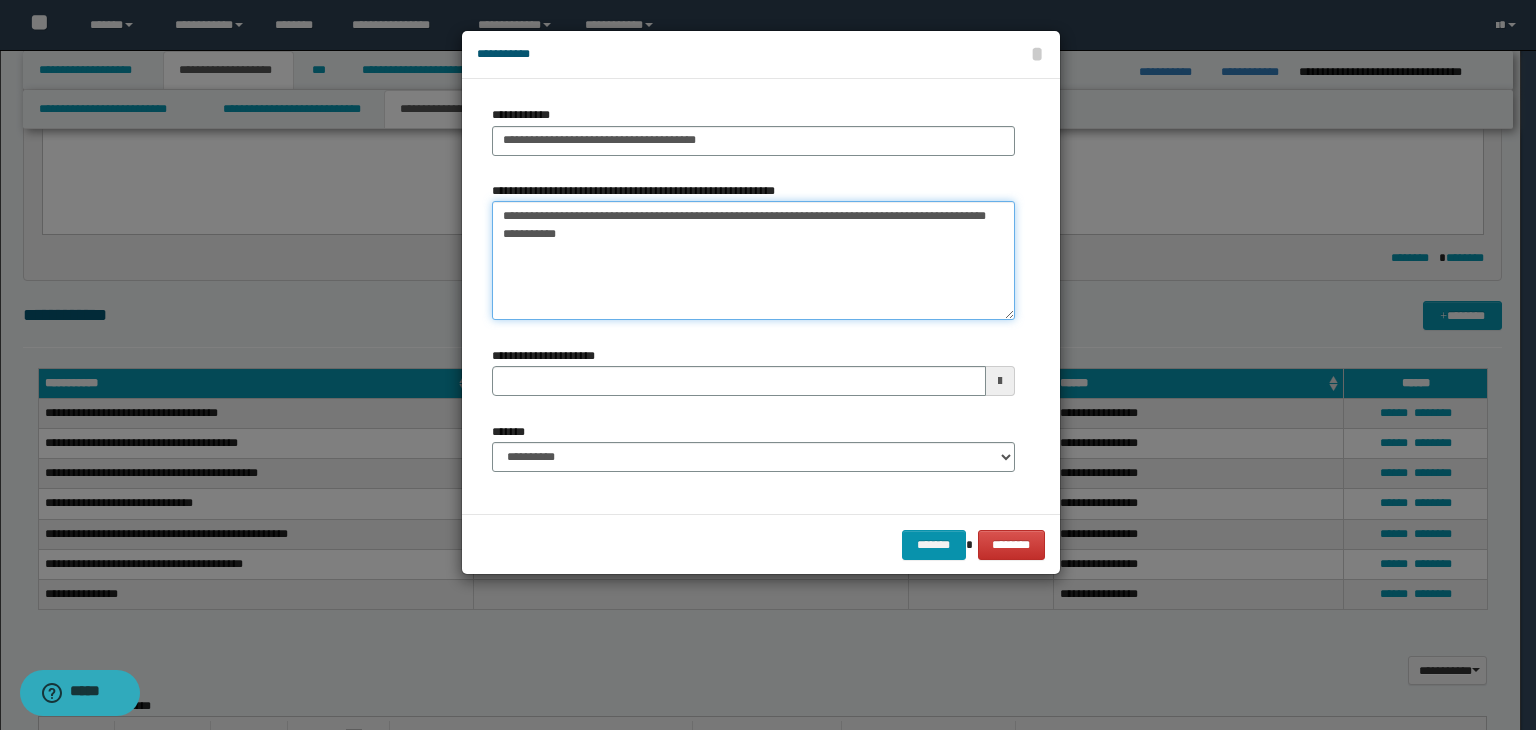 drag, startPoint x: 524, startPoint y: 213, endPoint x: 496, endPoint y: 215, distance: 28.071337 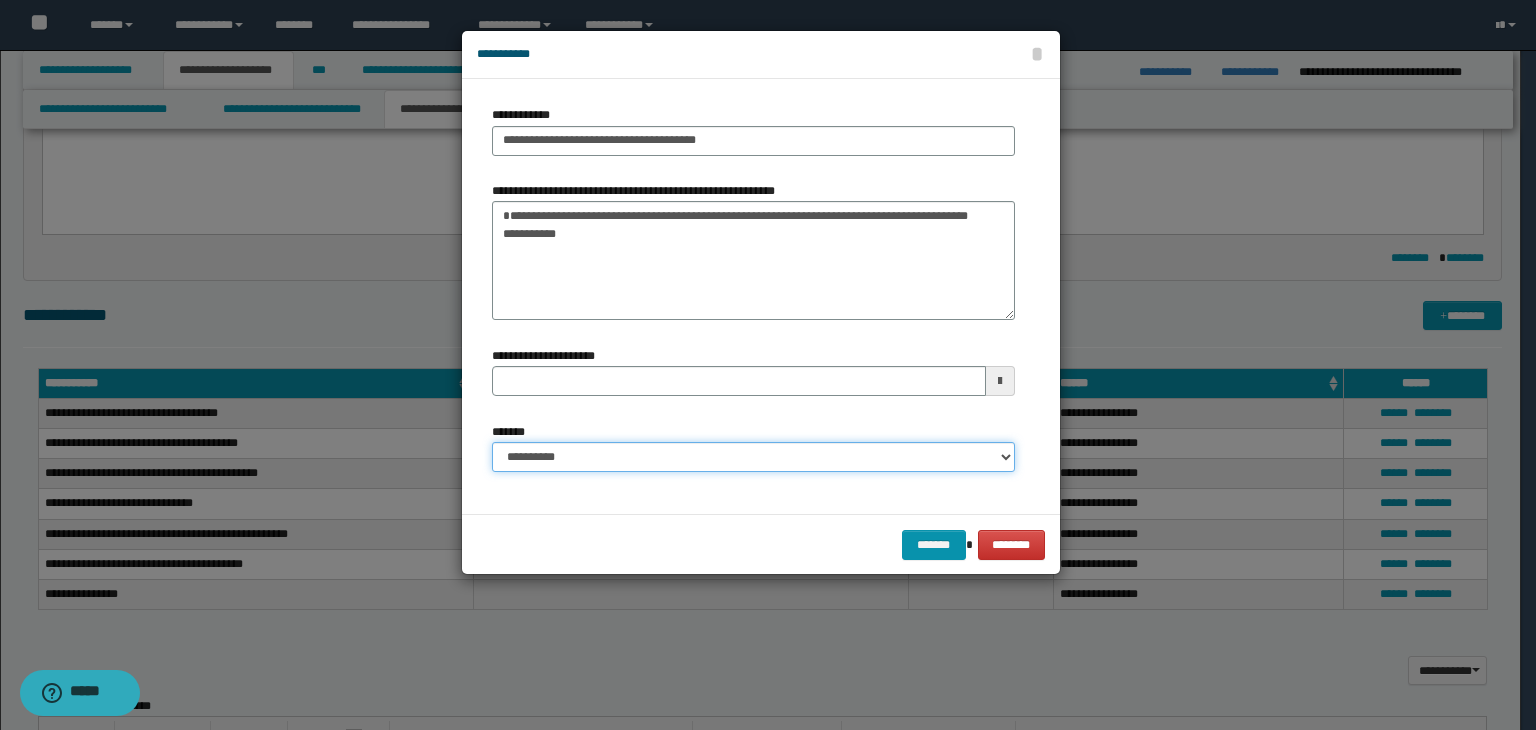 click on "**********" at bounding box center [753, 457] 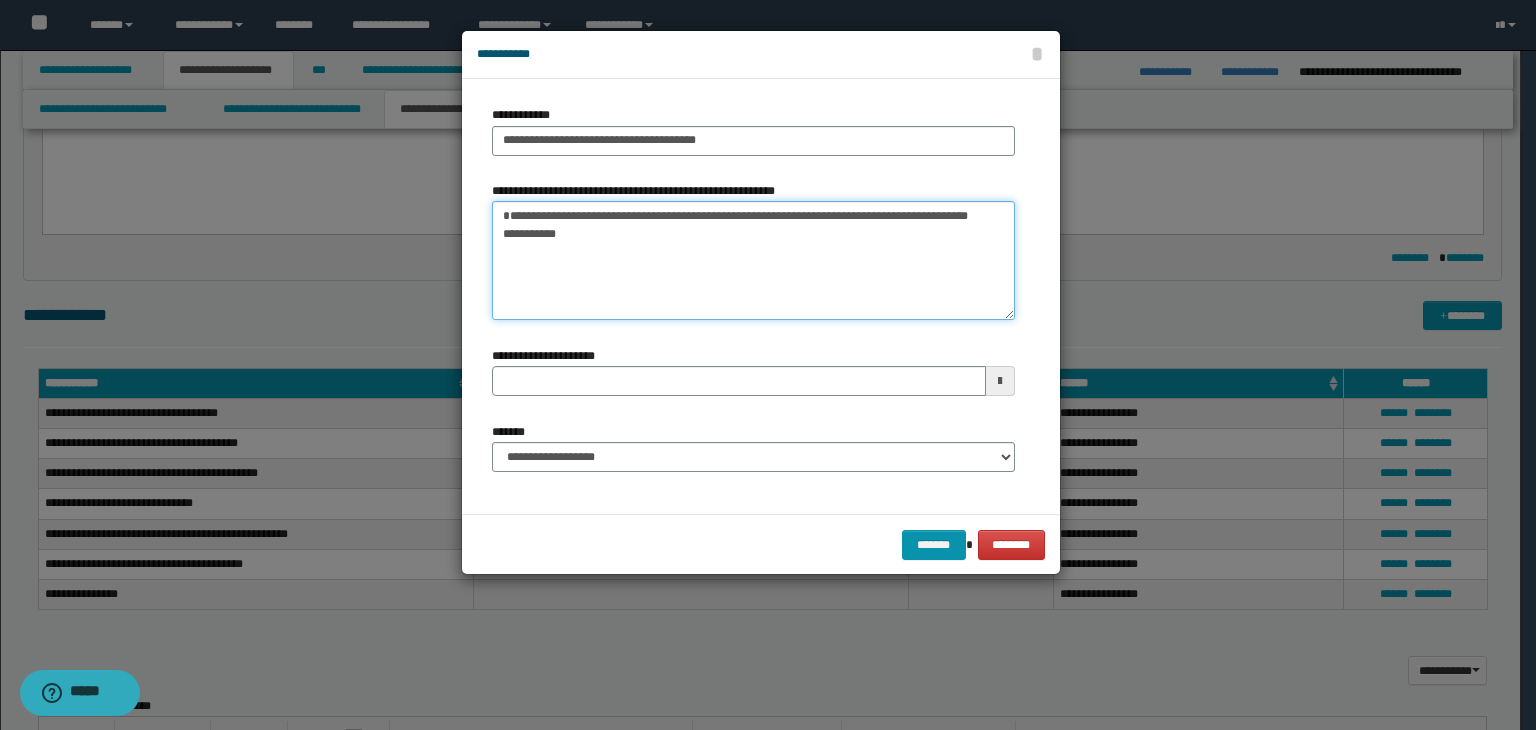 drag, startPoint x: 675, startPoint y: 315, endPoint x: 468, endPoint y: 184, distance: 244.96939 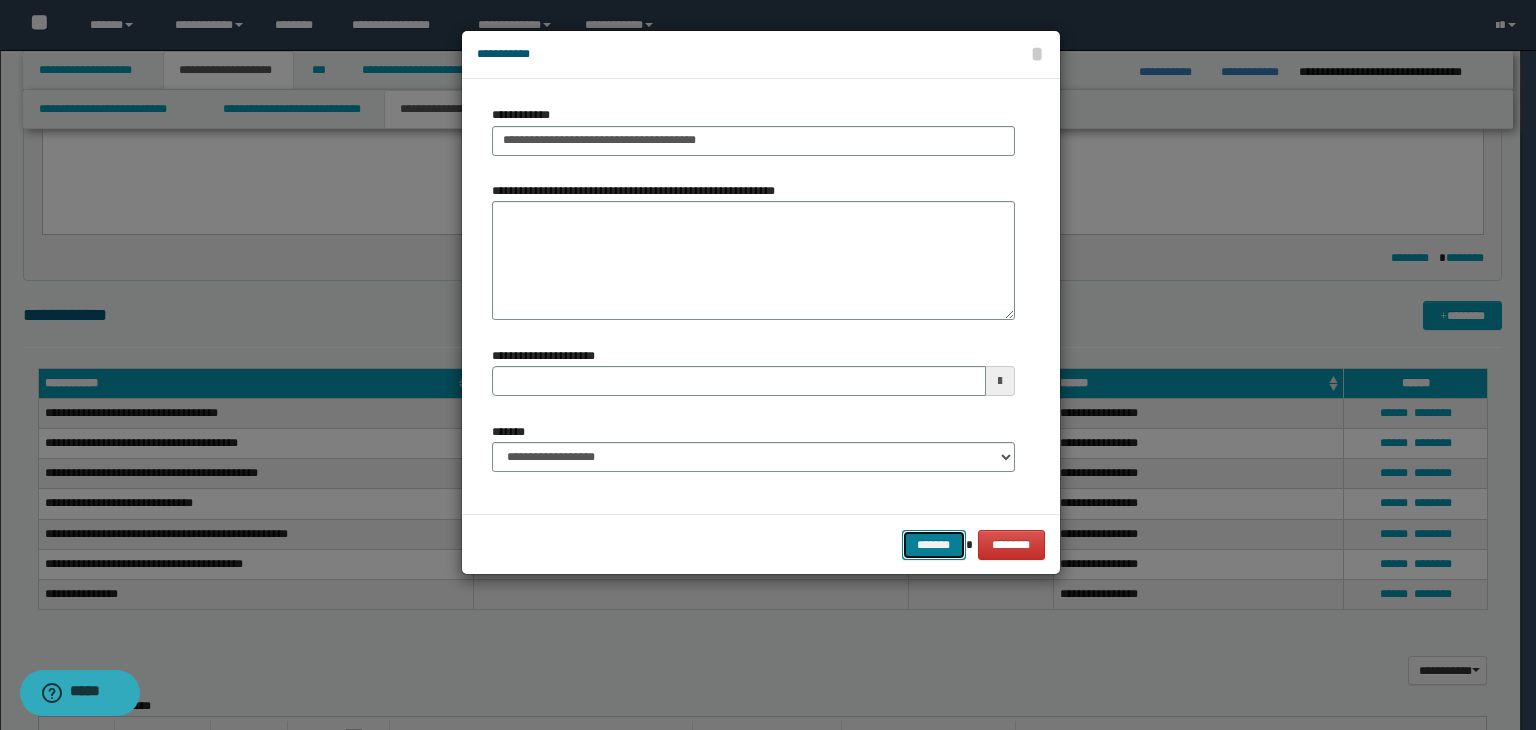 click on "*******" at bounding box center [934, 545] 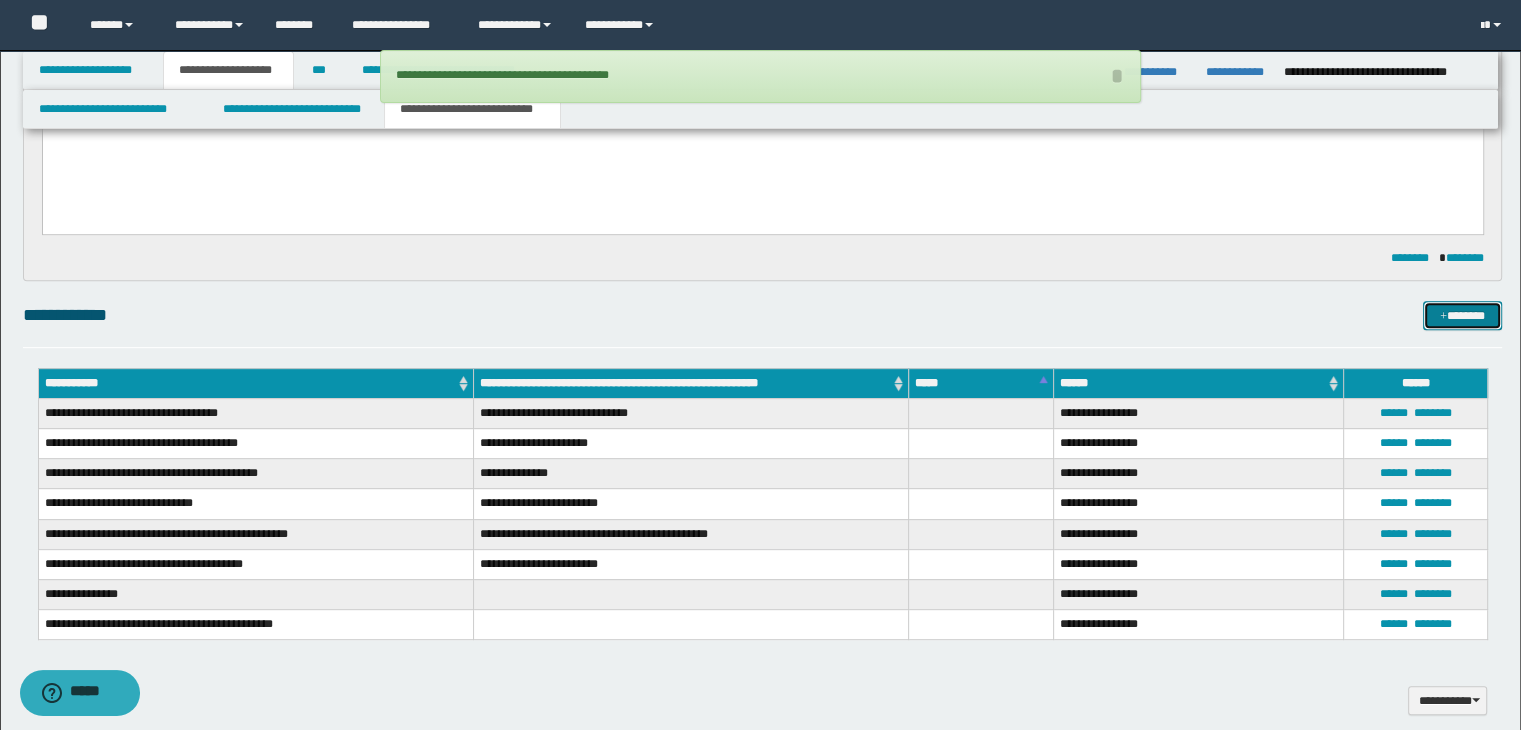 click on "*******" at bounding box center [1462, 316] 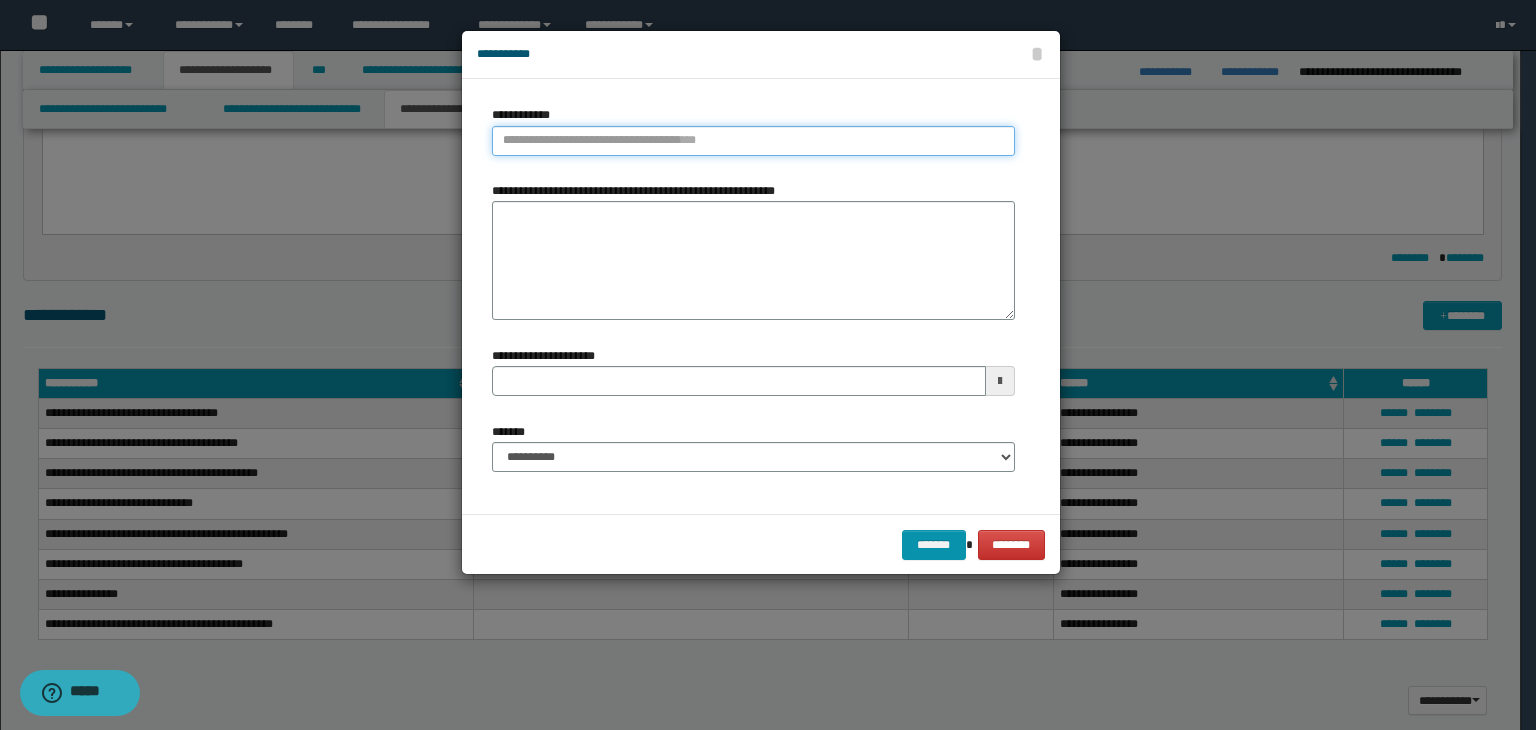 click on "**********" at bounding box center (753, 141) 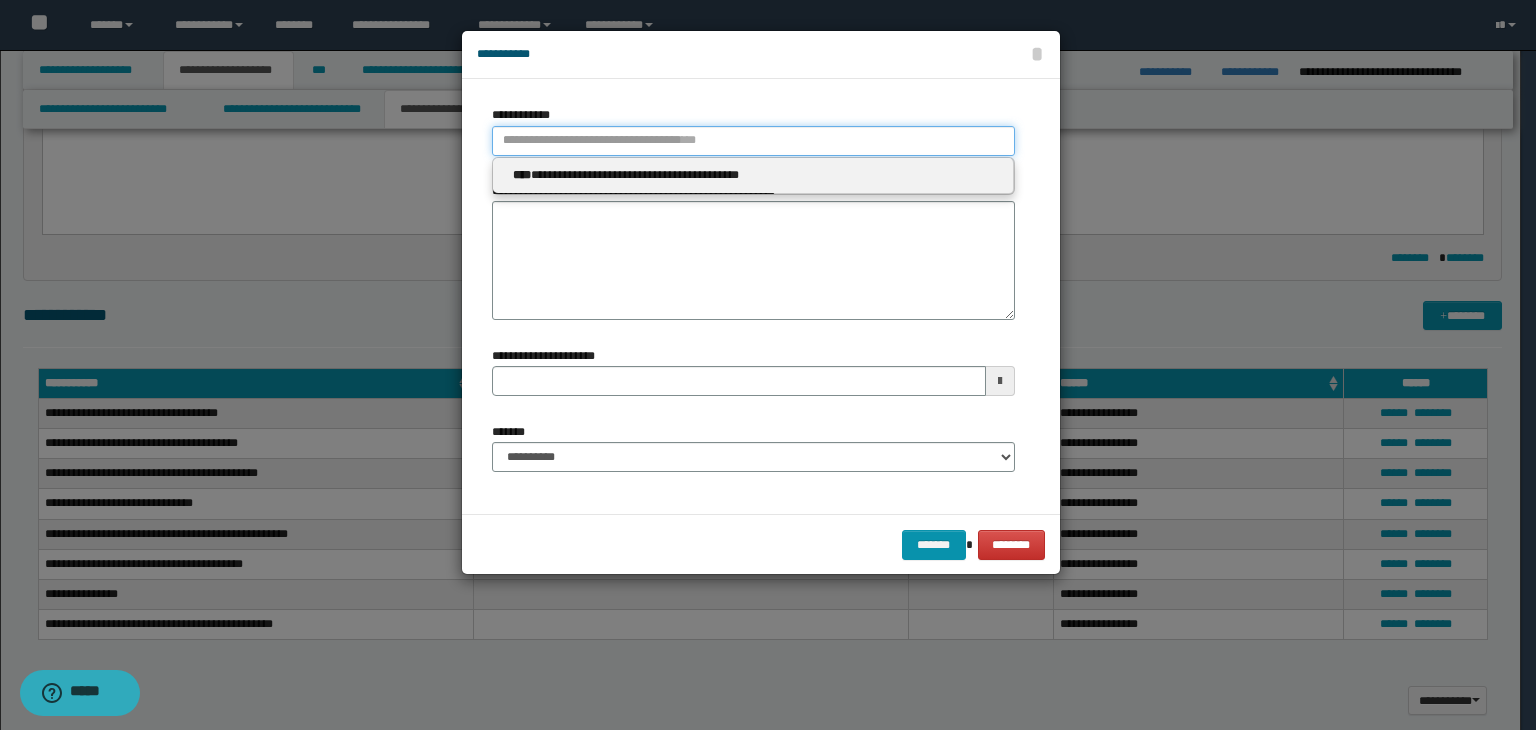paste on "****" 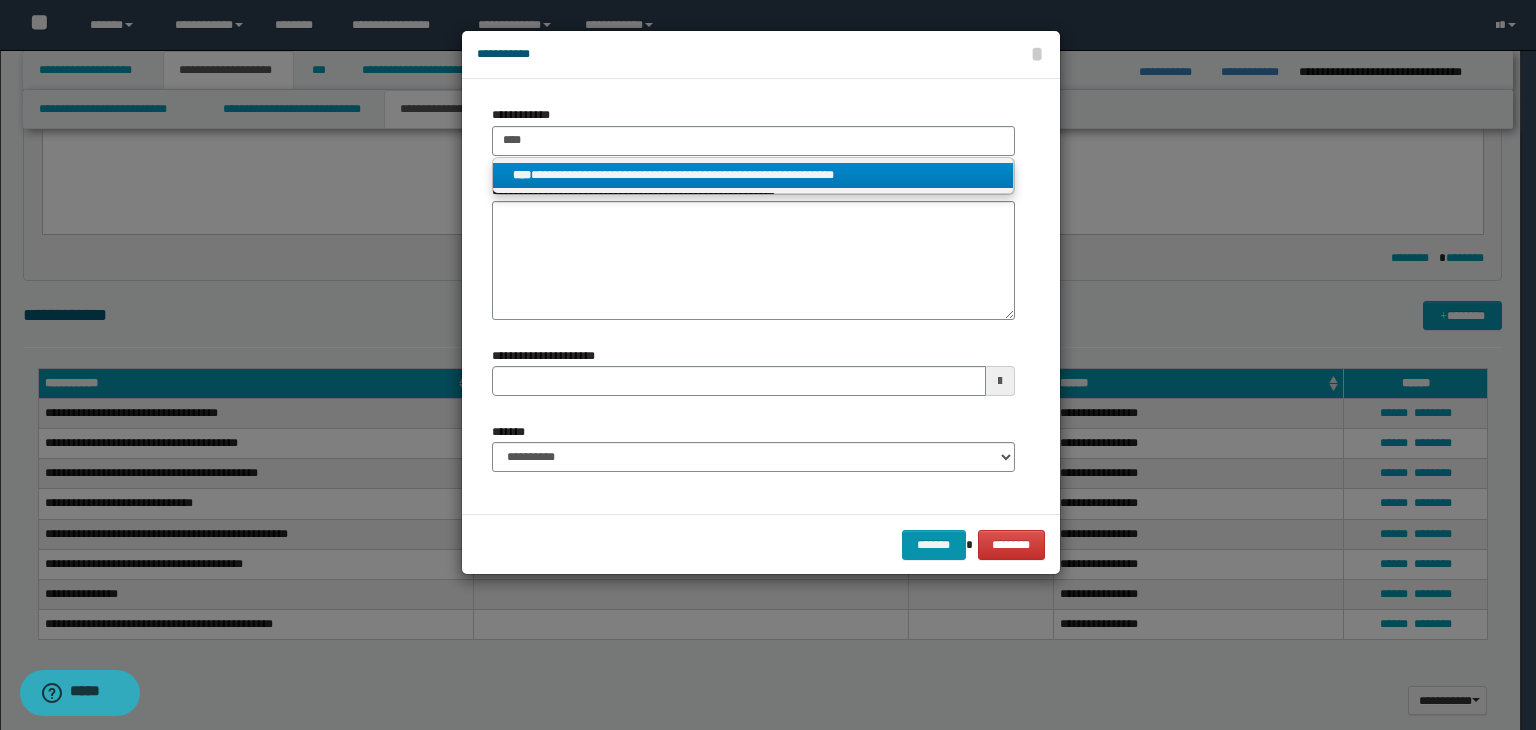 click on "**********" at bounding box center (753, 175) 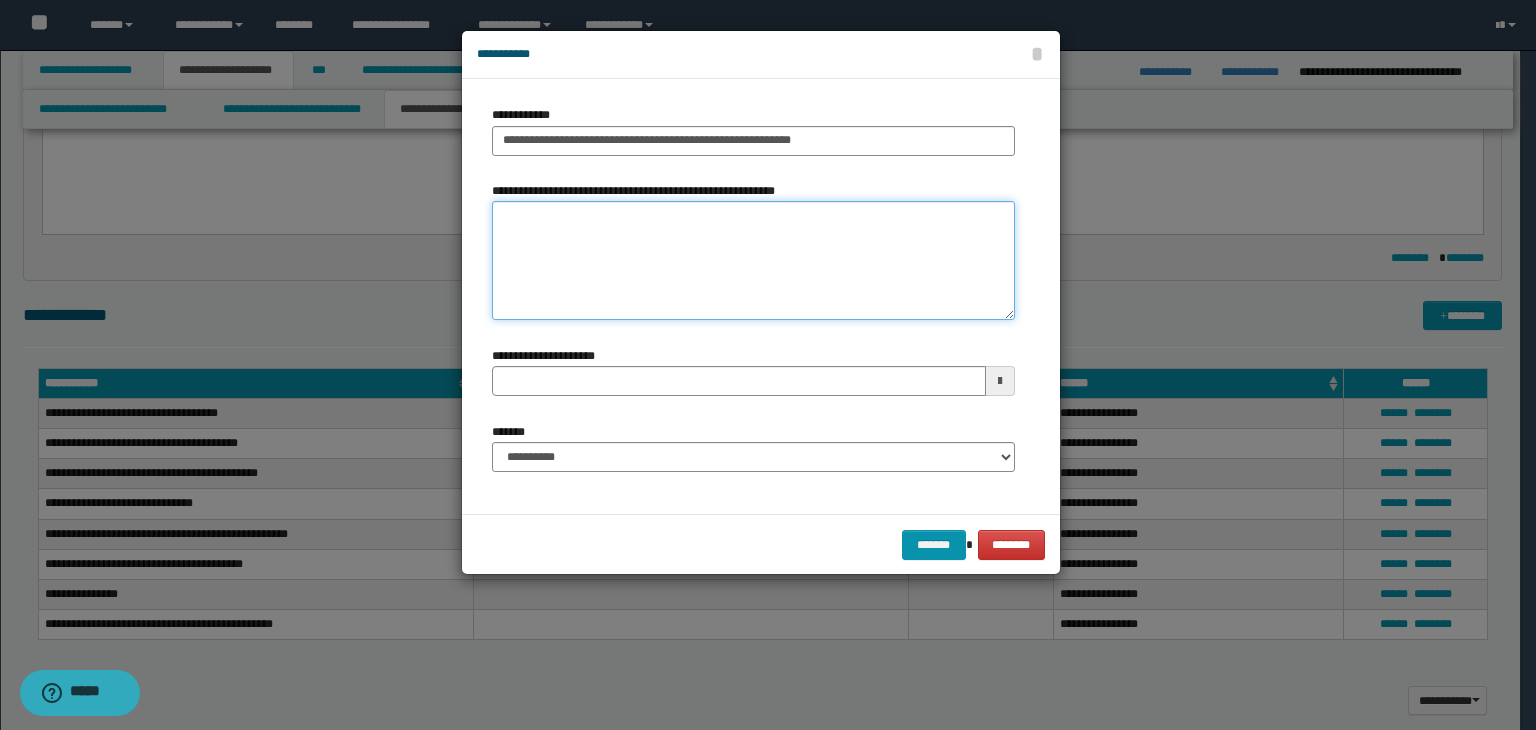 click on "**********" at bounding box center [753, 261] 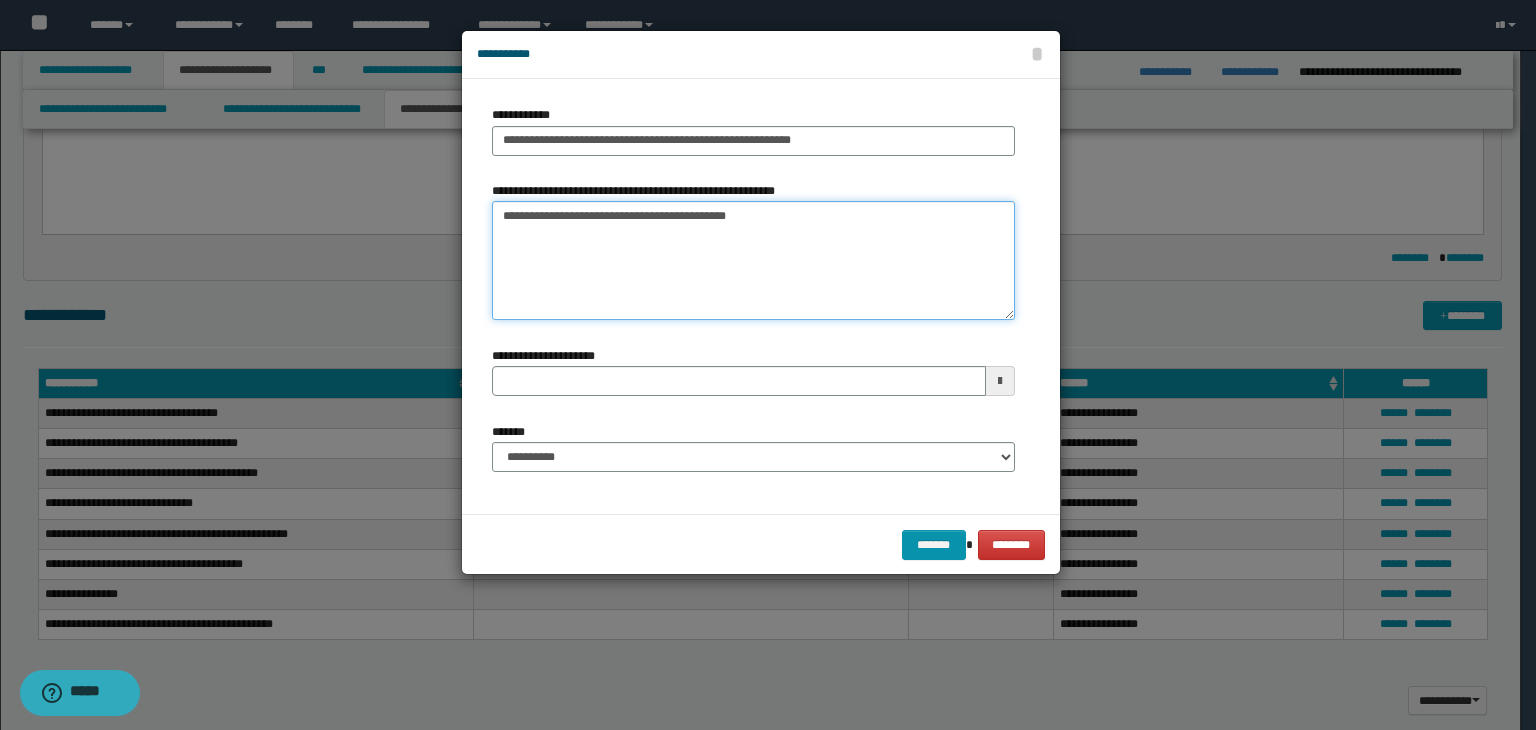 click on "**********" at bounding box center [753, 261] 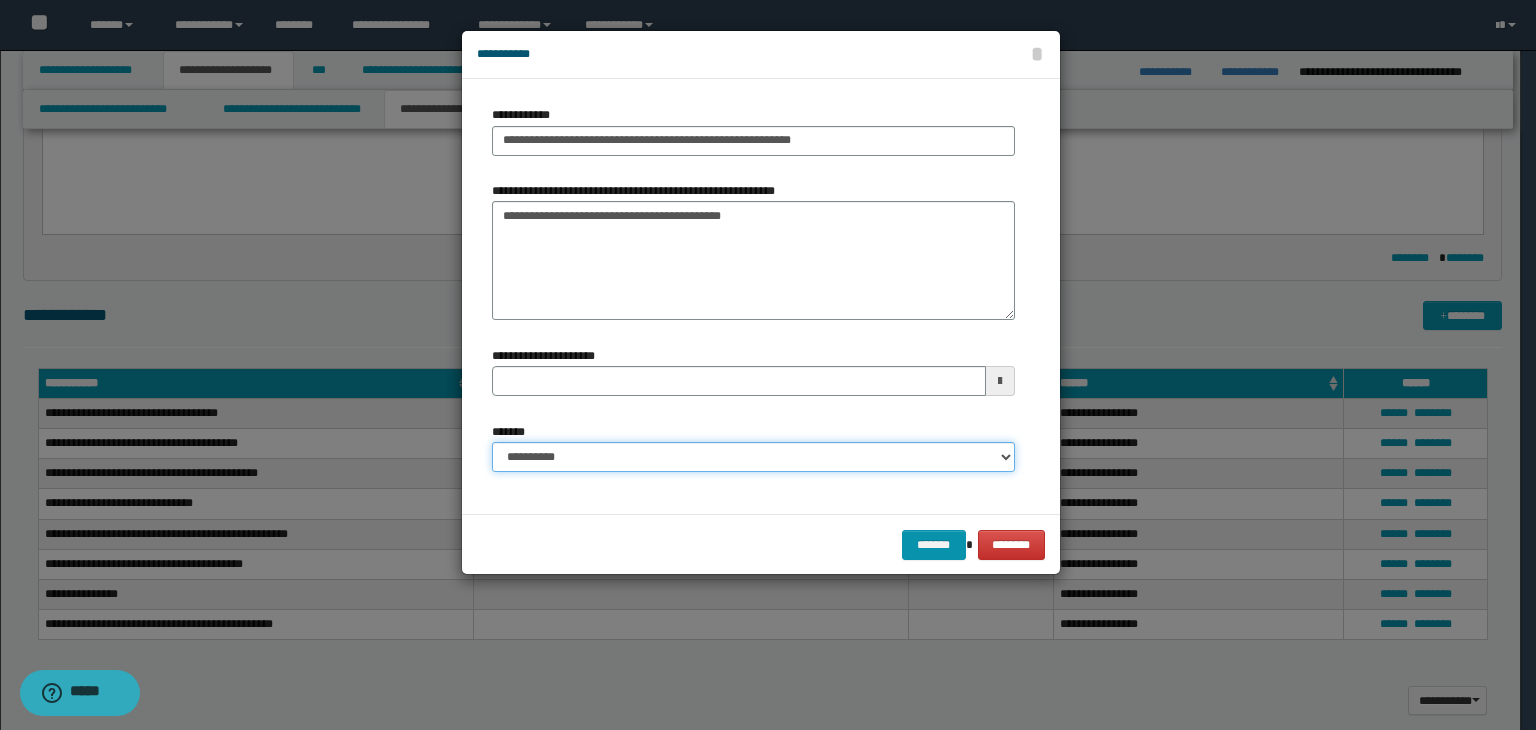 click on "**********" at bounding box center (753, 457) 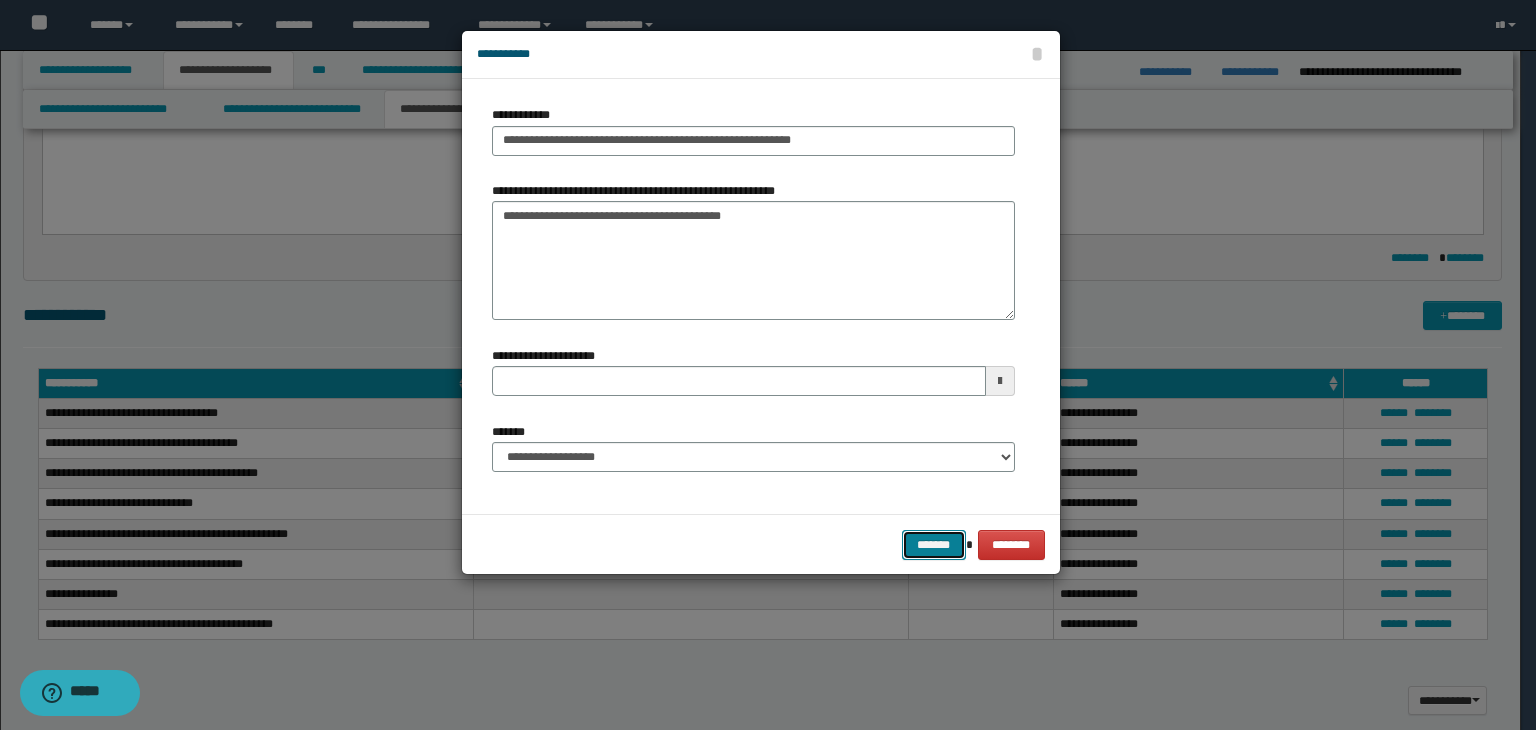 click on "*******" at bounding box center (934, 545) 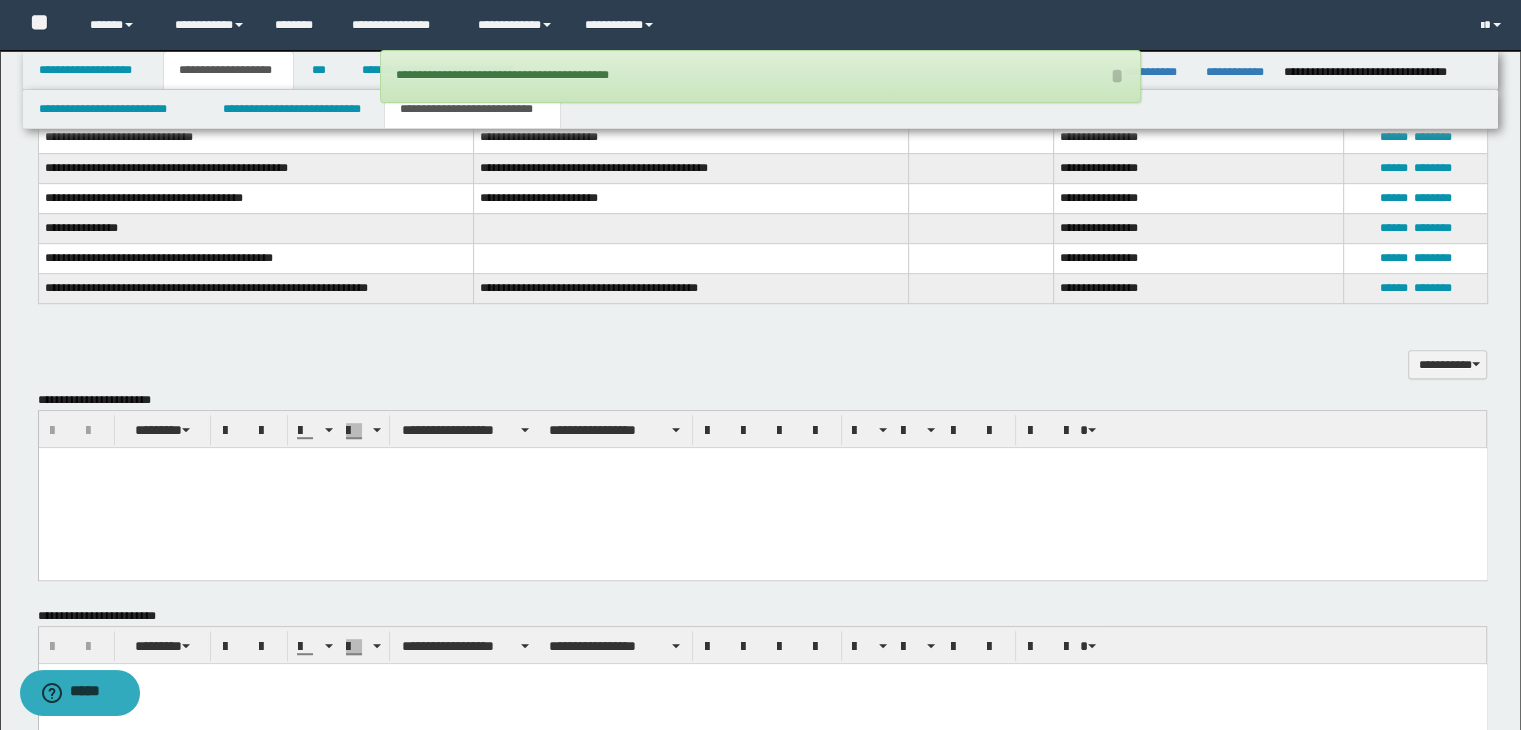 scroll, scrollTop: 1122, scrollLeft: 0, axis: vertical 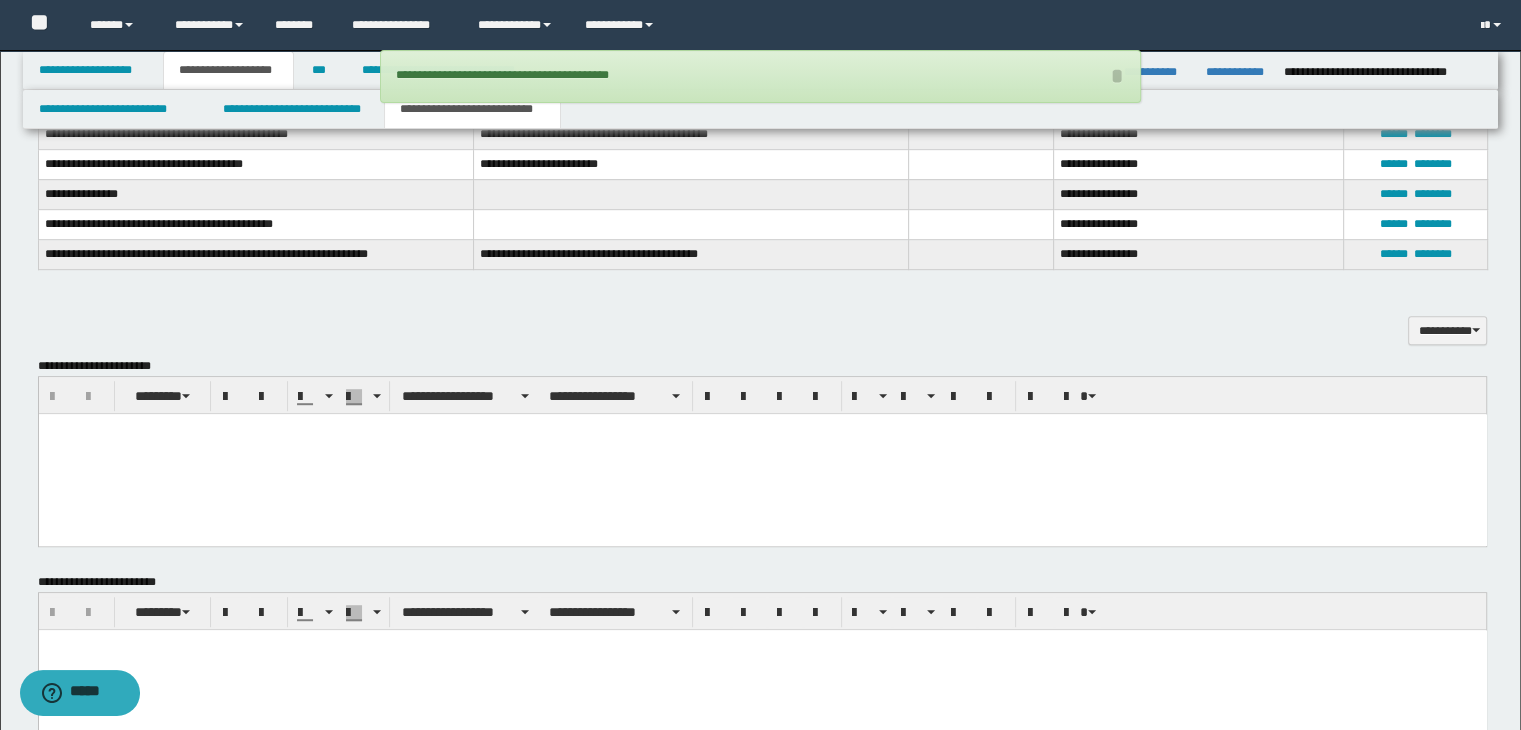 drag, startPoint x: 305, startPoint y: 477, endPoint x: 338, endPoint y: 511, distance: 47.38143 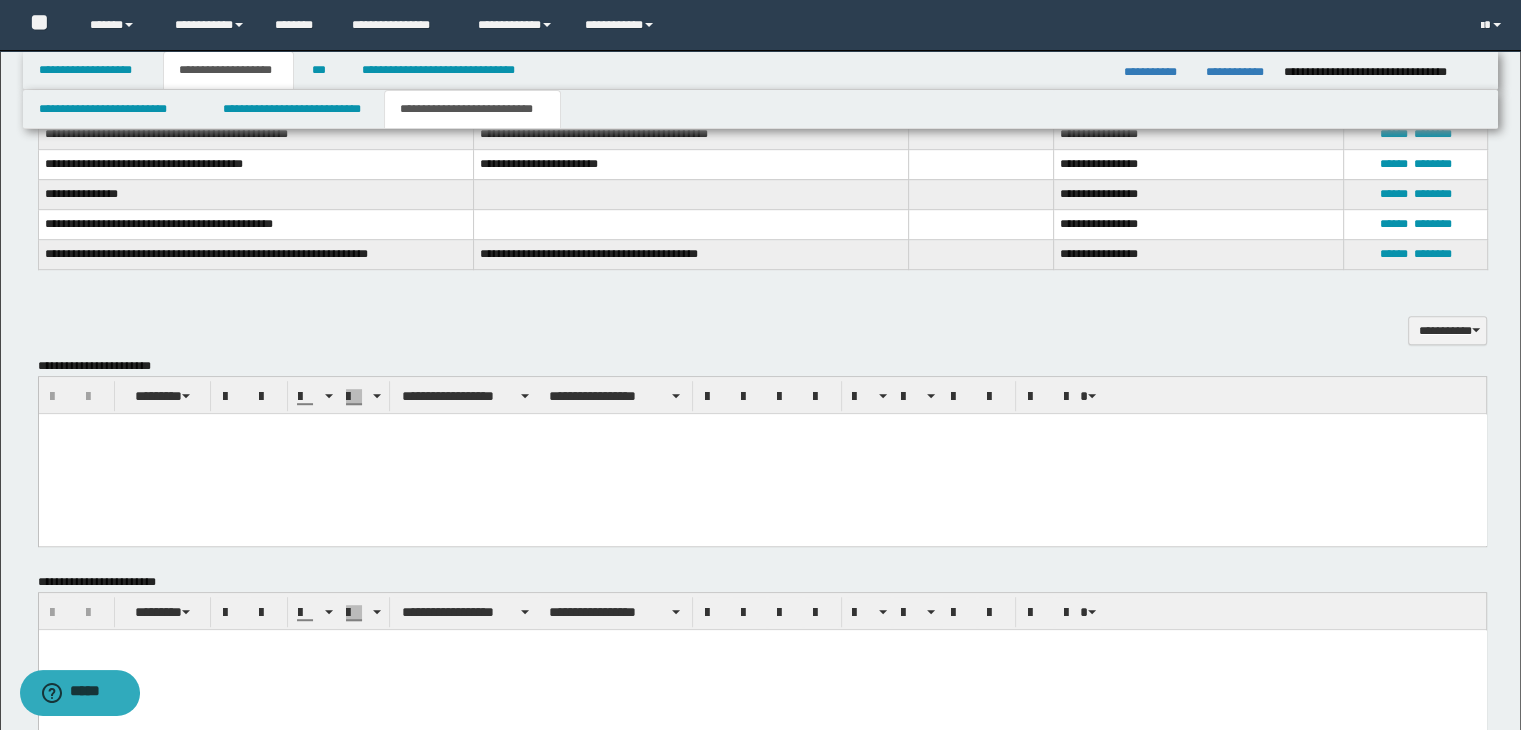click at bounding box center [762, 429] 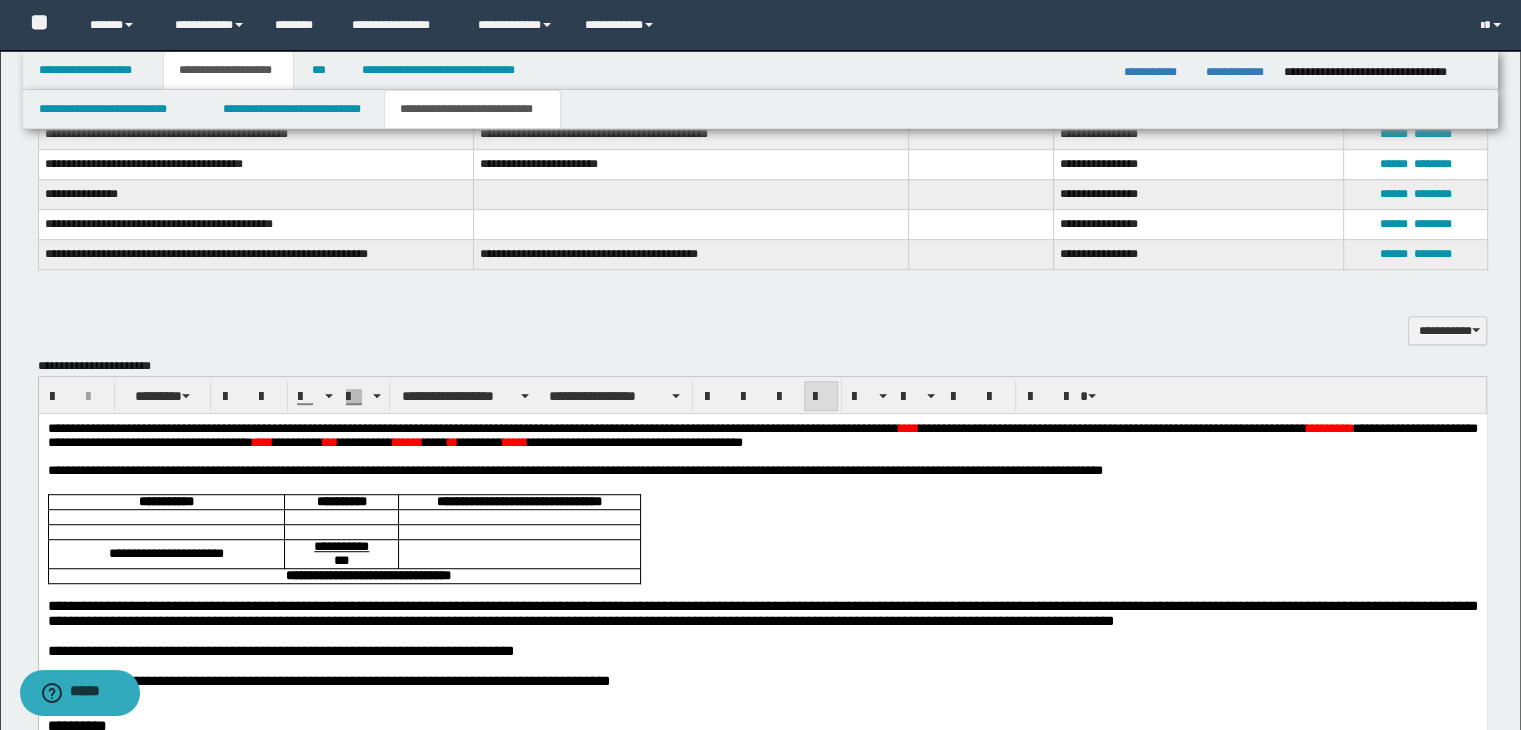 click on "**********" at bounding box center [762, 435] 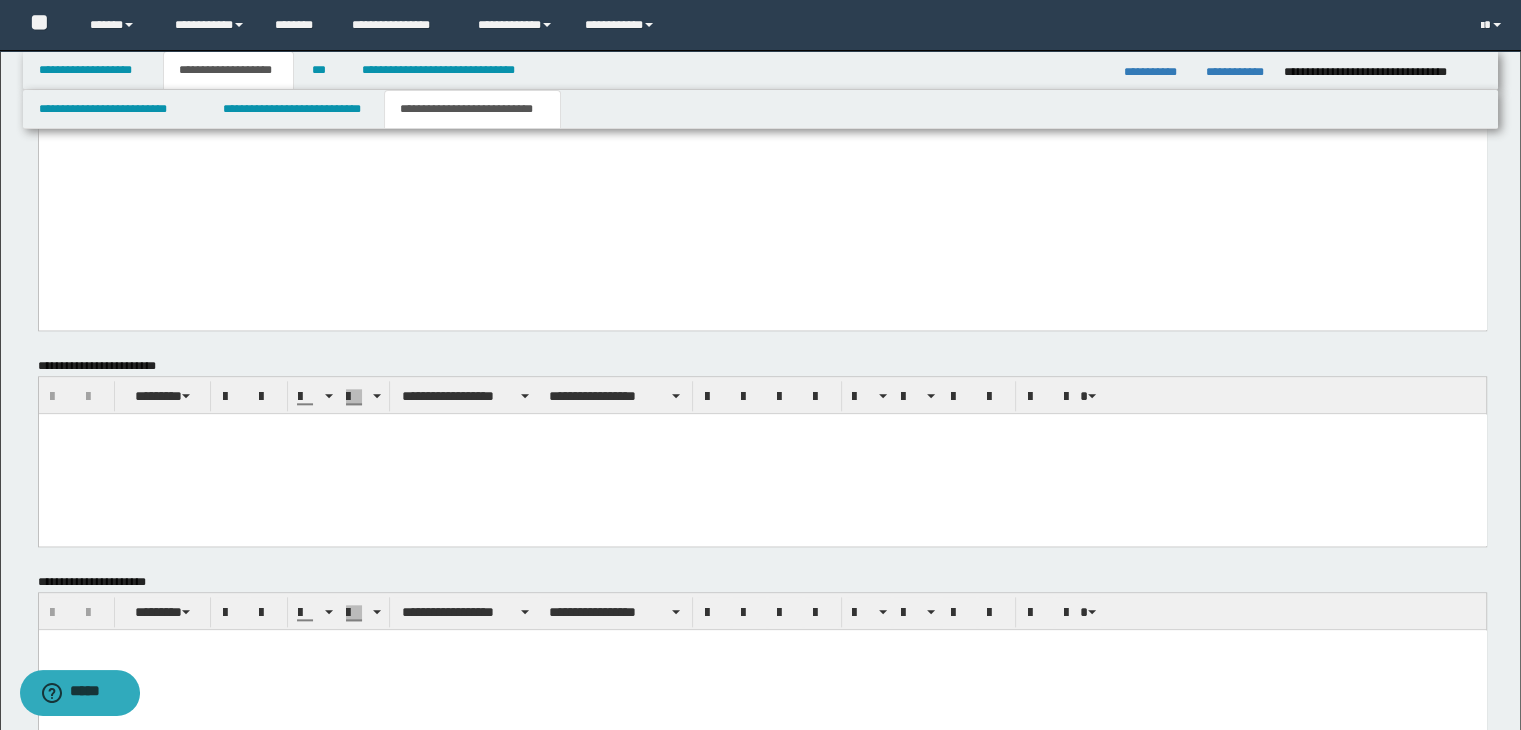 scroll, scrollTop: 2222, scrollLeft: 0, axis: vertical 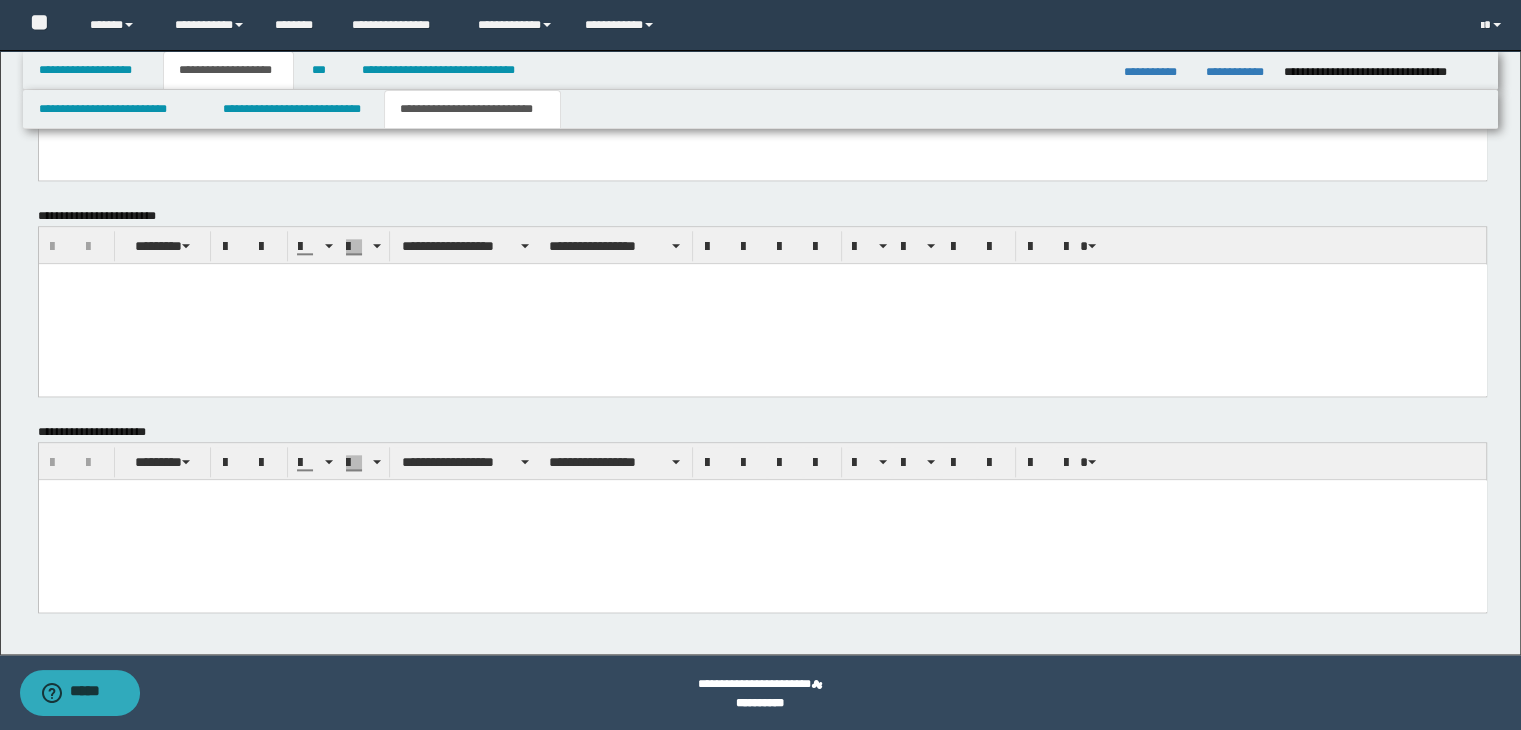 click at bounding box center [762, 520] 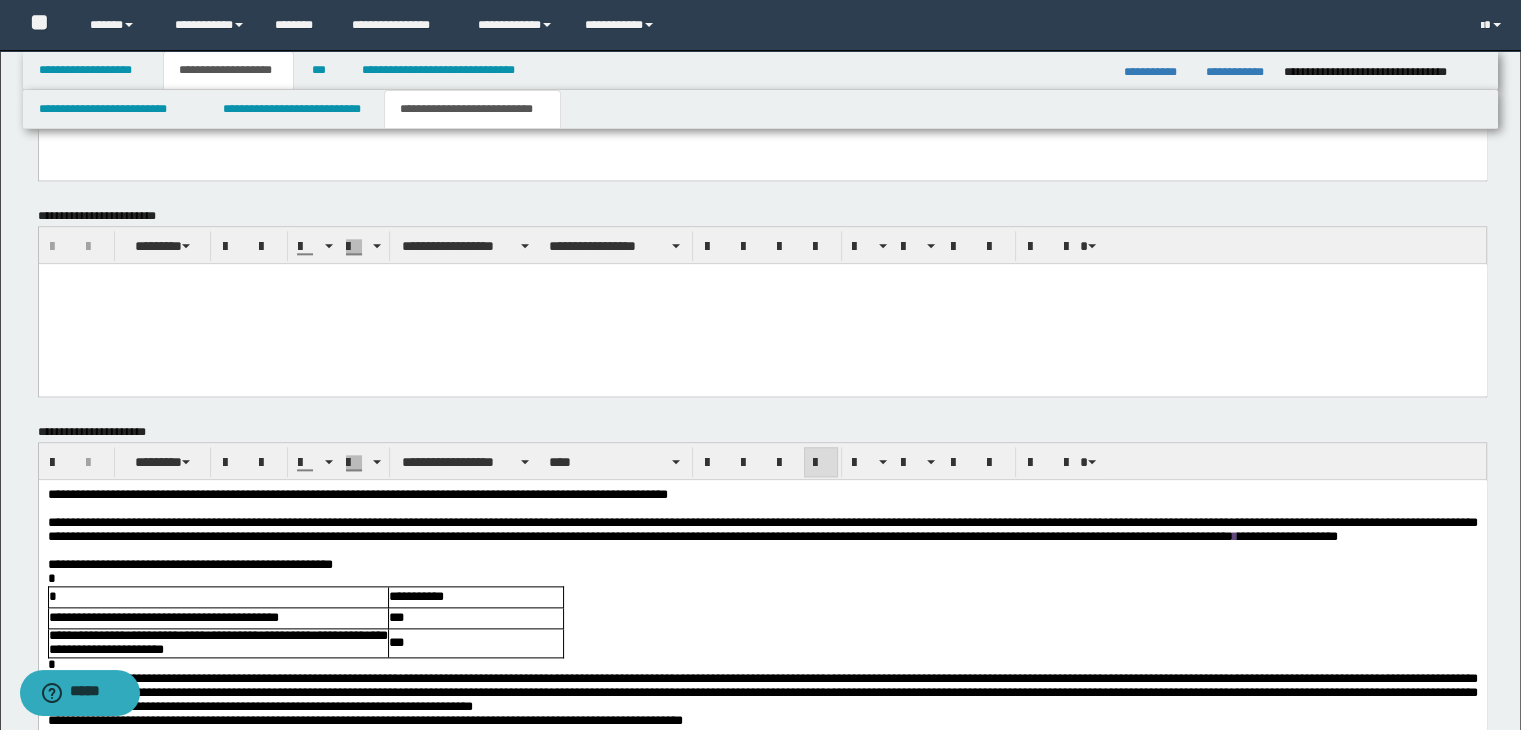click on "**********" at bounding box center [357, 494] 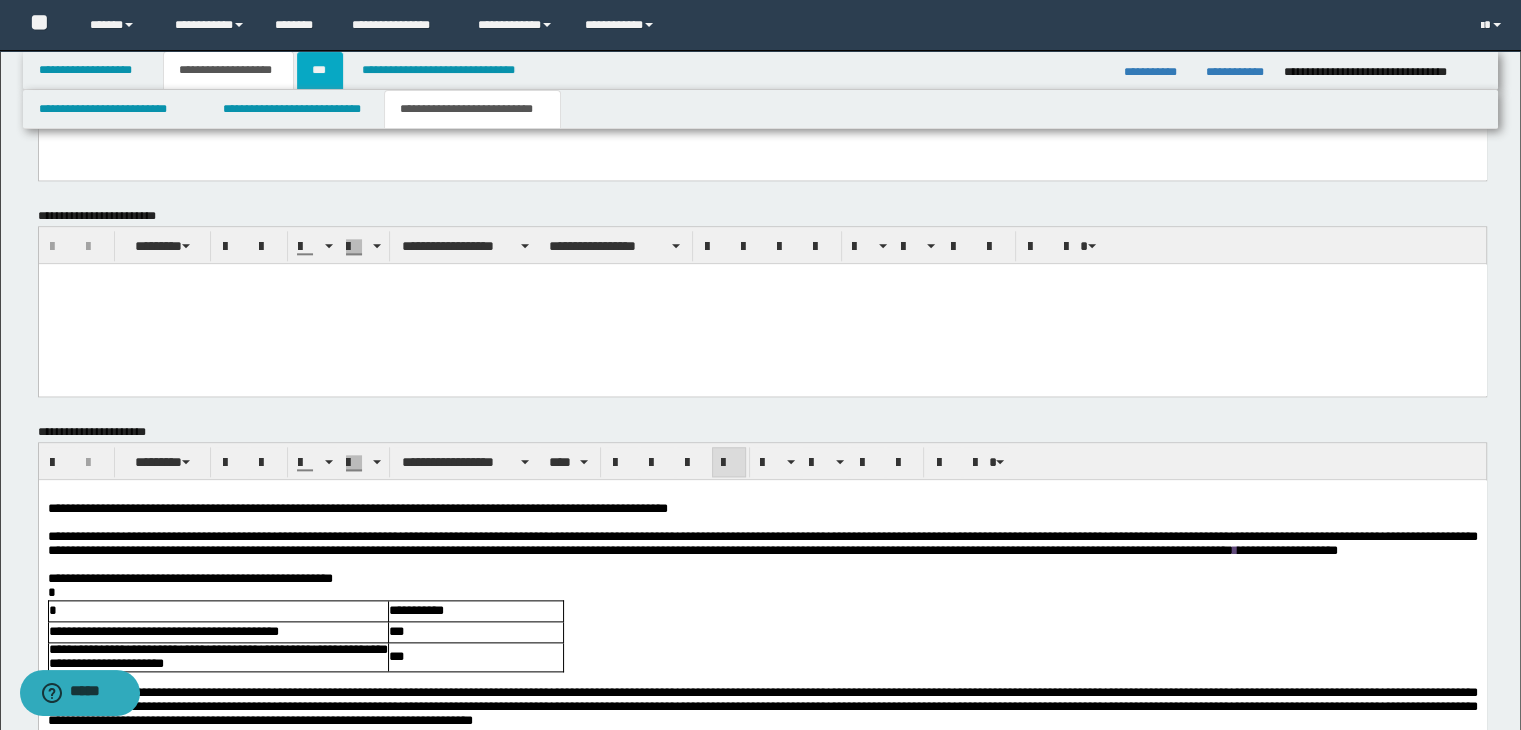 click on "***" at bounding box center [320, 70] 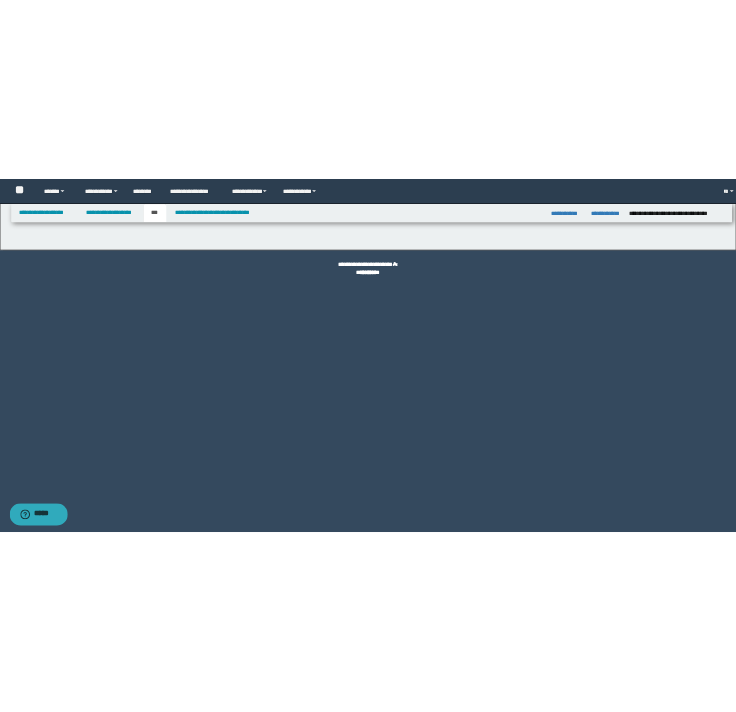 scroll, scrollTop: 0, scrollLeft: 0, axis: both 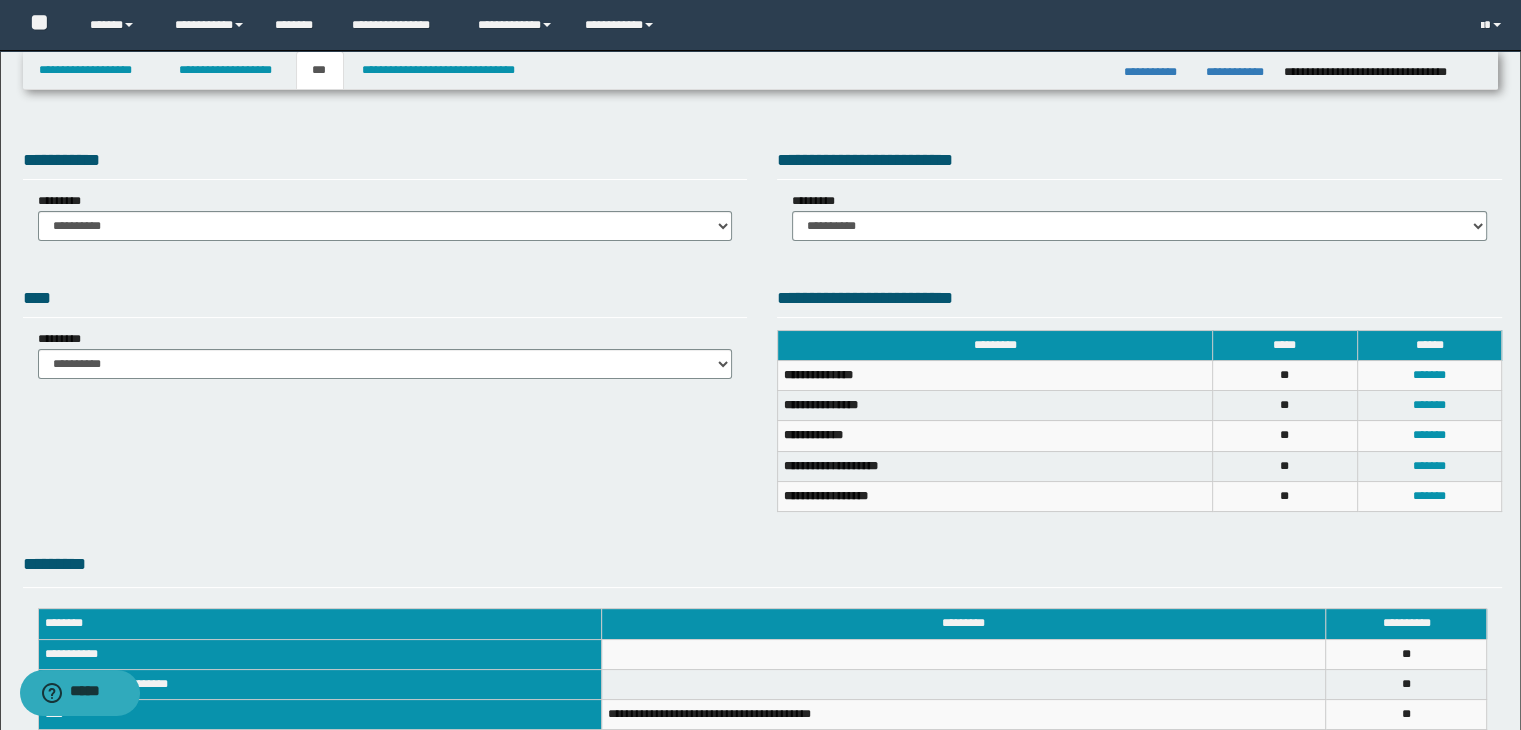 click on "**********" at bounding box center [995, 496] 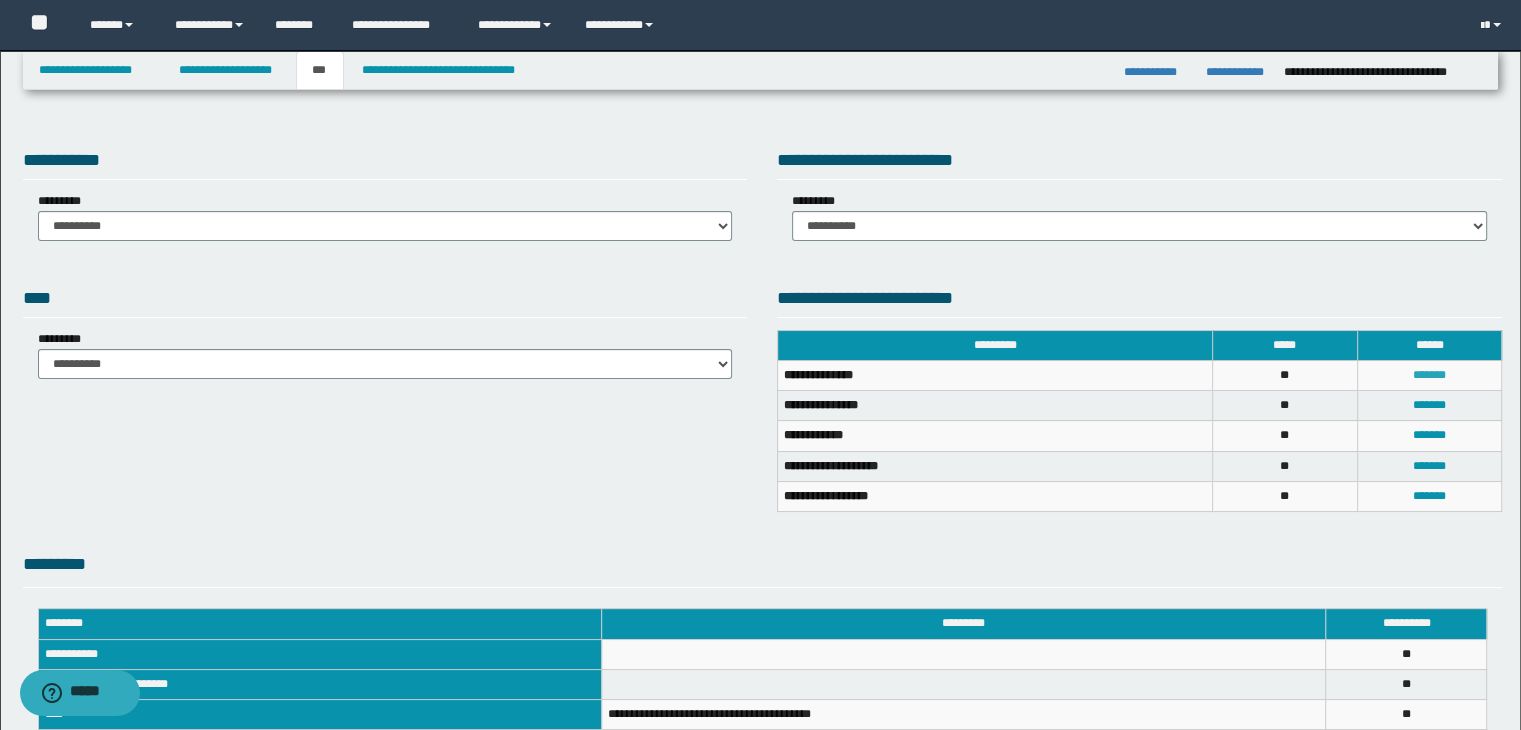 click on "*******" at bounding box center (1429, 375) 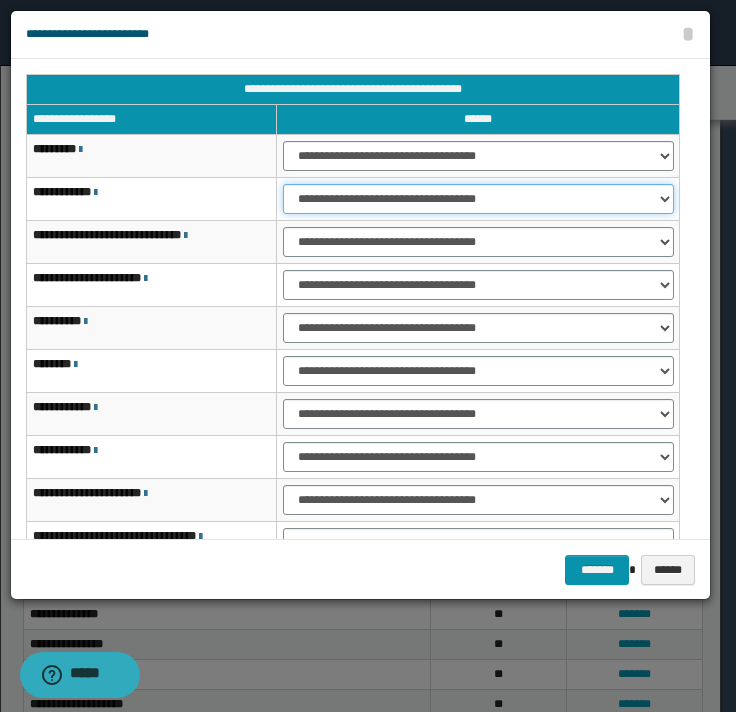 drag, startPoint x: 457, startPoint y: 202, endPoint x: 433, endPoint y: 211, distance: 25.632011 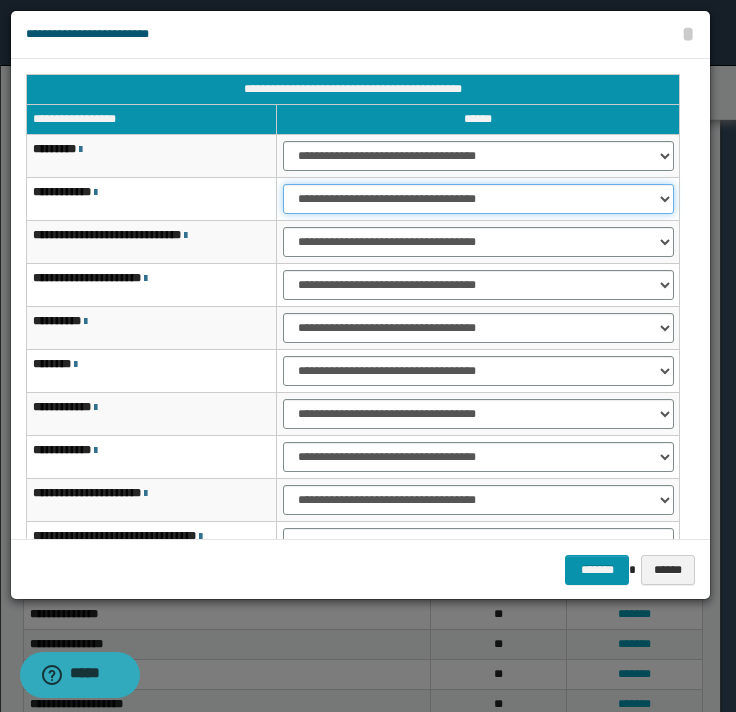 click on "**********" at bounding box center (478, 199) 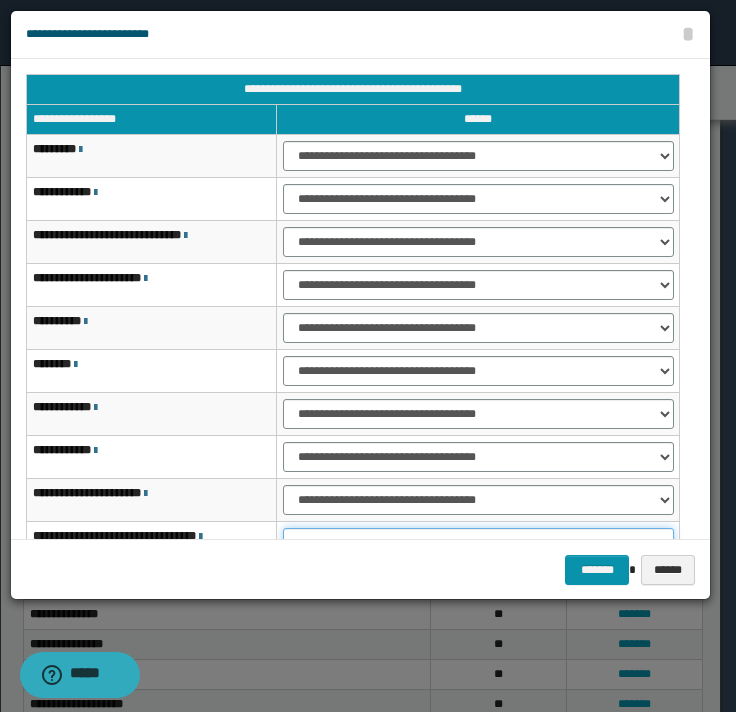 scroll, scrollTop: 16, scrollLeft: 0, axis: vertical 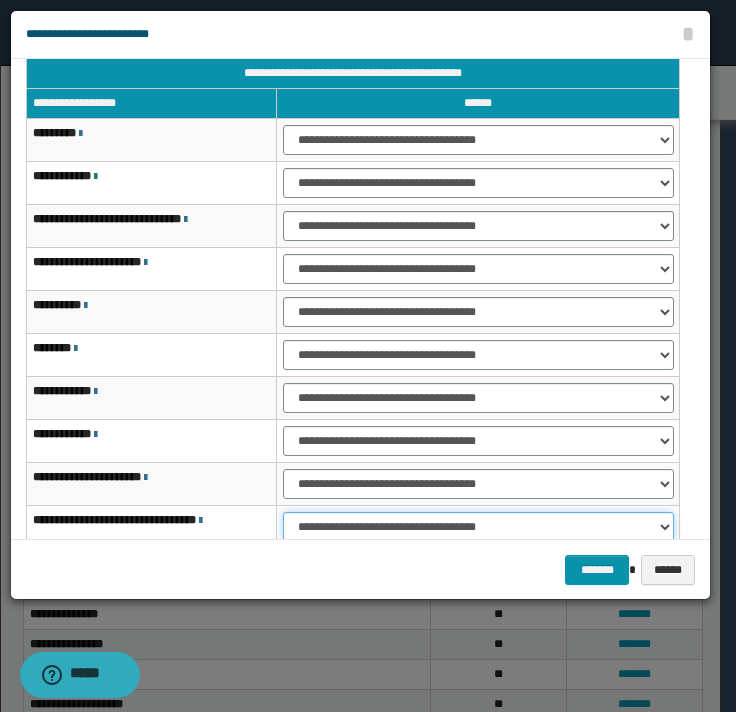 click on "**********" at bounding box center [478, 527] 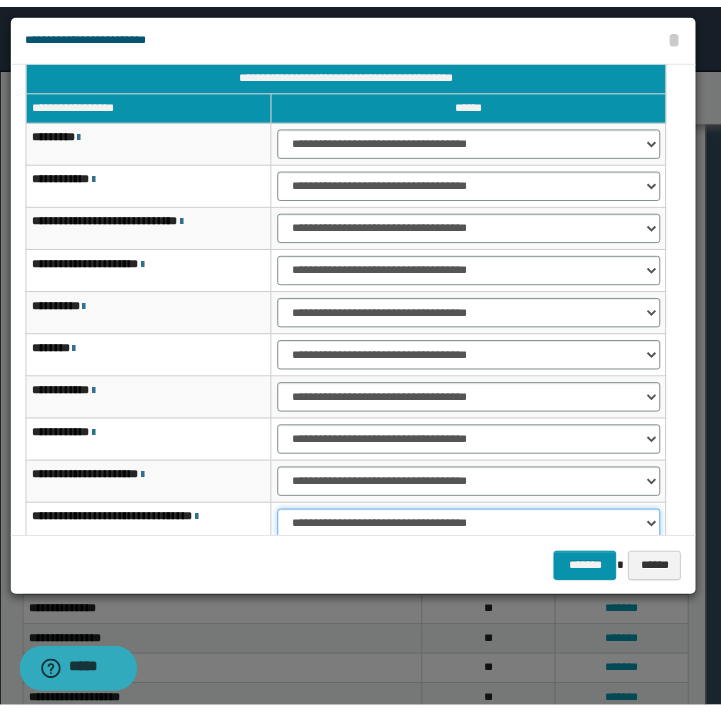 scroll, scrollTop: 119, scrollLeft: 0, axis: vertical 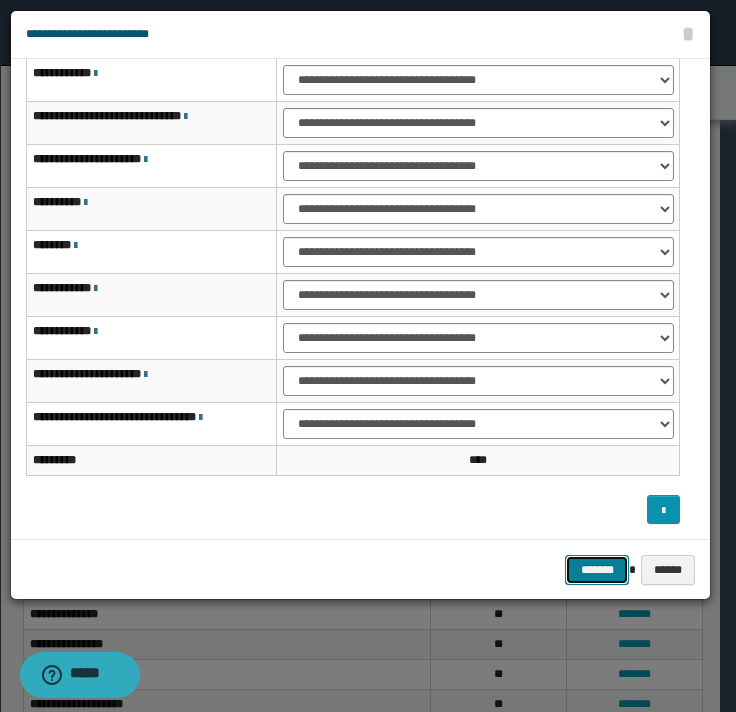drag, startPoint x: 607, startPoint y: 577, endPoint x: 546, endPoint y: 585, distance: 61.522354 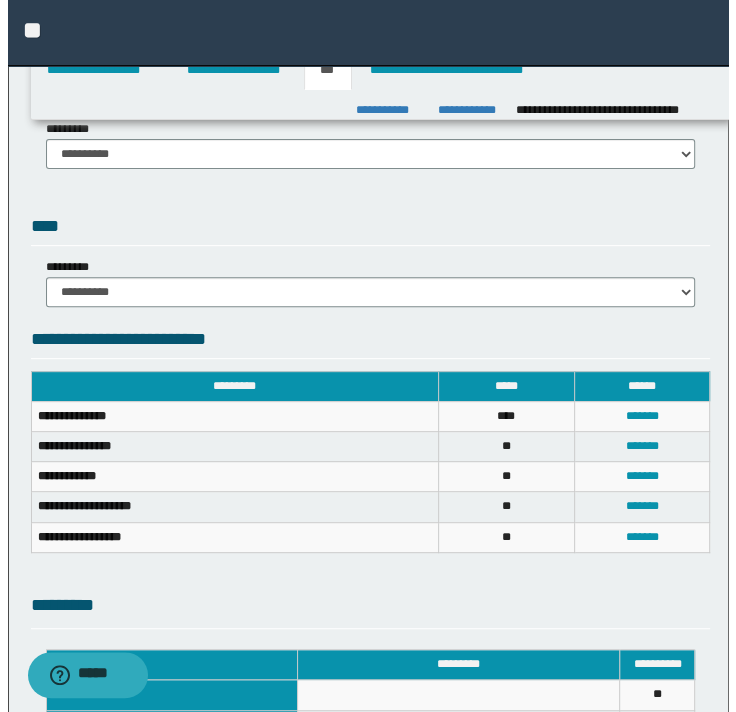 scroll, scrollTop: 200, scrollLeft: 0, axis: vertical 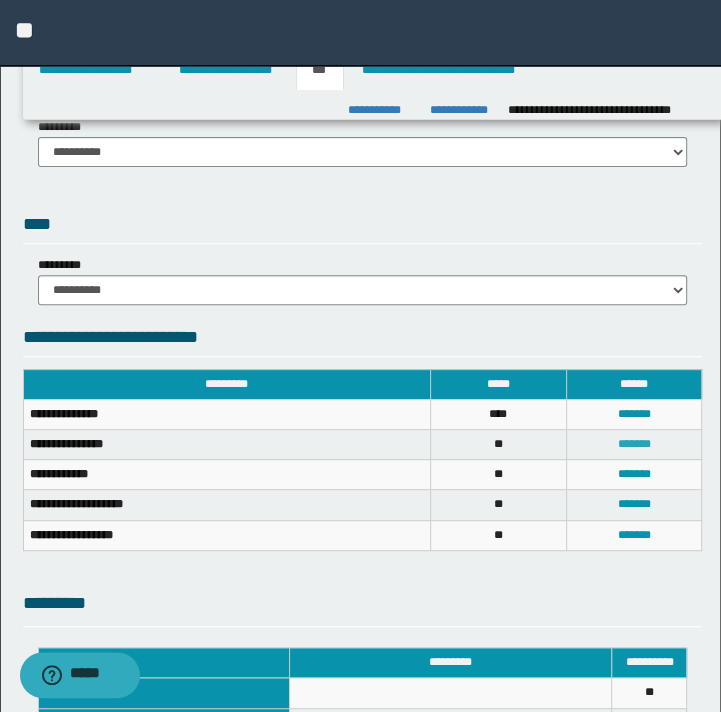 click on "*******" at bounding box center [634, 444] 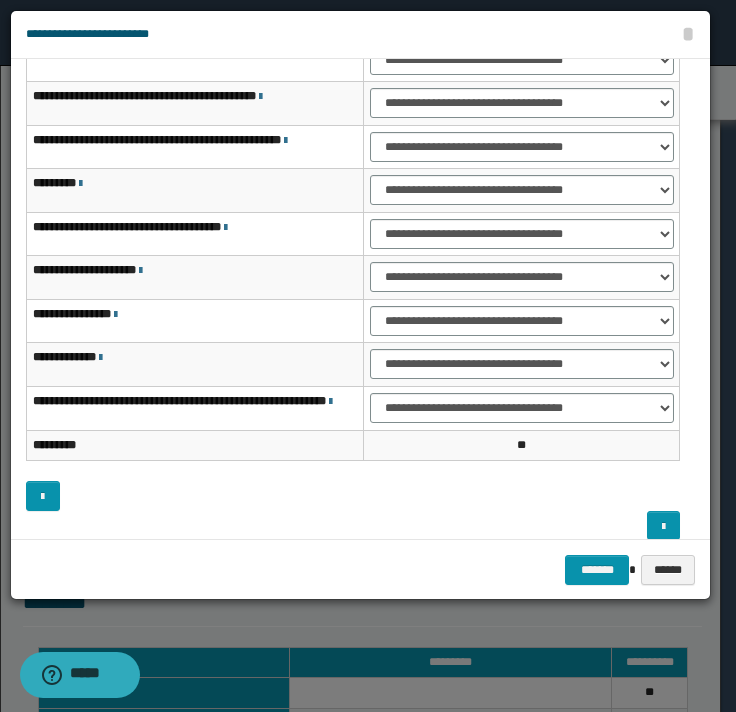 scroll, scrollTop: 156, scrollLeft: 0, axis: vertical 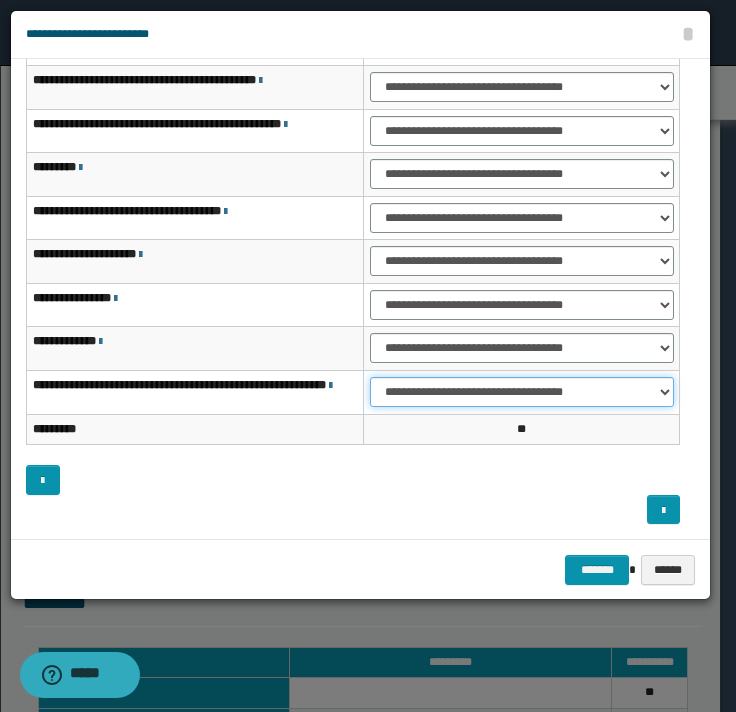 click on "**********" at bounding box center (521, 392) 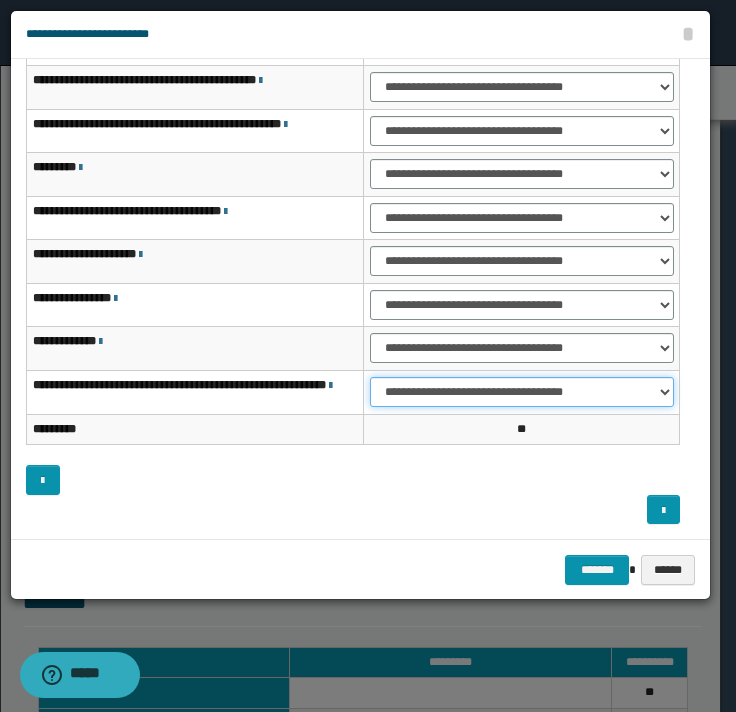 click on "**********" at bounding box center [521, 392] 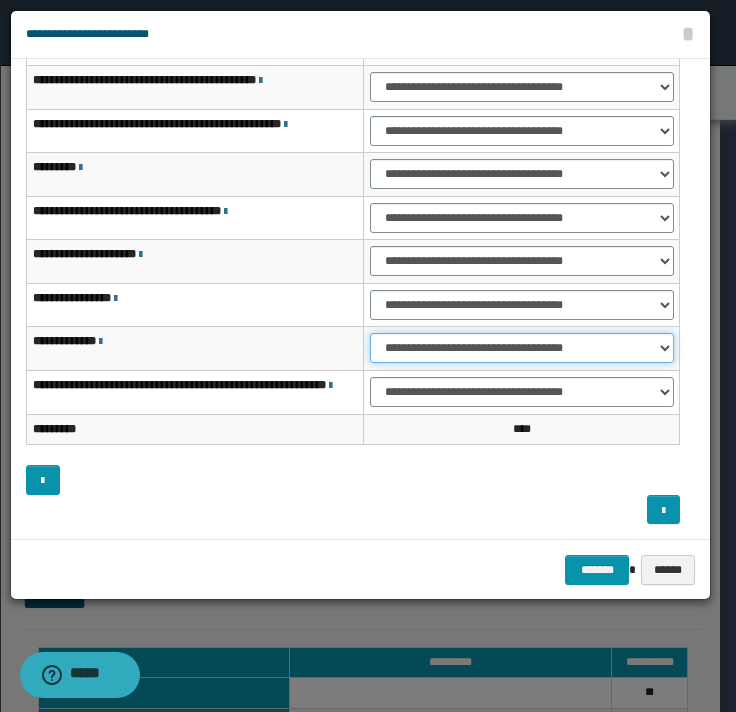 click on "**********" at bounding box center [521, 348] 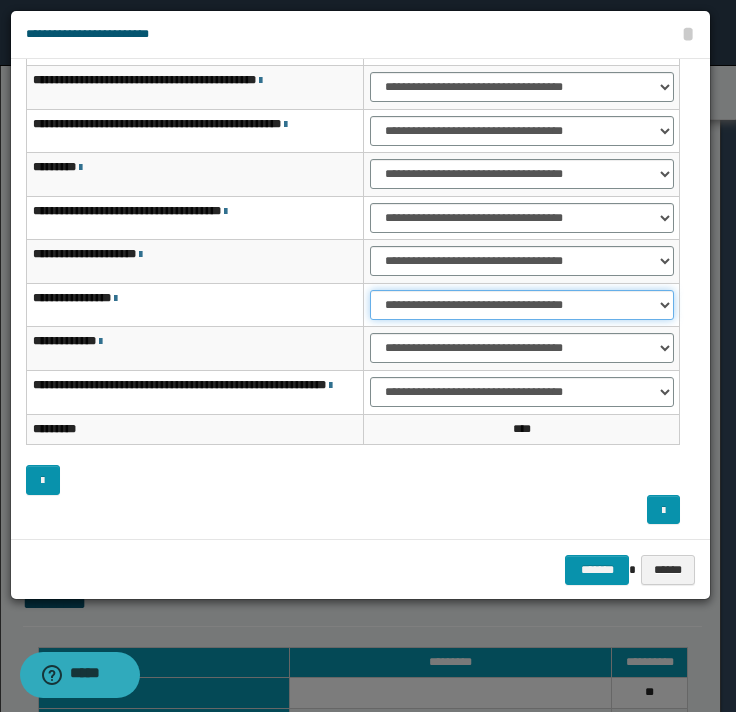 click on "**********" at bounding box center (521, 305) 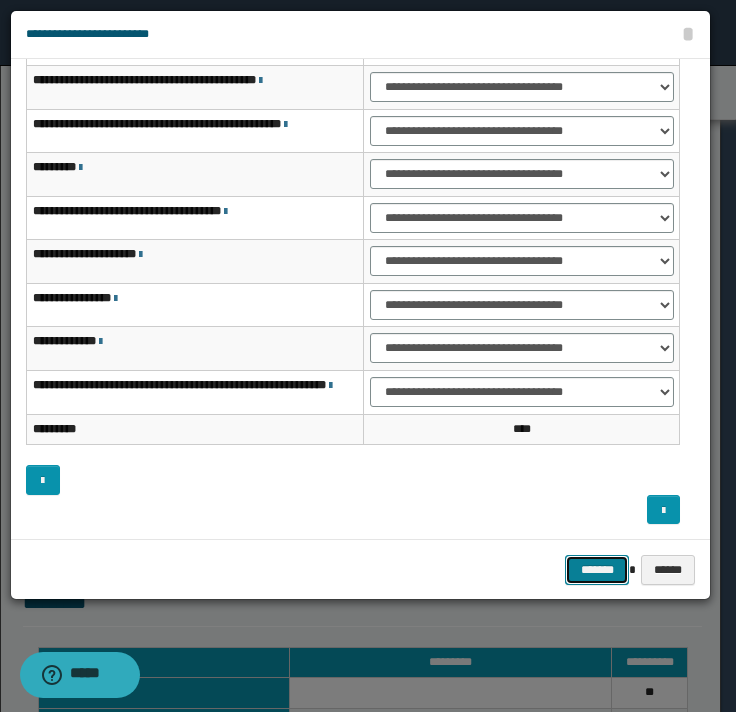 click on "*******" at bounding box center [597, 570] 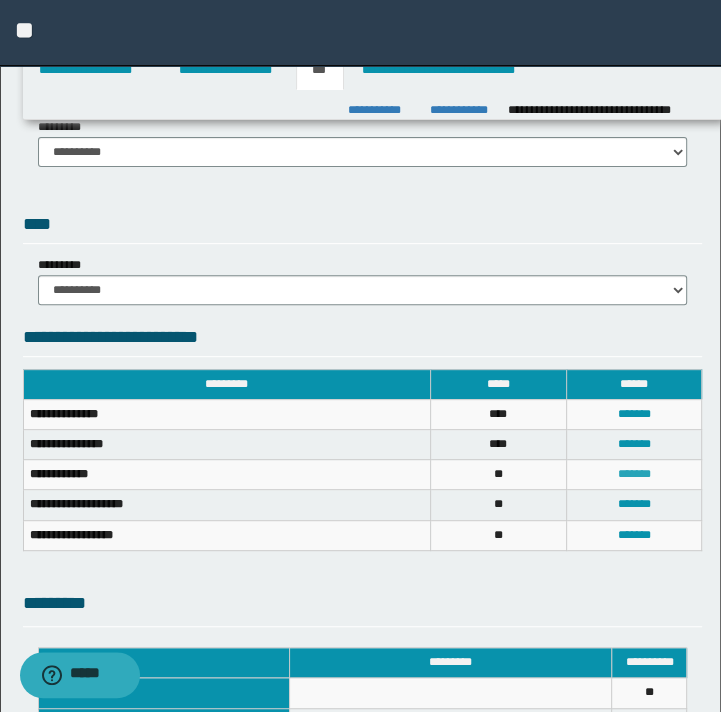click on "*******" at bounding box center (634, 474) 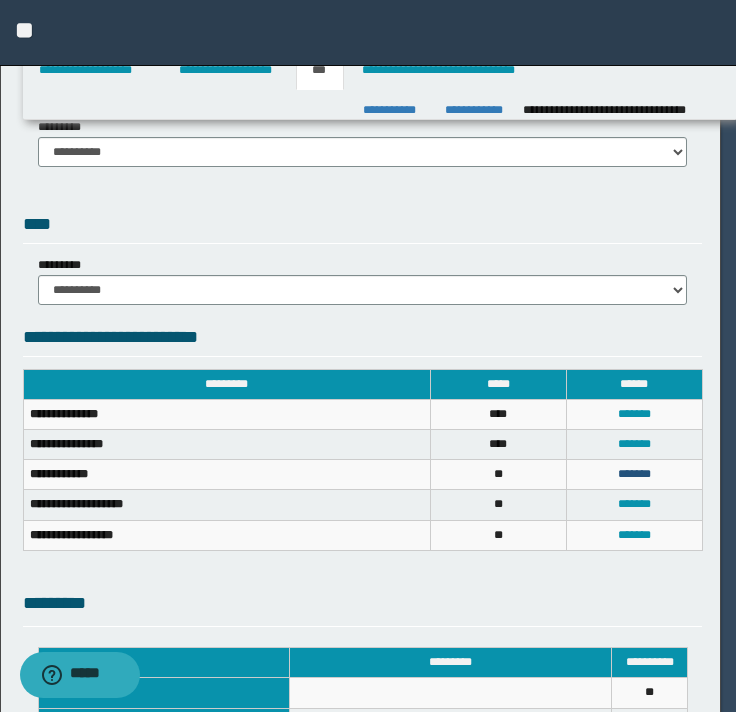 scroll, scrollTop: 152, scrollLeft: 0, axis: vertical 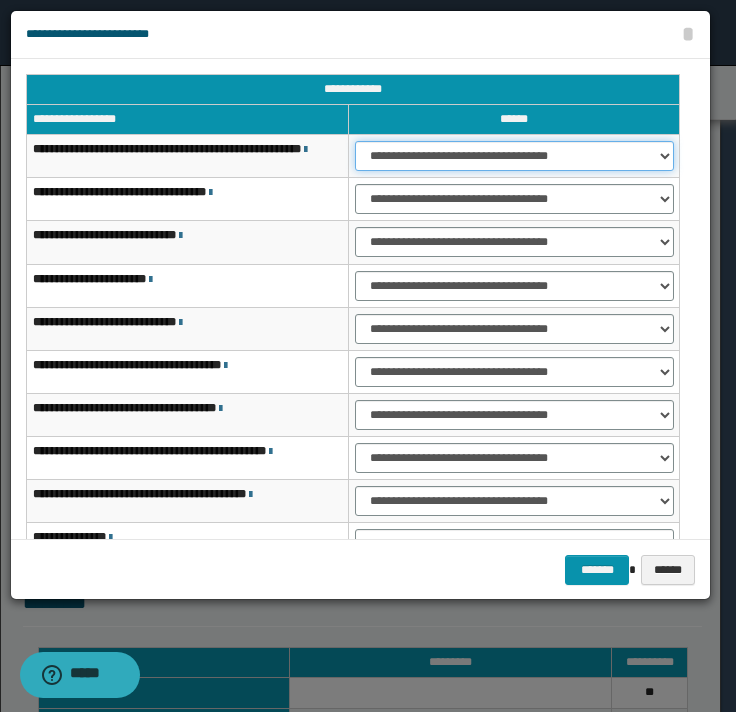 click on "**********" at bounding box center (514, 156) 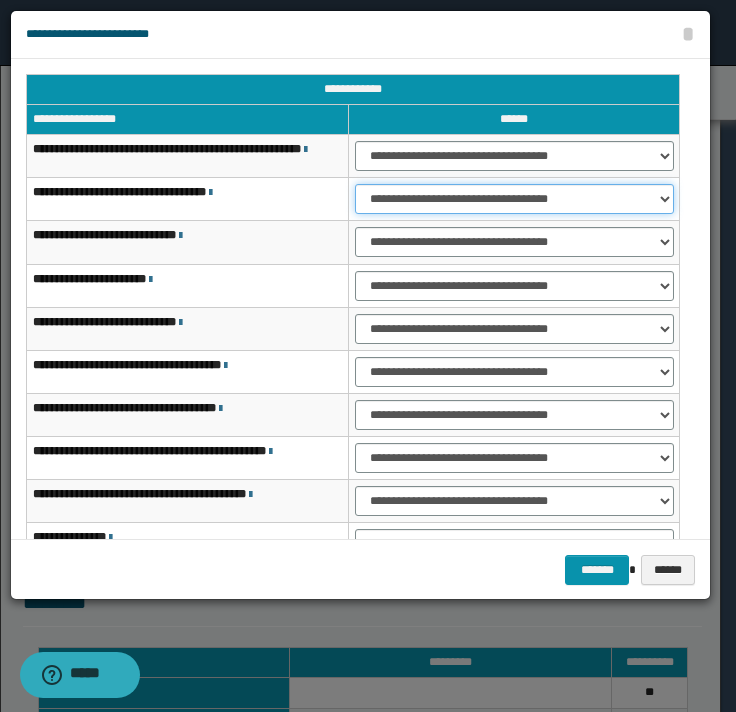 click on "**********" at bounding box center (514, 199) 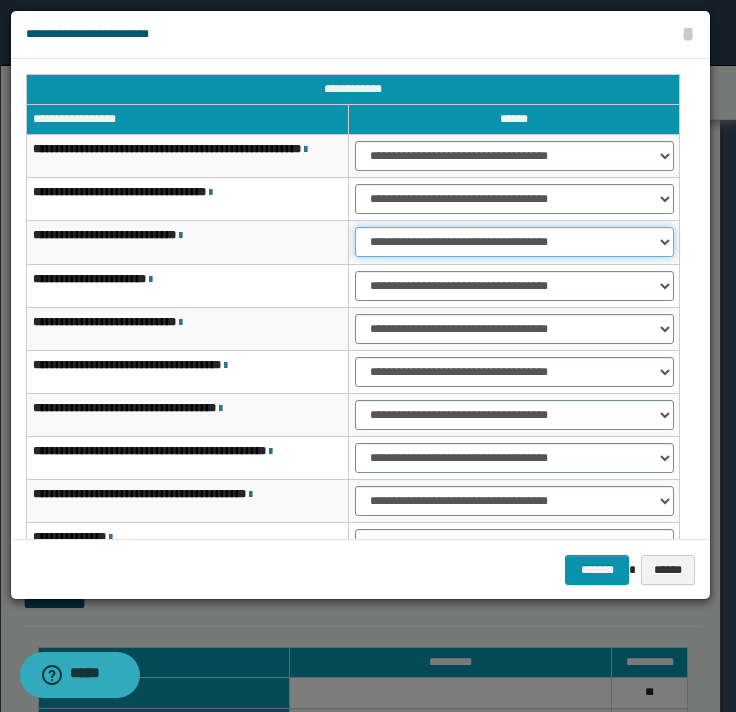 click on "**********" at bounding box center (514, 242) 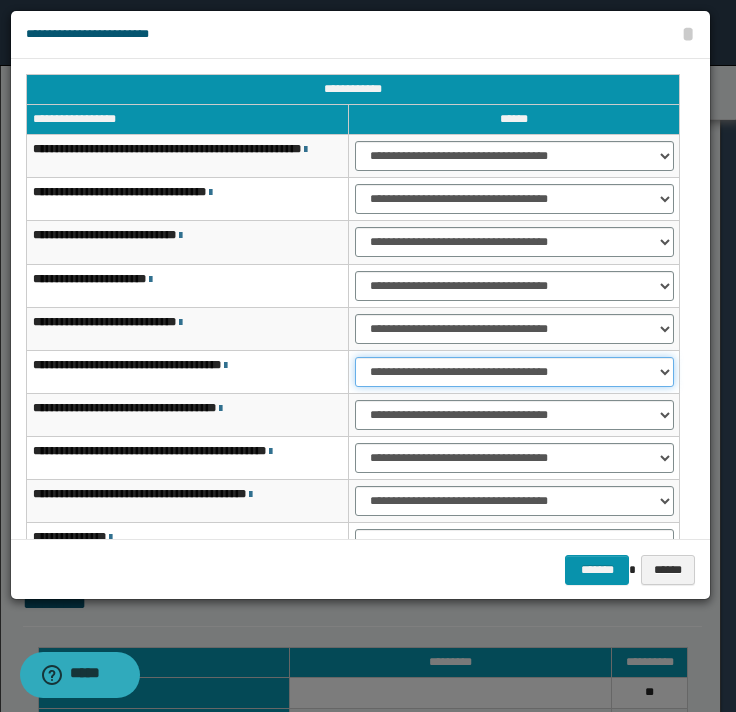 click on "**********" at bounding box center [514, 372] 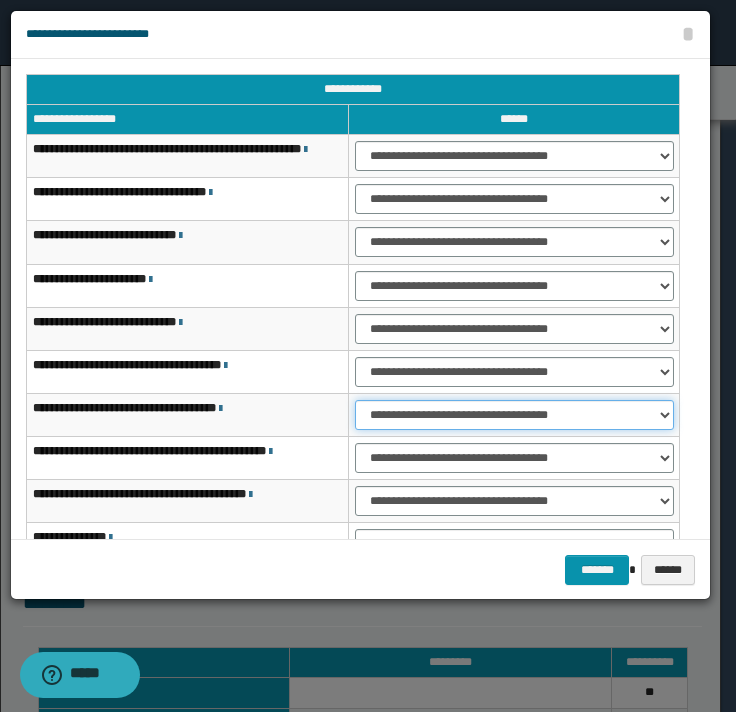 click on "**********" at bounding box center [514, 415] 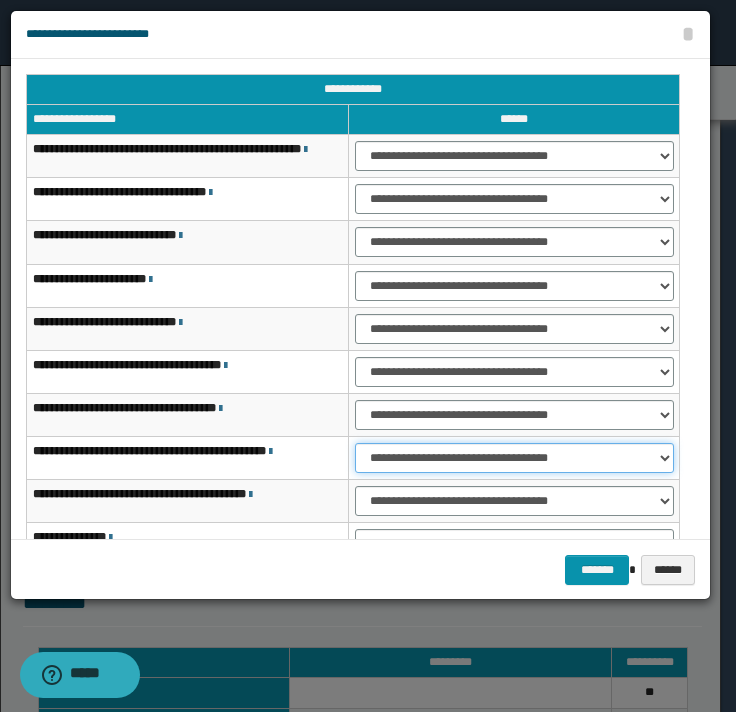 click on "**********" at bounding box center [514, 458] 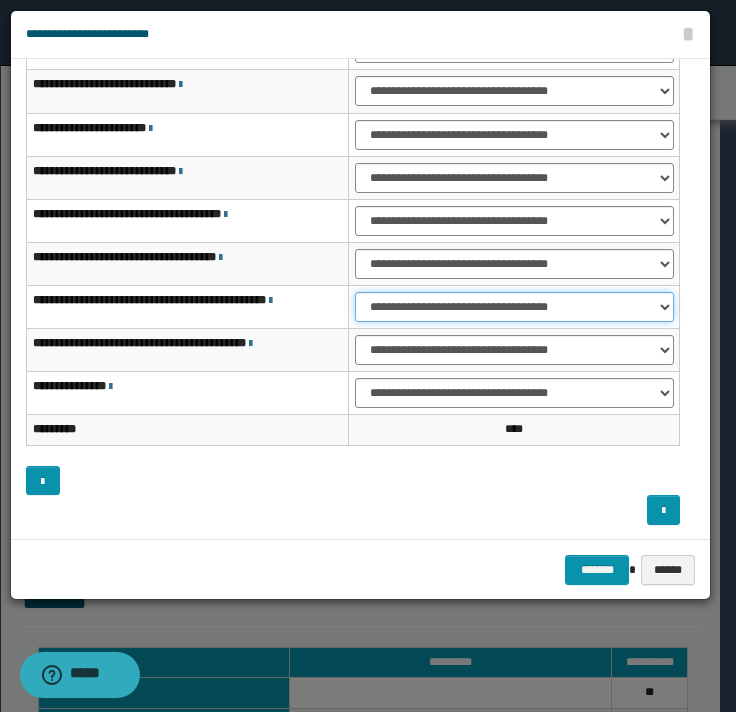 scroll, scrollTop: 152, scrollLeft: 0, axis: vertical 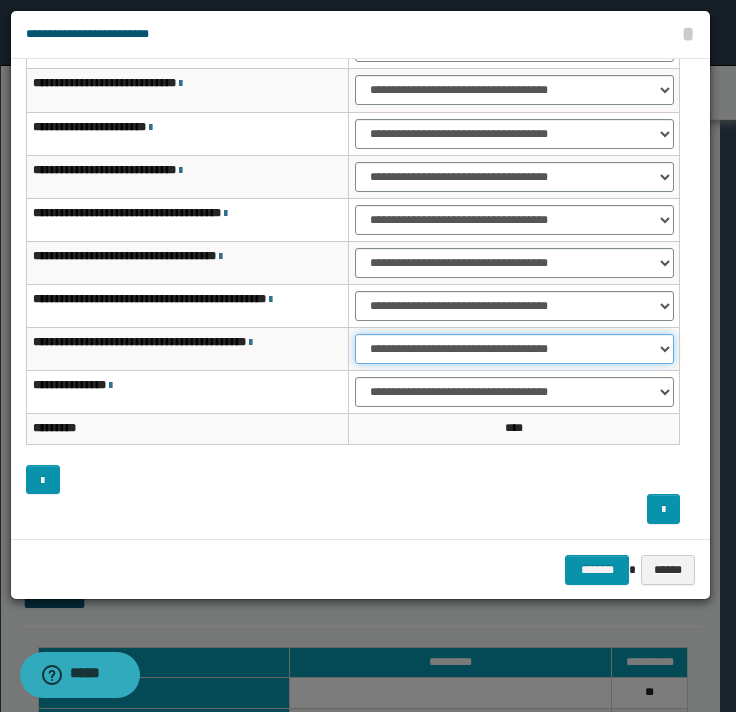 click on "**********" at bounding box center (514, 349) 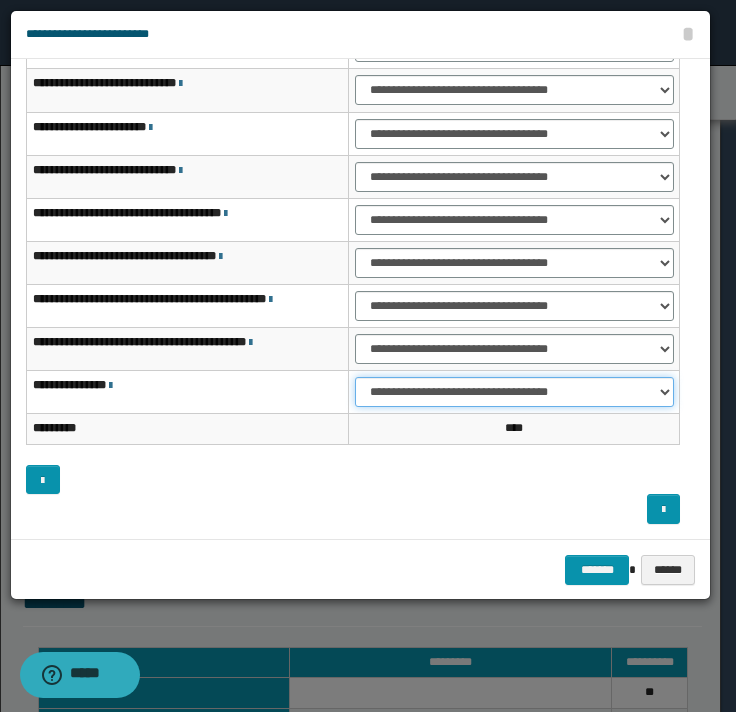 click on "**********" at bounding box center [514, 392] 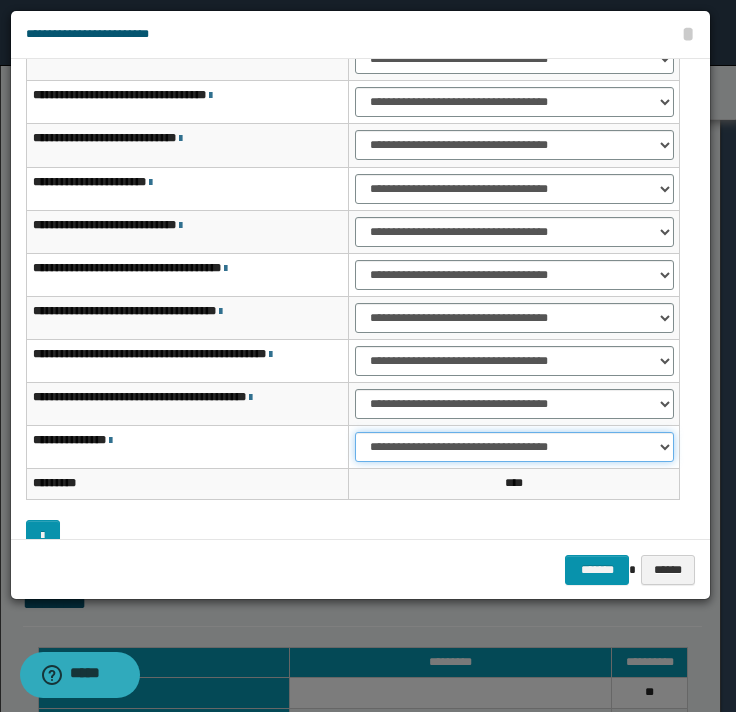 scroll, scrollTop: 52, scrollLeft: 0, axis: vertical 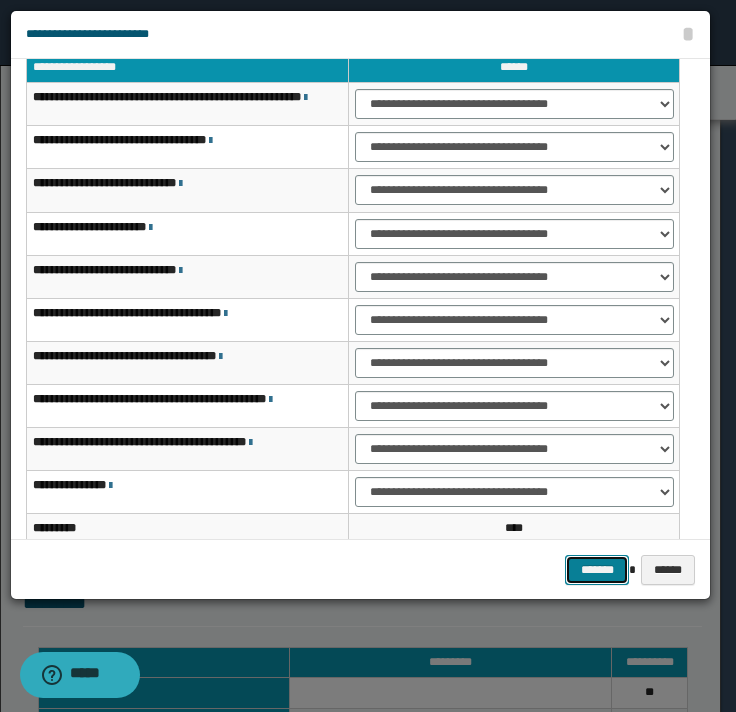 click on "*******" at bounding box center (597, 570) 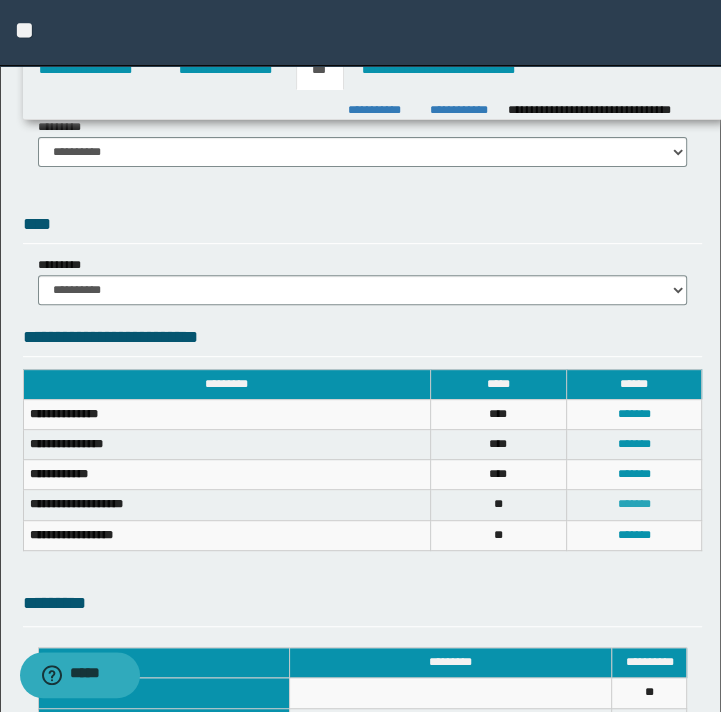click on "*******" at bounding box center (634, 504) 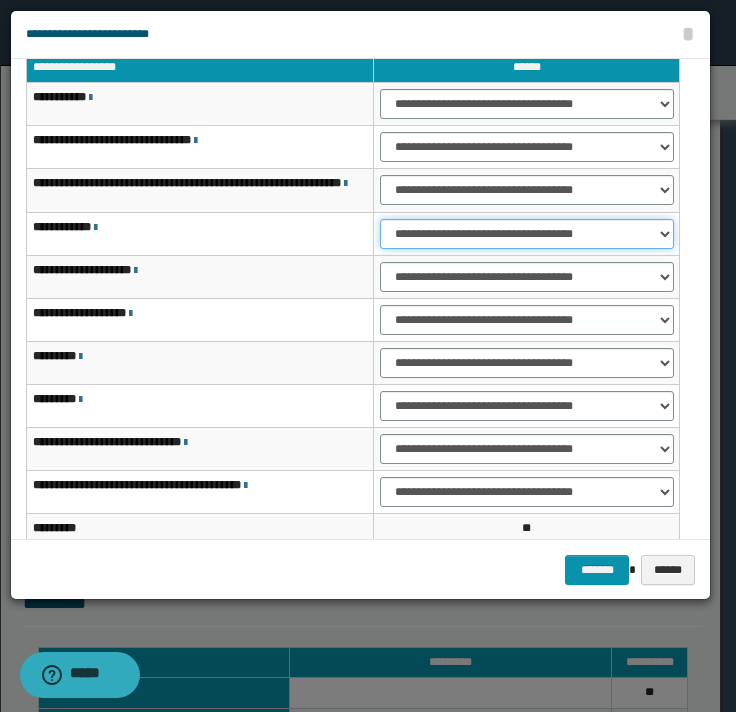 click on "**********" at bounding box center [527, 234] 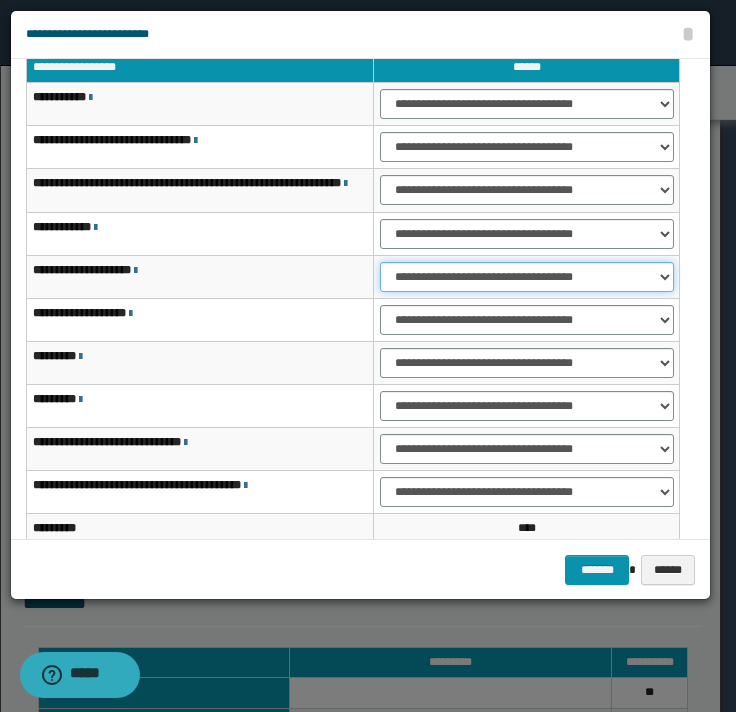 click on "**********" at bounding box center (527, 277) 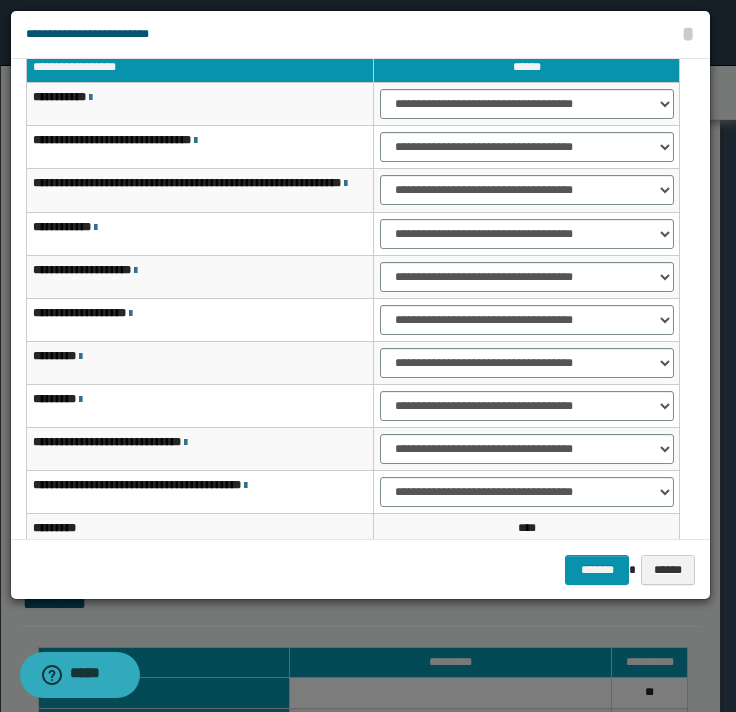 click on "**********" at bounding box center [526, 319] 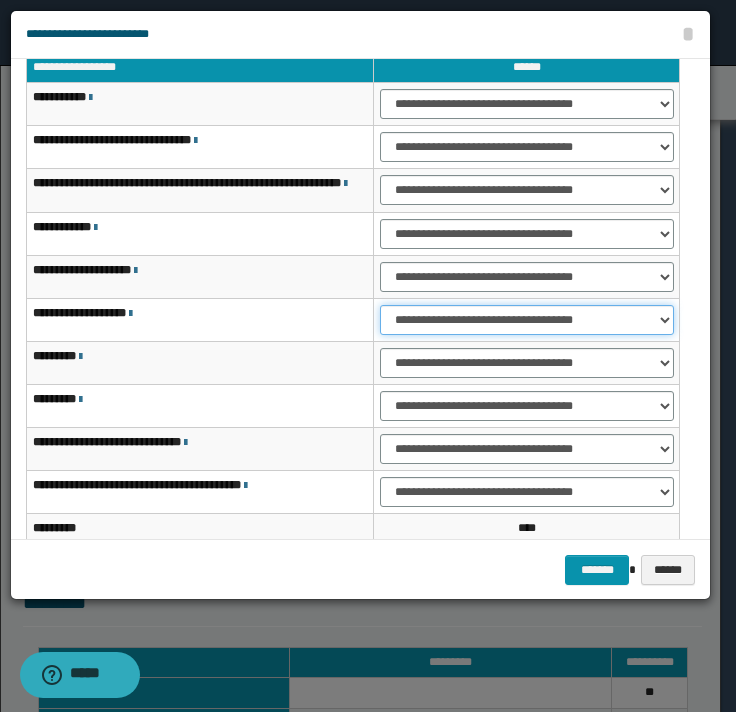 click on "**********" at bounding box center [527, 320] 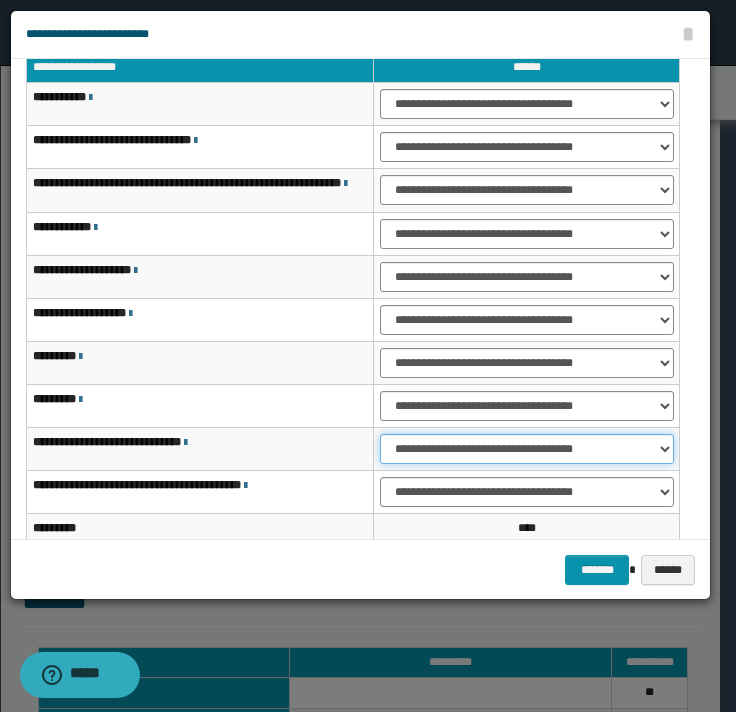 click on "**********" at bounding box center [527, 449] 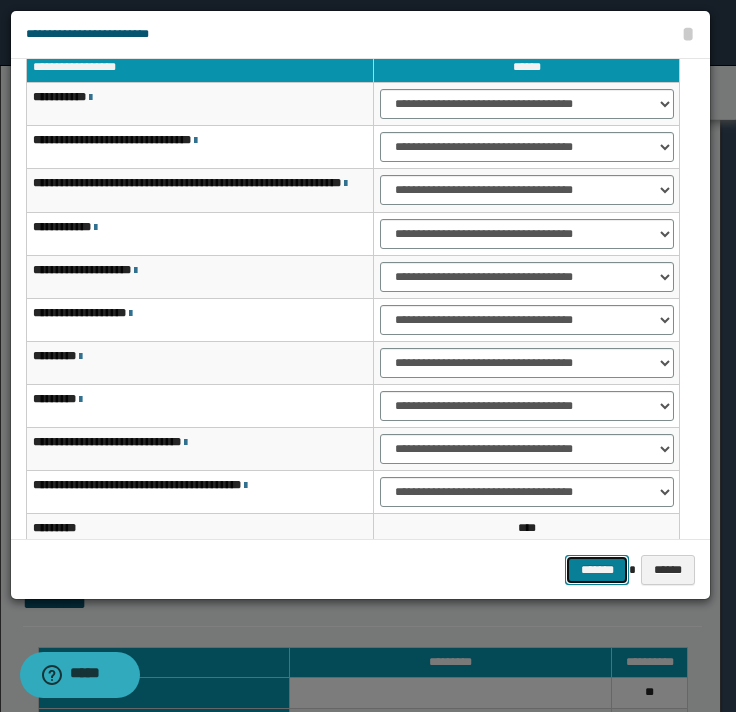 click on "*******" at bounding box center (597, 570) 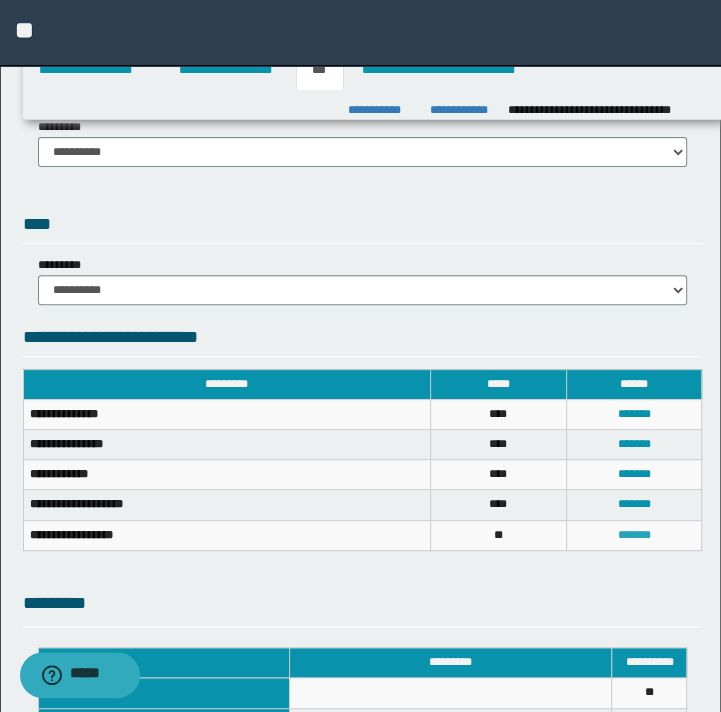 click on "*******" at bounding box center [634, 535] 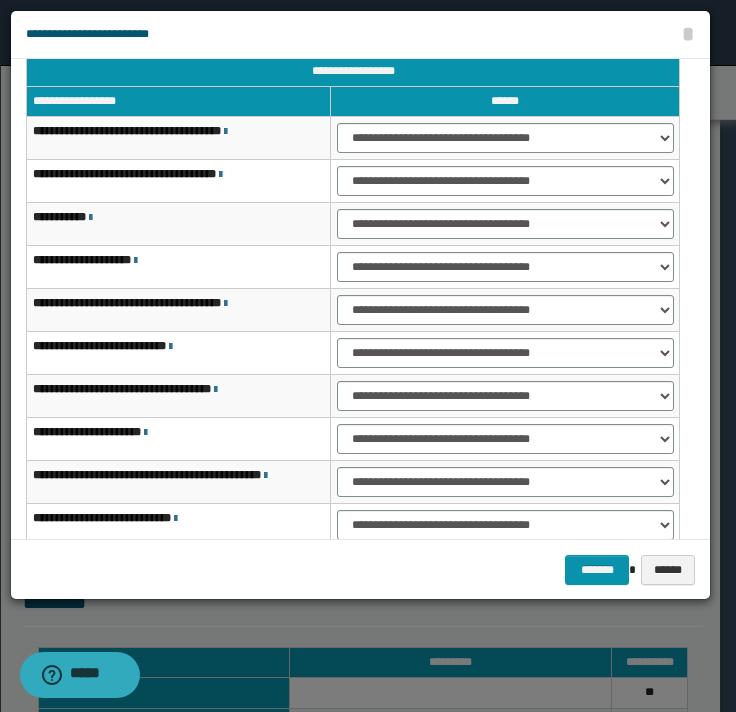 scroll, scrollTop: 0, scrollLeft: 0, axis: both 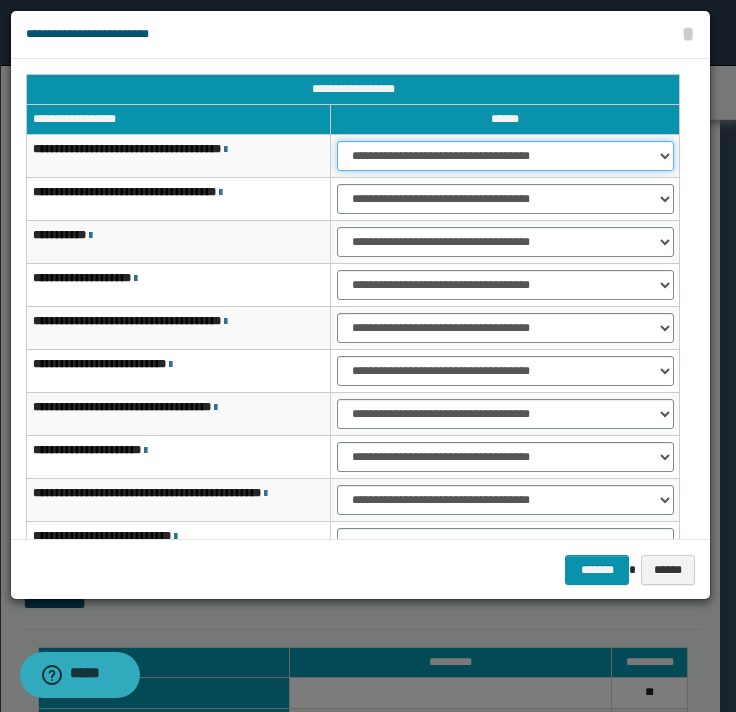 click on "**********" at bounding box center (505, 156) 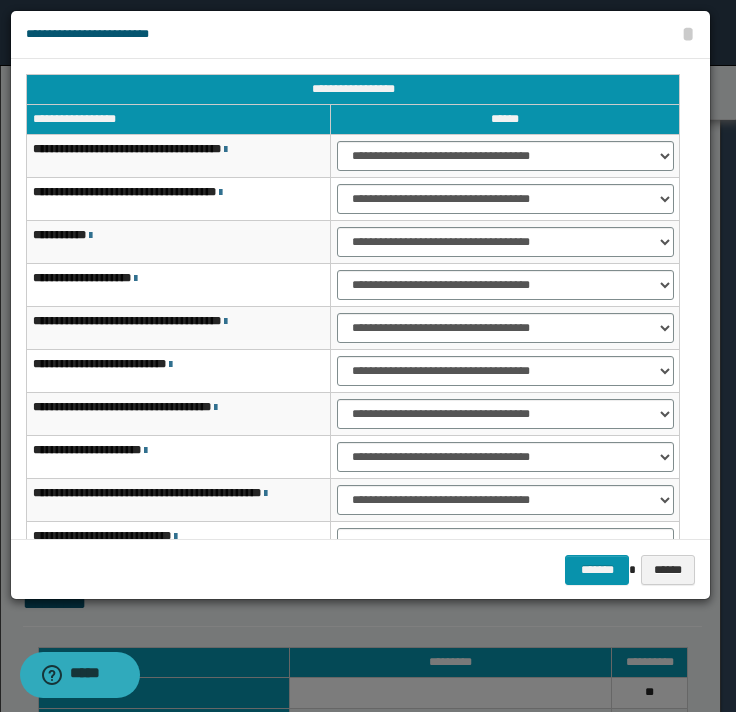 click on "**********" at bounding box center (505, 242) 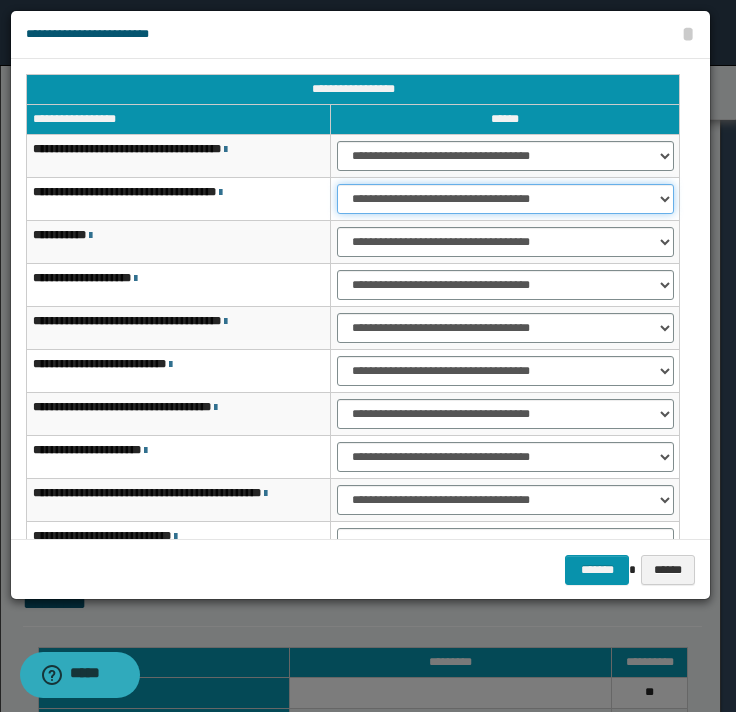 click on "**********" at bounding box center [505, 199] 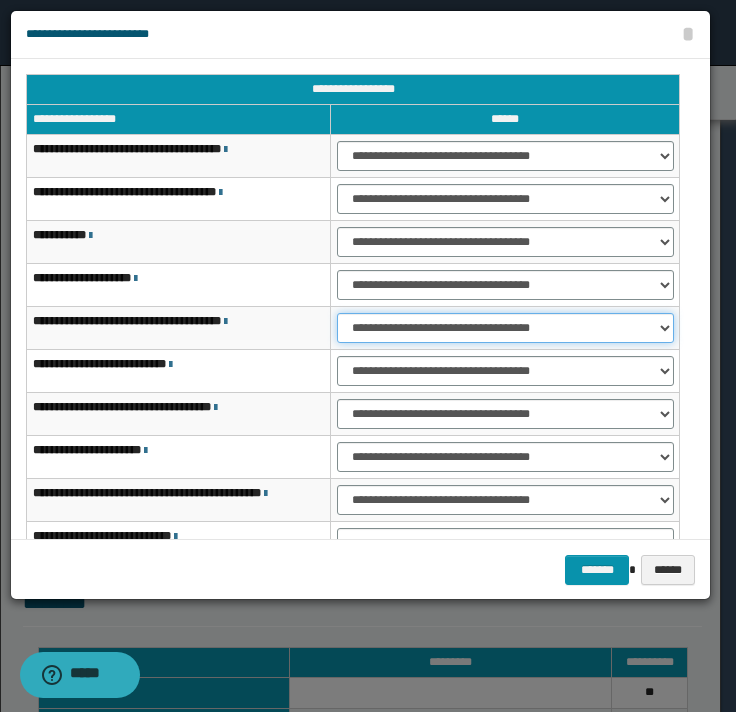 click on "**********" at bounding box center (505, 328) 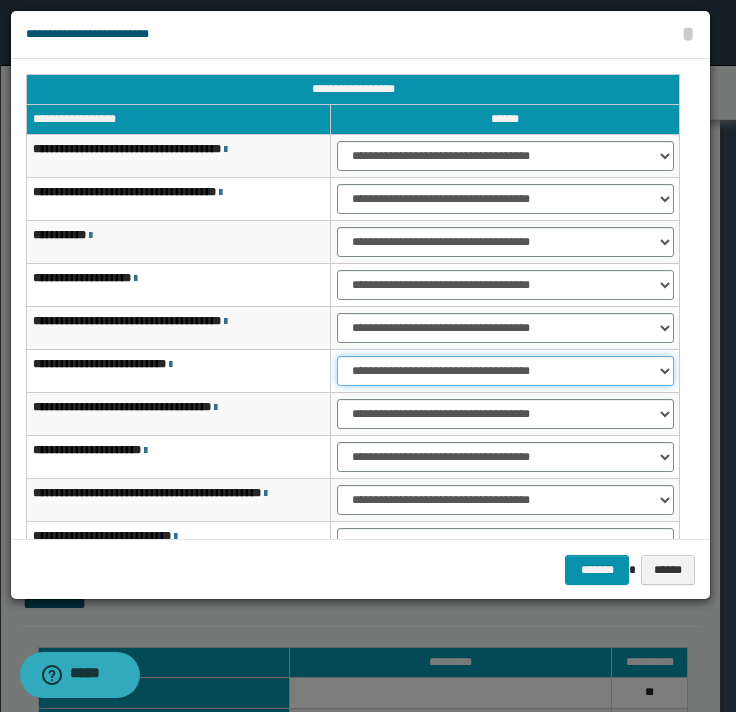 click on "**********" at bounding box center [505, 371] 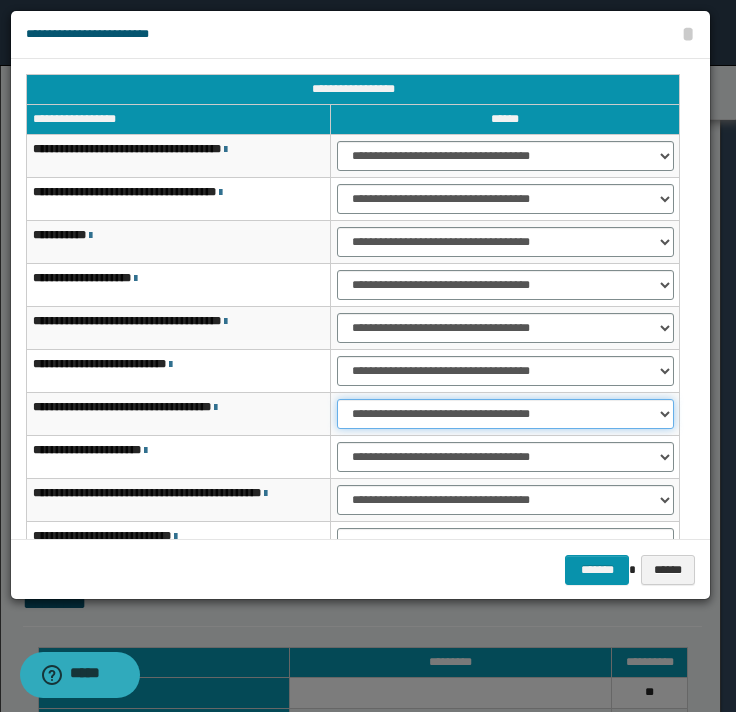 click on "**********" at bounding box center (505, 414) 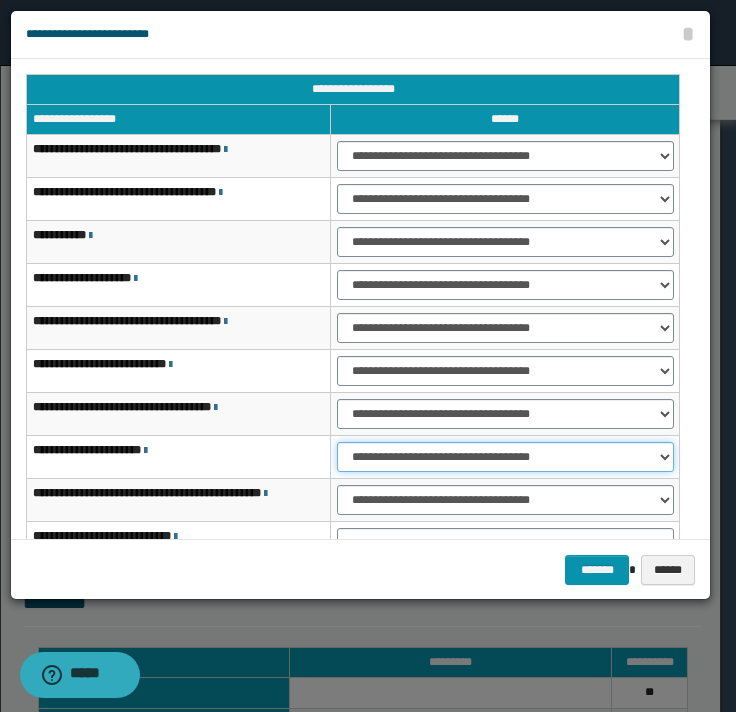 click on "**********" at bounding box center (505, 457) 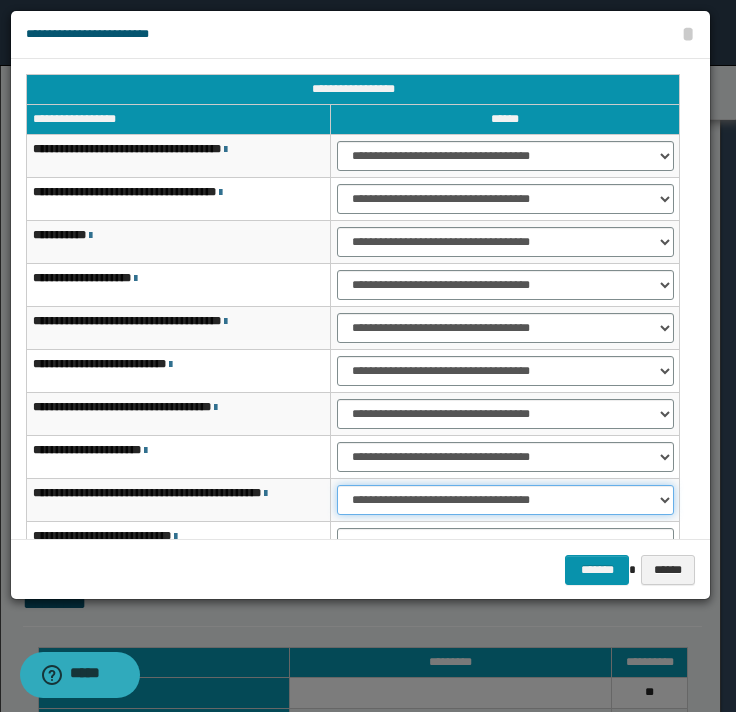 click on "**********" at bounding box center (505, 500) 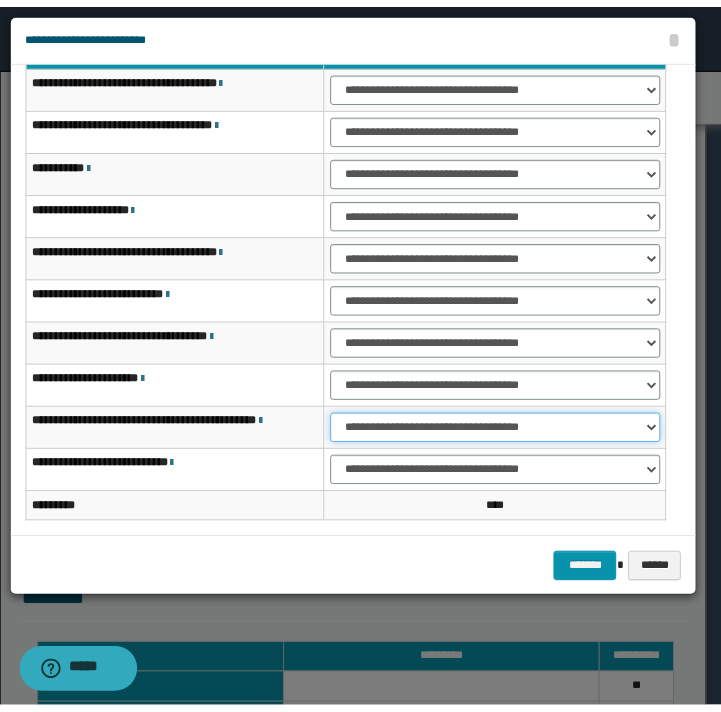 scroll, scrollTop: 119, scrollLeft: 0, axis: vertical 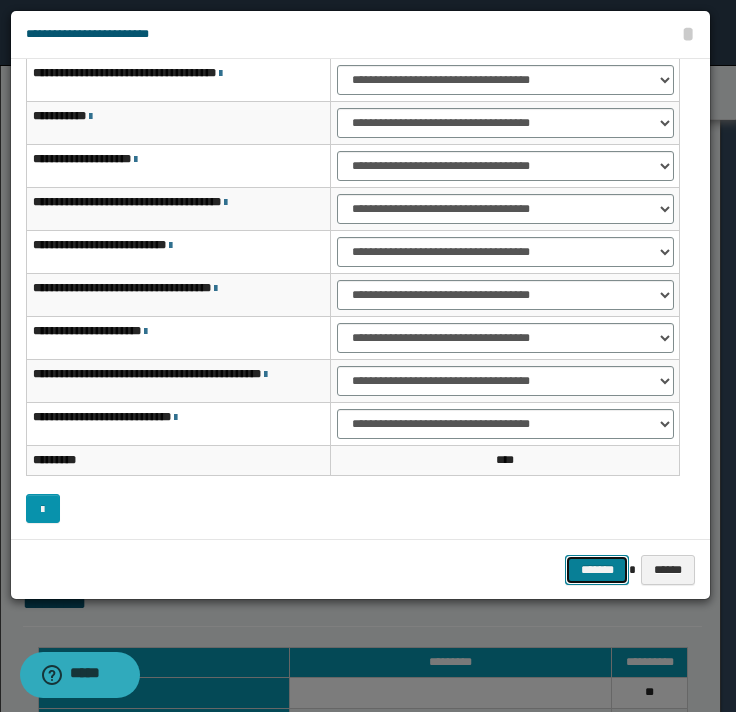 click on "*******" at bounding box center [597, 570] 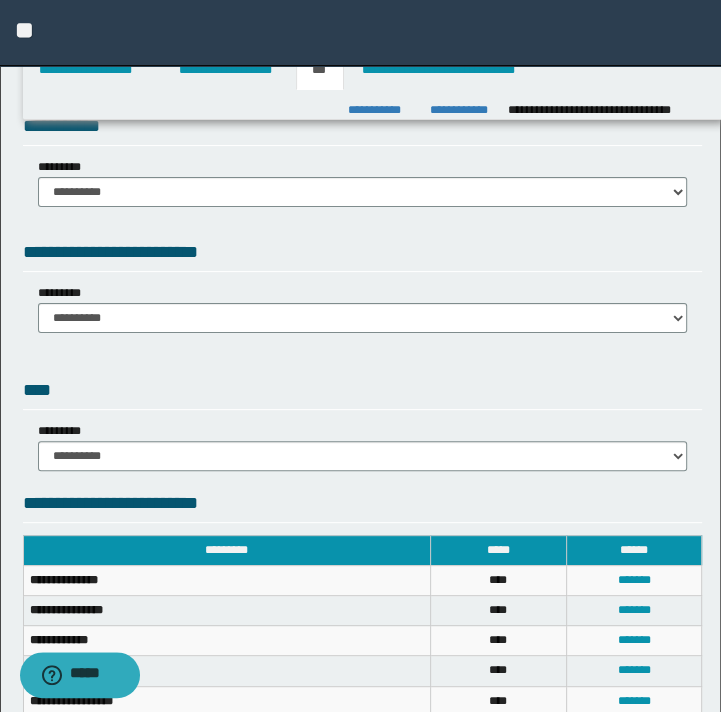 scroll, scrollTop: 0, scrollLeft: 0, axis: both 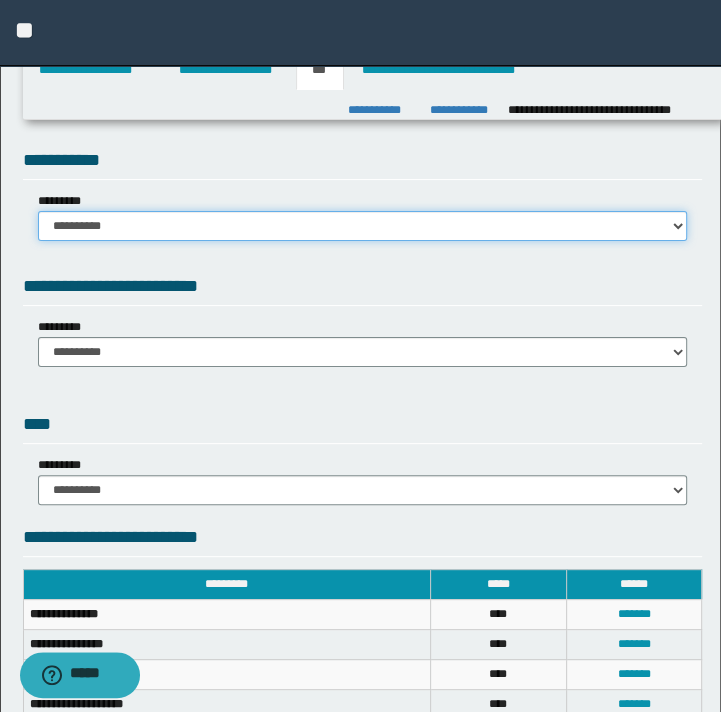 click on "**********" at bounding box center [363, 226] 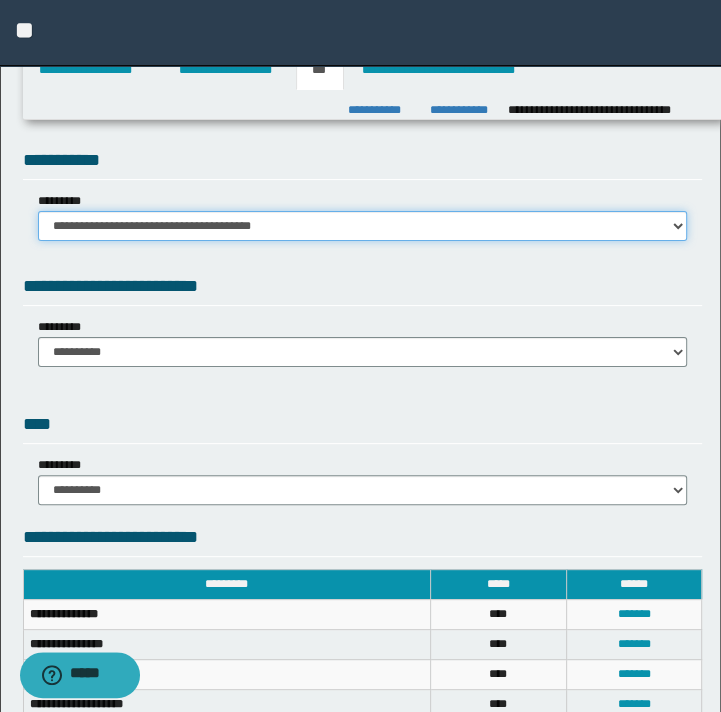 click on "**********" at bounding box center (363, 226) 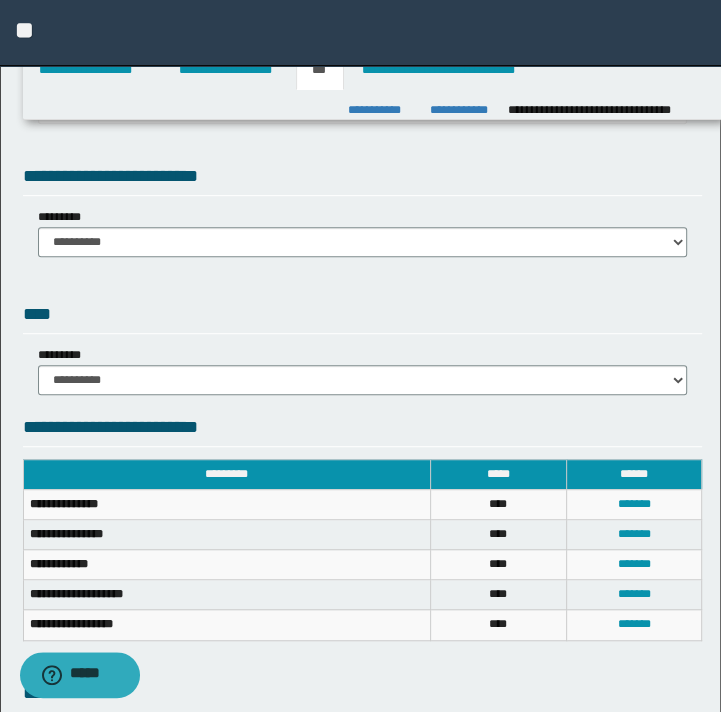 scroll, scrollTop: 309, scrollLeft: 0, axis: vertical 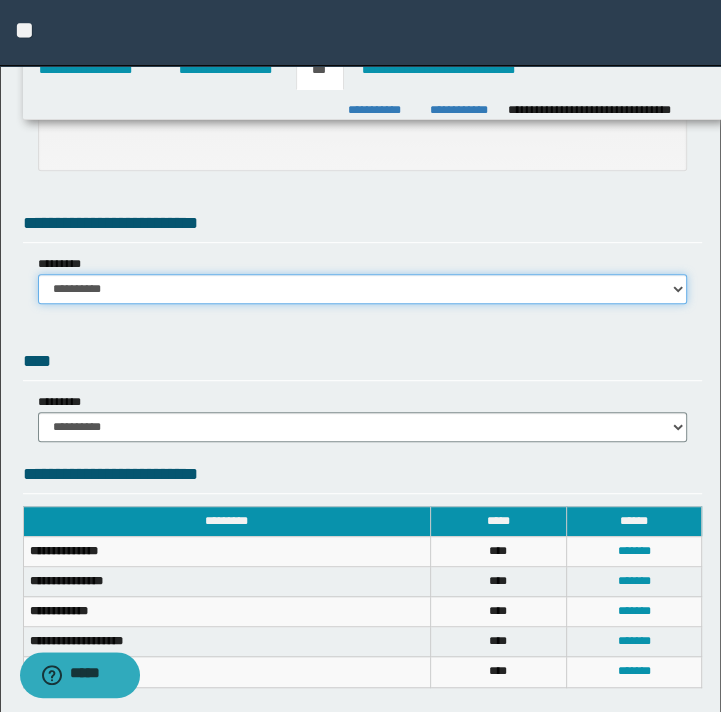 click on "**********" at bounding box center (363, 289) 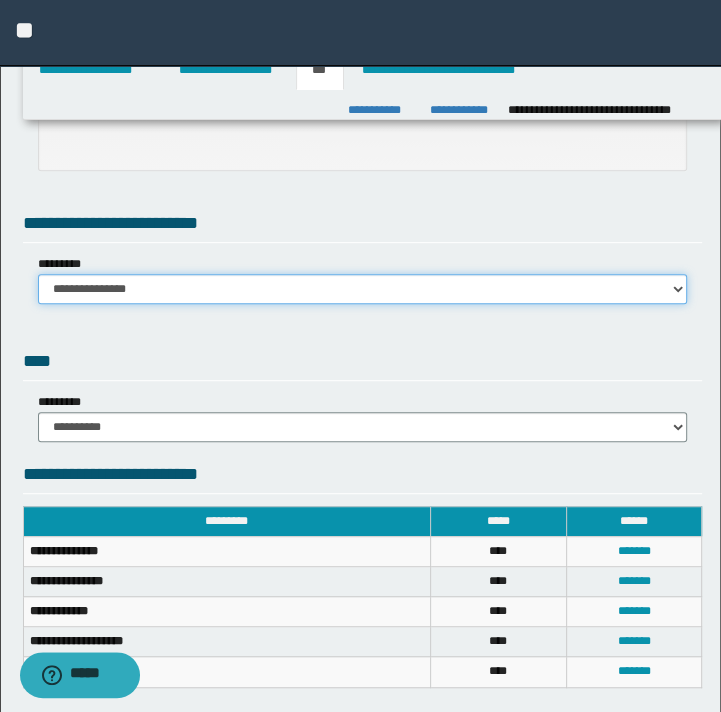 click on "**********" at bounding box center (363, 289) 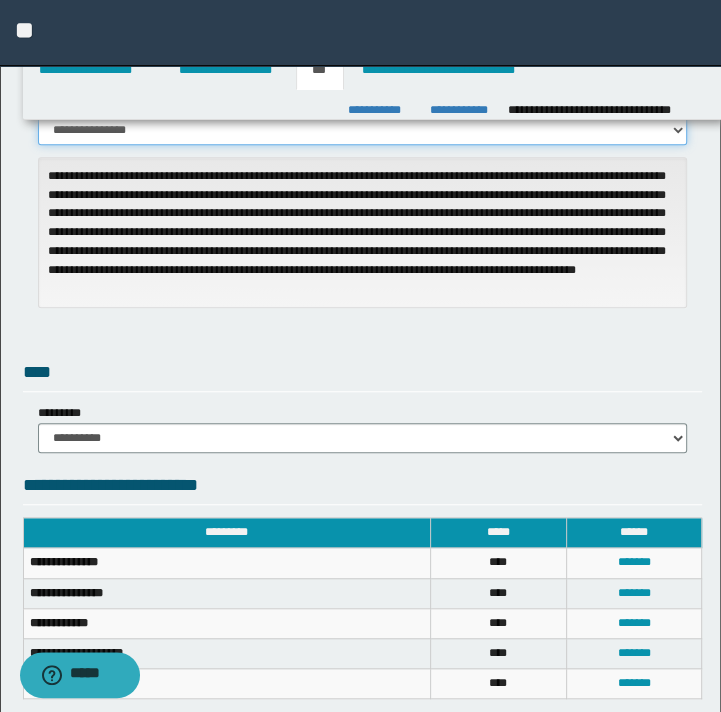 scroll, scrollTop: 409, scrollLeft: 0, axis: vertical 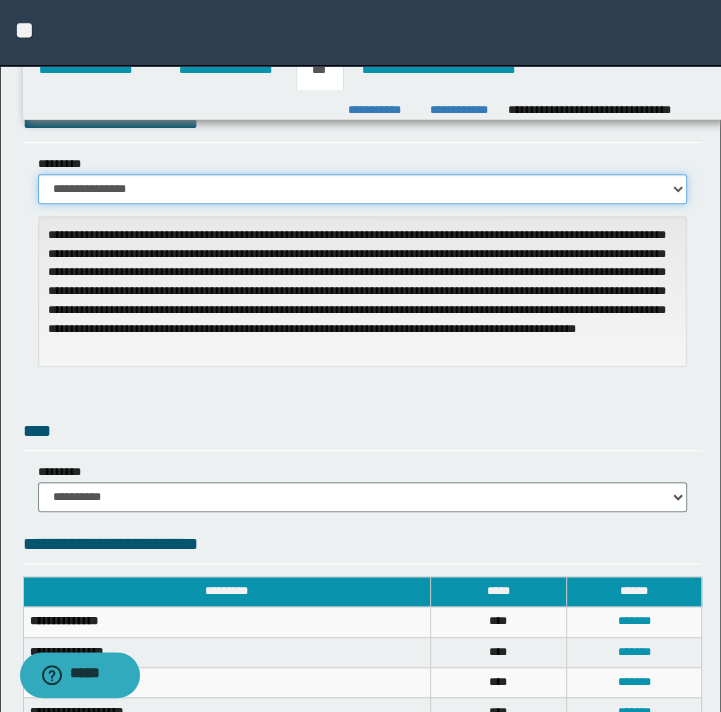click on "**********" at bounding box center (363, 189) 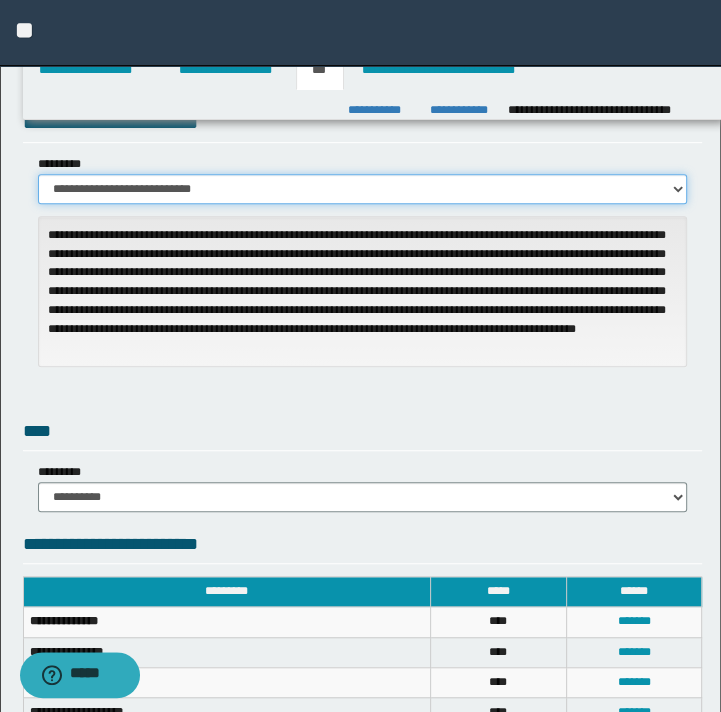 click on "**********" at bounding box center (363, 189) 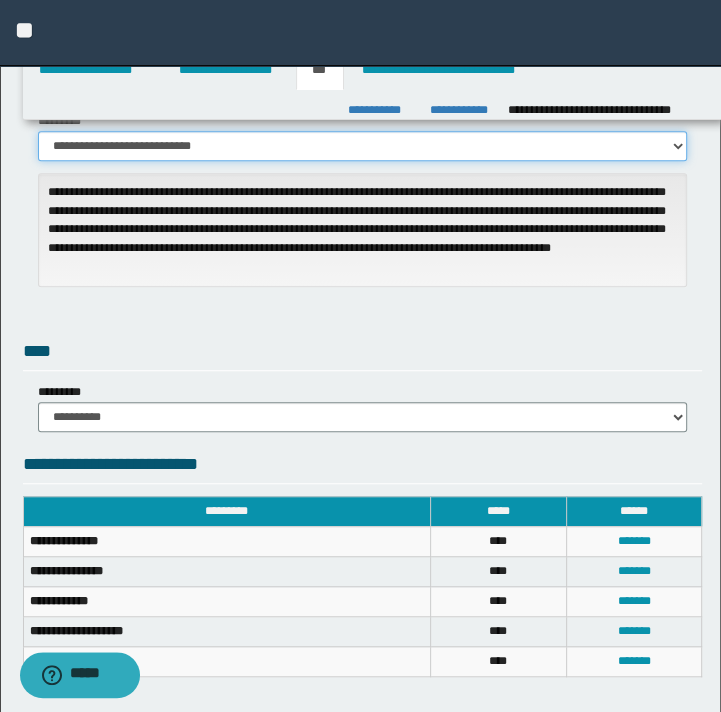scroll, scrollTop: 442, scrollLeft: 0, axis: vertical 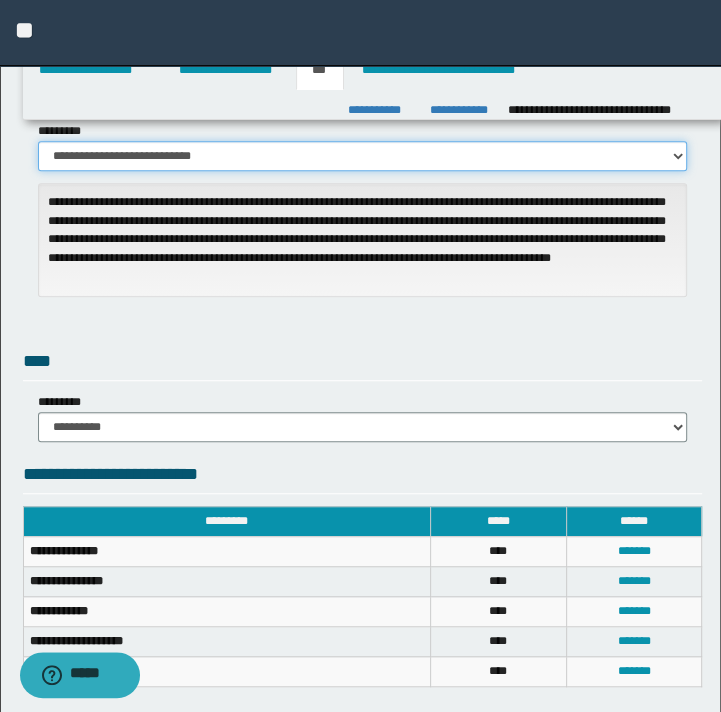 click on "**********" at bounding box center (363, 156) 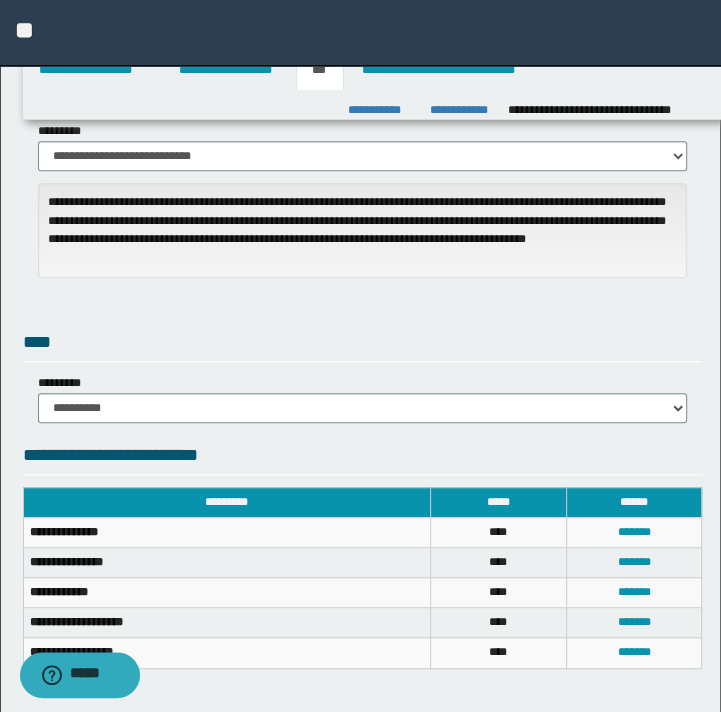 click on "****" at bounding box center [363, 345] 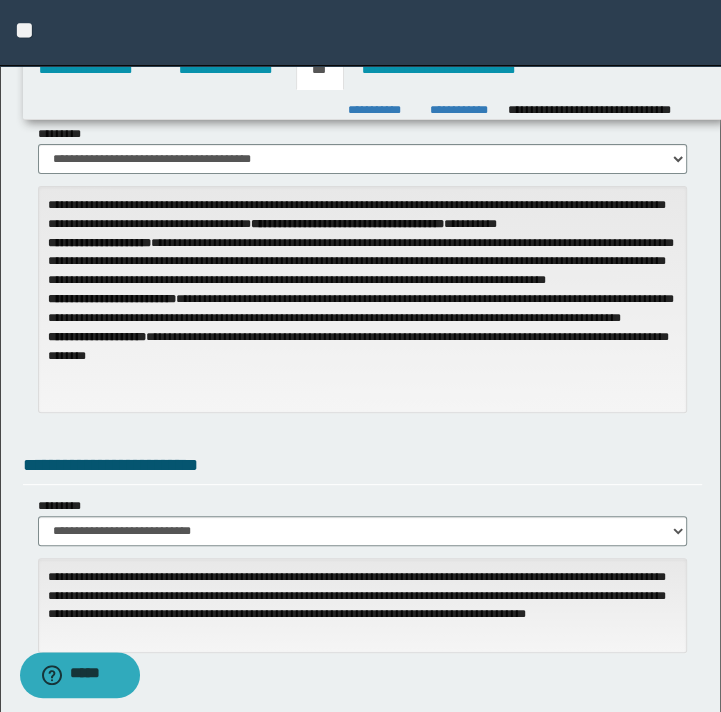 scroll, scrollTop: 200, scrollLeft: 0, axis: vertical 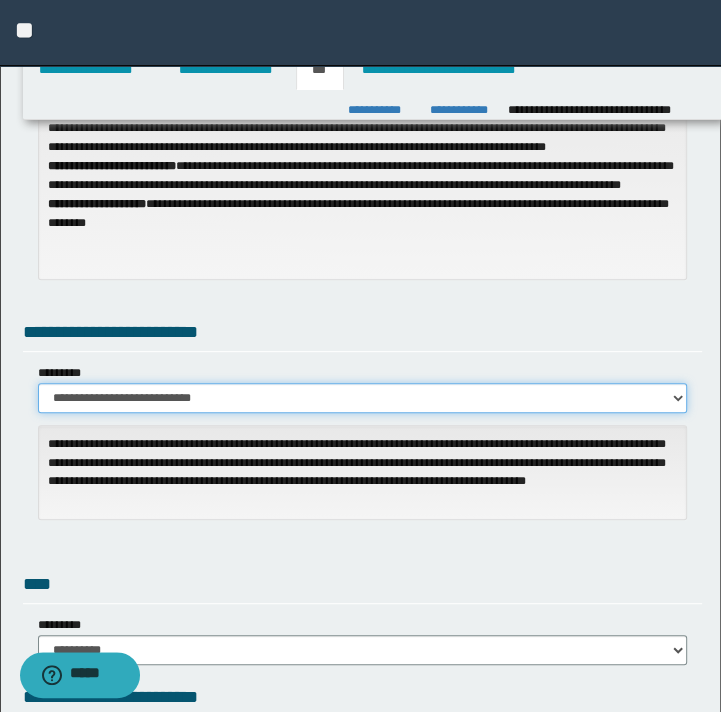 click on "**********" at bounding box center [363, 398] 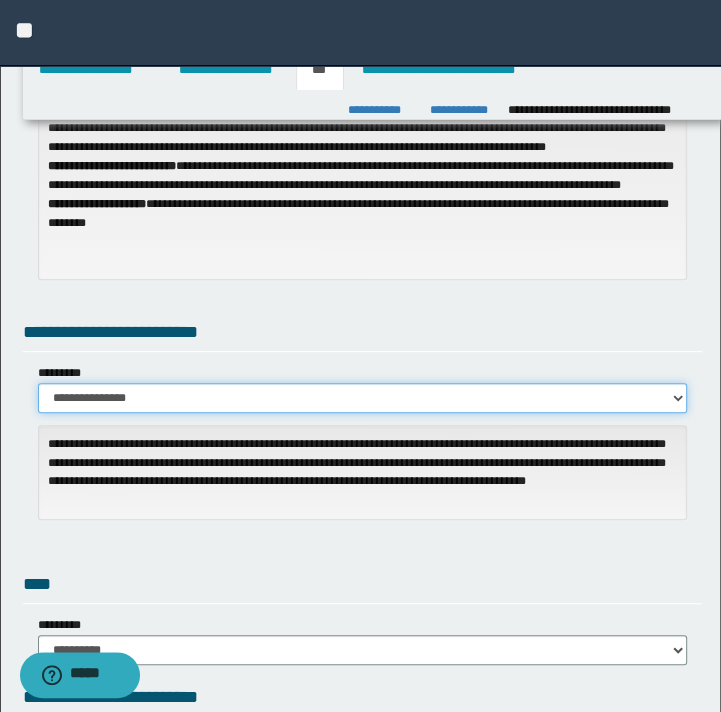 click on "**********" at bounding box center [363, 398] 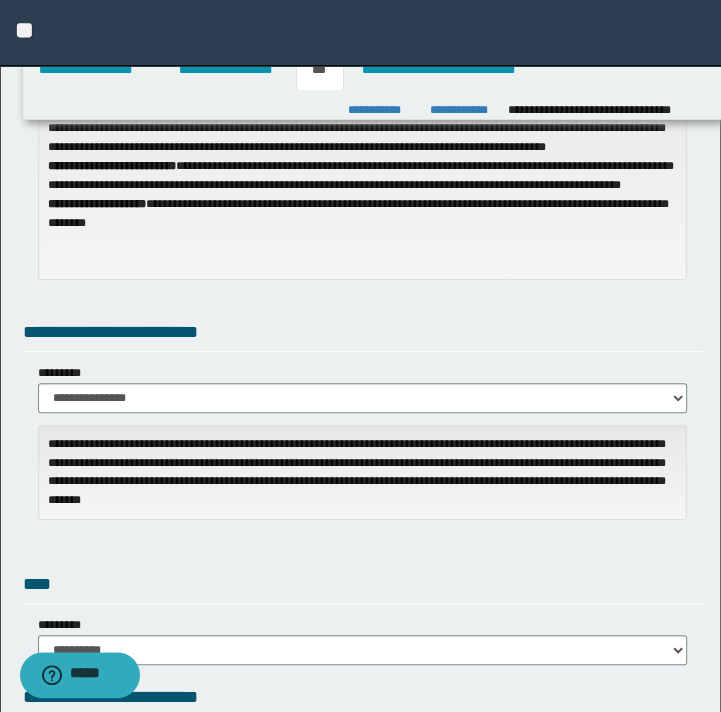 click on "**********" at bounding box center (363, 388) 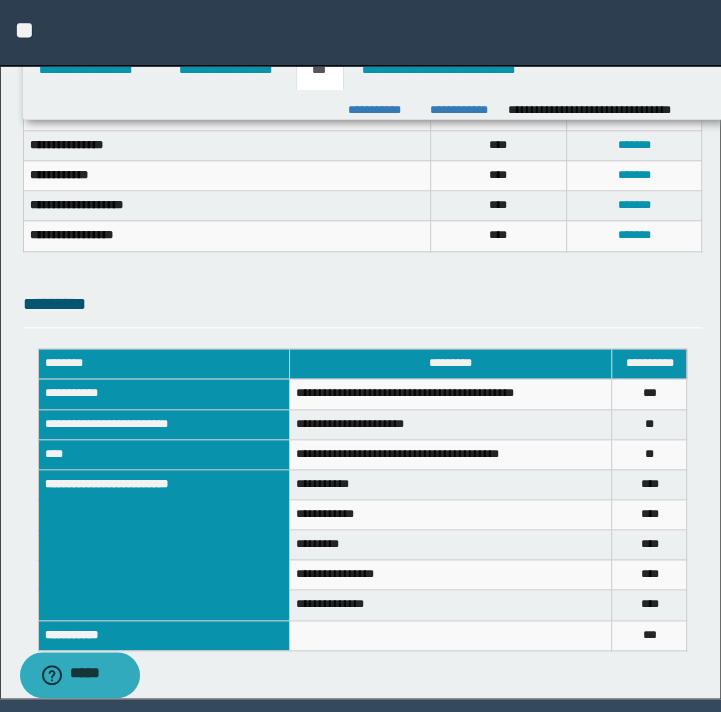 scroll, scrollTop: 824, scrollLeft: 0, axis: vertical 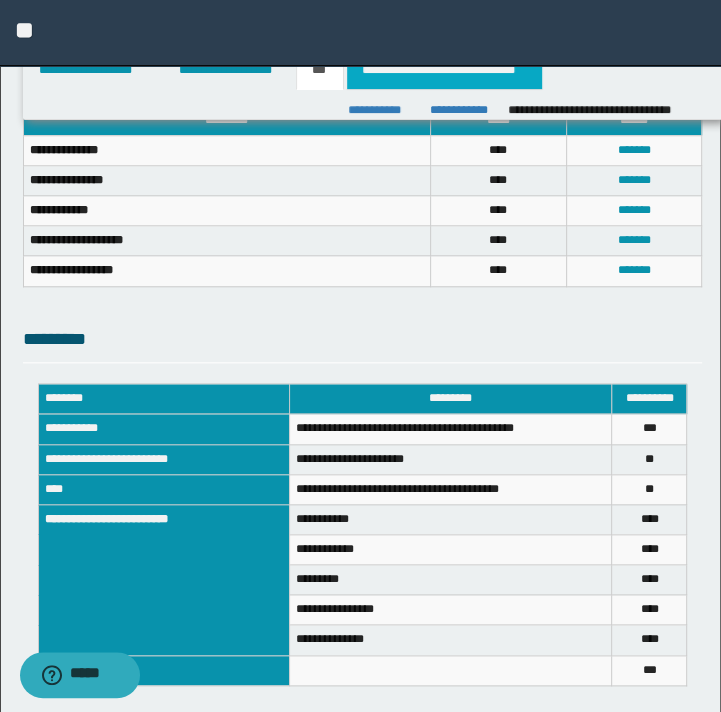 click on "**********" at bounding box center [444, 70] 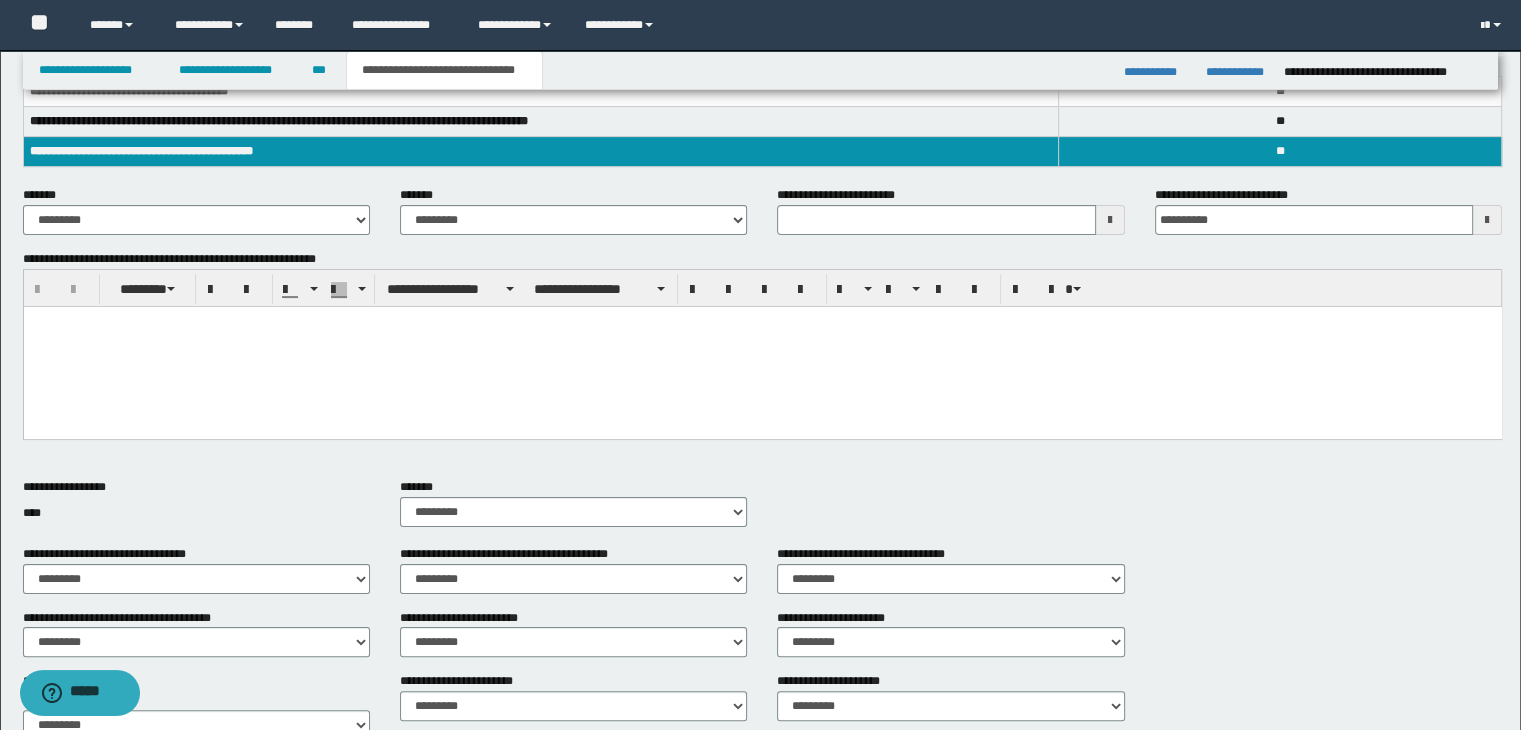 scroll, scrollTop: 300, scrollLeft: 0, axis: vertical 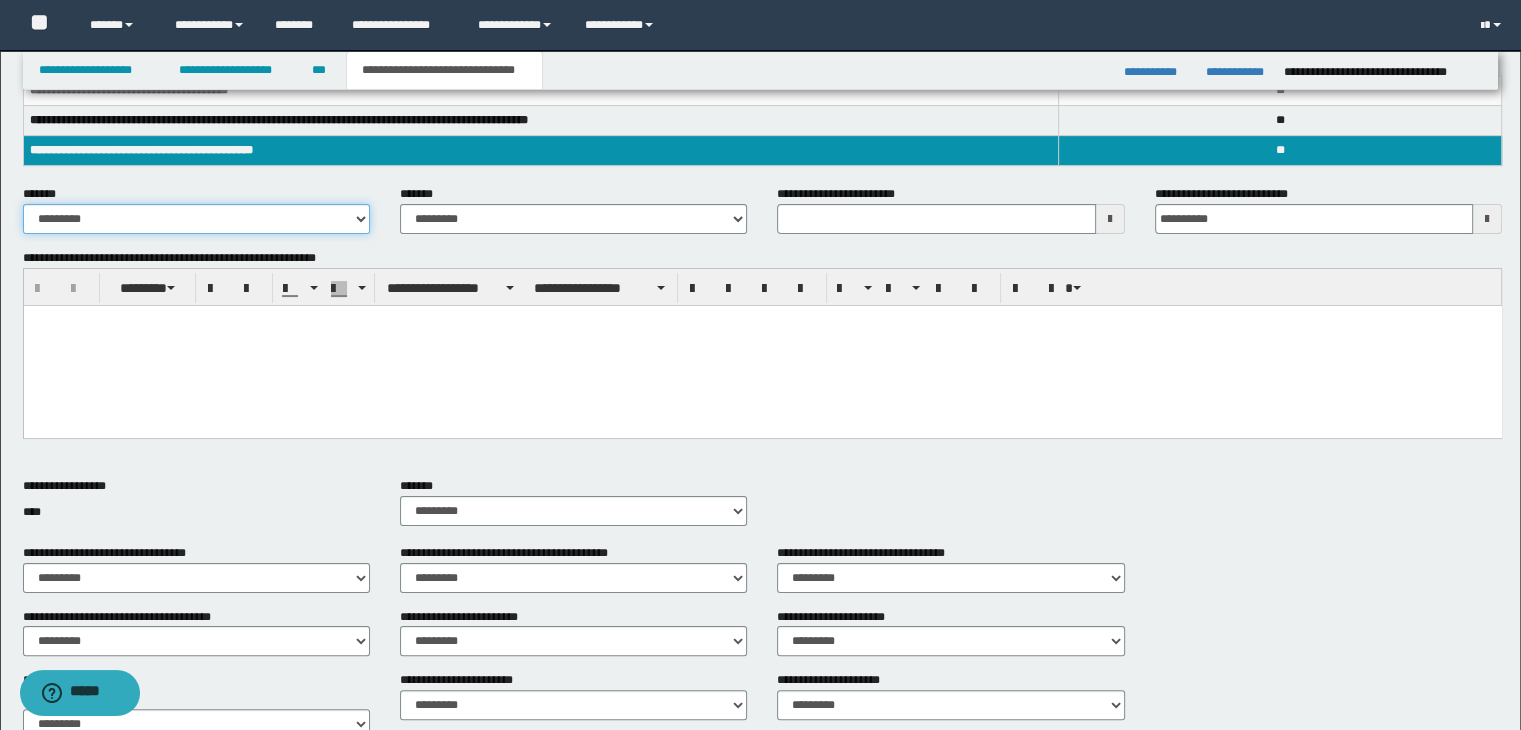 click on "**********" at bounding box center [196, 219] 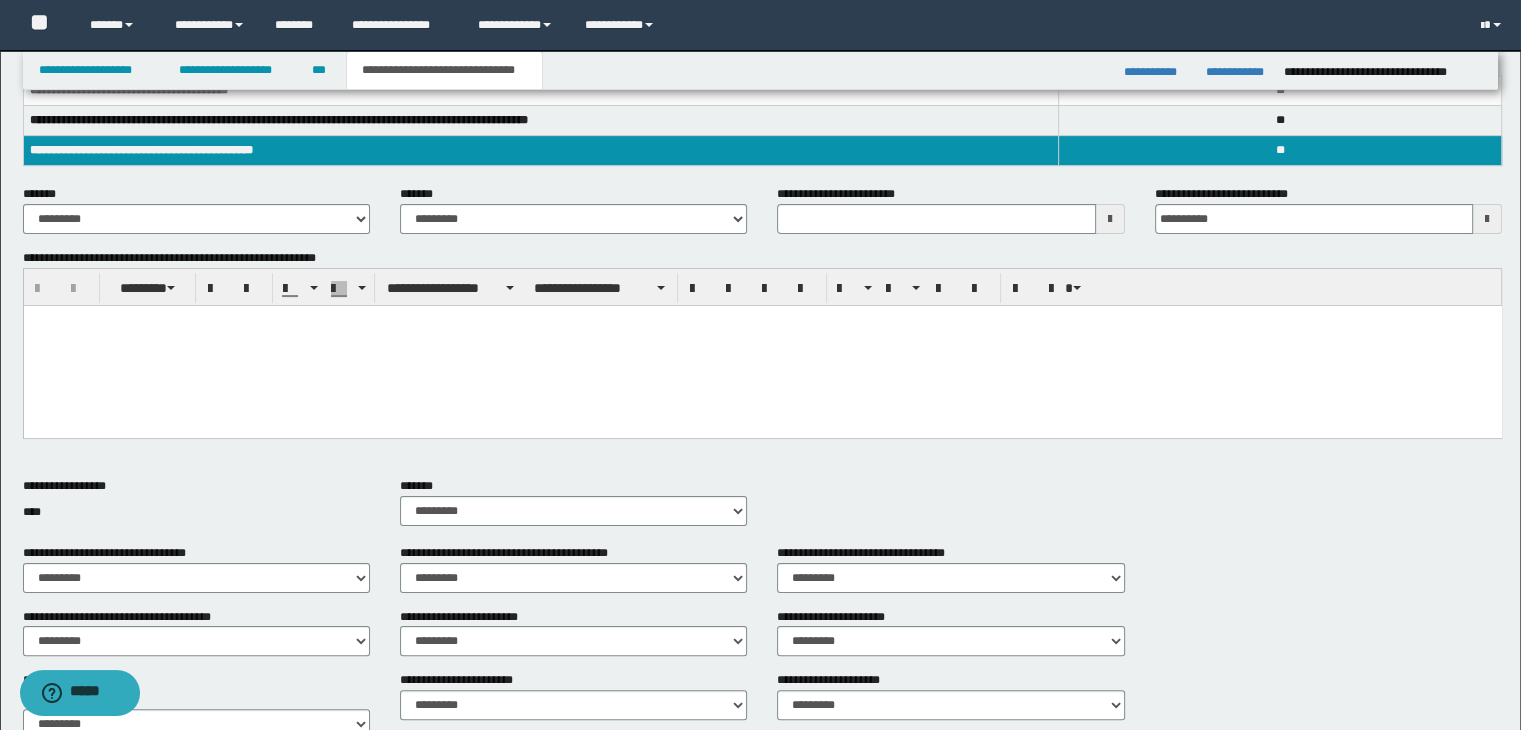 click on "**********" at bounding box center [573, 217] 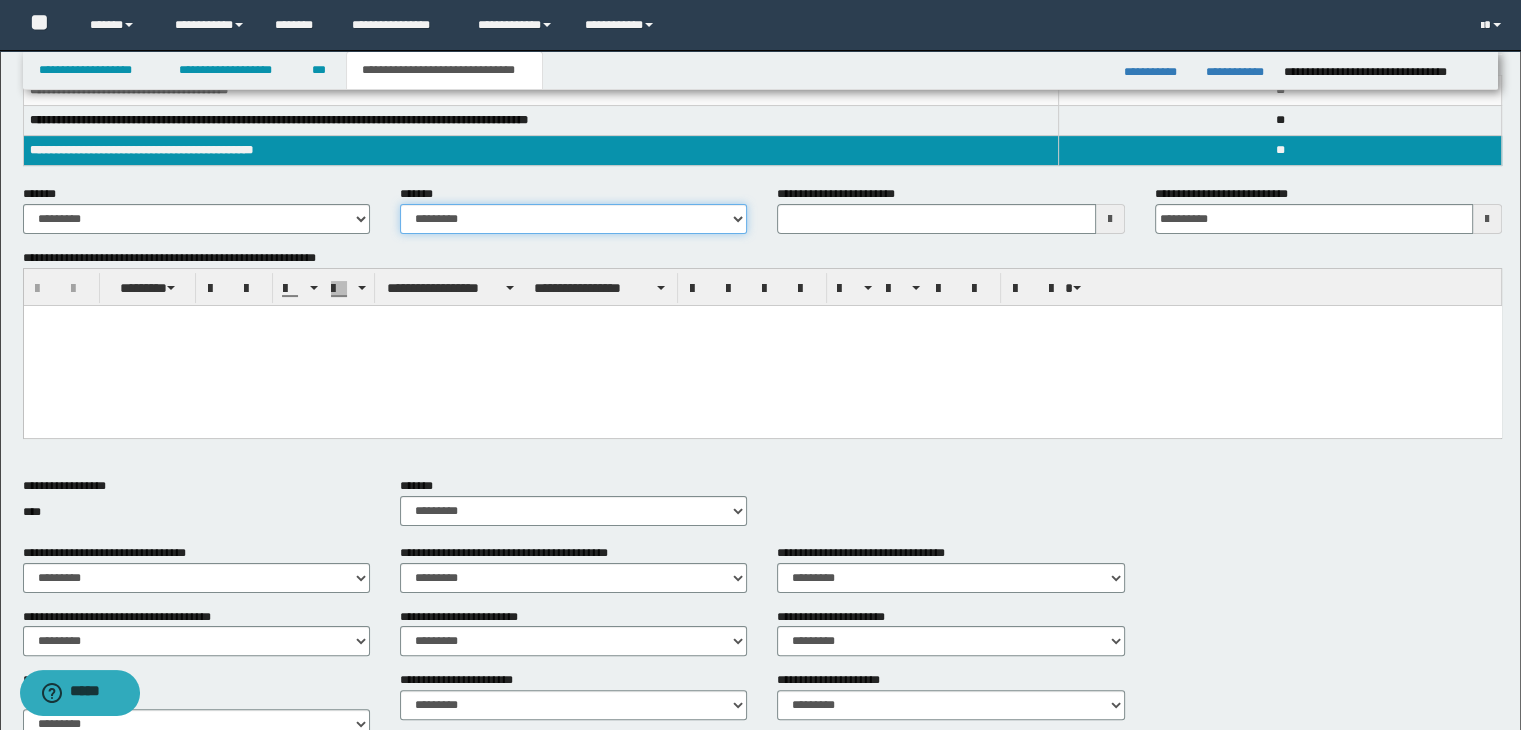 click on "**********" at bounding box center (573, 219) 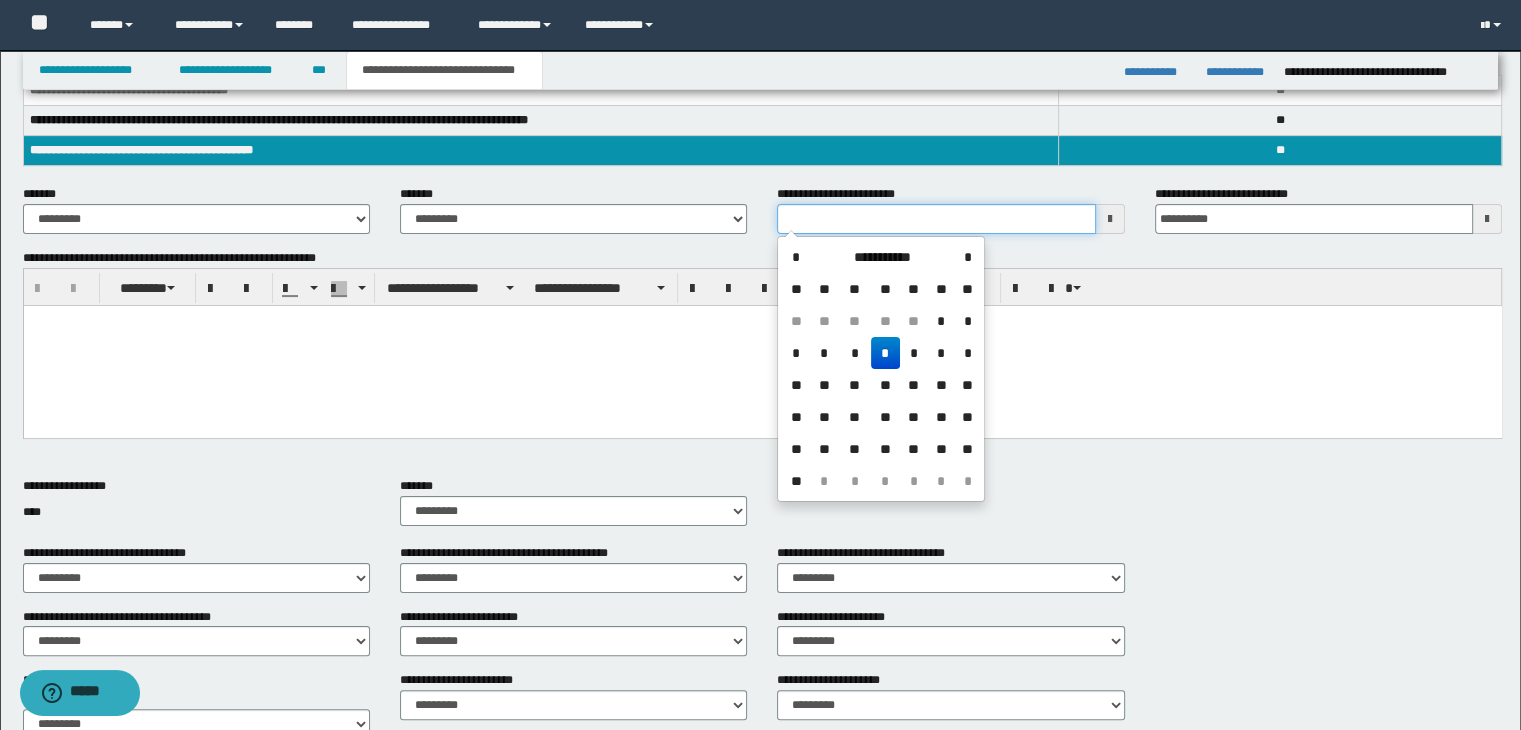 click on "**********" at bounding box center [936, 219] 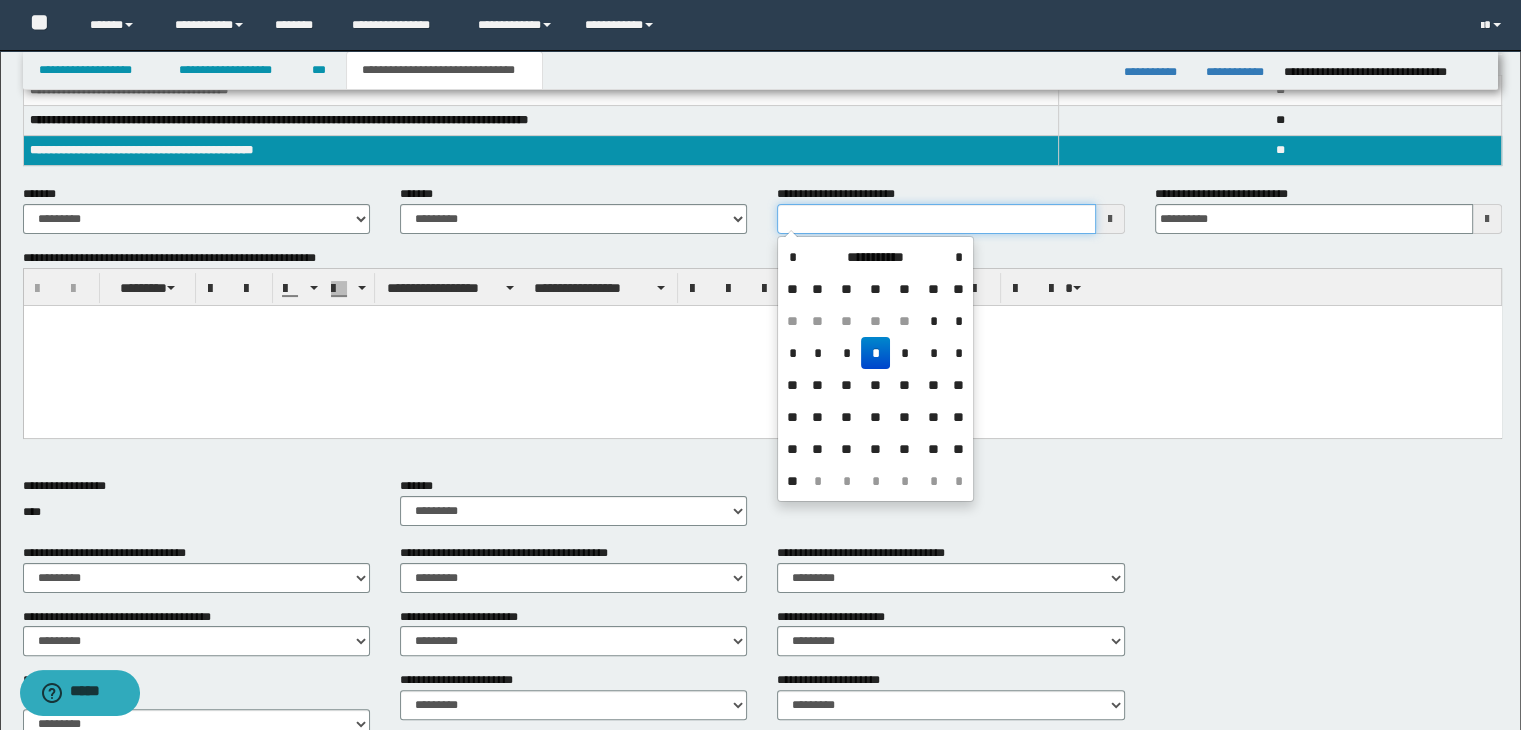 click on "**********" at bounding box center [936, 219] 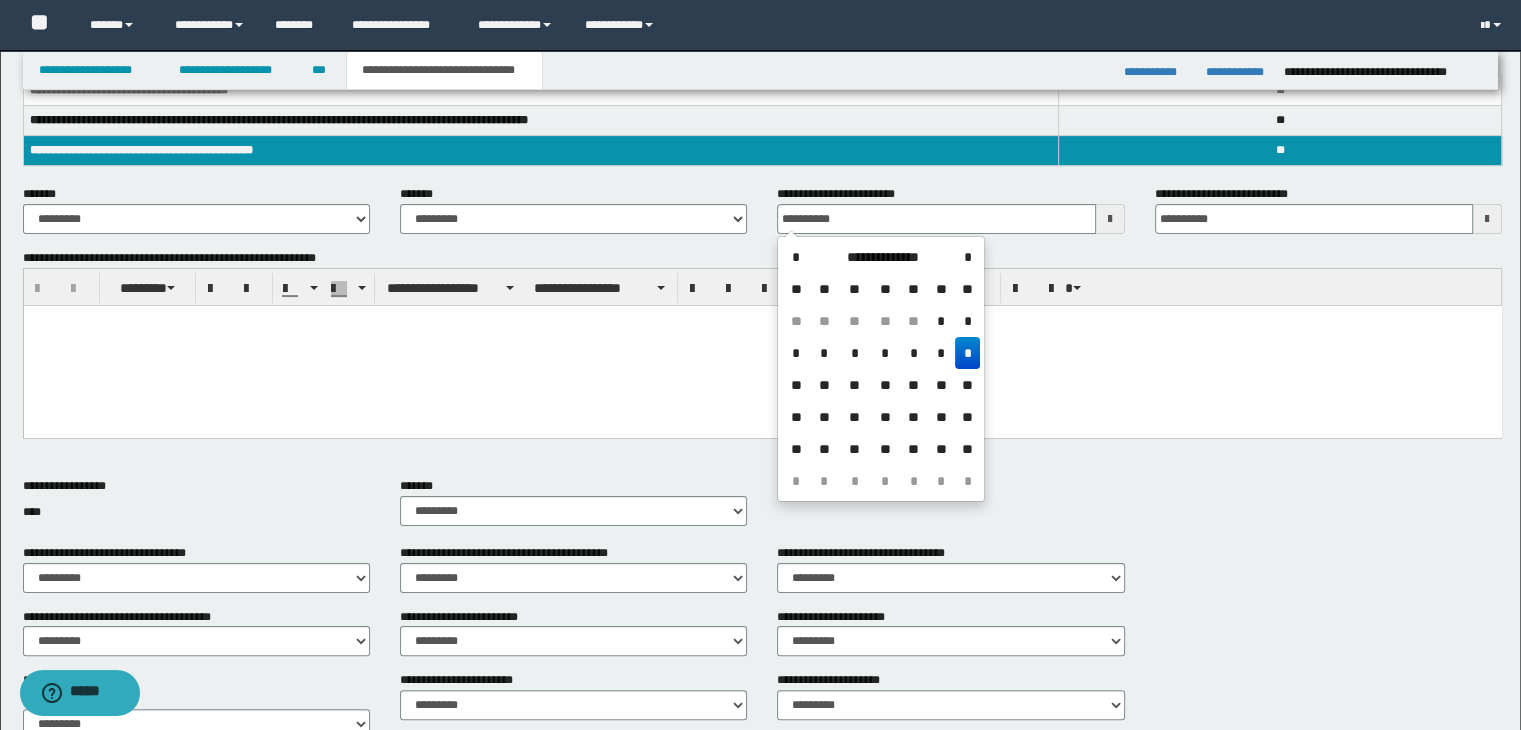 drag, startPoint x: 720, startPoint y: 354, endPoint x: 697, endPoint y: 353, distance: 23.021729 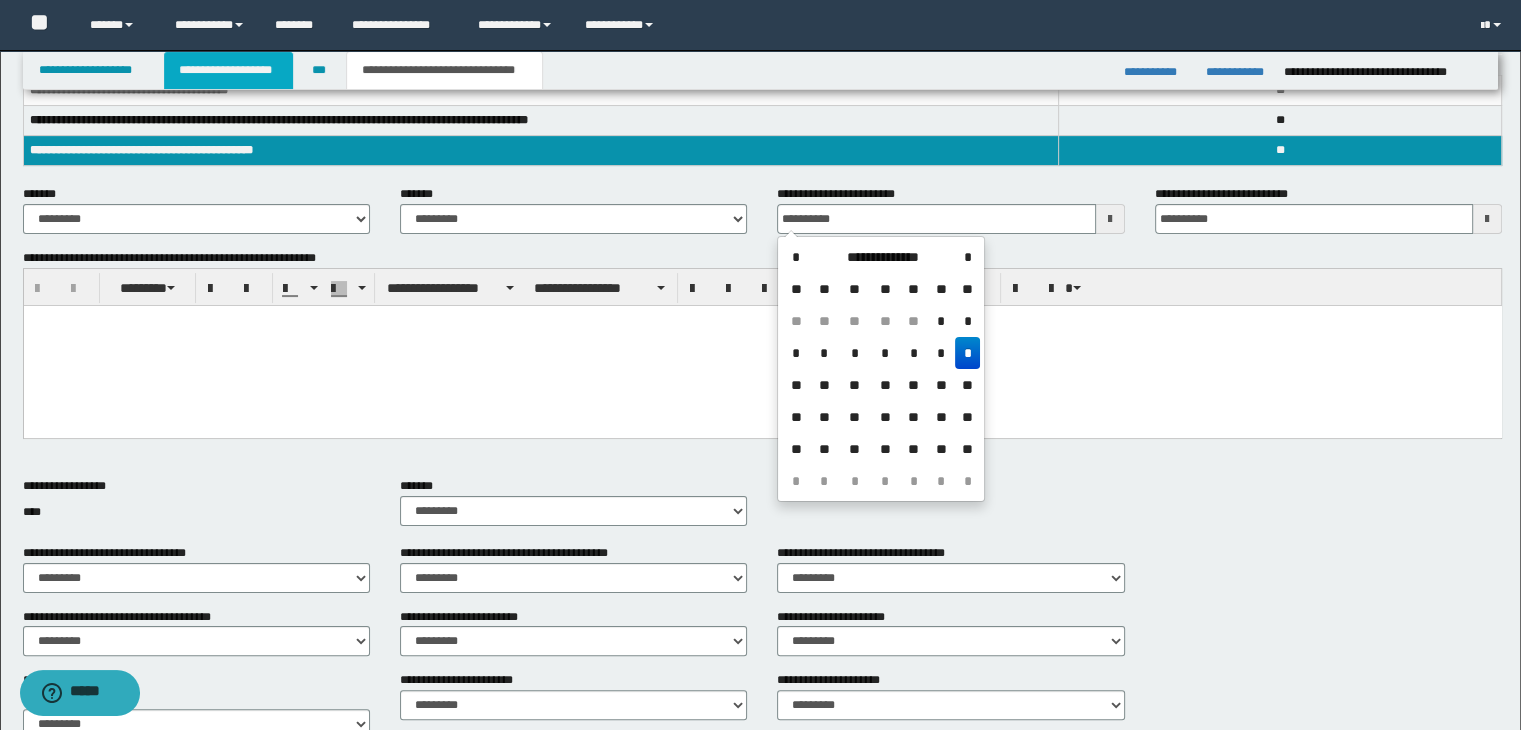 click on "**********" at bounding box center (228, 70) 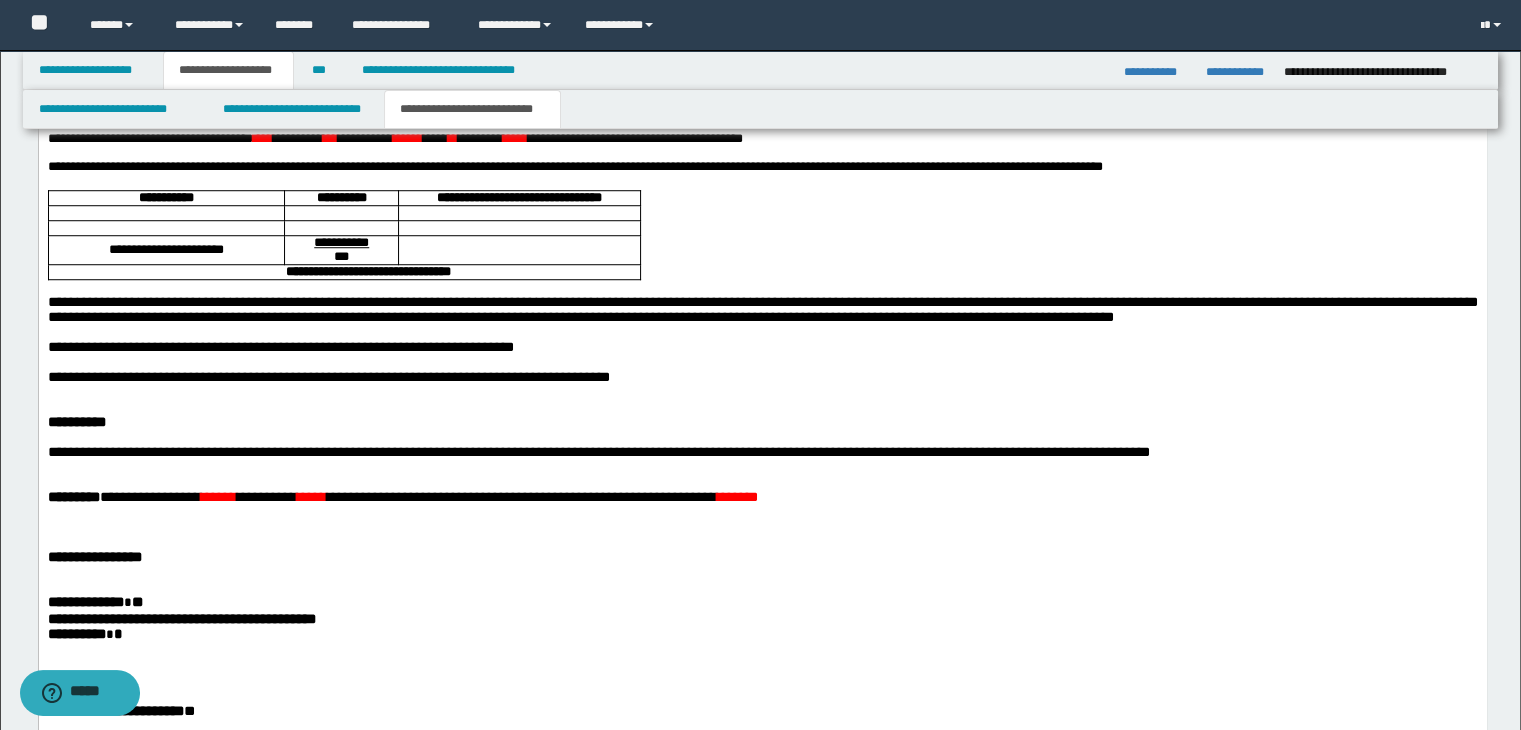 scroll, scrollTop: 1631, scrollLeft: 0, axis: vertical 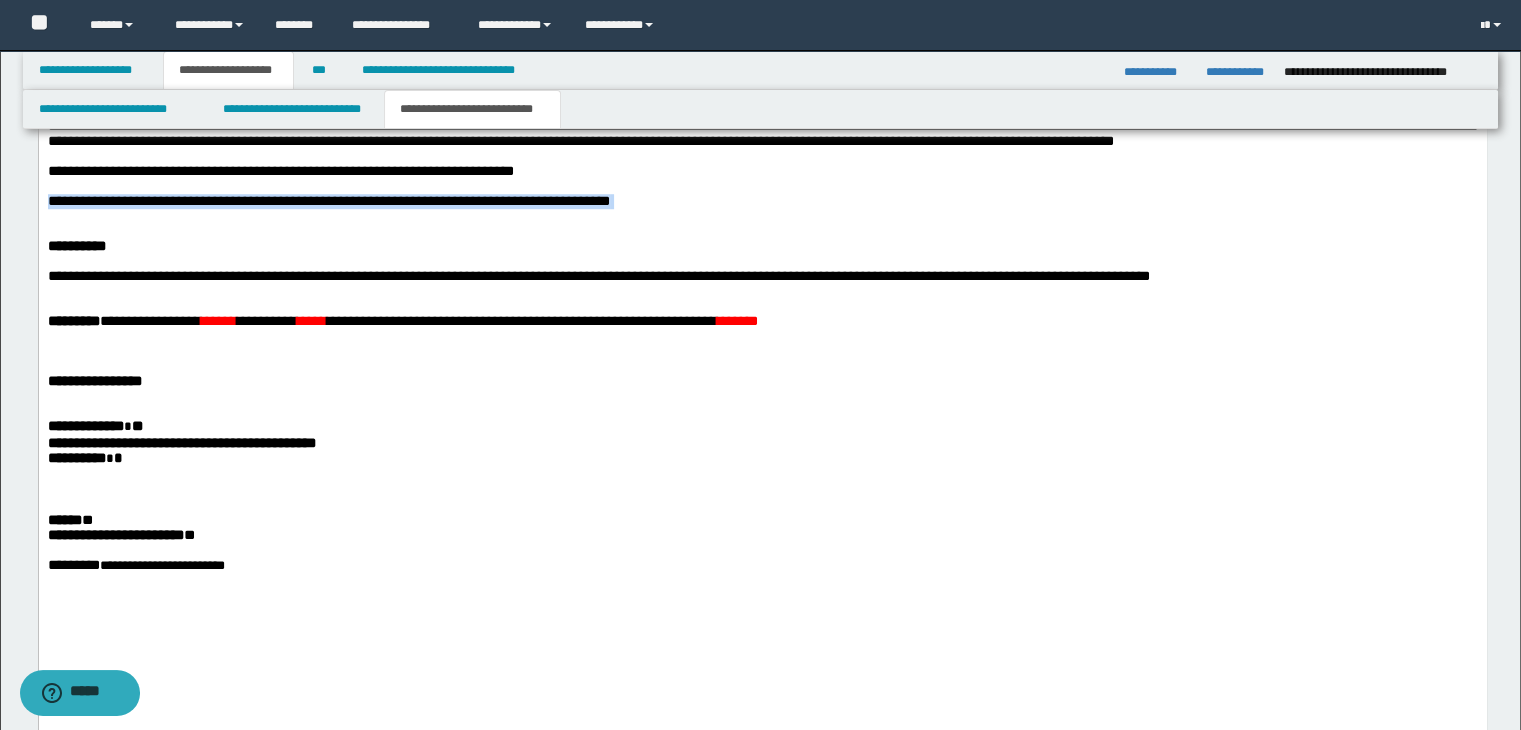 drag, startPoint x: 645, startPoint y: 245, endPoint x: 44, endPoint y: 254, distance: 601.0674 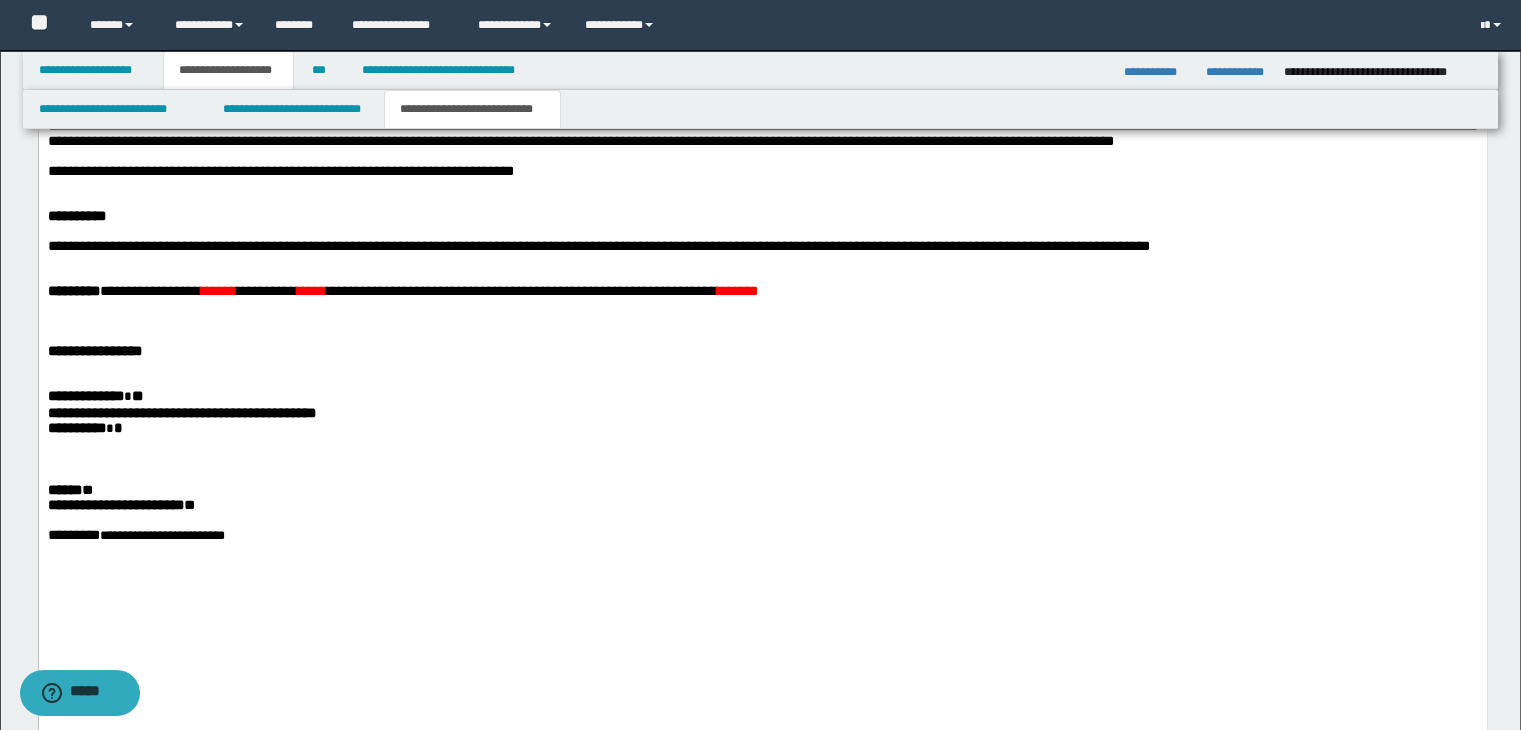 click at bounding box center (762, 202) 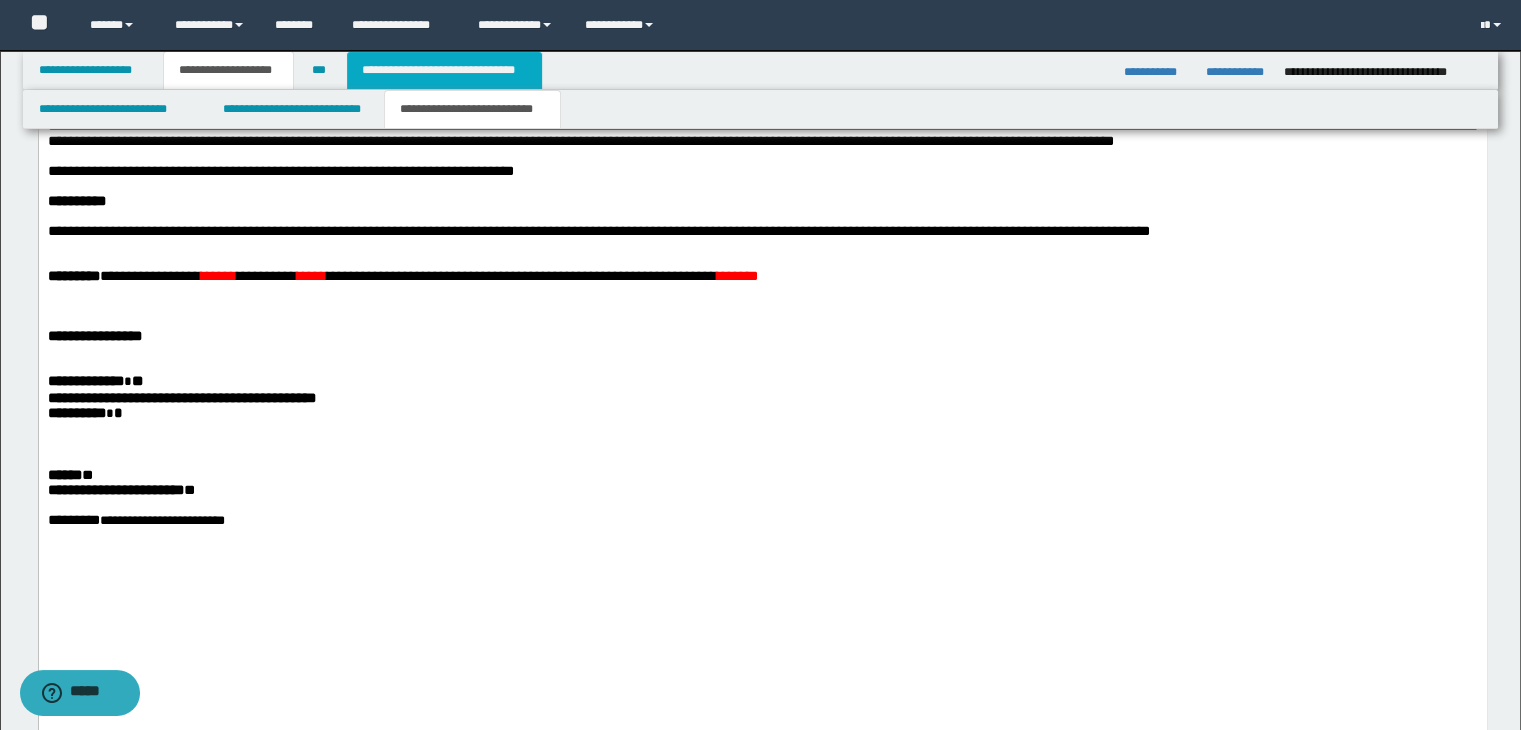 click on "**********" at bounding box center [444, 70] 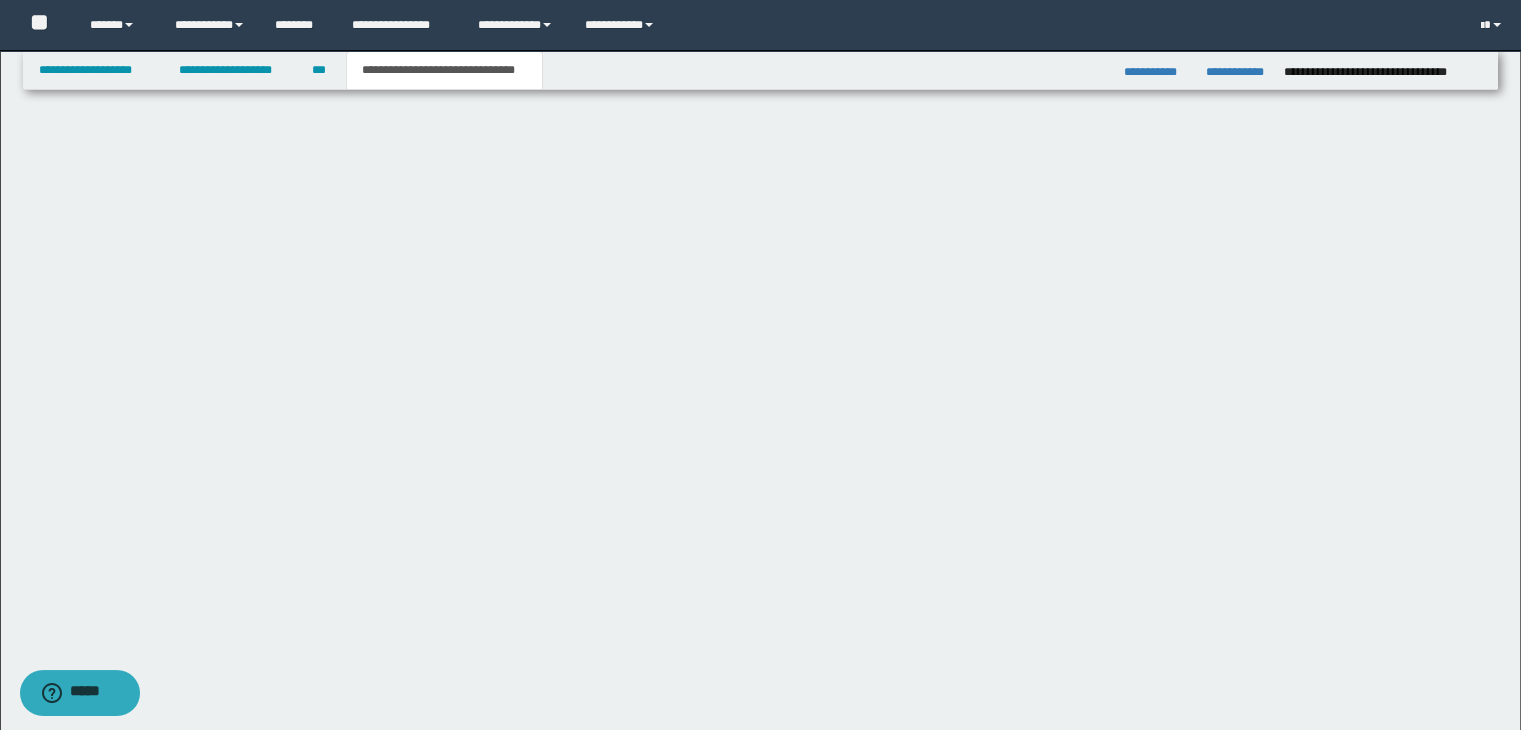 scroll, scrollTop: 732, scrollLeft: 0, axis: vertical 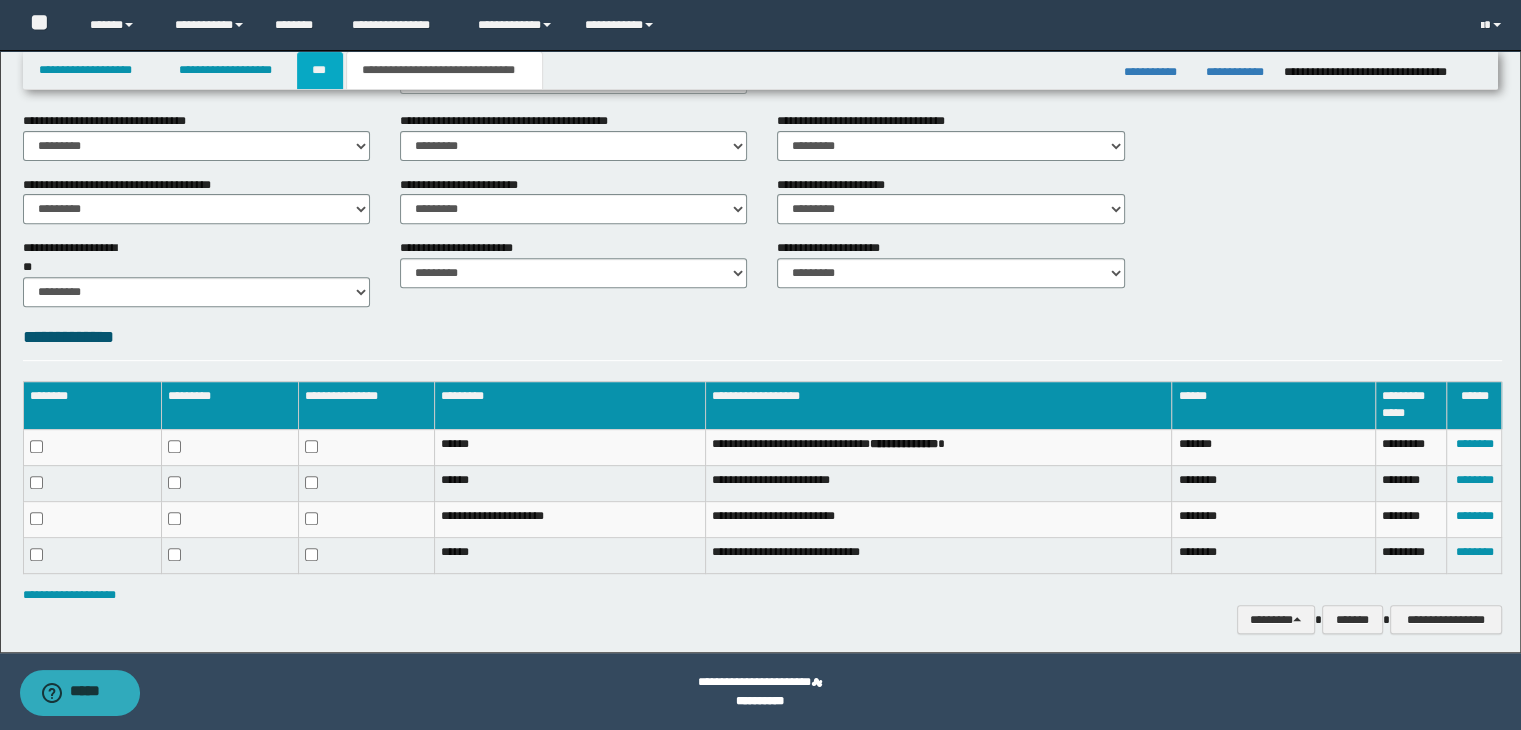 click on "***" at bounding box center [320, 70] 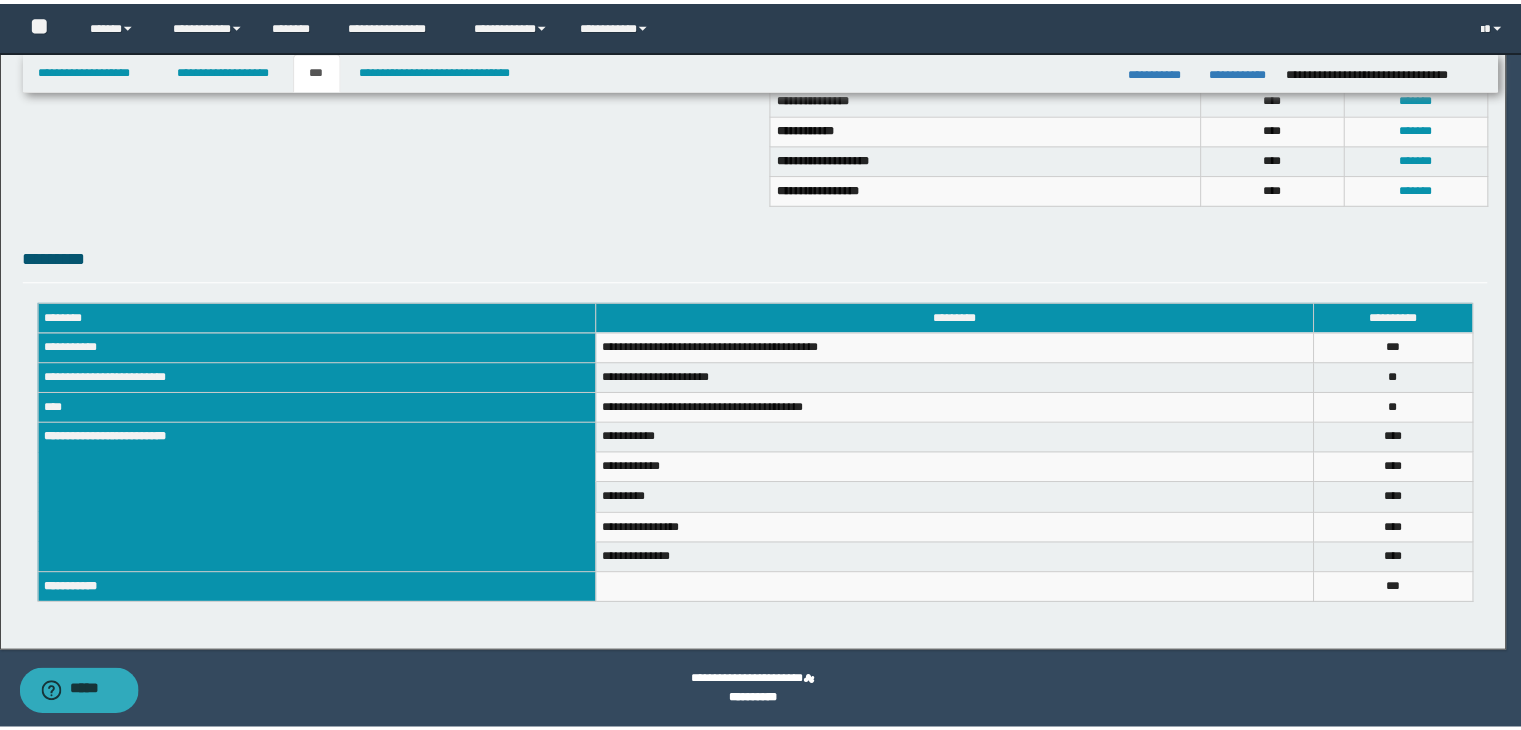 scroll, scrollTop: 516, scrollLeft: 0, axis: vertical 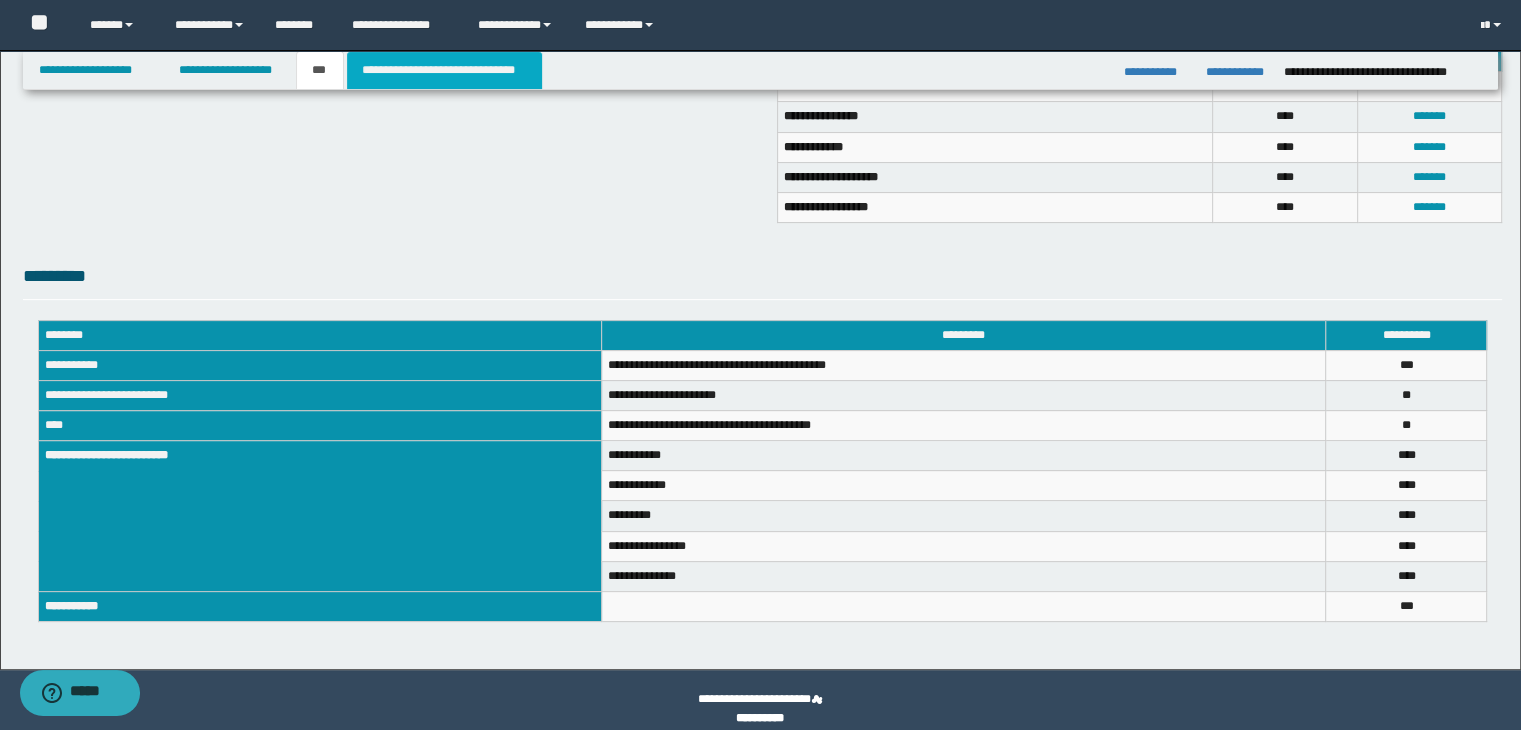 click on "**********" at bounding box center [444, 70] 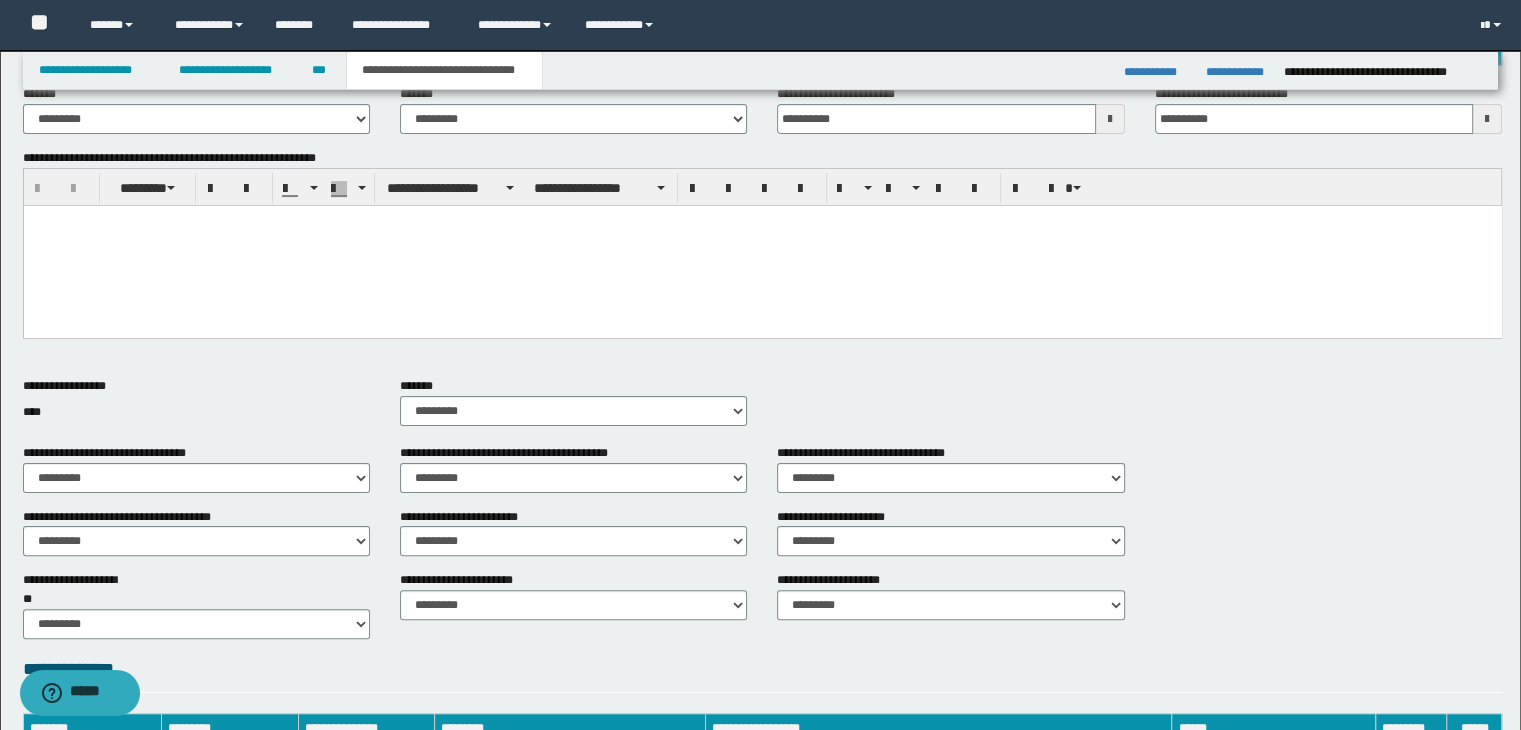 scroll, scrollTop: 216, scrollLeft: 0, axis: vertical 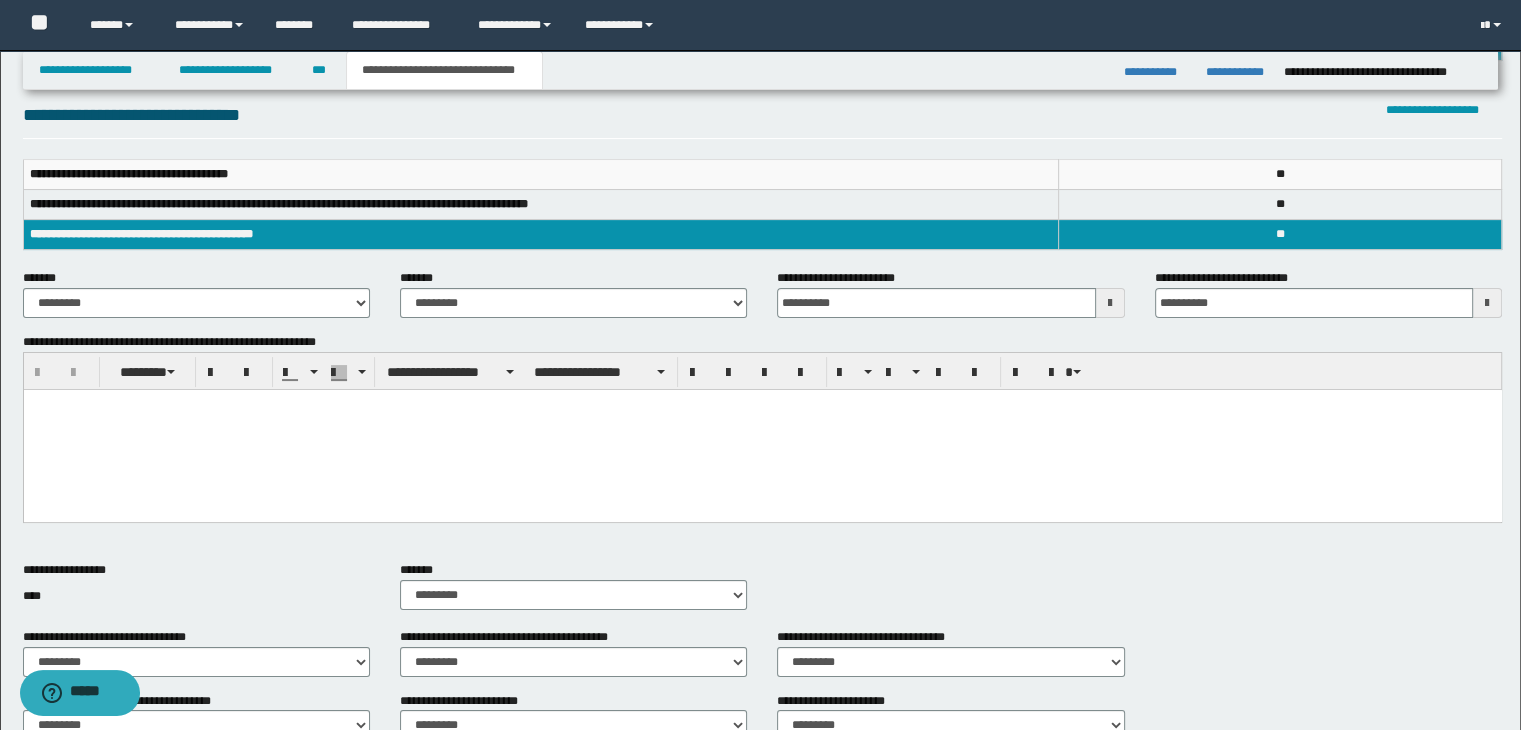 click at bounding box center [762, 430] 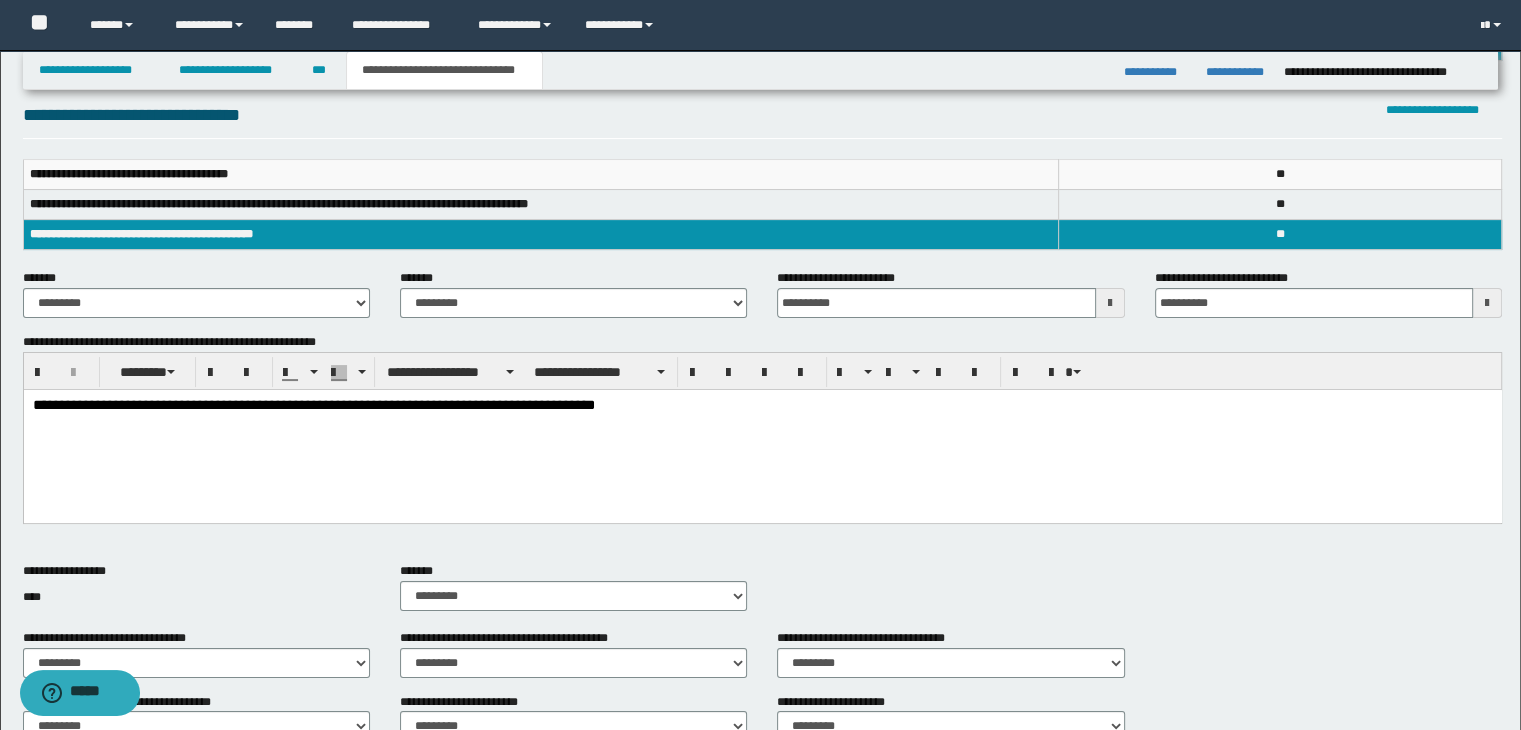 click on "**********" at bounding box center [313, 405] 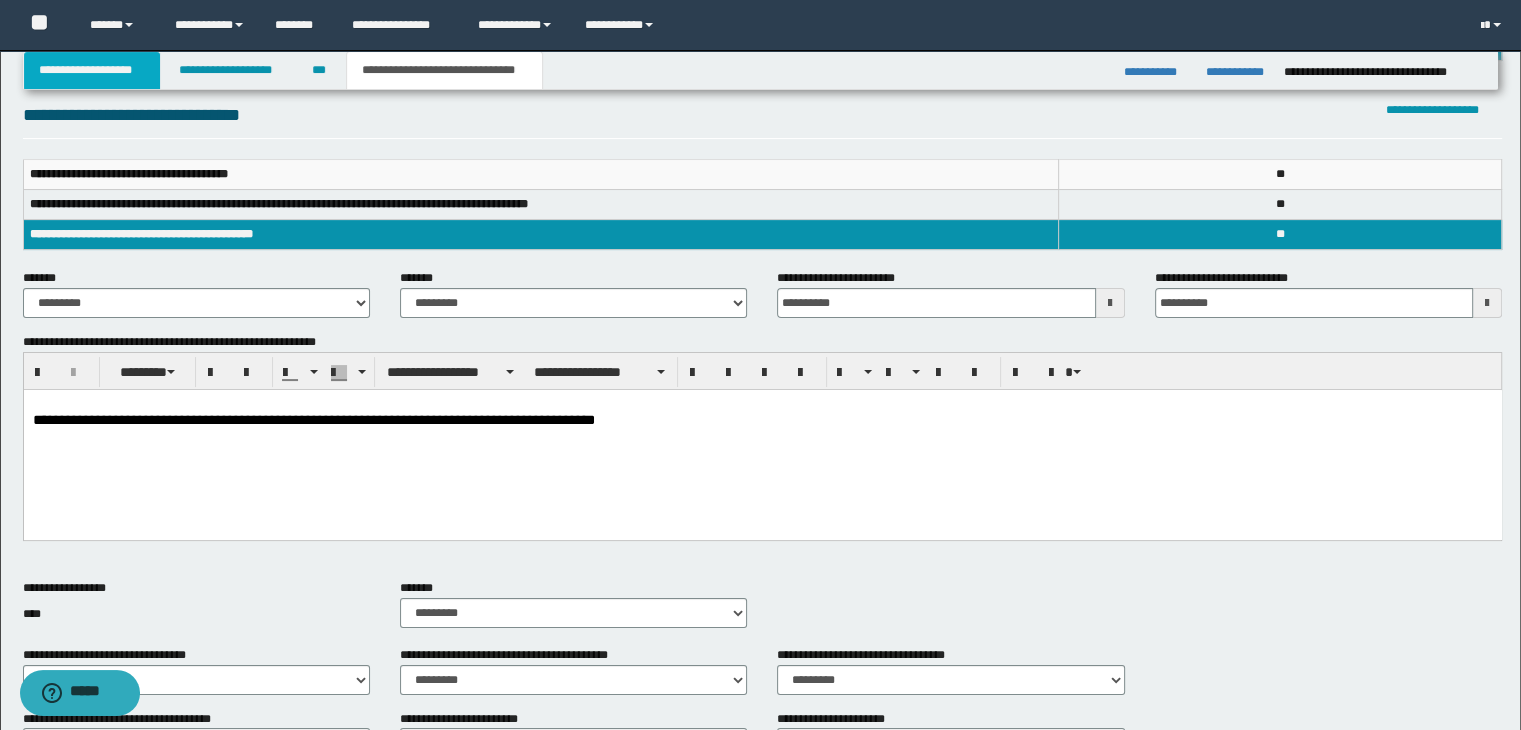 click on "**********" at bounding box center [92, 70] 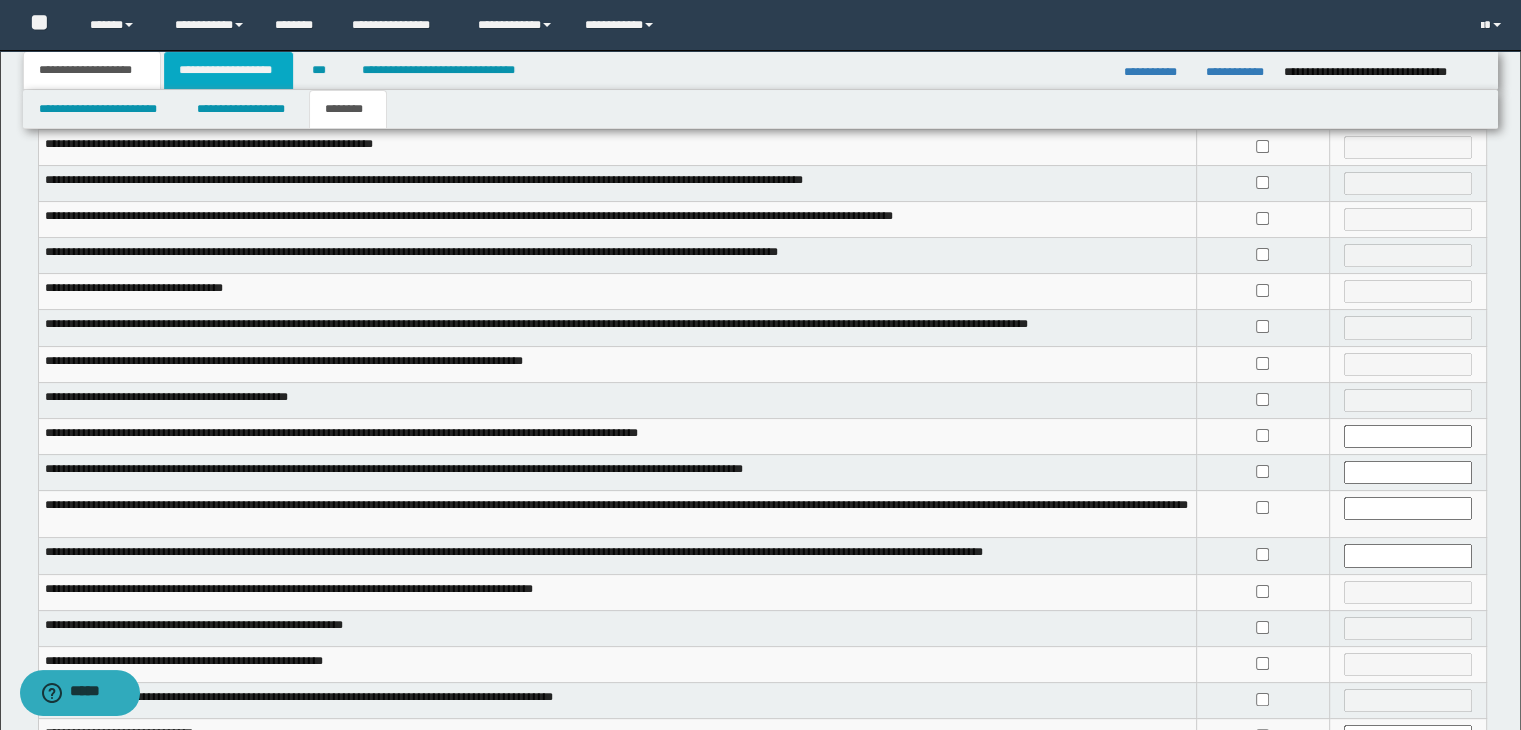 click on "**********" at bounding box center [228, 70] 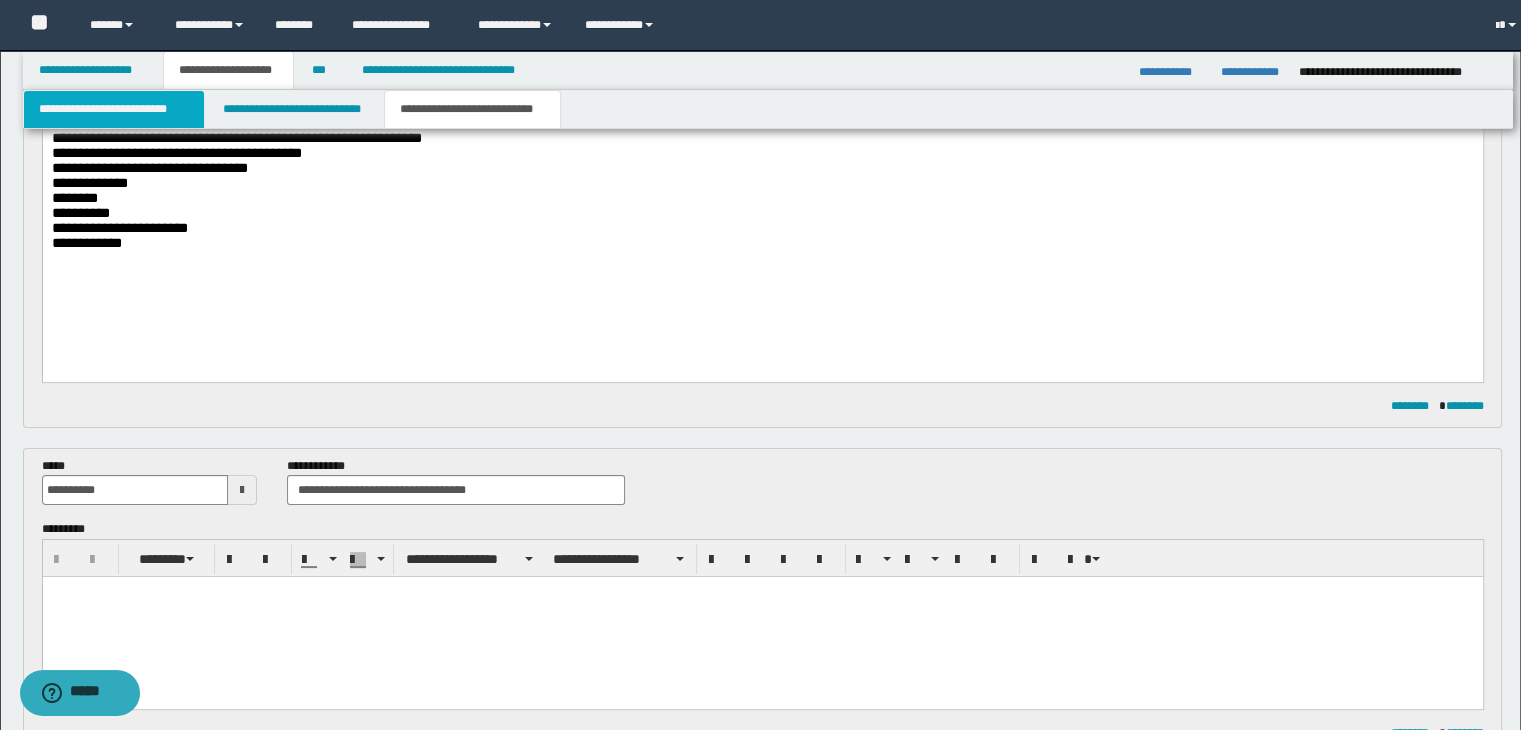 click on "**********" at bounding box center [114, 109] 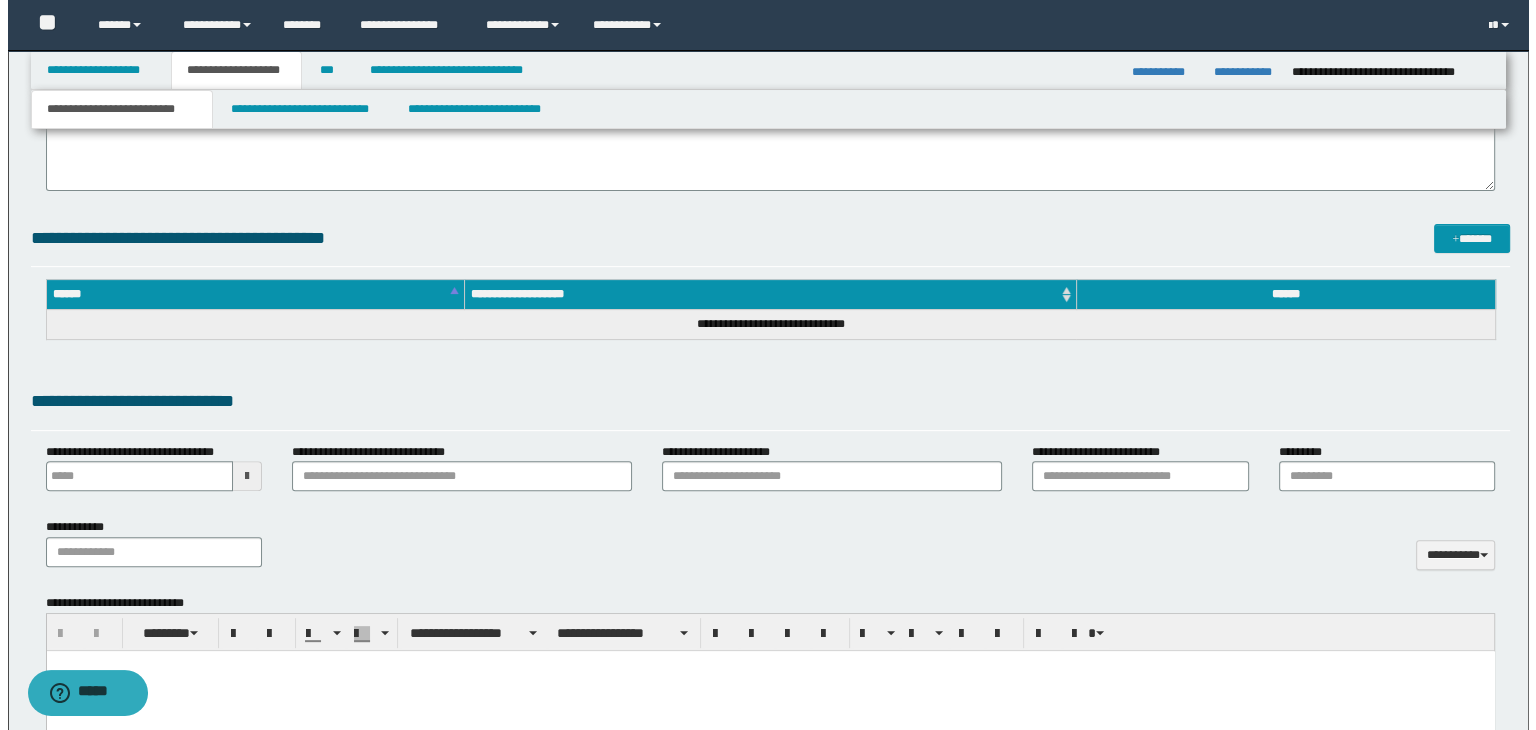 scroll, scrollTop: 800, scrollLeft: 0, axis: vertical 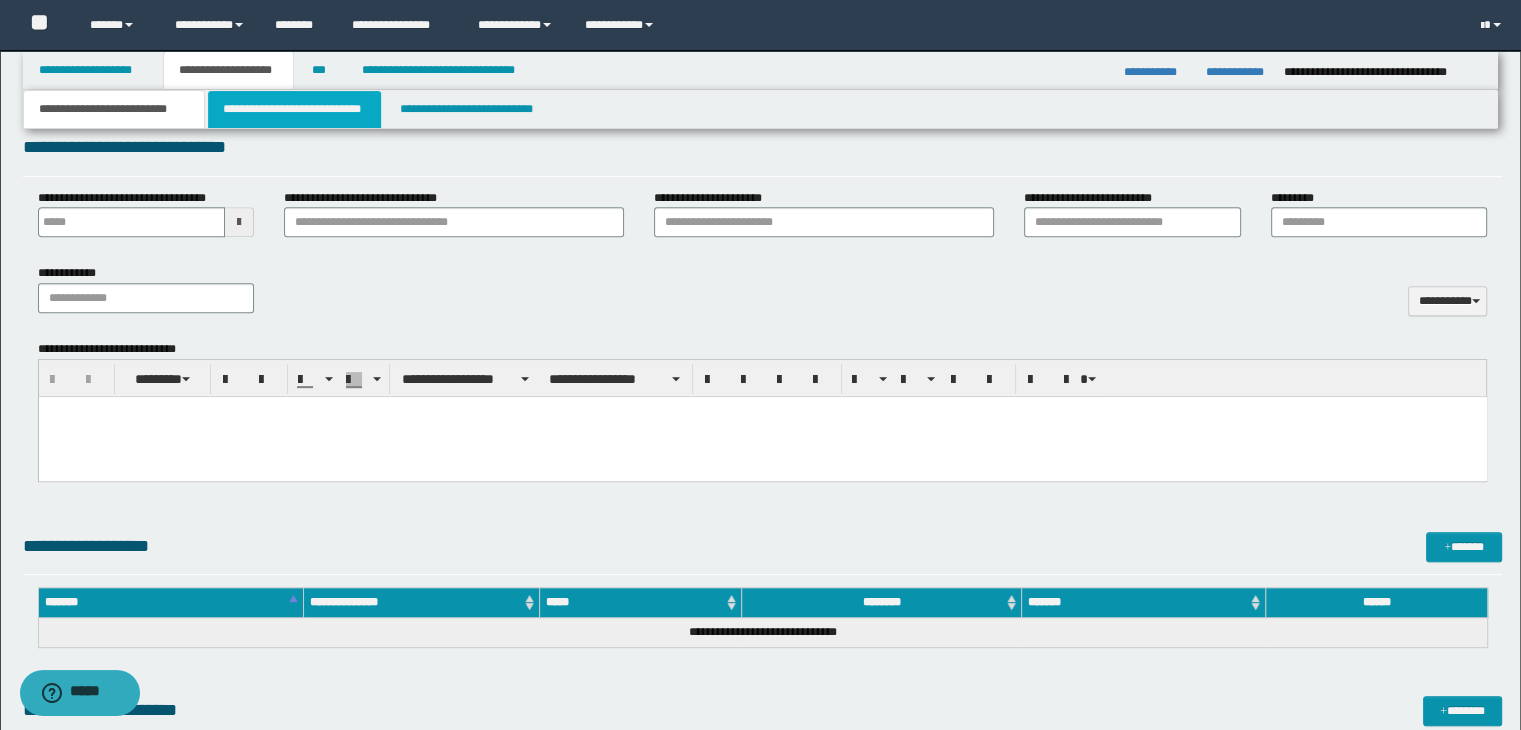 click on "**********" at bounding box center [294, 109] 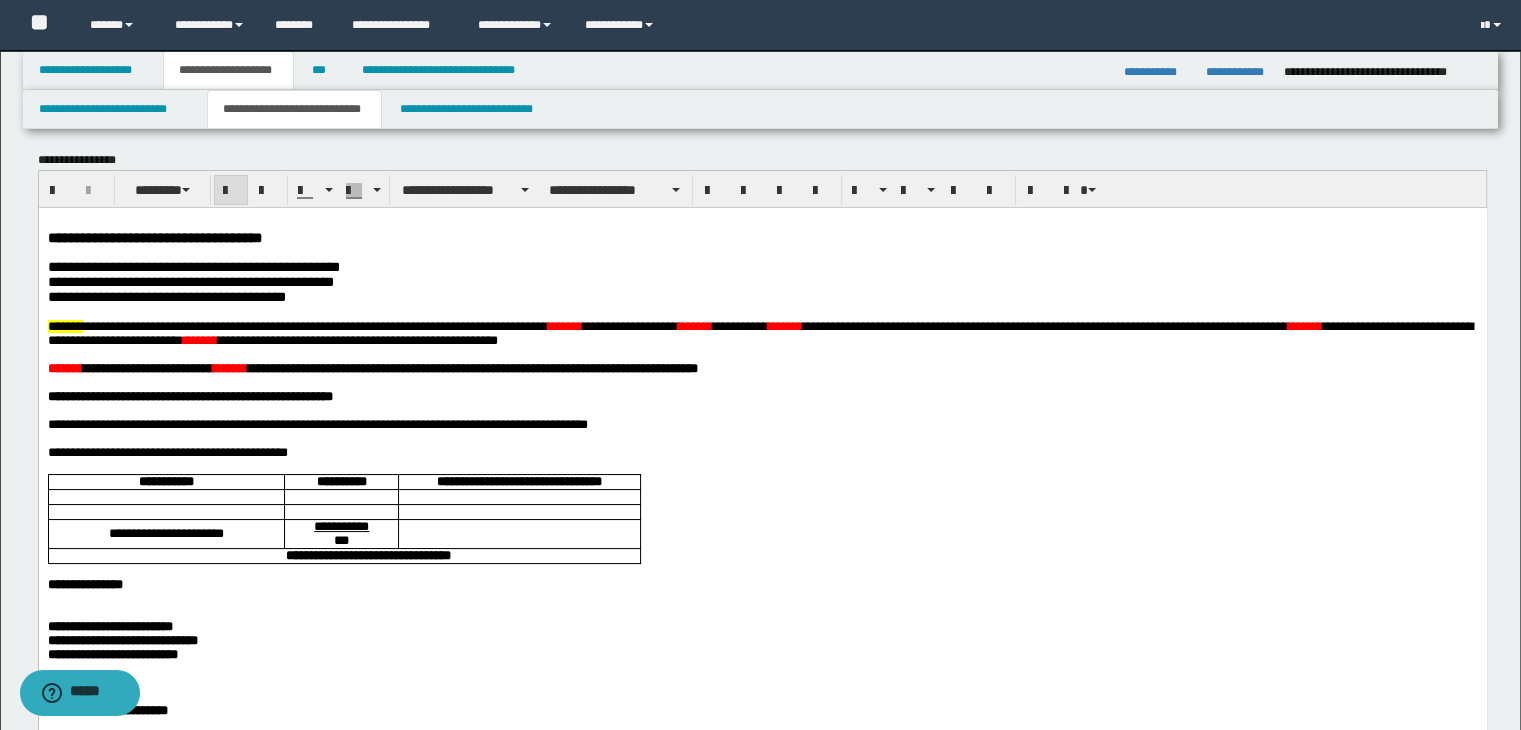 scroll, scrollTop: 0, scrollLeft: 0, axis: both 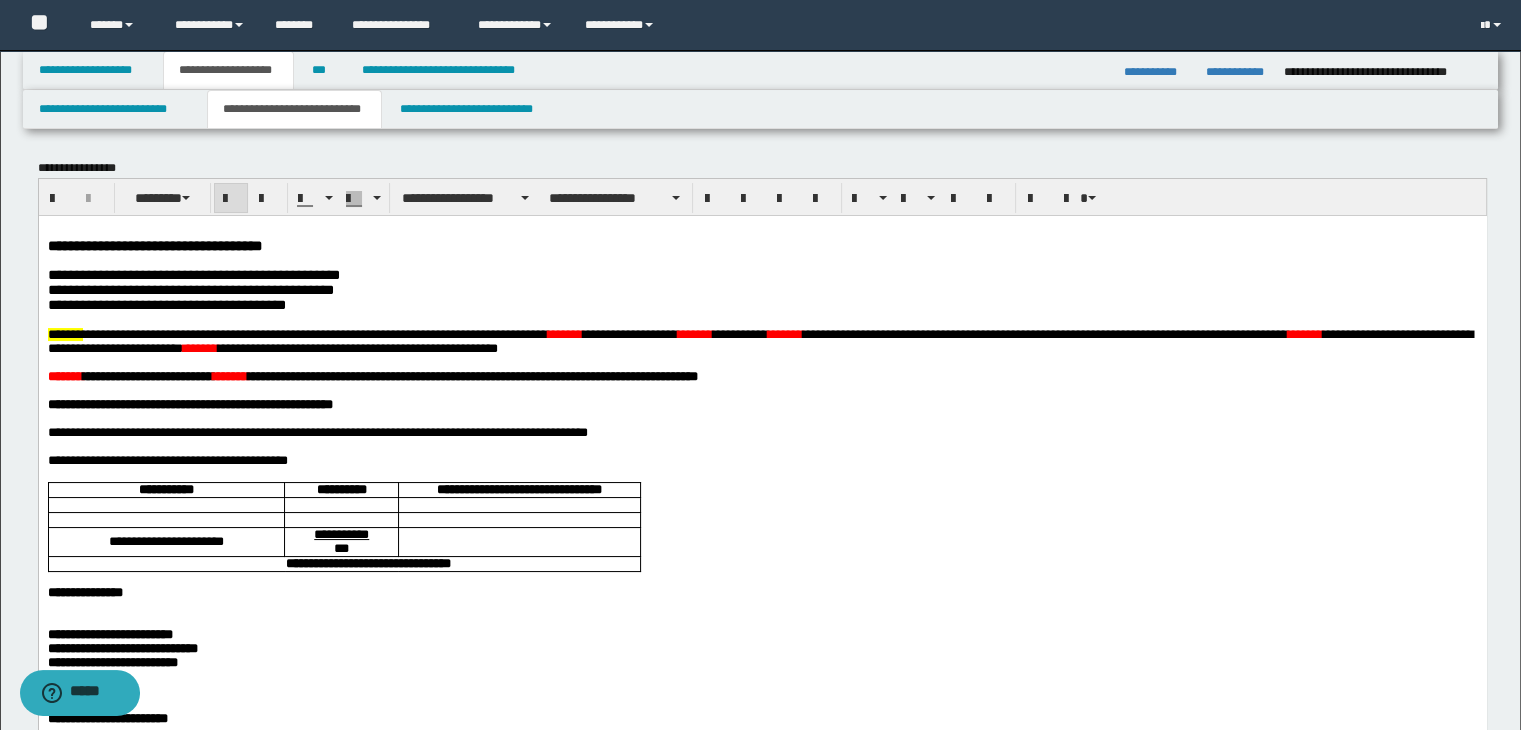 drag, startPoint x: 952, startPoint y: 0, endPoint x: 979, endPoint y: 213, distance: 214.70445 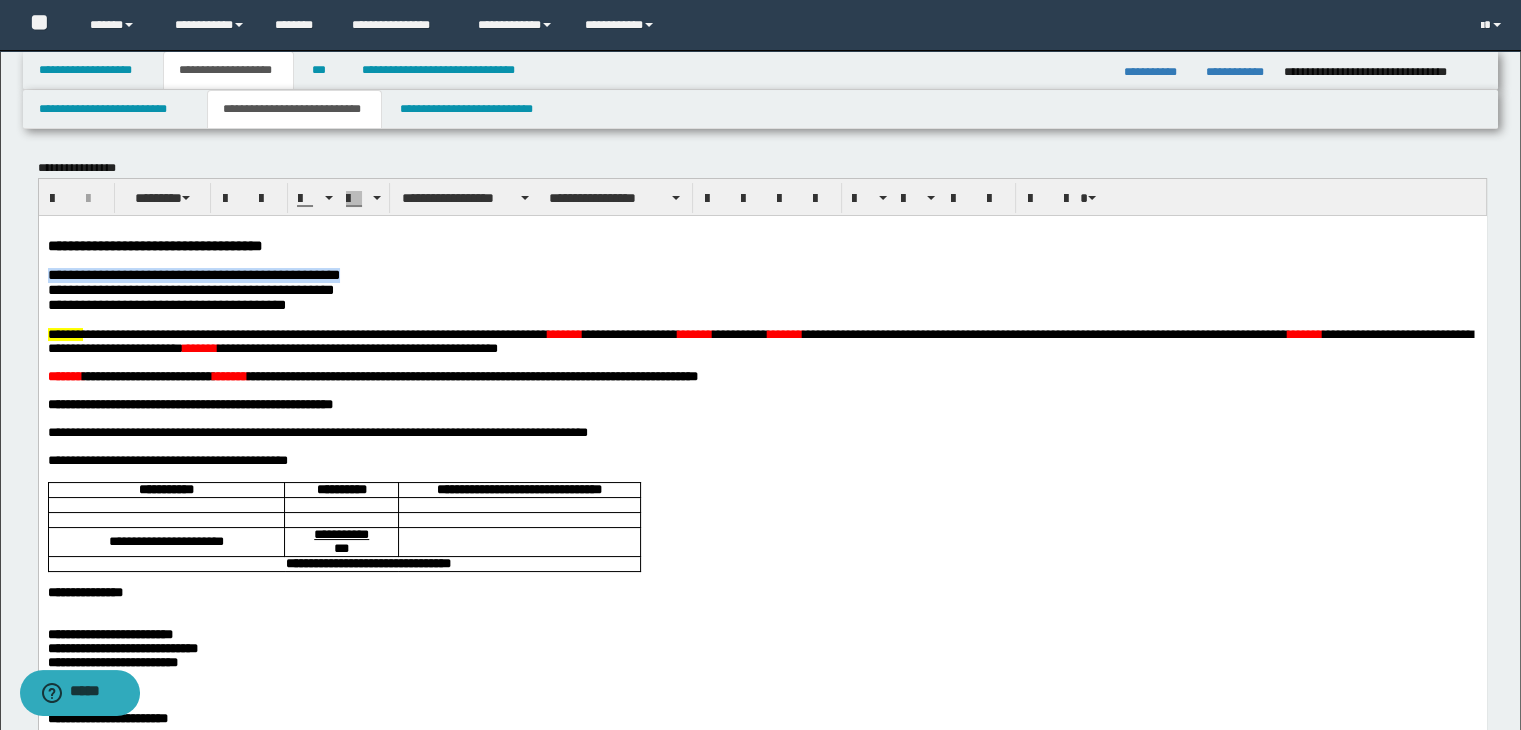 drag, startPoint x: 375, startPoint y: 280, endPoint x: 47, endPoint y: 279, distance: 328.00153 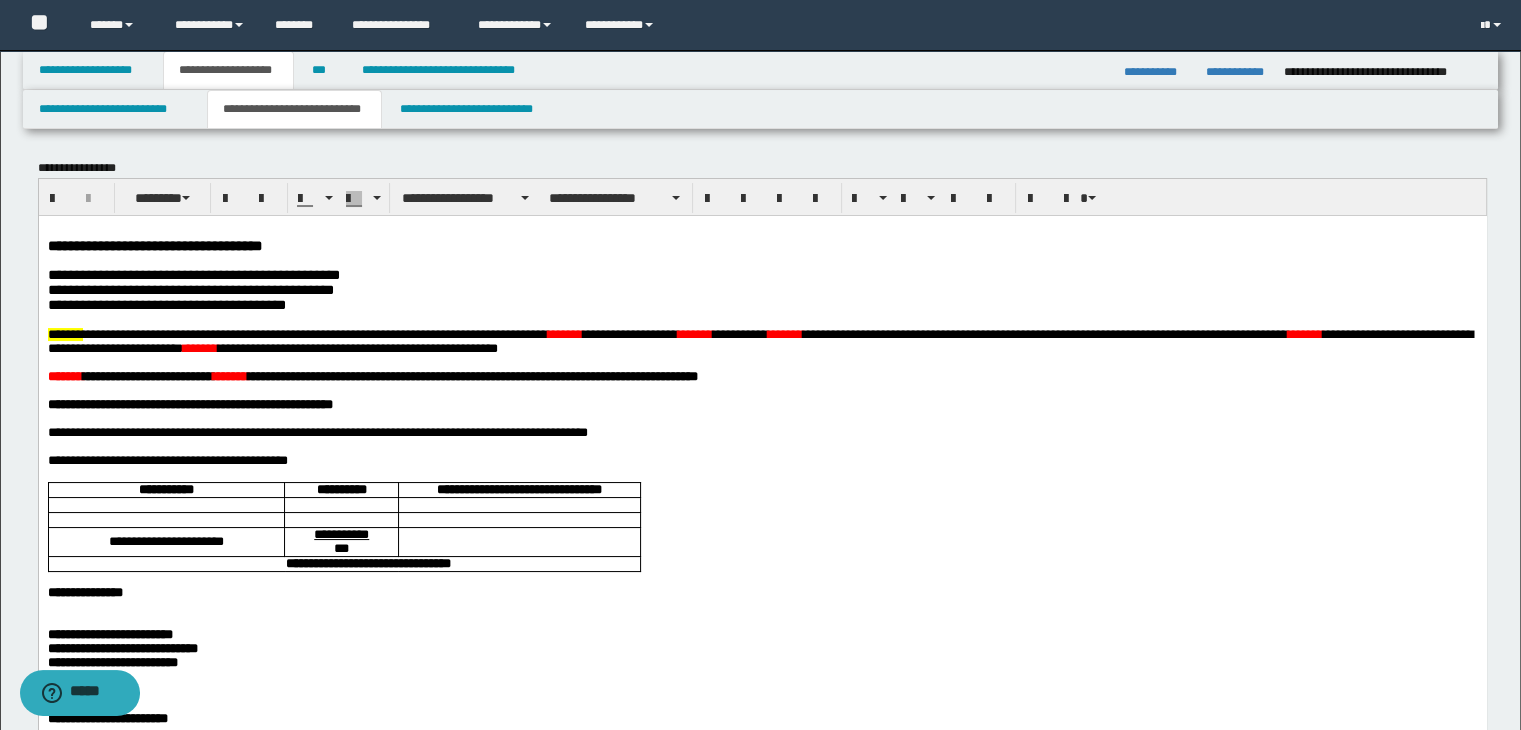 click on "**********" at bounding box center (762, 664) 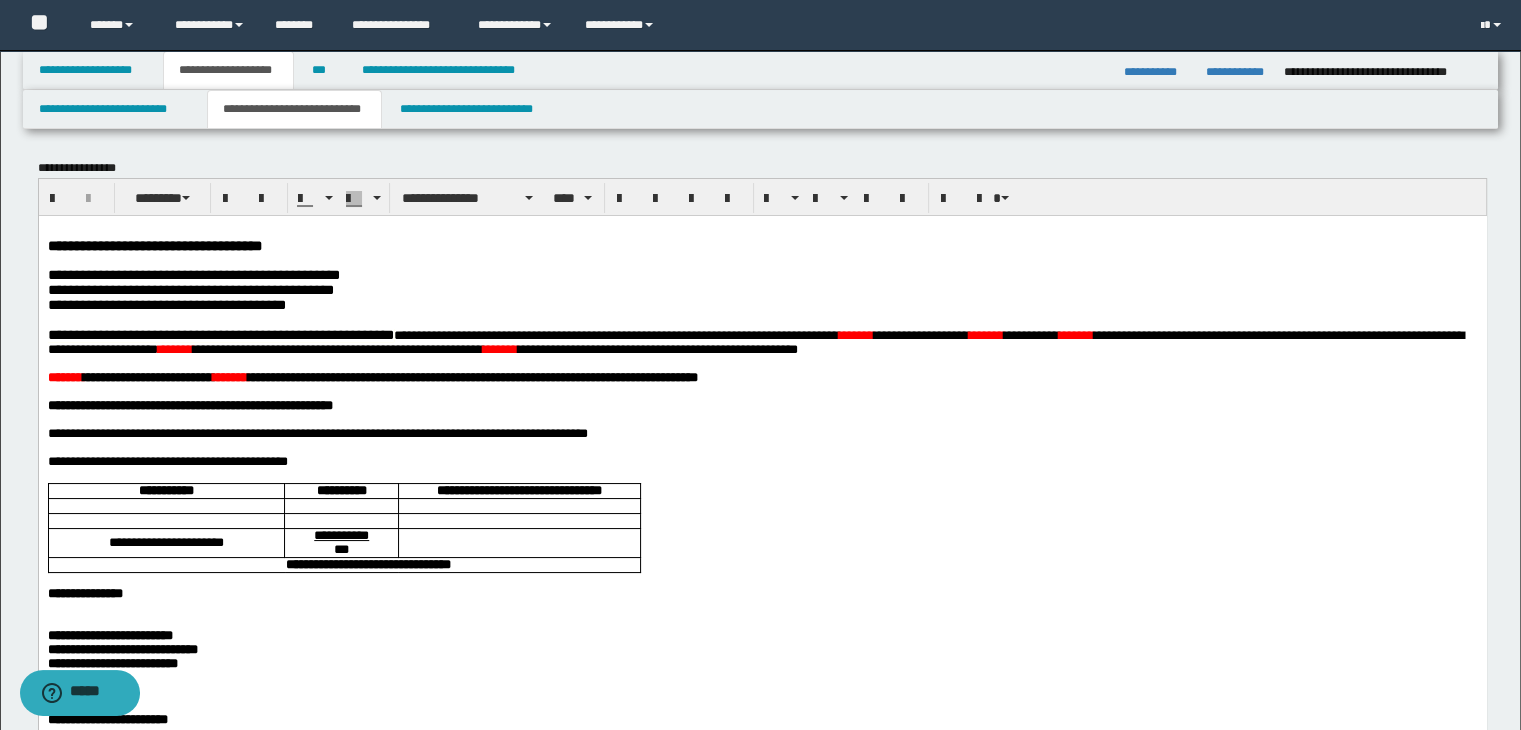 click on "**********" at bounding box center [762, 405] 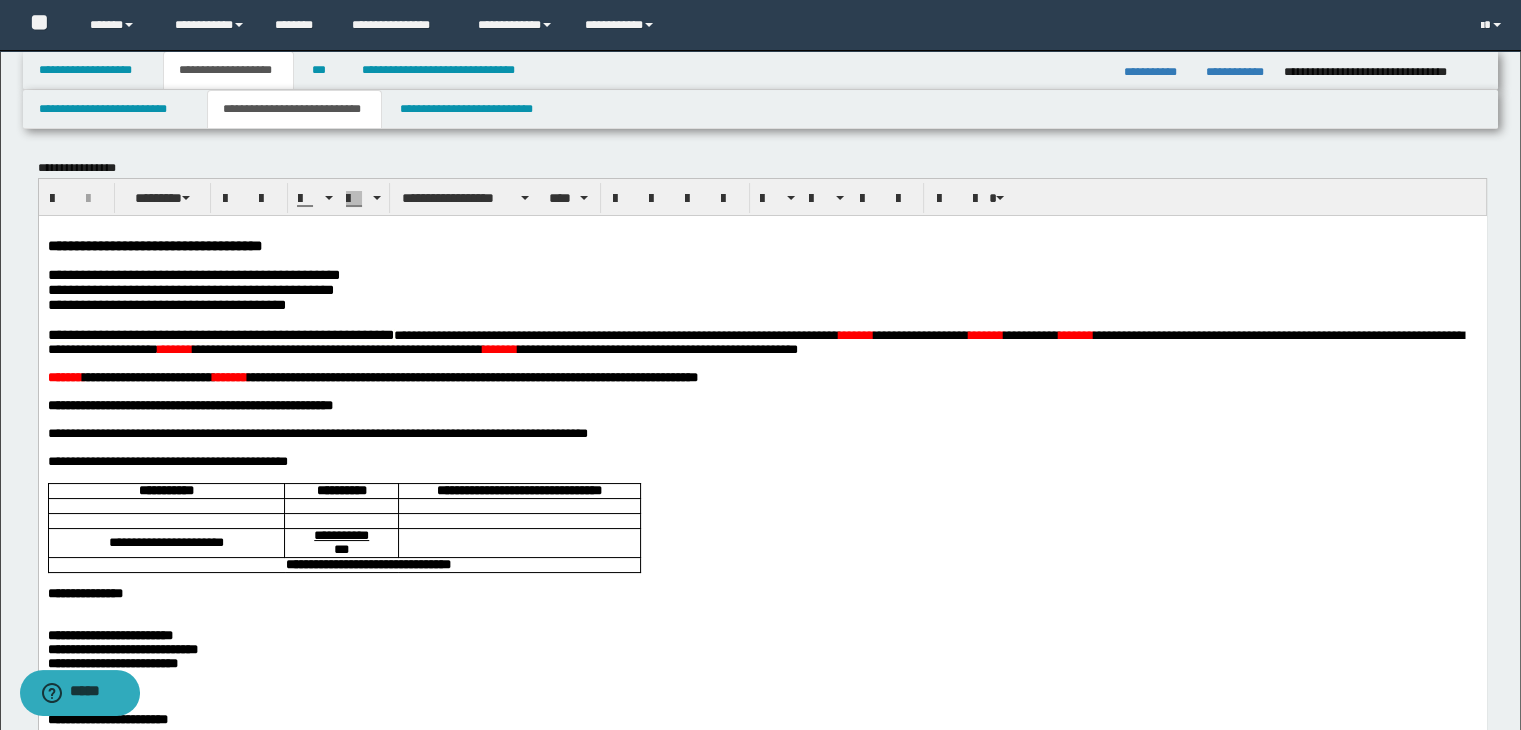 click on "**********" at bounding box center [755, 341] 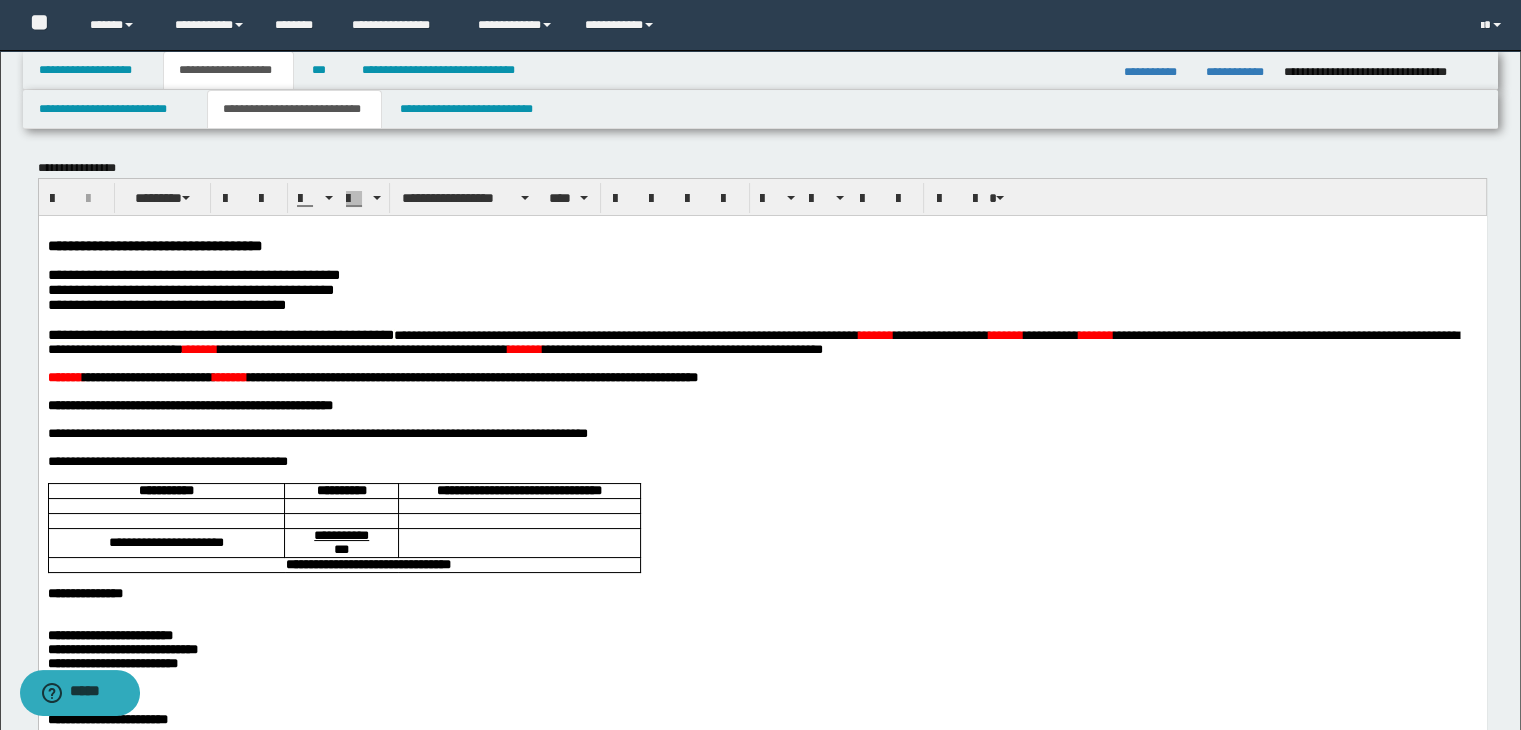 click on "**********" at bounding box center [762, 664] 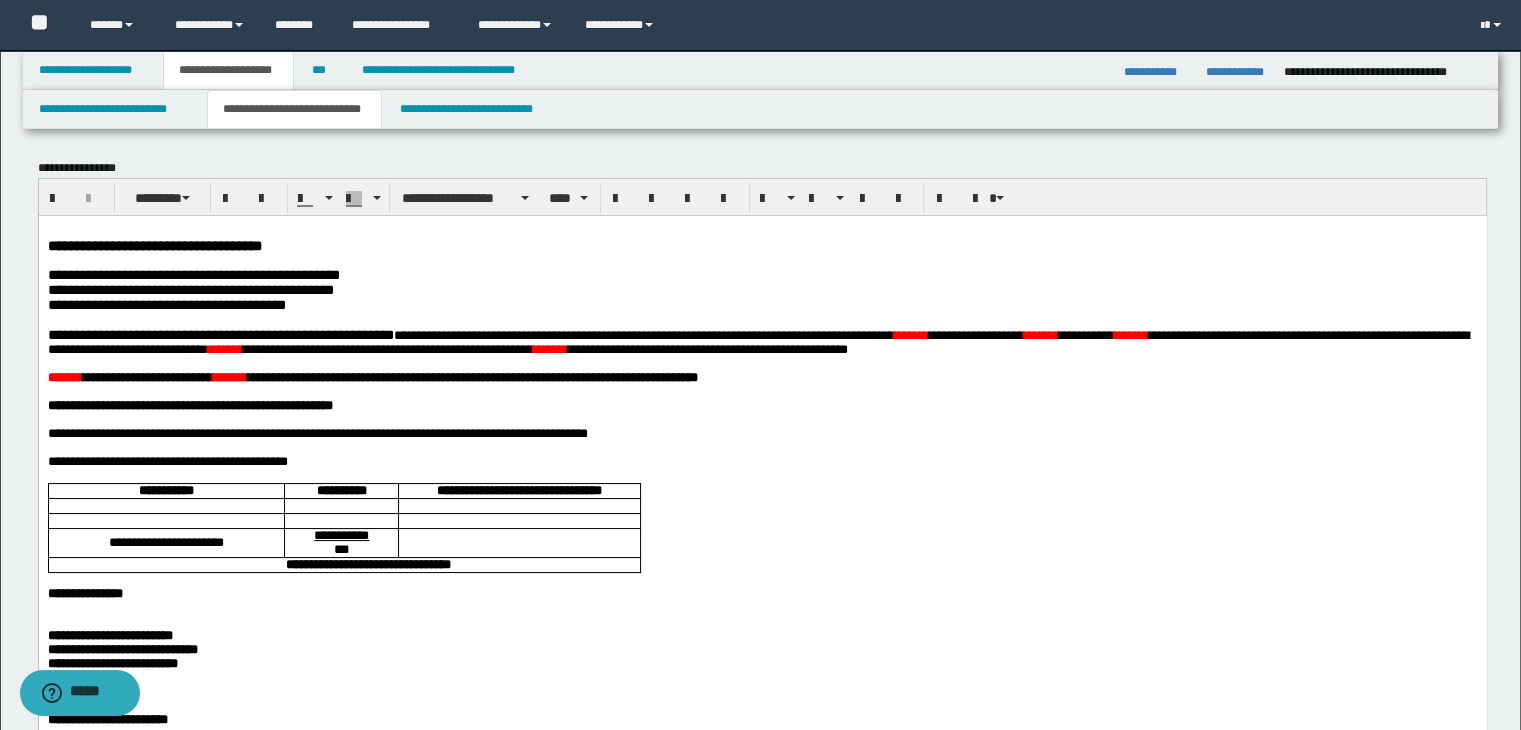 click at bounding box center (762, 475) 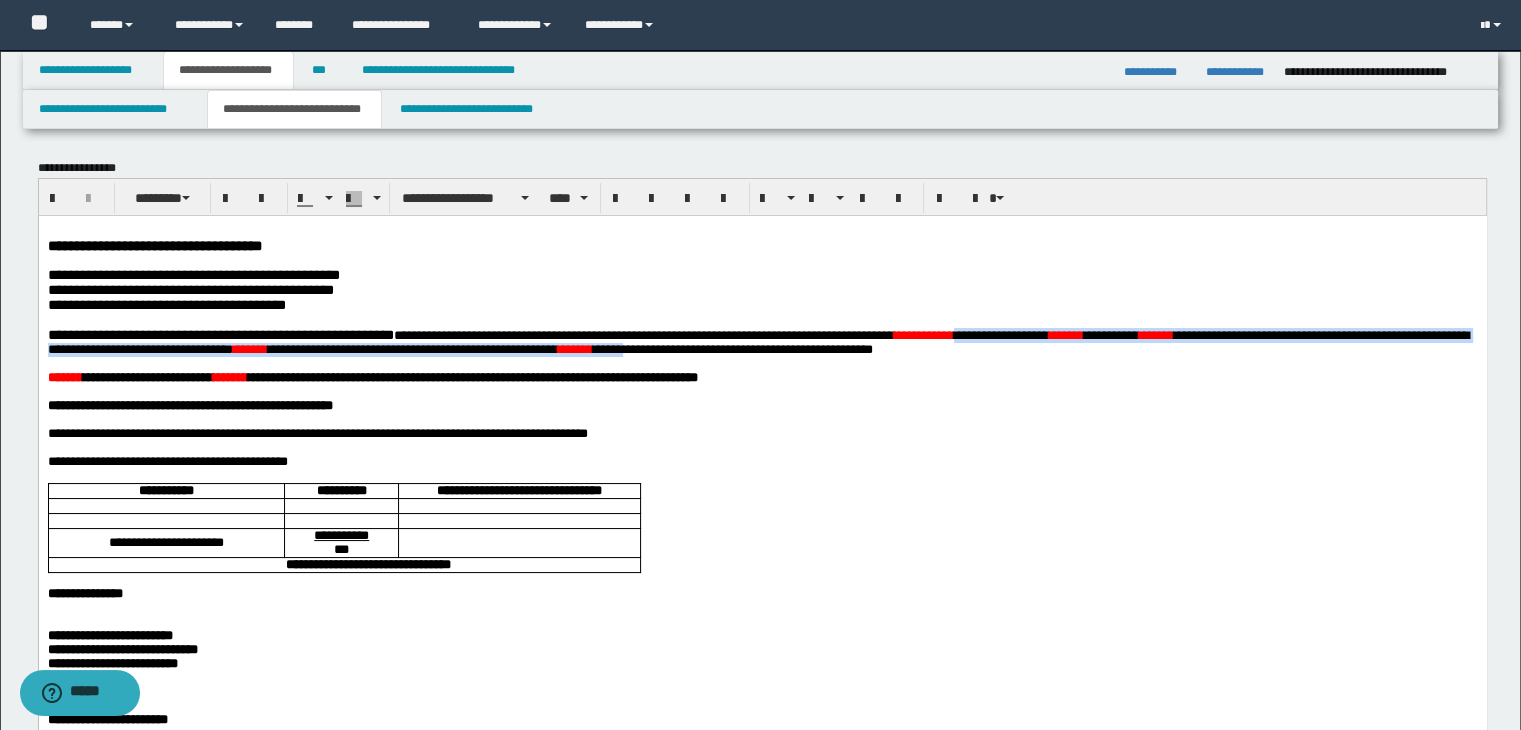 click on "**********" at bounding box center [757, 341] 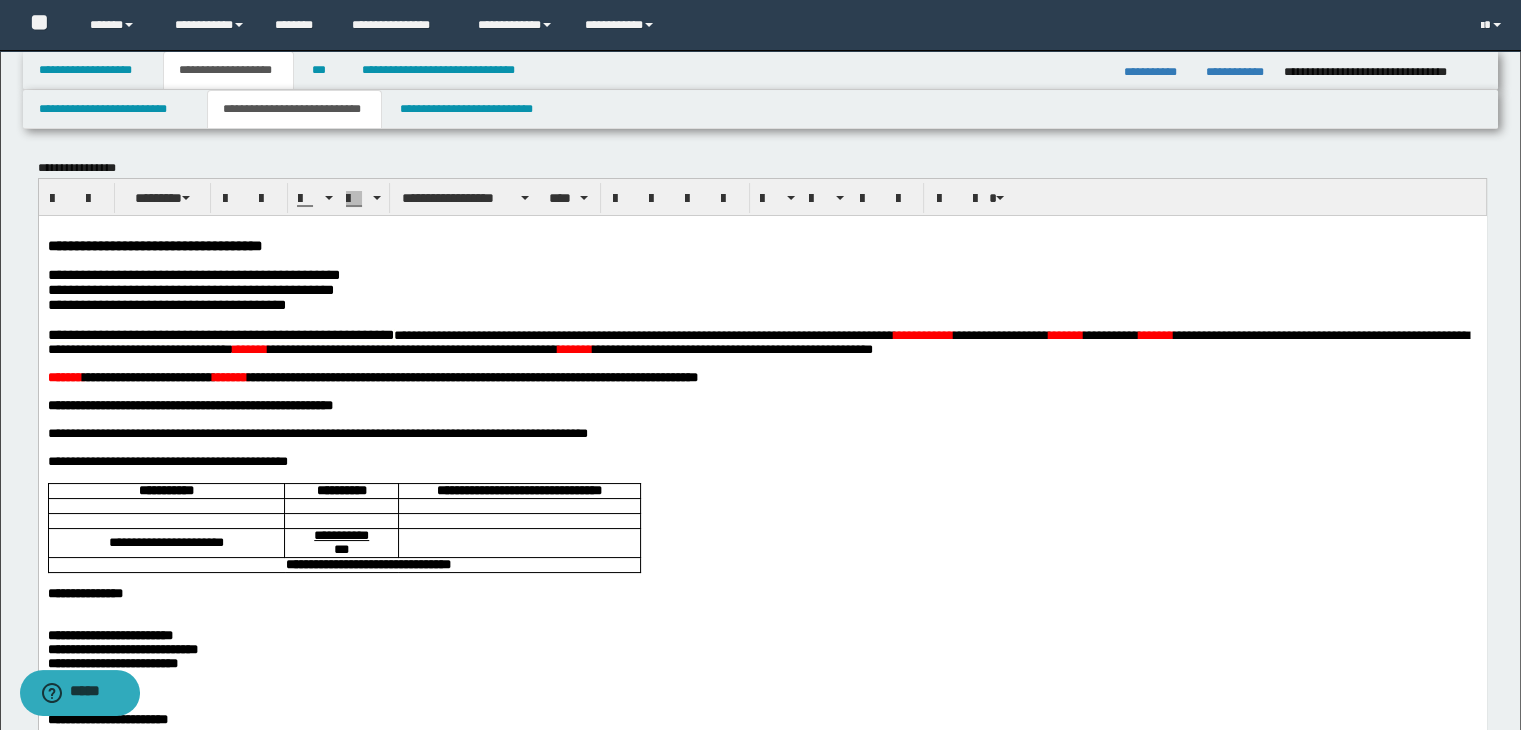 click at bounding box center (762, 363) 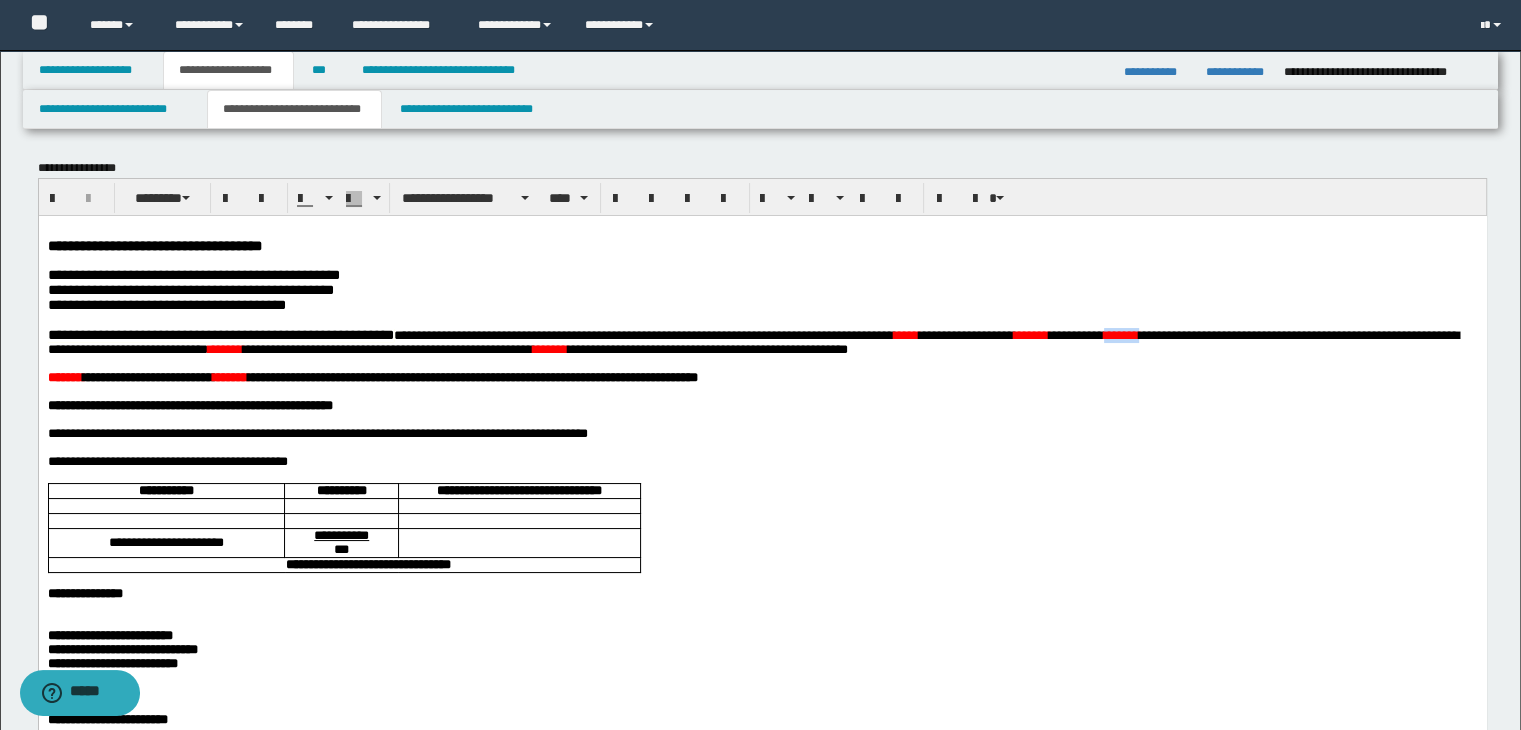 drag, startPoint x: 1366, startPoint y: 346, endPoint x: 1305, endPoint y: 351, distance: 61.204575 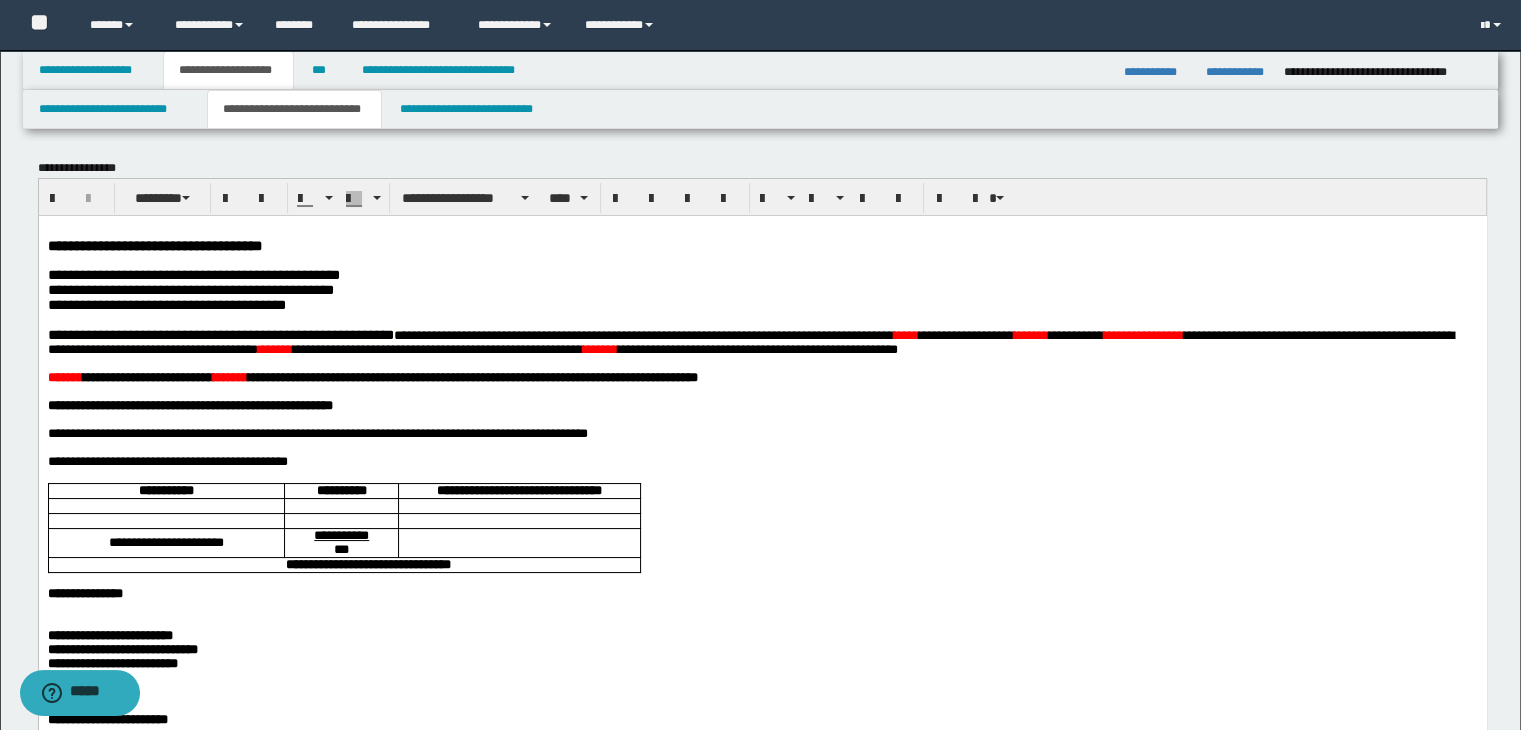 click on "**********" at bounding box center [750, 341] 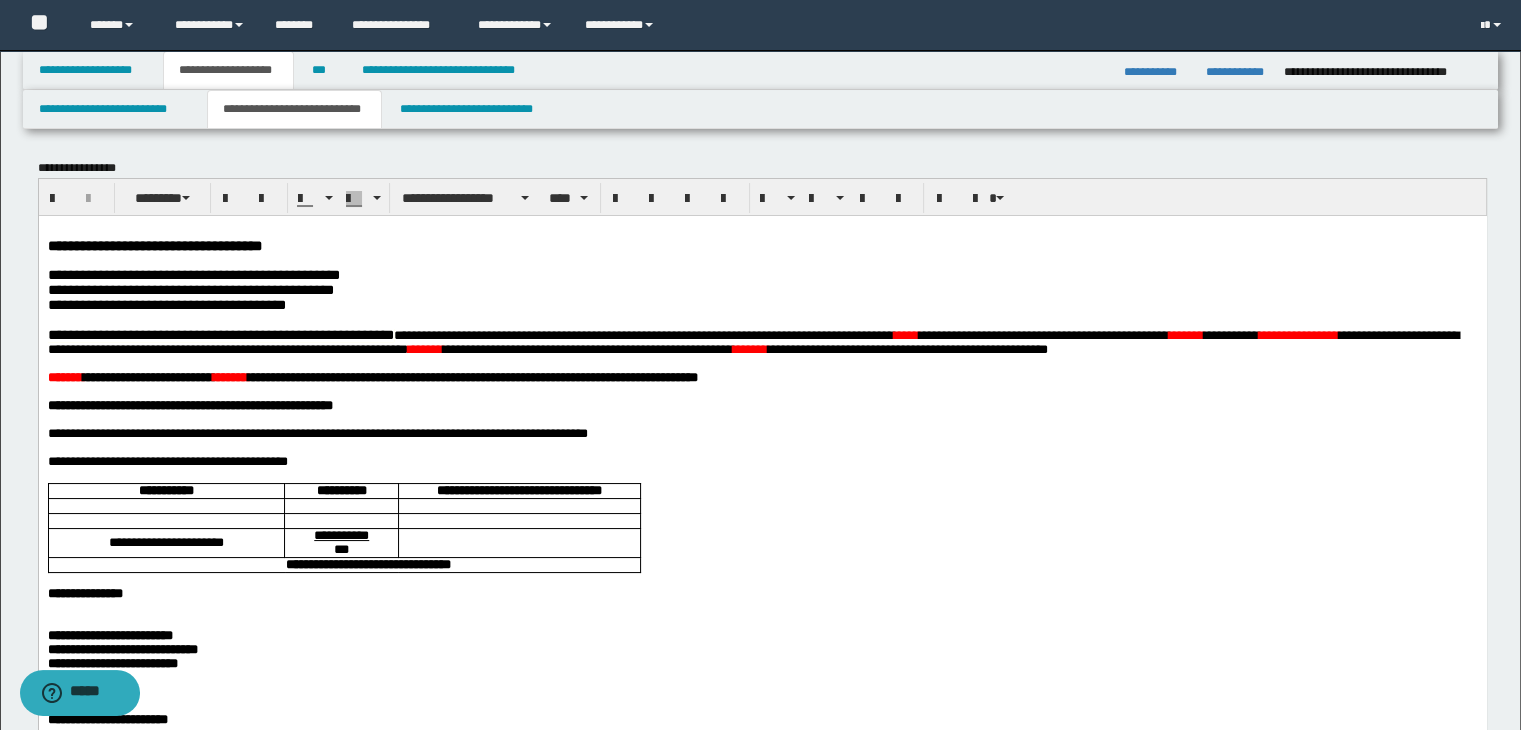 click on "**********" at bounding box center [752, 341] 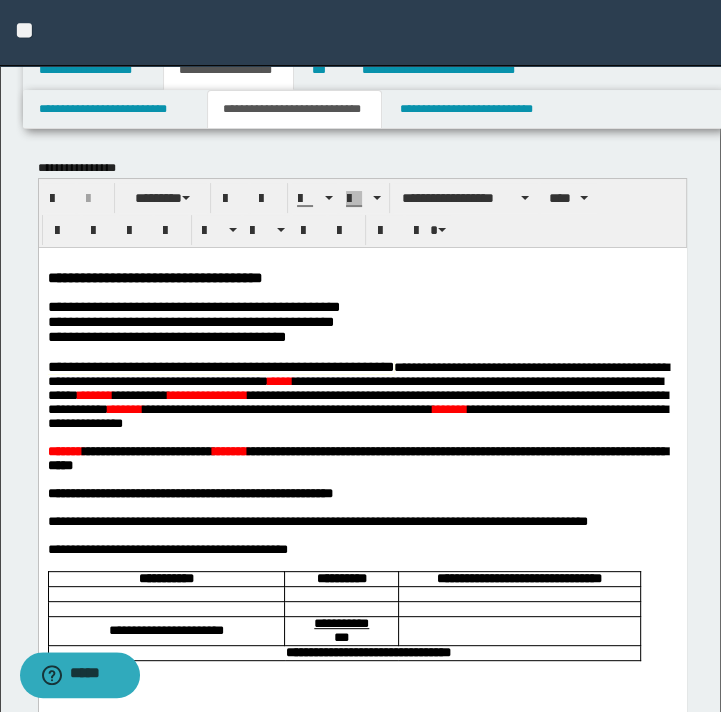 click on "**********" at bounding box center [357, 394] 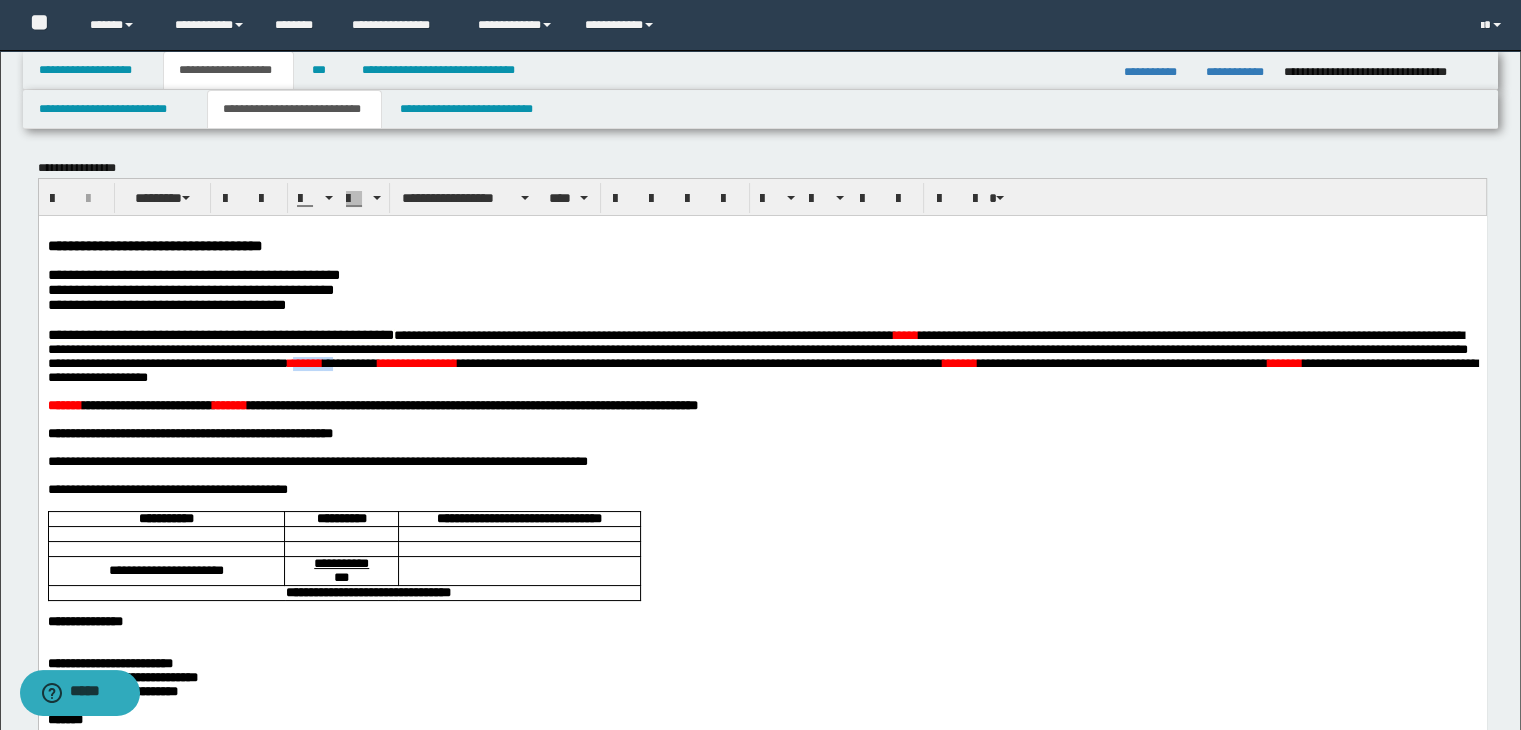 drag, startPoint x: 919, startPoint y: 383, endPoint x: 853, endPoint y: 378, distance: 66.189125 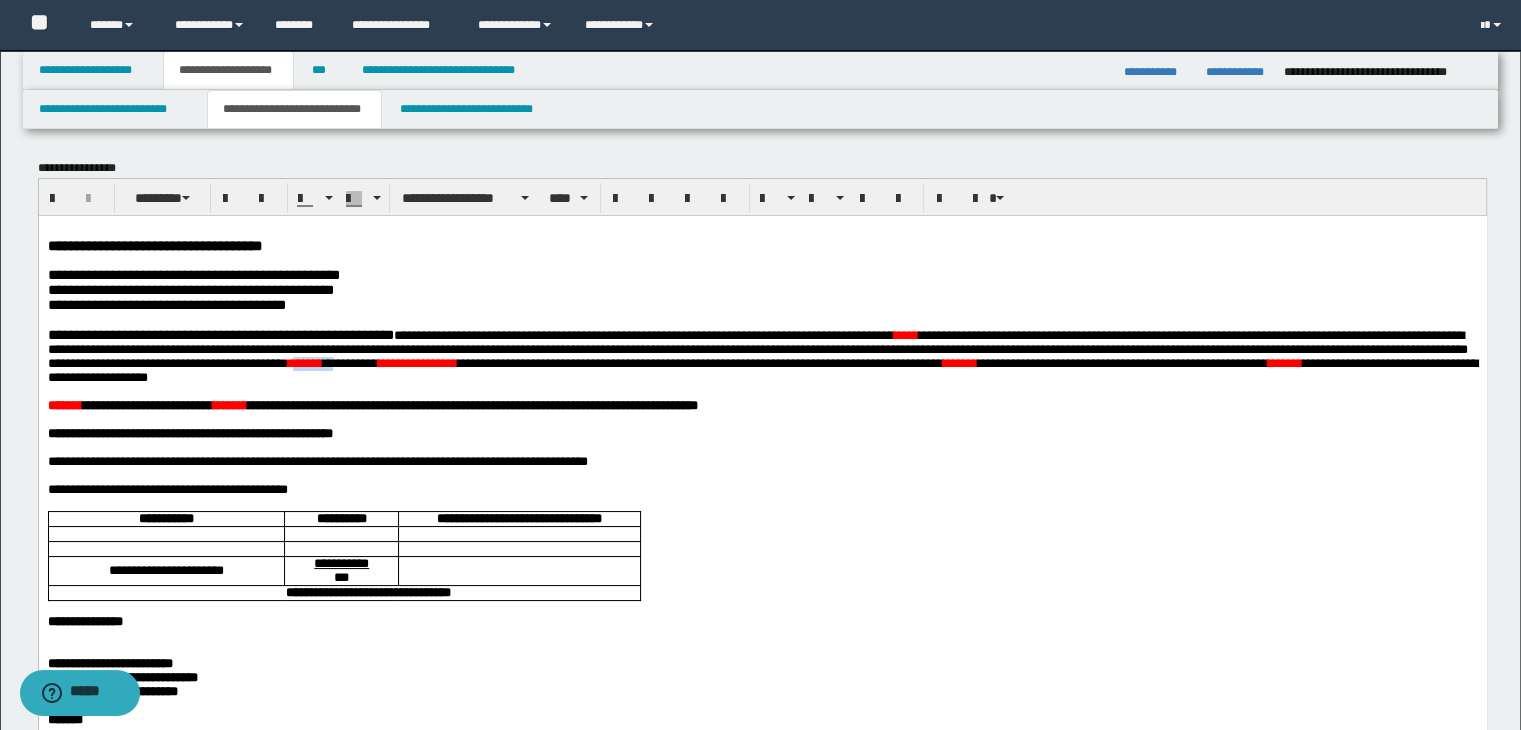 click on "**********" at bounding box center [762, 355] 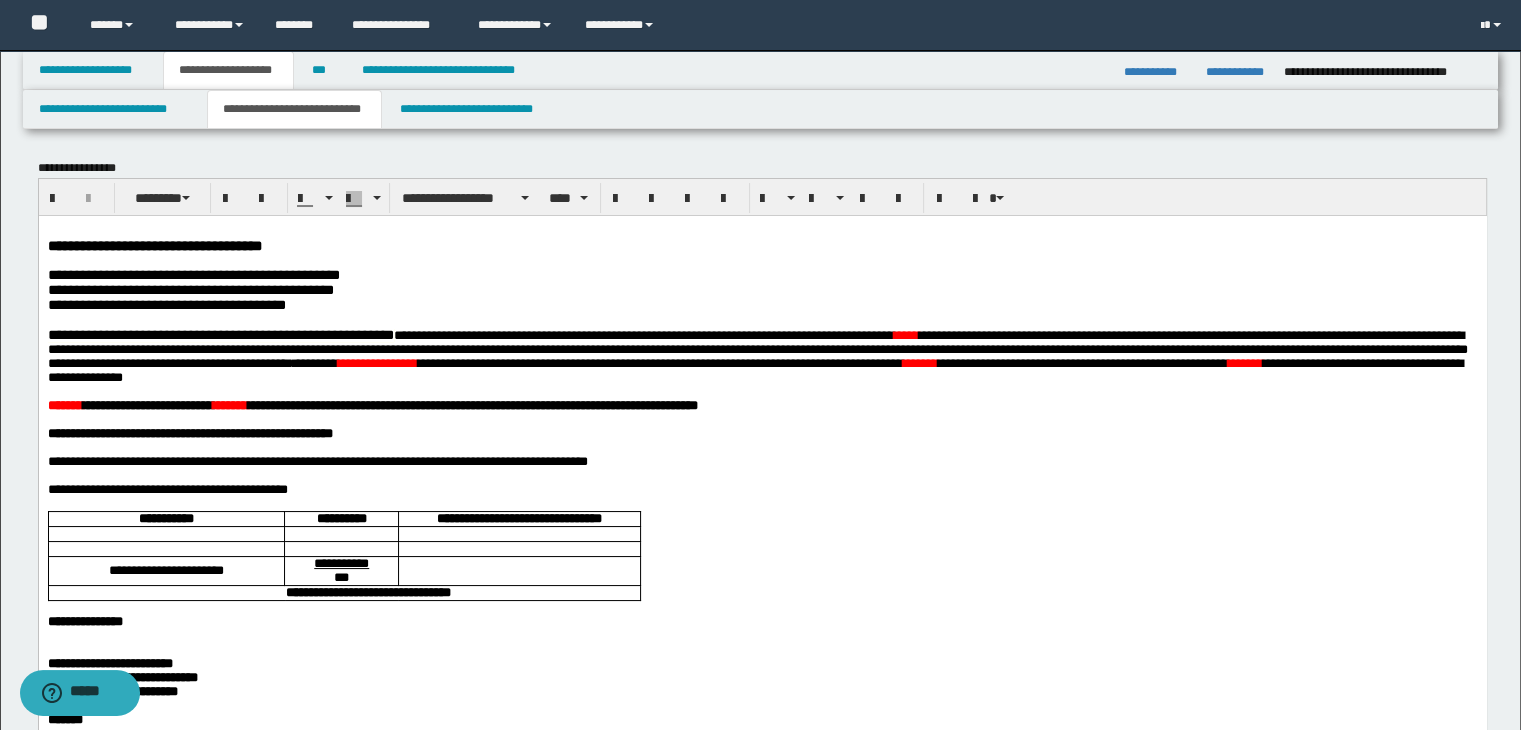 click at bounding box center [762, 419] 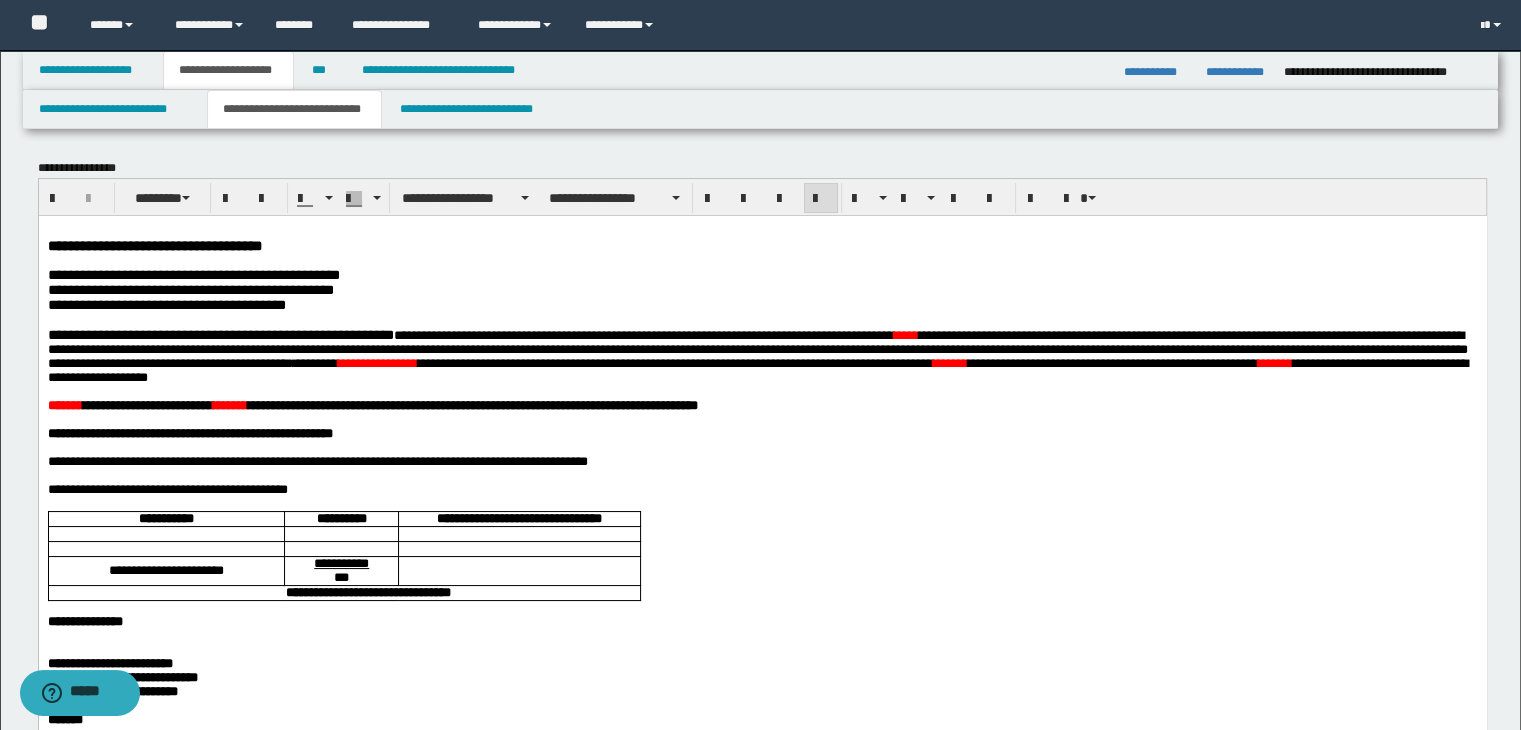 click on "**********" at bounding box center [762, 678] 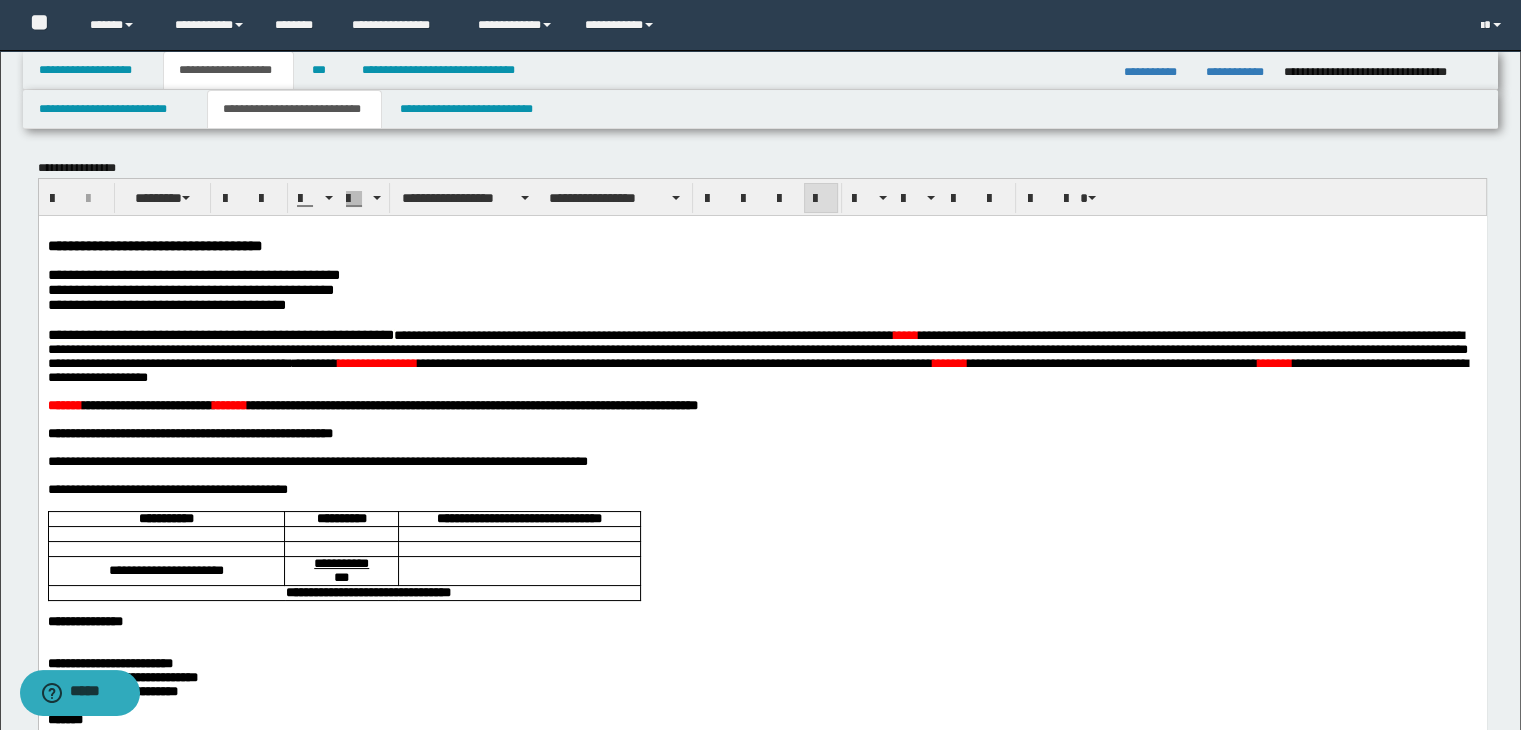 scroll, scrollTop: 100, scrollLeft: 0, axis: vertical 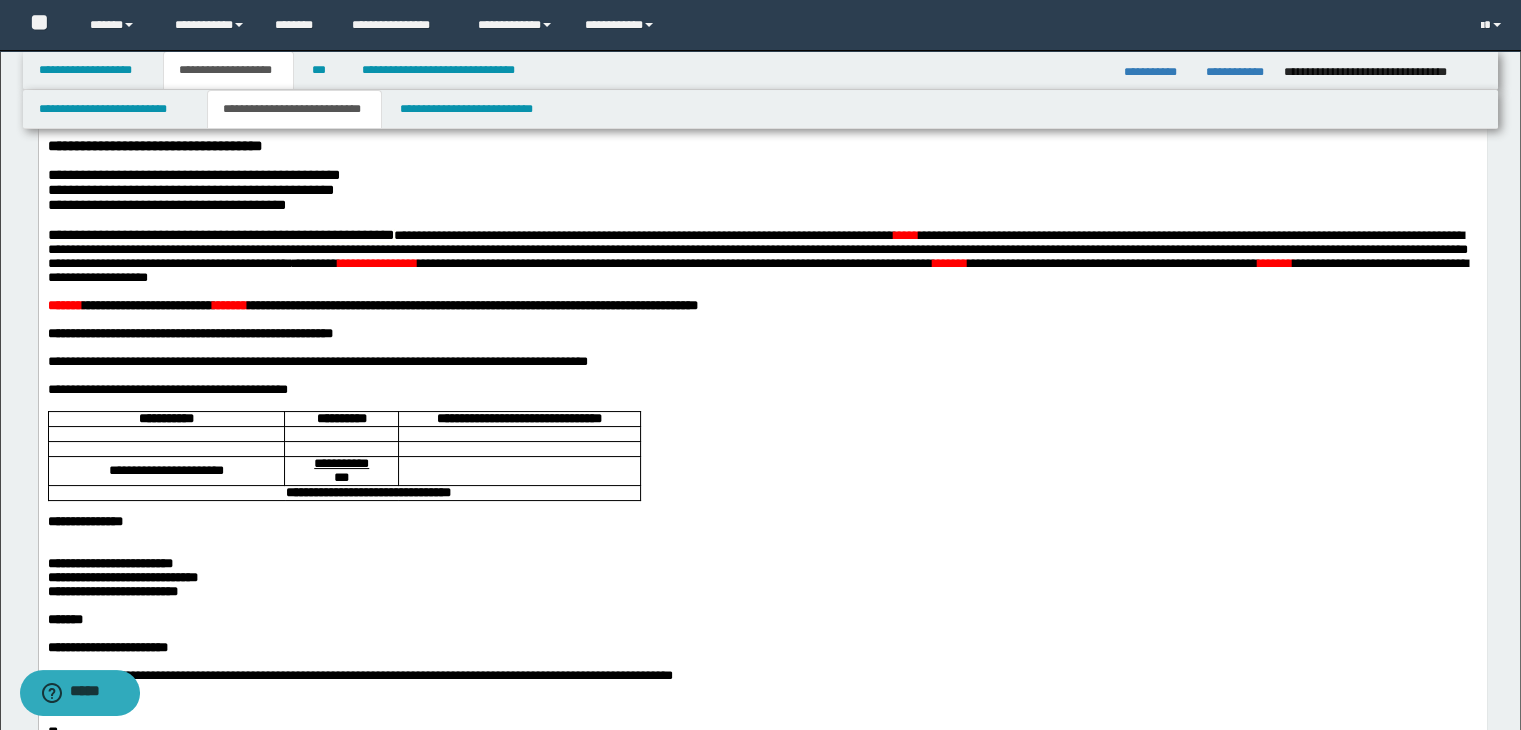 click on "**********" at bounding box center (757, 255) 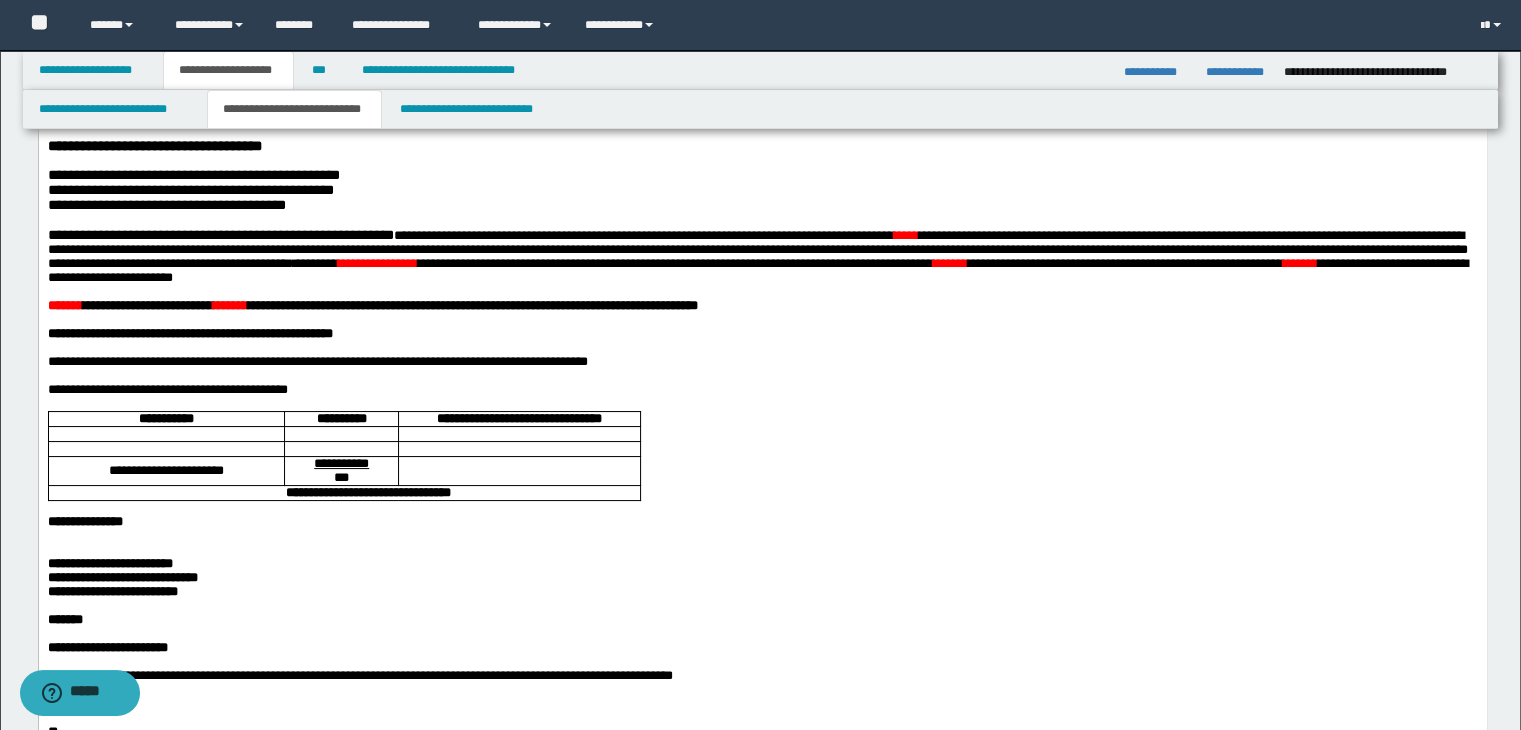 drag, startPoint x: 868, startPoint y: 513, endPoint x: 816, endPoint y: 468, distance: 68.76772 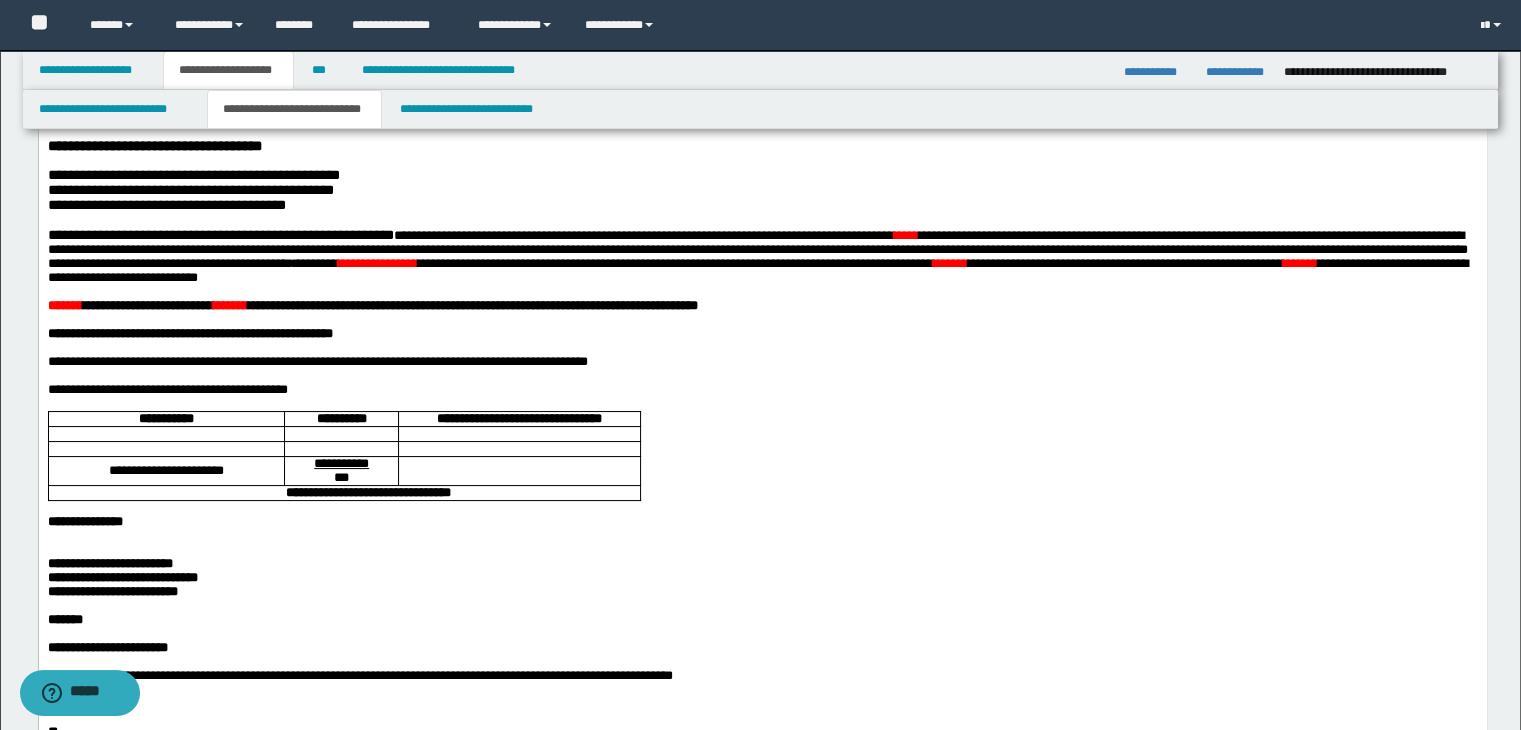 click at bounding box center (762, 403) 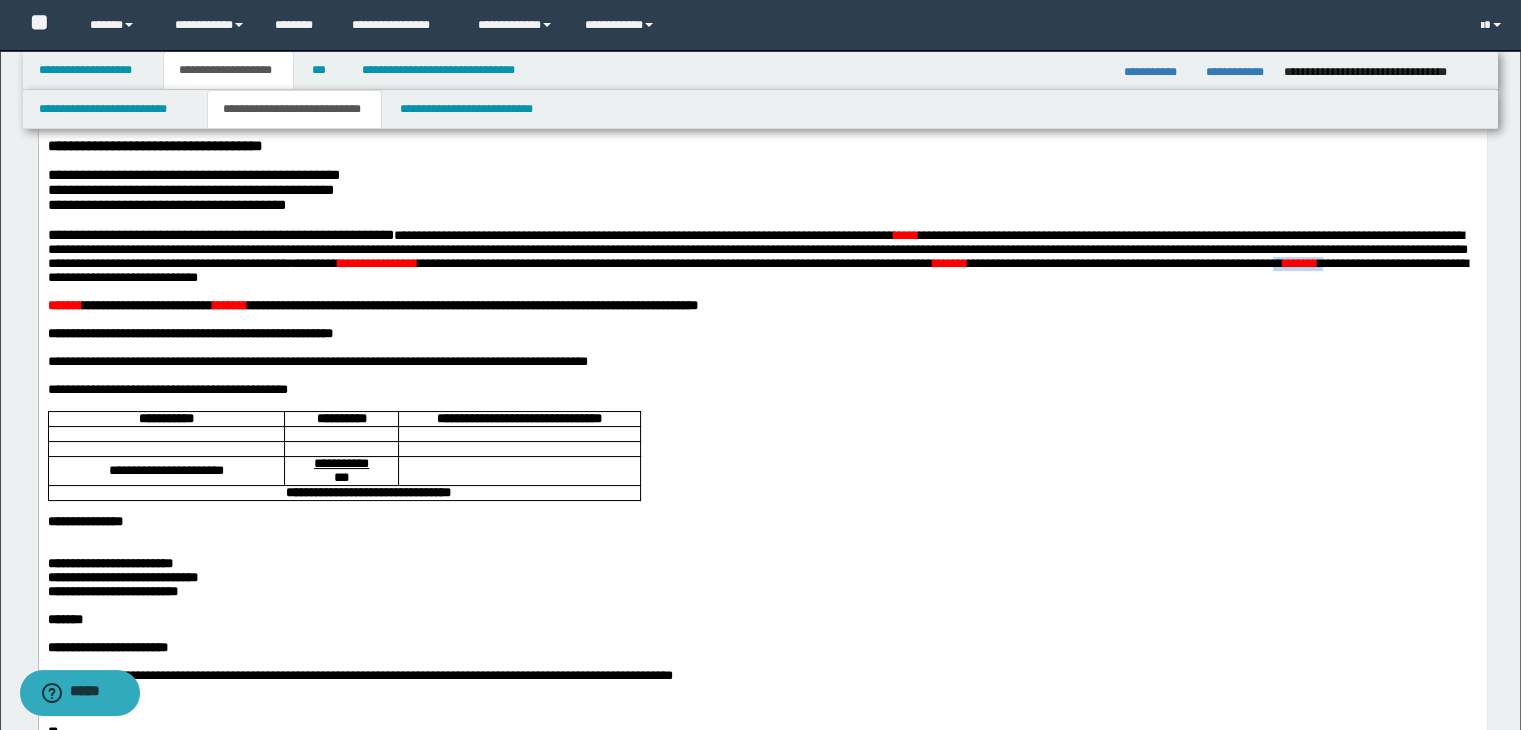 drag, startPoint x: 709, startPoint y: 295, endPoint x: 632, endPoint y: 293, distance: 77.02597 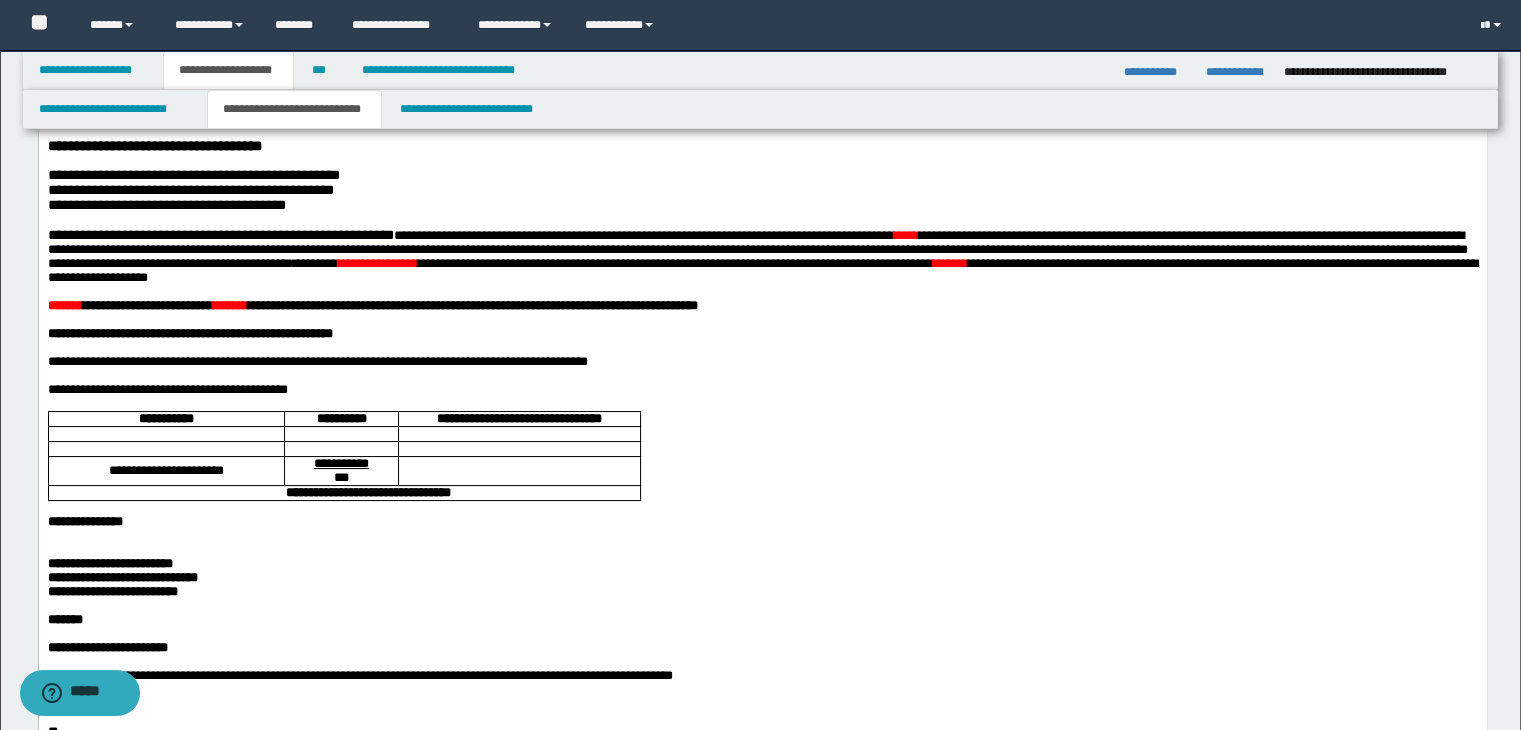 click on "**********" at bounding box center [762, 255] 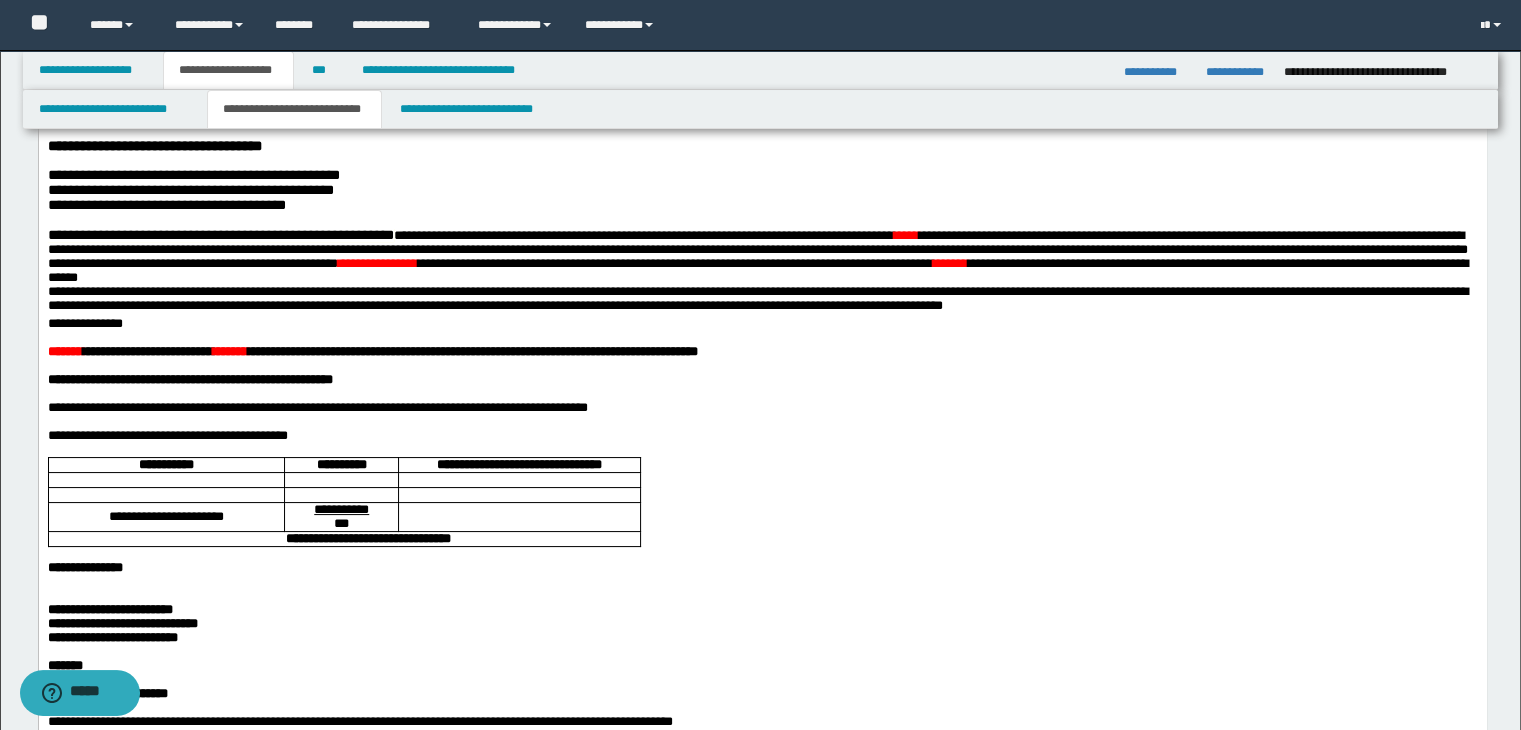 click on "**********" at bounding box center (762, 300) 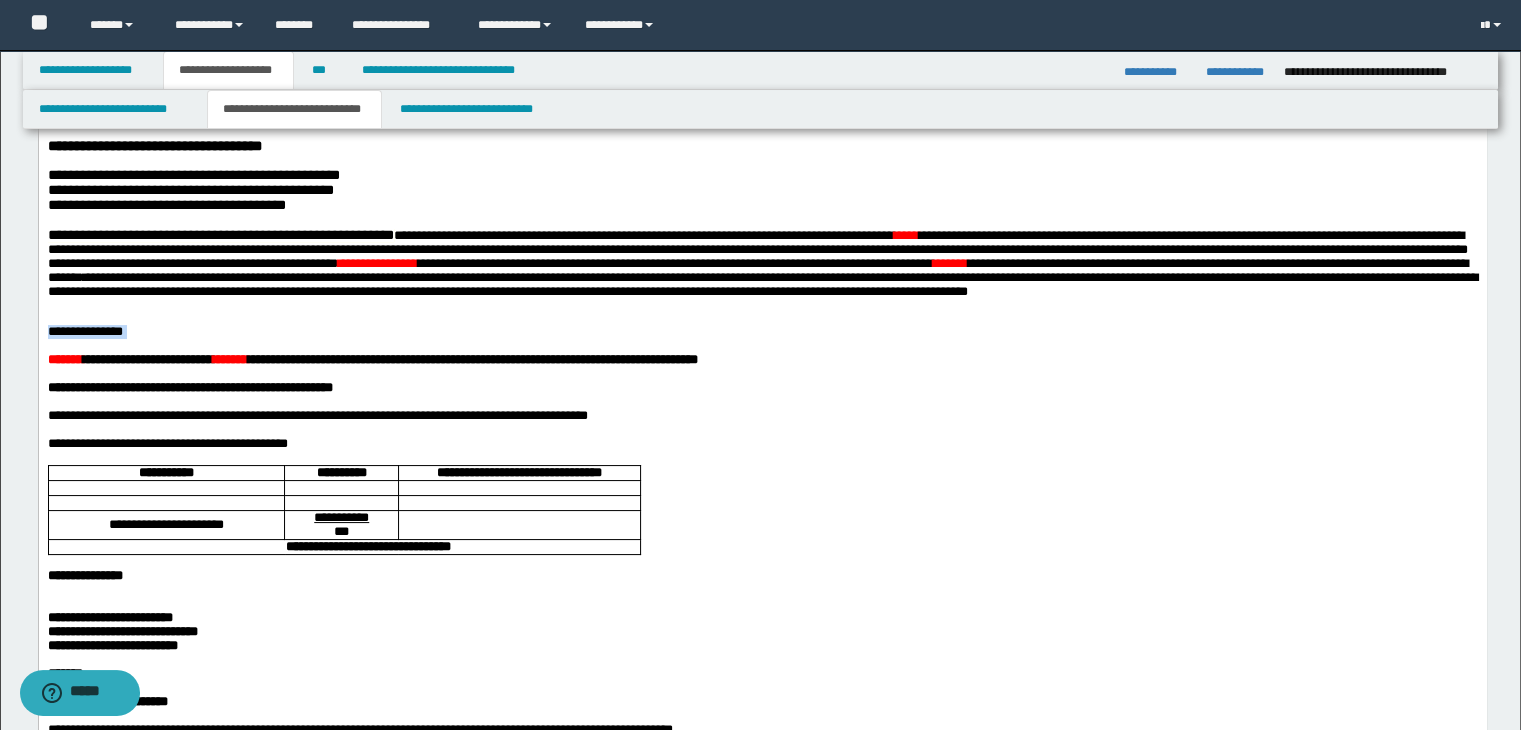 drag, startPoint x: 139, startPoint y: 346, endPoint x: 44, endPoint y: 341, distance: 95.131485 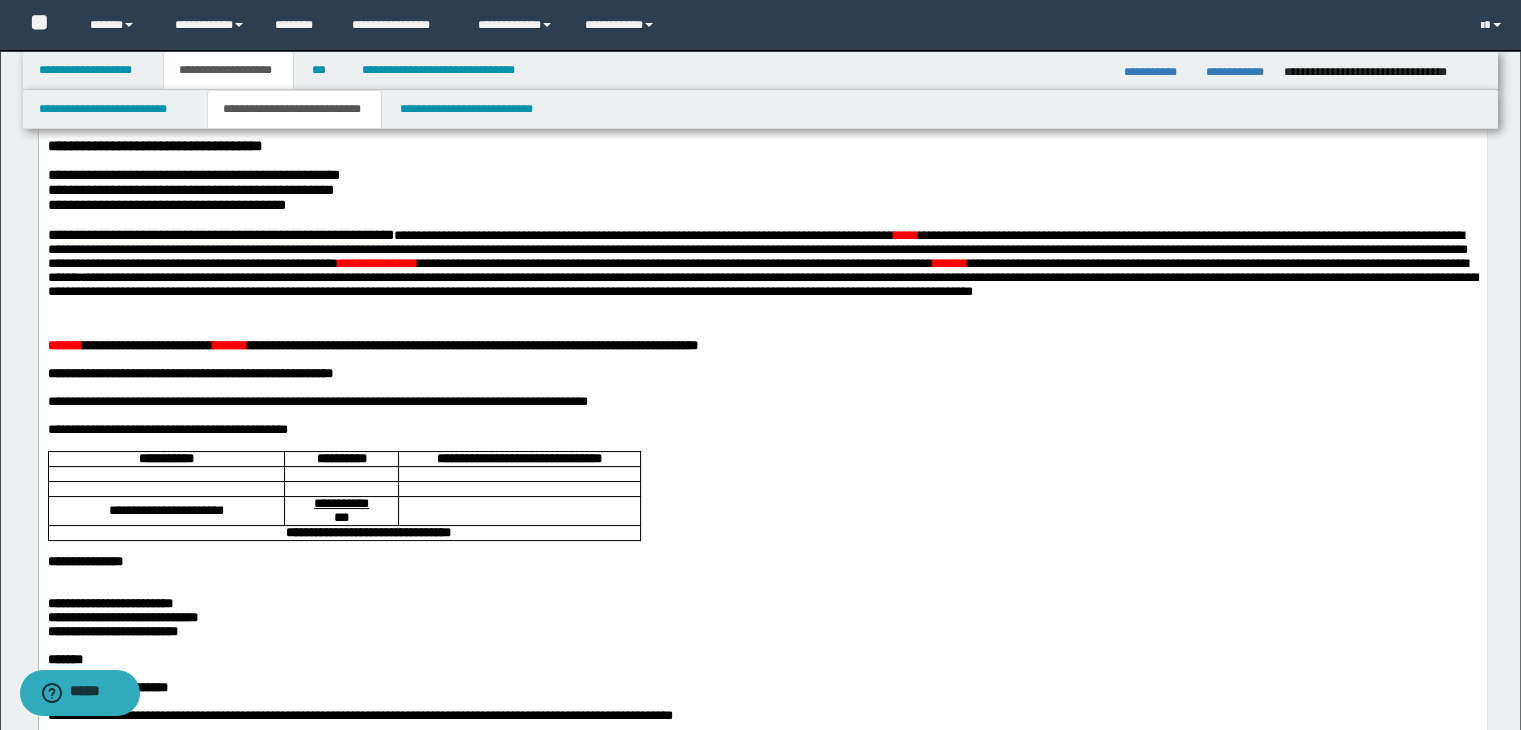 click on "**********" at bounding box center [757, 255] 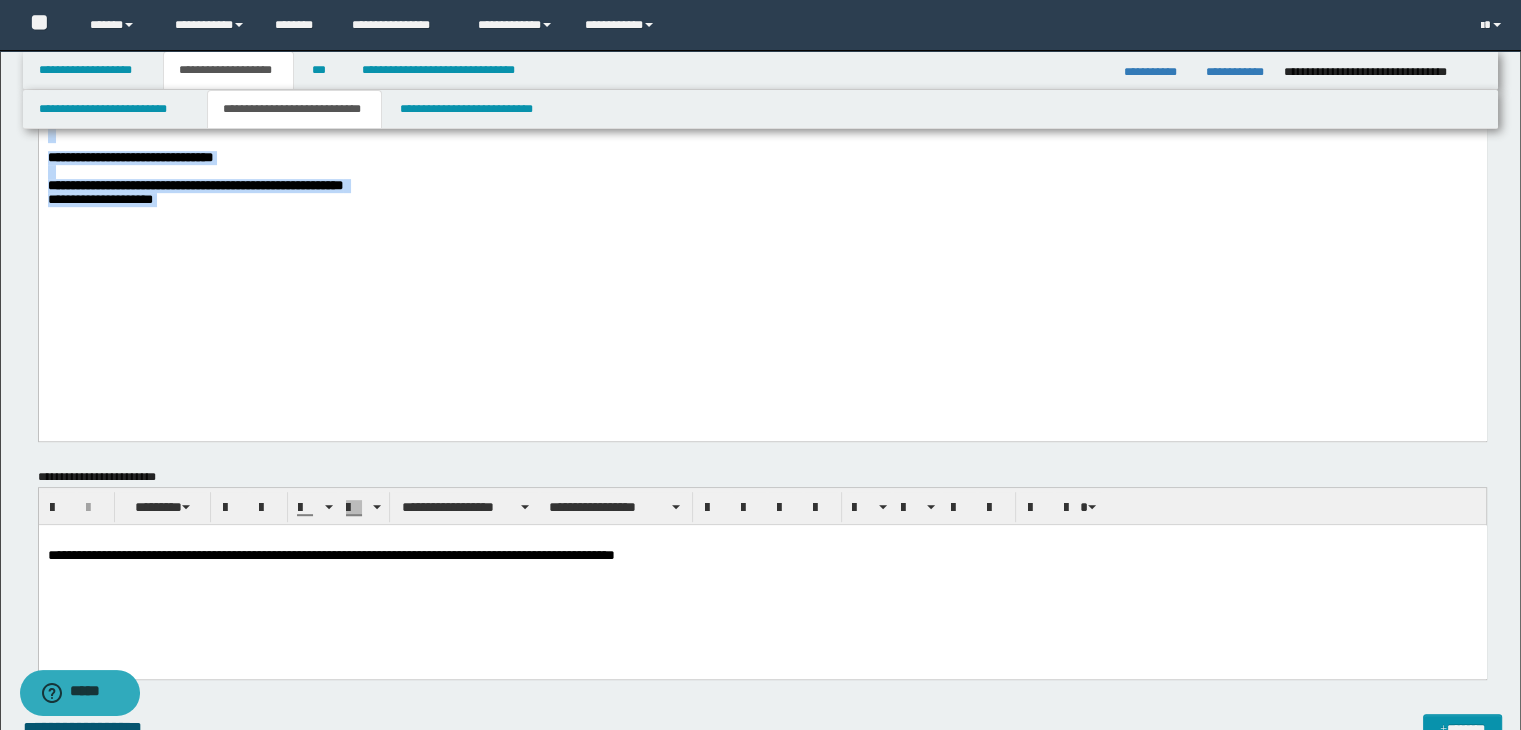 drag, startPoint x: 48, startPoint y: -670, endPoint x: 493, endPoint y: 641, distance: 1384.466 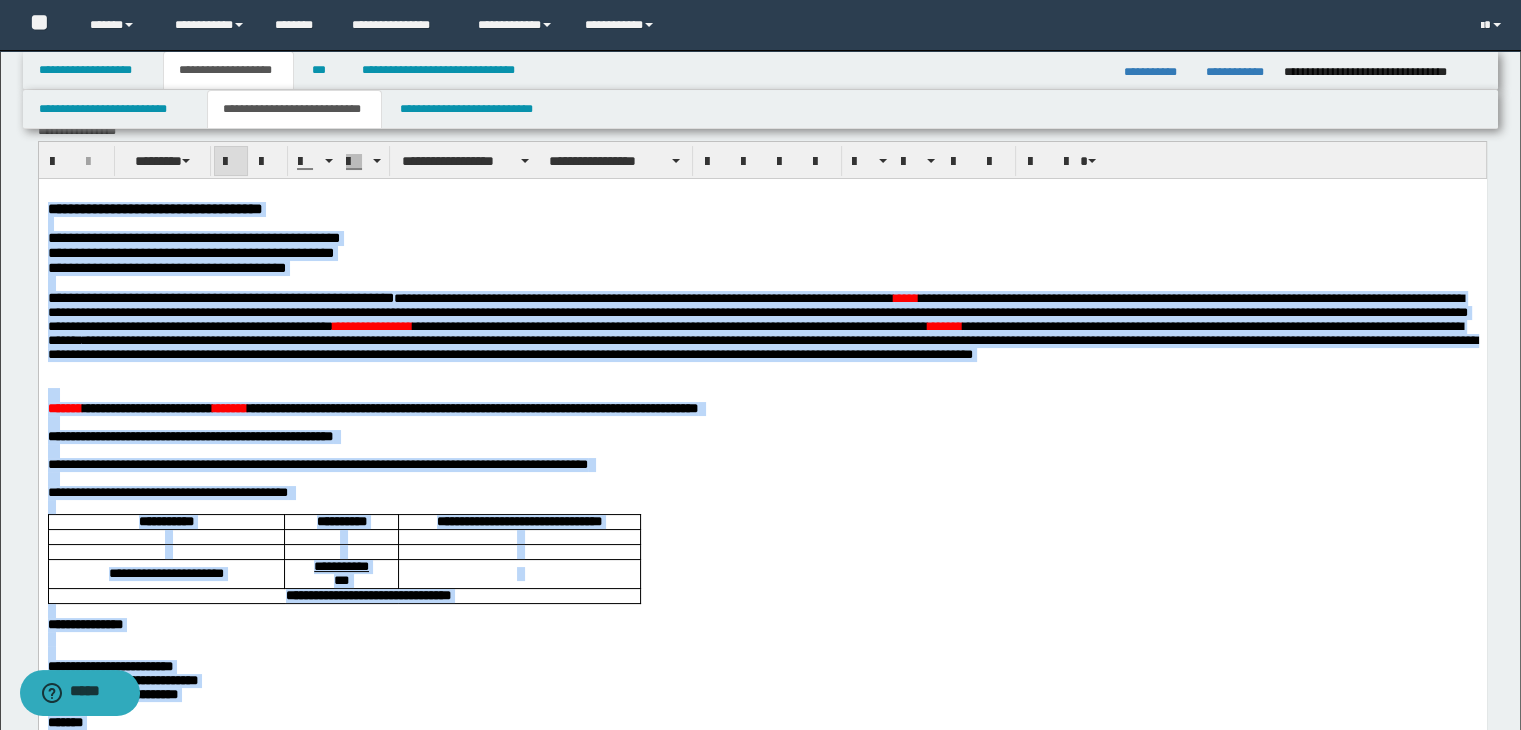 scroll, scrollTop: 0, scrollLeft: 0, axis: both 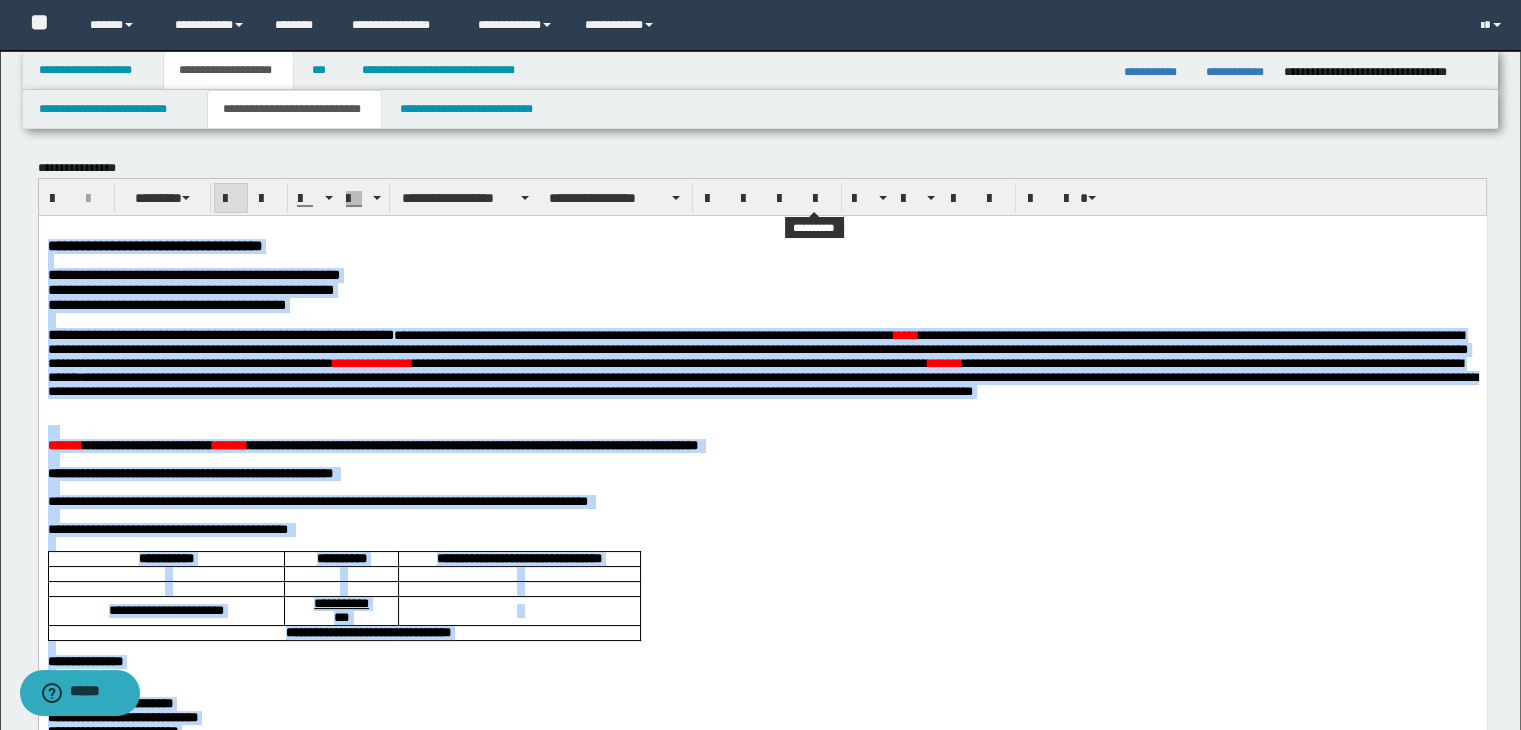 drag, startPoint x: 804, startPoint y: 203, endPoint x: 761, endPoint y: 176, distance: 50.77401 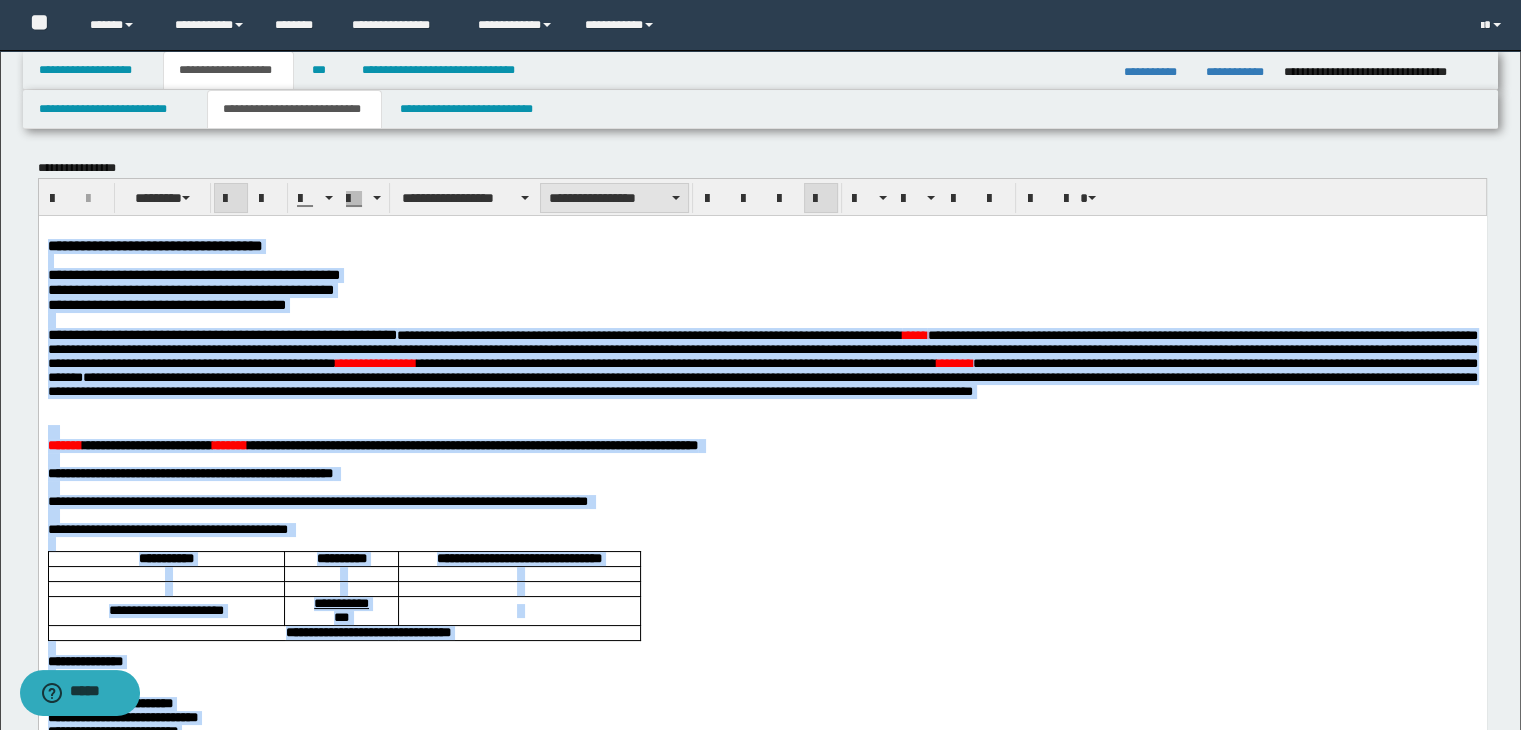 click on "**********" at bounding box center [614, 198] 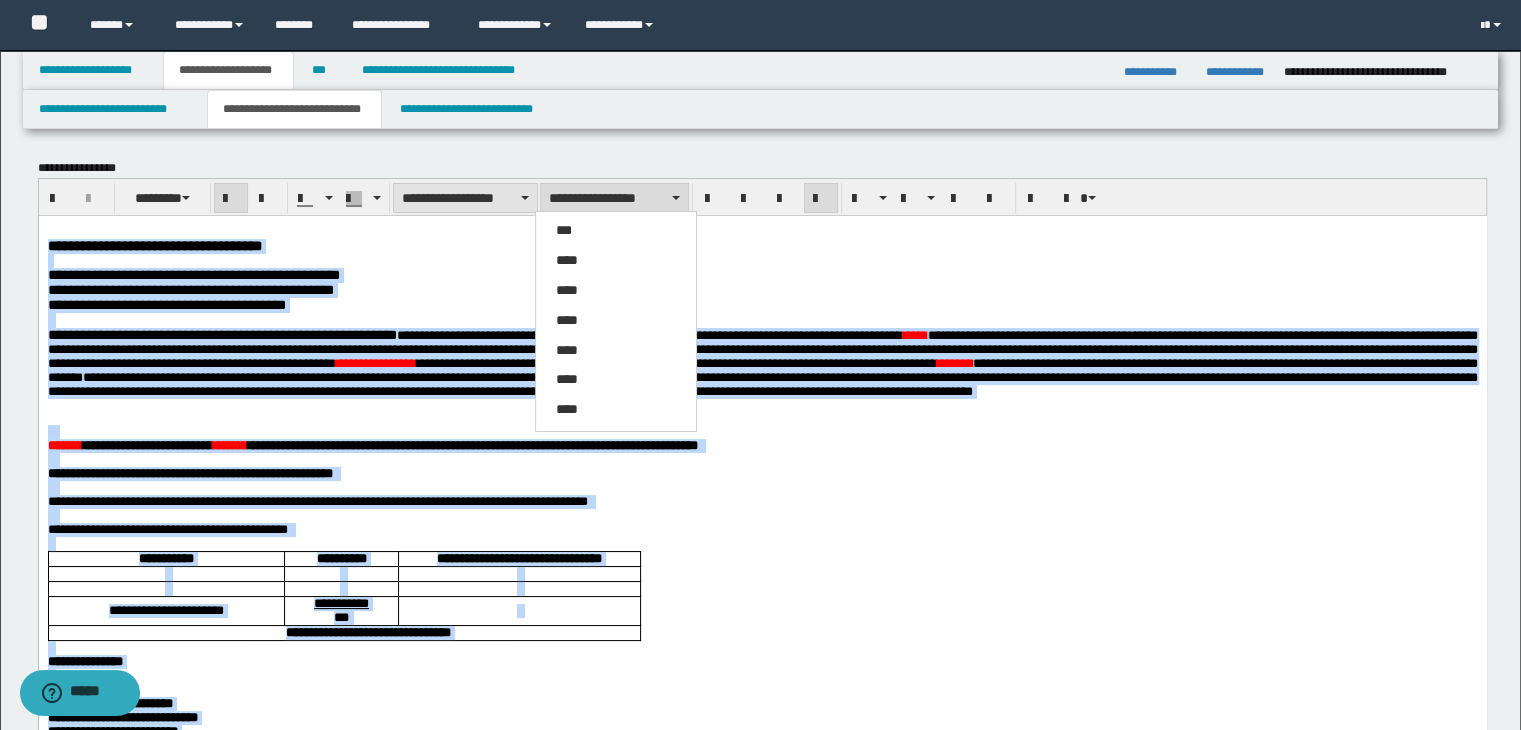 click on "**********" at bounding box center [465, 198] 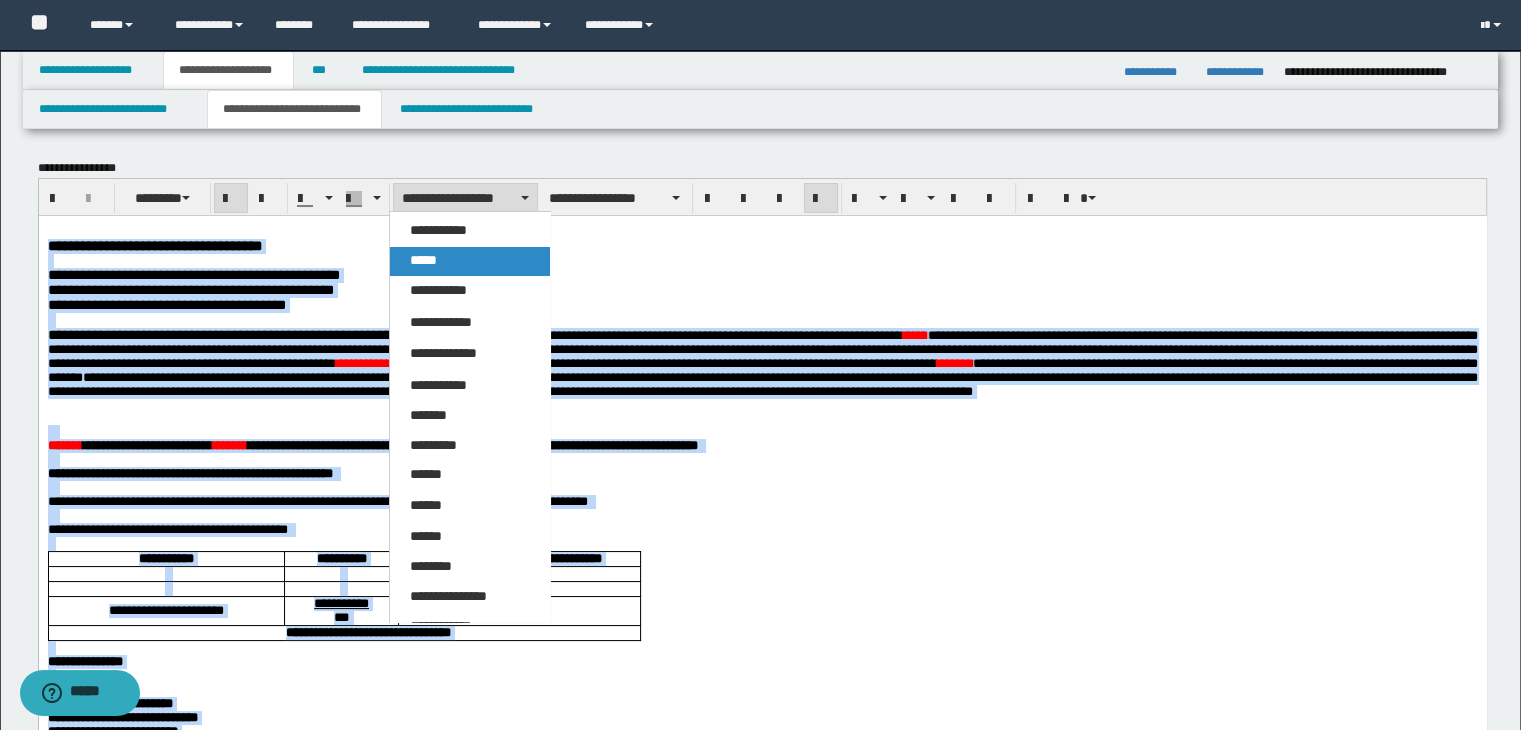 click on "*****" at bounding box center [470, 261] 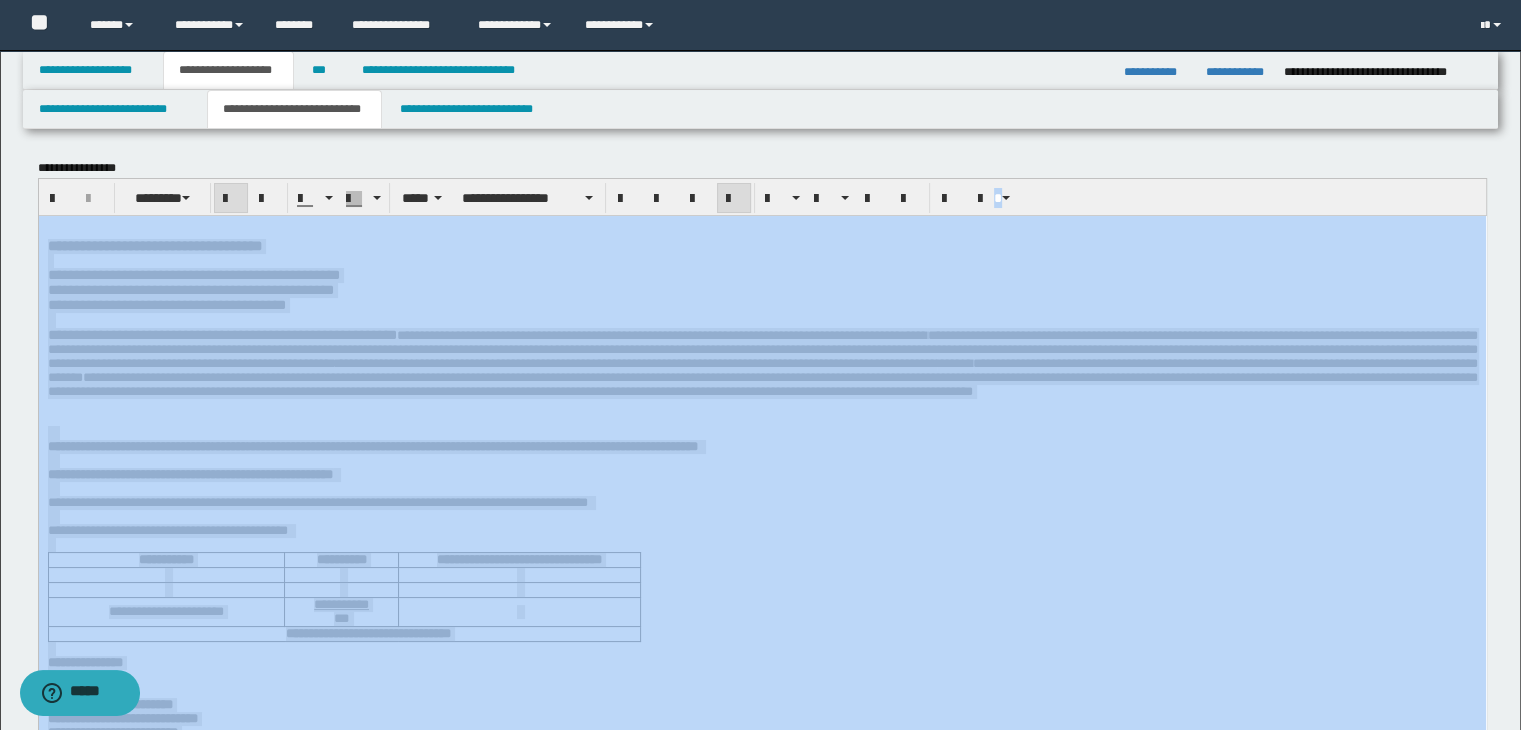 click on "**********" at bounding box center (763, 763) 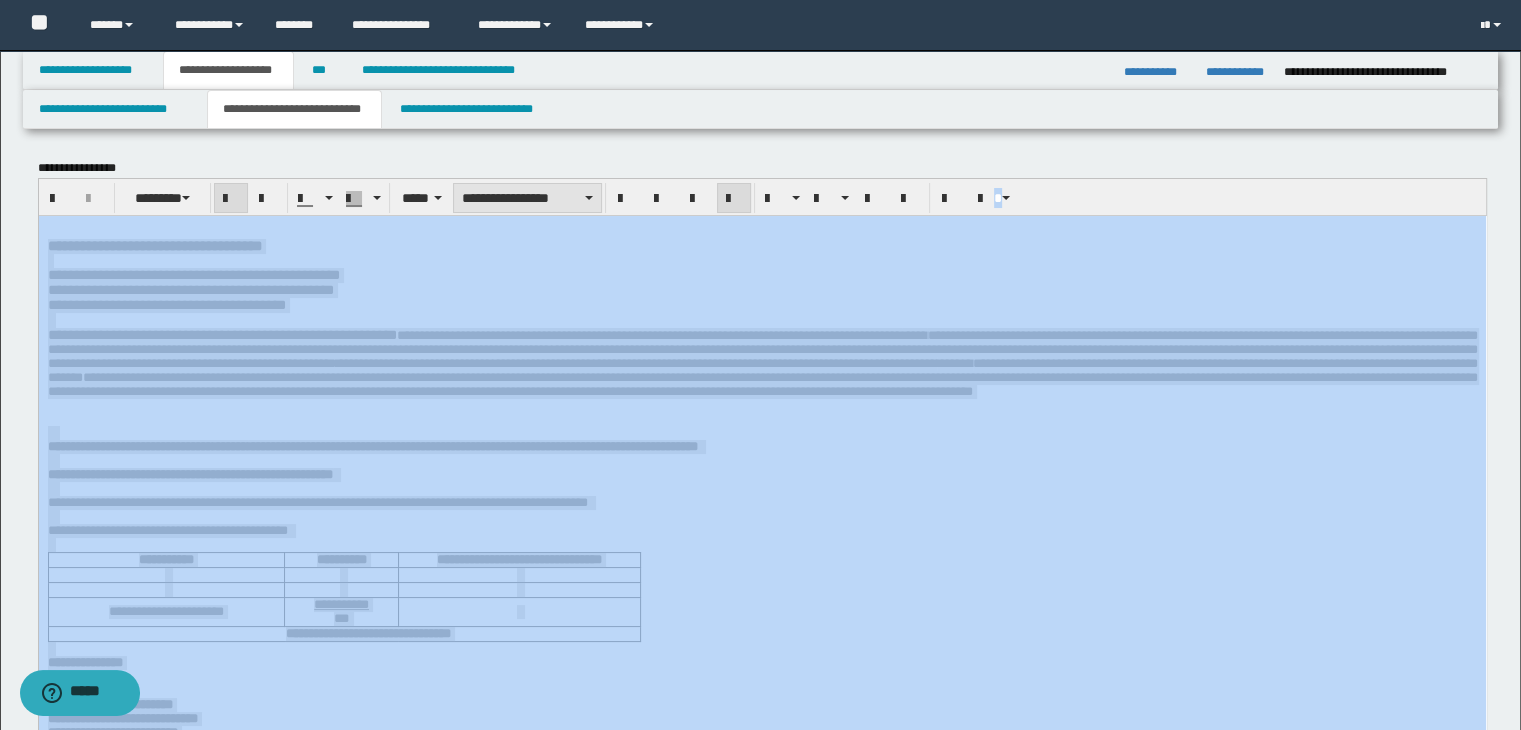 click on "**********" at bounding box center (527, 198) 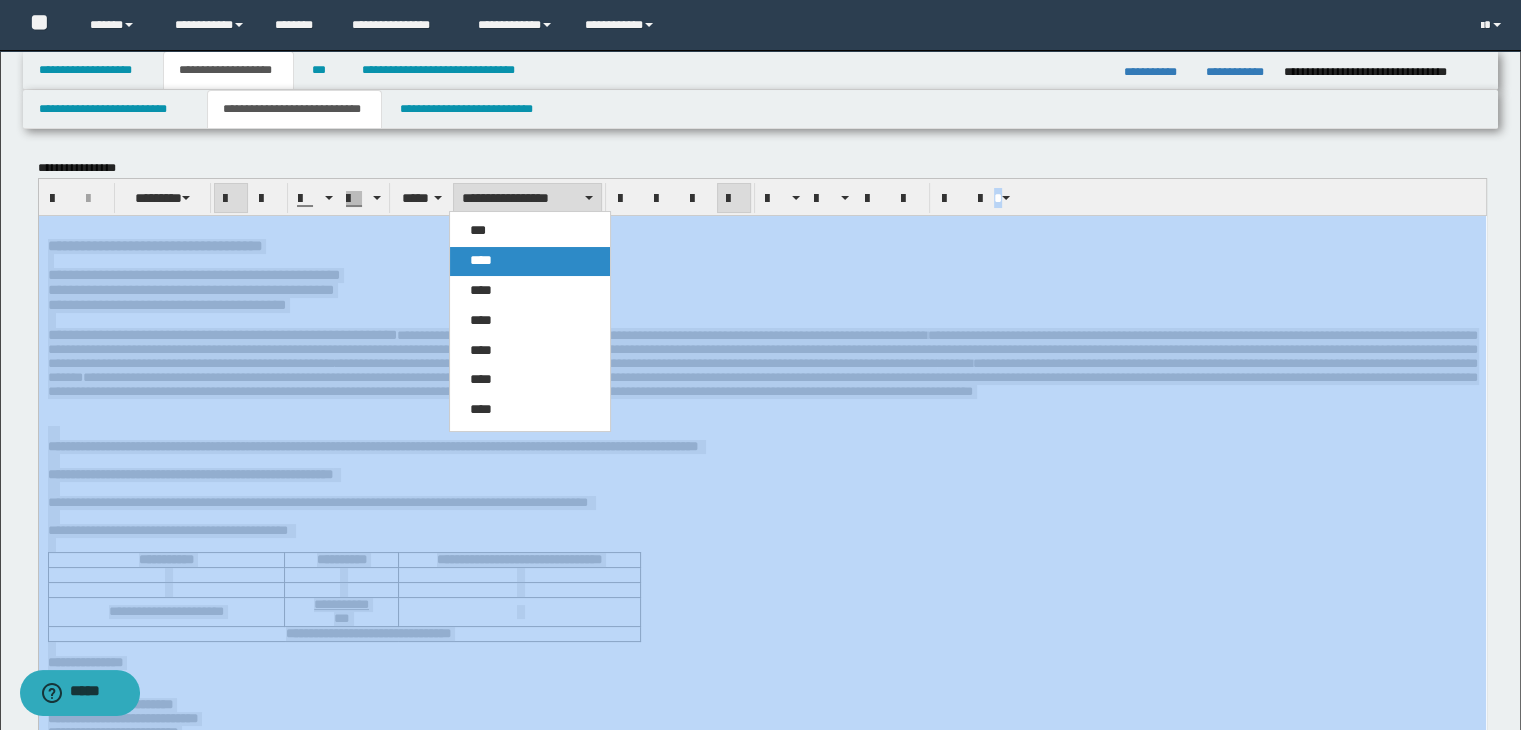 click on "****" at bounding box center [530, 261] 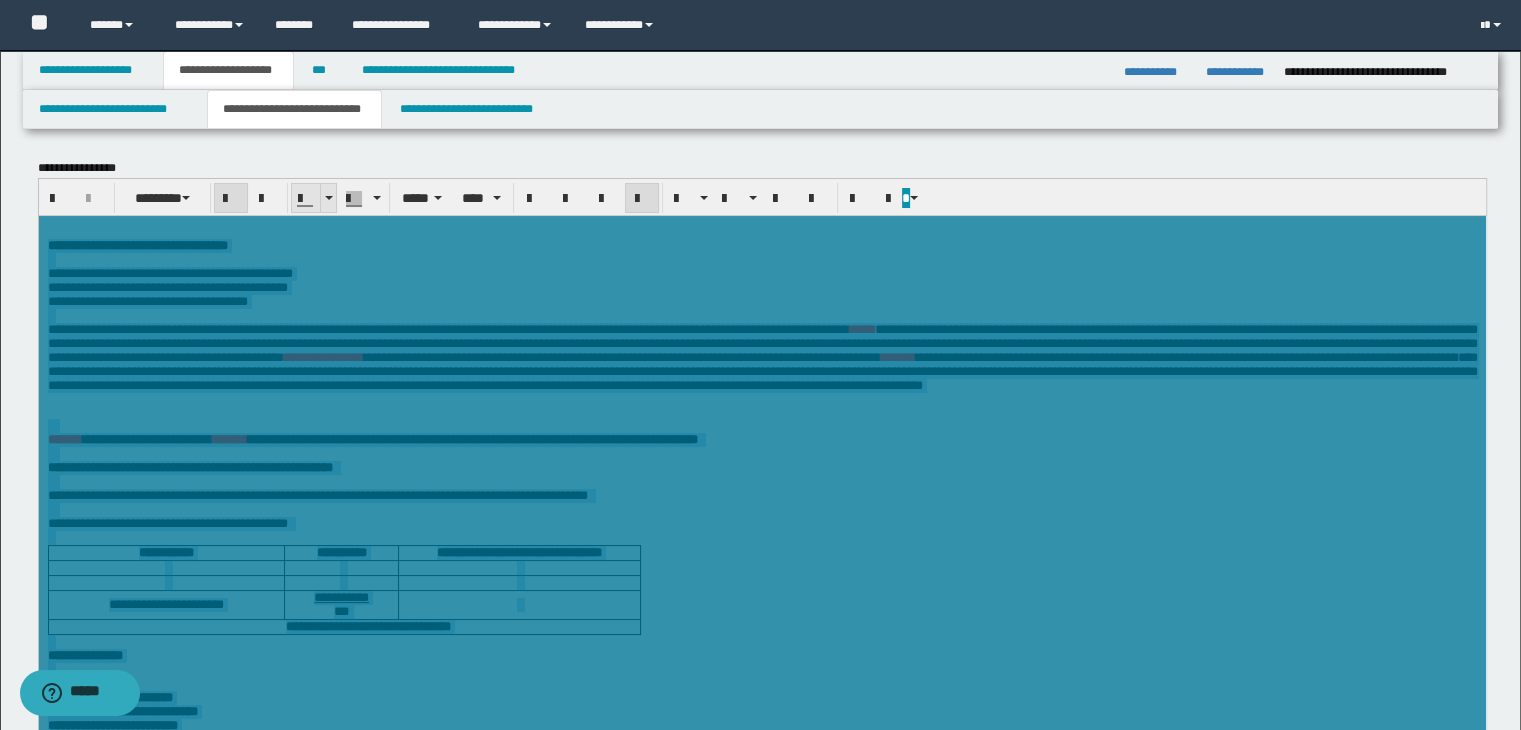 click at bounding box center [328, 198] 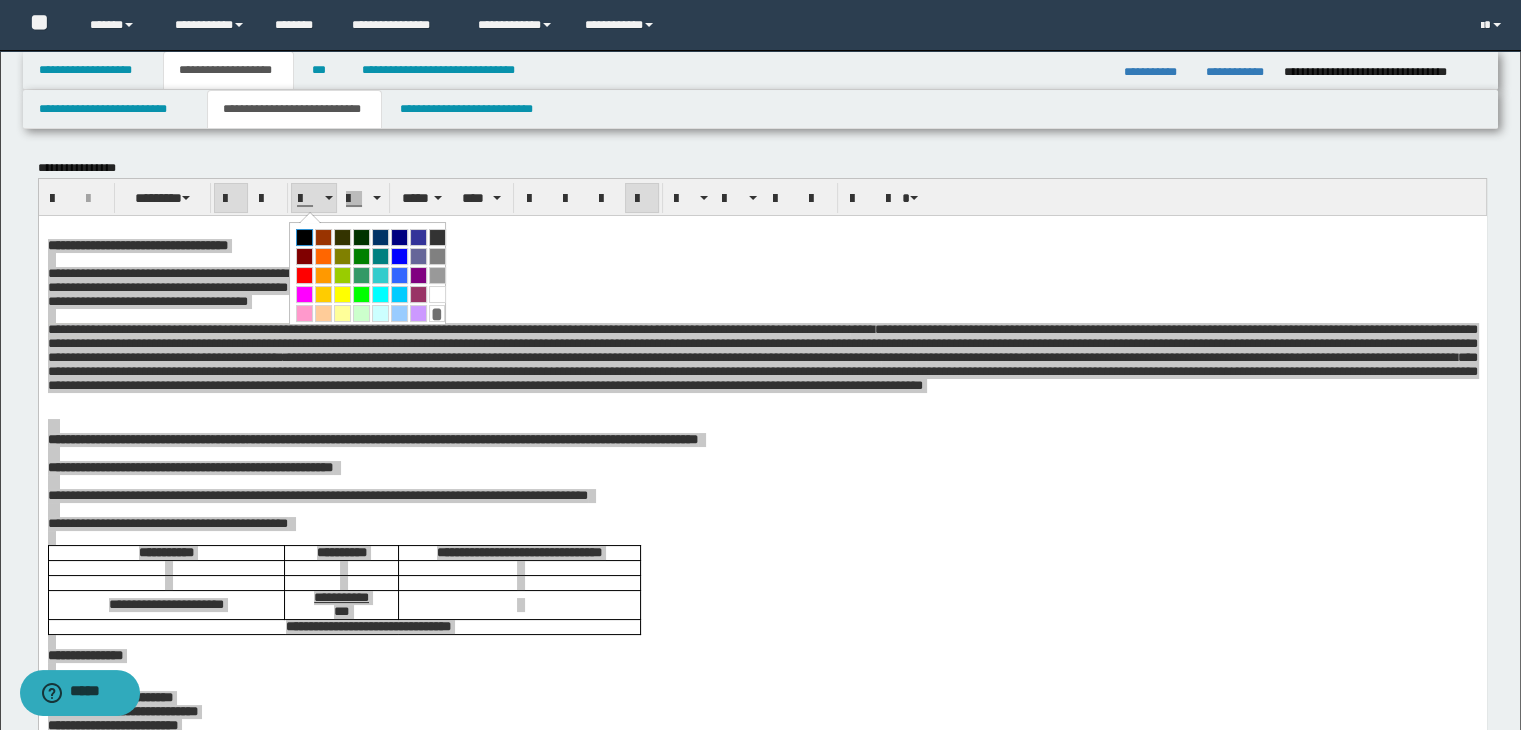 drag, startPoint x: 305, startPoint y: 234, endPoint x: 267, endPoint y: 20, distance: 217.34764 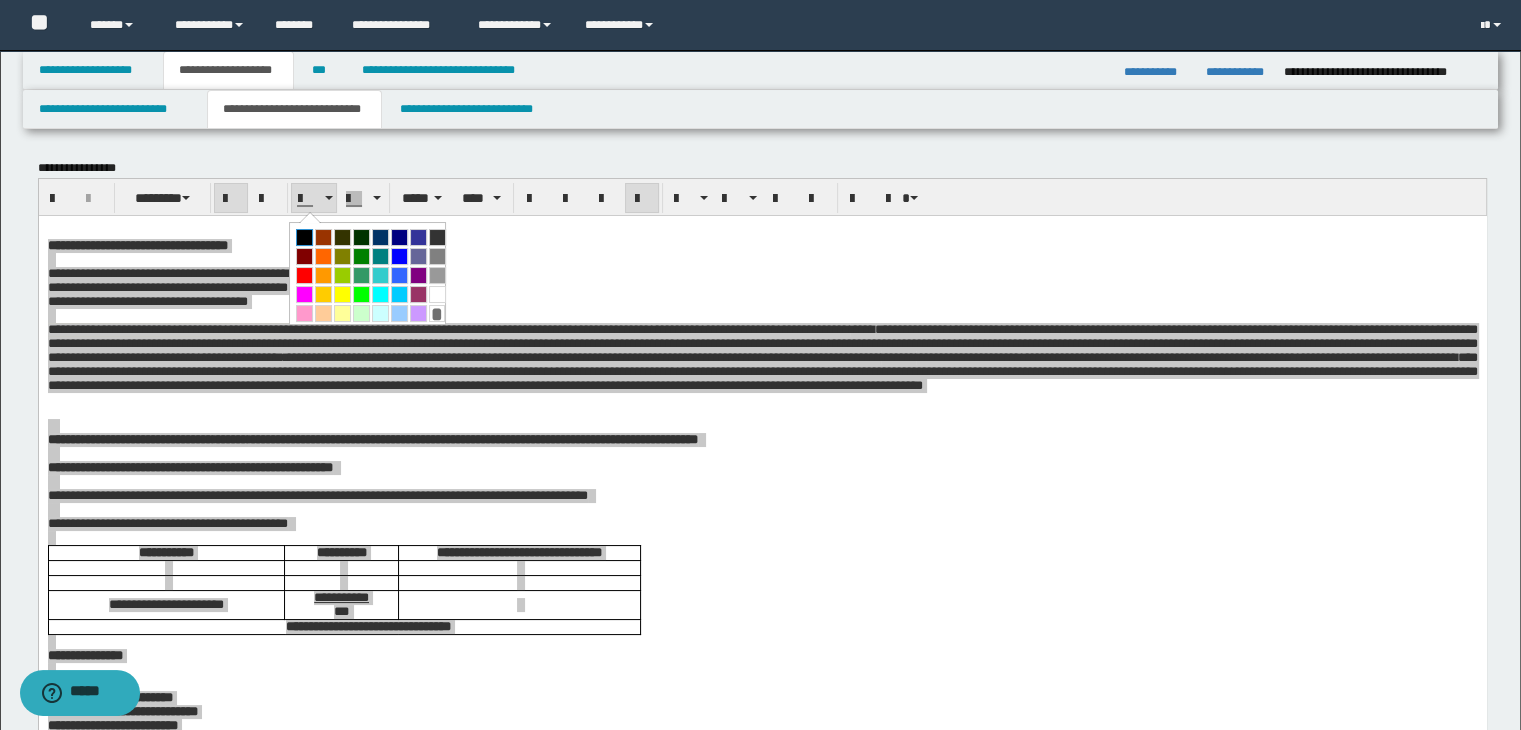 click at bounding box center (304, 237) 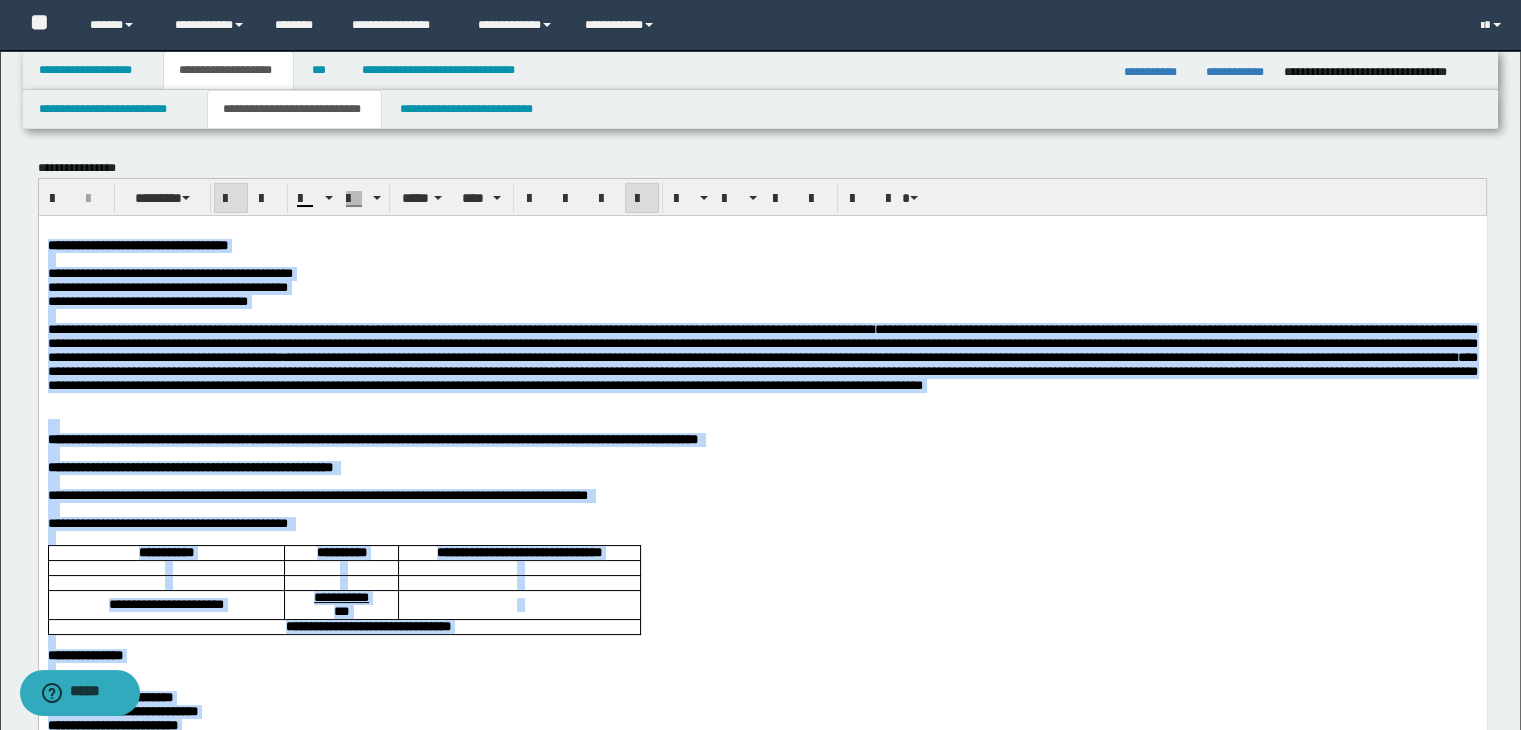 click on "**********" at bounding box center [762, 273] 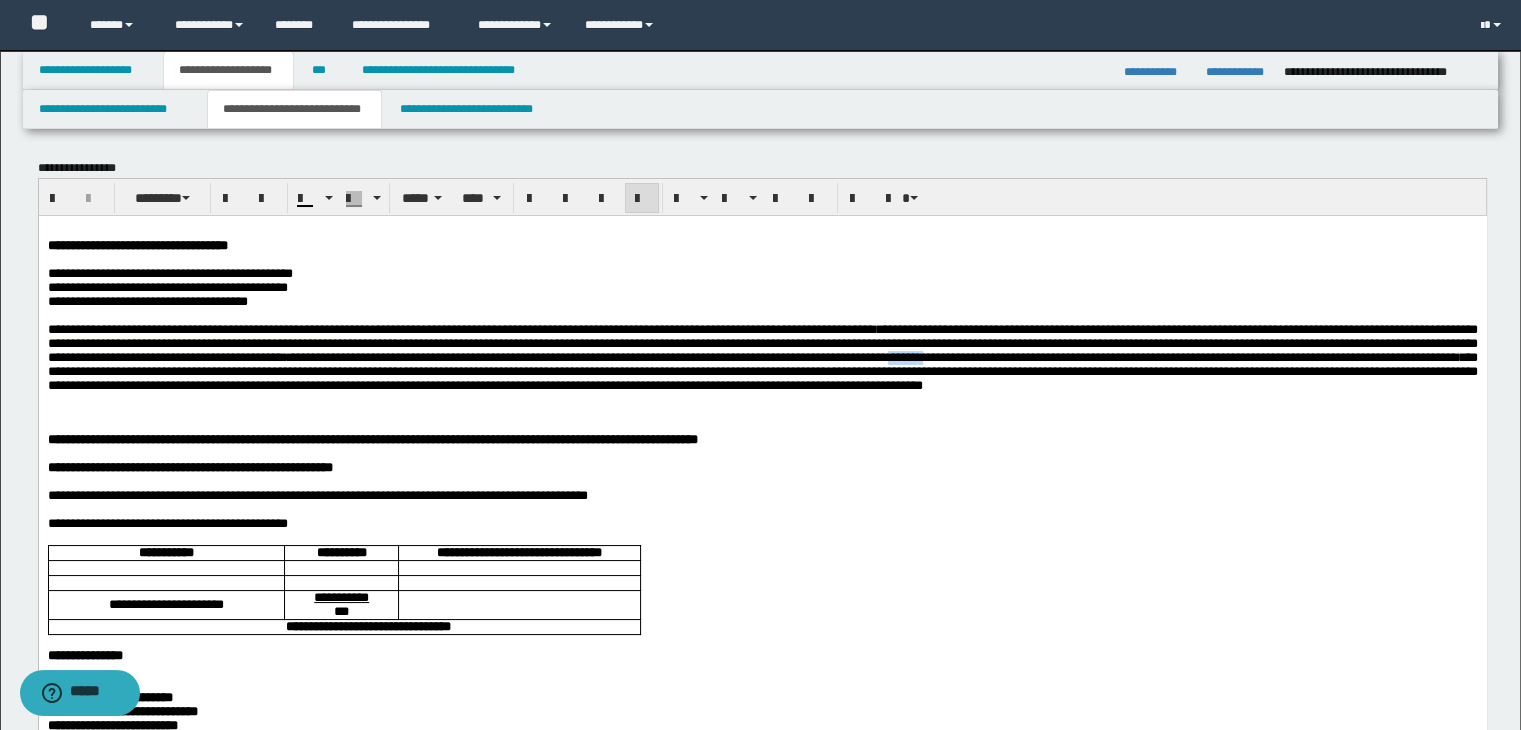 drag, startPoint x: 272, startPoint y: 388, endPoint x: 207, endPoint y: 393, distance: 65.192024 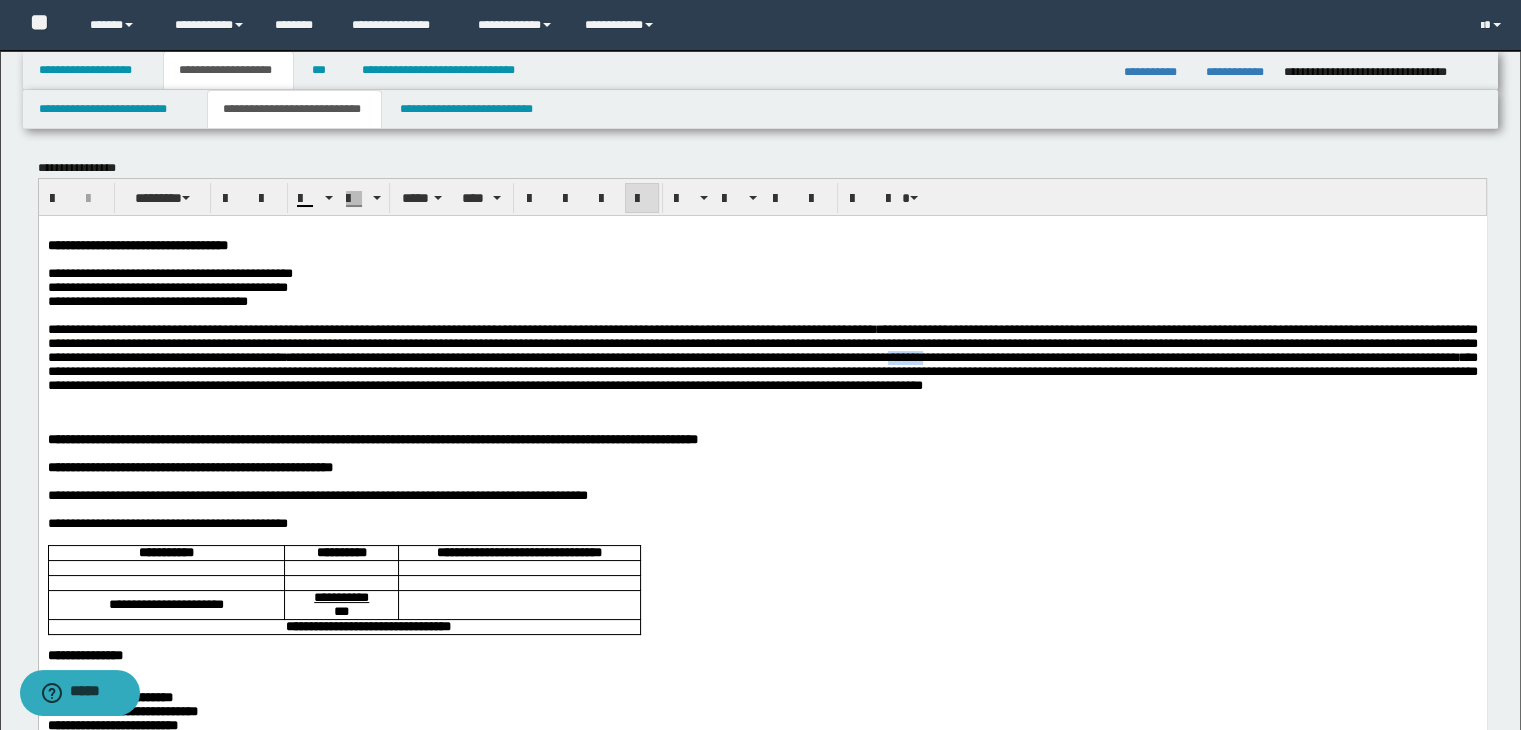 click on "**********" at bounding box center (762, 356) 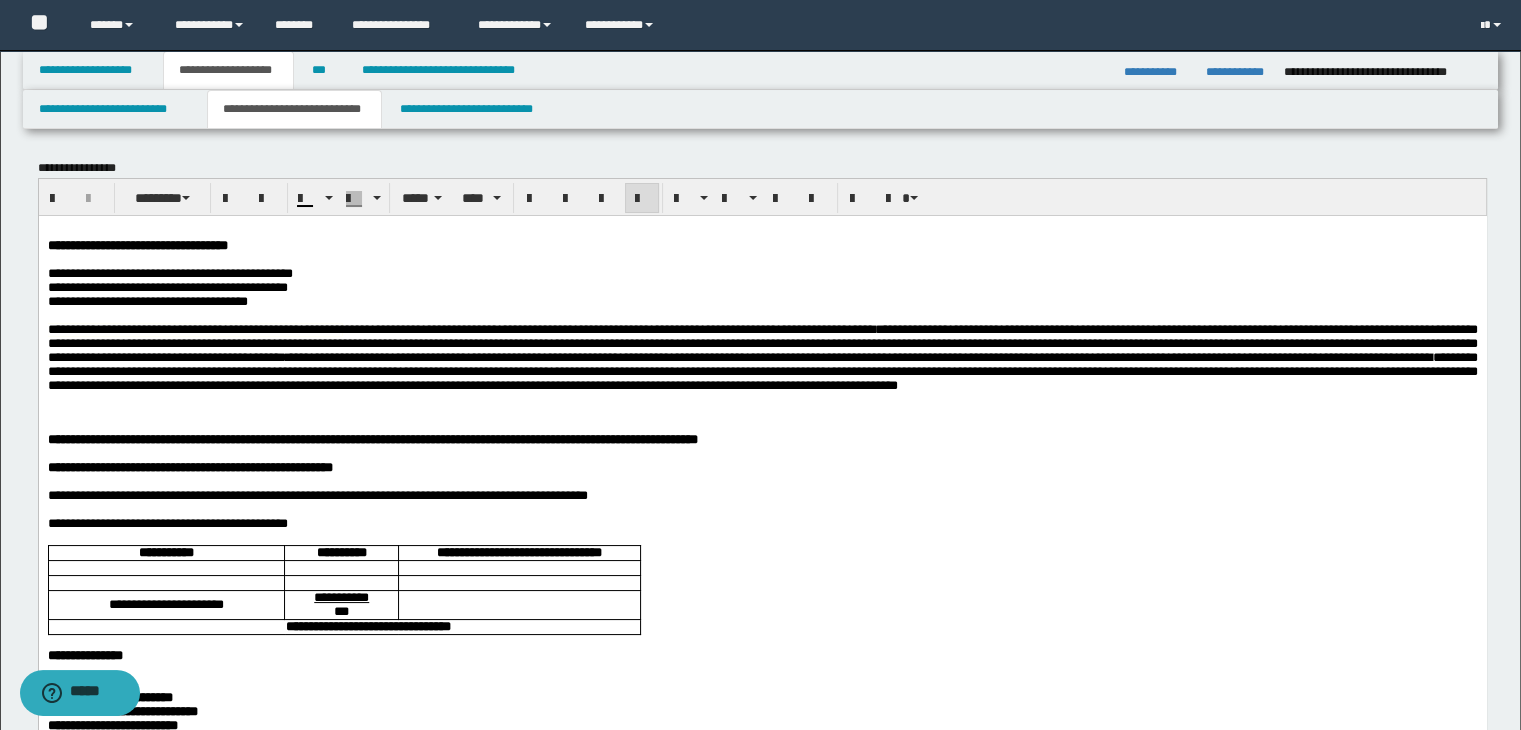 click at bounding box center (762, 481) 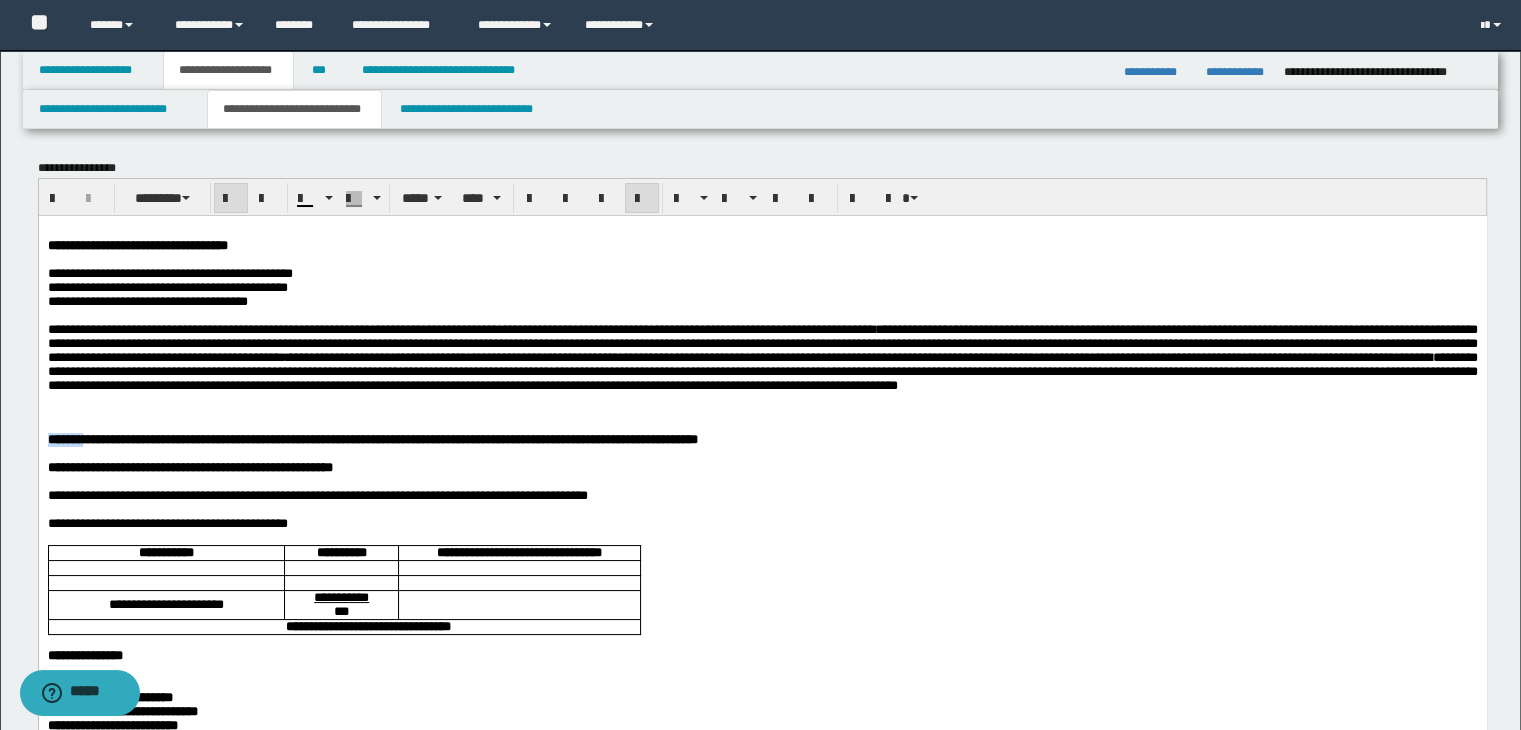 drag, startPoint x: 109, startPoint y: 449, endPoint x: 49, endPoint y: 452, distance: 60.074955 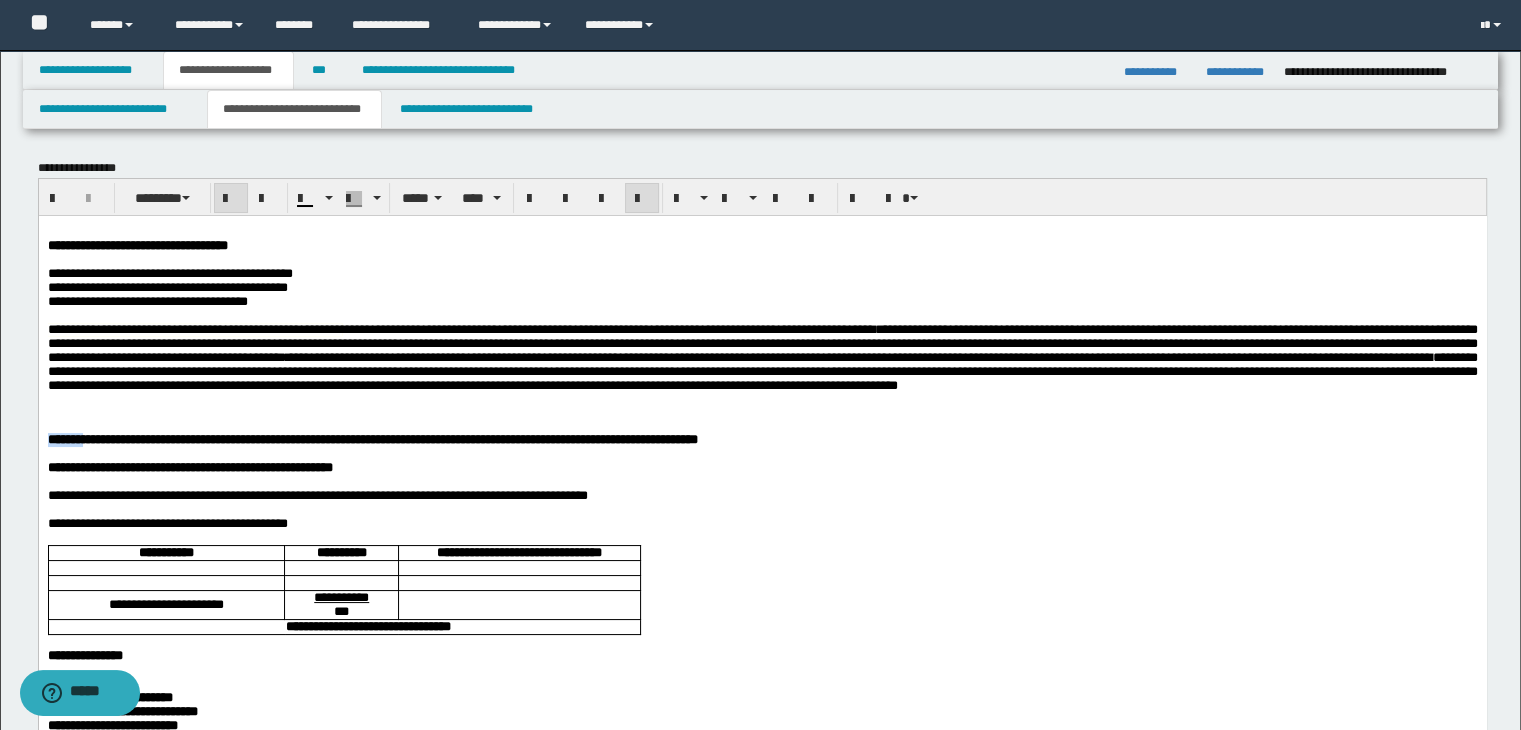 click on "**********" at bounding box center (374, 438) 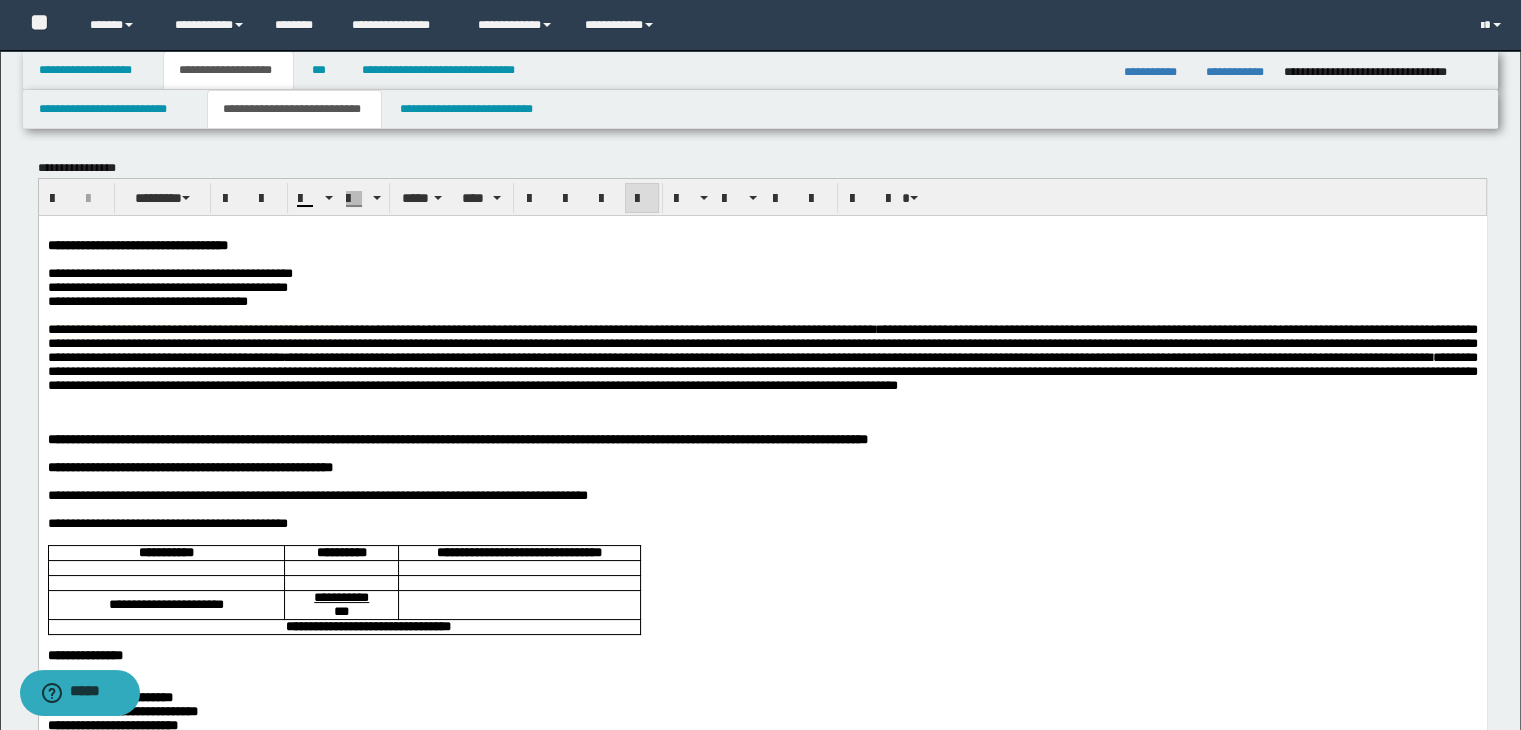 click on "**********" at bounding box center [762, 301] 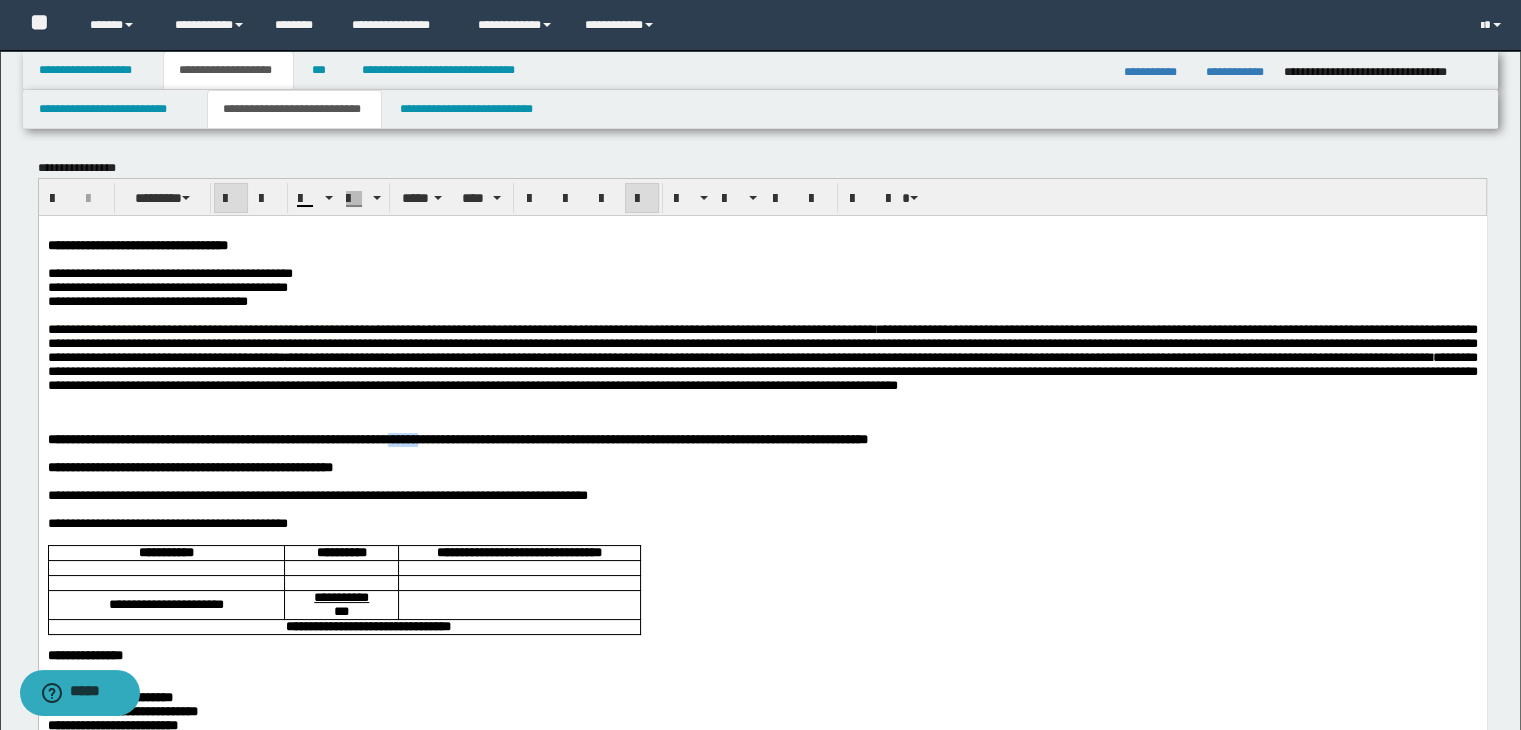 drag, startPoint x: 544, startPoint y: 454, endPoint x: 488, endPoint y: 451, distance: 56.0803 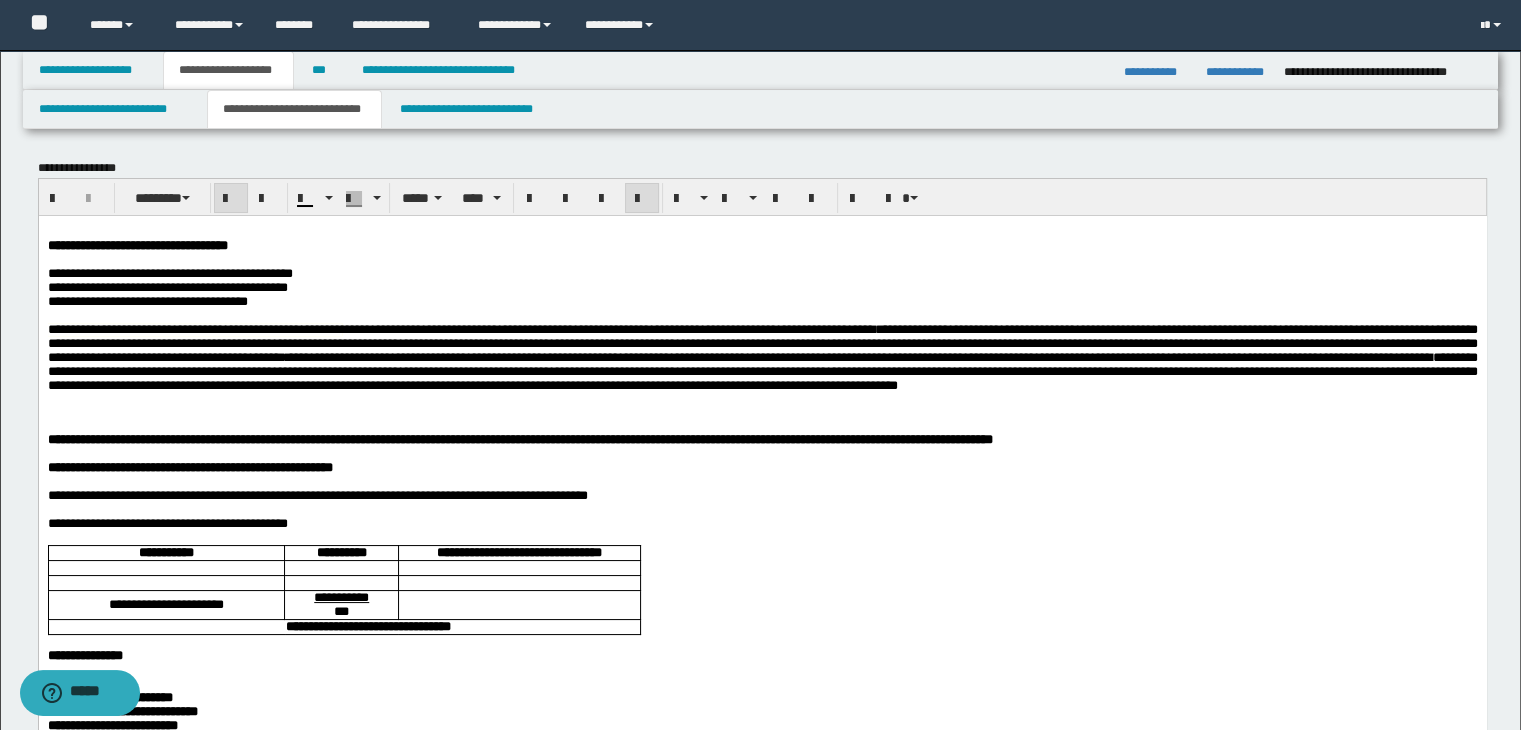 drag, startPoint x: 995, startPoint y: 643, endPoint x: 995, endPoint y: 615, distance: 28 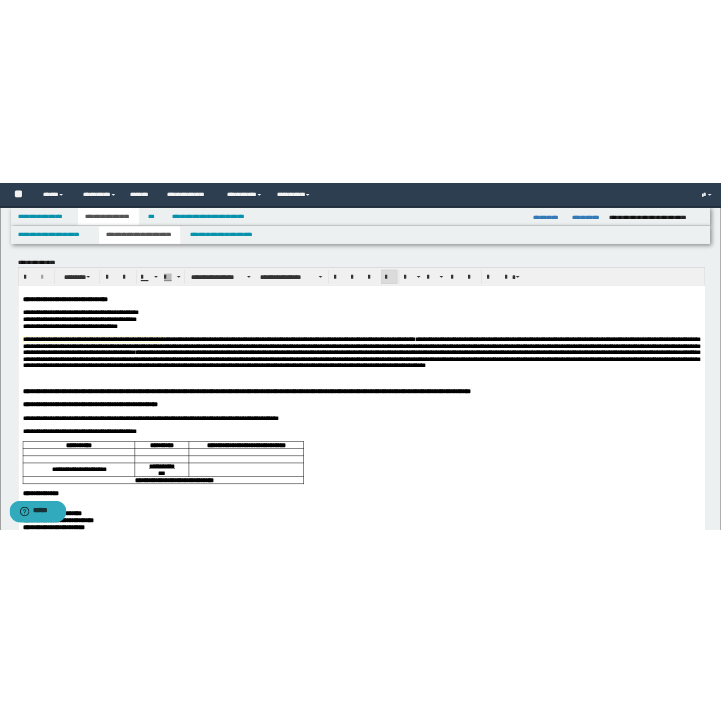 scroll, scrollTop: 300, scrollLeft: 0, axis: vertical 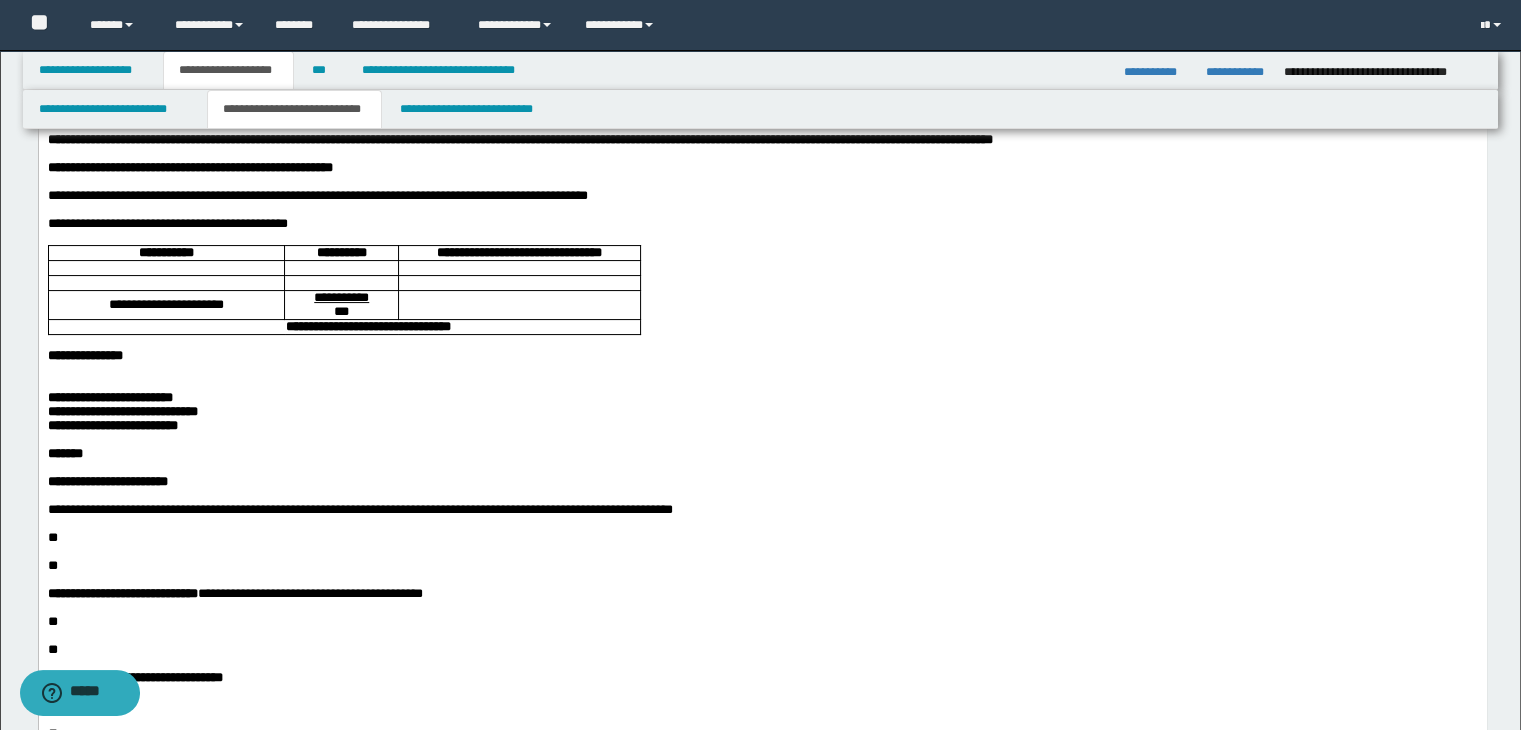 click on "**********" at bounding box center [319, 195] 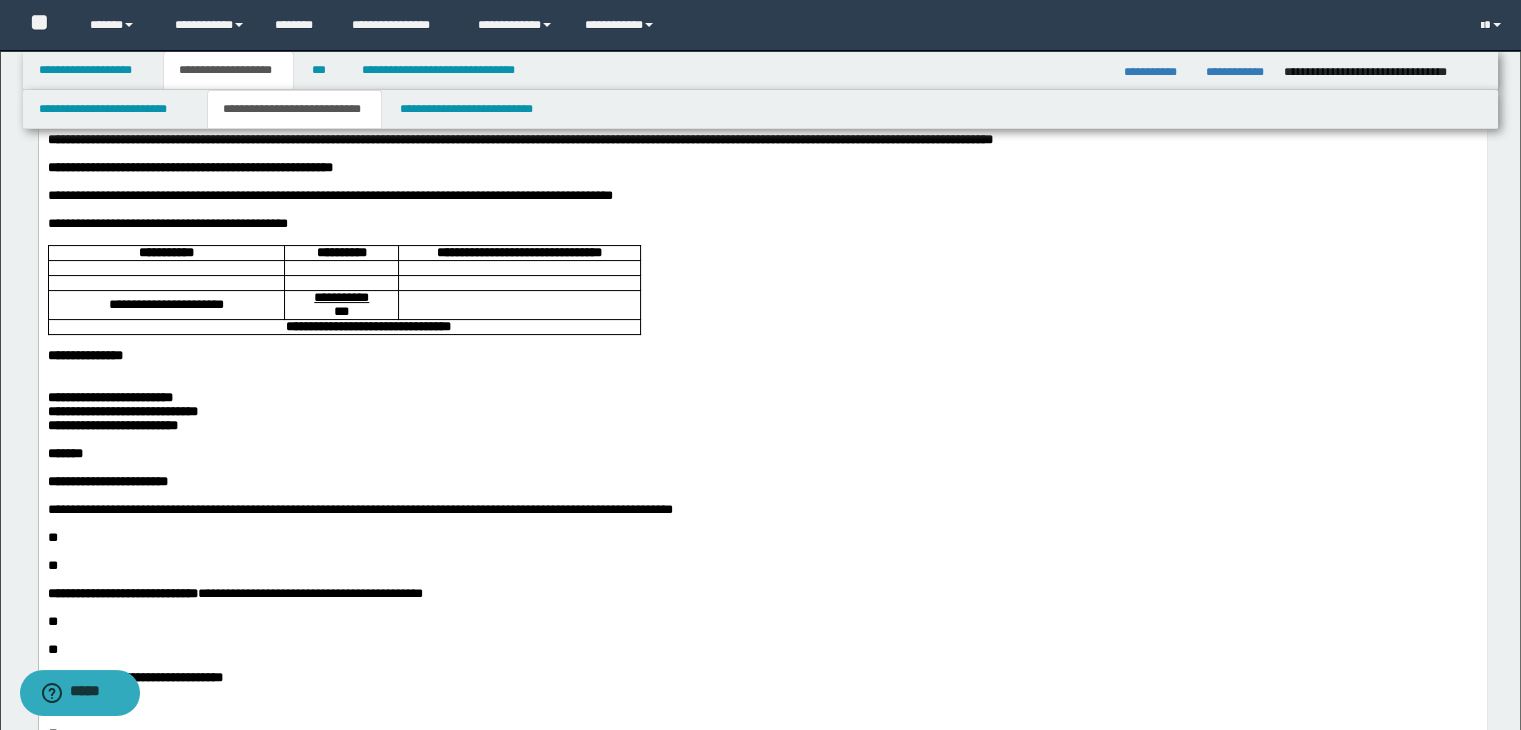 click on "**********" at bounding box center (762, 398) 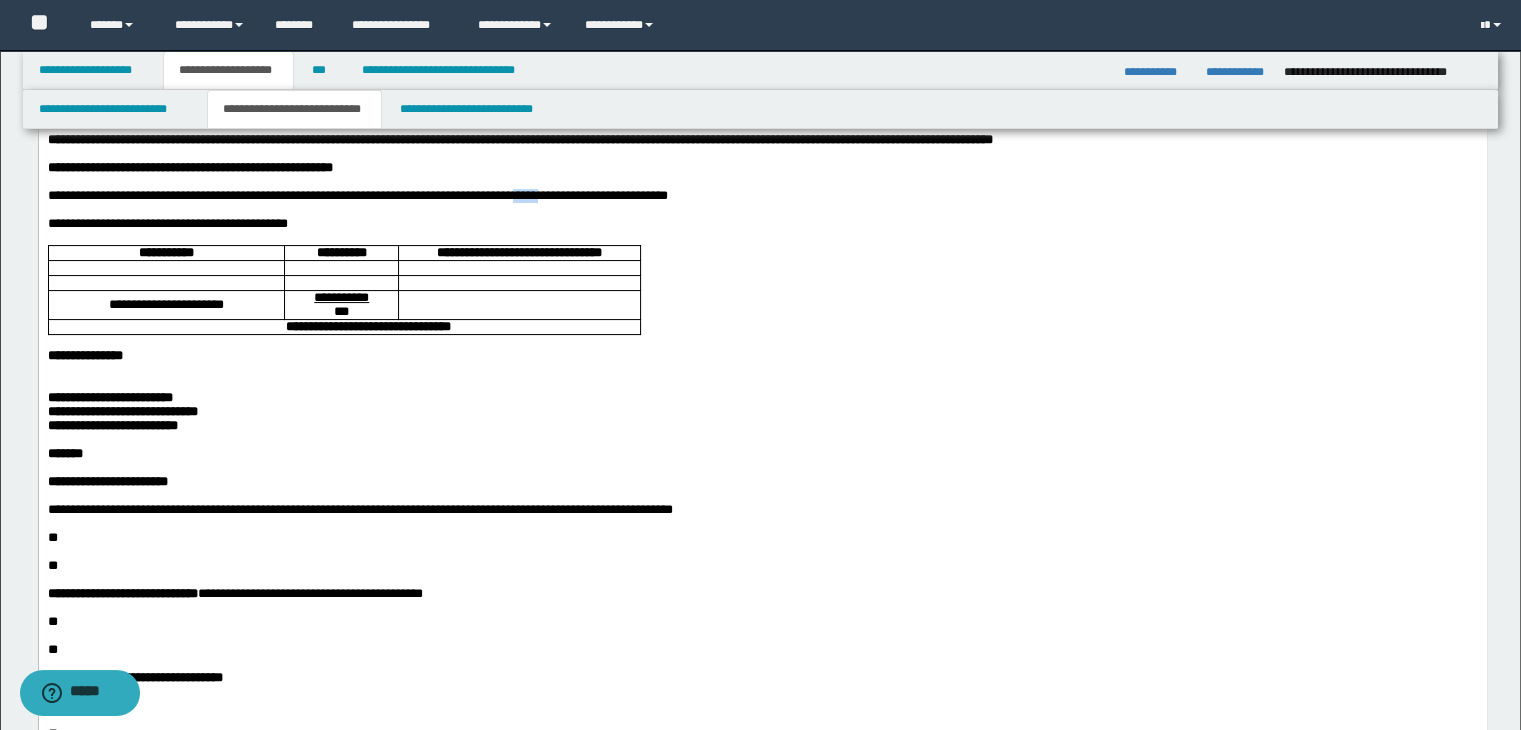 drag, startPoint x: 648, startPoint y: 222, endPoint x: 617, endPoint y: 221, distance: 31.016125 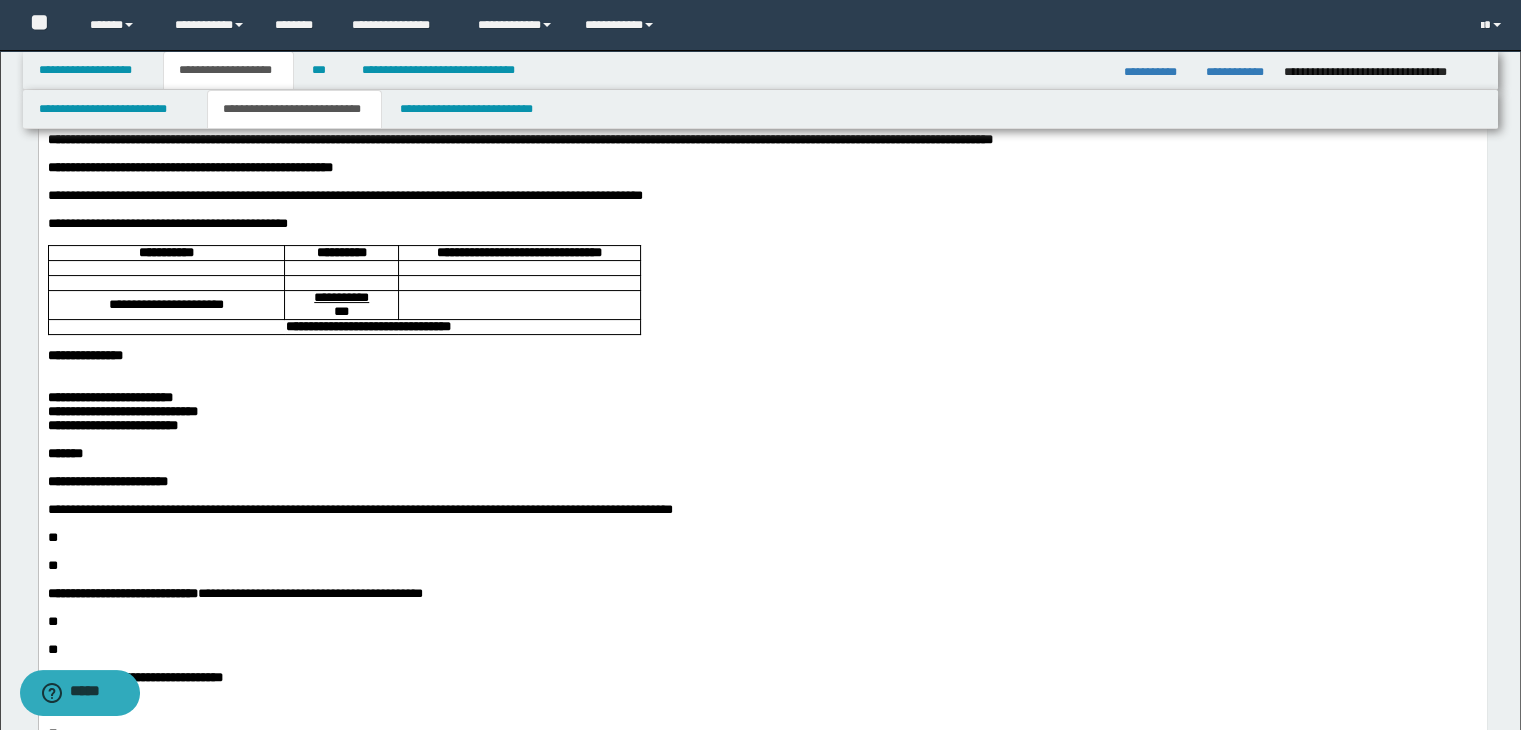 click at bounding box center [762, 342] 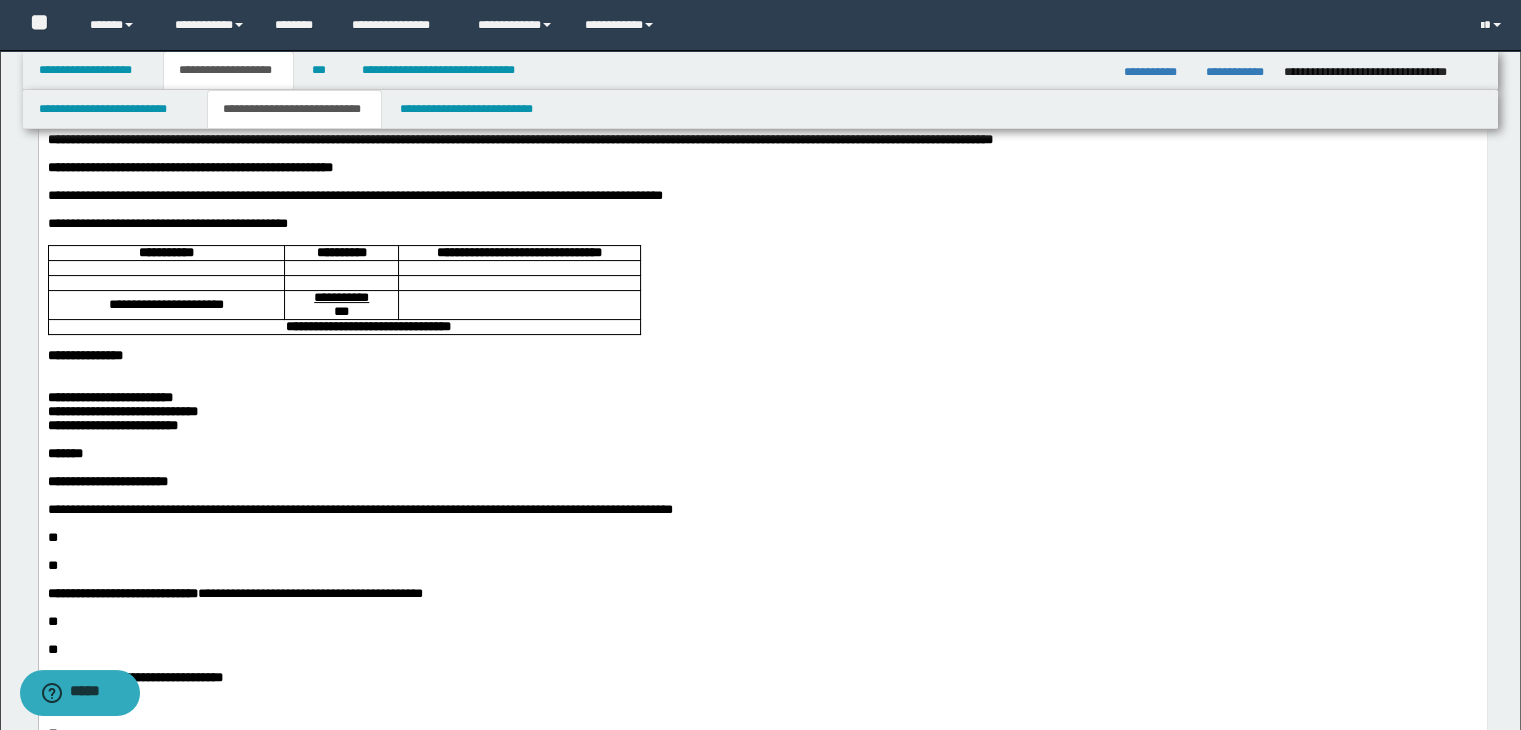 drag, startPoint x: 1299, startPoint y: 431, endPoint x: 1164, endPoint y: 394, distance: 139.97858 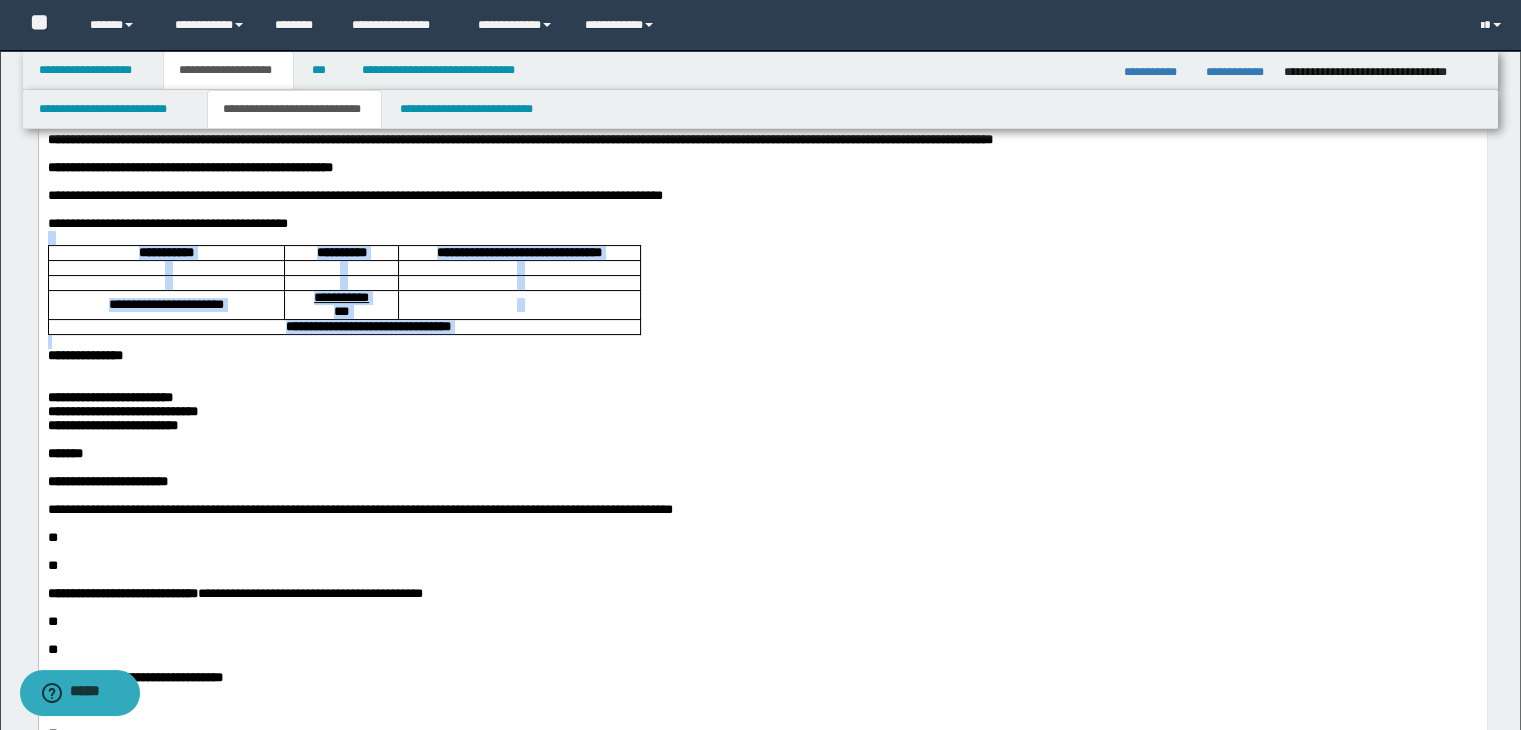 drag, startPoint x: 664, startPoint y: 378, endPoint x: 48, endPoint y: 159, distance: 653.77136 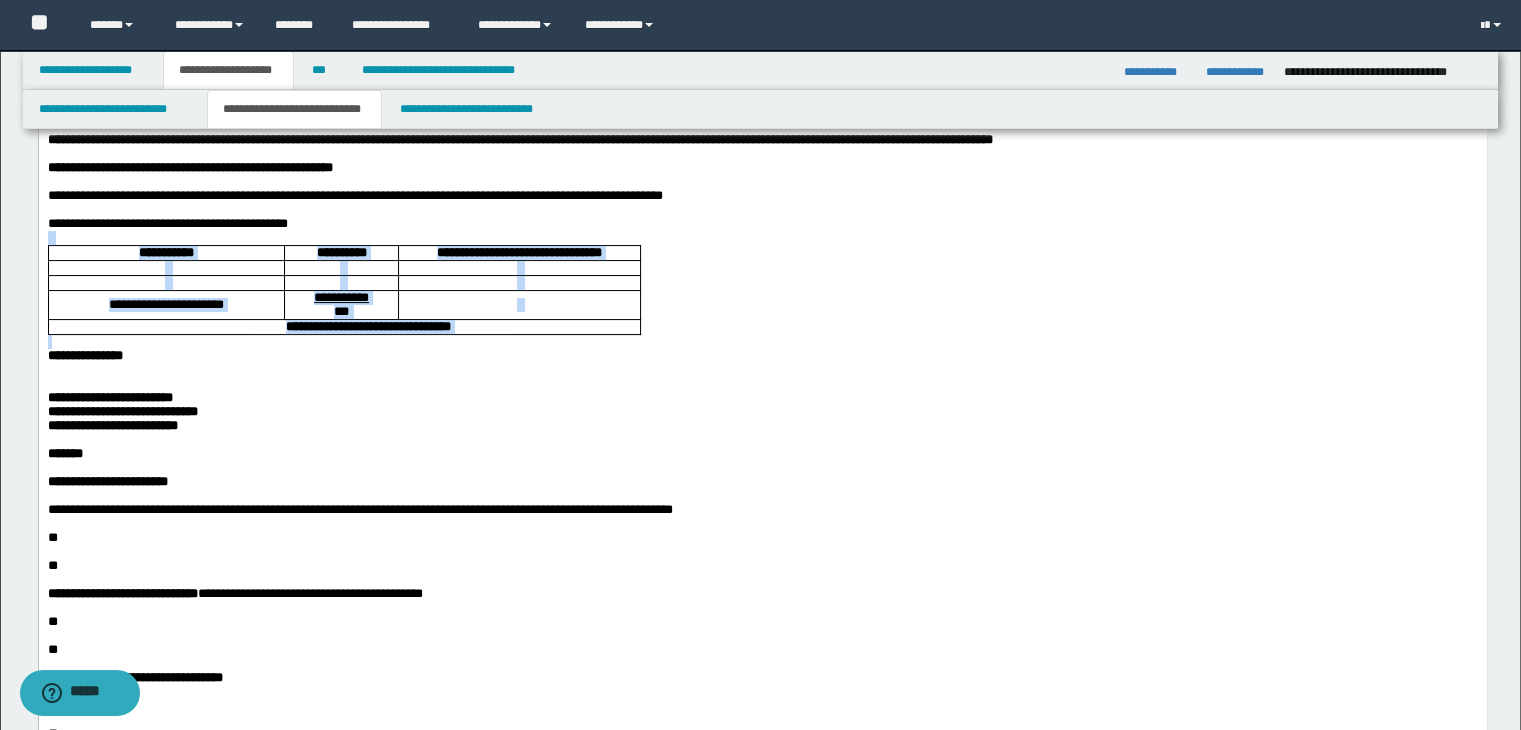 click on "**********" at bounding box center (762, 396) 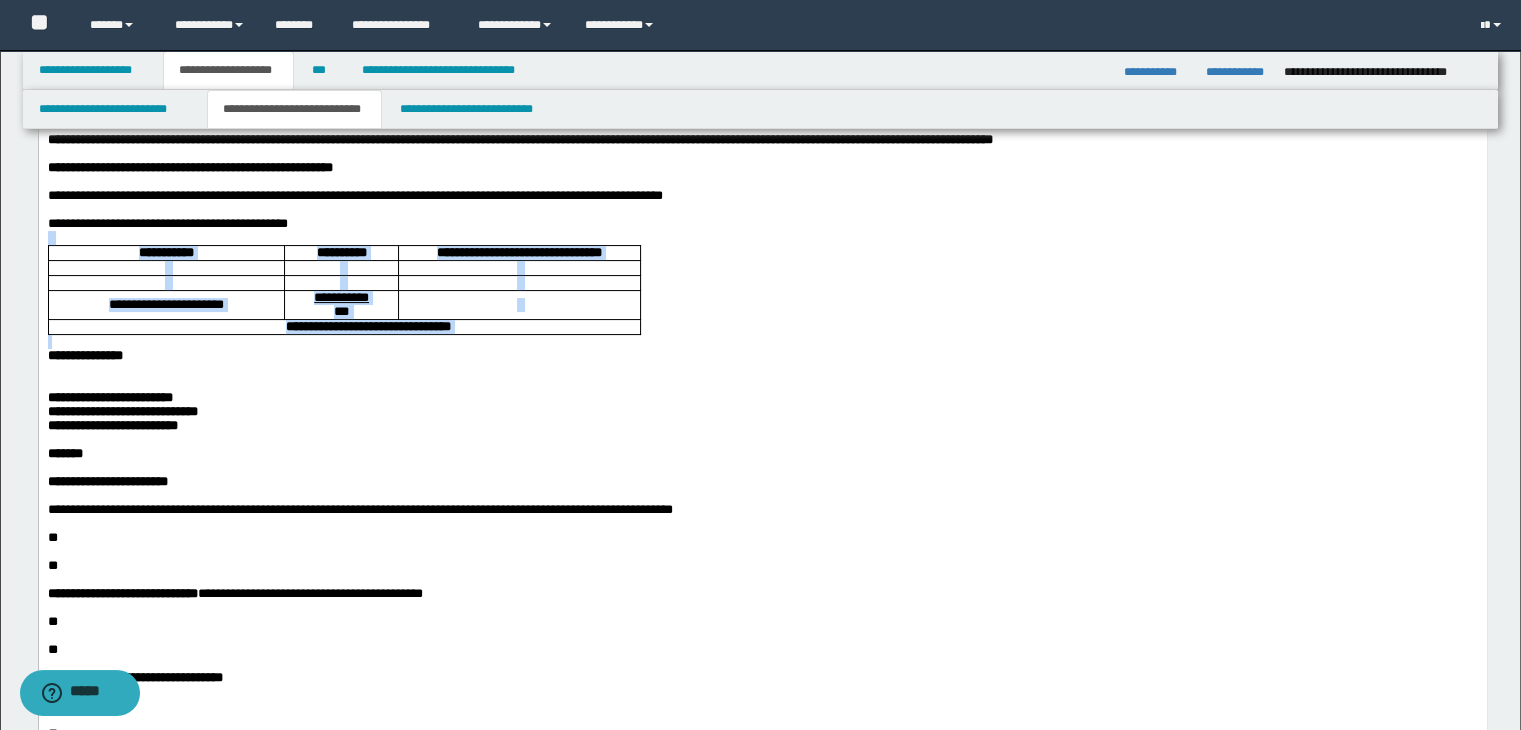 copy on "**********" 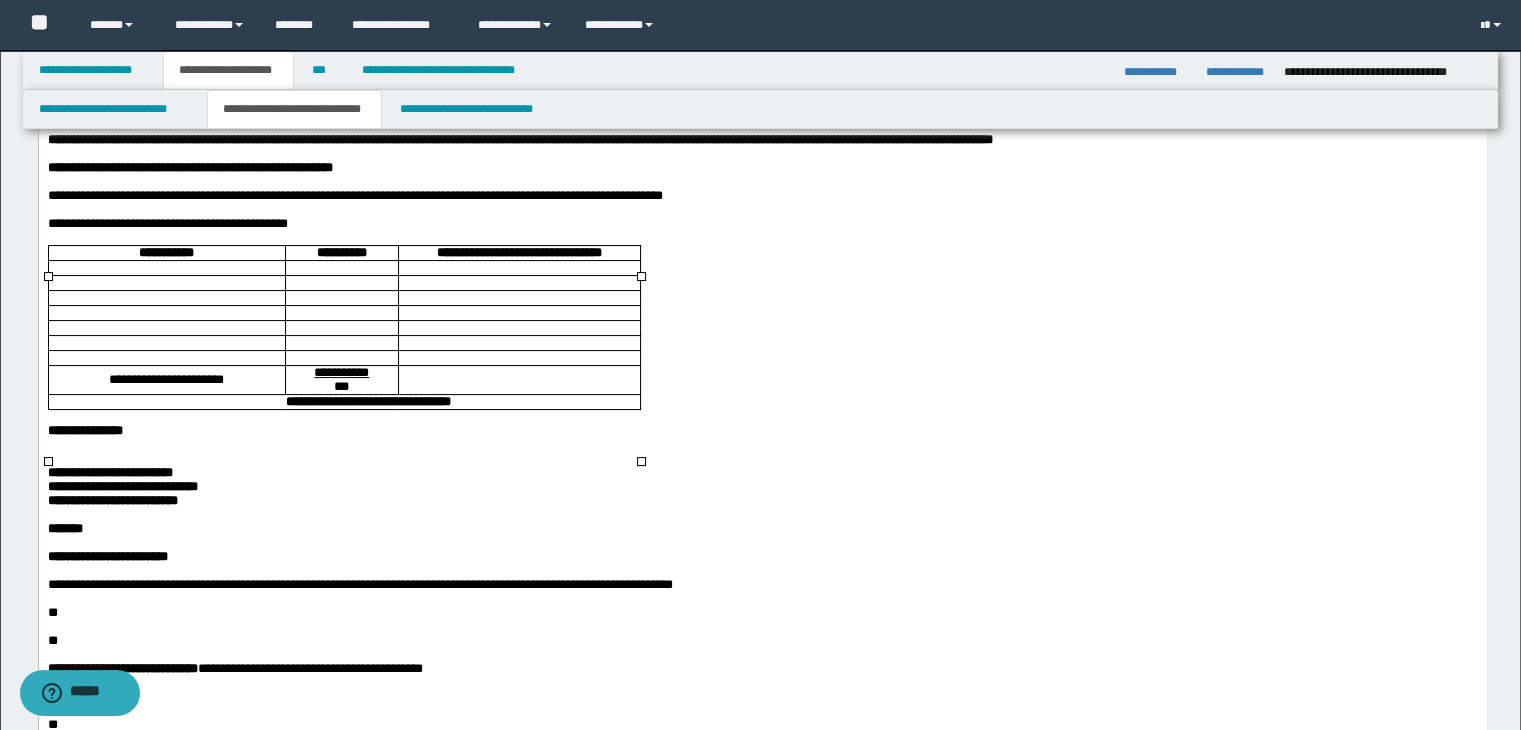 click at bounding box center [518, 268] 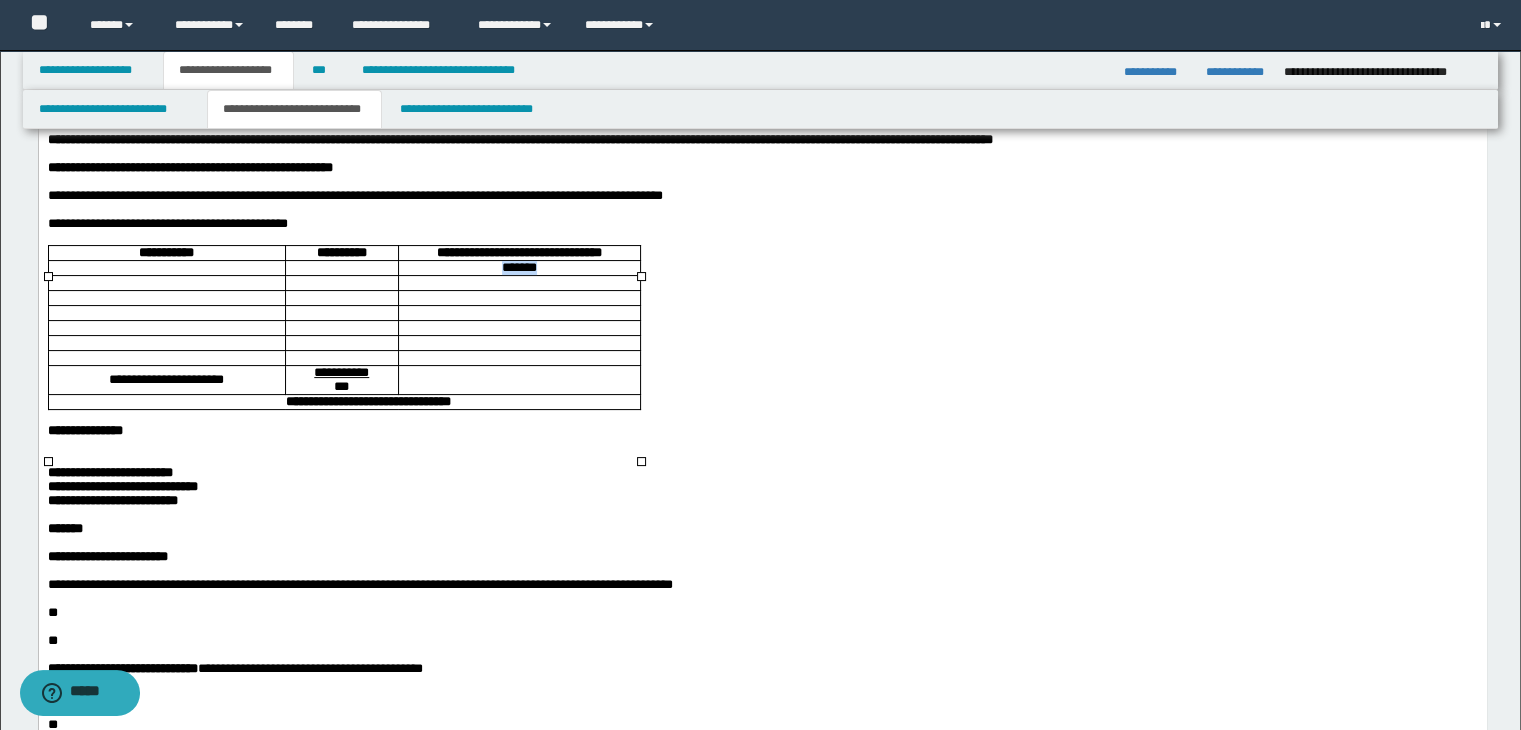 drag, startPoint x: 547, startPoint y: 303, endPoint x: 495, endPoint y: 295, distance: 52.611786 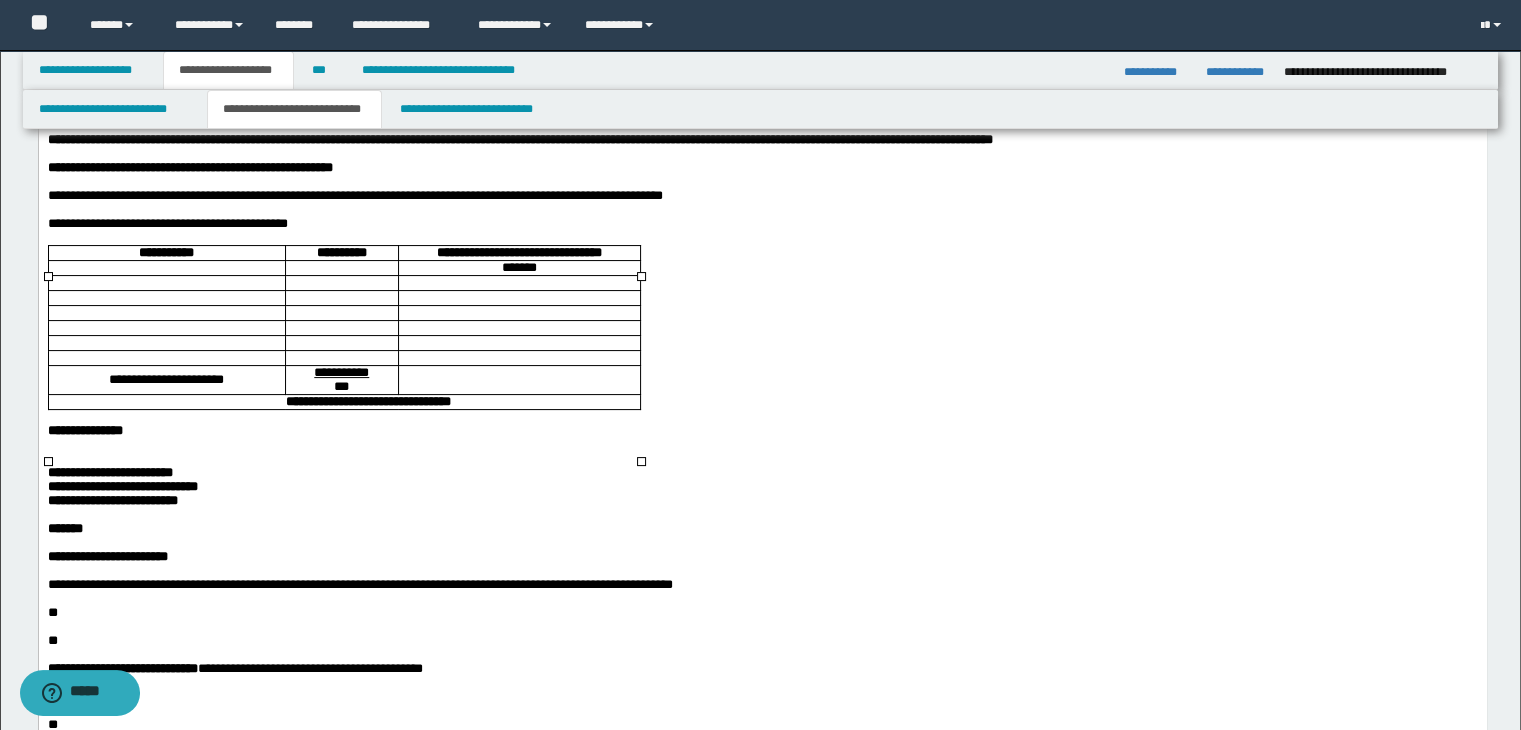 click at bounding box center (518, 283) 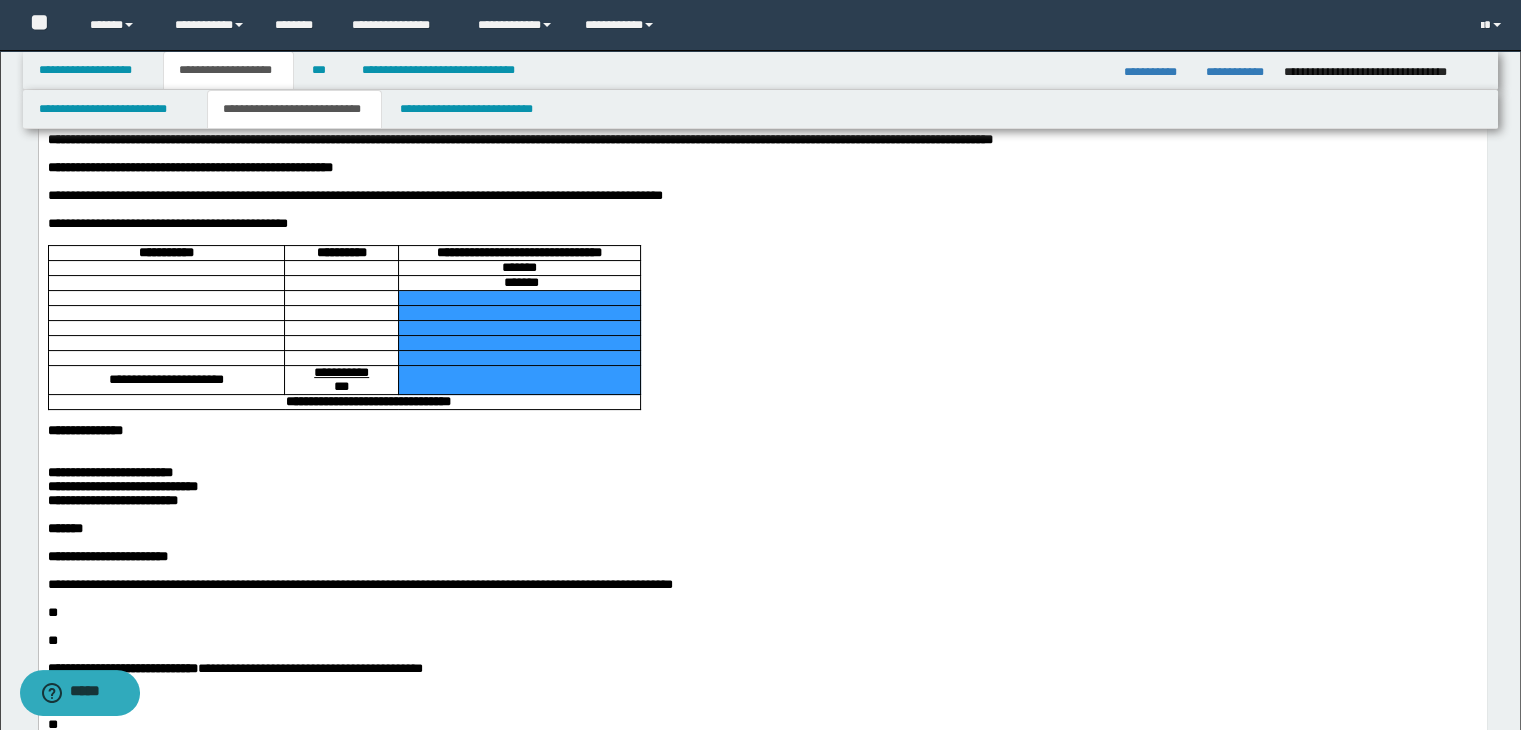 drag, startPoint x: 506, startPoint y: 339, endPoint x: 467, endPoint y: 303, distance: 53.075417 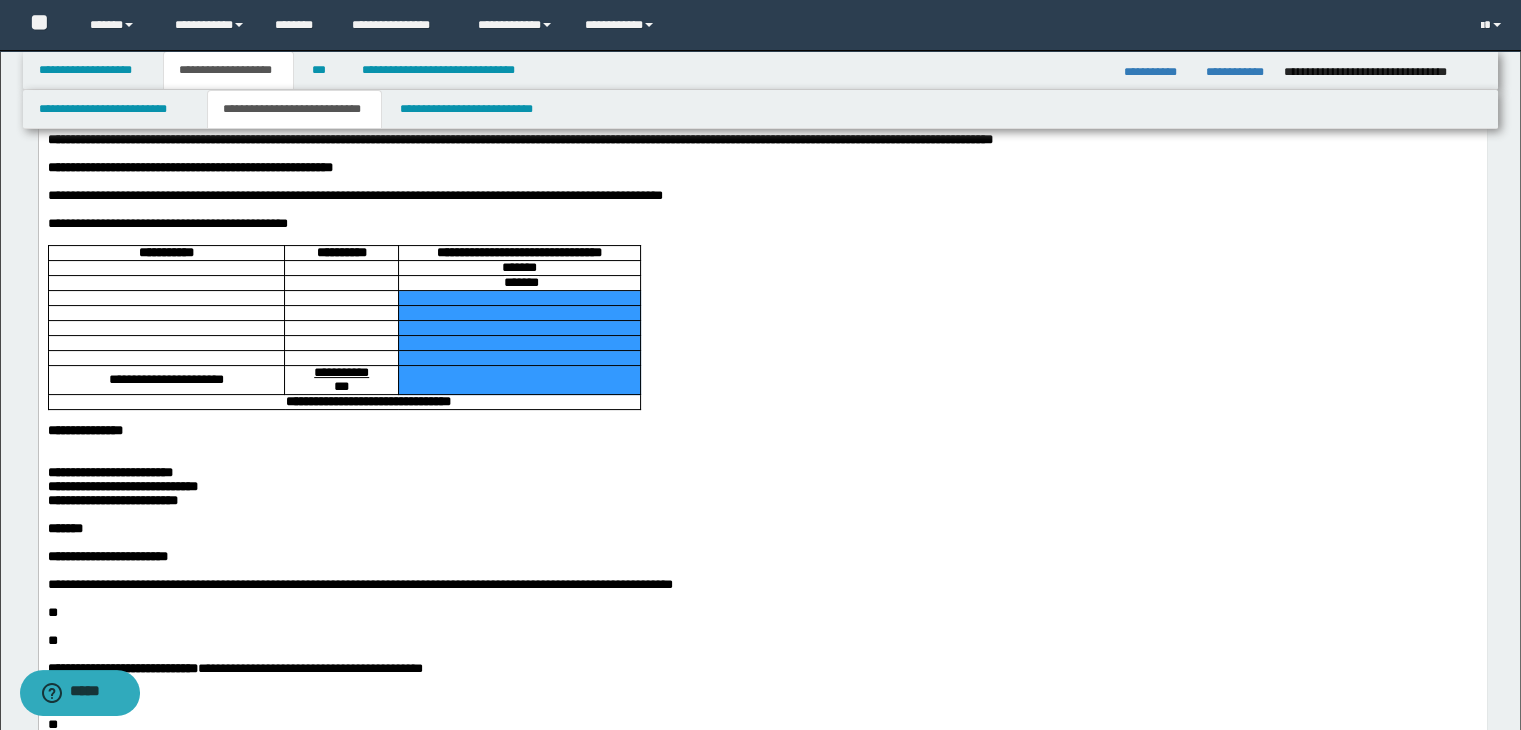 click on "**********" at bounding box center [344, 328] 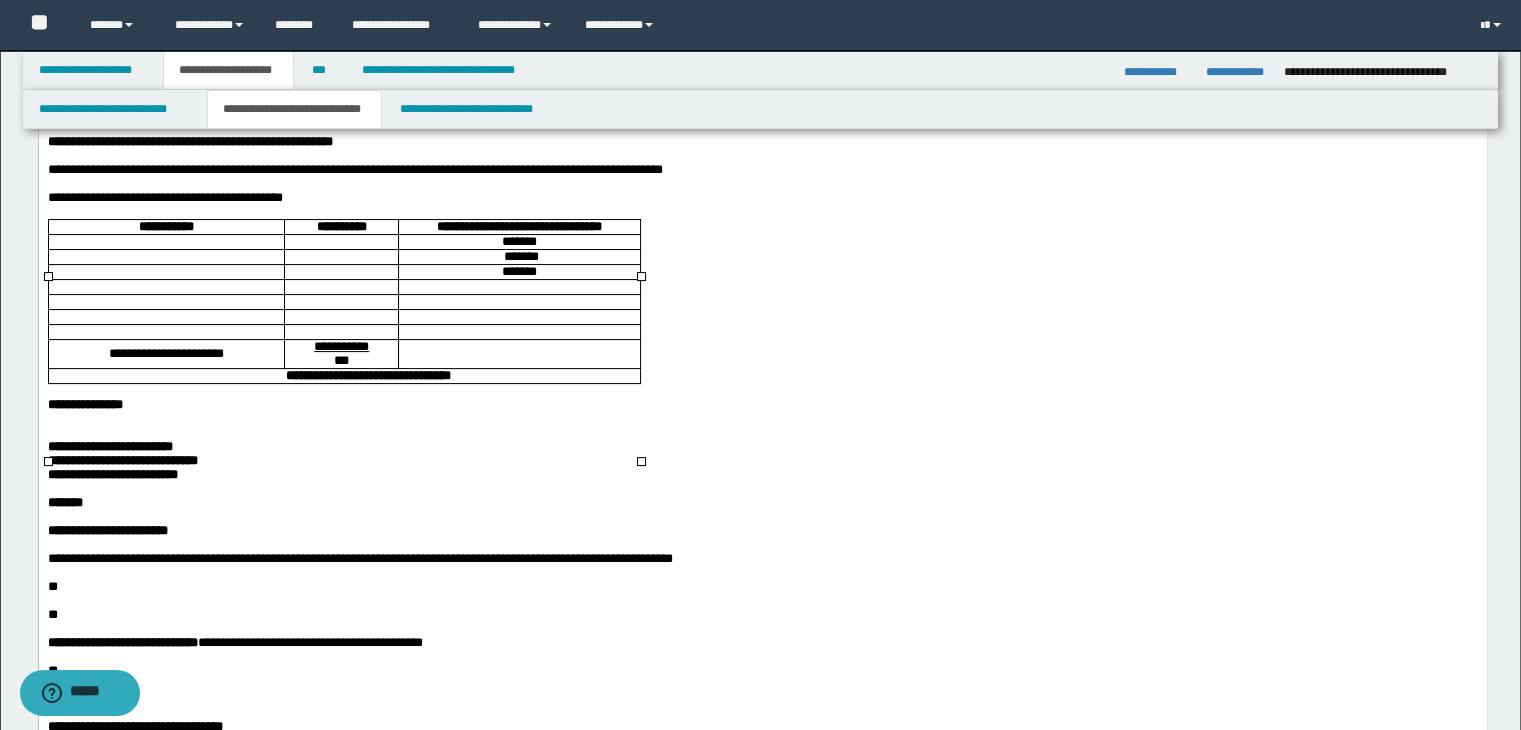 click at bounding box center [518, 287] 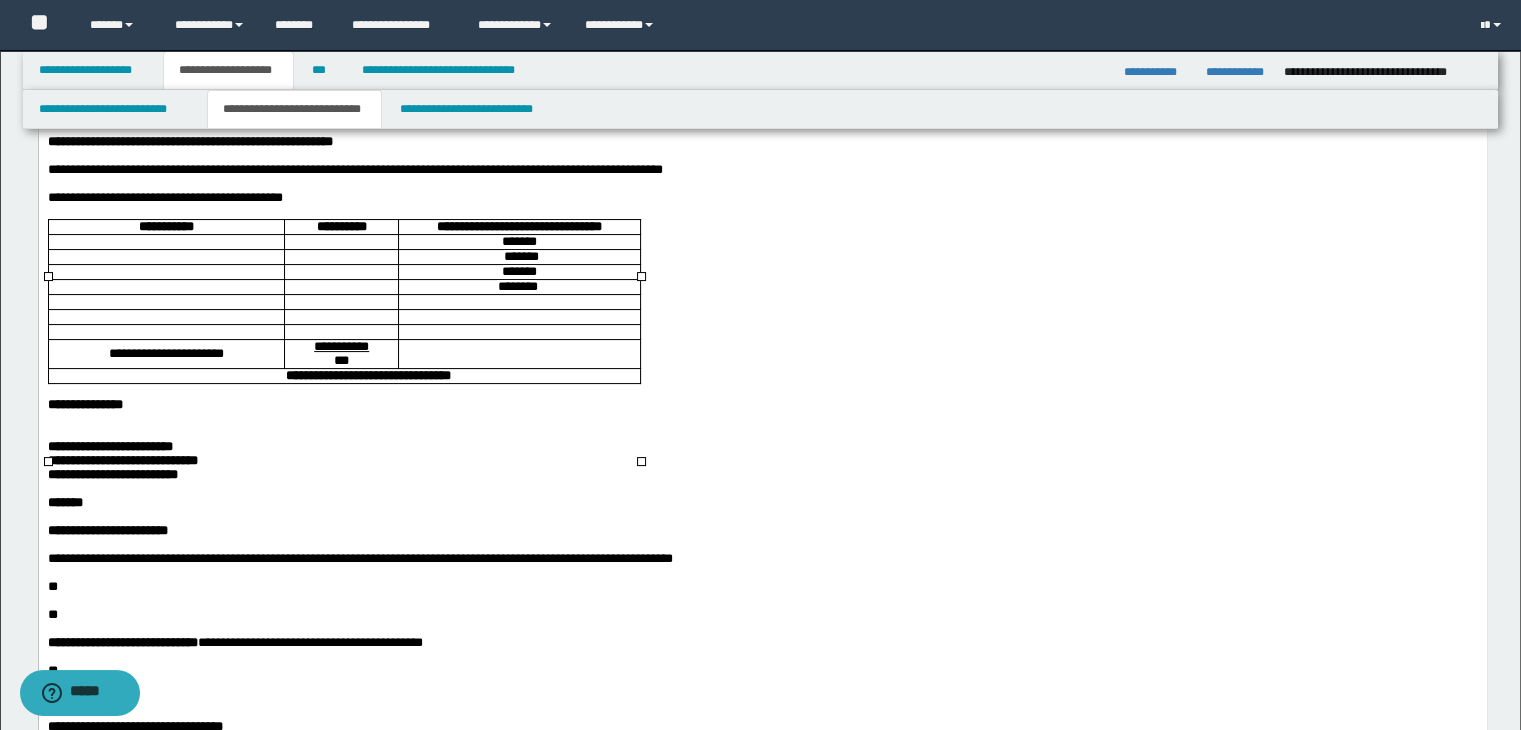 click at bounding box center (518, 302) 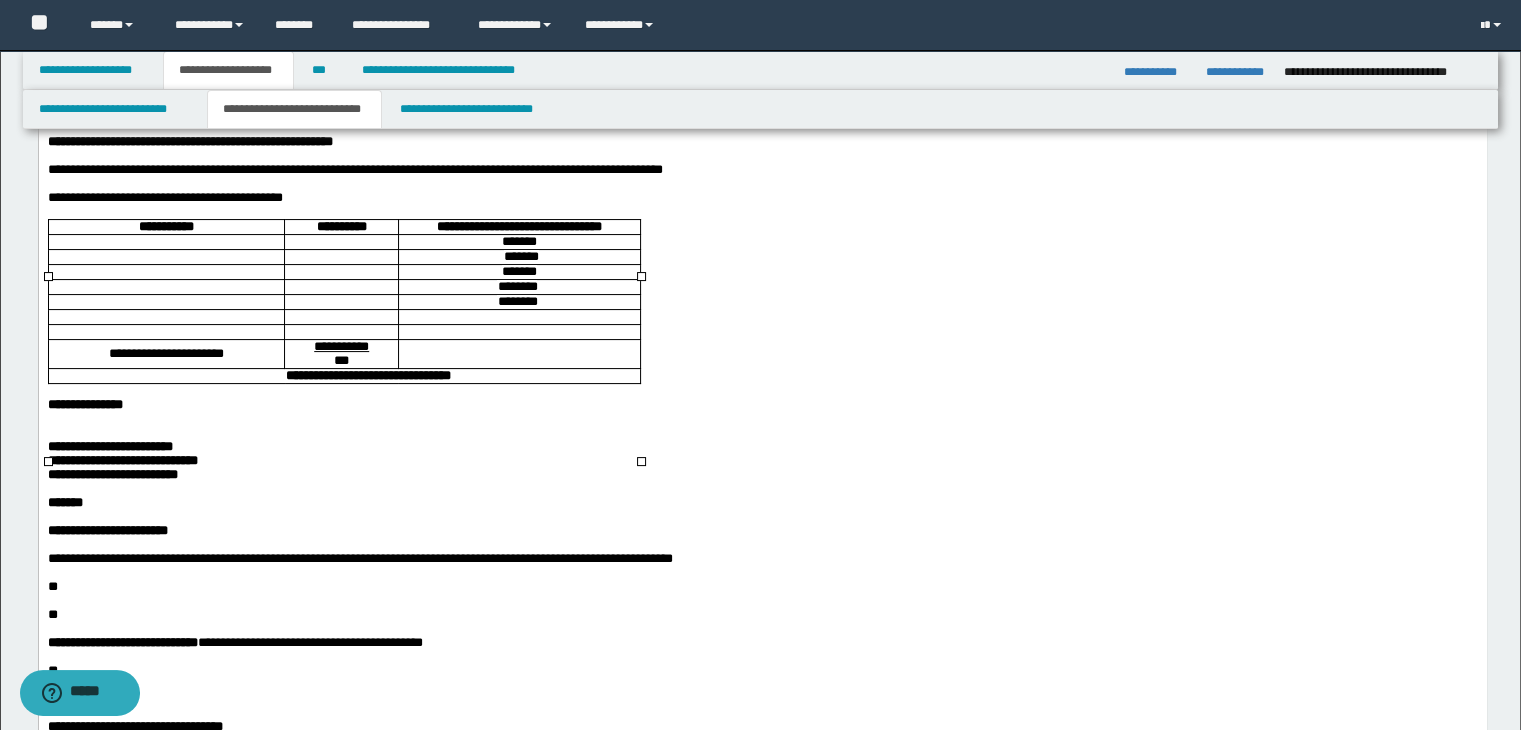 click at bounding box center (518, 317) 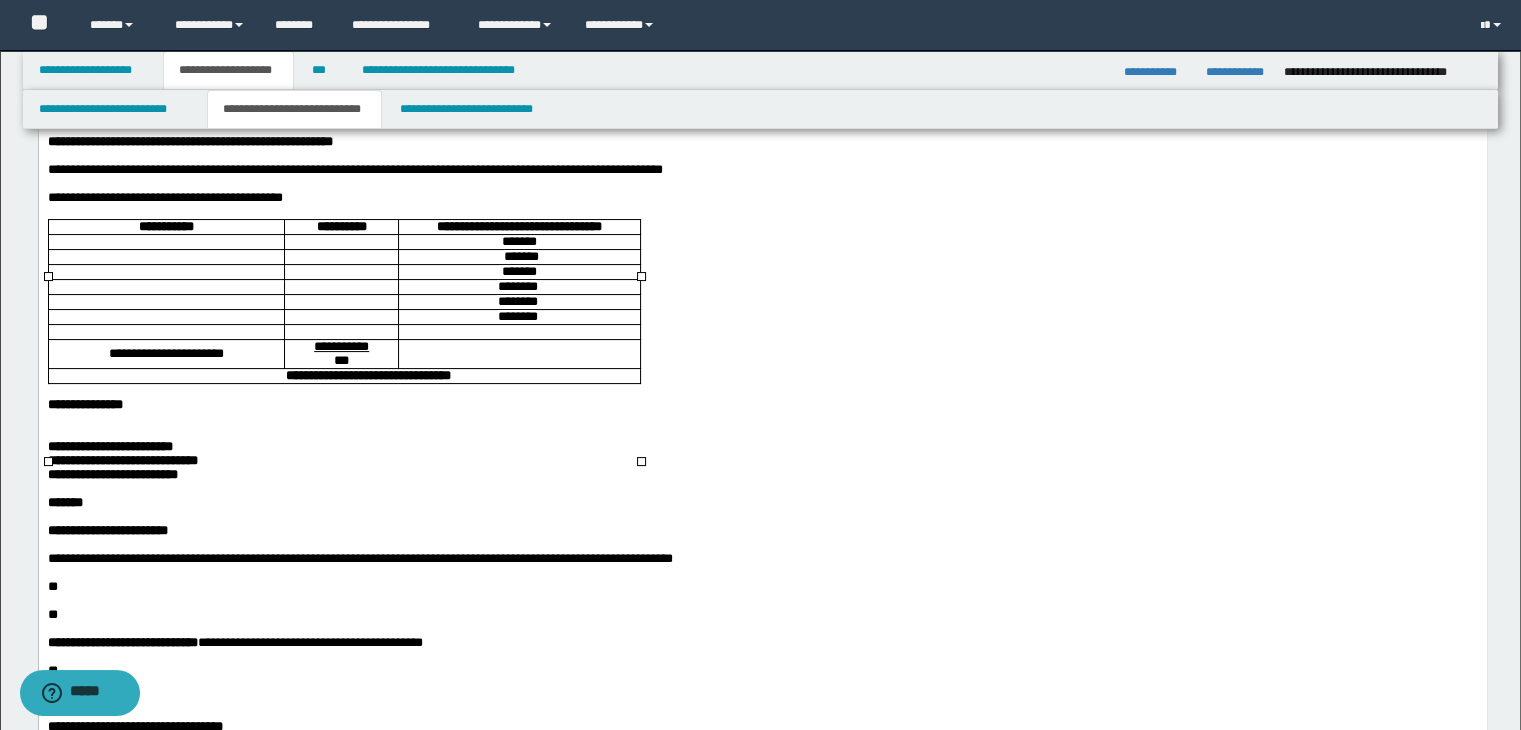 click at bounding box center [518, 332] 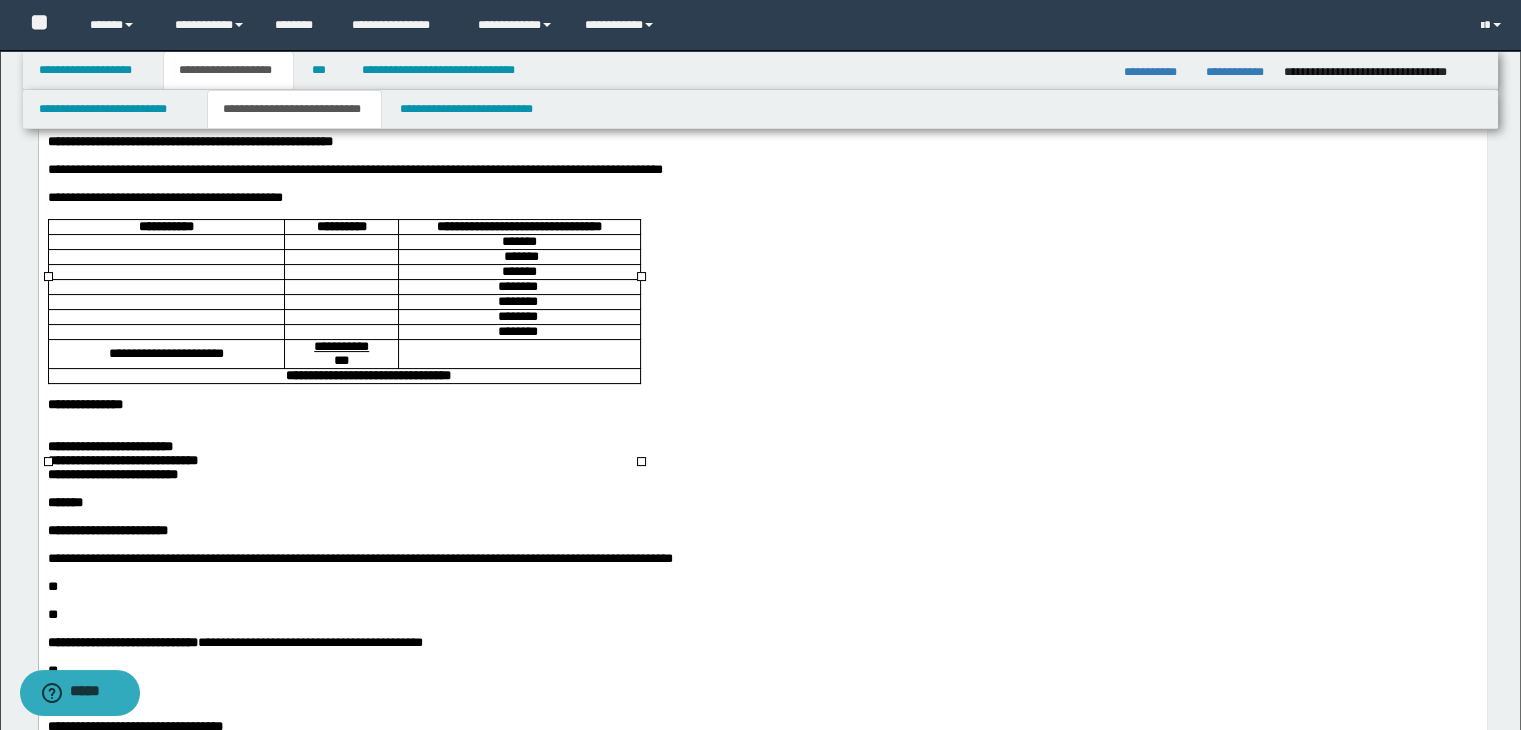 click at bounding box center [340, 242] 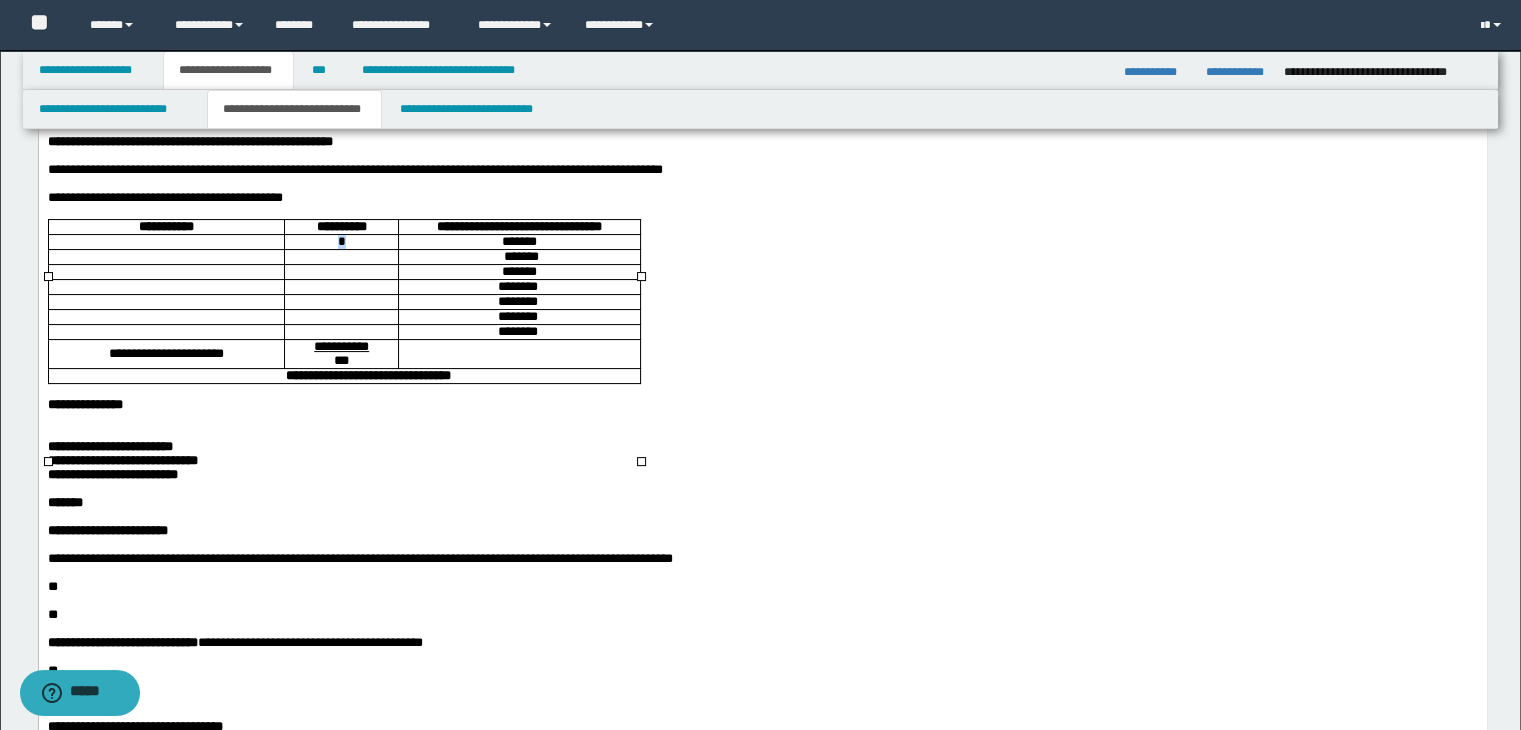 drag, startPoint x: 355, startPoint y: 303, endPoint x: 334, endPoint y: 298, distance: 21.587032 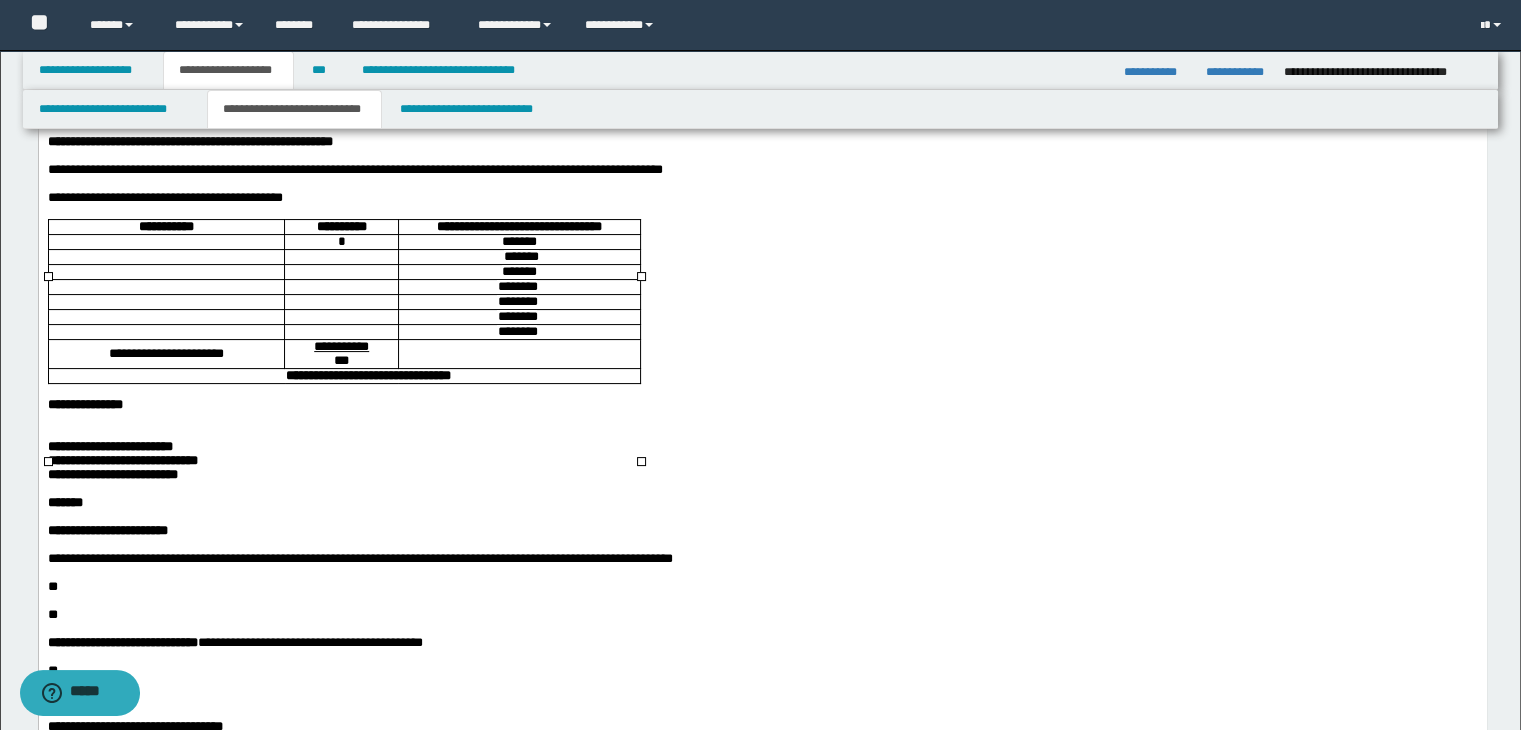 click at bounding box center [340, 257] 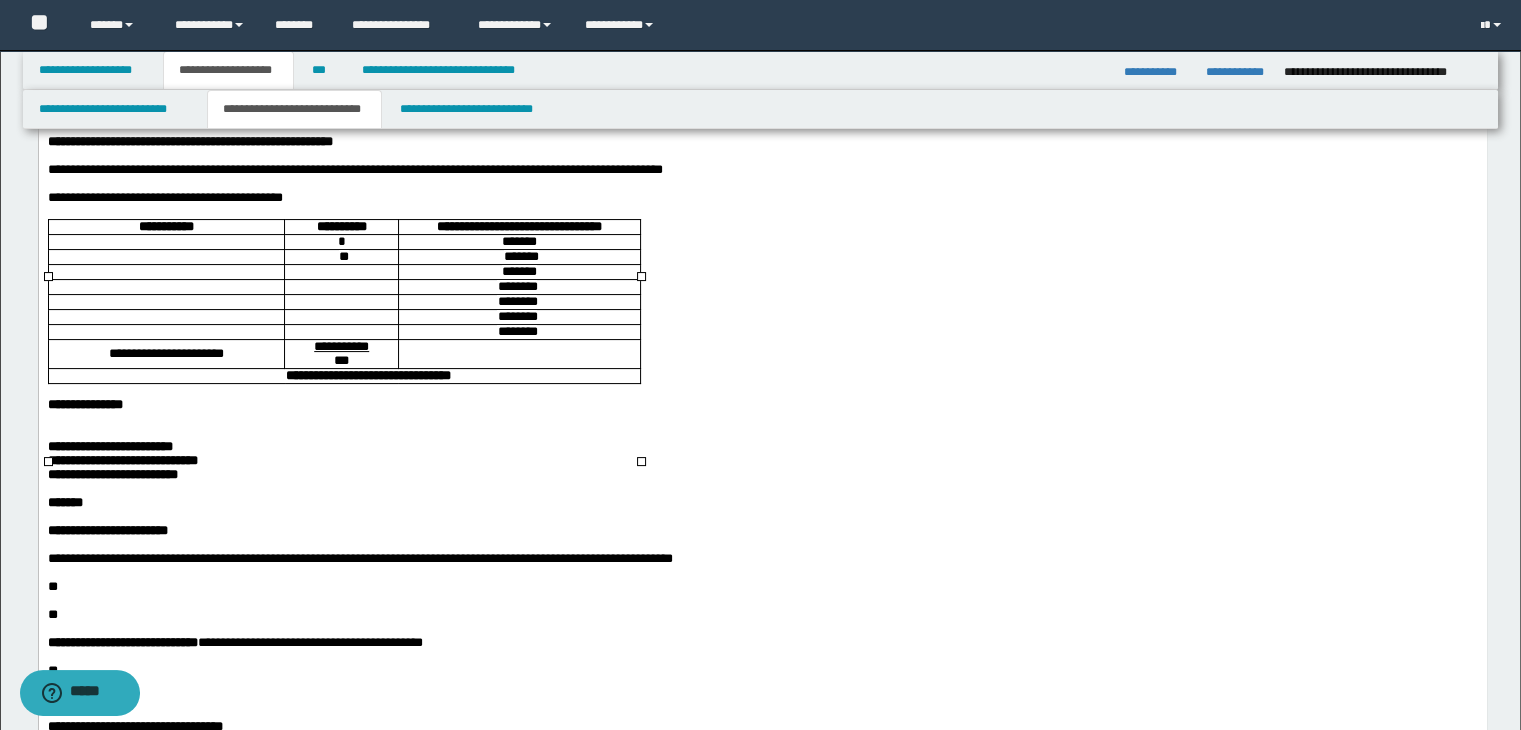 click at bounding box center (340, 272) 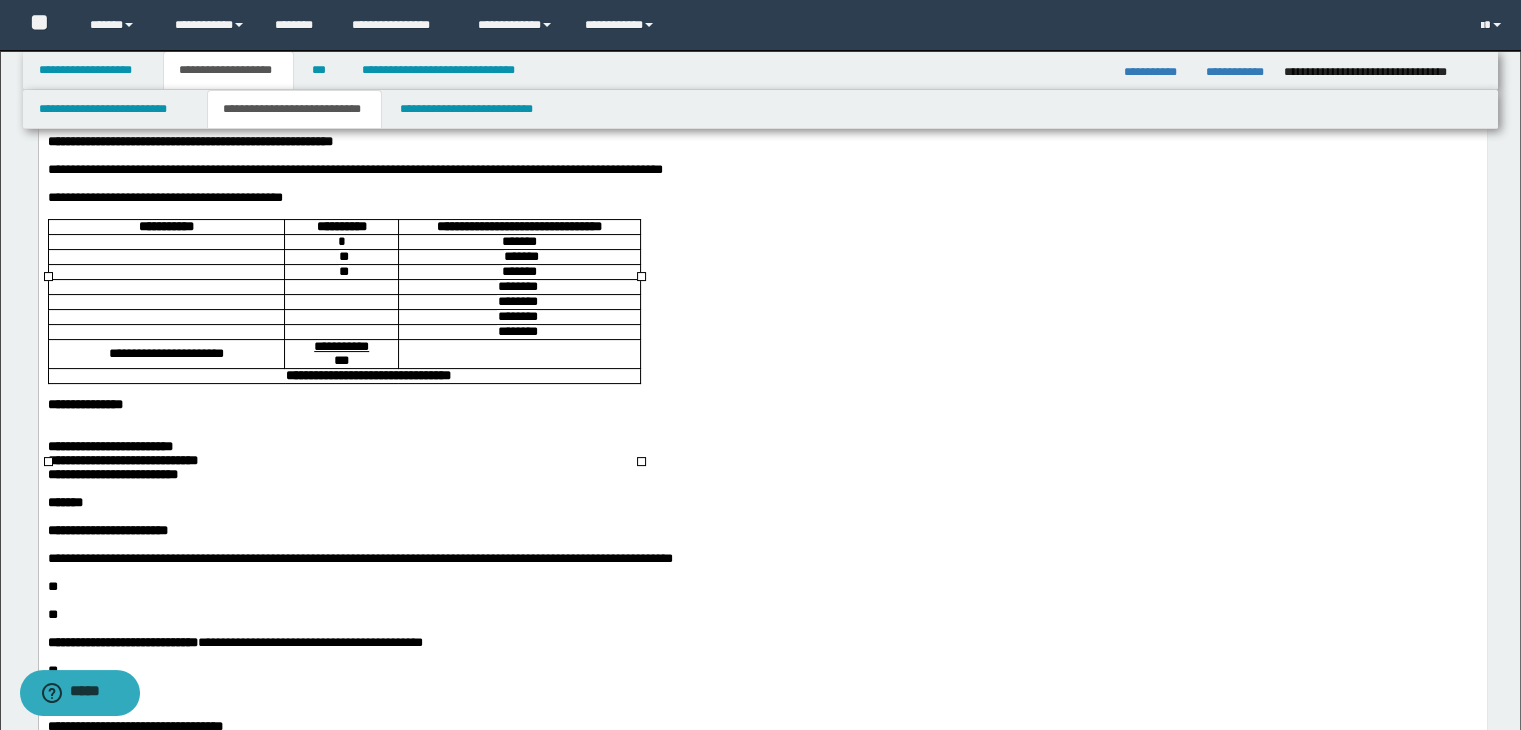 click at bounding box center (341, 286) 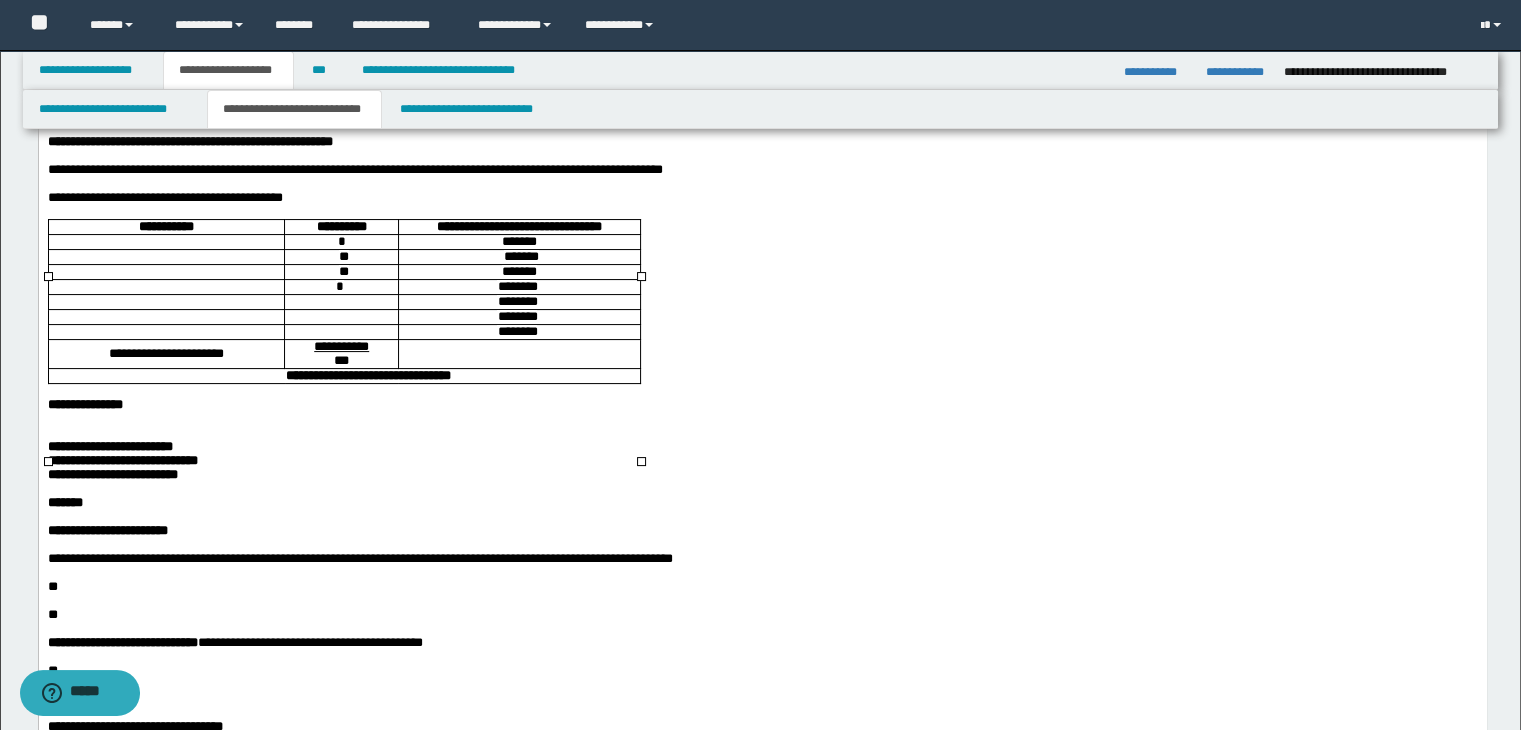 click at bounding box center (340, 302) 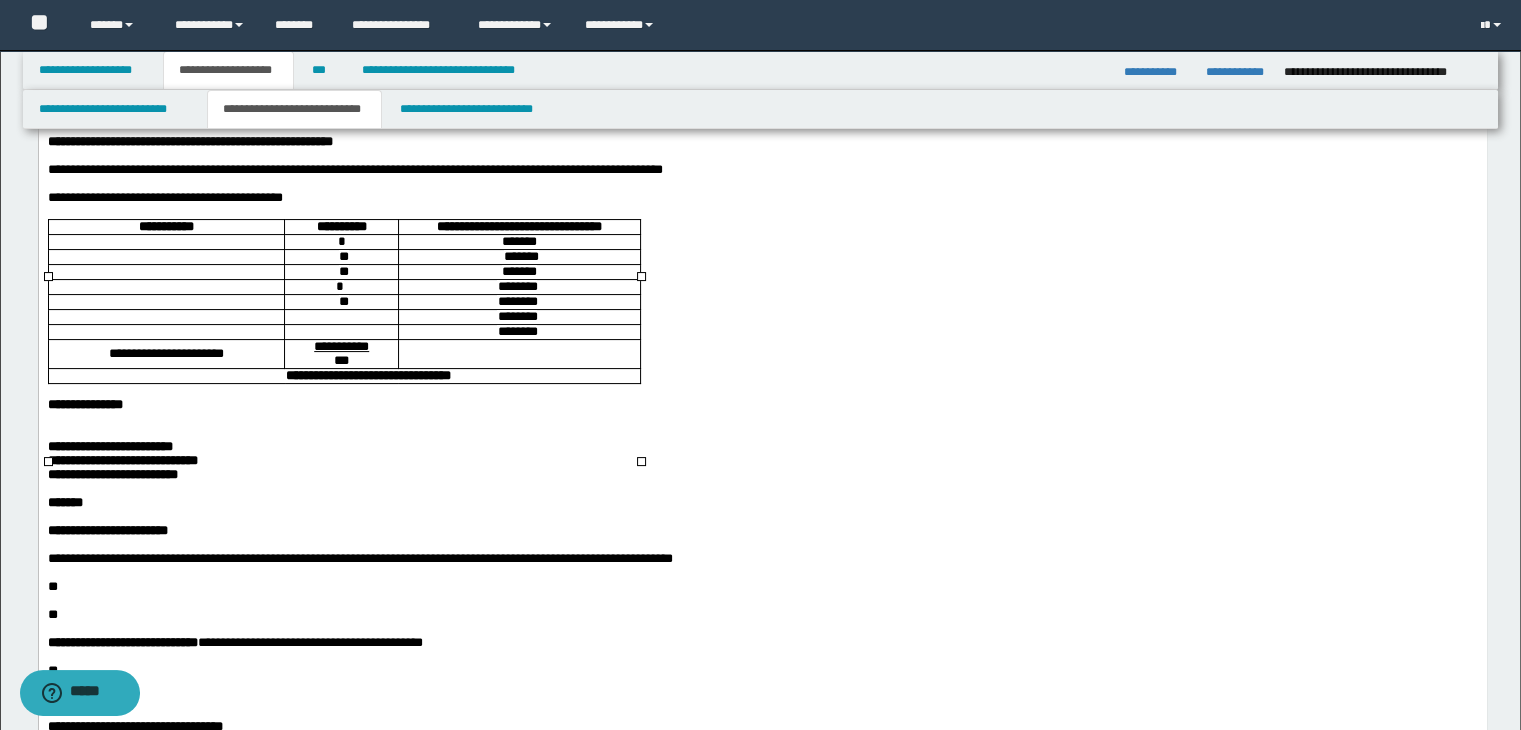 click at bounding box center [340, 317] 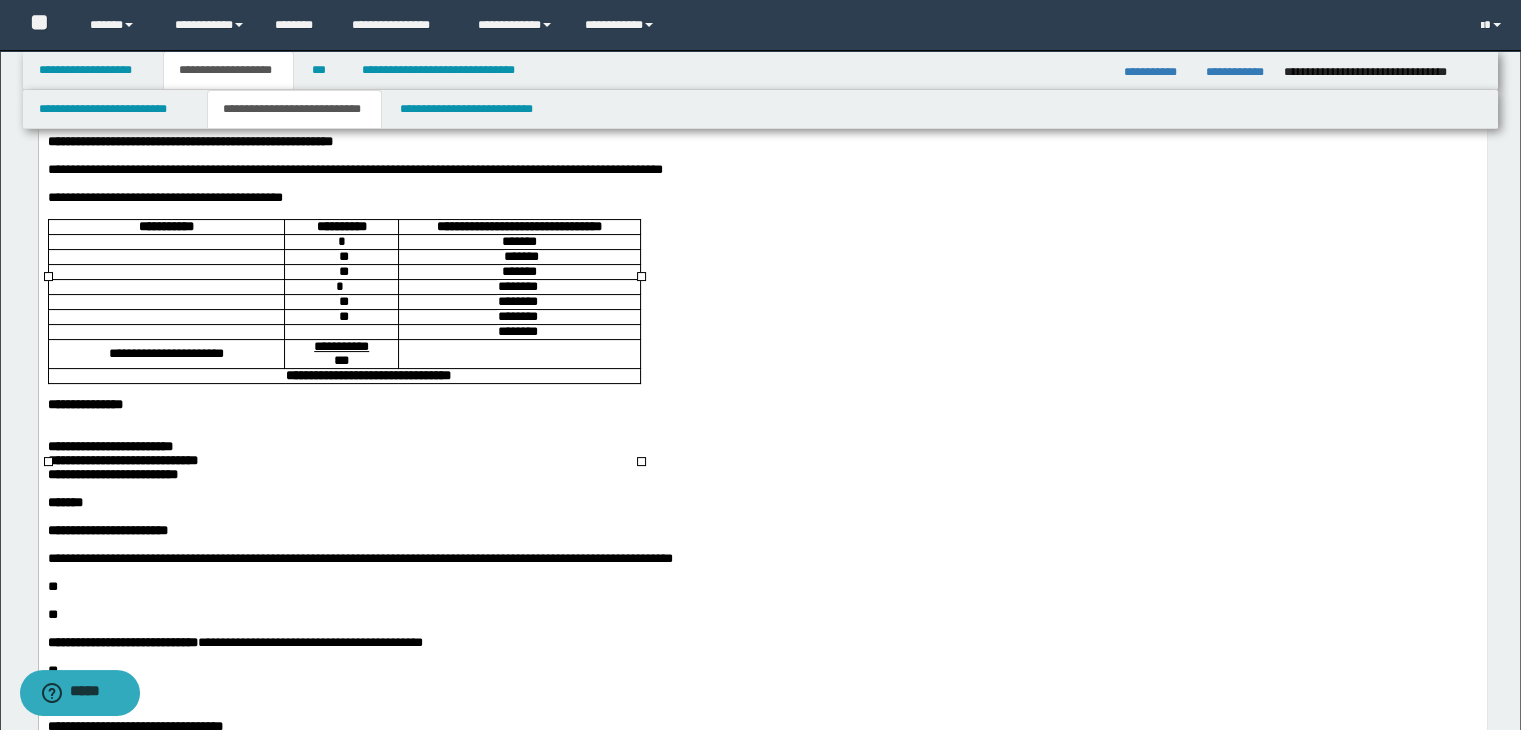 click at bounding box center [340, 332] 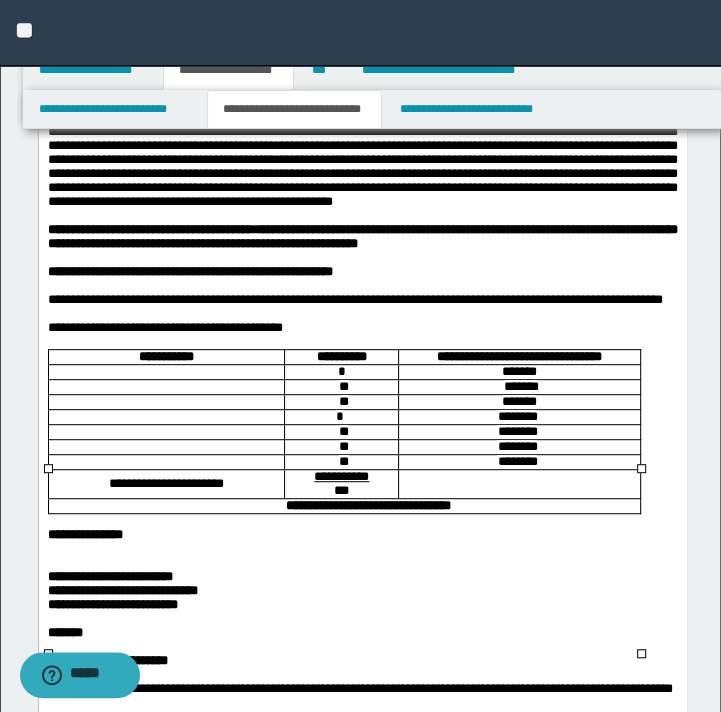 click at bounding box center (165, 372) 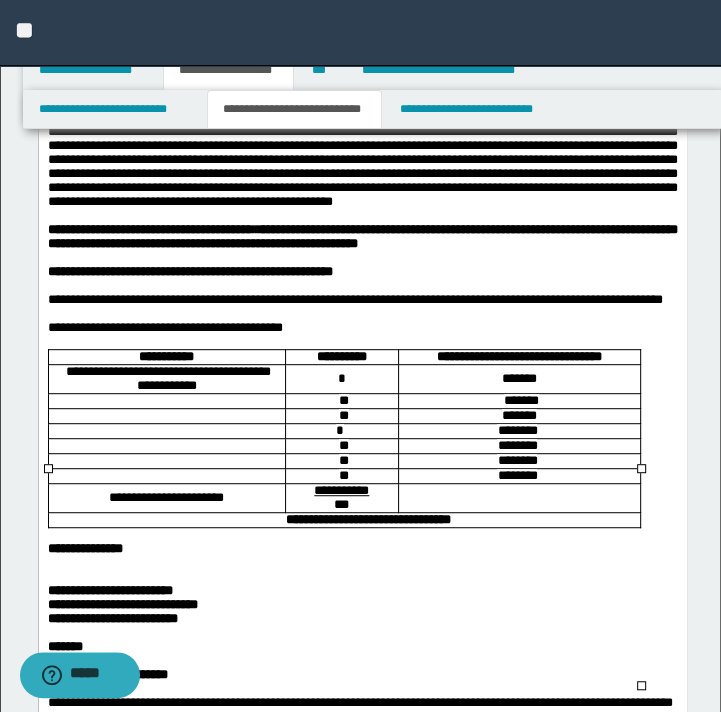 click on "**********" at bounding box center (165, 378) 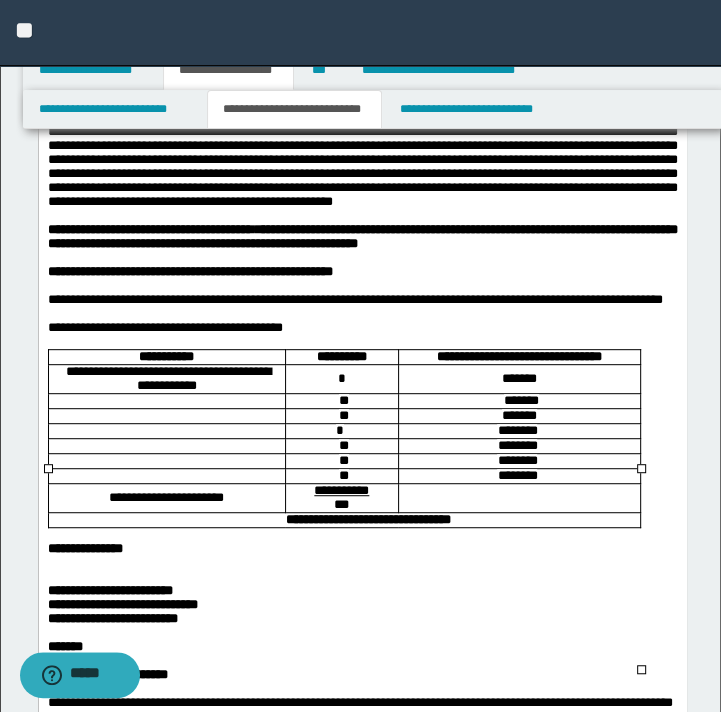 click on "*" at bounding box center (340, 379) 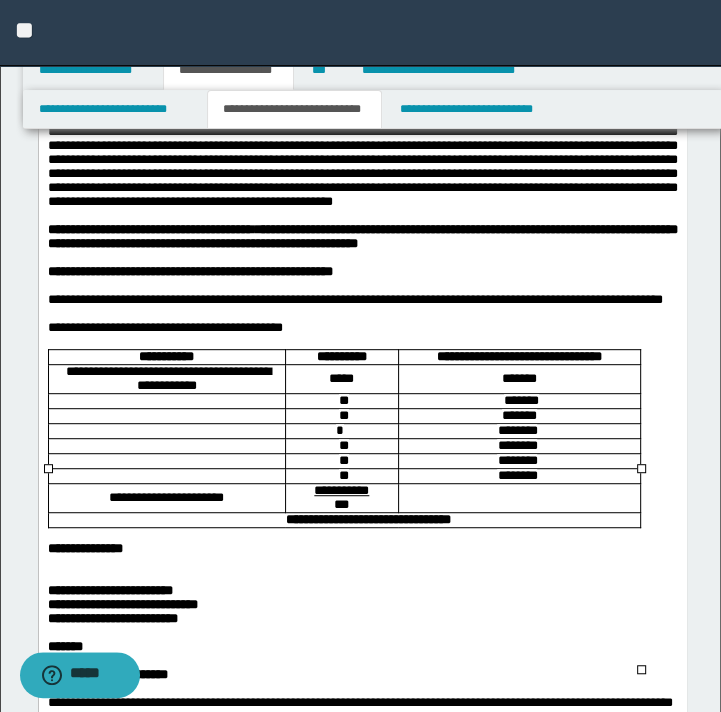 click at bounding box center (166, 400) 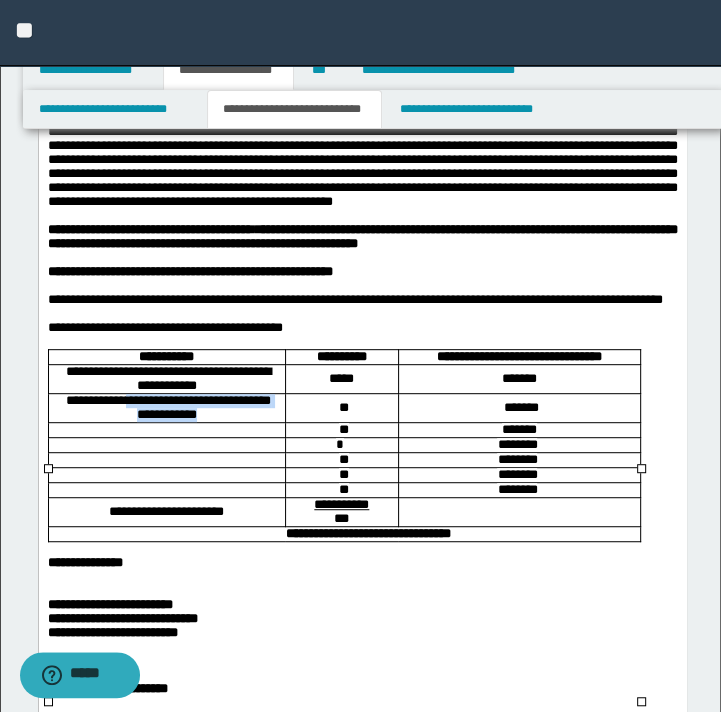 drag, startPoint x: 175, startPoint y: 568, endPoint x: 154, endPoint y: 530, distance: 43.416588 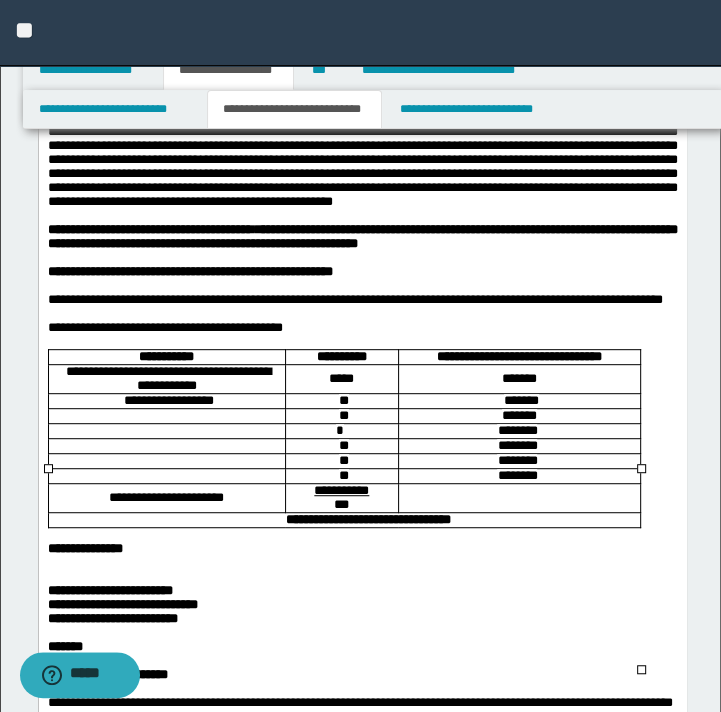 click on "**********" at bounding box center (166, 400) 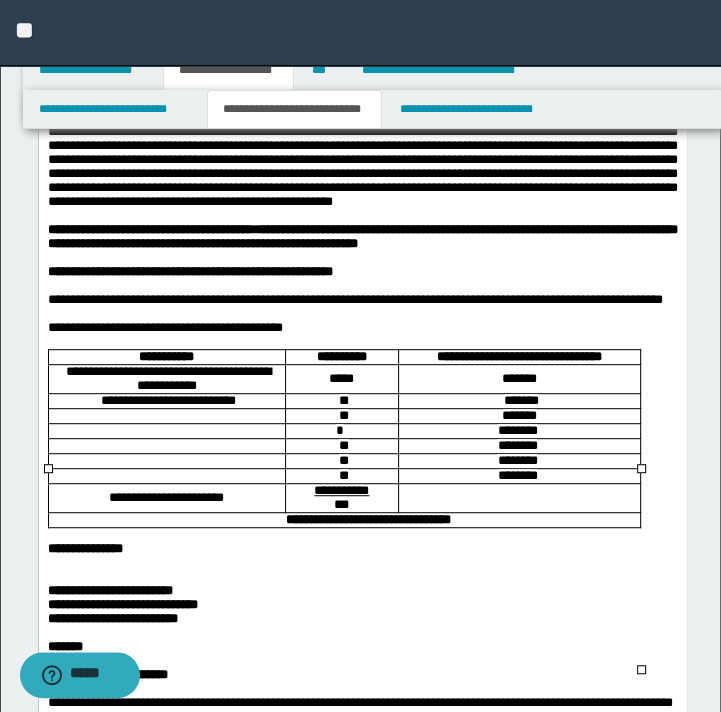 click on "**********" at bounding box center (166, 401) 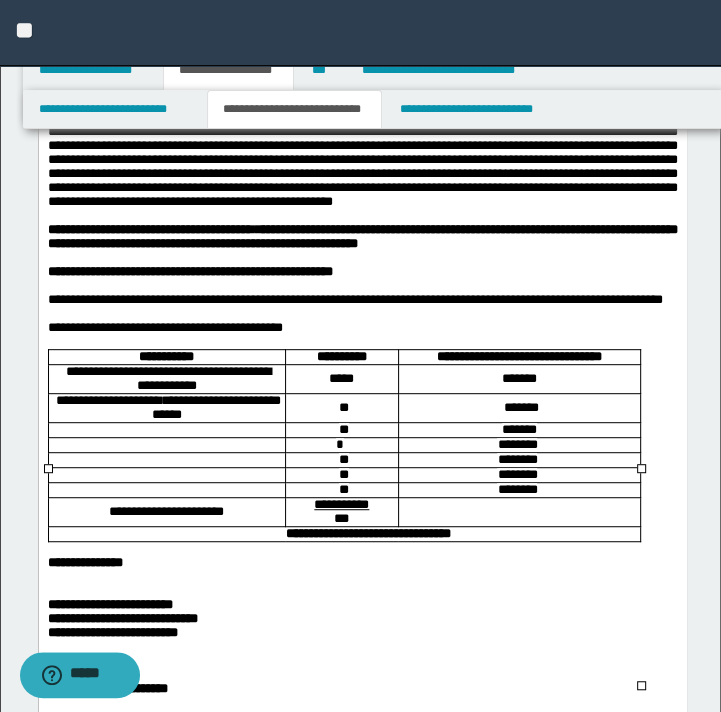 click on "*" at bounding box center (343, 407) 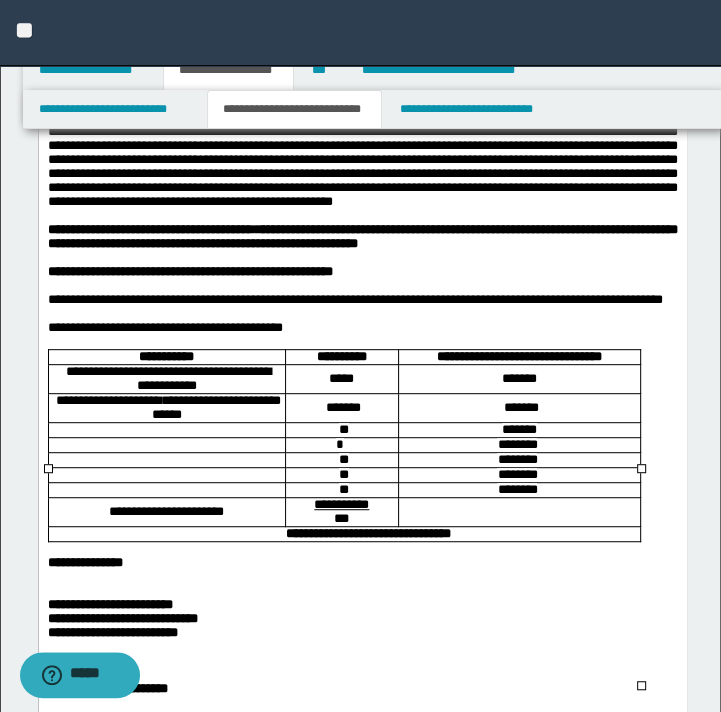 click on "**********" at bounding box center (344, 446) 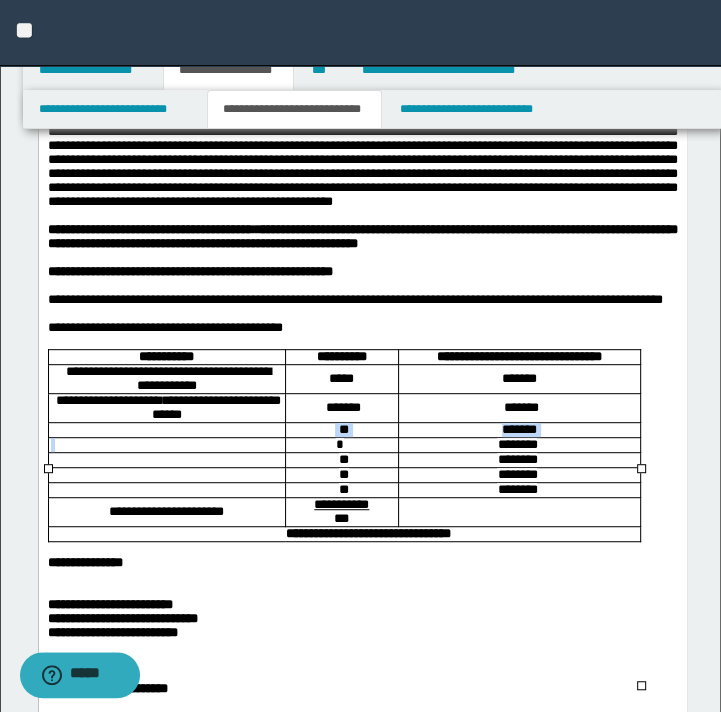 click at bounding box center [166, 430] 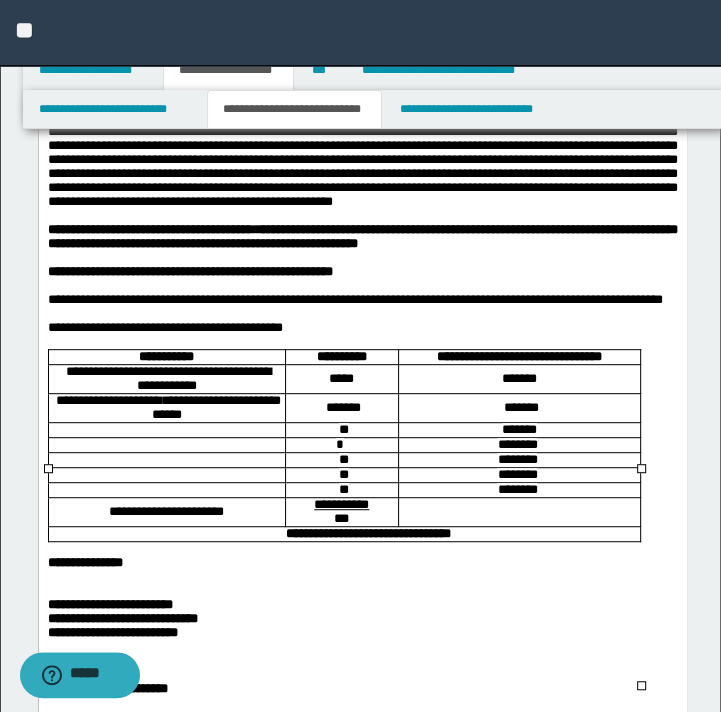 click at bounding box center [166, 430] 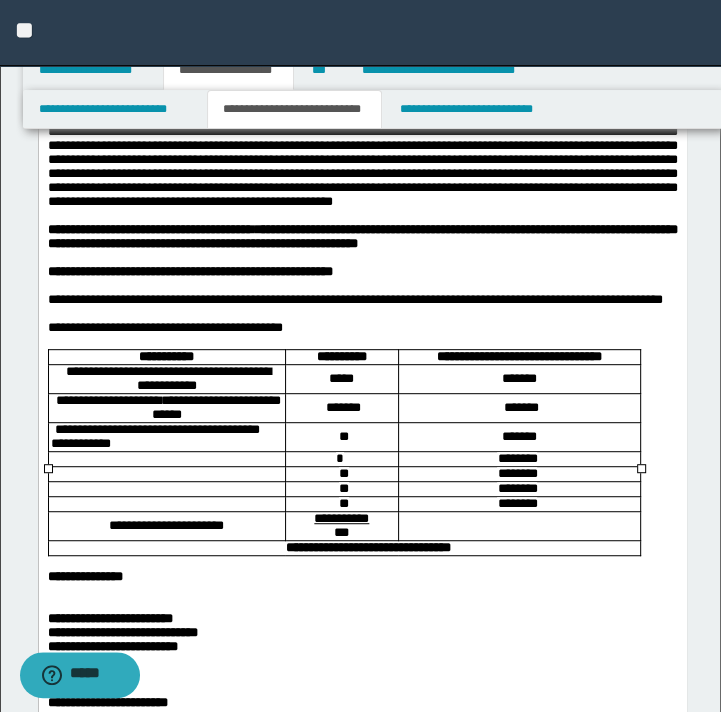 click on "**********" at bounding box center [165, 407] 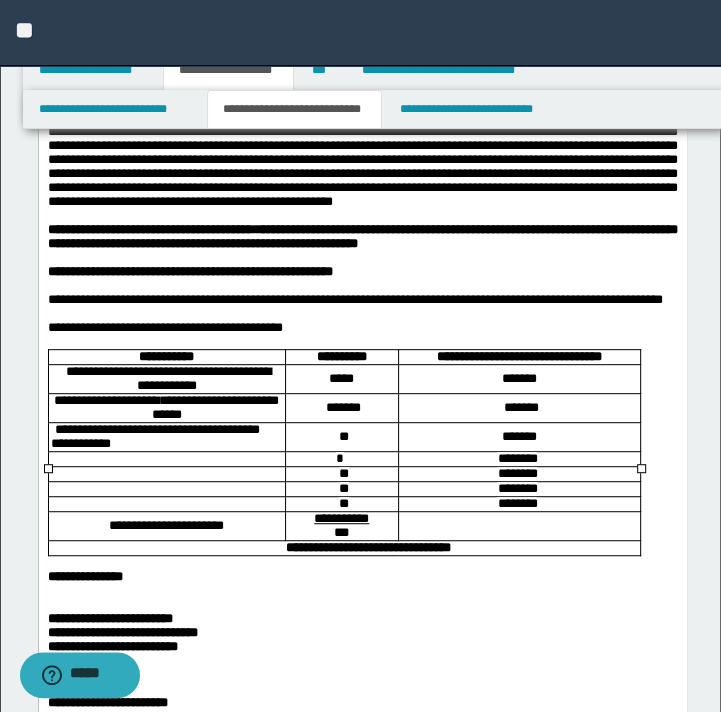 click on "**********" at bounding box center [154, 436] 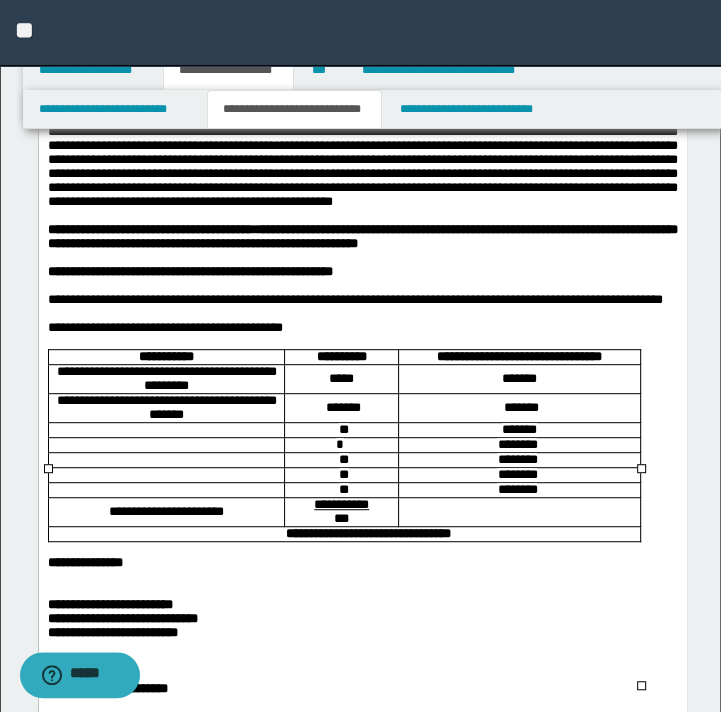 click at bounding box center (165, 430) 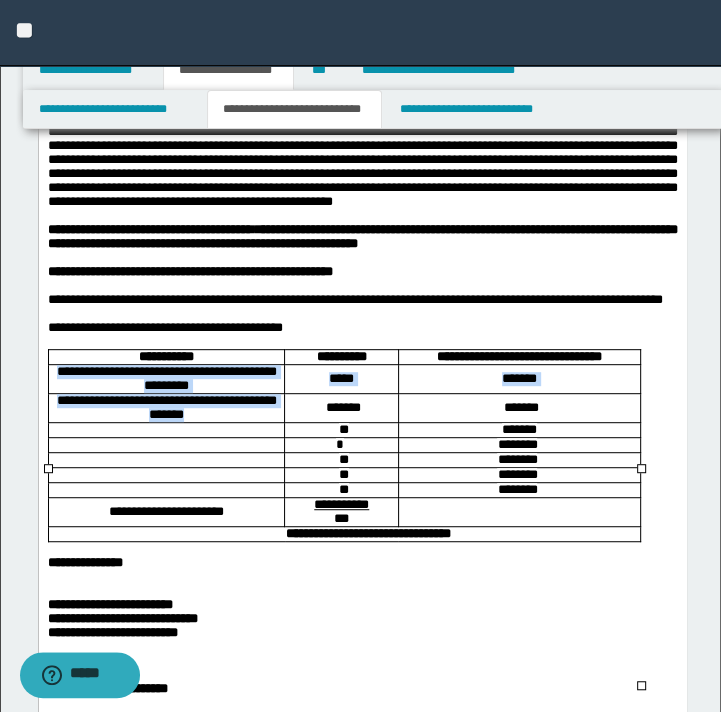 drag, startPoint x: 227, startPoint y: 541, endPoint x: 90, endPoint y: 495, distance: 144.51643 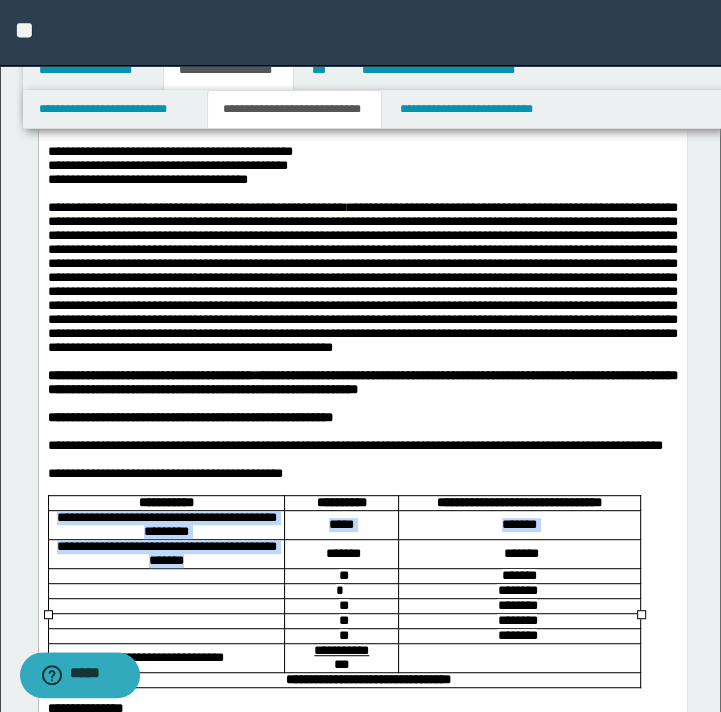 scroll, scrollTop: 0, scrollLeft: 0, axis: both 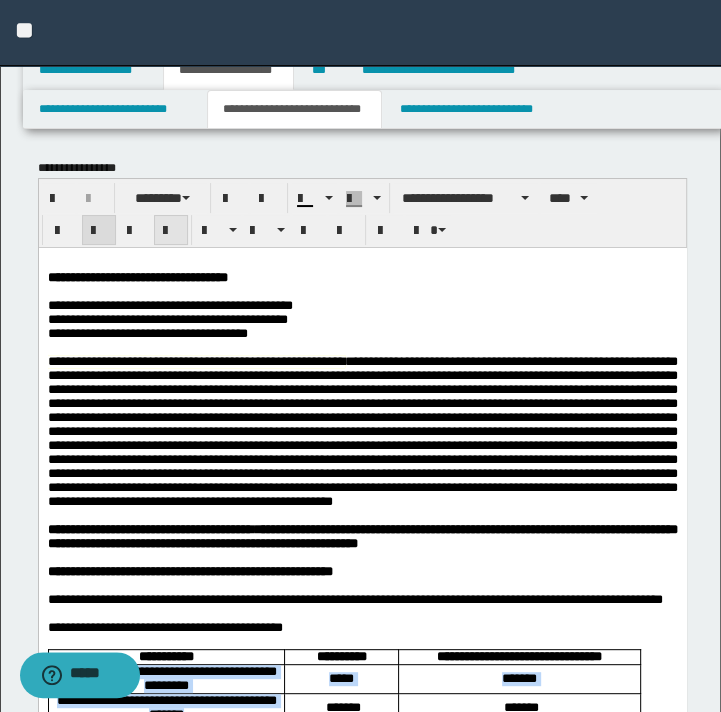 click at bounding box center (171, 231) 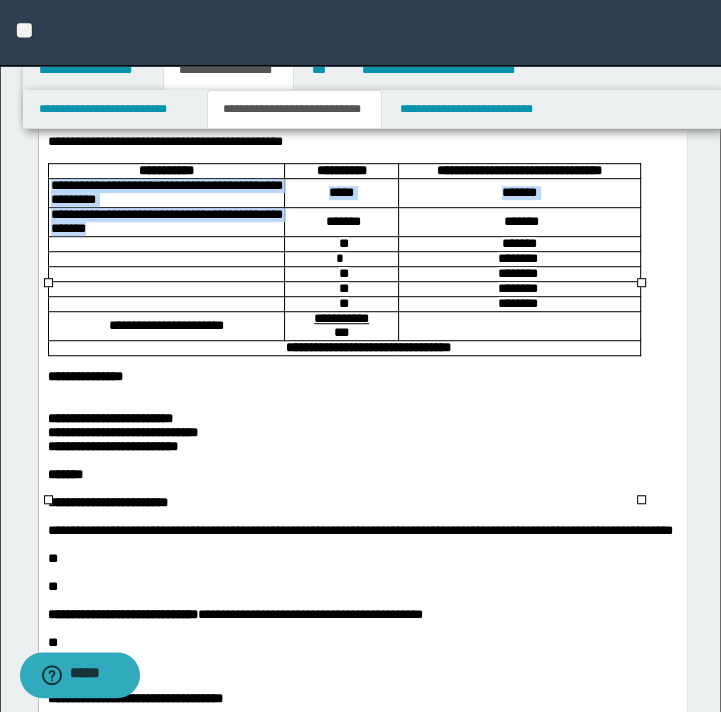 scroll, scrollTop: 500, scrollLeft: 0, axis: vertical 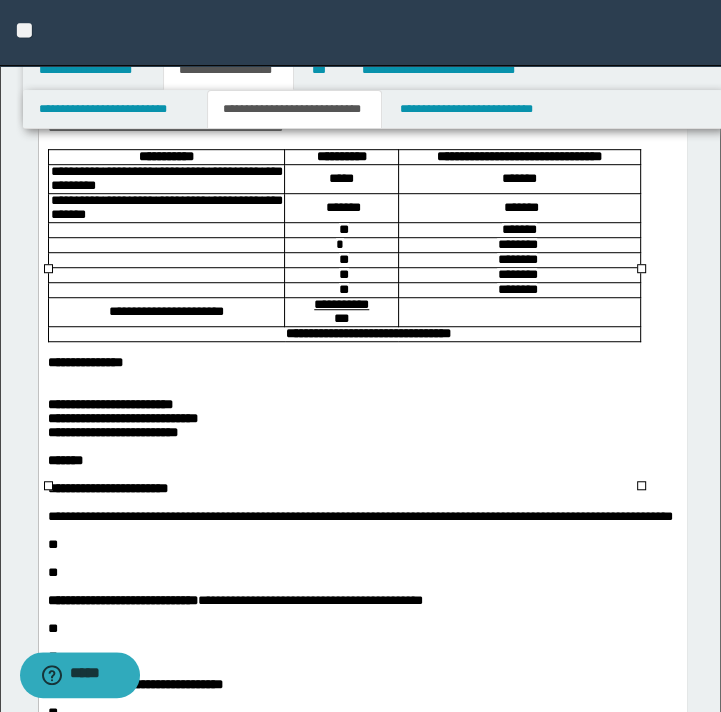 click at bounding box center [165, 230] 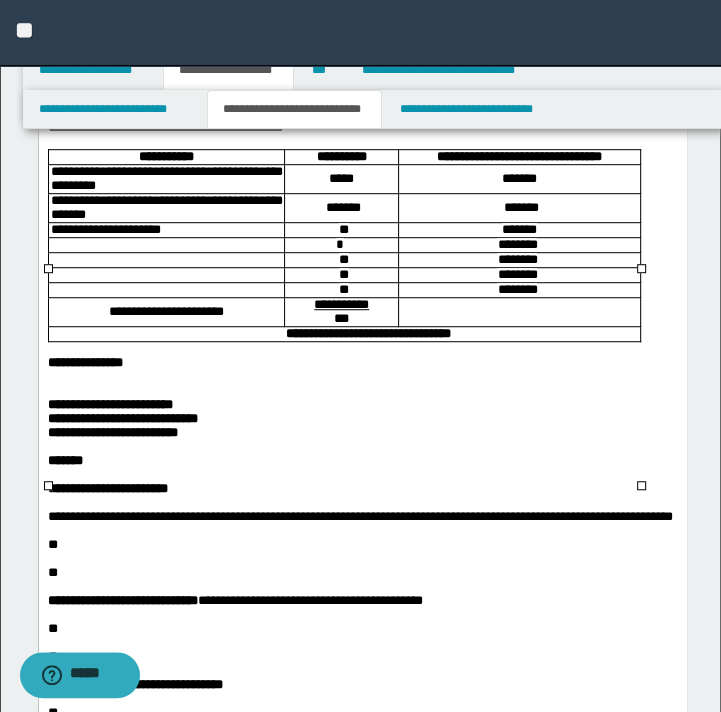 click on "**********" at bounding box center [105, 229] 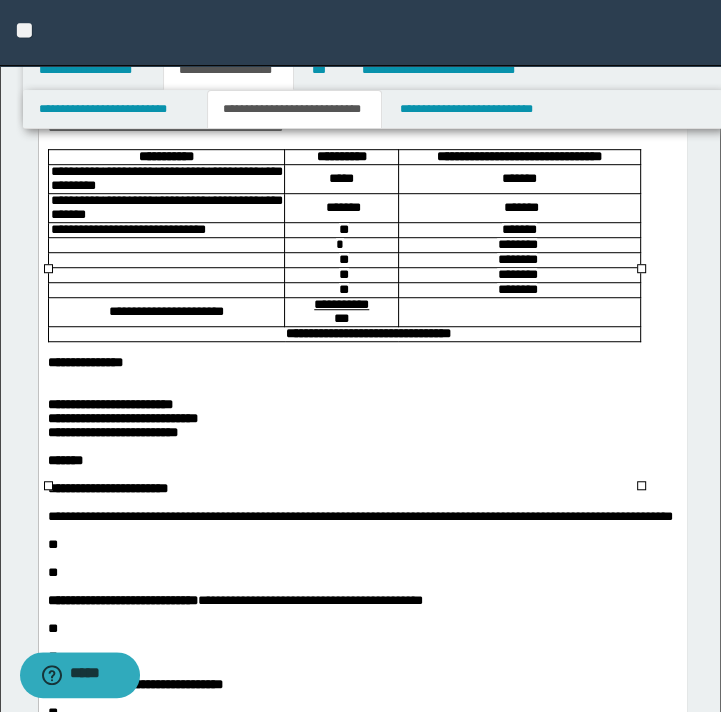 click on "*" at bounding box center [341, 229] 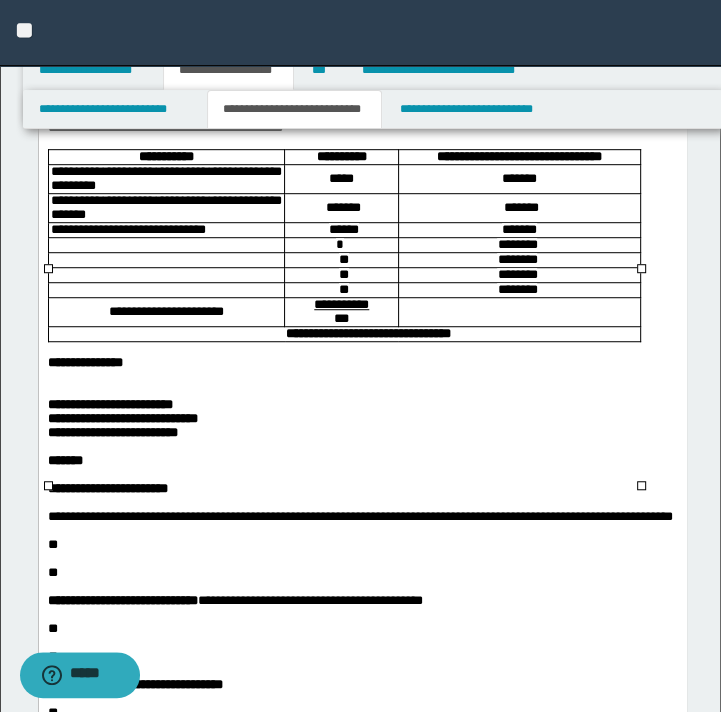 click on "*******" at bounding box center (518, 178) 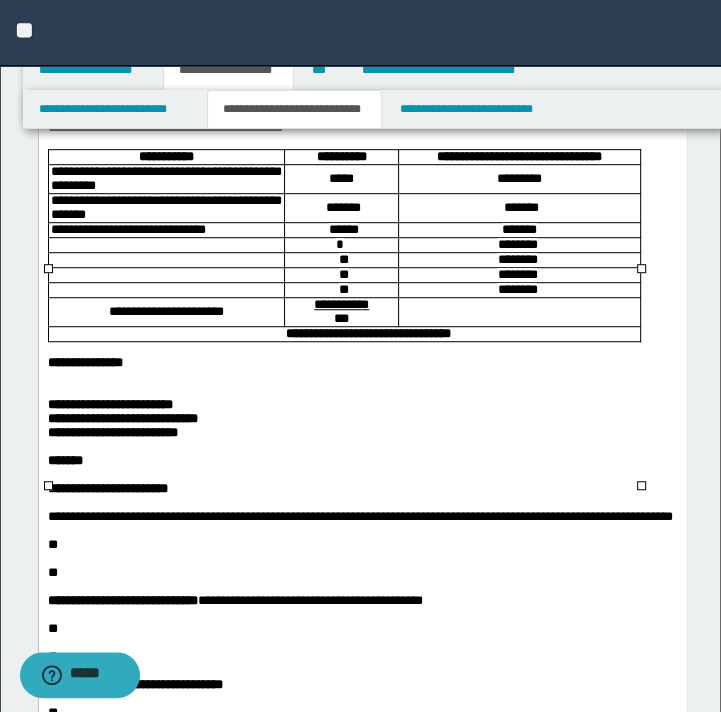 click on "*********" at bounding box center [518, 179] 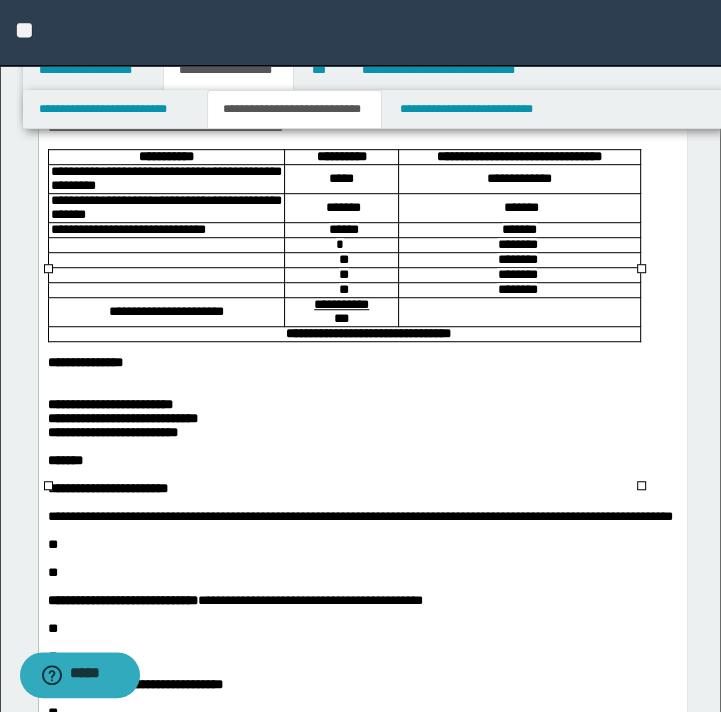 click on "*******" at bounding box center (520, 207) 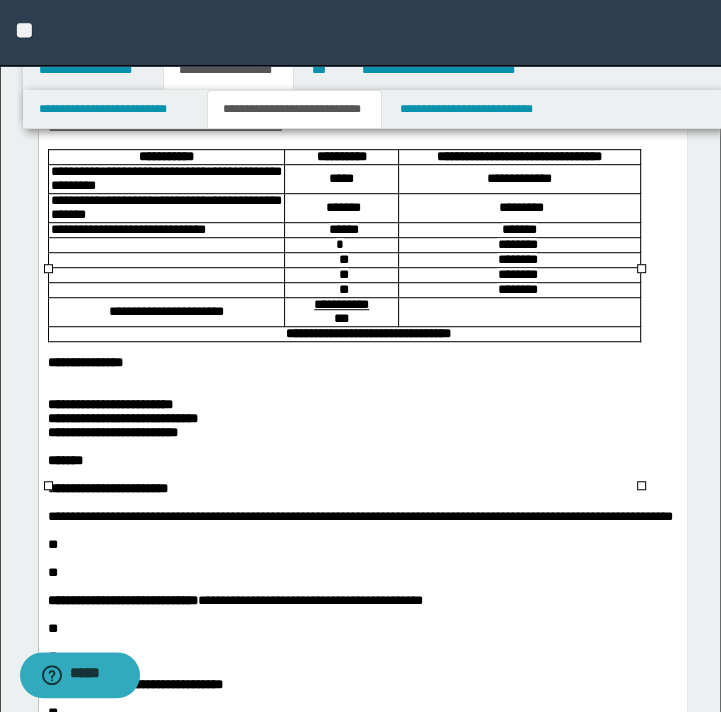 click on "*********" at bounding box center [518, 208] 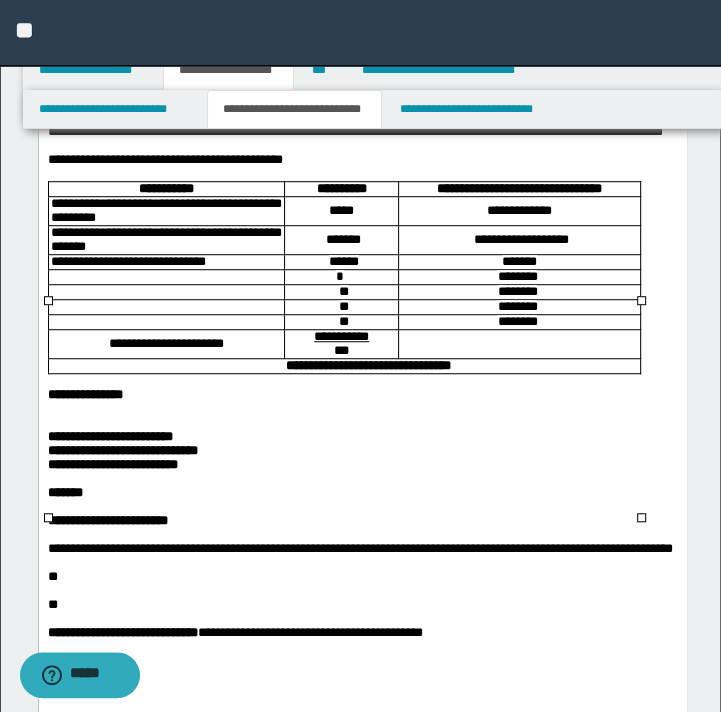 click on "*******" at bounding box center [518, 261] 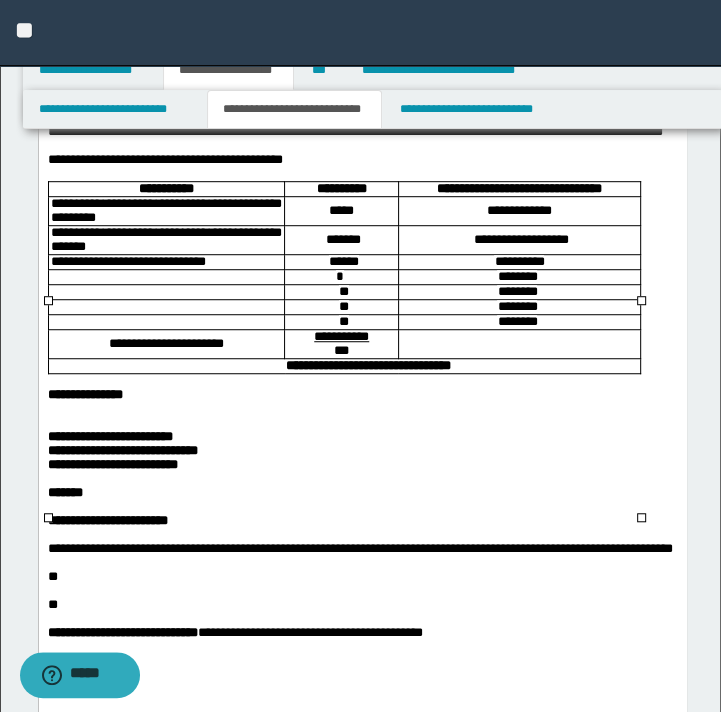 click on "**********" at bounding box center [518, 262] 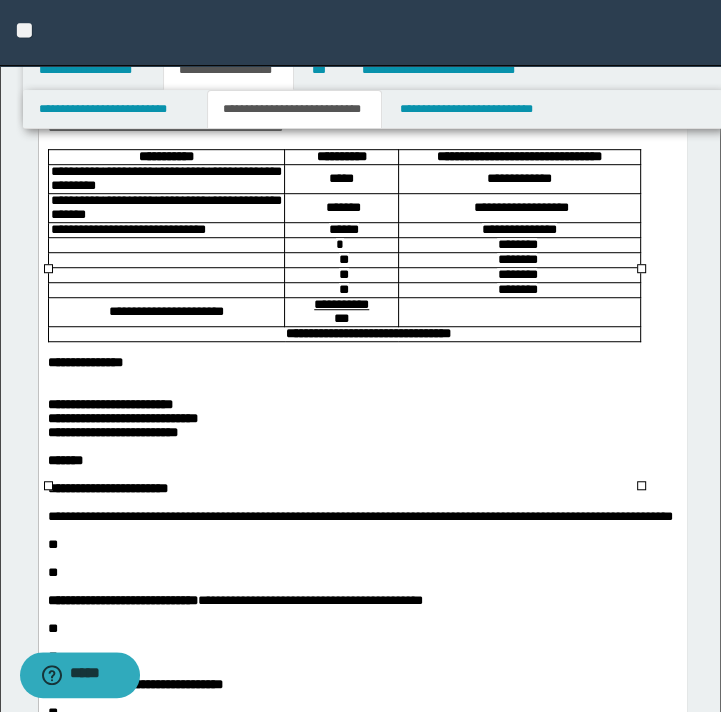 click at bounding box center [165, 245] 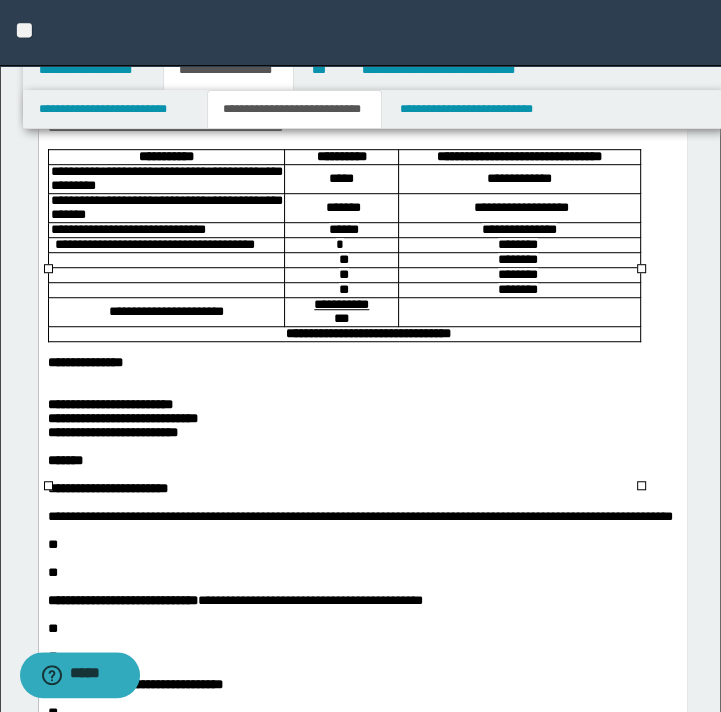 click on "*" at bounding box center [340, 245] 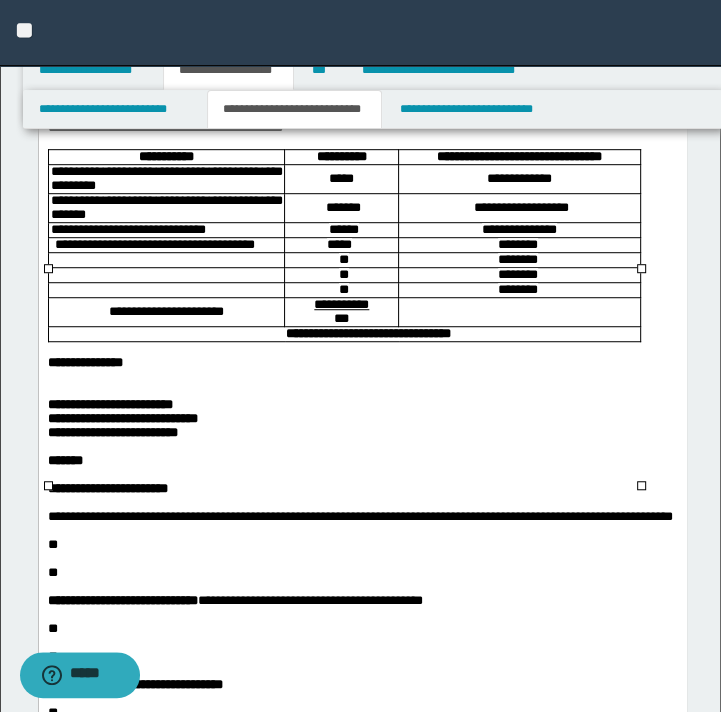 click on "*******" at bounding box center (517, 244) 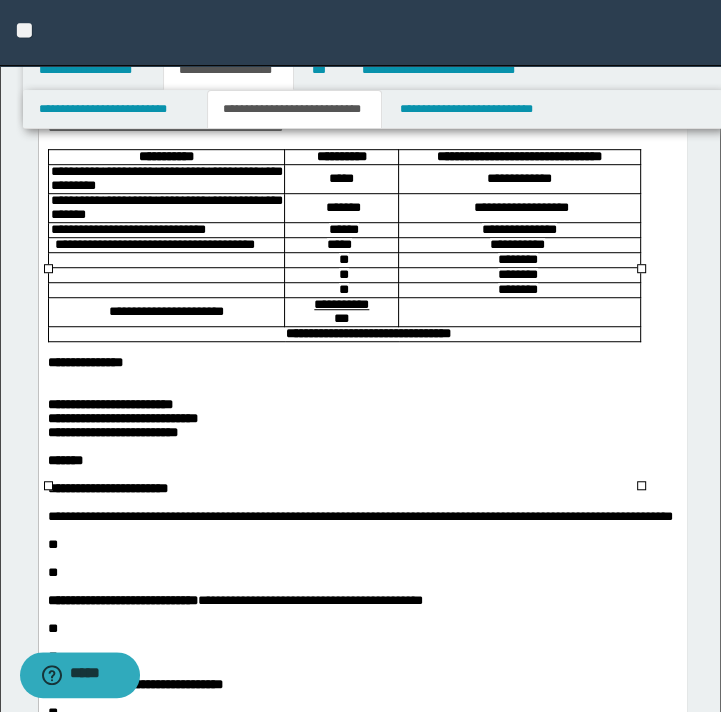 click on "**********" at bounding box center (518, 245) 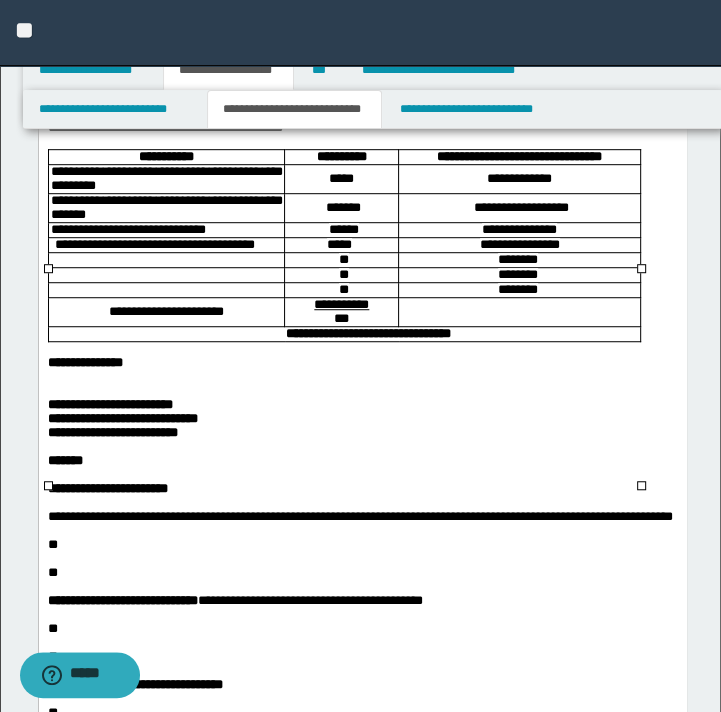 click at bounding box center [165, 260] 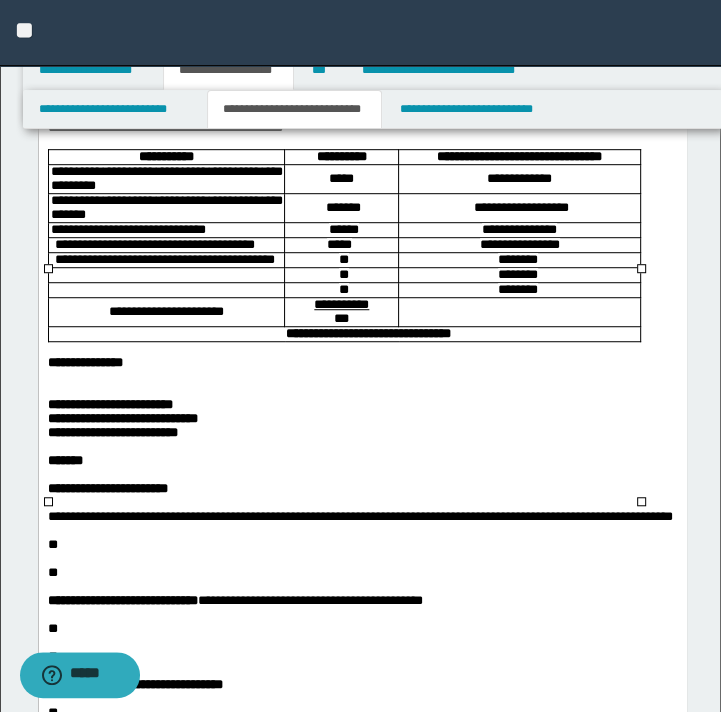 click on "*" at bounding box center [341, 260] 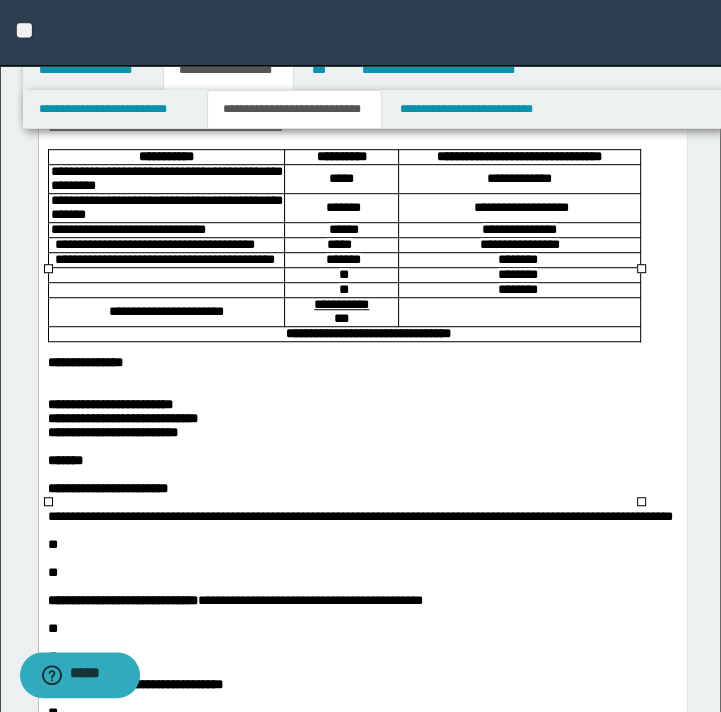 click on "*******" at bounding box center [517, 259] 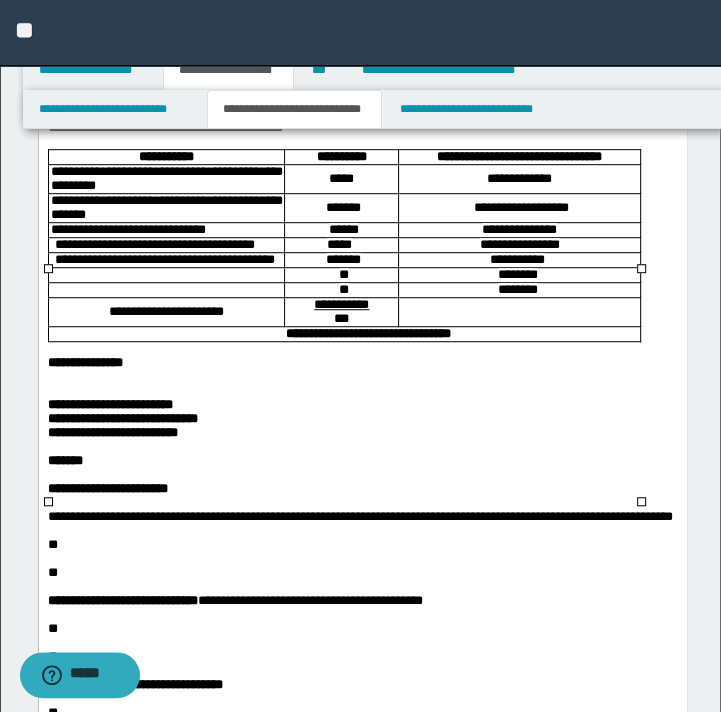 click on "**********" at bounding box center (518, 259) 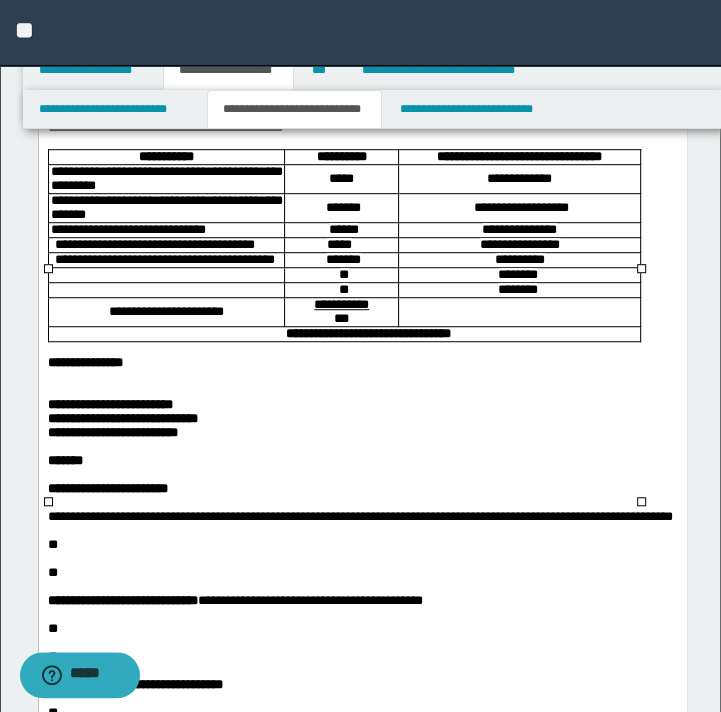 click on "**********" at bounding box center [519, 259] 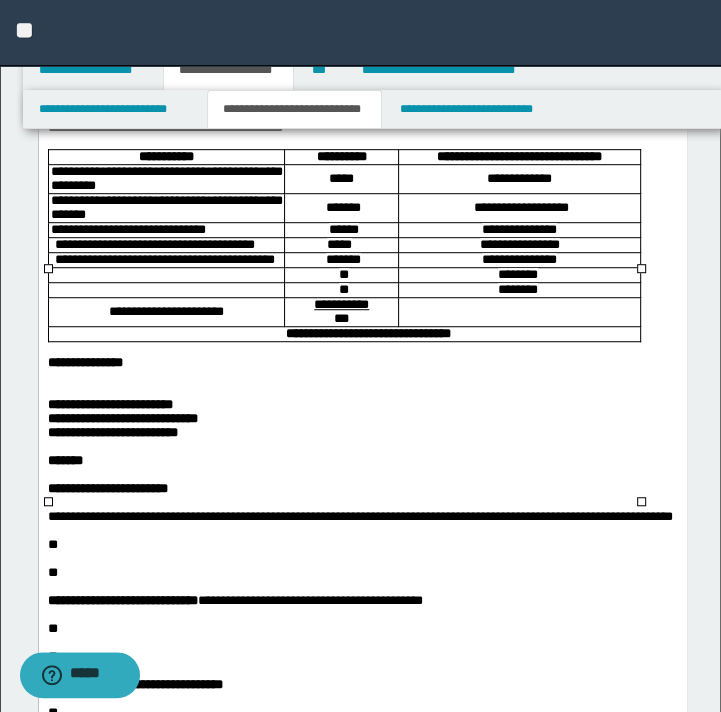 click at bounding box center (165, 290) 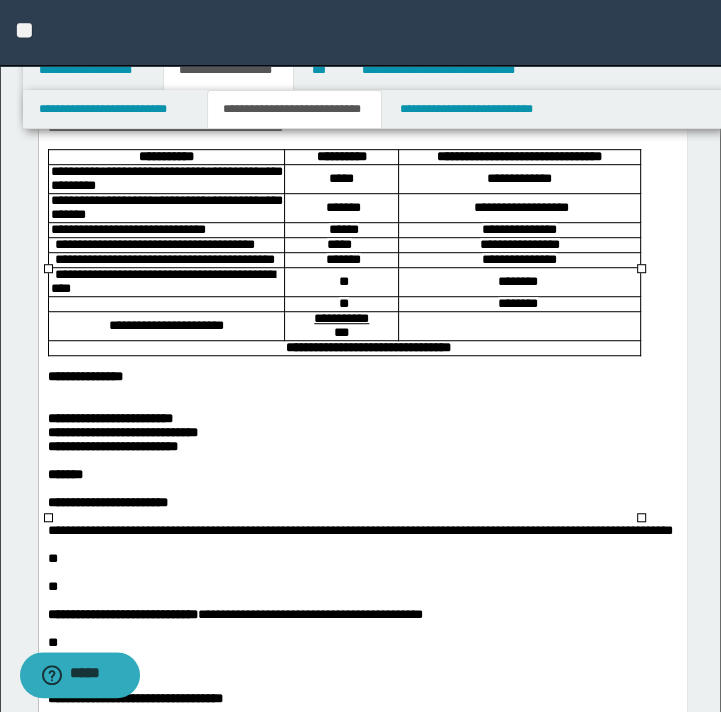 click on "*" at bounding box center [343, 281] 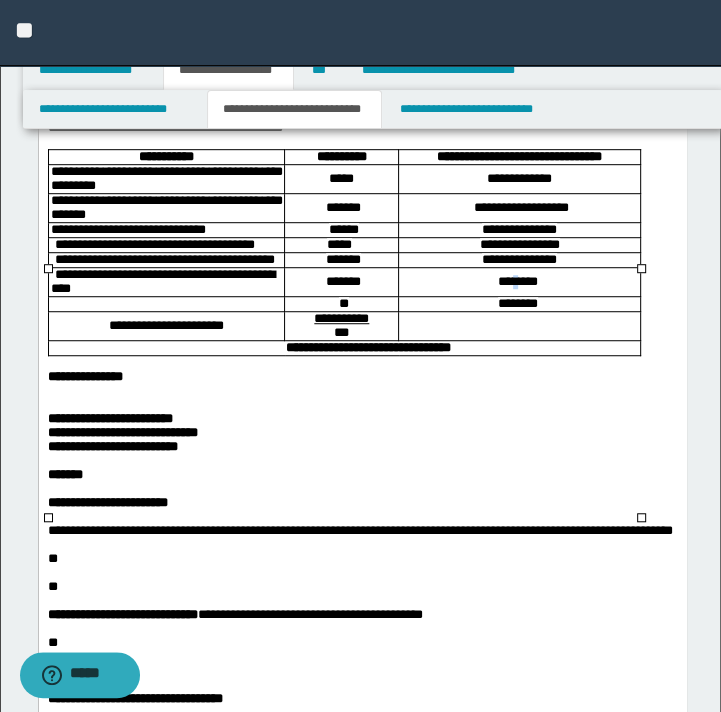 click on "*******" at bounding box center [517, 281] 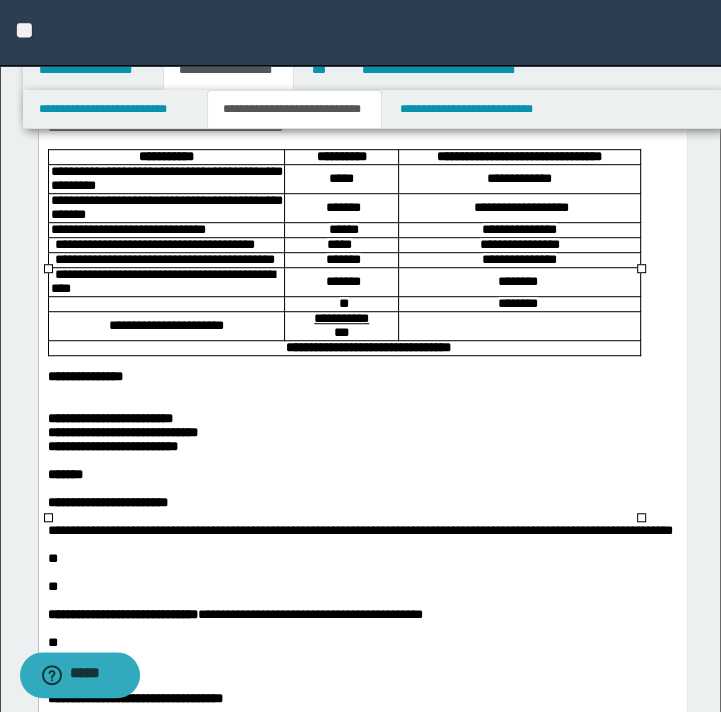 click on "*******" at bounding box center (519, 282) 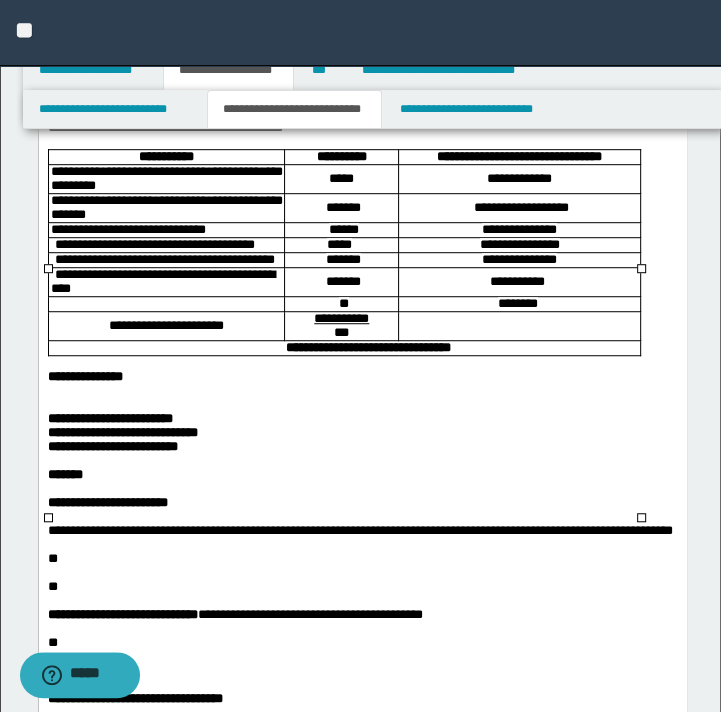 click on "**********" at bounding box center [519, 282] 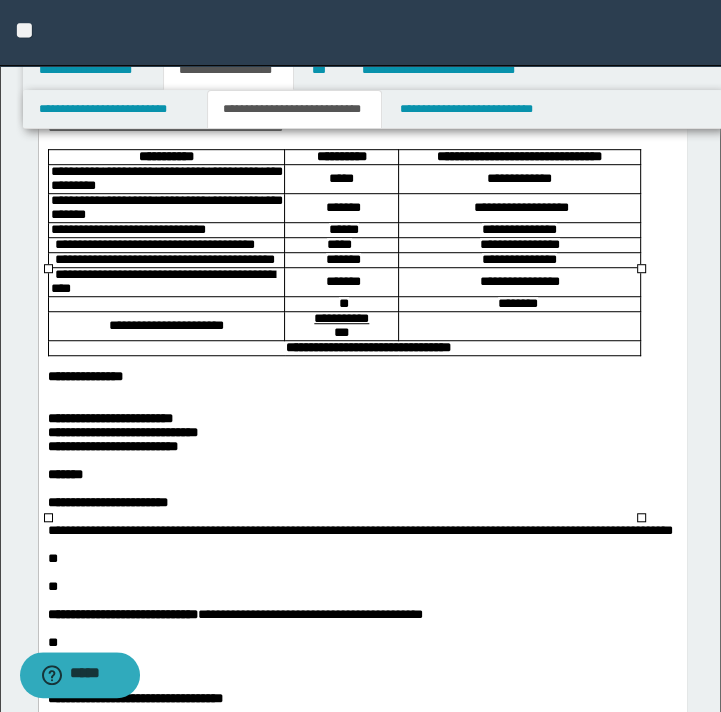 click on "**********" at bounding box center (166, 326) 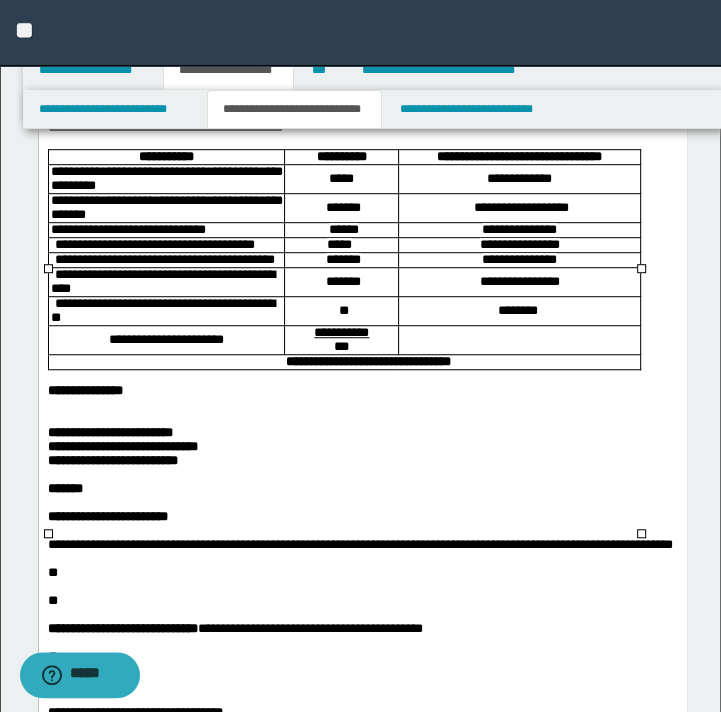 click on "**********" at bounding box center [162, 310] 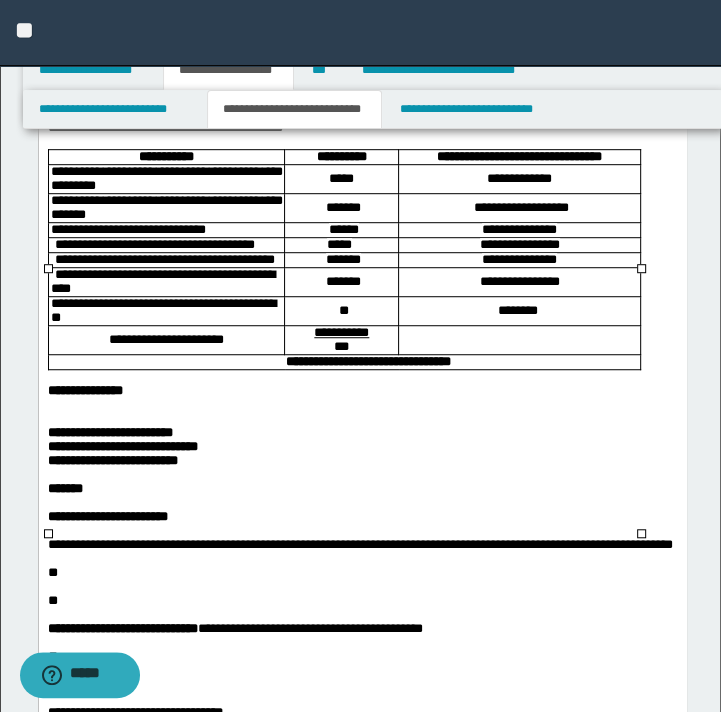 click on "*" at bounding box center [343, 310] 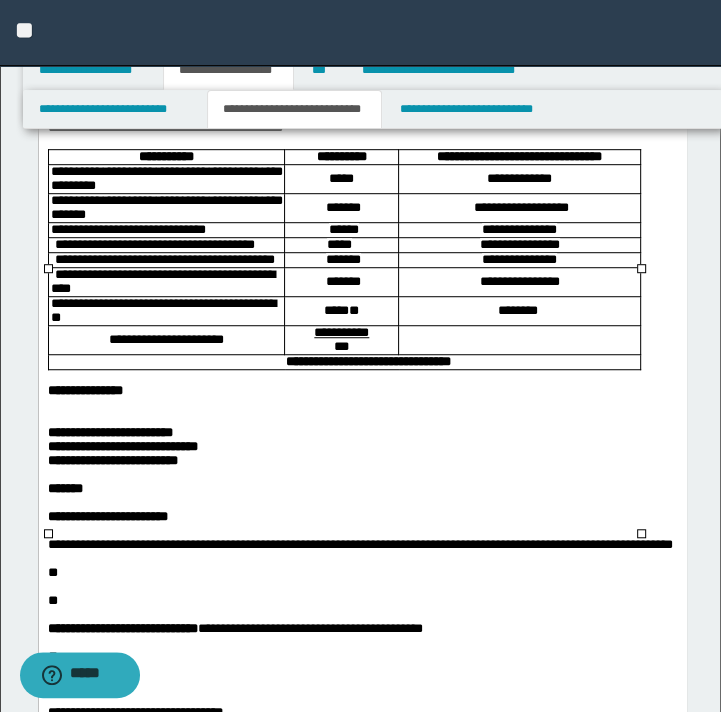 click on "*******" at bounding box center [517, 310] 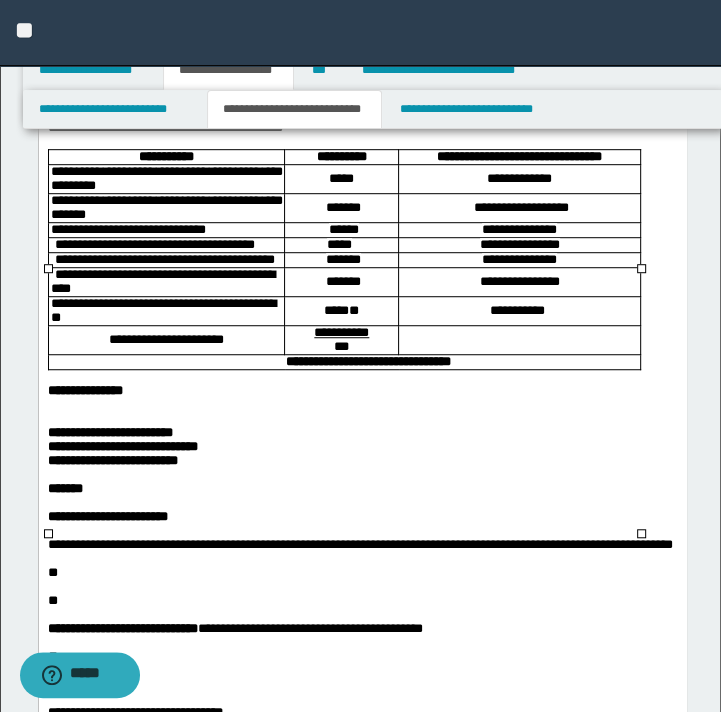click on "**********" at bounding box center [518, 311] 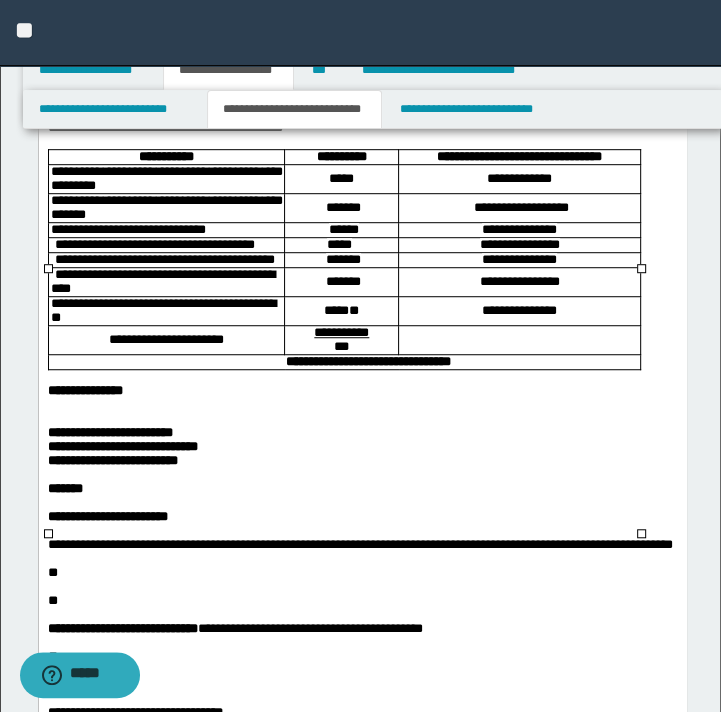 click on "**********" at bounding box center (367, 361) 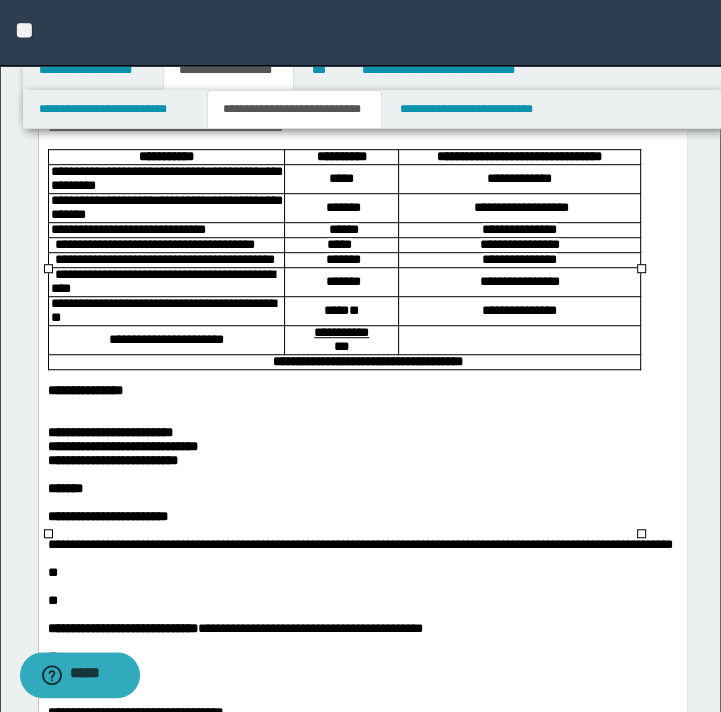 click at bounding box center (362, 405) 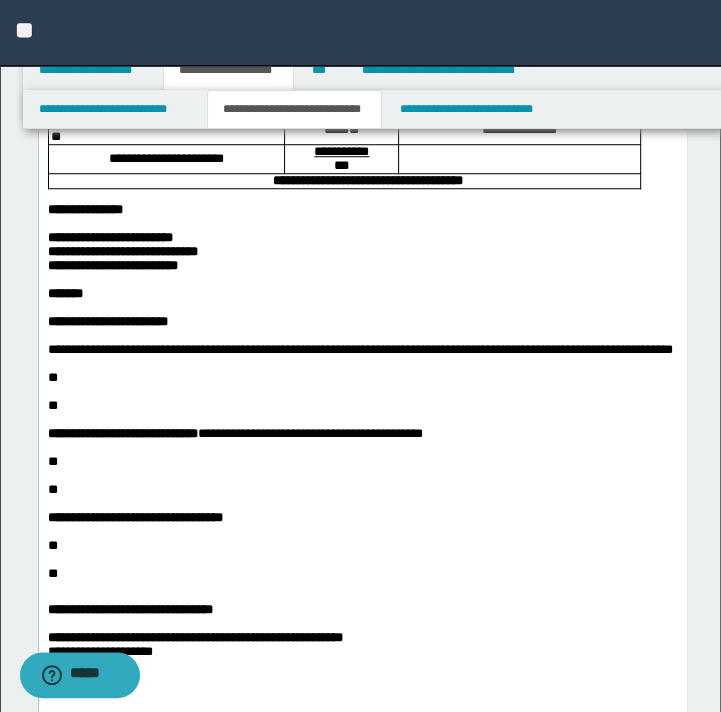 scroll, scrollTop: 700, scrollLeft: 0, axis: vertical 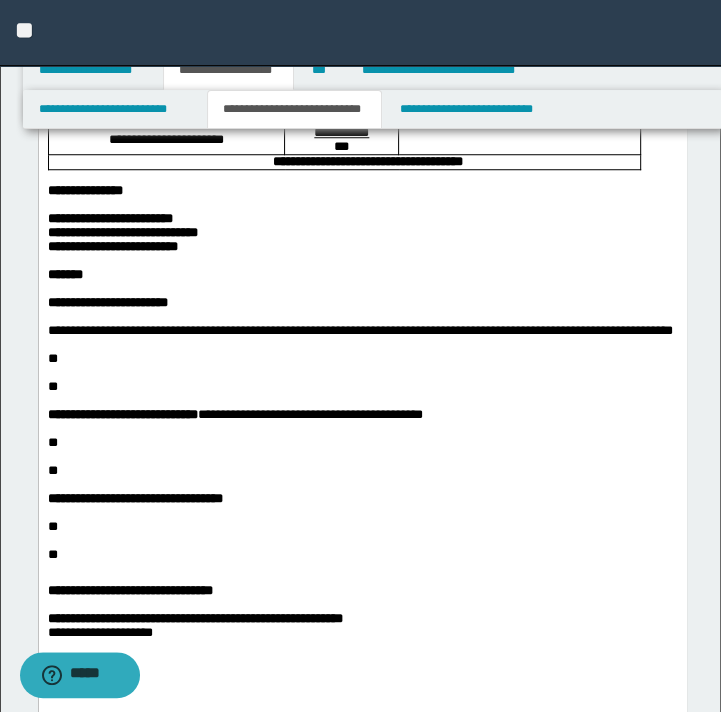 click on "**********" at bounding box center [109, 218] 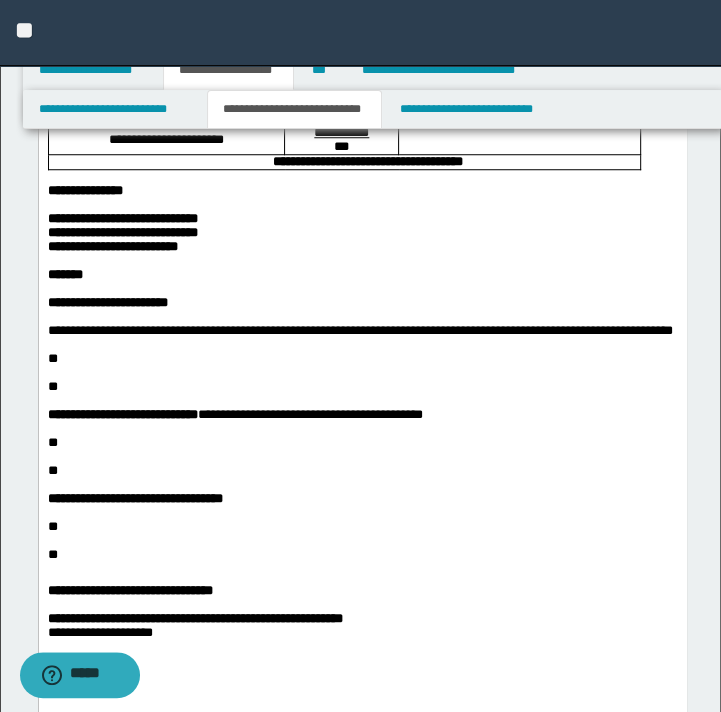 click on "**********" at bounding box center (122, 232) 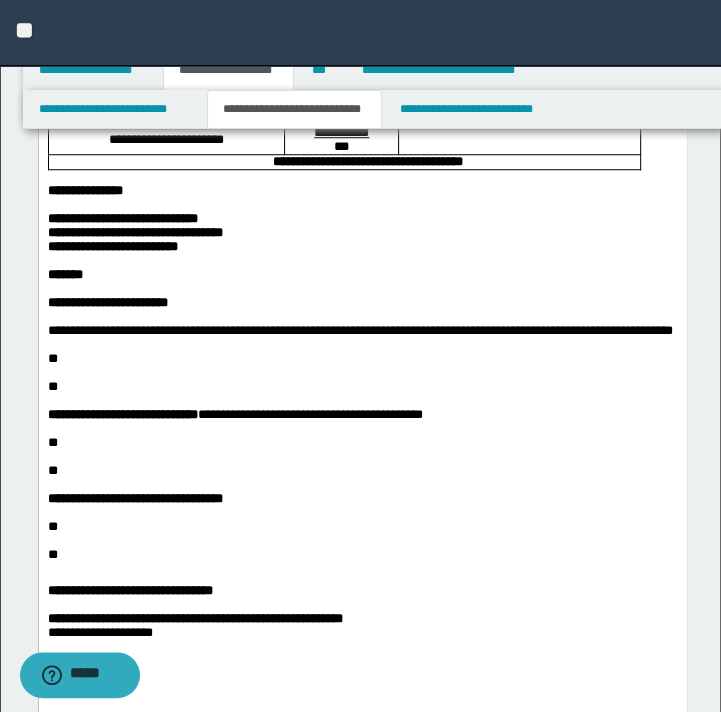 click on "**********" at bounding box center [122, 218] 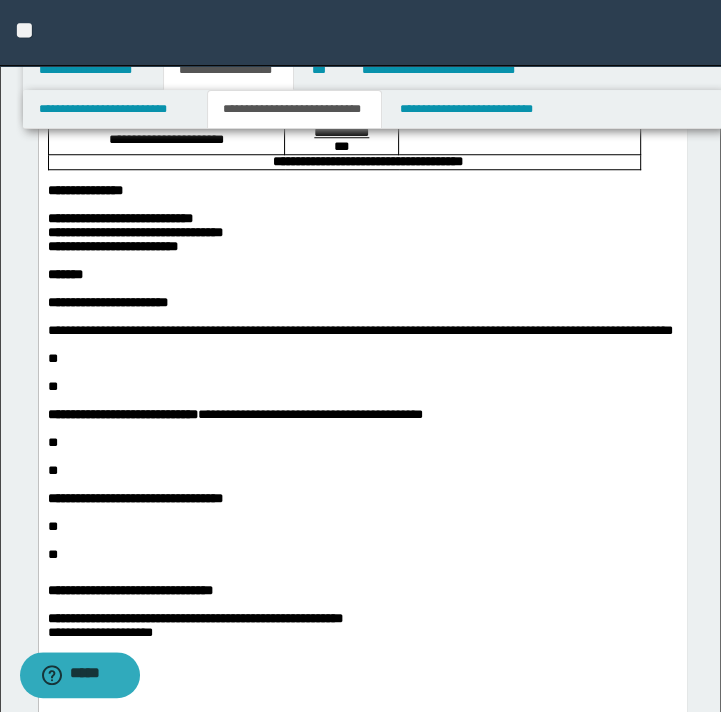 click on "**********" at bounding box center [362, 247] 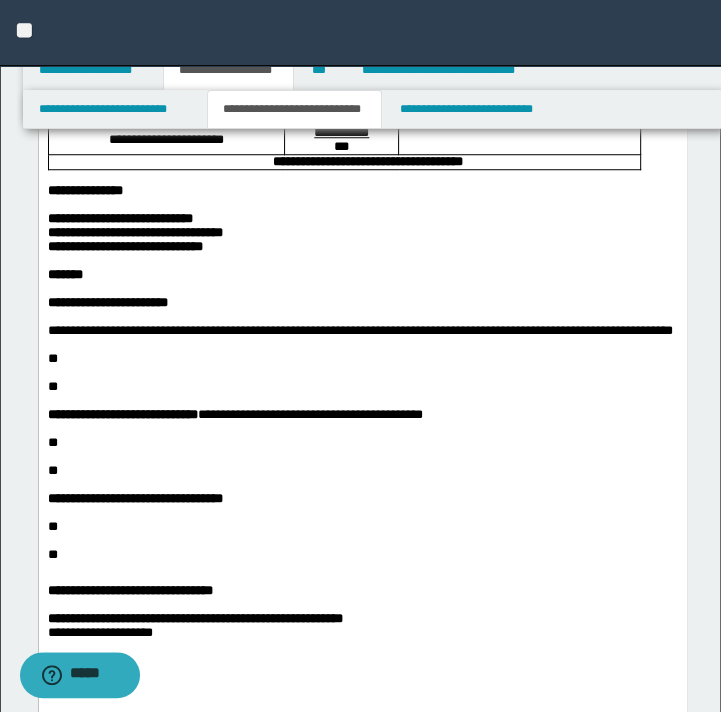drag, startPoint x: 179, startPoint y: 459, endPoint x: 88, endPoint y: 484, distance: 94.371605 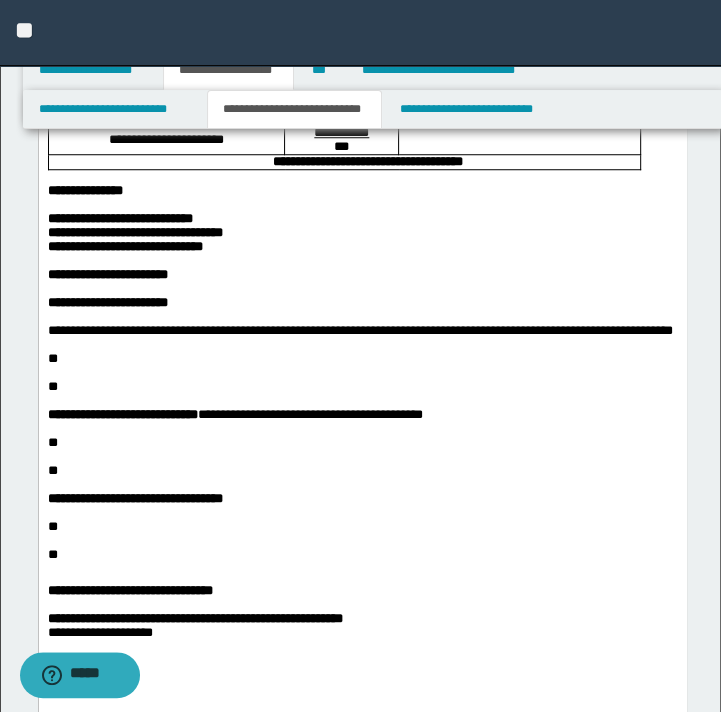 drag, startPoint x: 224, startPoint y: 447, endPoint x: 235, endPoint y: 456, distance: 14.21267 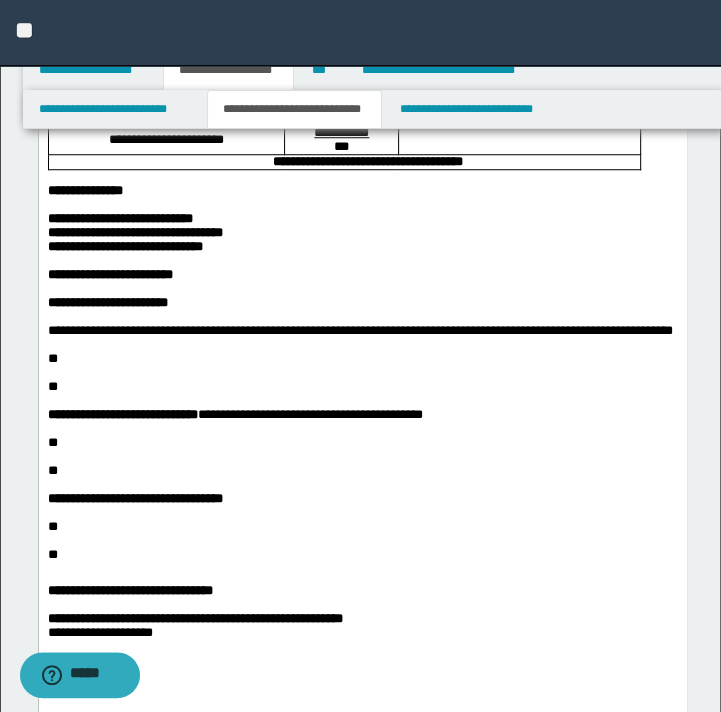 click on "**********" at bounding box center [362, 303] 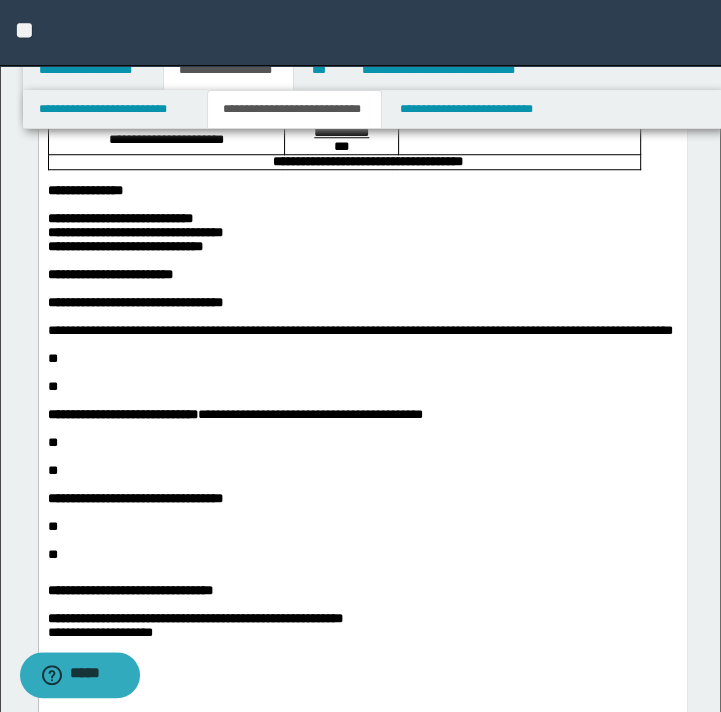 click at bounding box center [362, 289] 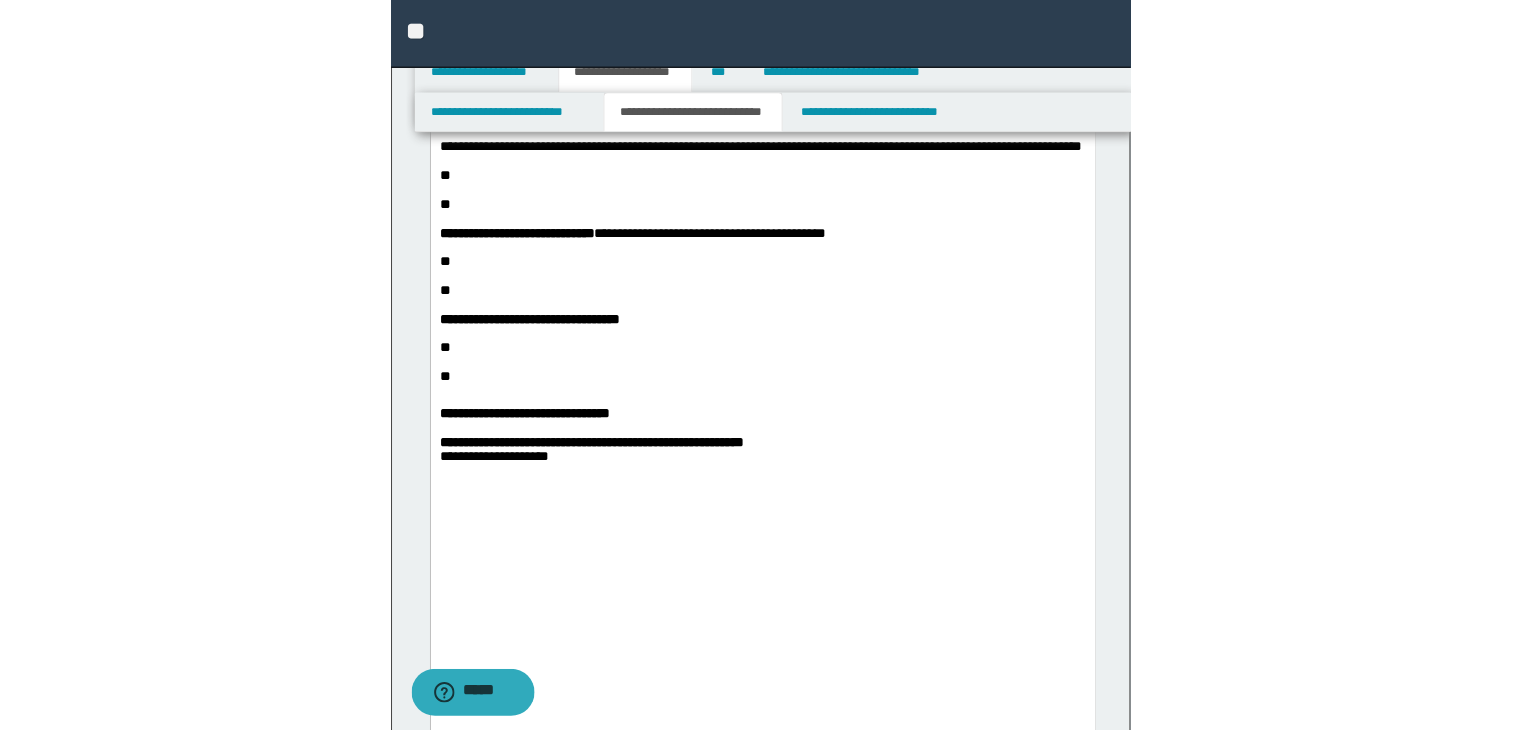 scroll, scrollTop: 900, scrollLeft: 0, axis: vertical 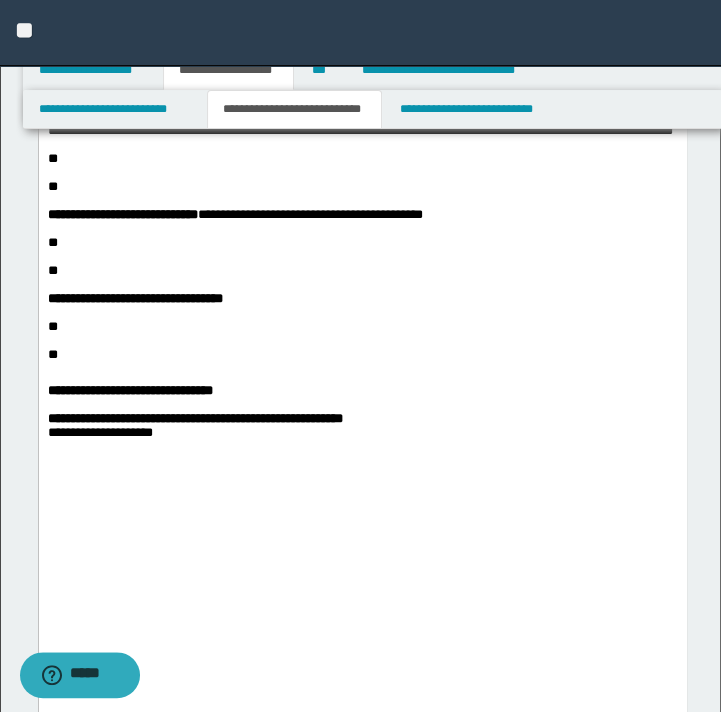 click on "**********" at bounding box center (359, 130) 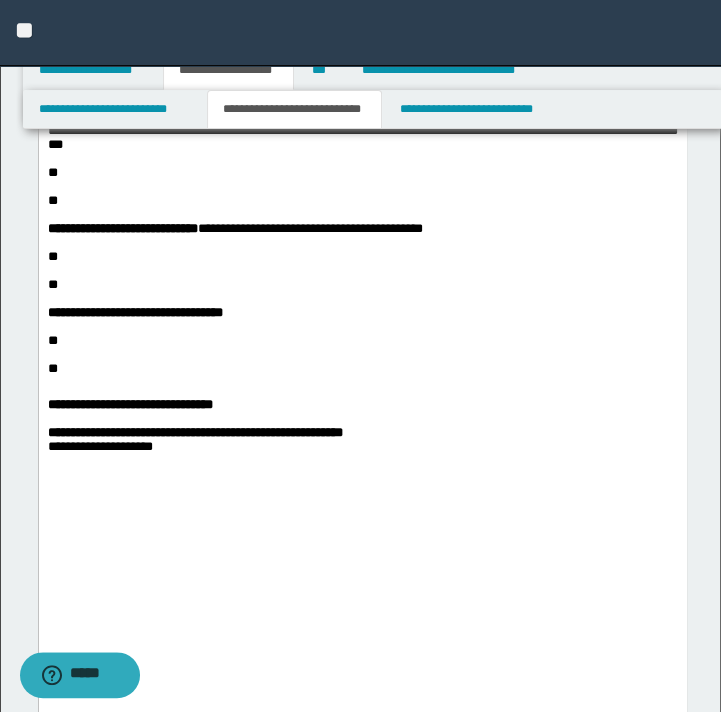drag, startPoint x: 389, startPoint y: 323, endPoint x: 367, endPoint y: 317, distance: 22.803509 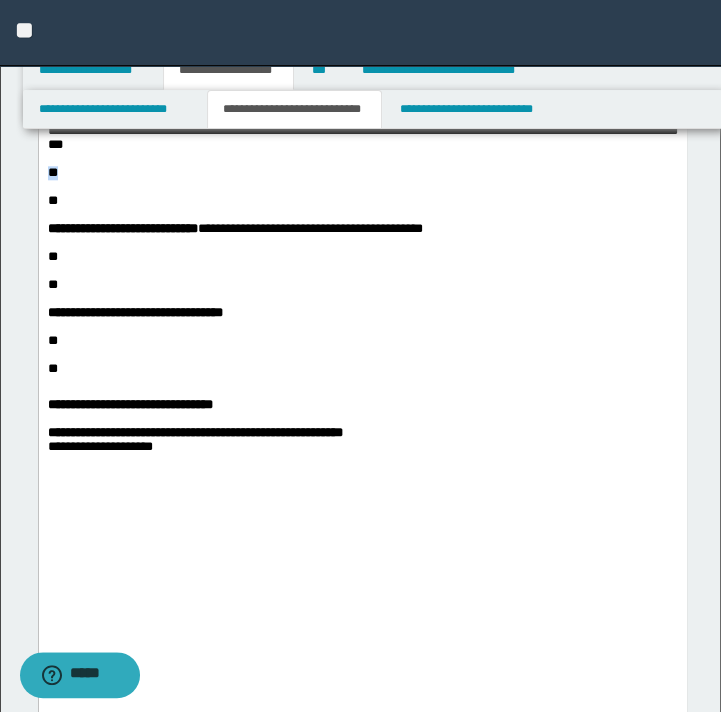 click on "**********" at bounding box center (362, -70) 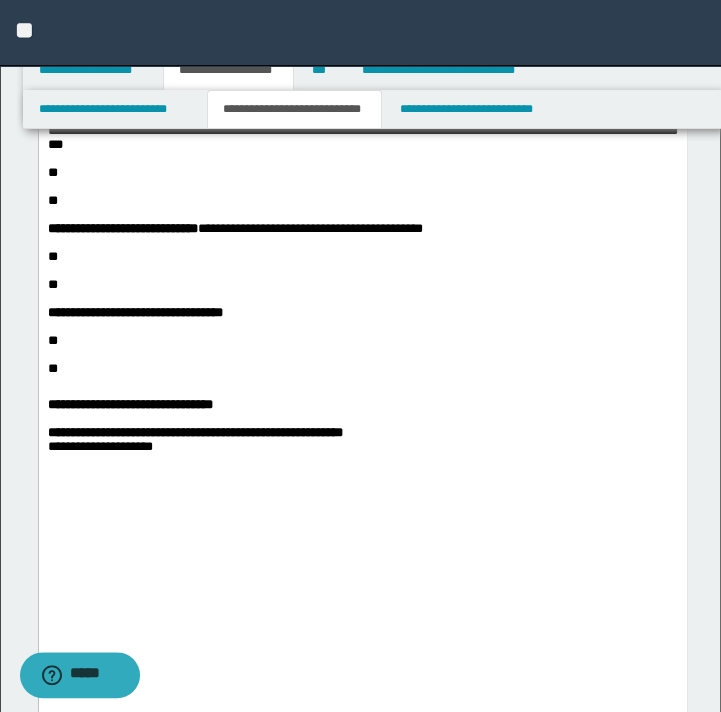 click on "**" at bounding box center [362, 201] 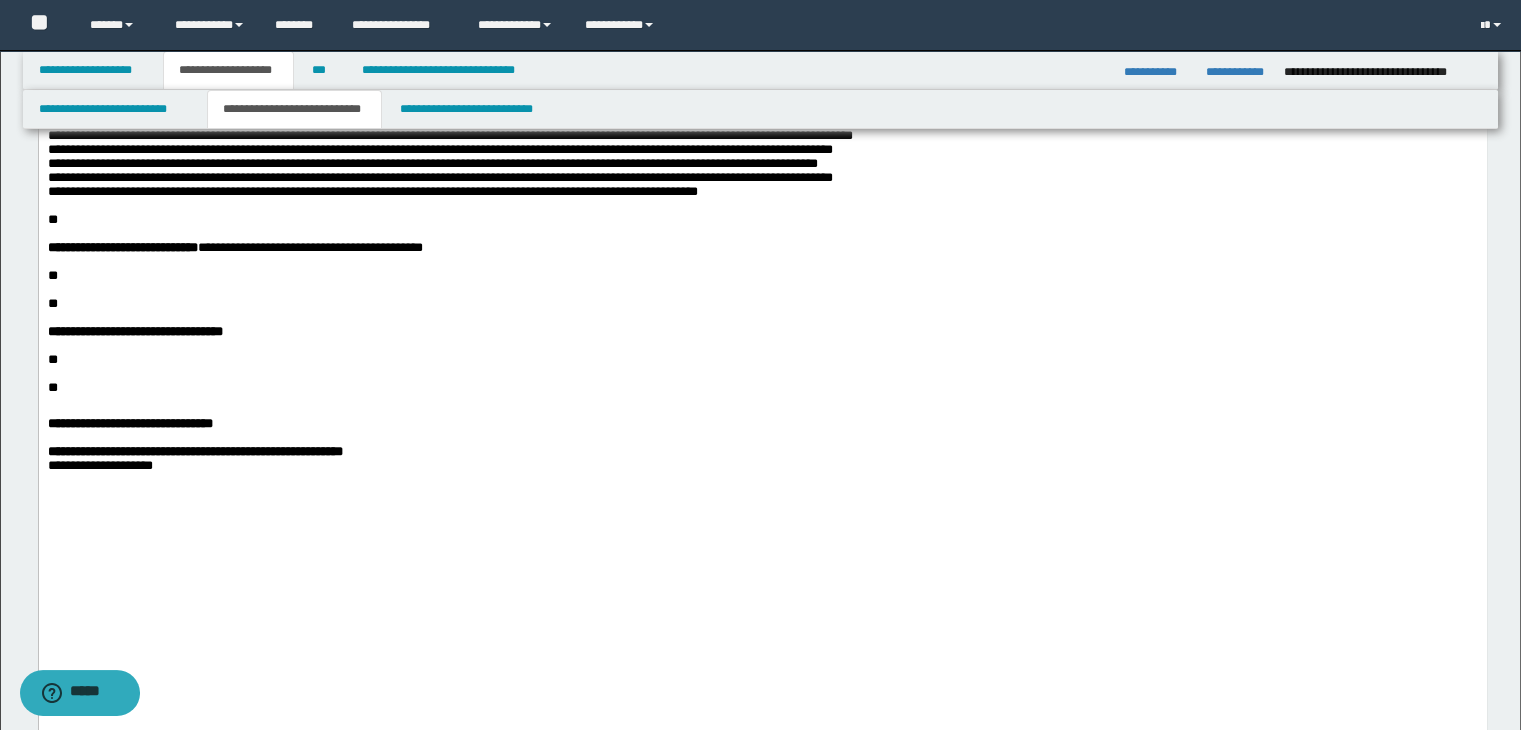scroll, scrollTop: 700, scrollLeft: 0, axis: vertical 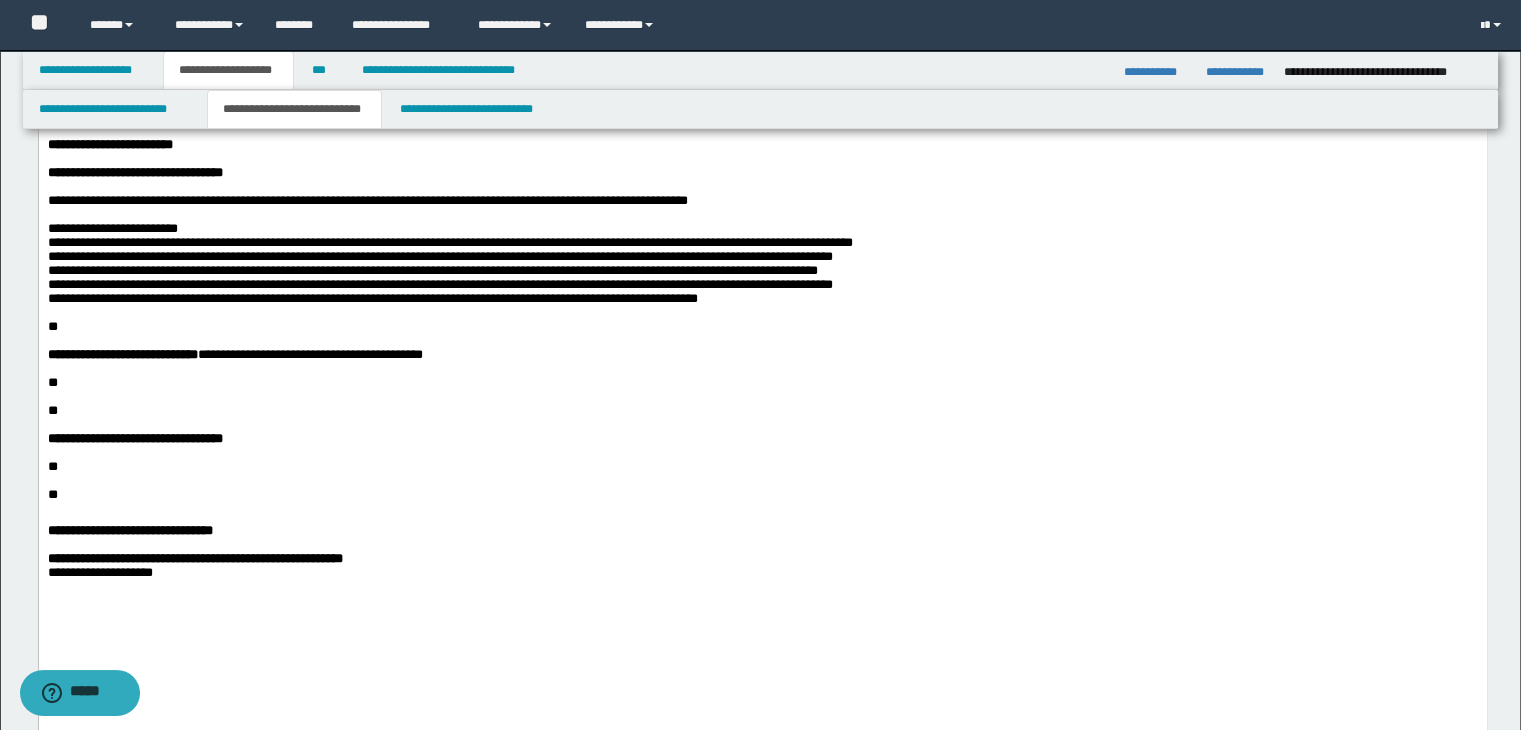 click on "**********" at bounding box center [762, 77] 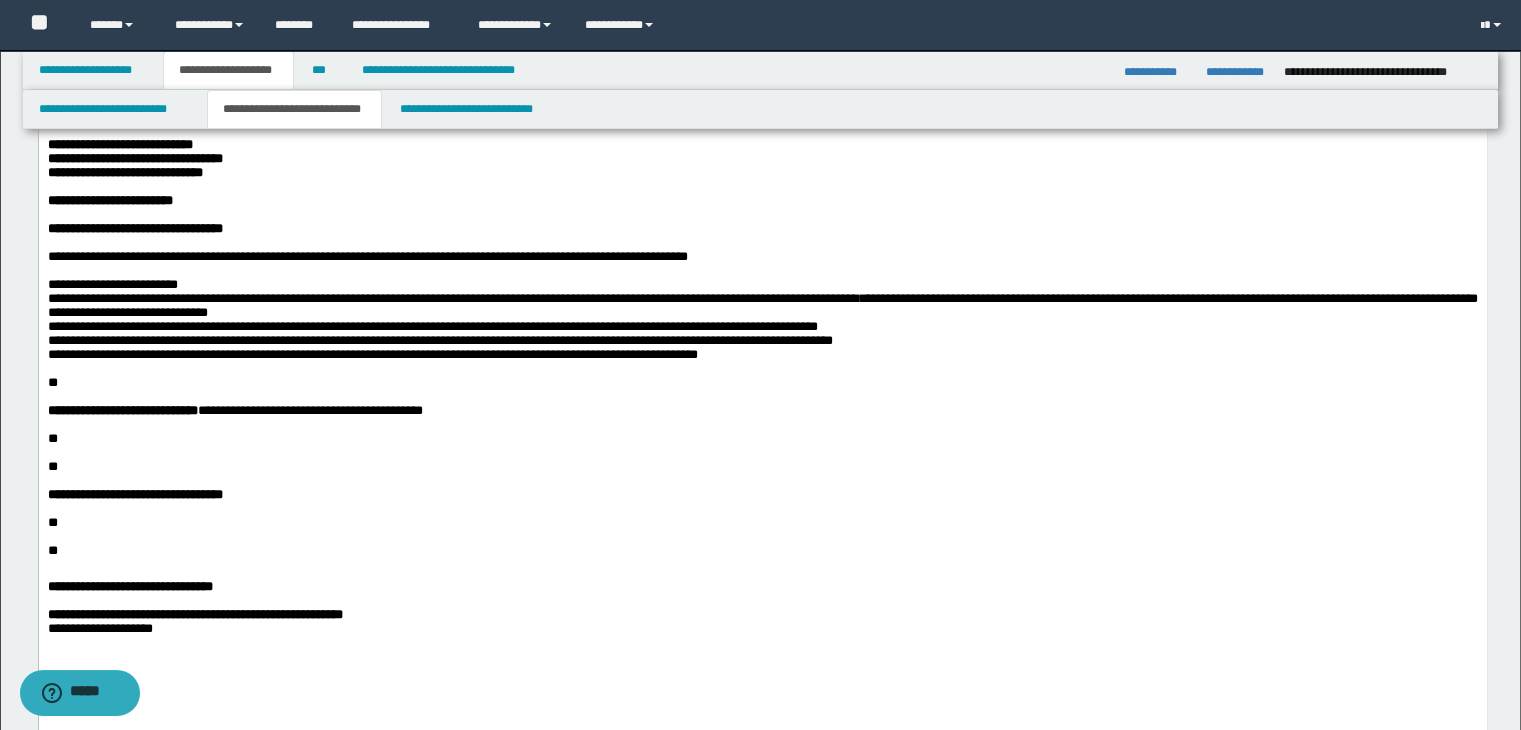 scroll, scrollTop: 600, scrollLeft: 0, axis: vertical 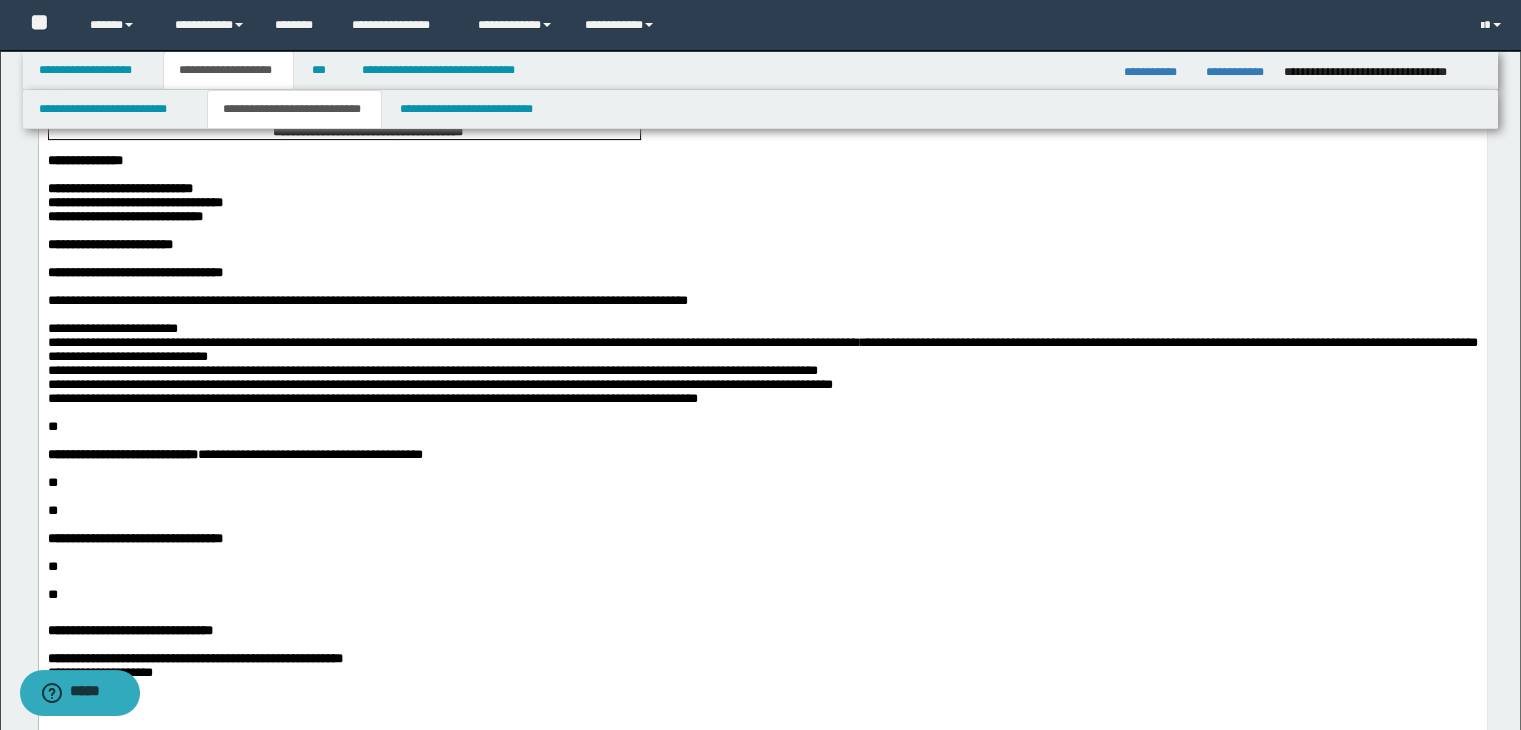 click at bounding box center [762, 413] 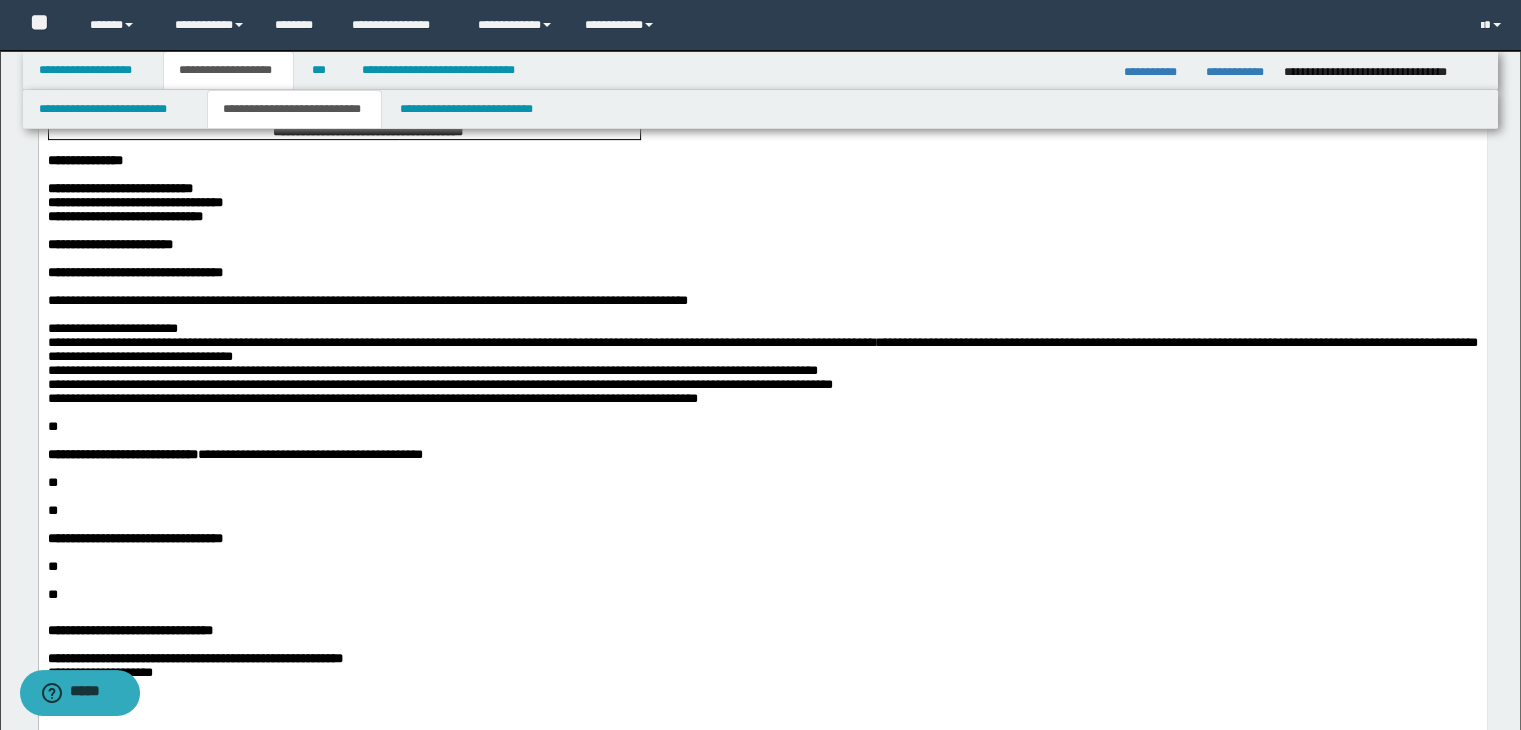 click on "**********" at bounding box center [762, 177] 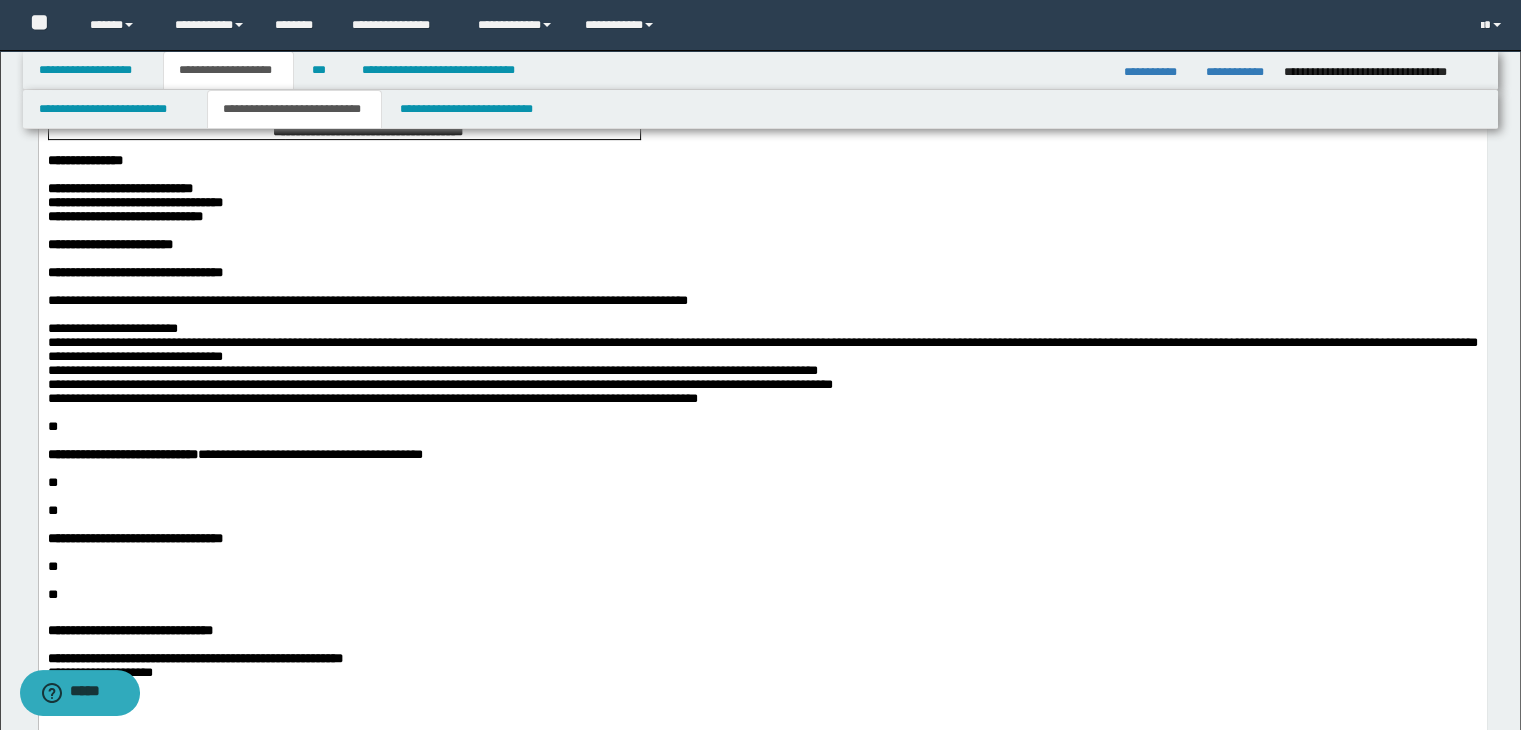 click on "**********" at bounding box center (762, 455) 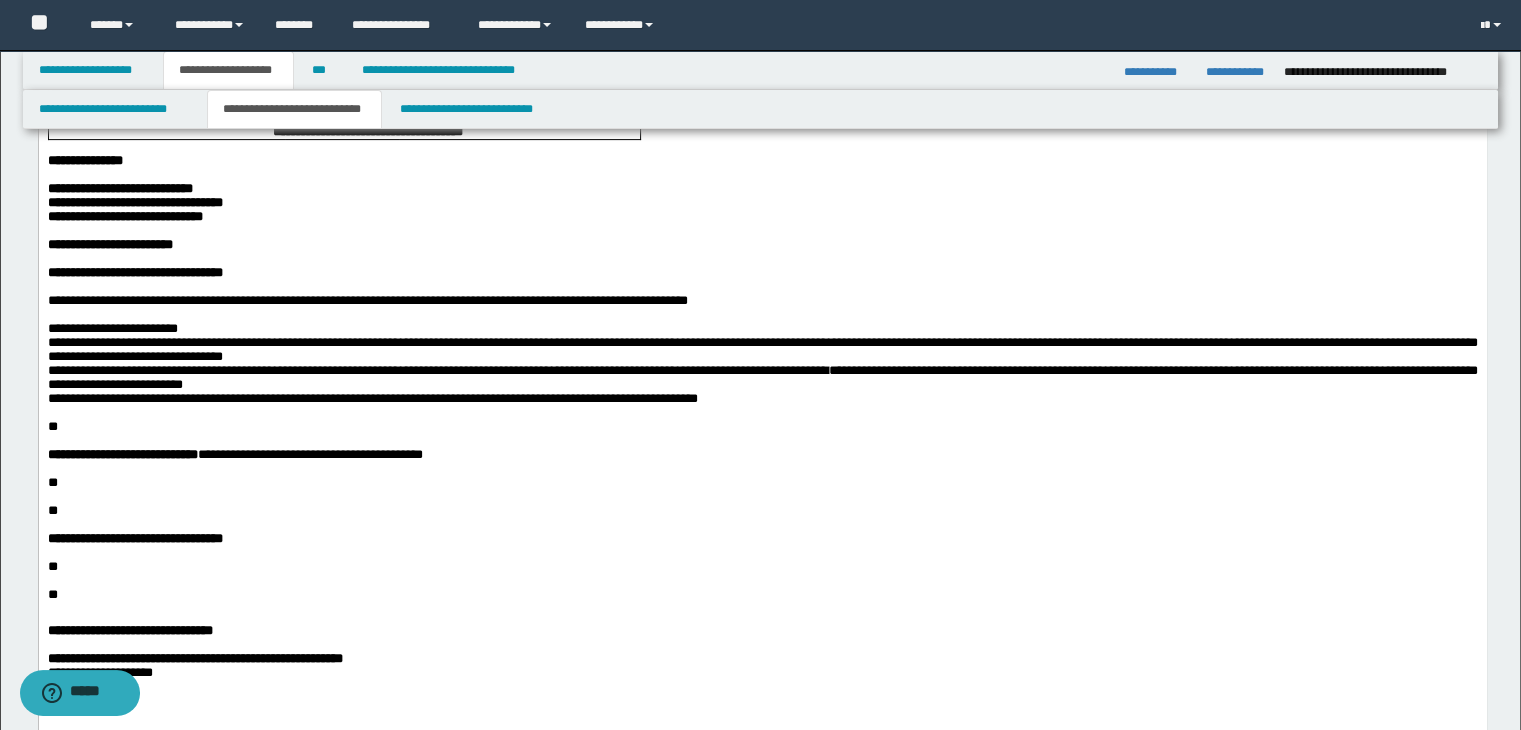 click on "**********" at bounding box center [762, 384] 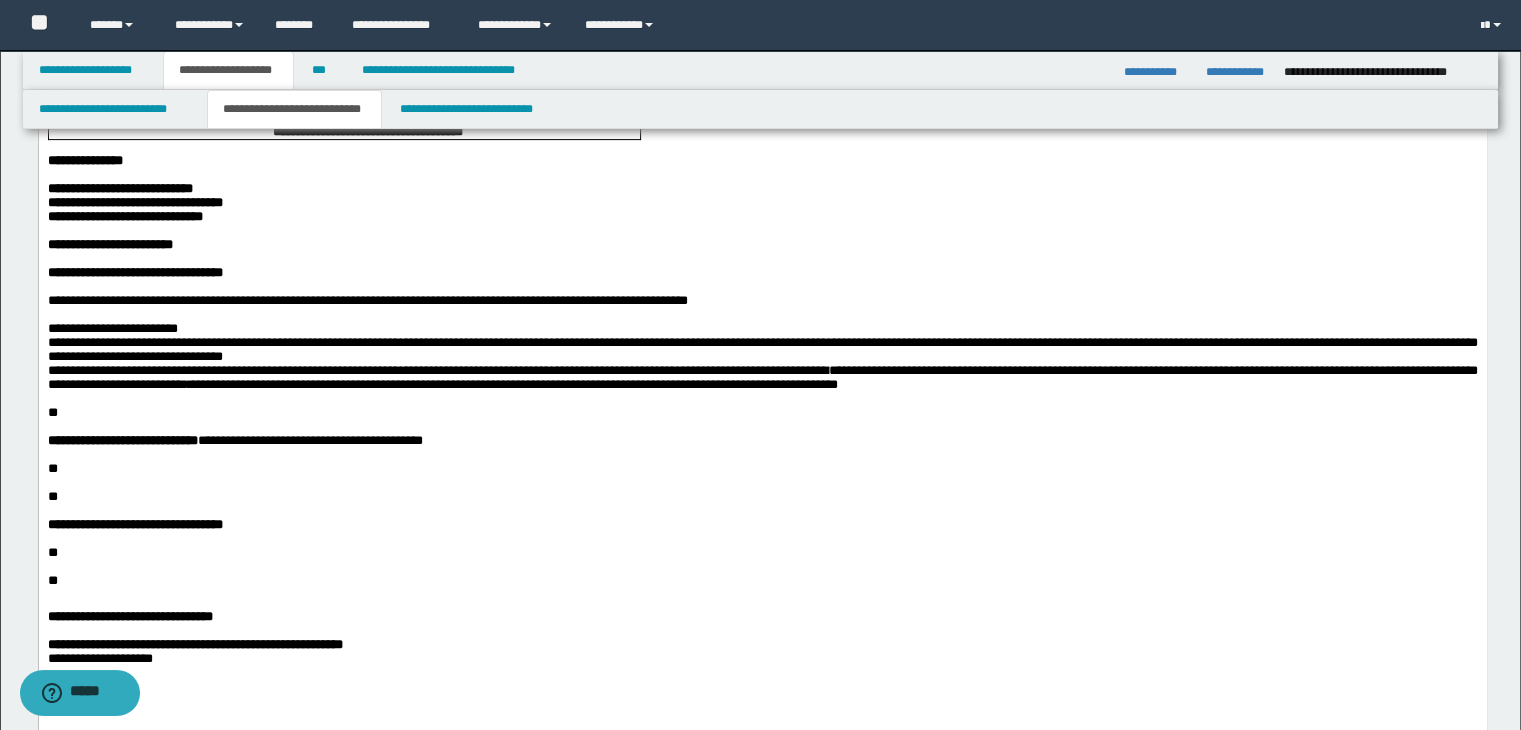 click on "**" at bounding box center [52, 412] 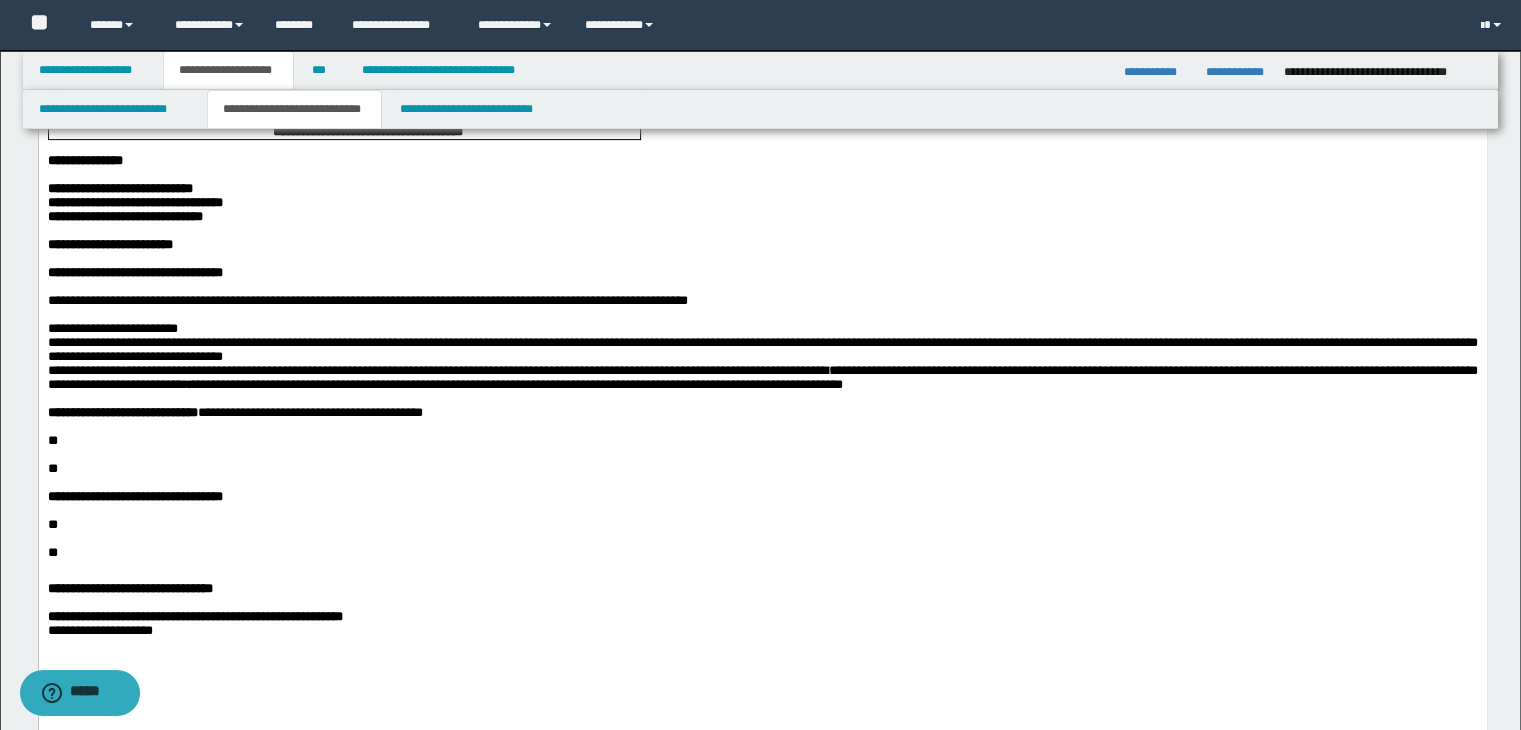 click on "**" at bounding box center (762, 469) 